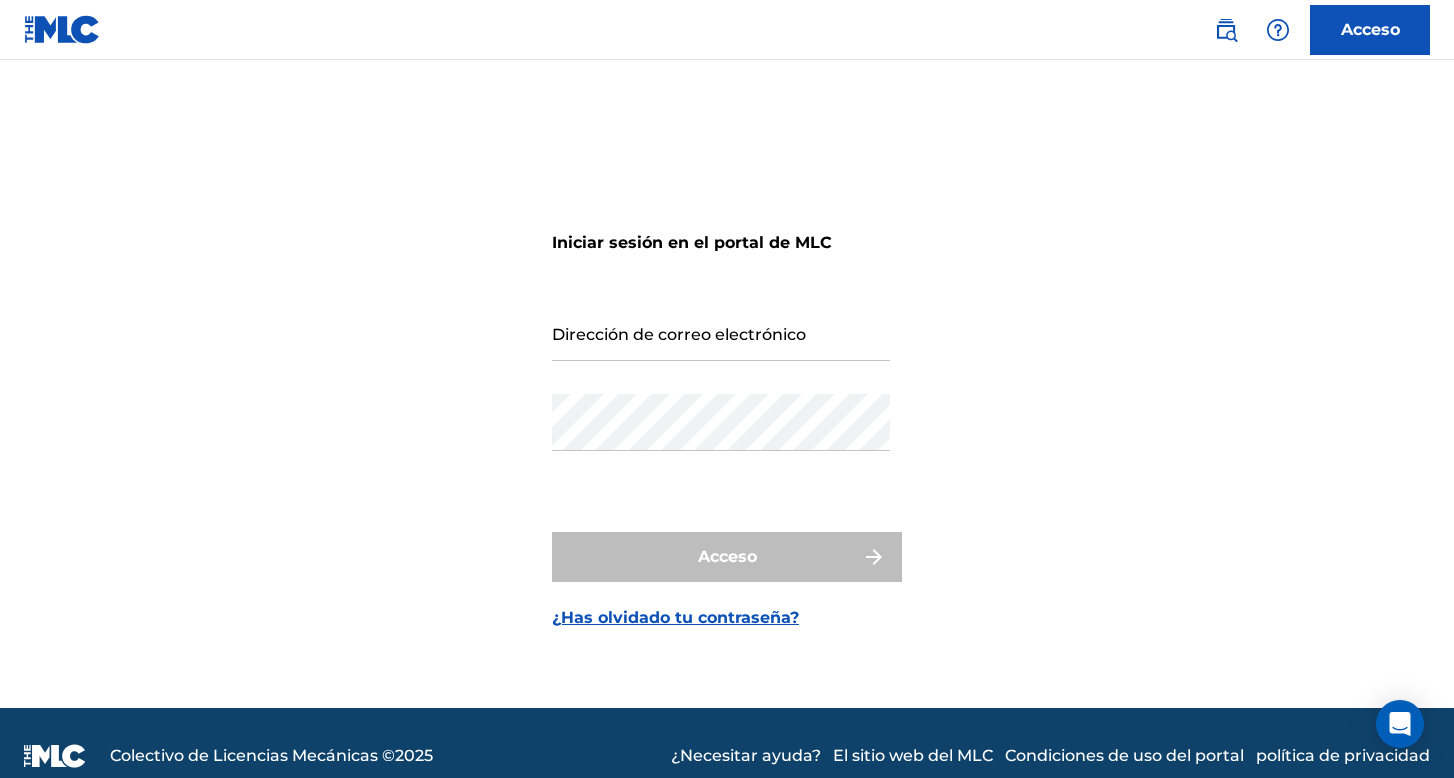 scroll, scrollTop: 0, scrollLeft: 0, axis: both 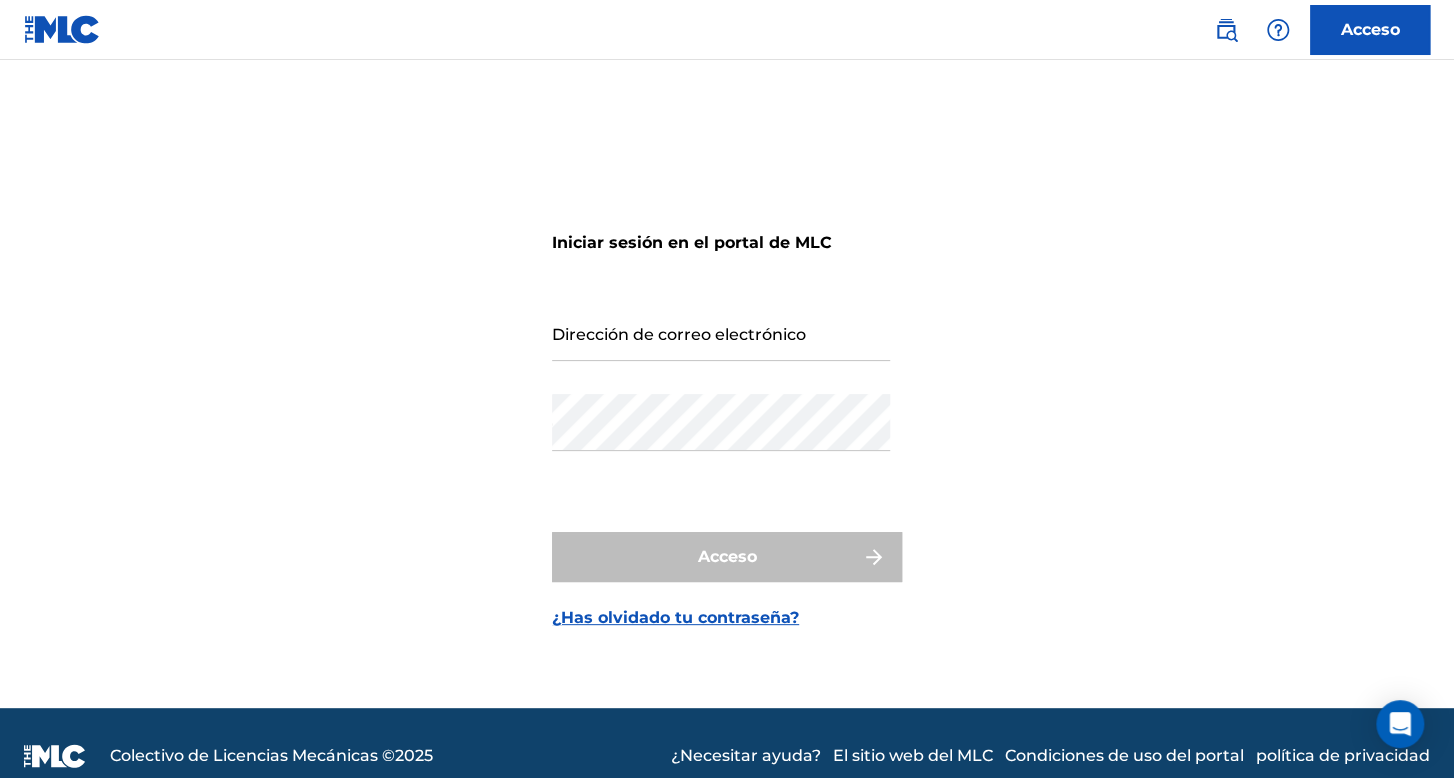click on "Iniciar sesión en el portal de MLC Dirección de correo electrónico Contraseña Acceso ¿Has olvidado tu contraseña?" at bounding box center (727, 409) 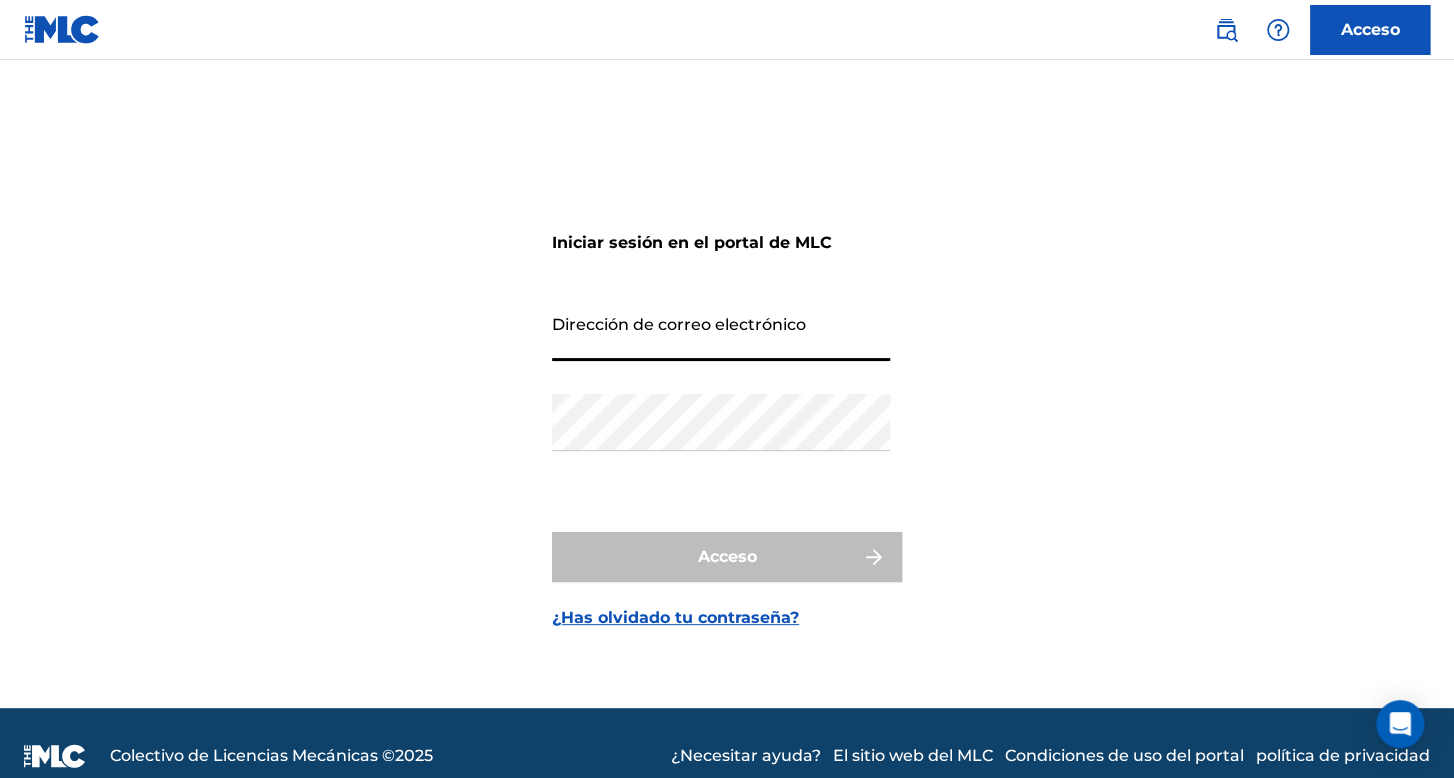 type on "[EMAIL_ADDRESS][DOMAIN_NAME]" 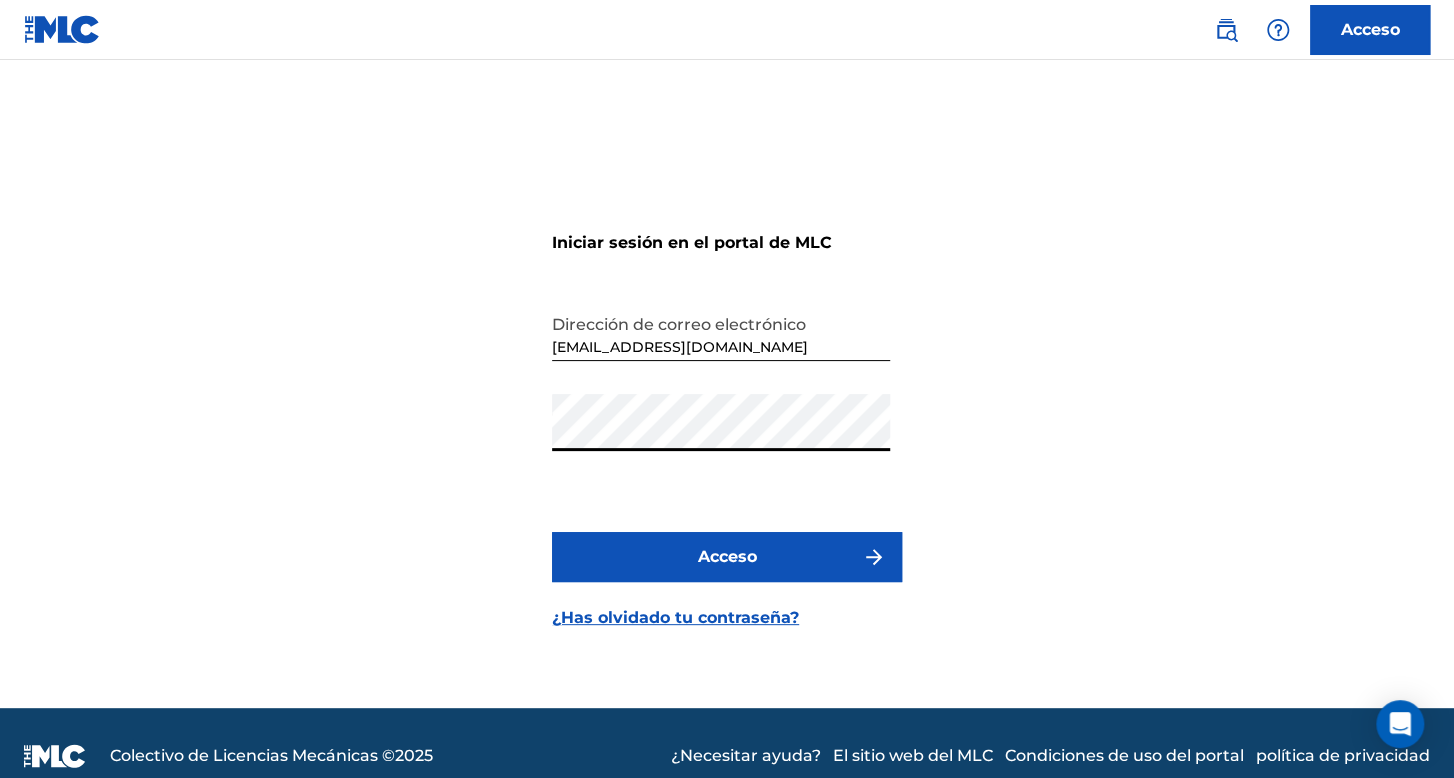 click on "Acceso" at bounding box center [727, 557] 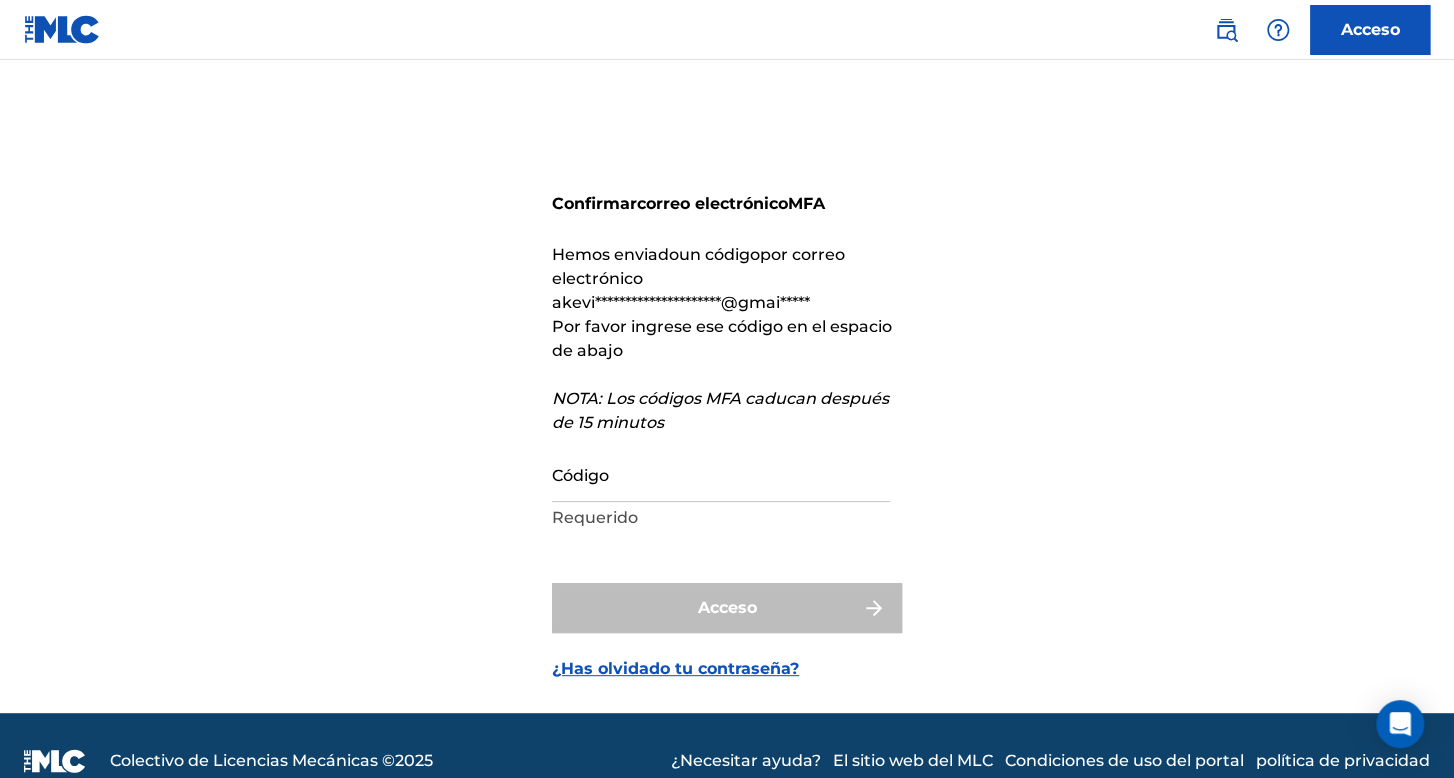click on "Código" at bounding box center (721, 473) 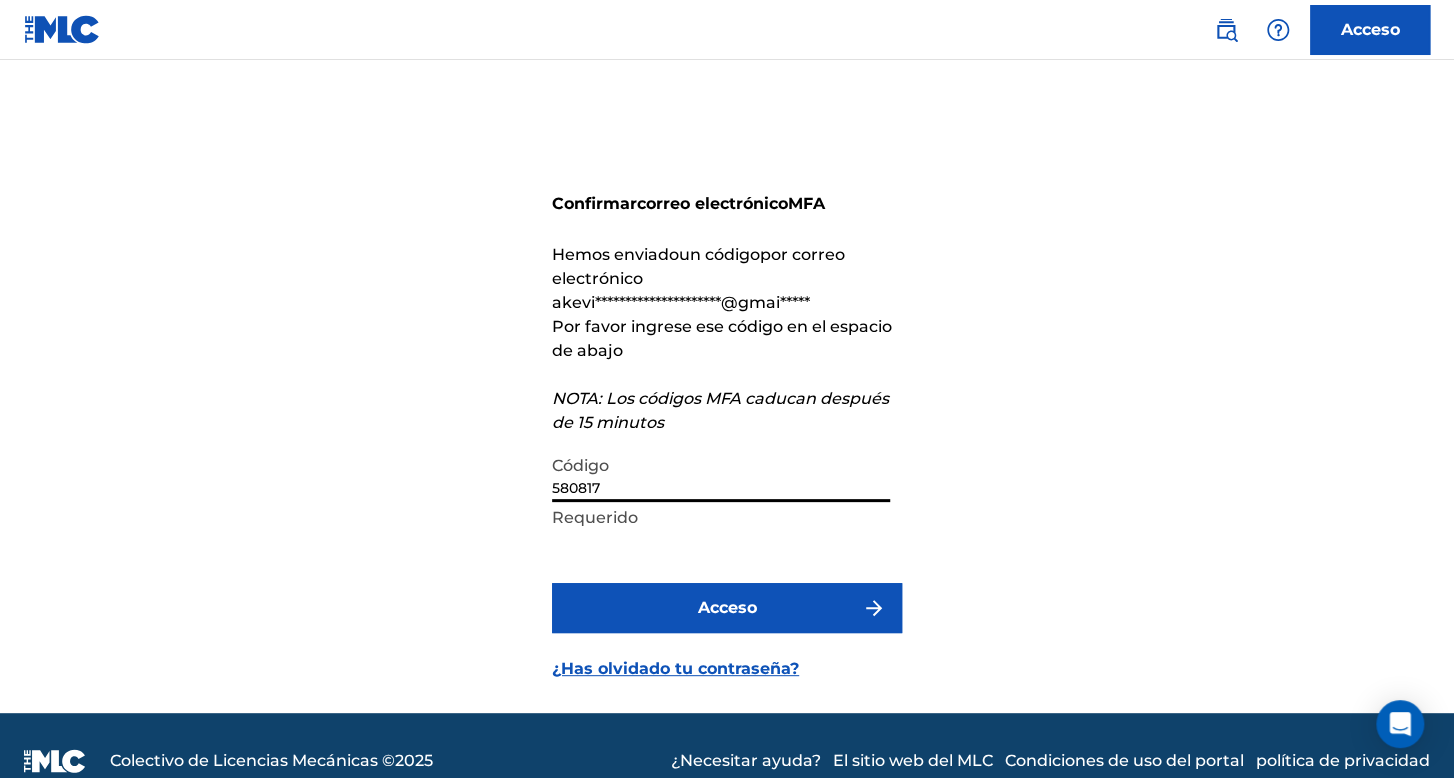 type on "580817" 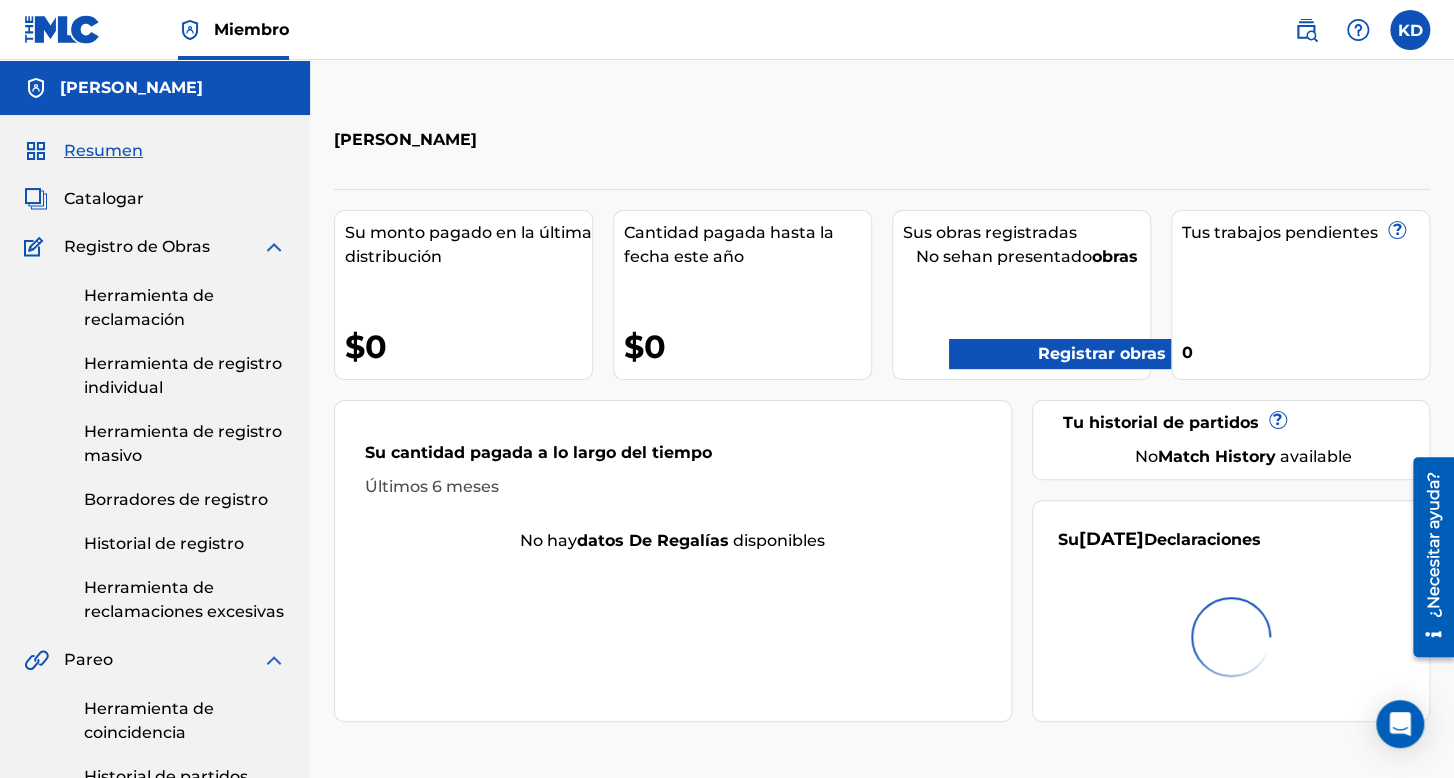 scroll, scrollTop: 0, scrollLeft: 0, axis: both 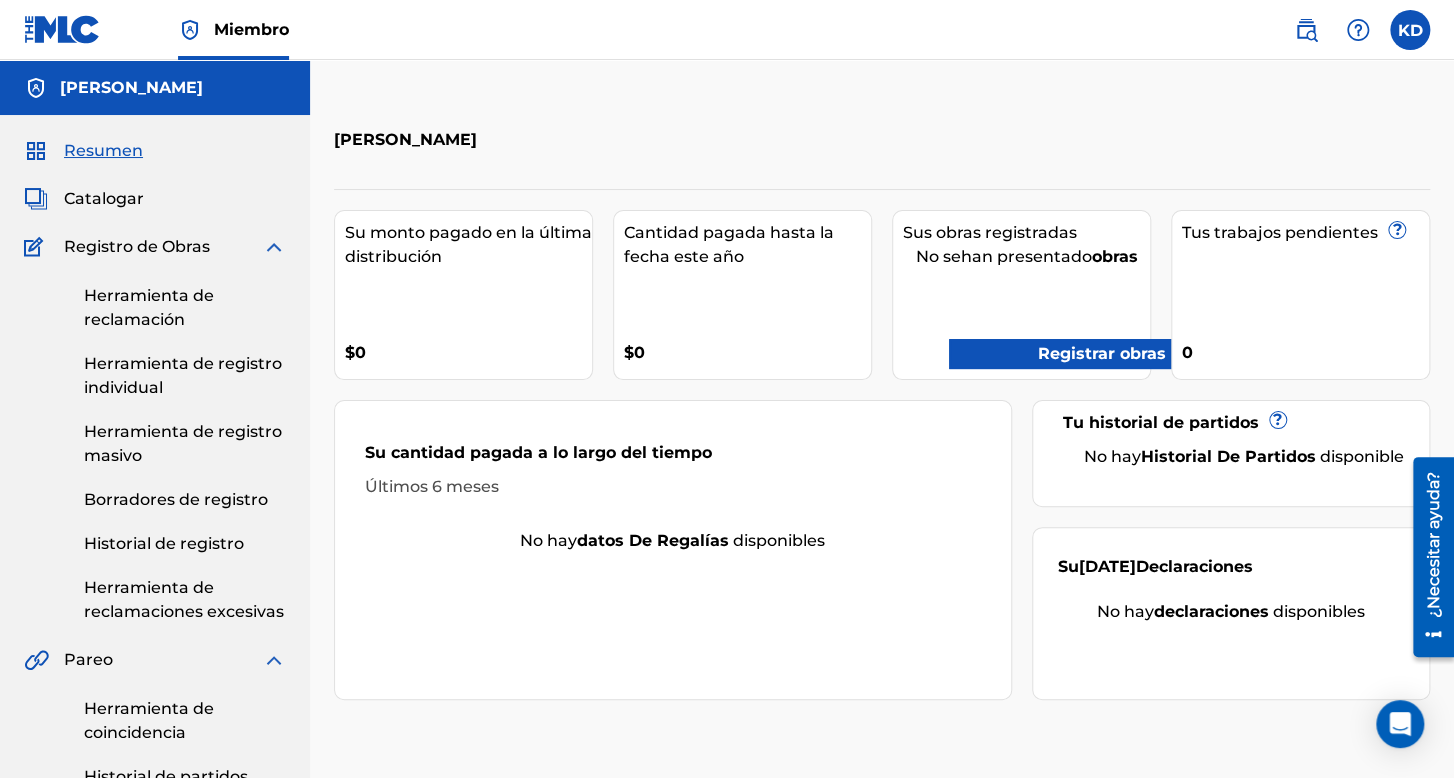 click on "Herramienta de registro individual" at bounding box center (183, 375) 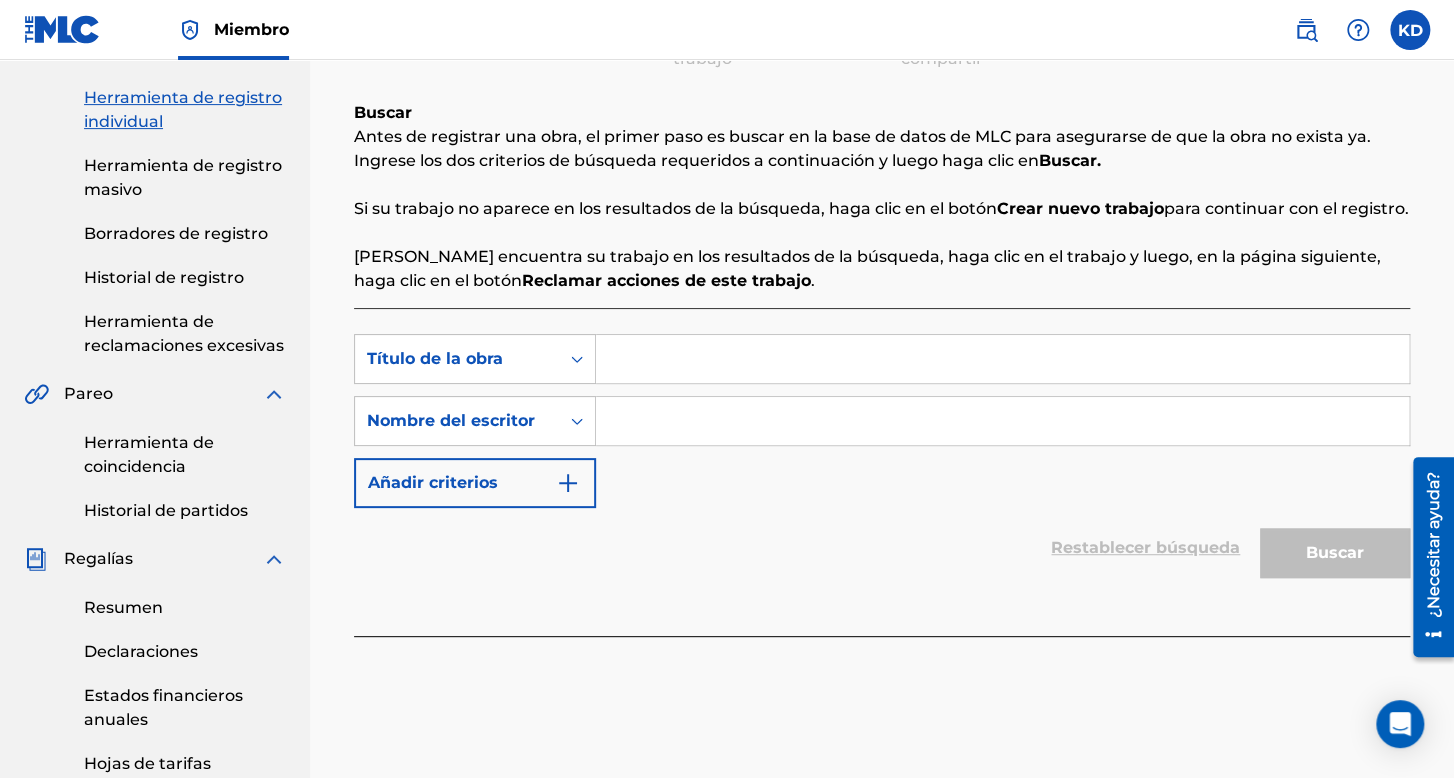 scroll, scrollTop: 300, scrollLeft: 0, axis: vertical 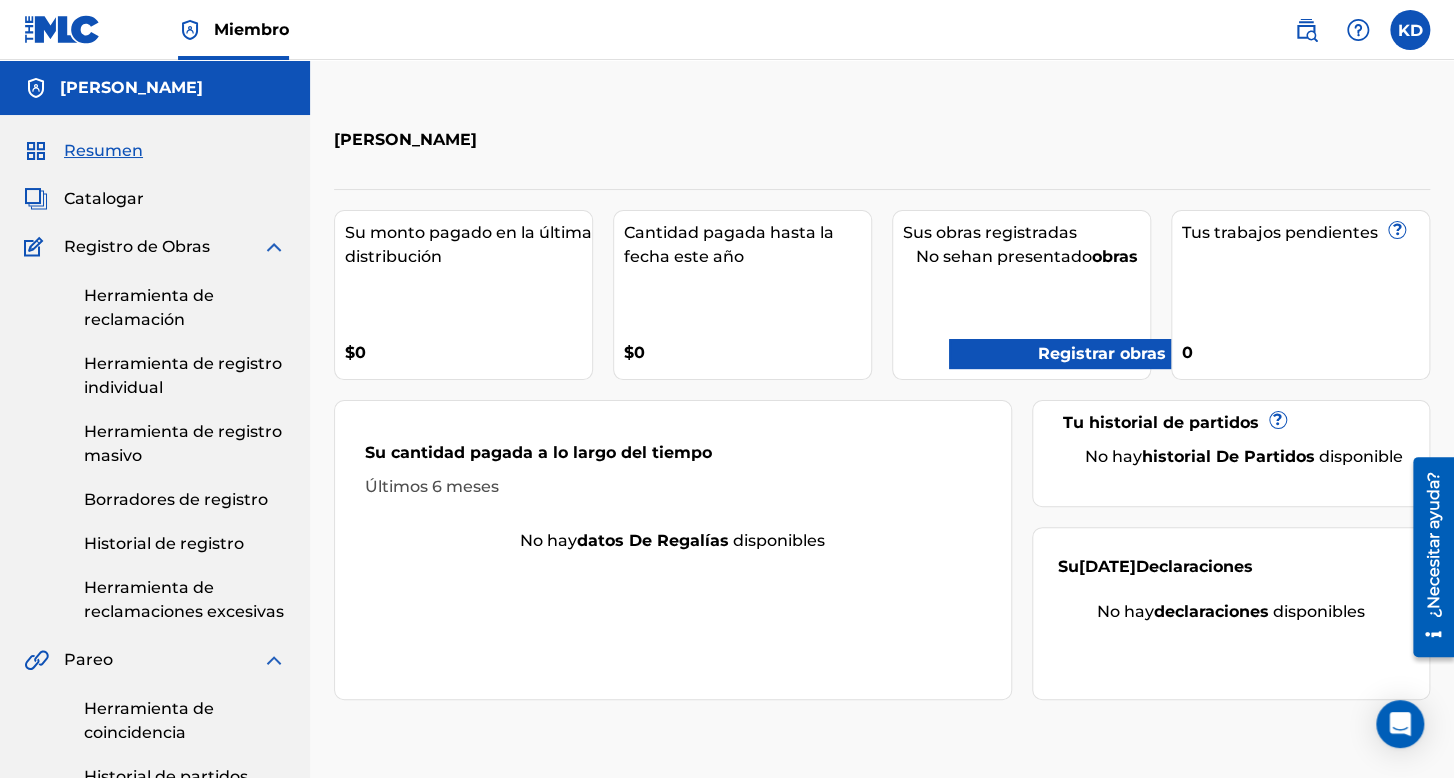 click on "Herramienta de registro individual" at bounding box center [185, 376] 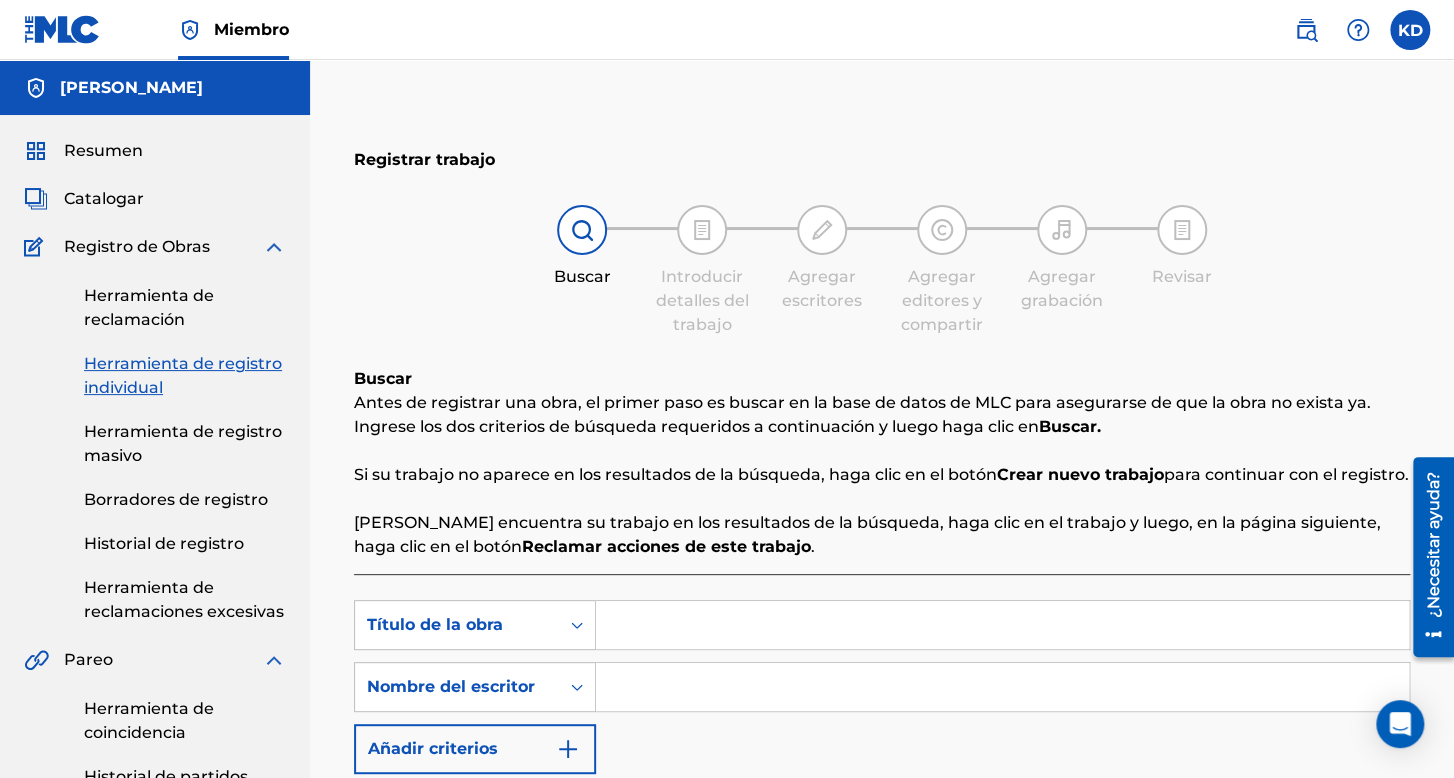 click at bounding box center [1002, 625] 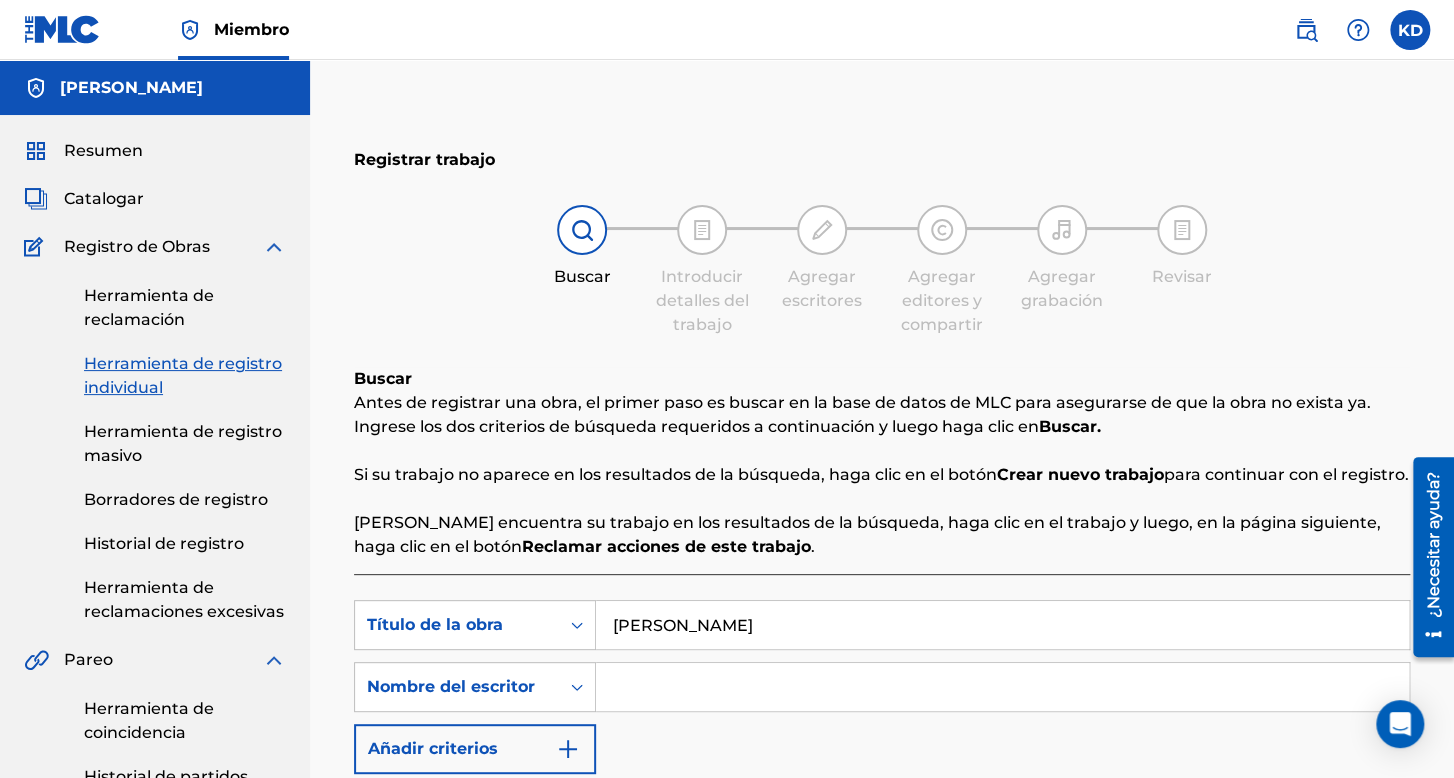 type on "[PERSON_NAME]" 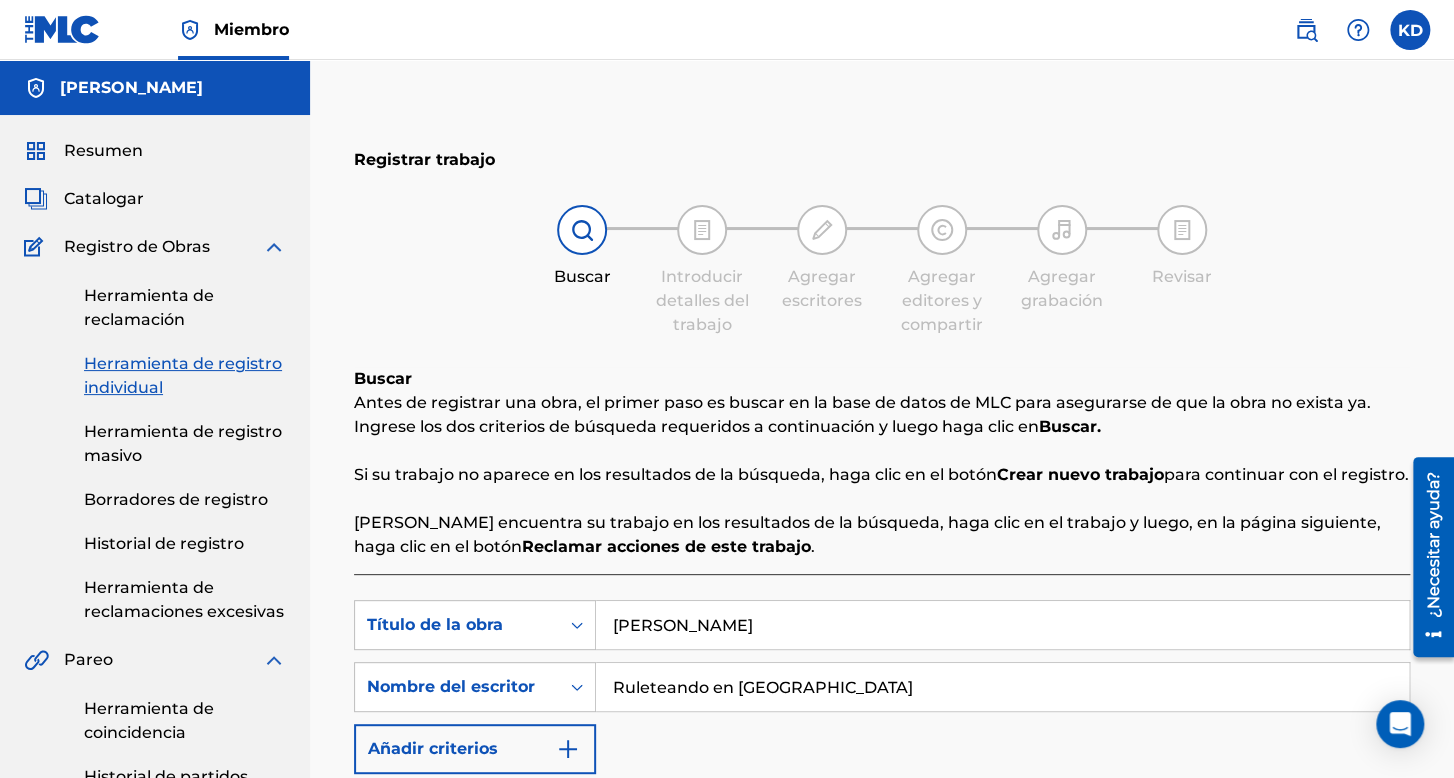 type on "Ruleteando en [GEOGRAPHIC_DATA]" 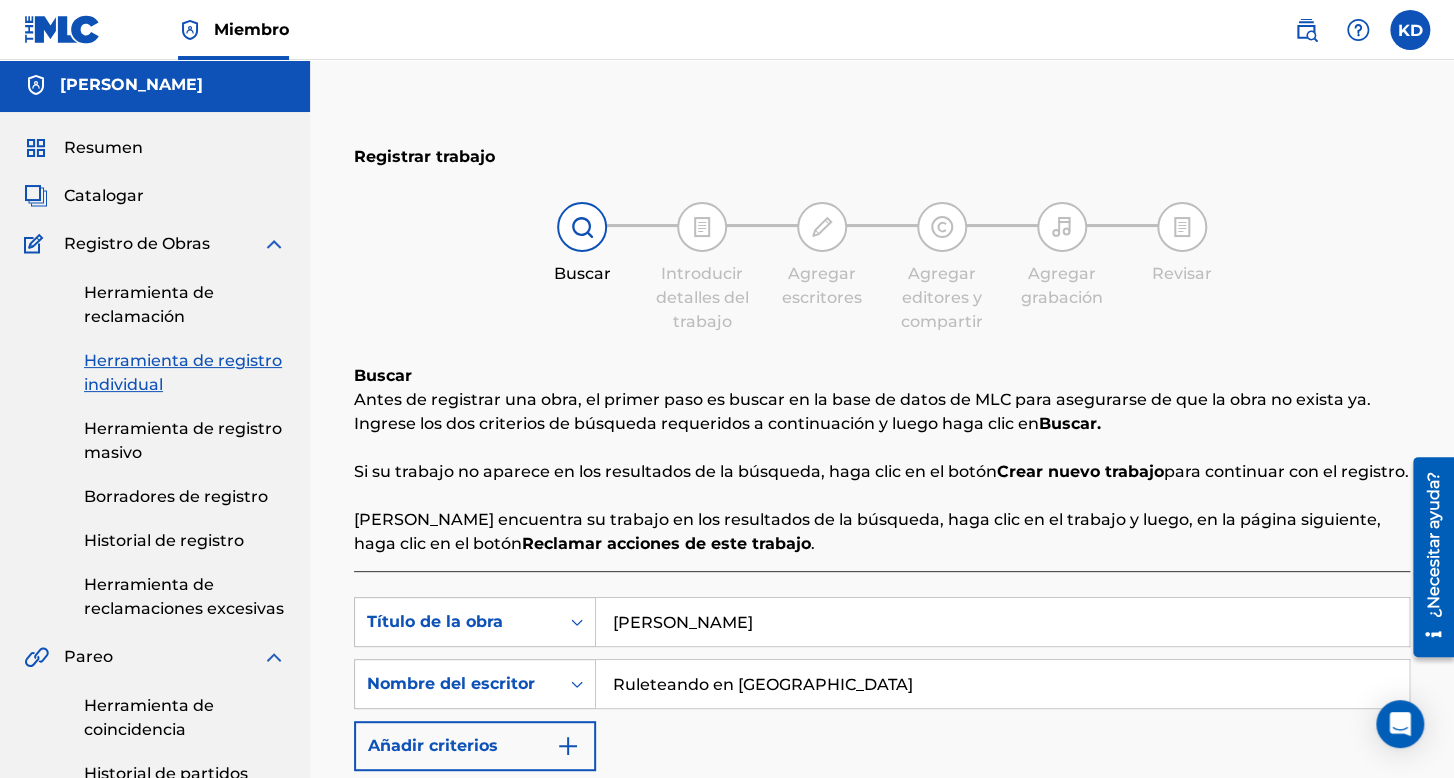 scroll, scrollTop: 0, scrollLeft: 0, axis: both 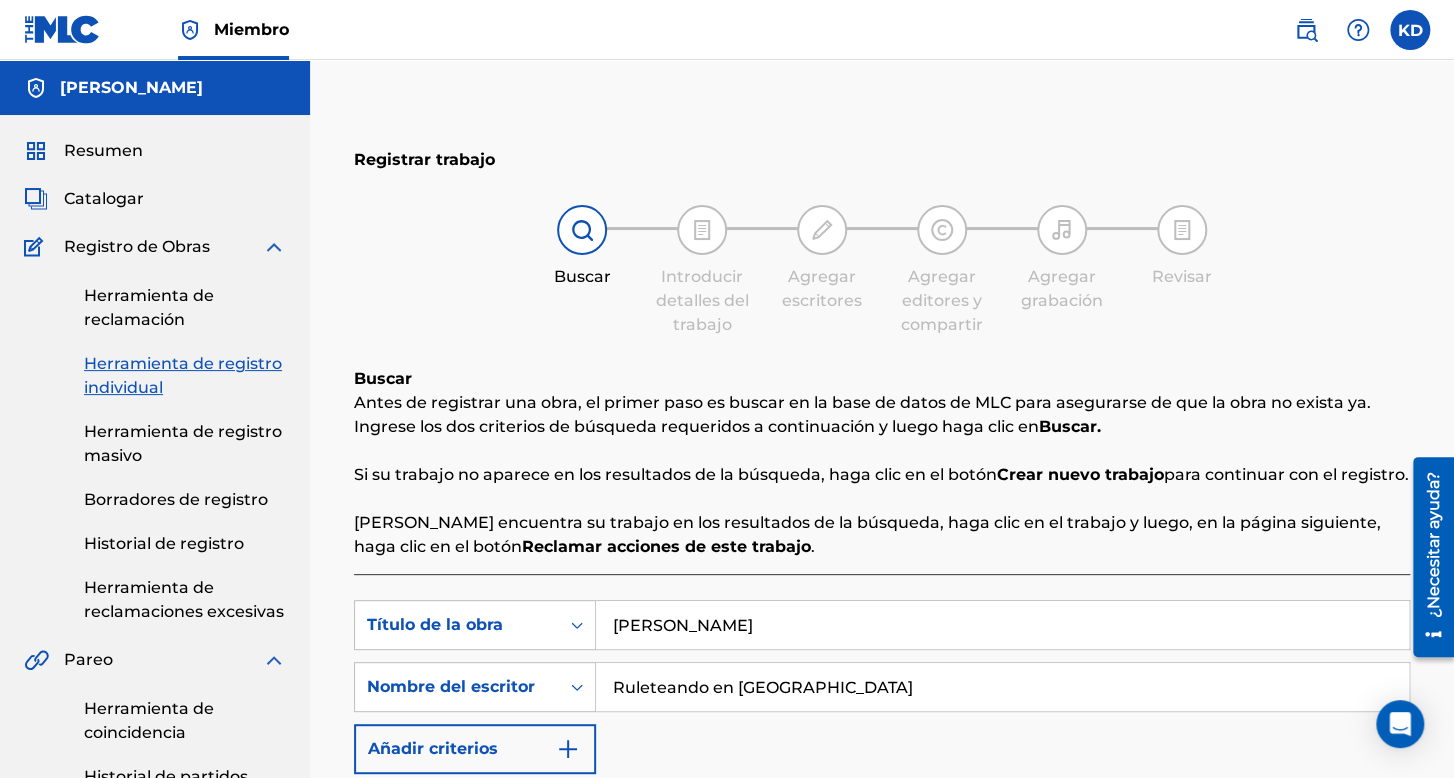 click on "Herramienta de reclamación" at bounding box center [149, 307] 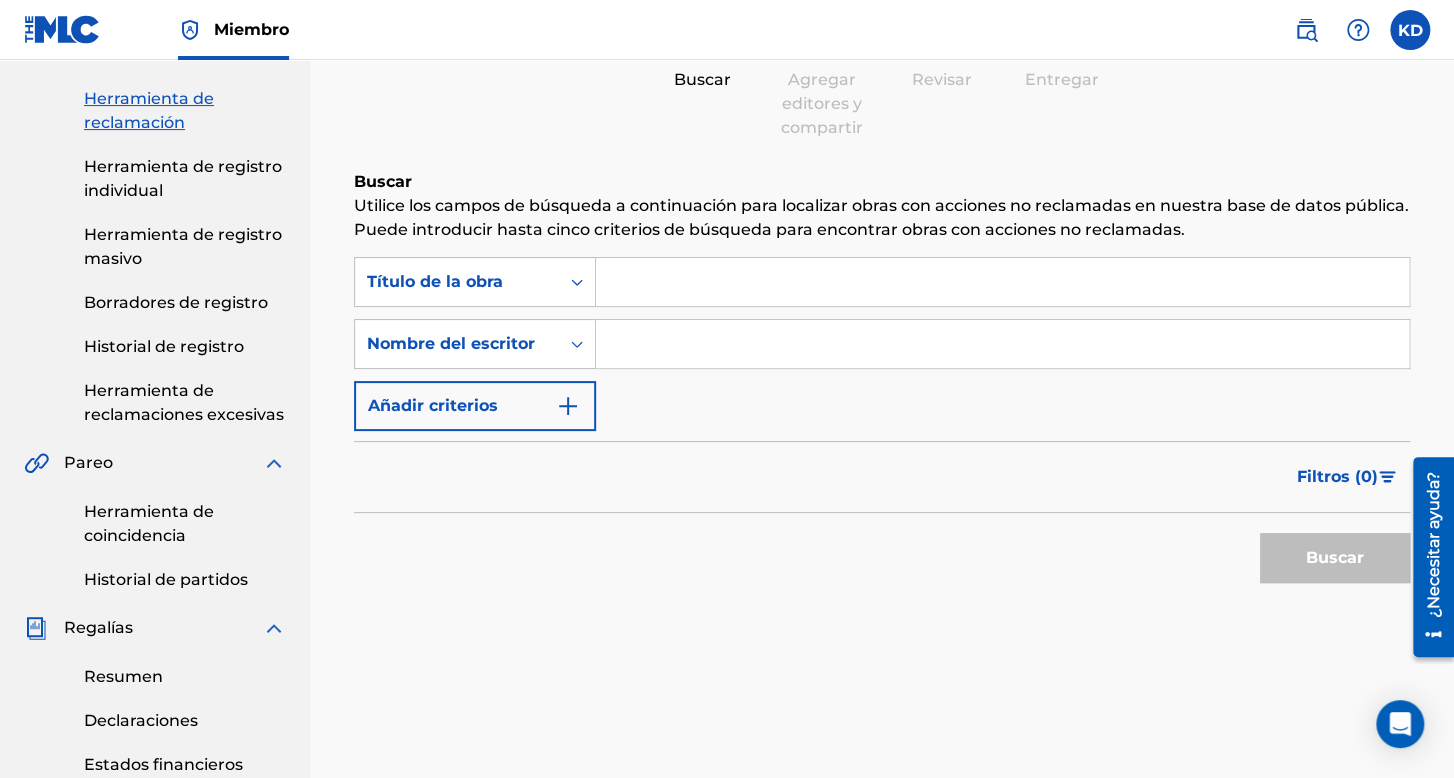 scroll, scrollTop: 200, scrollLeft: 0, axis: vertical 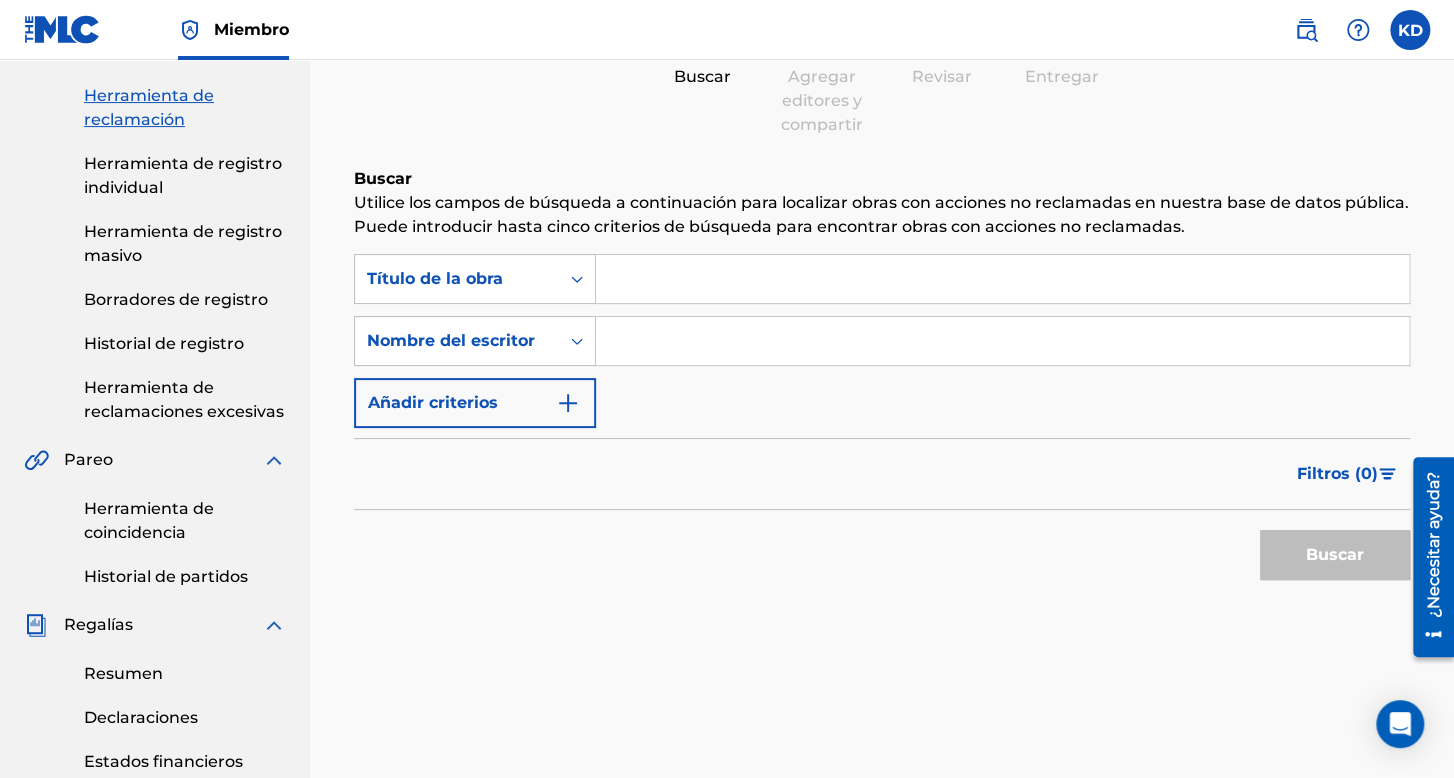 click at bounding box center [1002, 279] 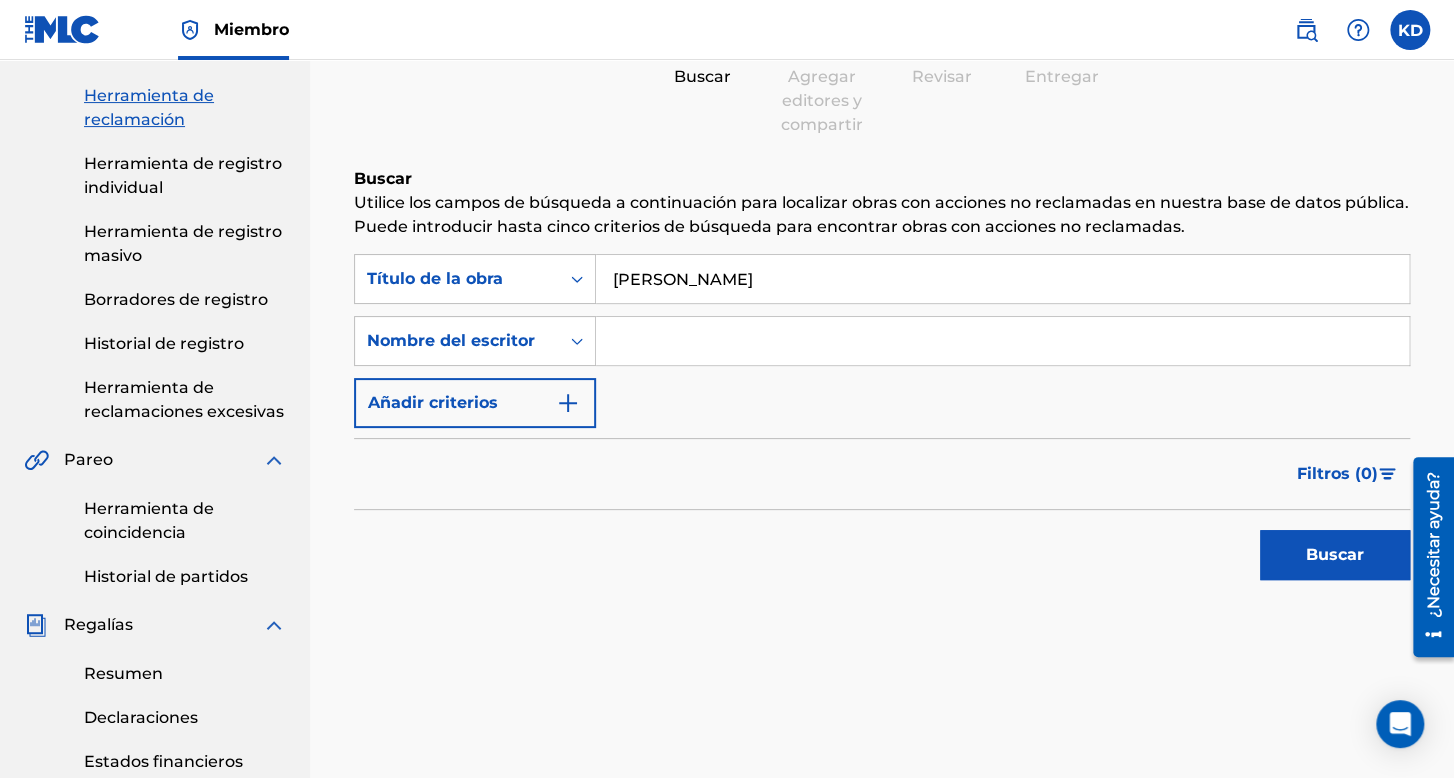 type on "[PERSON_NAME]" 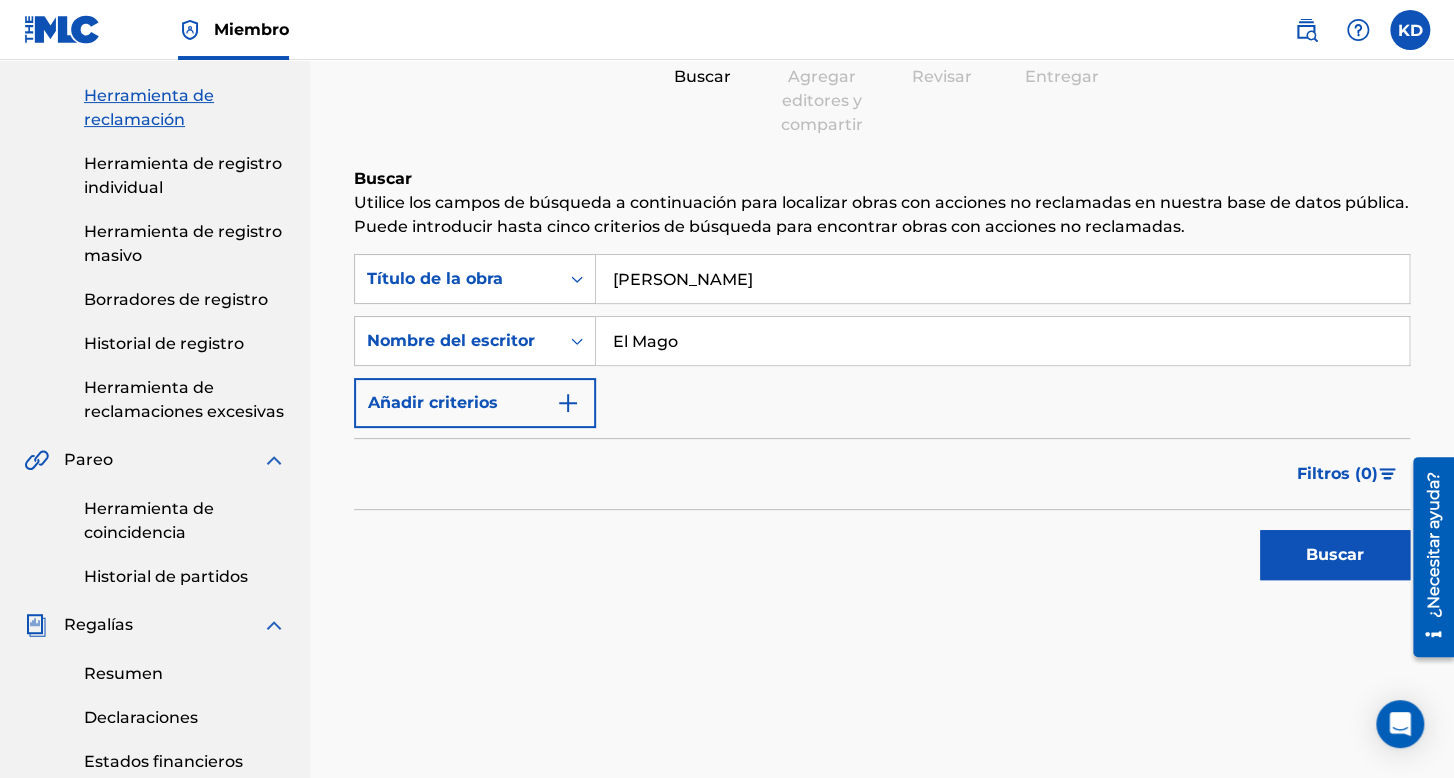 click on "Buscar" at bounding box center [1335, 555] 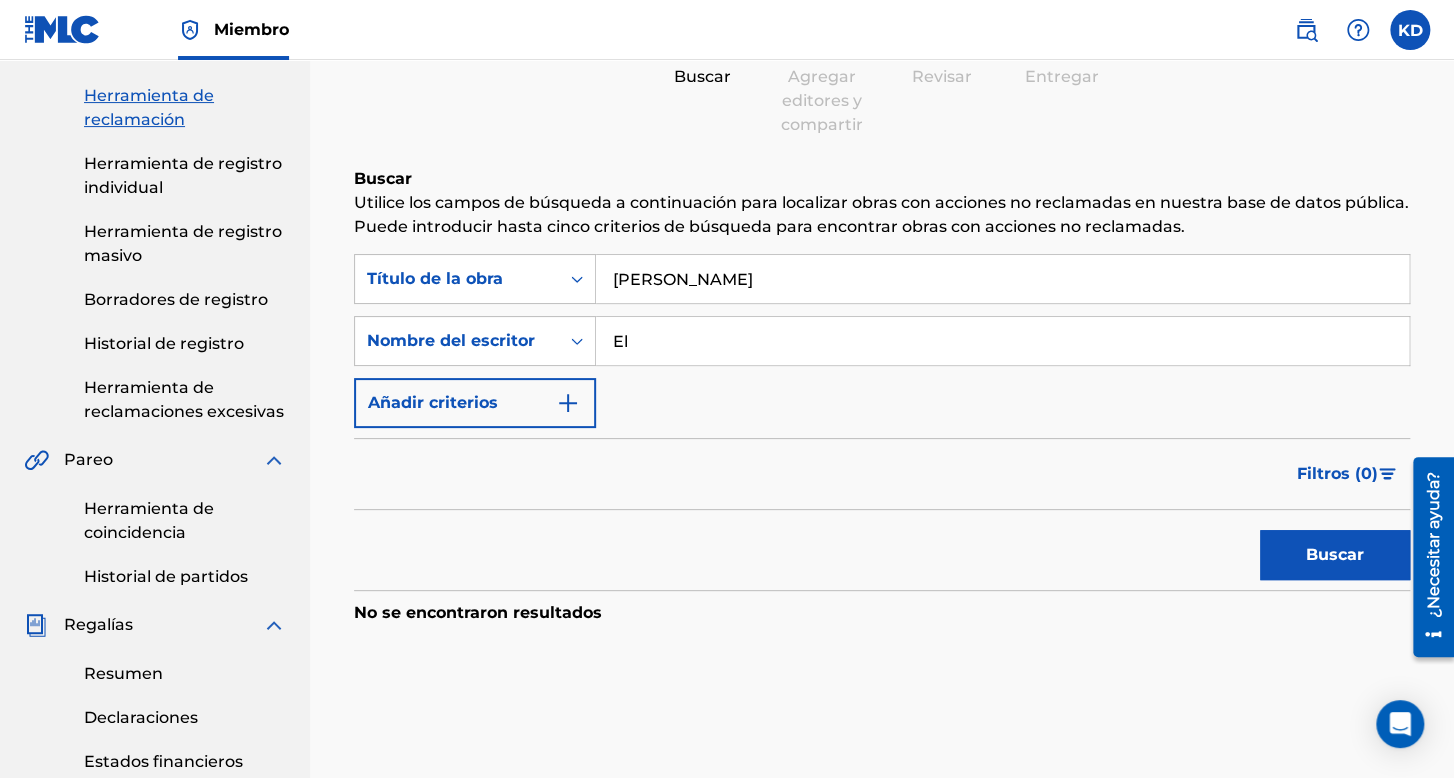 type on "E" 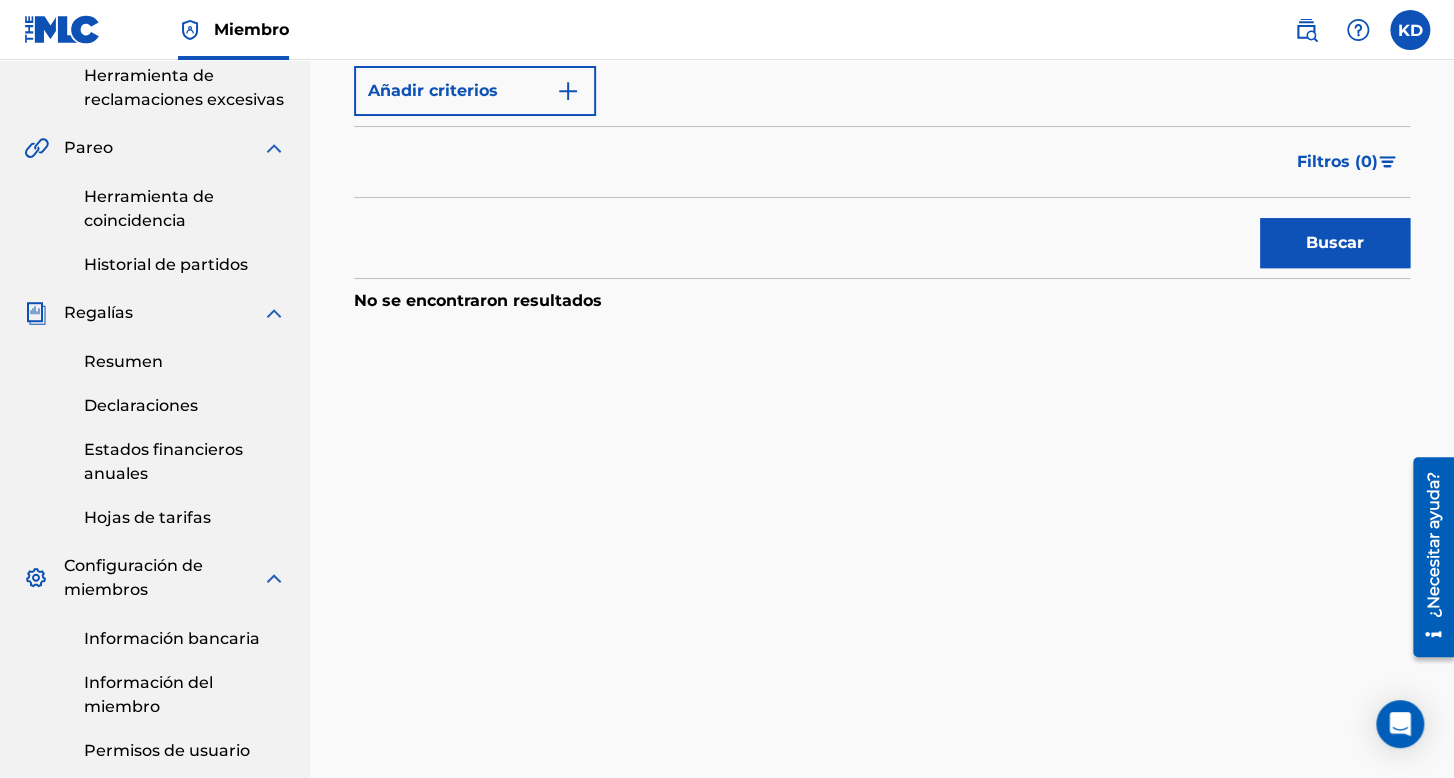 scroll, scrollTop: 253, scrollLeft: 0, axis: vertical 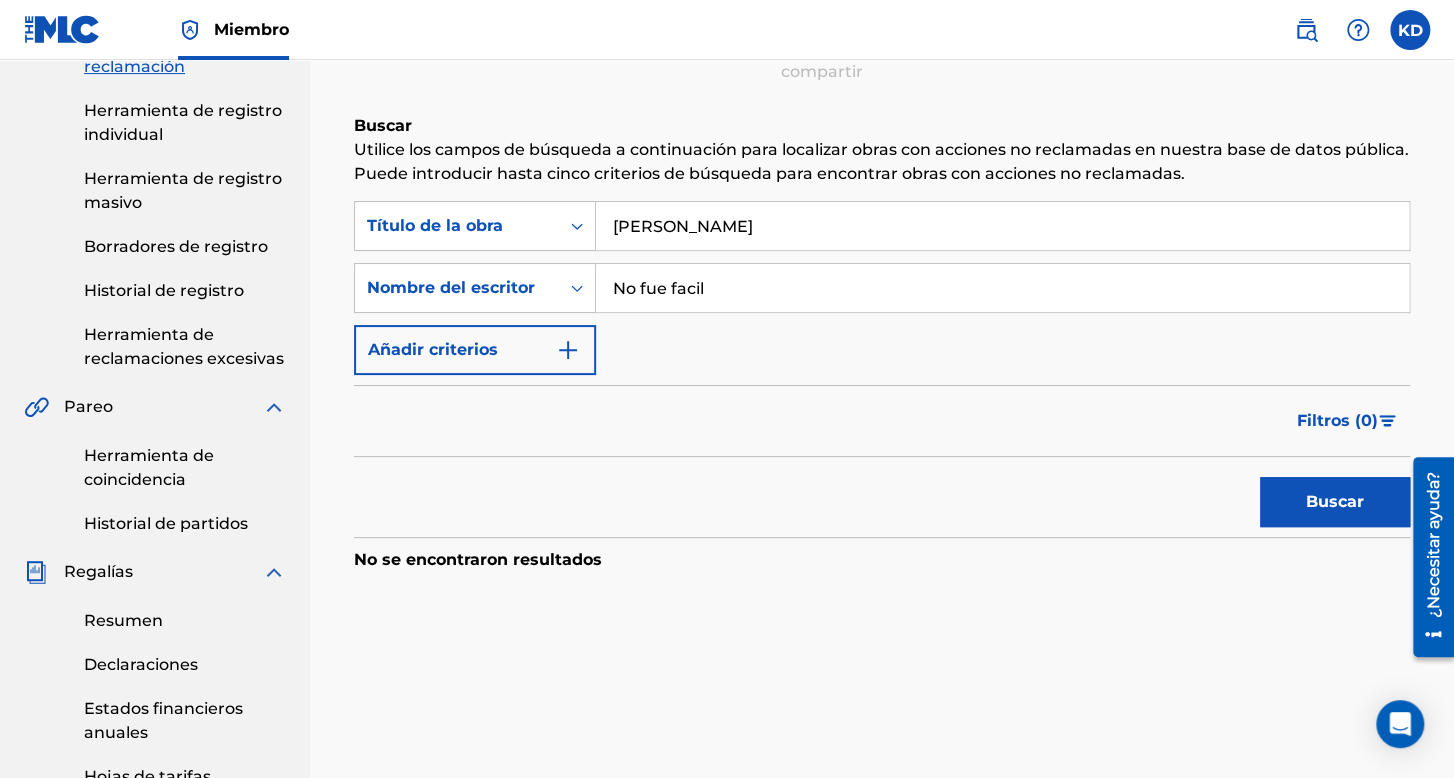 type on "No fue facil" 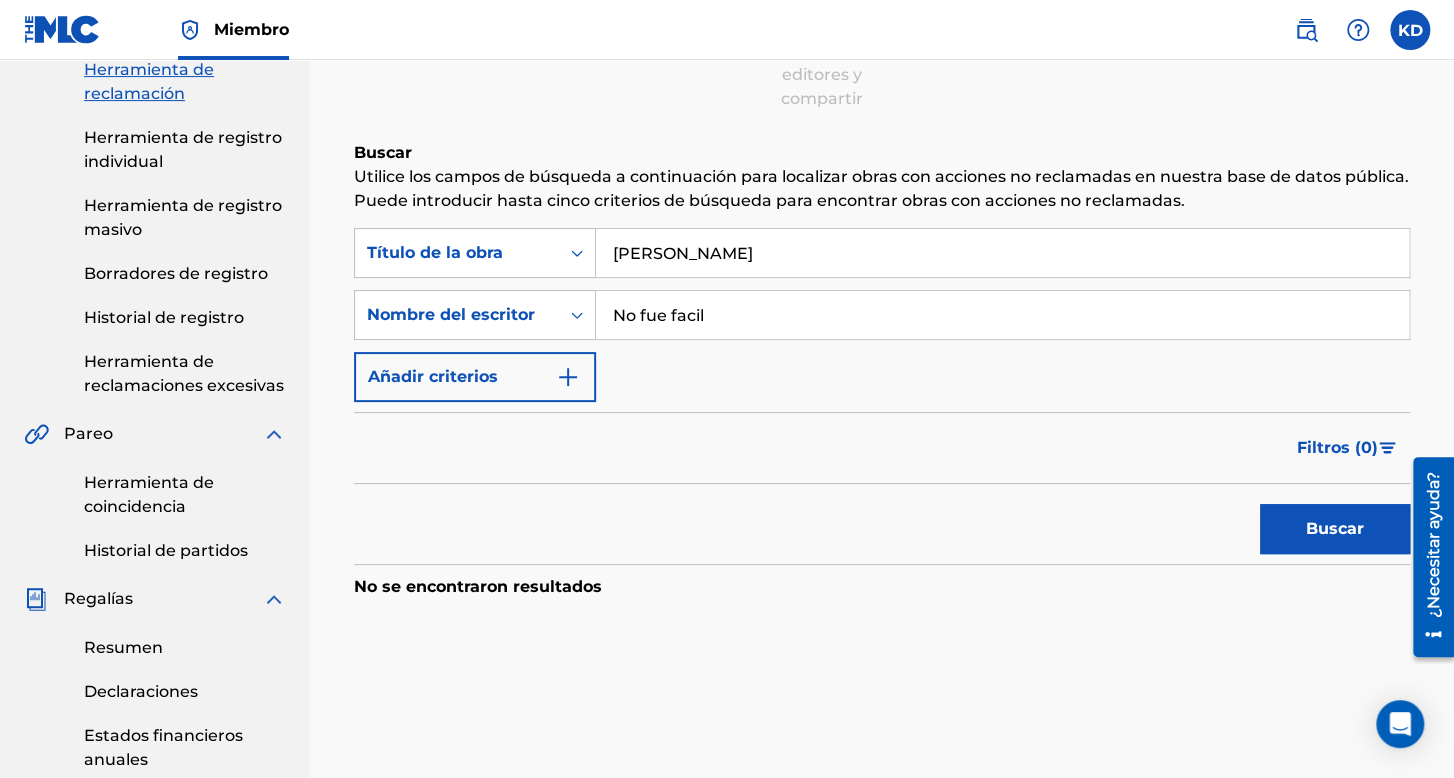 scroll, scrollTop: 253, scrollLeft: 0, axis: vertical 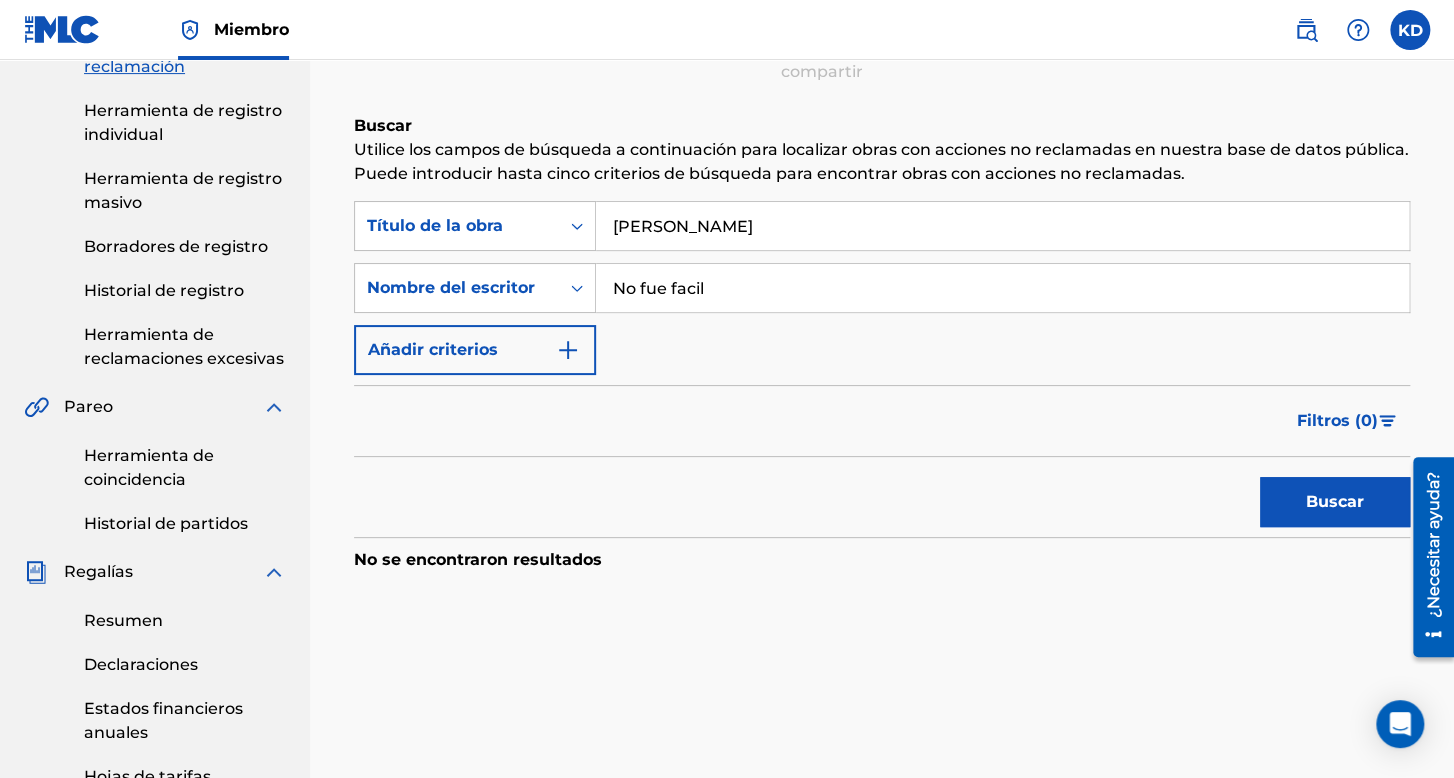 click on "Buscar" at bounding box center [1335, 502] 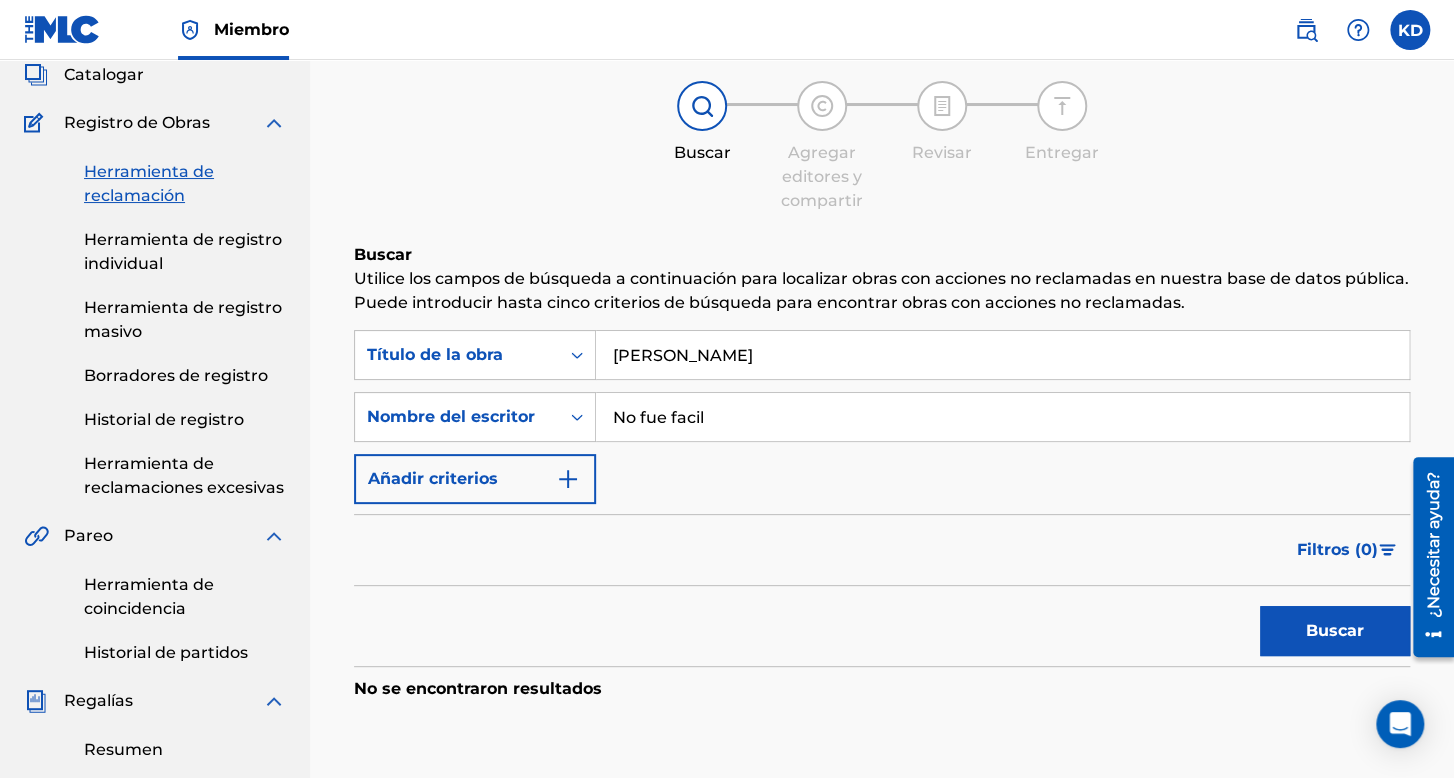 scroll, scrollTop: 0, scrollLeft: 0, axis: both 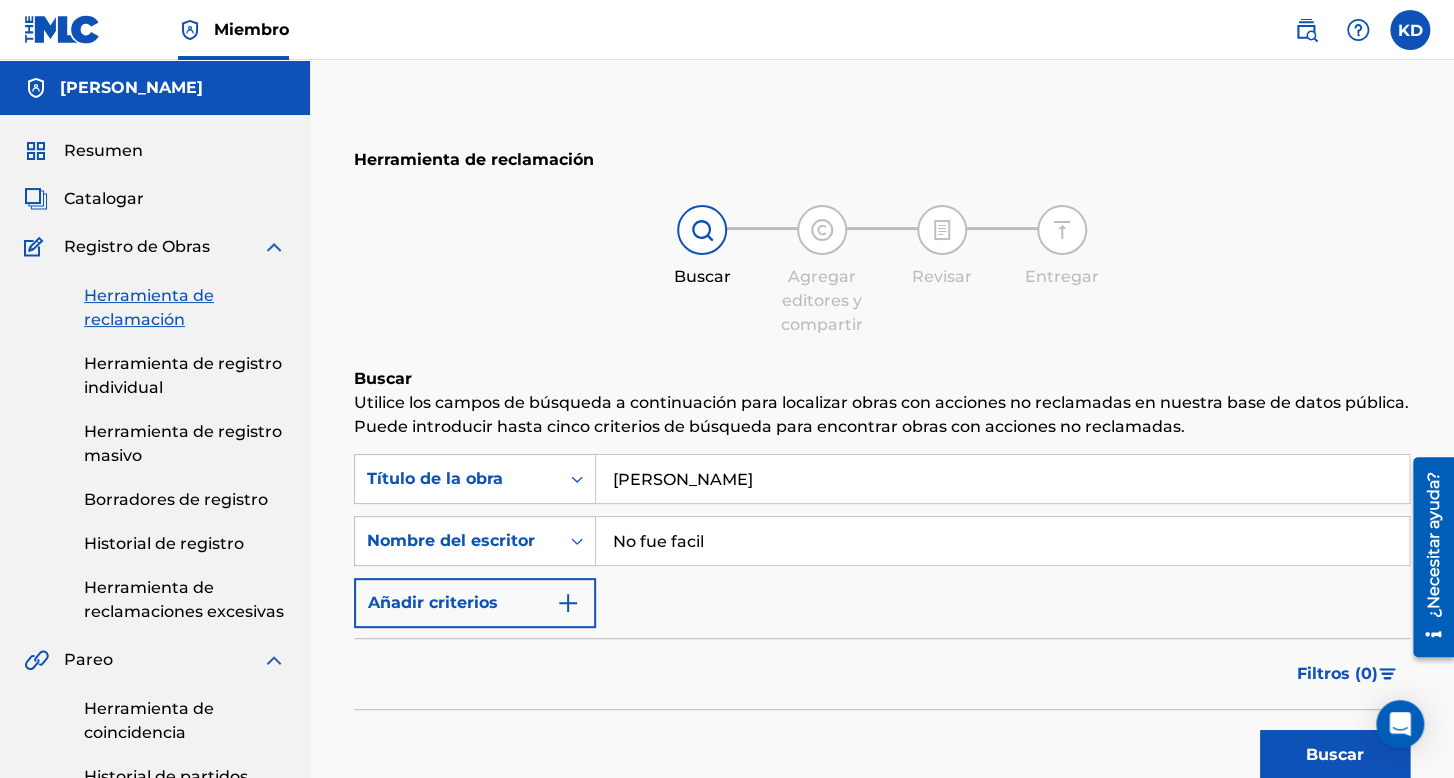 click on "Herramienta de registro individual" at bounding box center (183, 375) 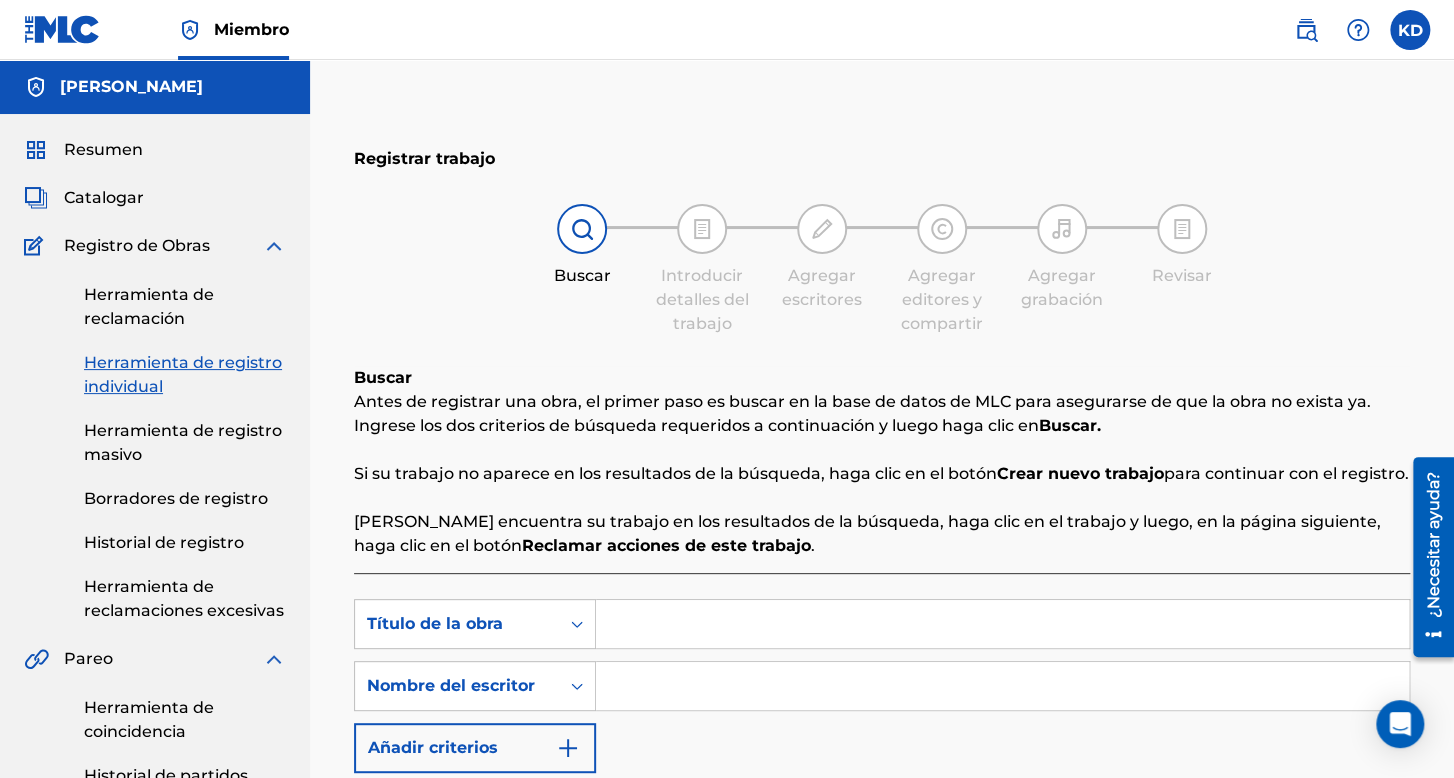 scroll, scrollTop: 400, scrollLeft: 0, axis: vertical 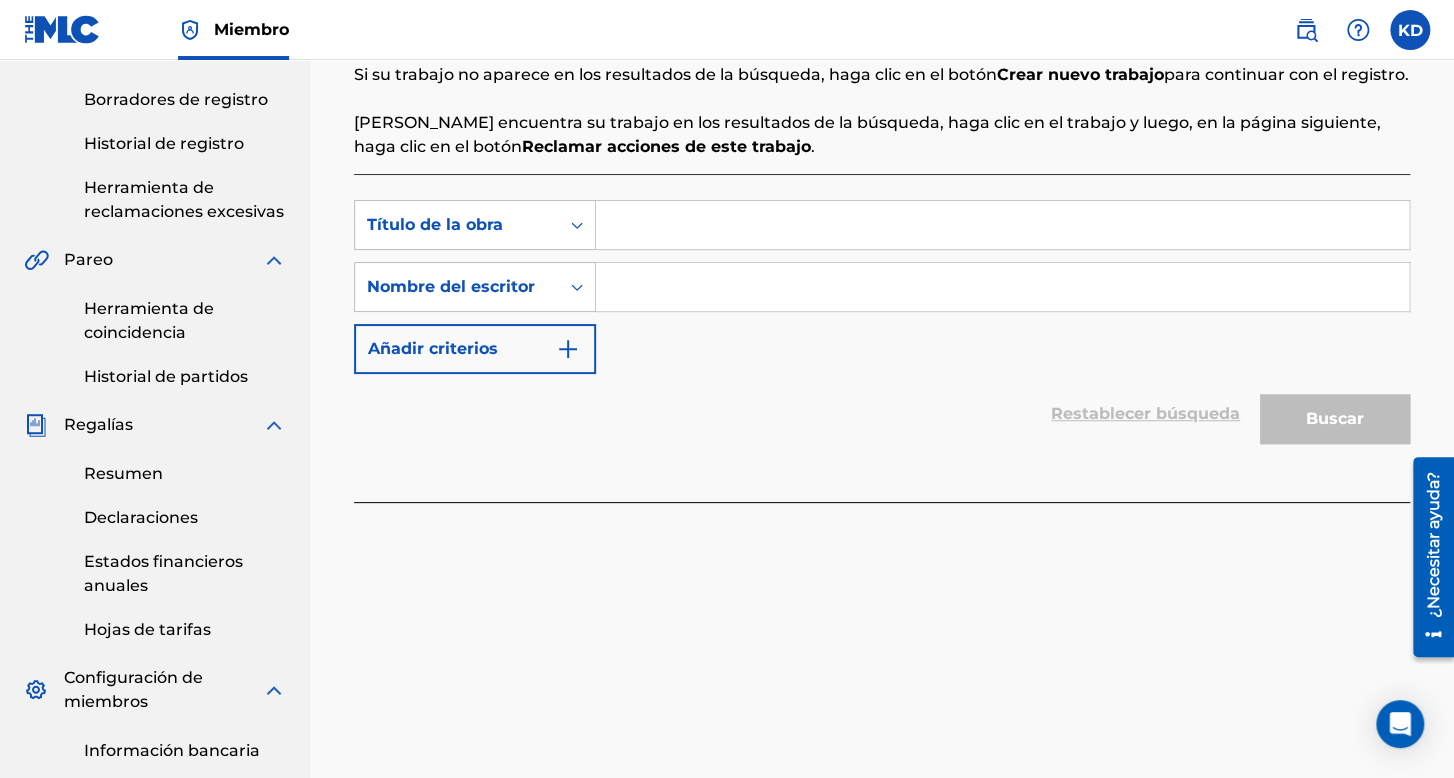 click at bounding box center [1002, 225] 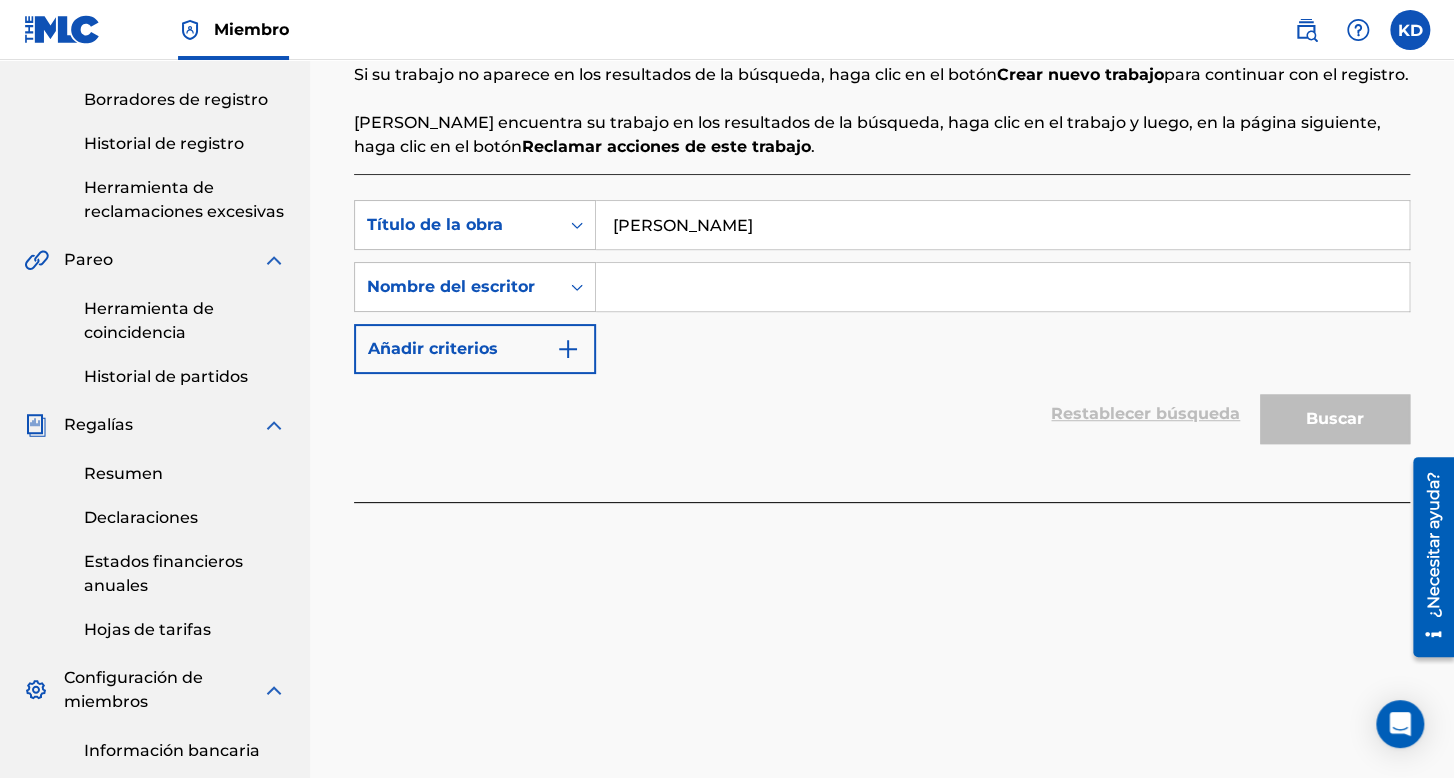 click at bounding box center (1002, 287) 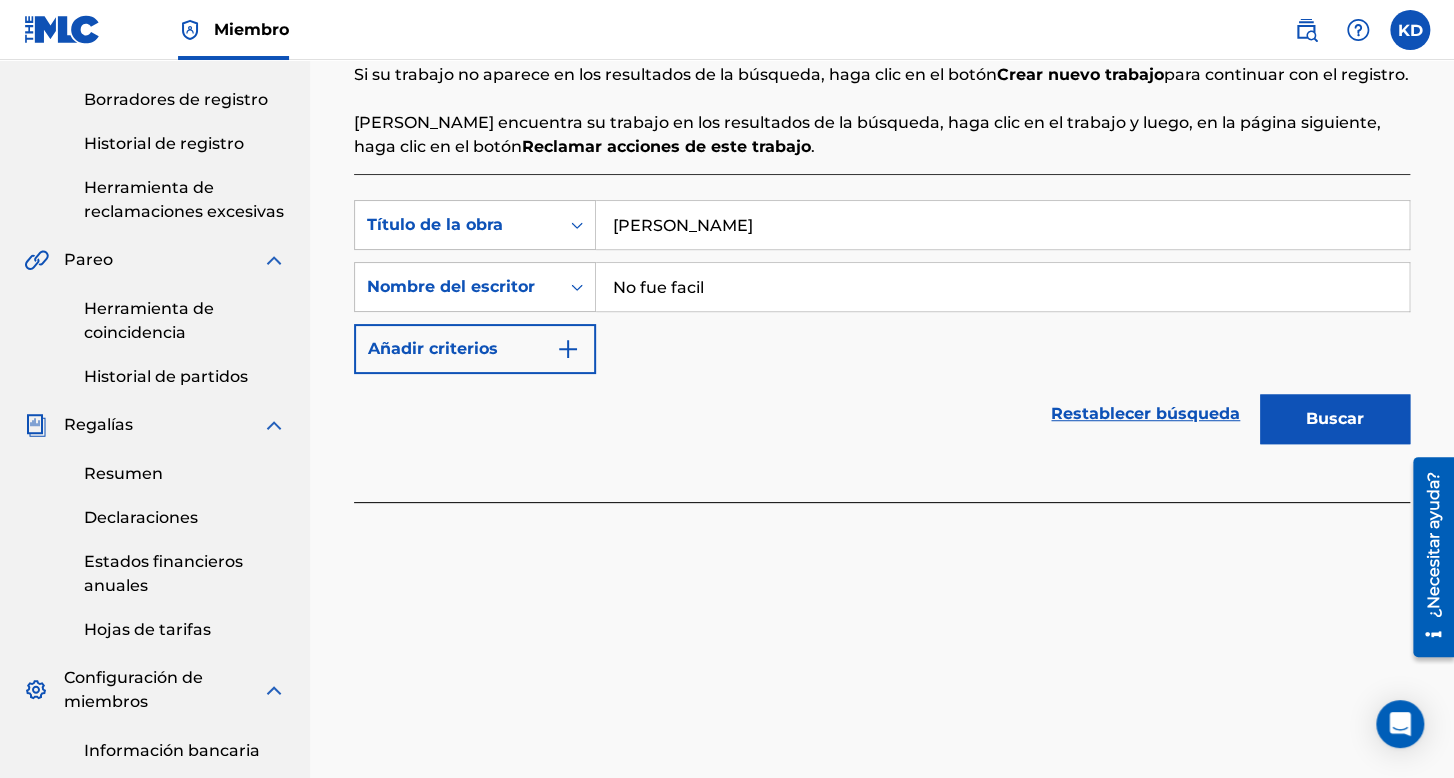 type on "No fue facil" 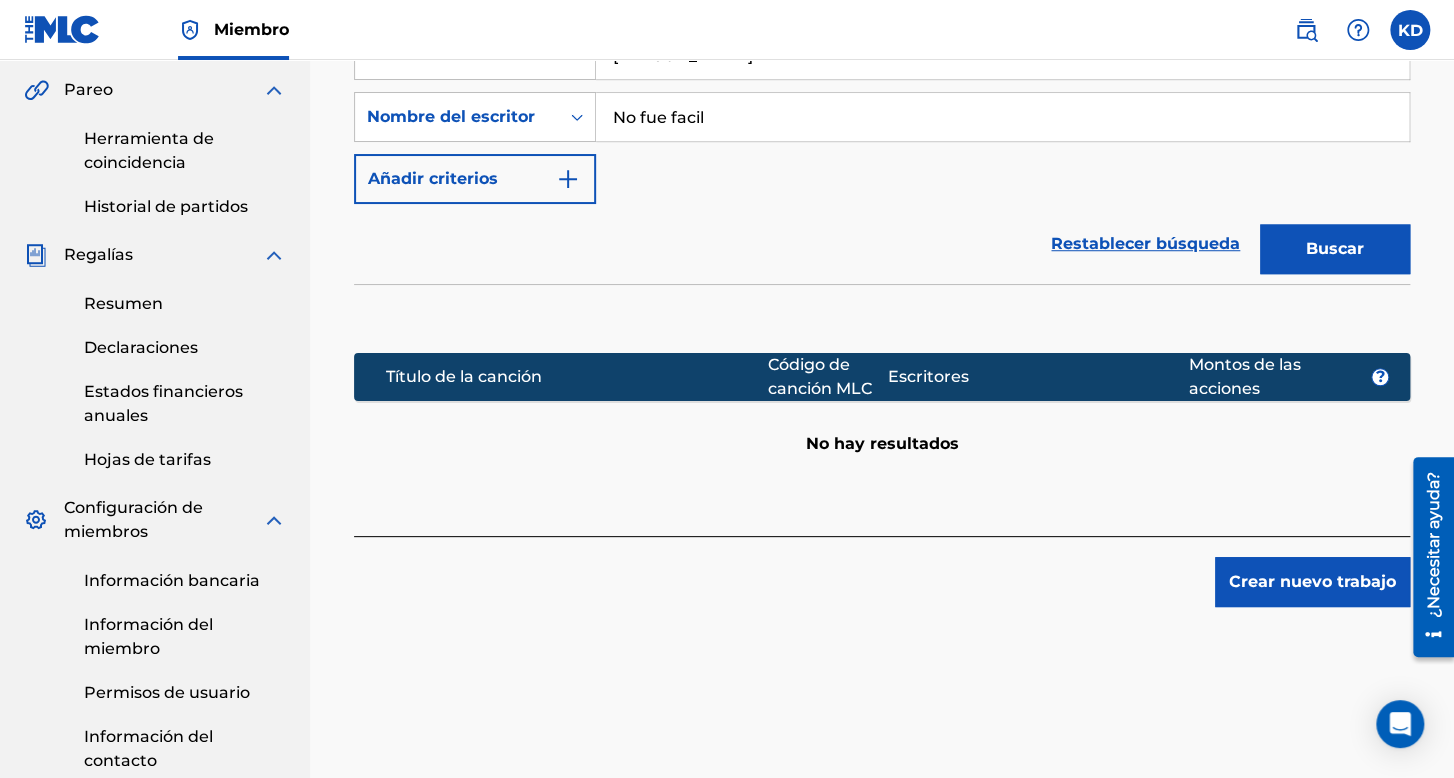 scroll, scrollTop: 600, scrollLeft: 0, axis: vertical 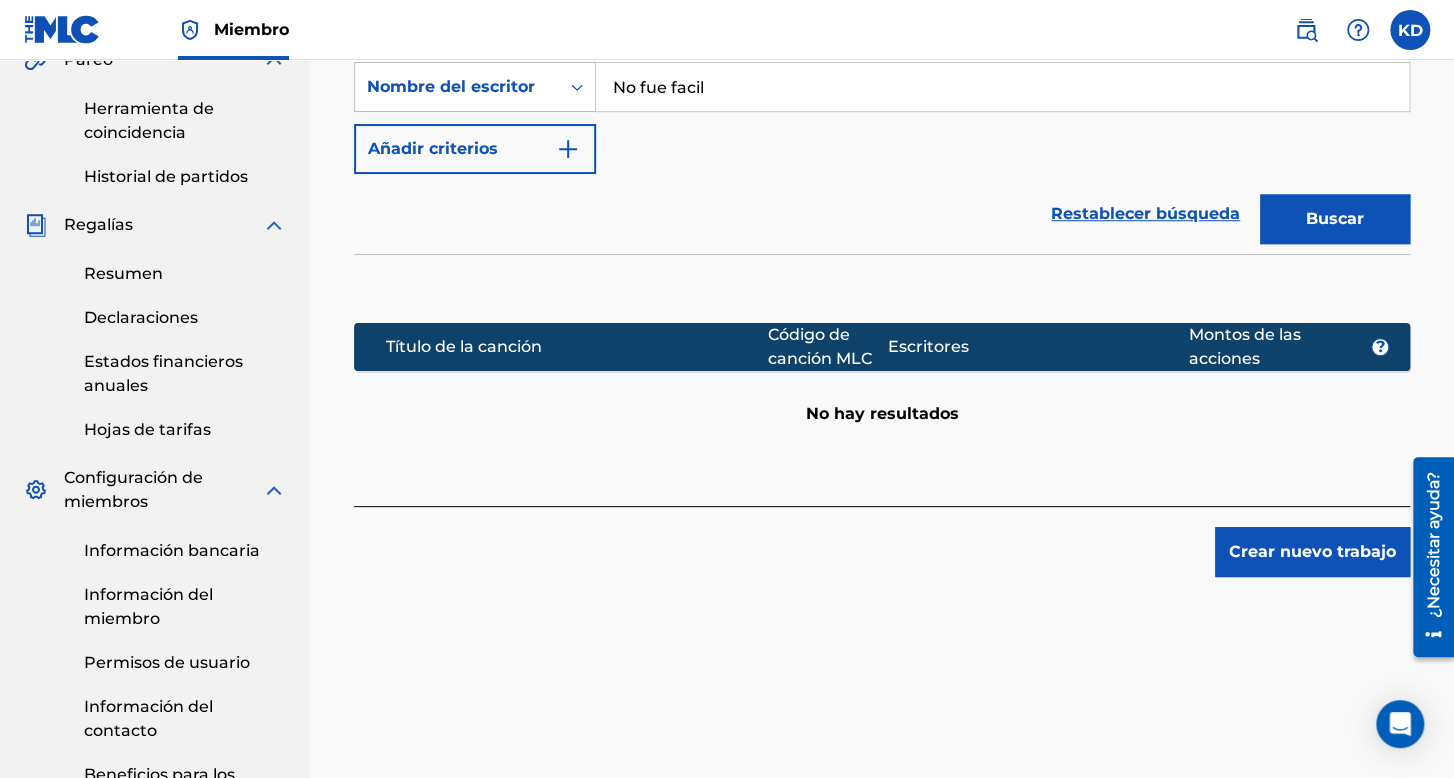 click on "Crear nuevo trabajo" at bounding box center [1312, 552] 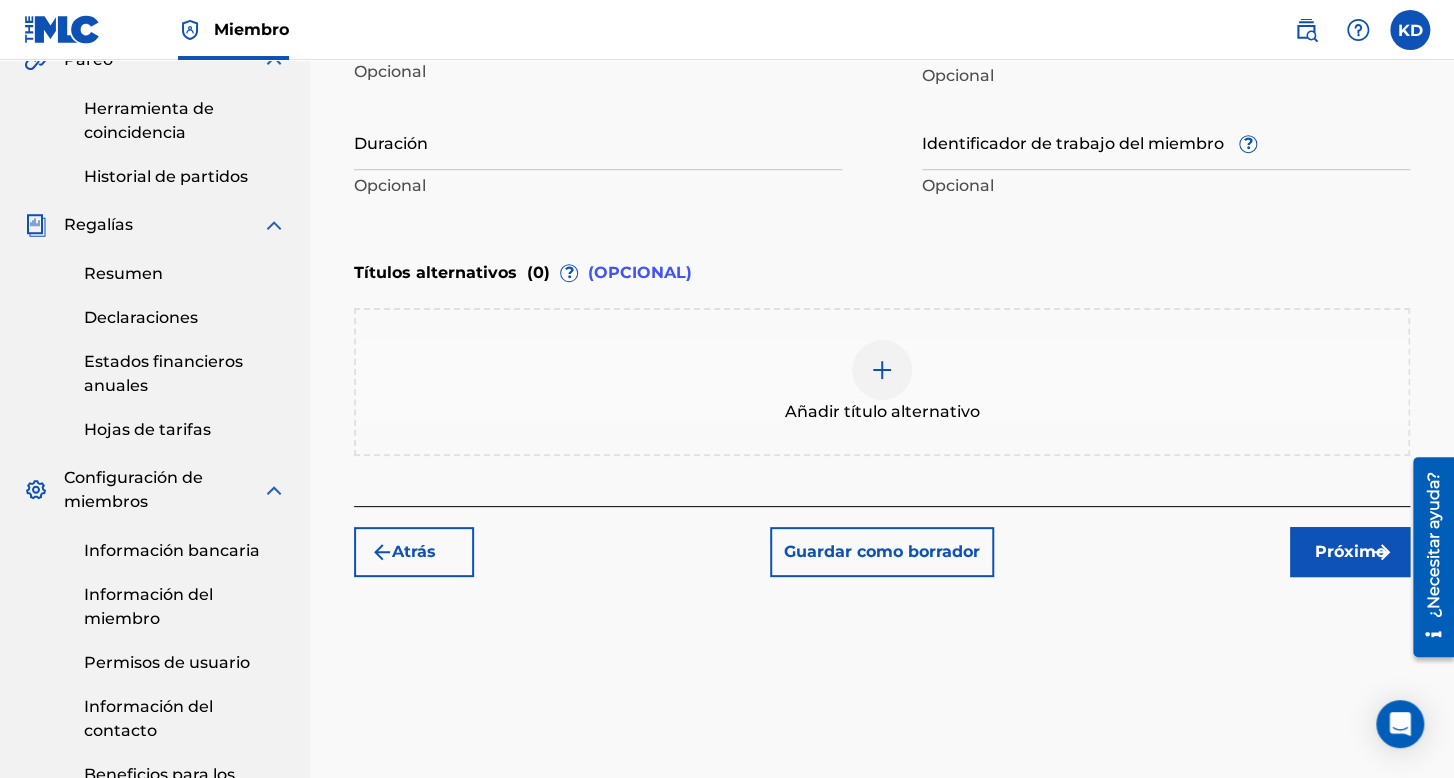 scroll, scrollTop: 200, scrollLeft: 0, axis: vertical 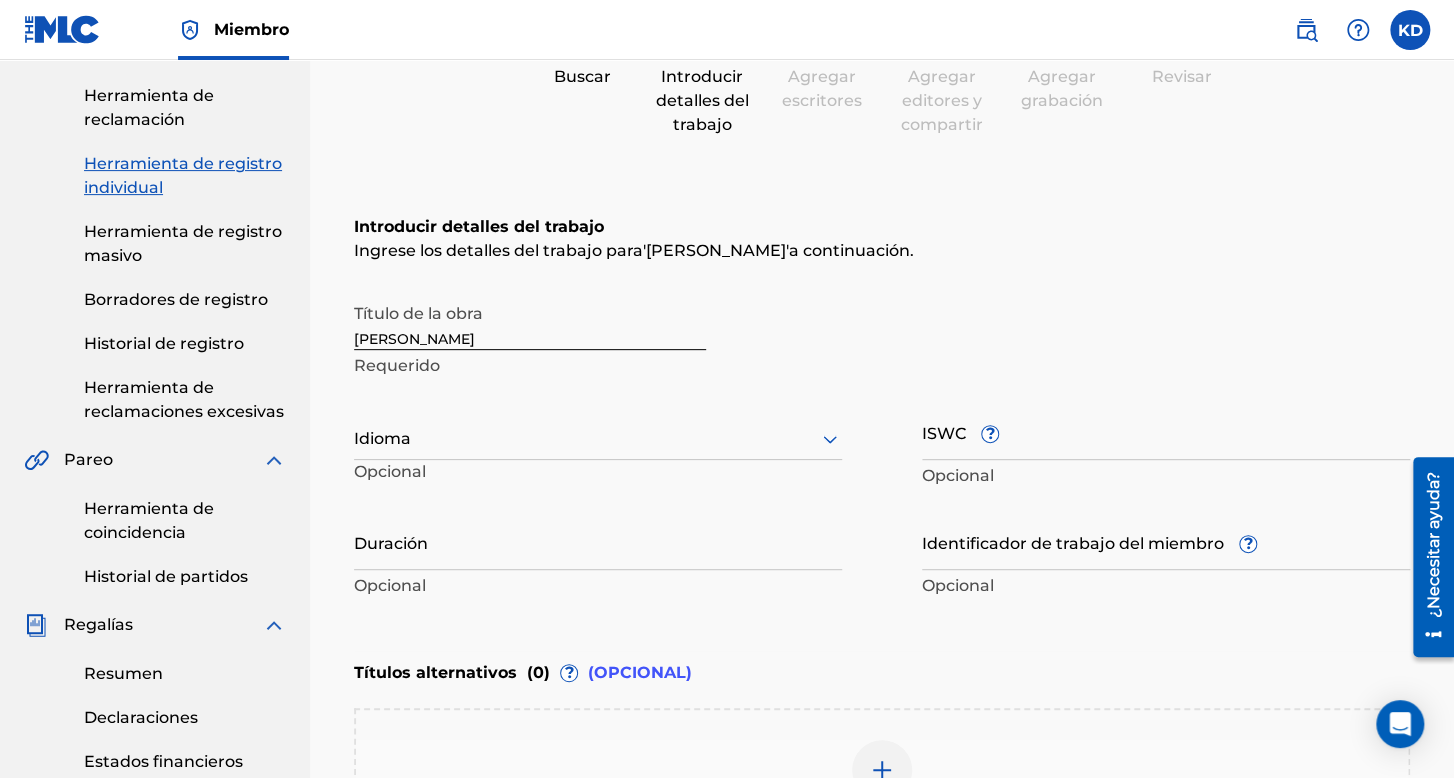 click at bounding box center (598, 438) 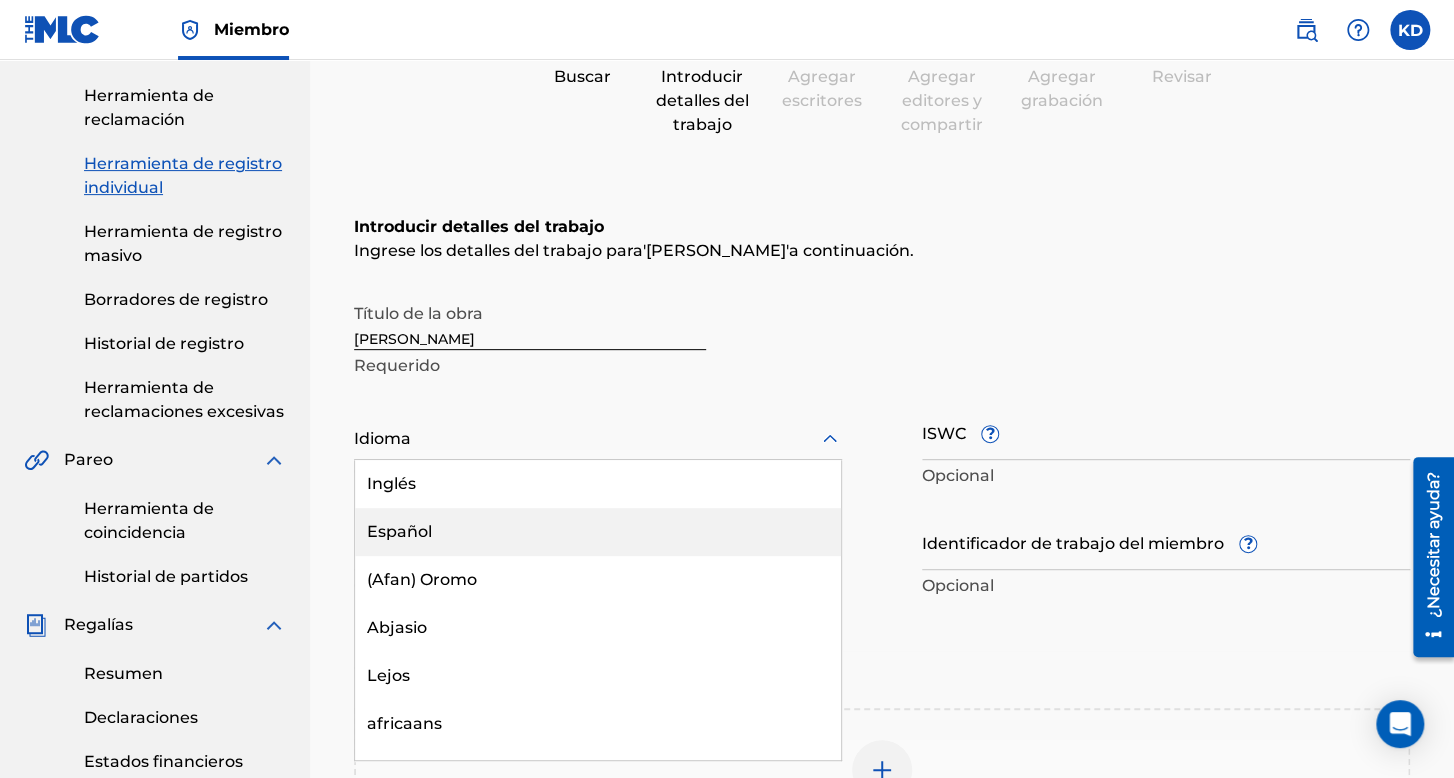 click on "Español" at bounding box center [598, 532] 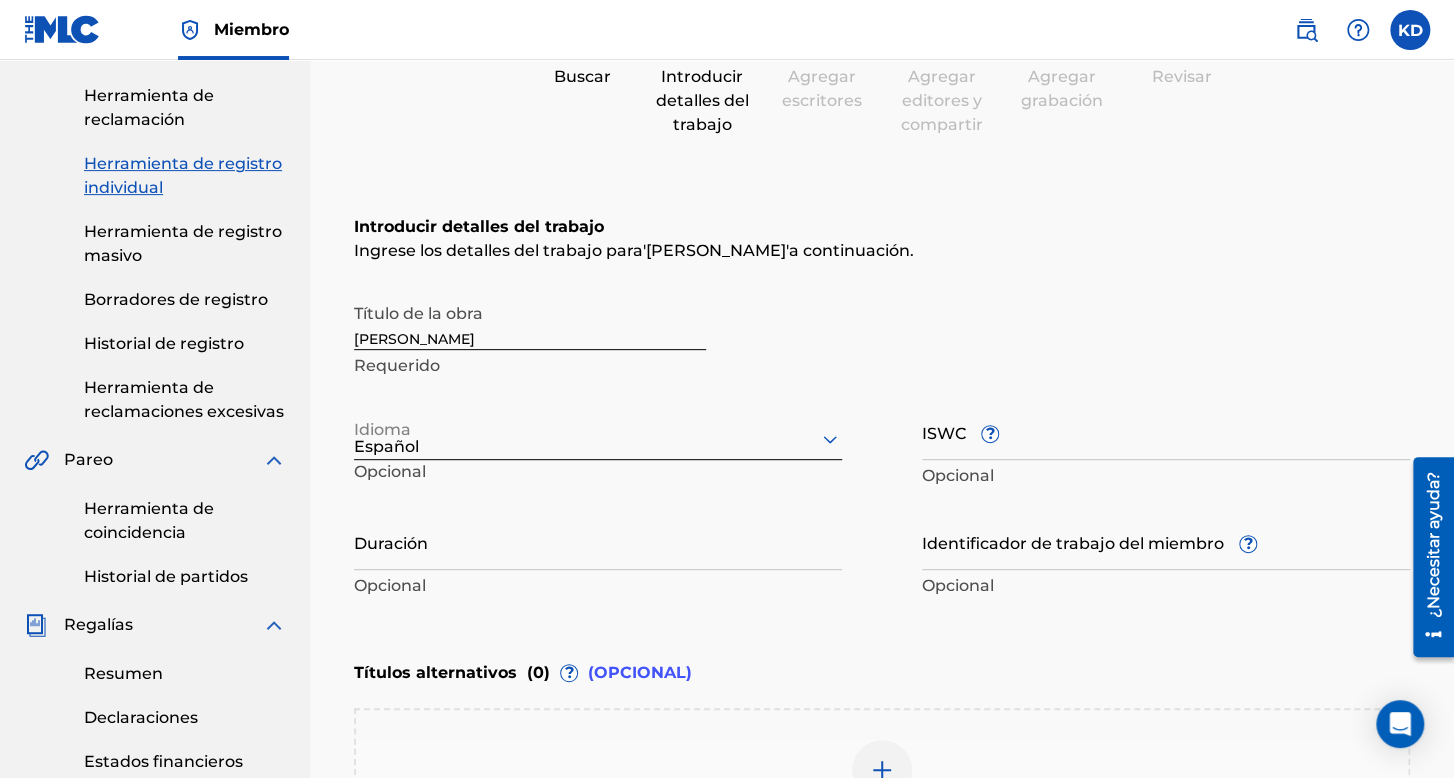 click on "Duración" at bounding box center [598, 541] 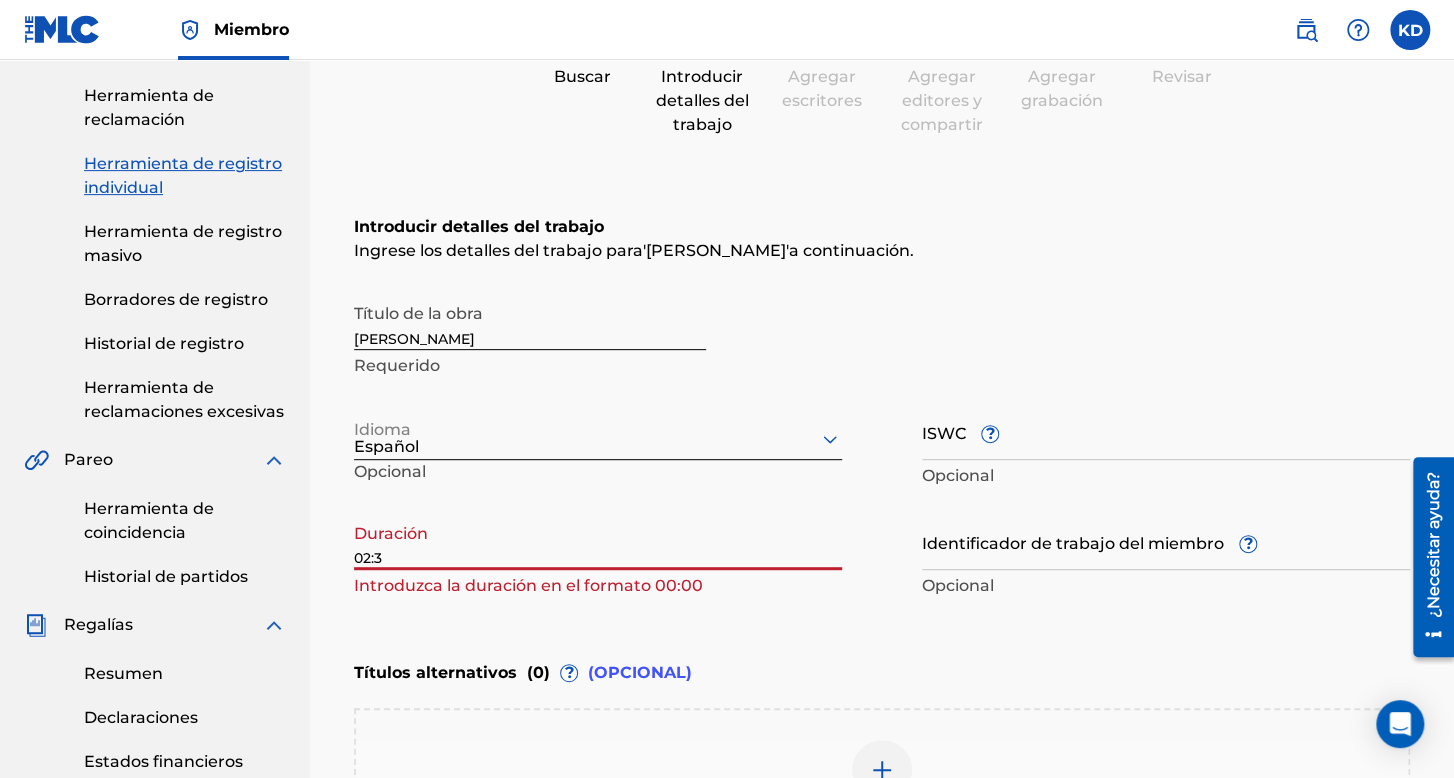 type on "02:33" 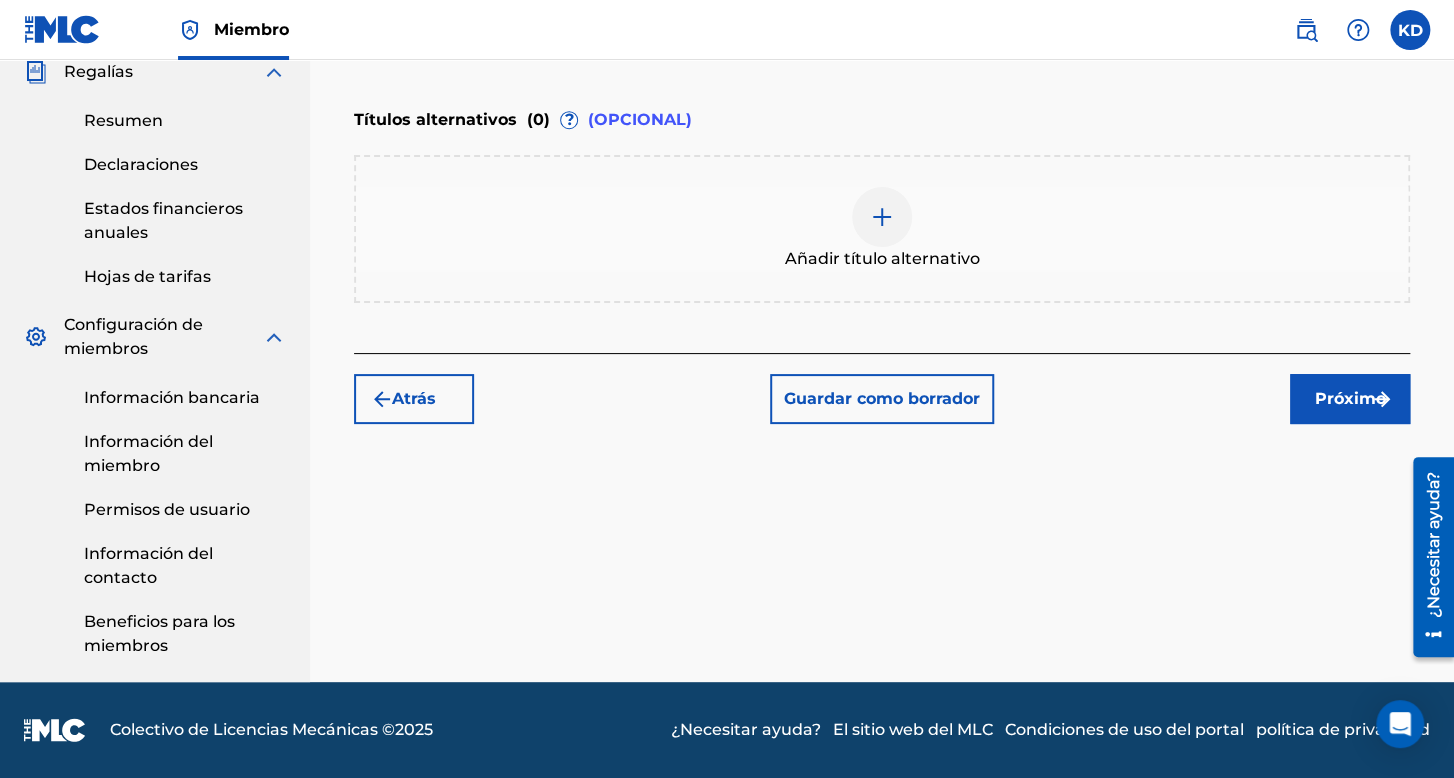 click on "Próximo" at bounding box center [1350, 398] 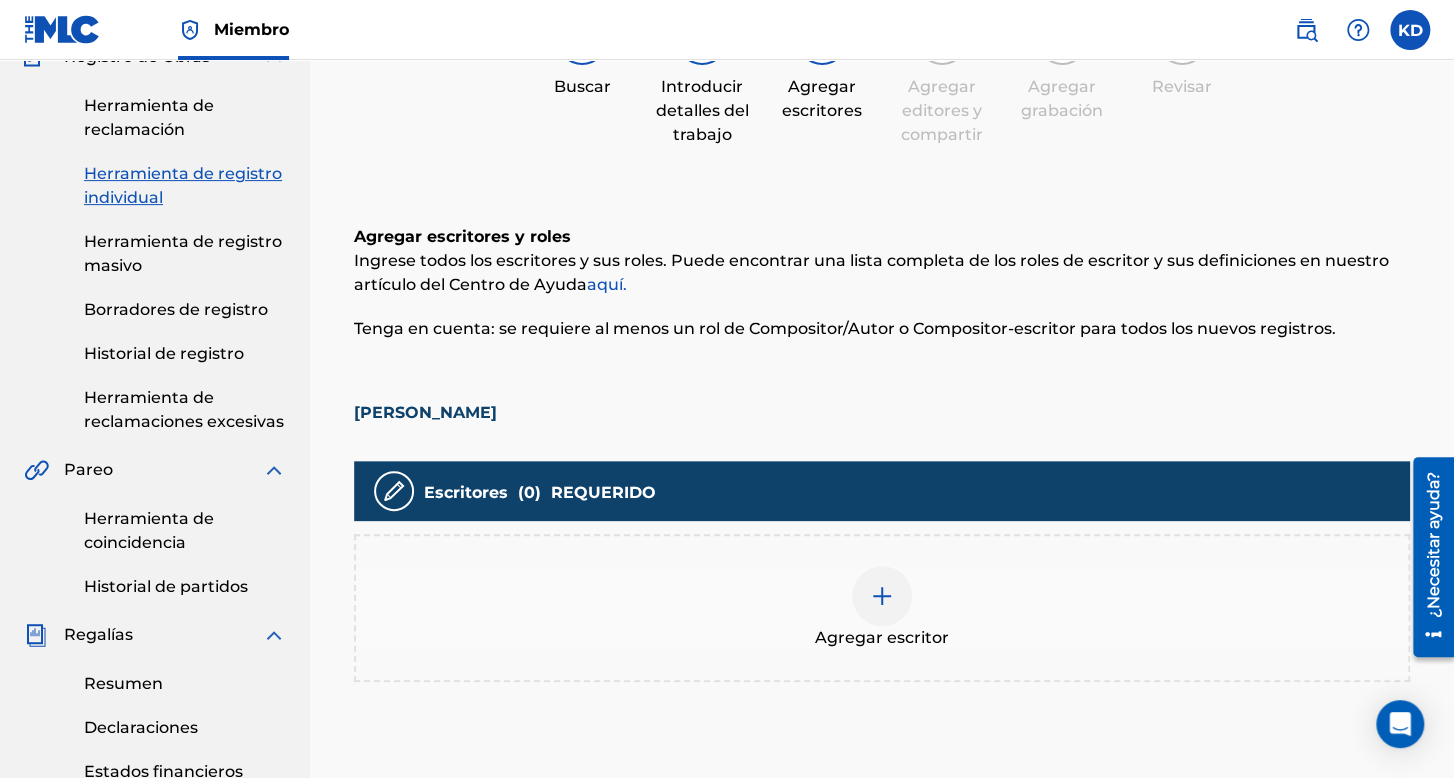 scroll, scrollTop: 195, scrollLeft: 0, axis: vertical 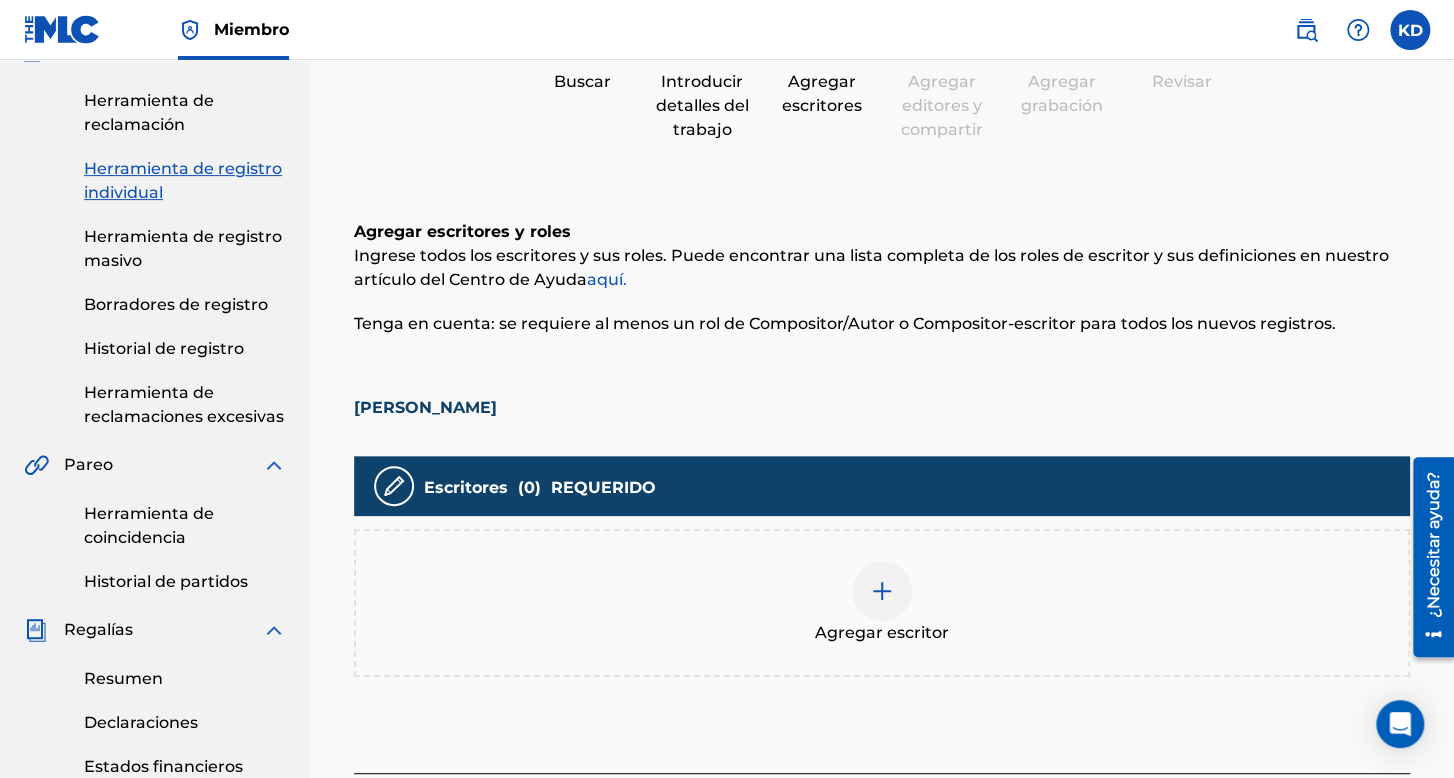 click on "Agregar escritor" at bounding box center [882, 603] 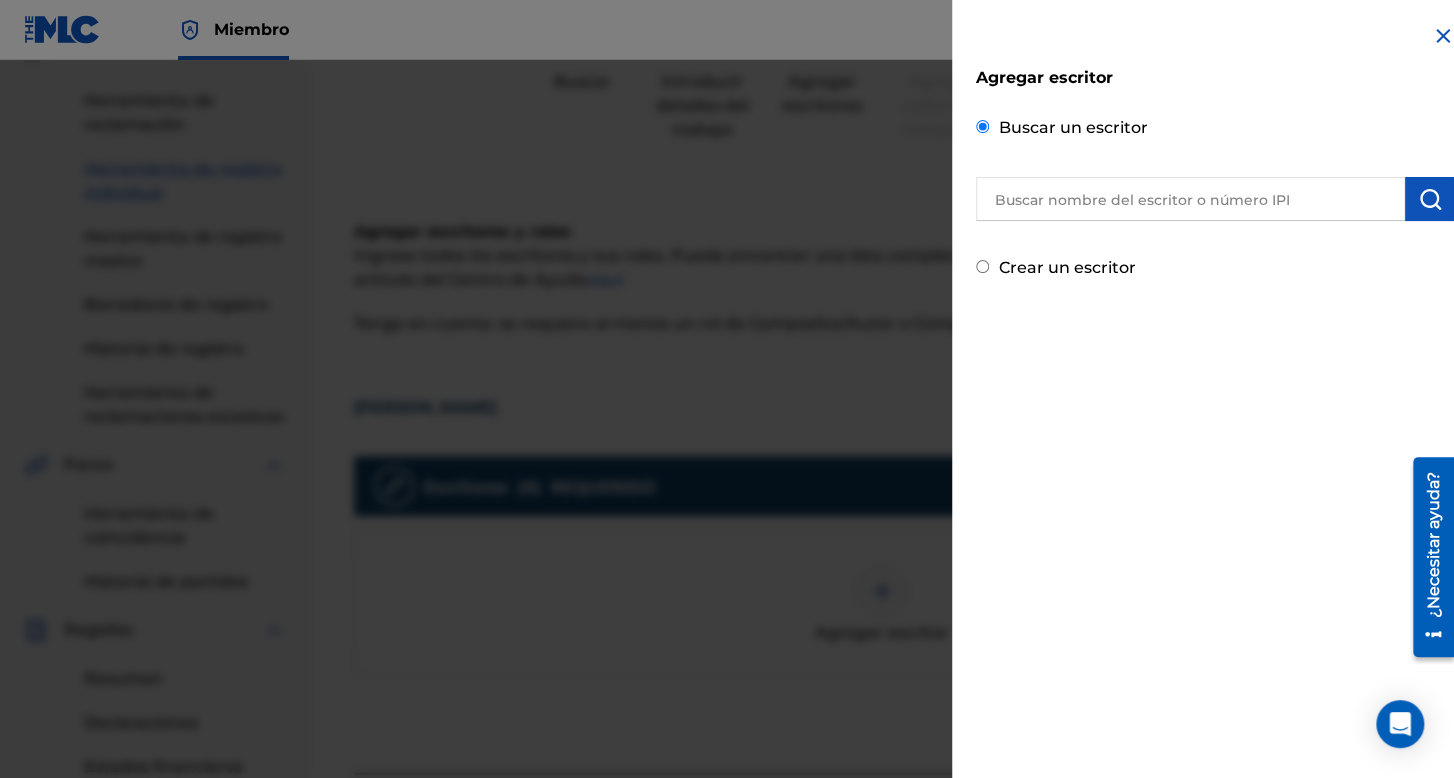 click at bounding box center [1190, 199] 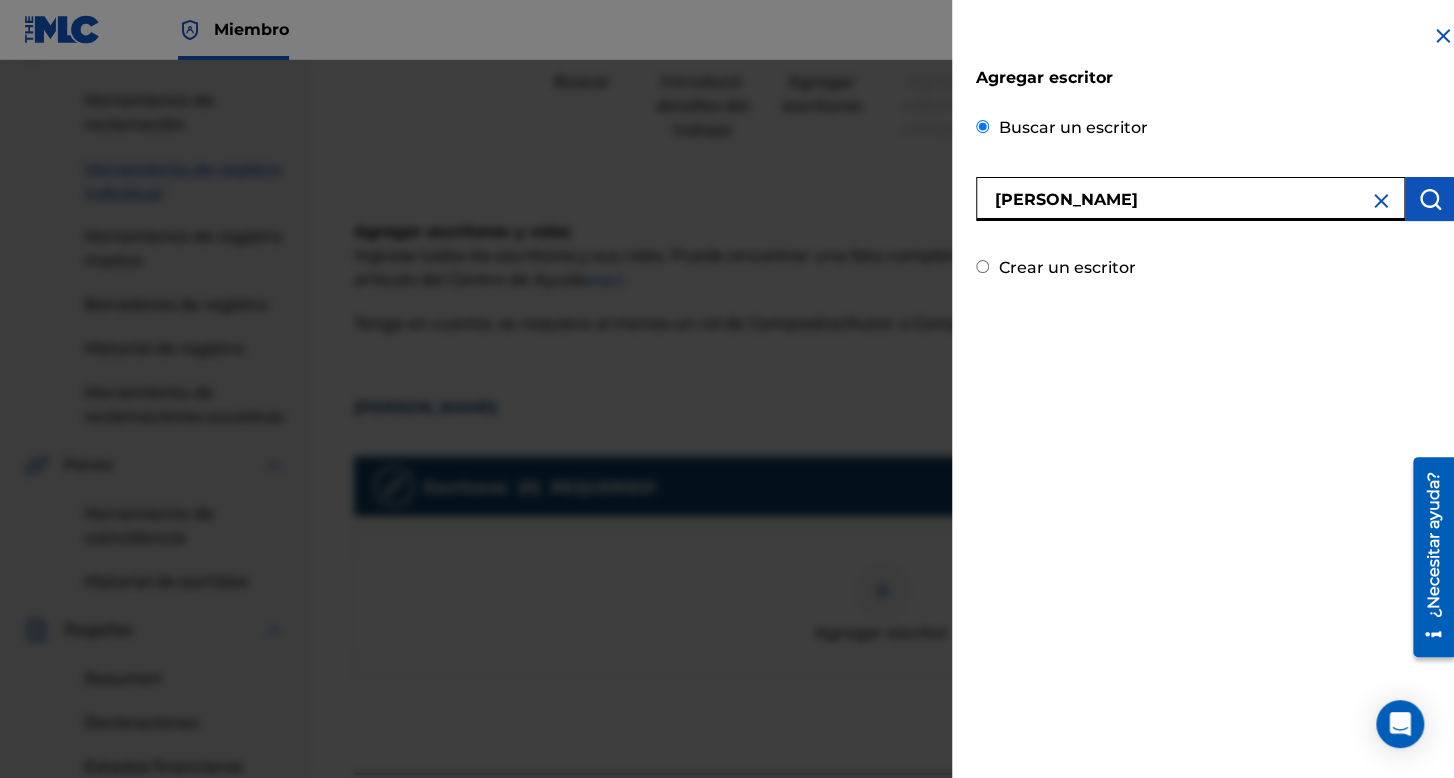 type on "[PERSON_NAME]" 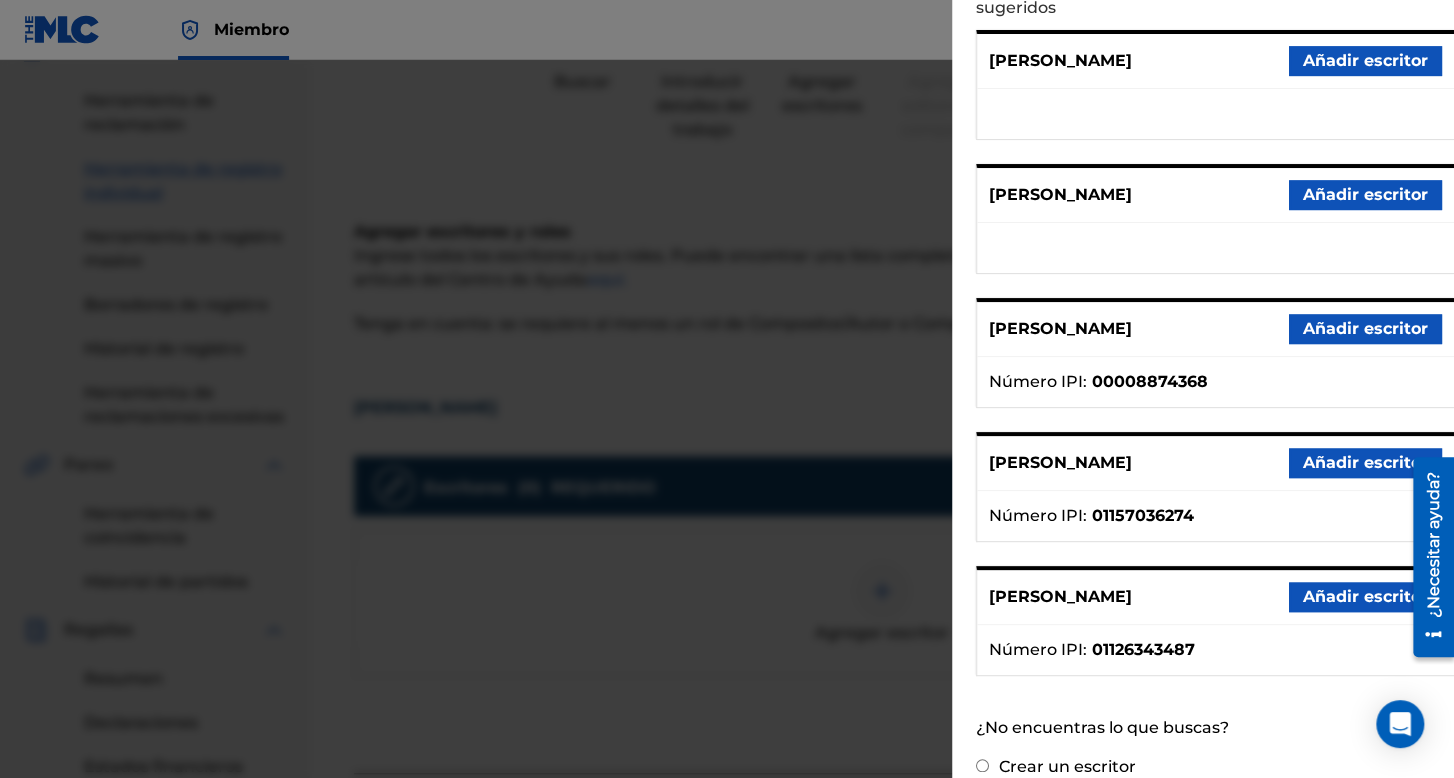 scroll, scrollTop: 0, scrollLeft: 0, axis: both 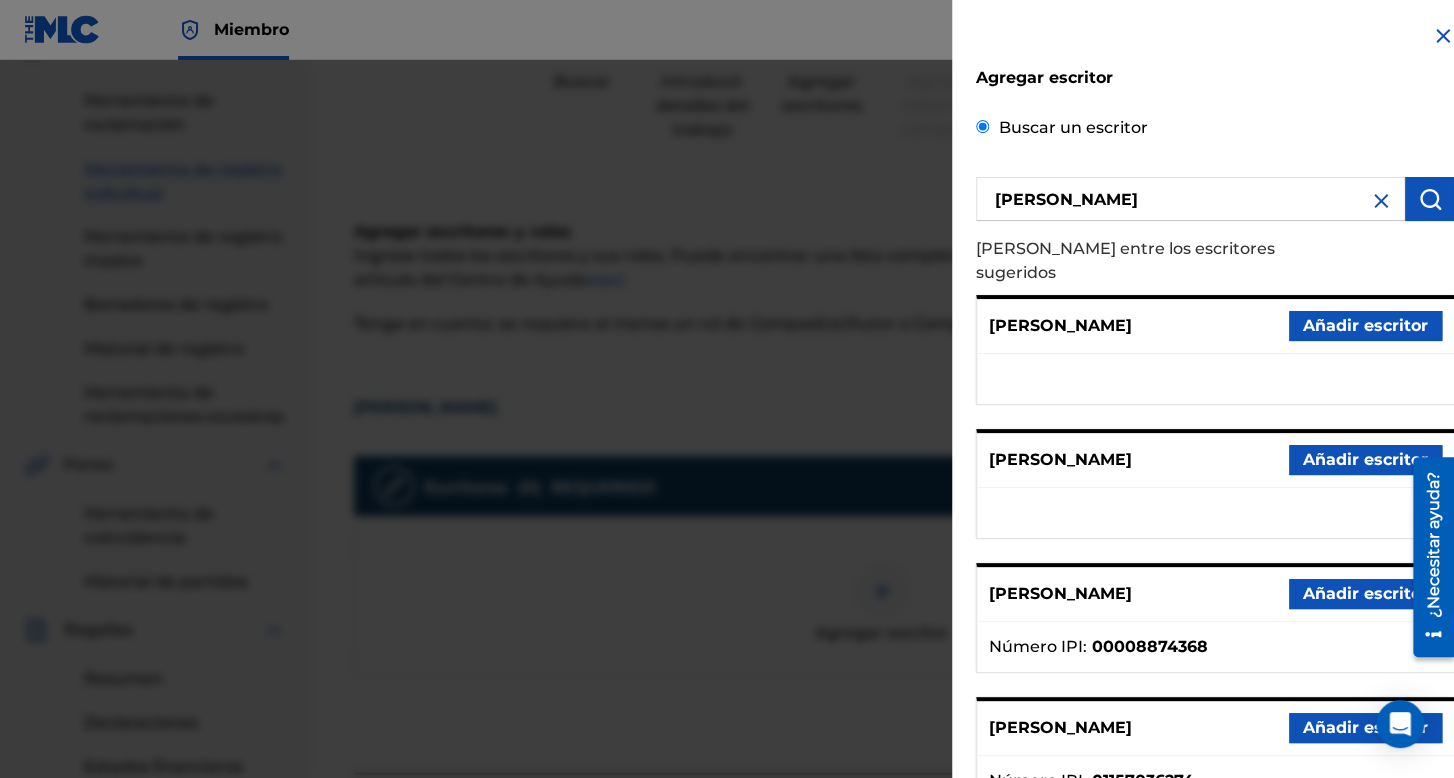 click at bounding box center (1381, 201) 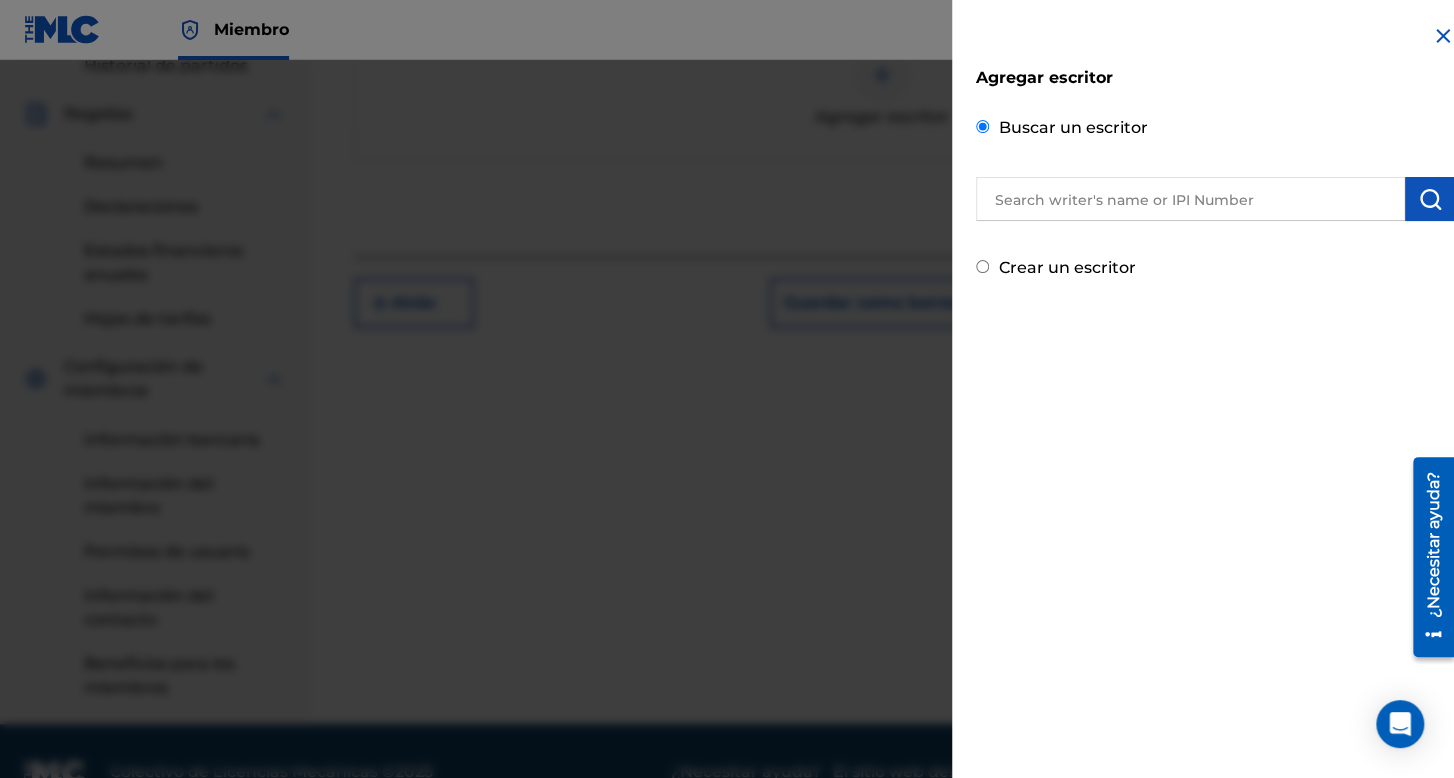 scroll, scrollTop: 753, scrollLeft: 0, axis: vertical 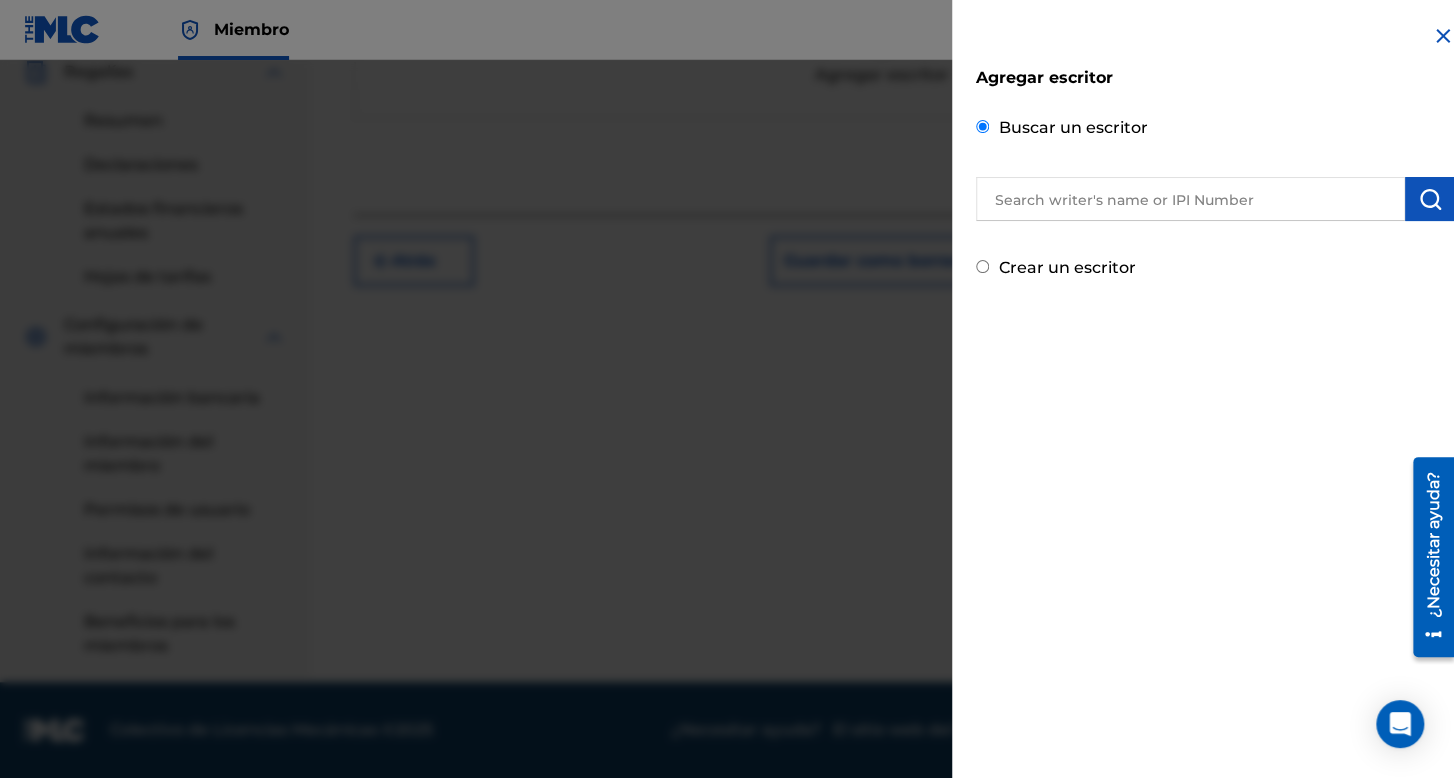 click on "Buscar un escritor" at bounding box center [1215, 166] 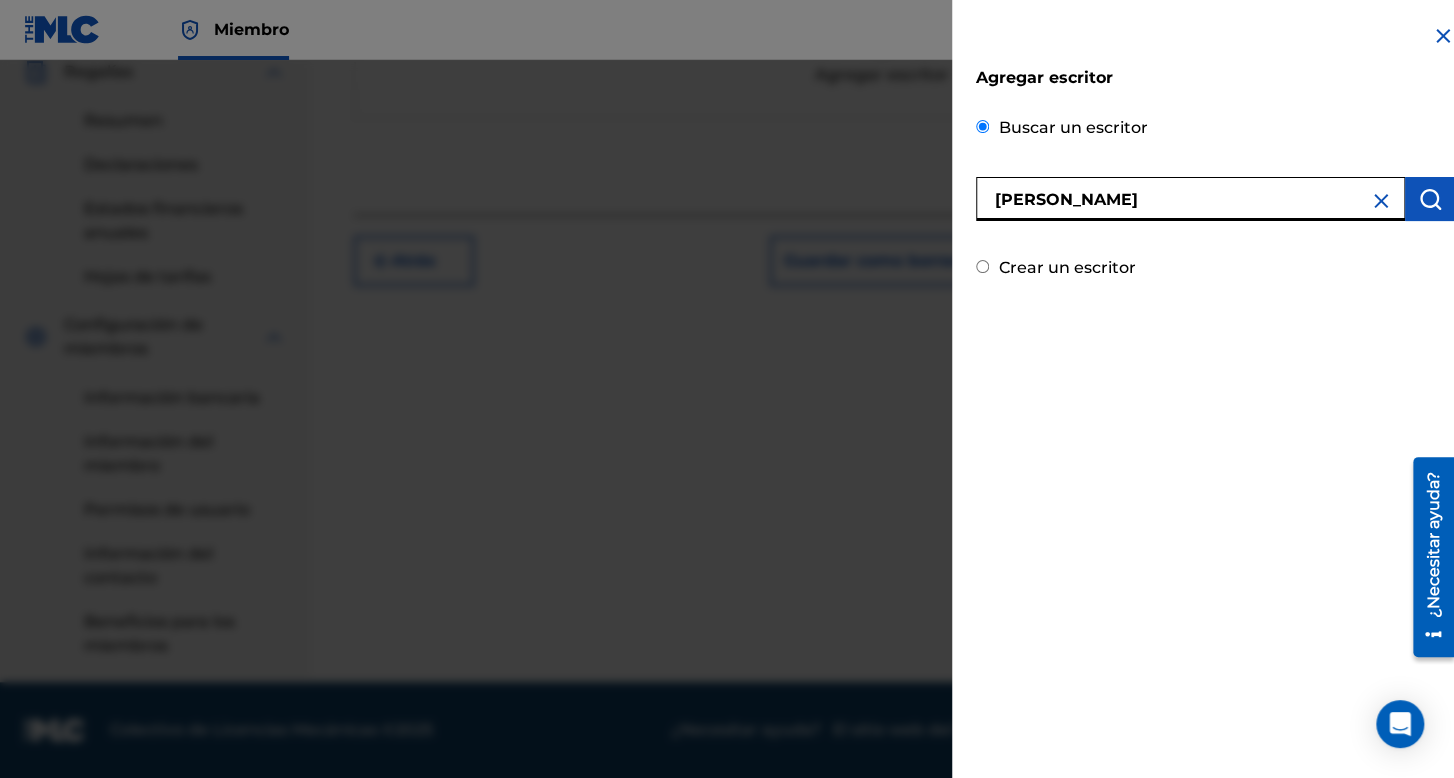 type on "[PERSON_NAME]" 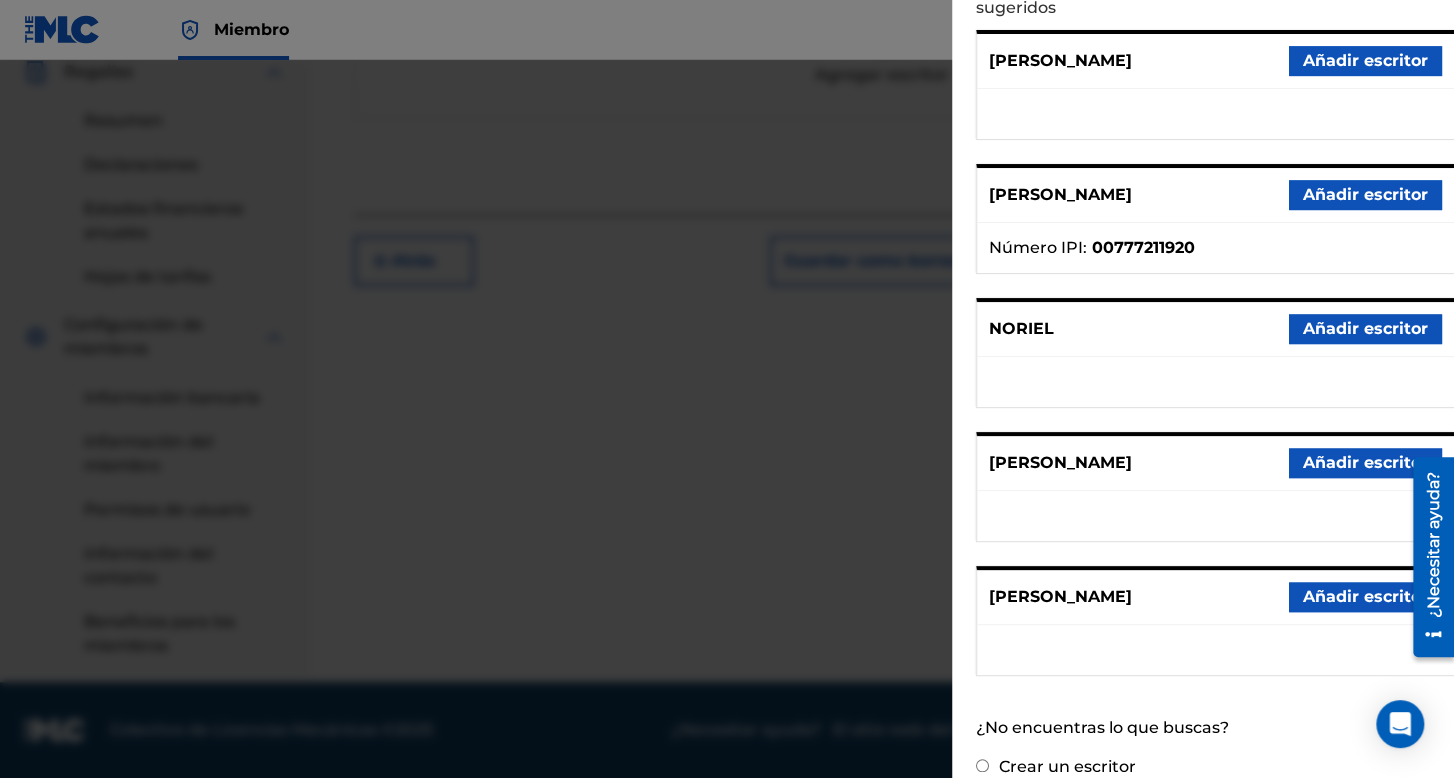 scroll, scrollTop: 0, scrollLeft: 0, axis: both 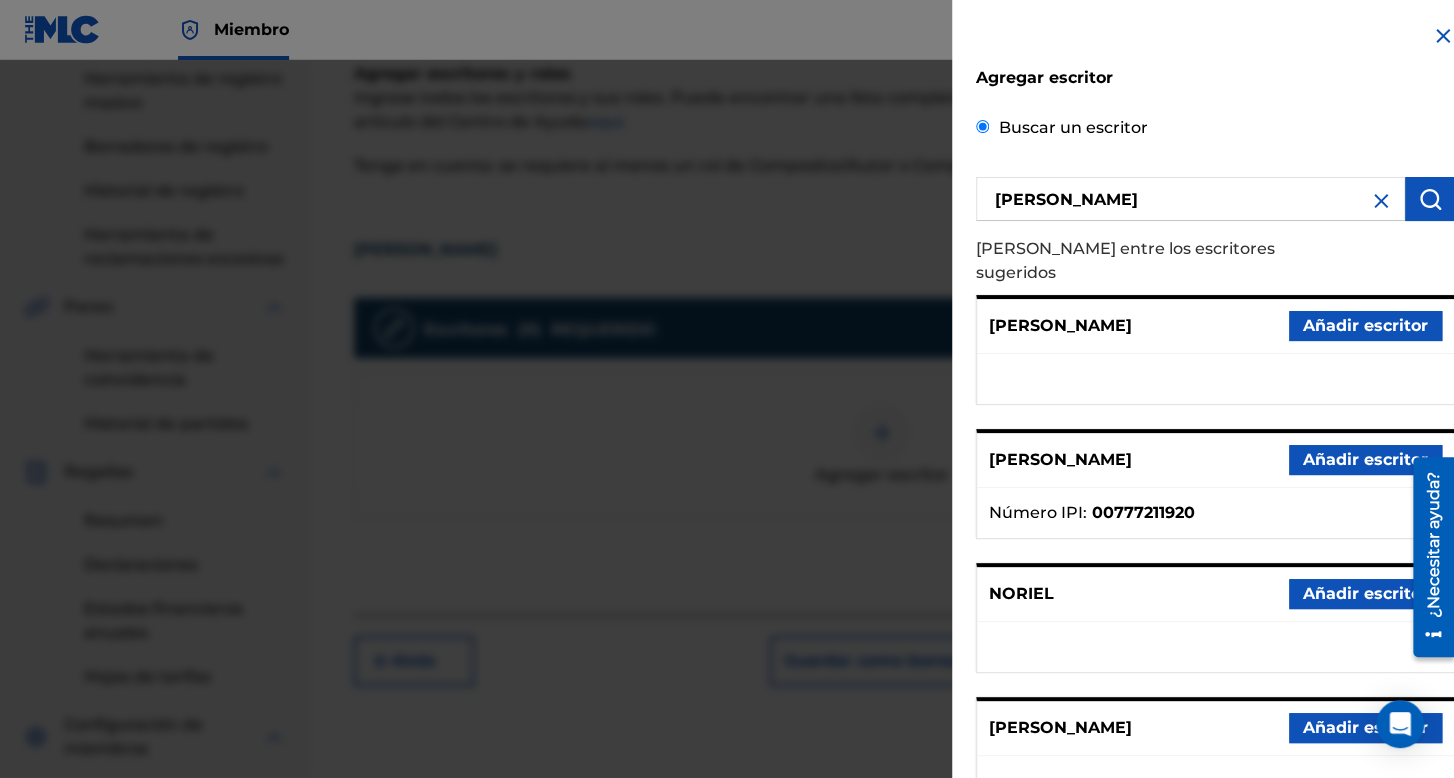 click at bounding box center (1381, 201) 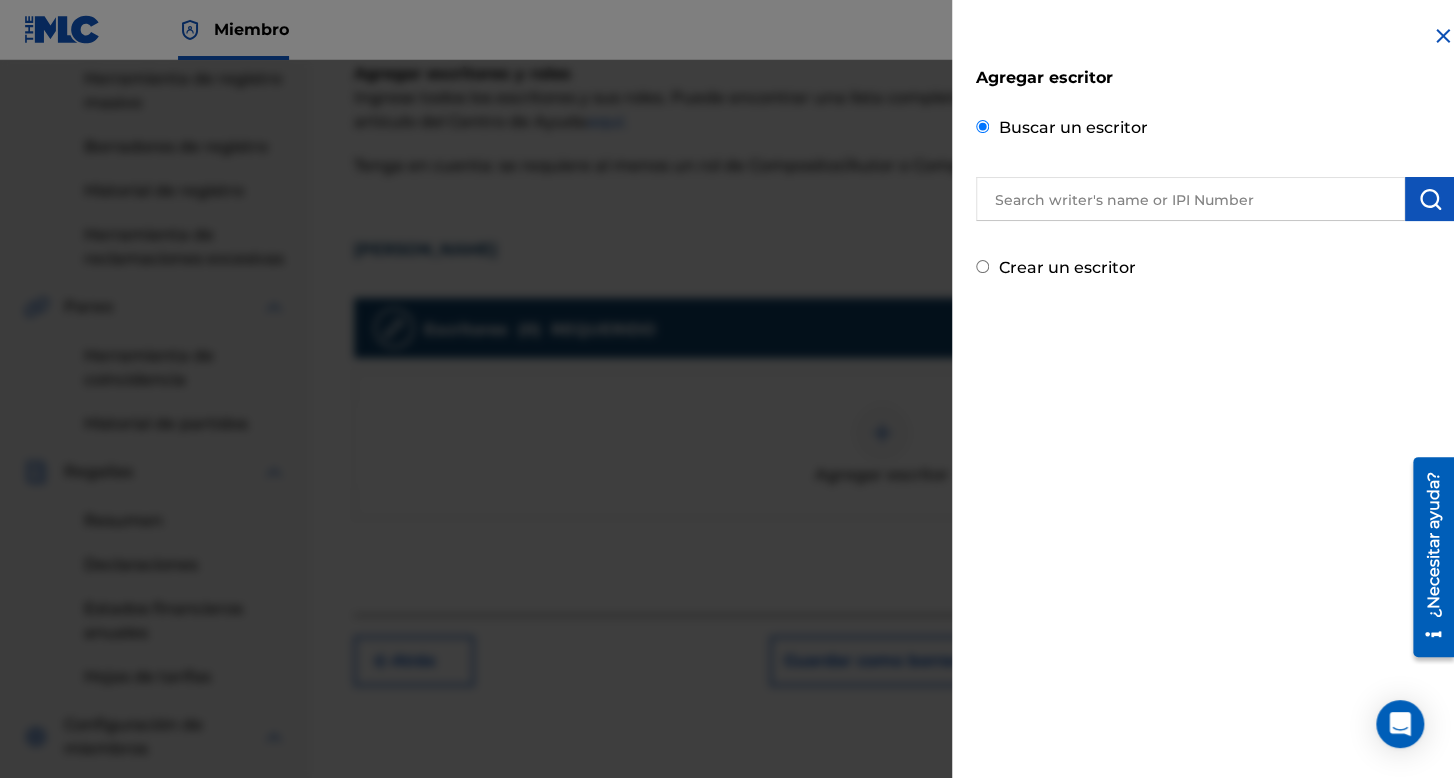 click at bounding box center [1190, 199] 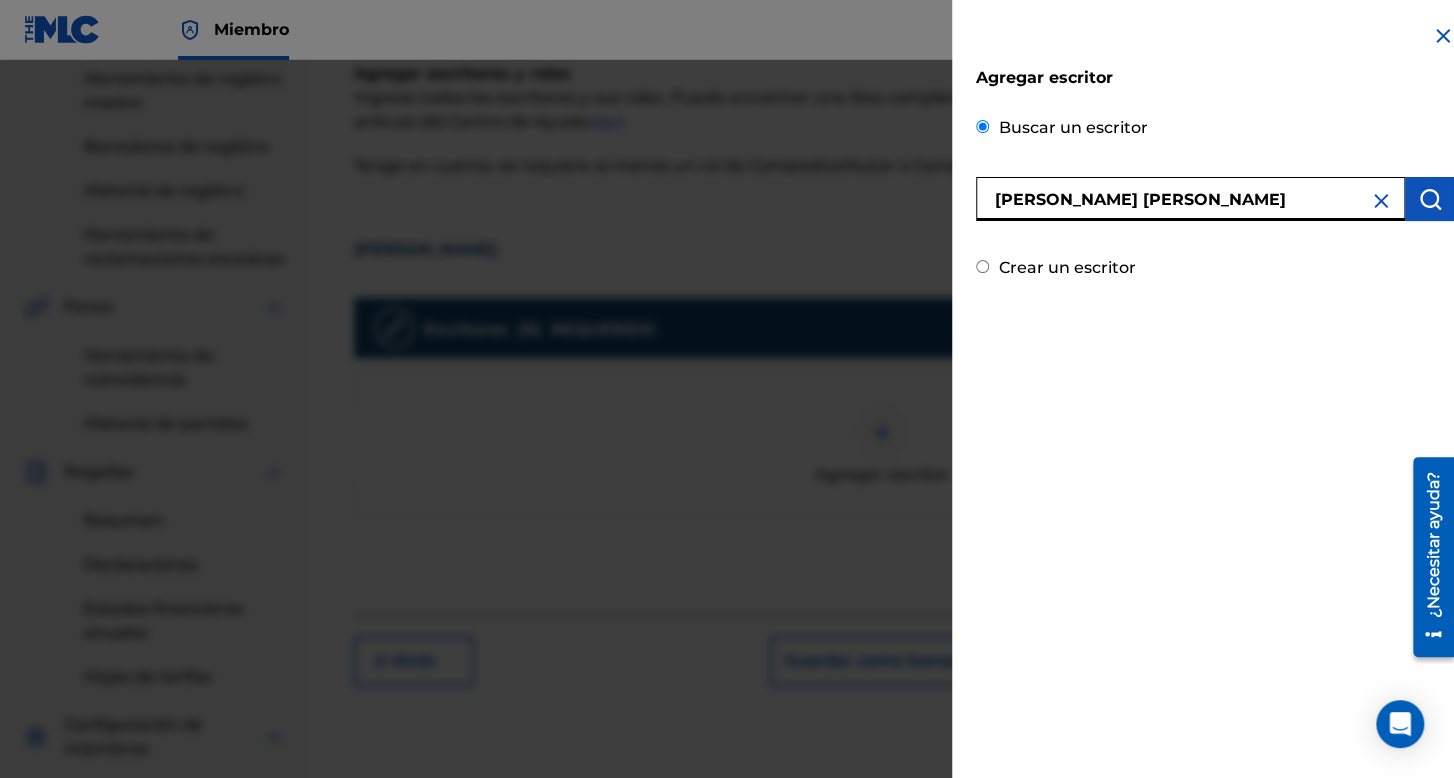 type on "[PERSON_NAME] [PERSON_NAME]" 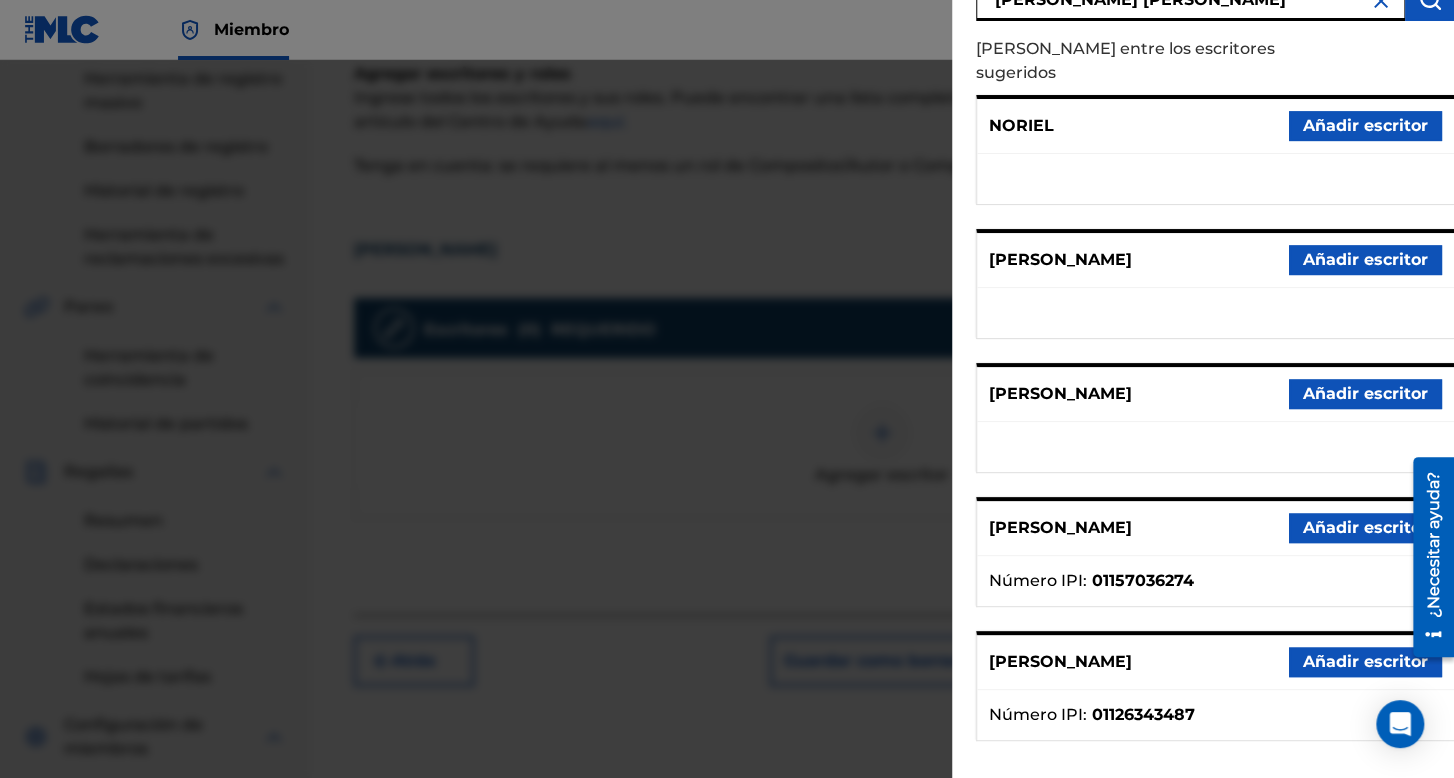 scroll, scrollTop: 265, scrollLeft: 0, axis: vertical 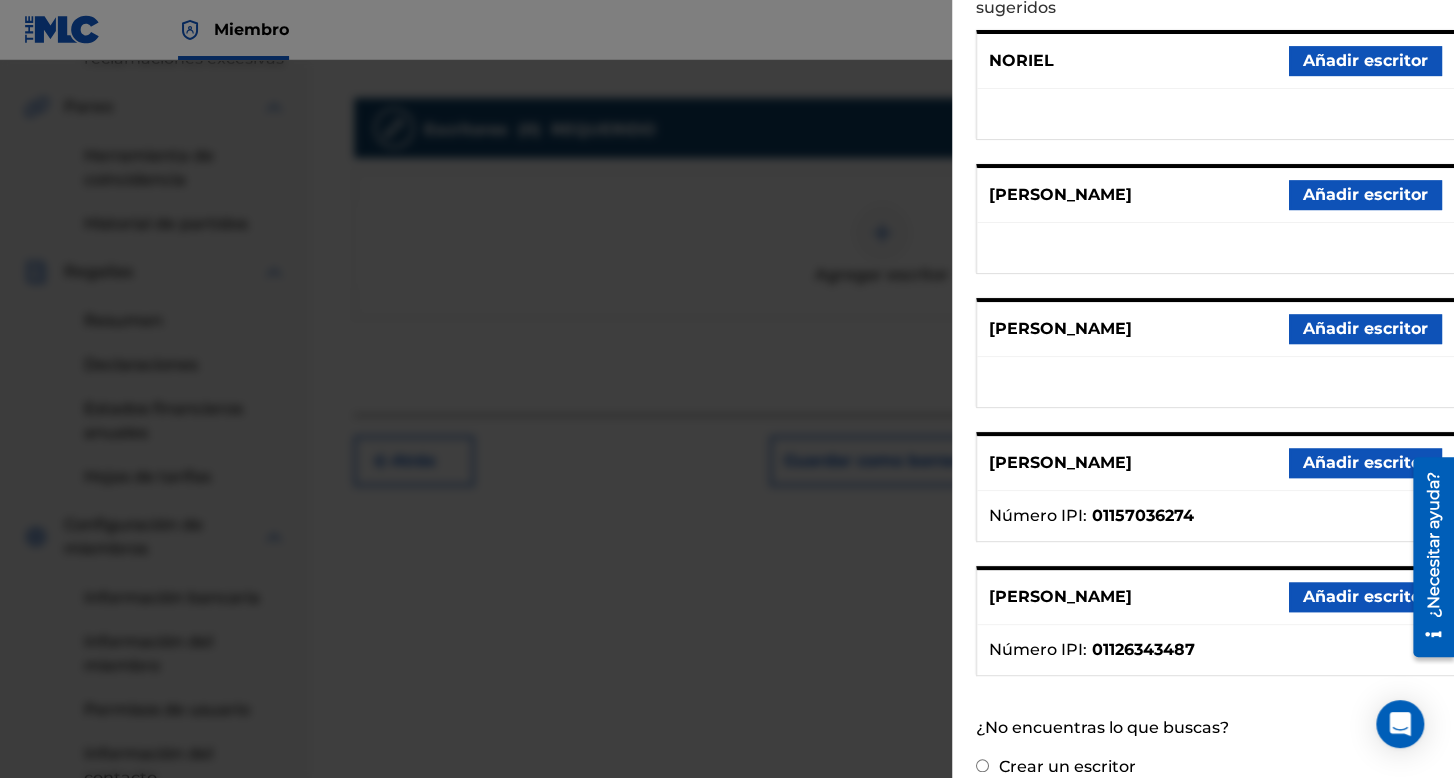 click at bounding box center [727, 449] 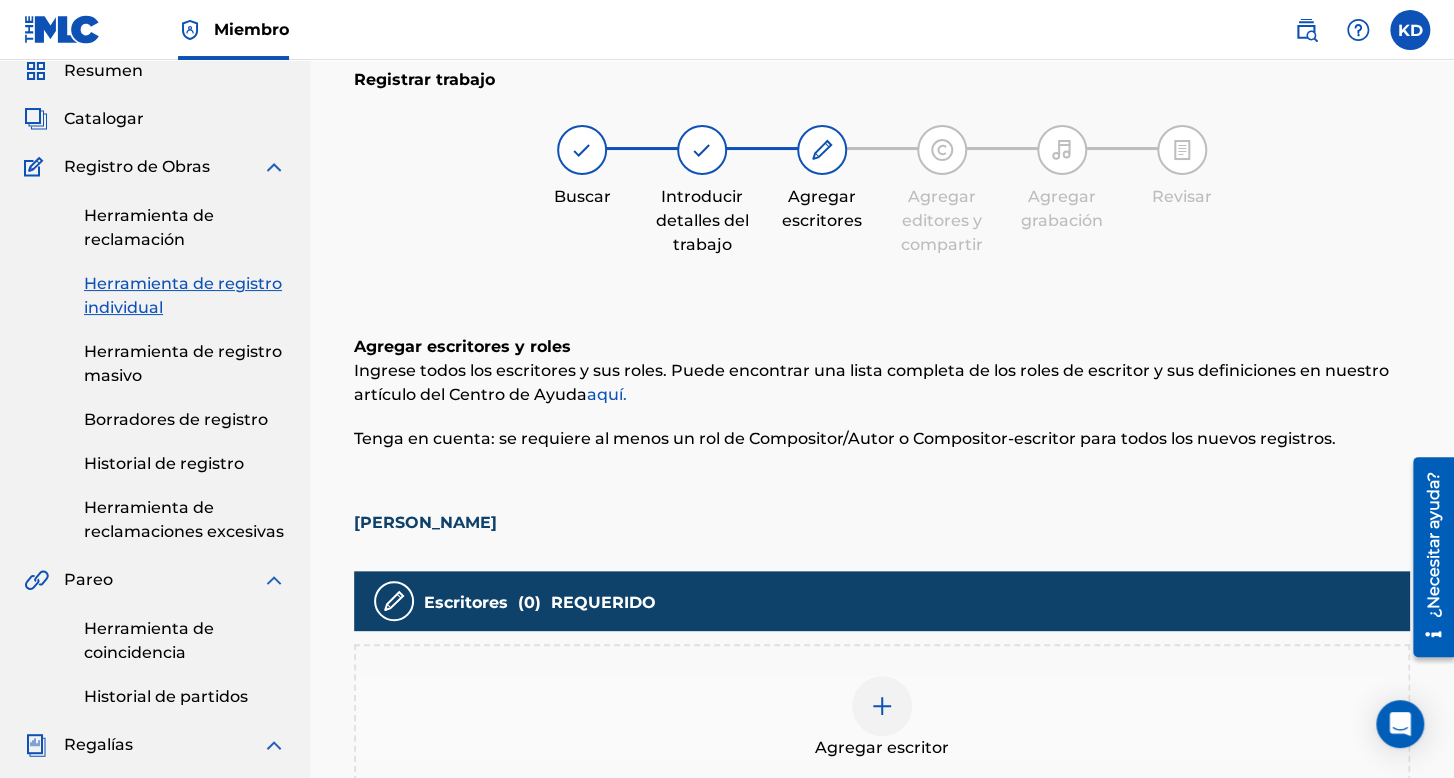 scroll, scrollTop: 0, scrollLeft: 0, axis: both 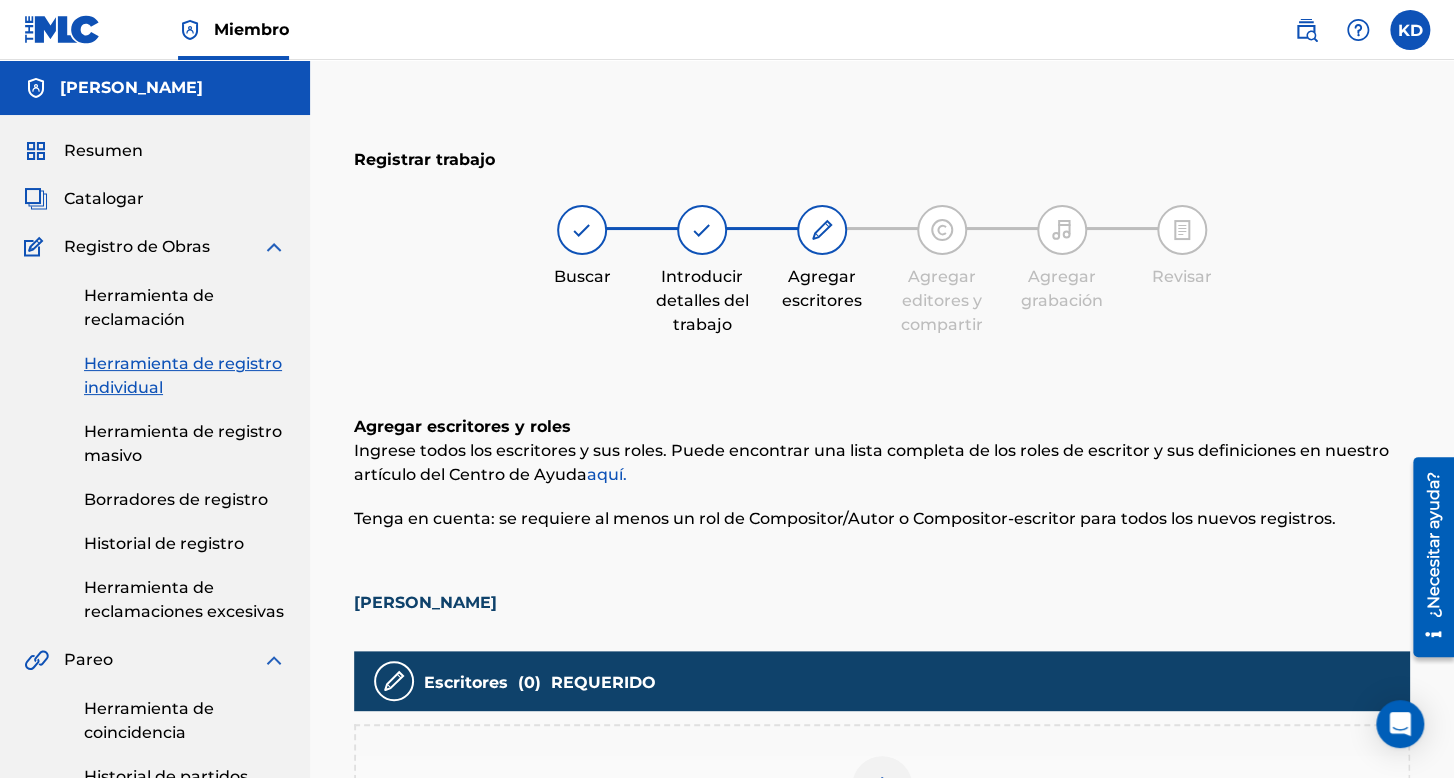 click at bounding box center (1410, 30) 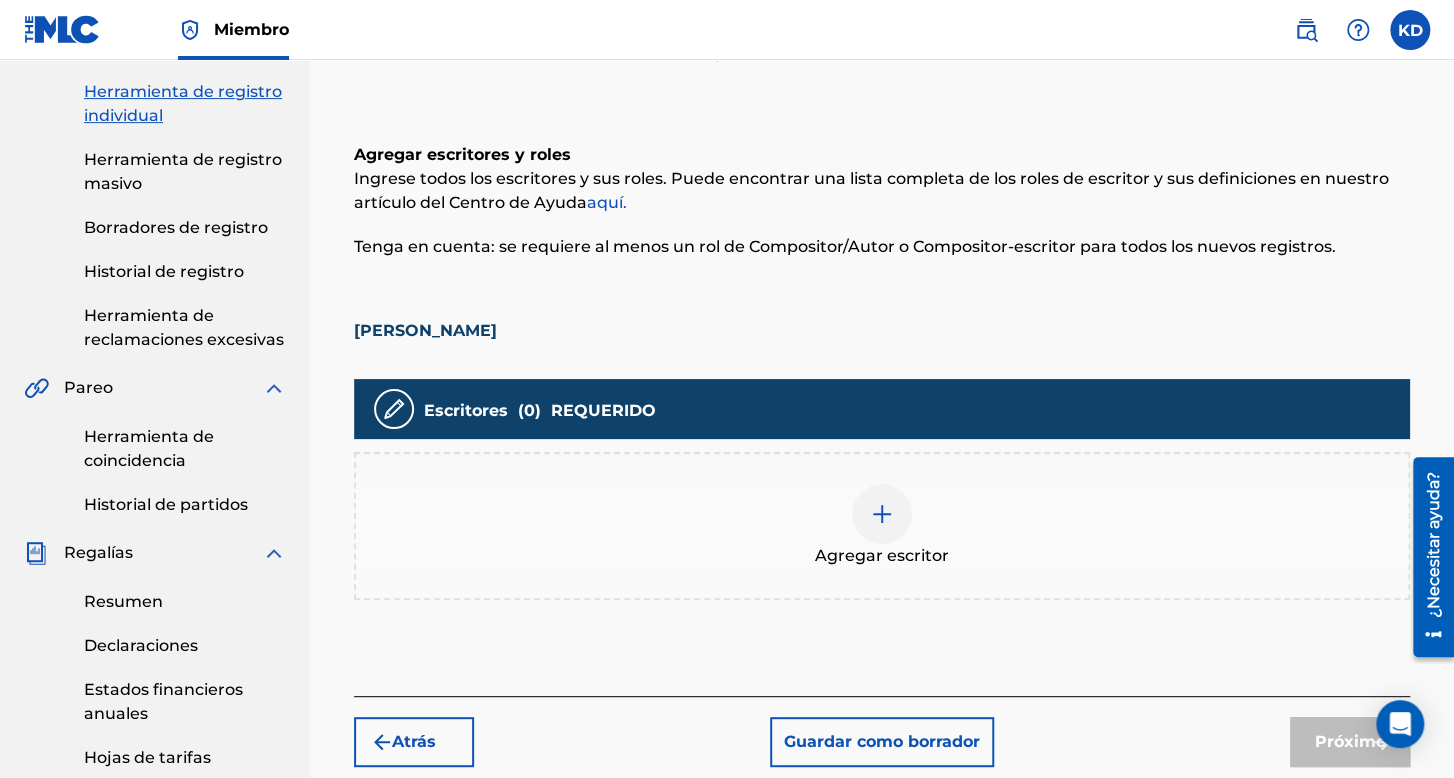 scroll, scrollTop: 500, scrollLeft: 0, axis: vertical 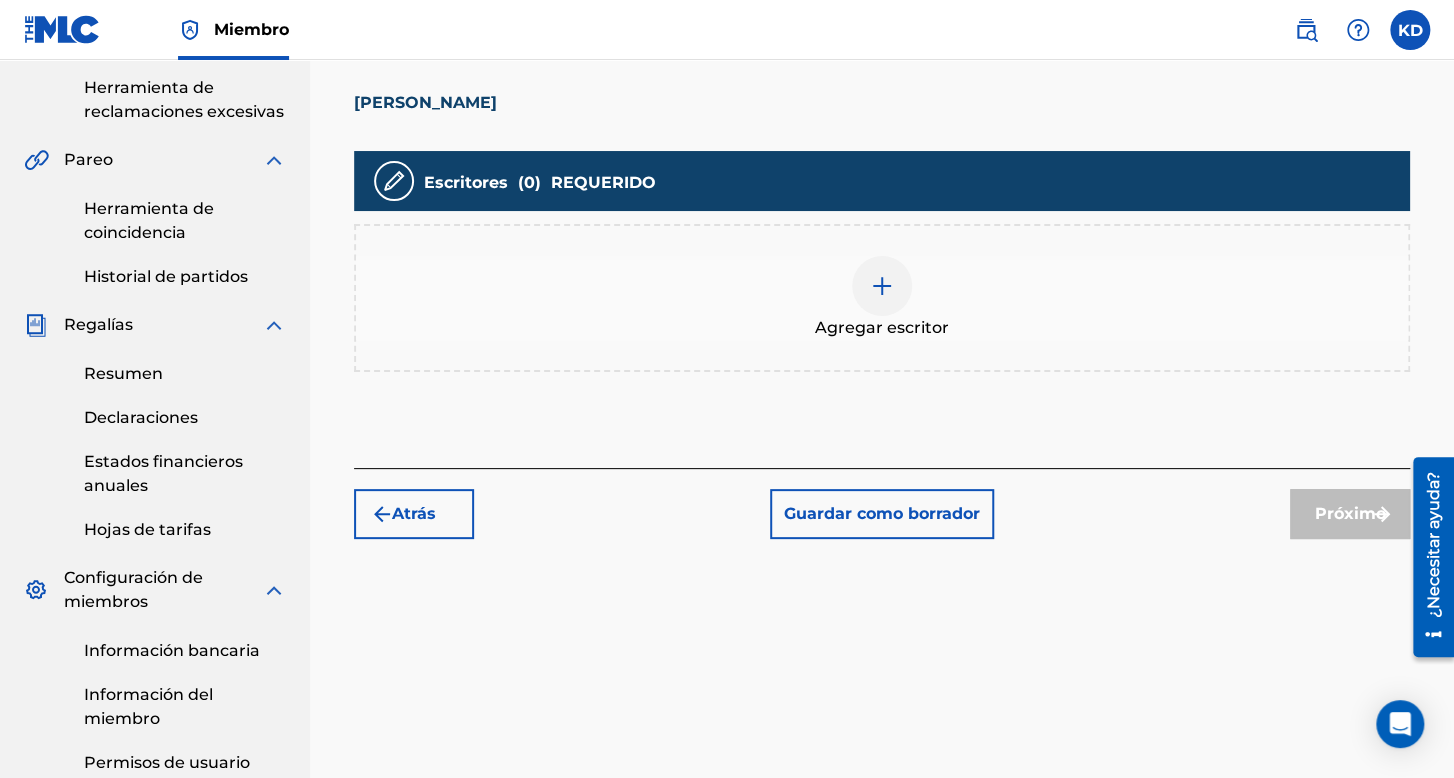 click on "Agregar escritor" at bounding box center (882, 298) 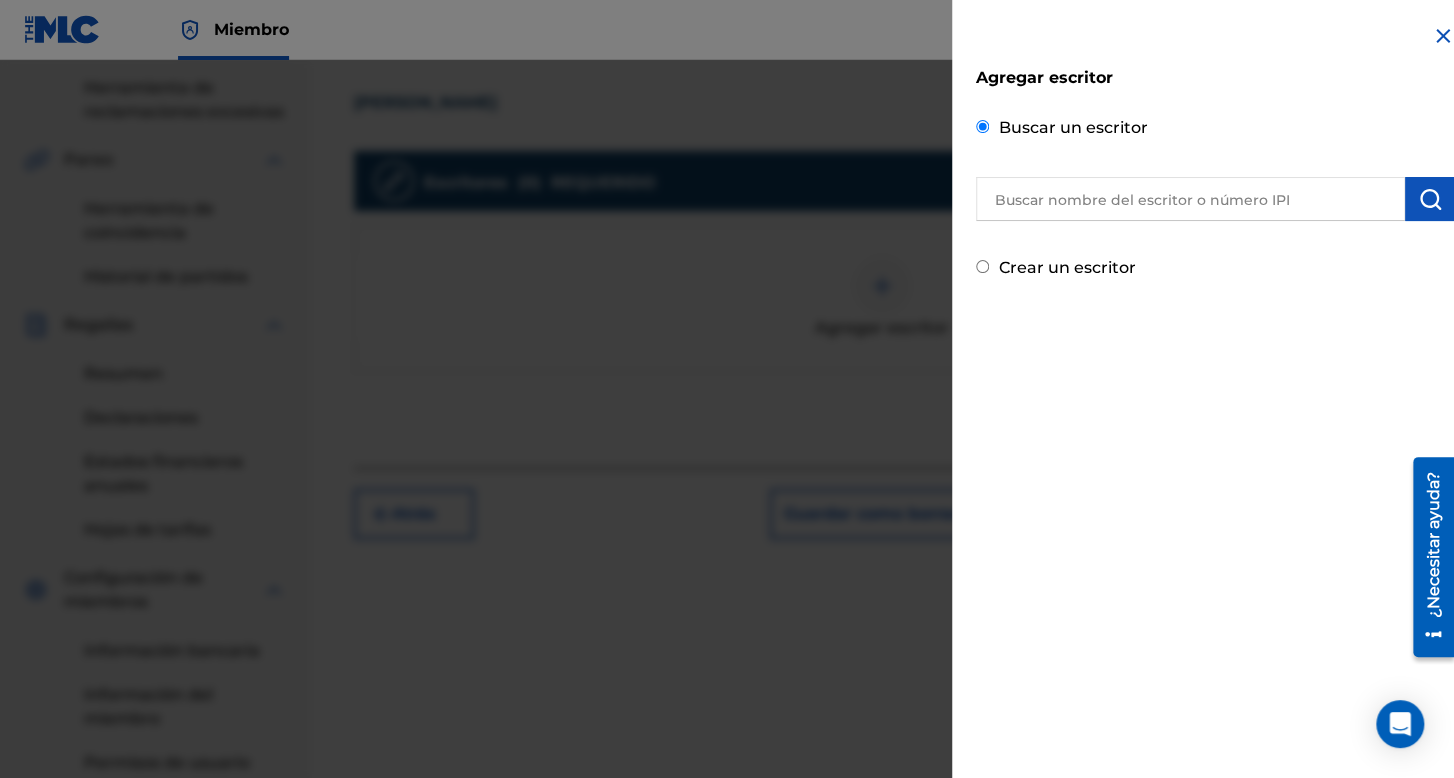 click on "Crear un escritor" at bounding box center [982, 266] 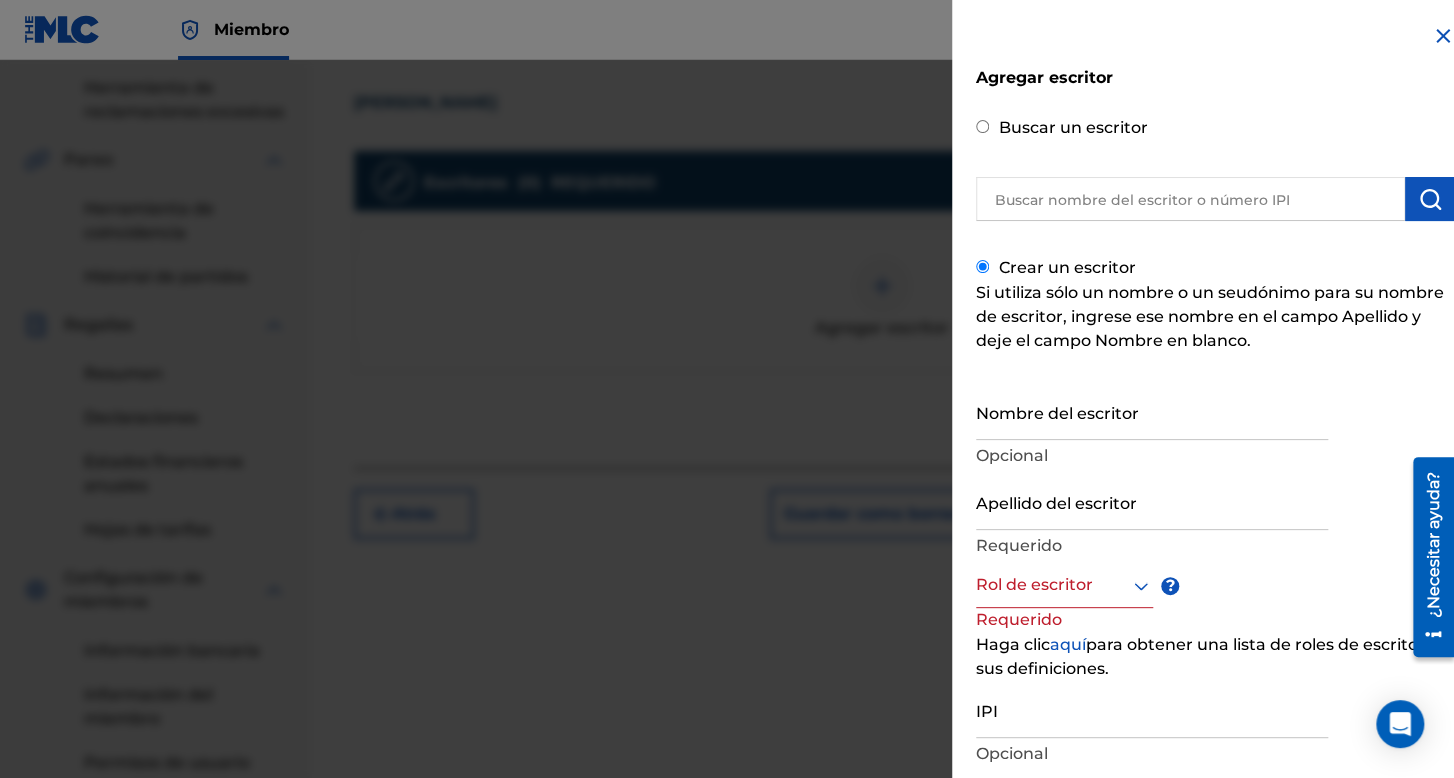 click on "Nombre del escritor" at bounding box center [1152, 411] 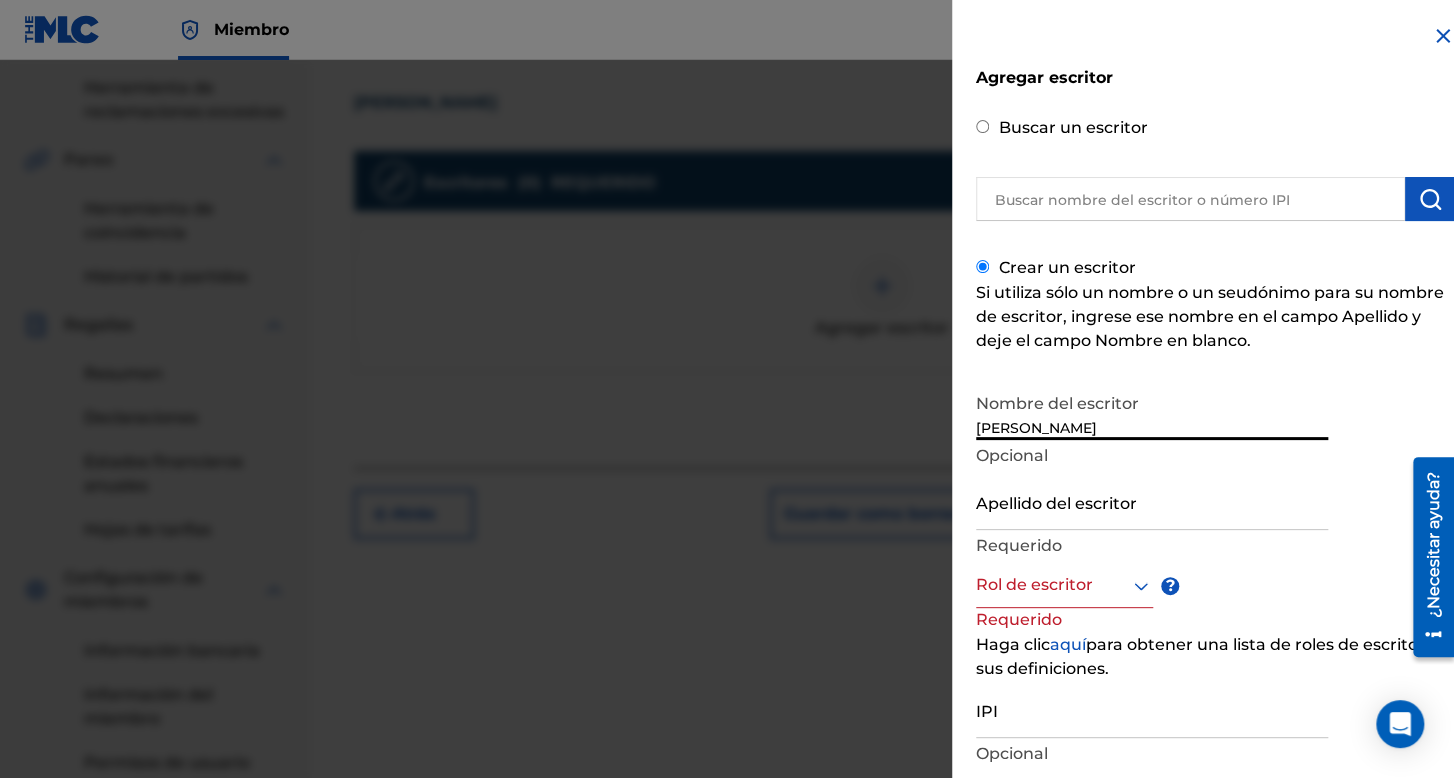 click on "Apellido del escritor" at bounding box center [1152, 501] 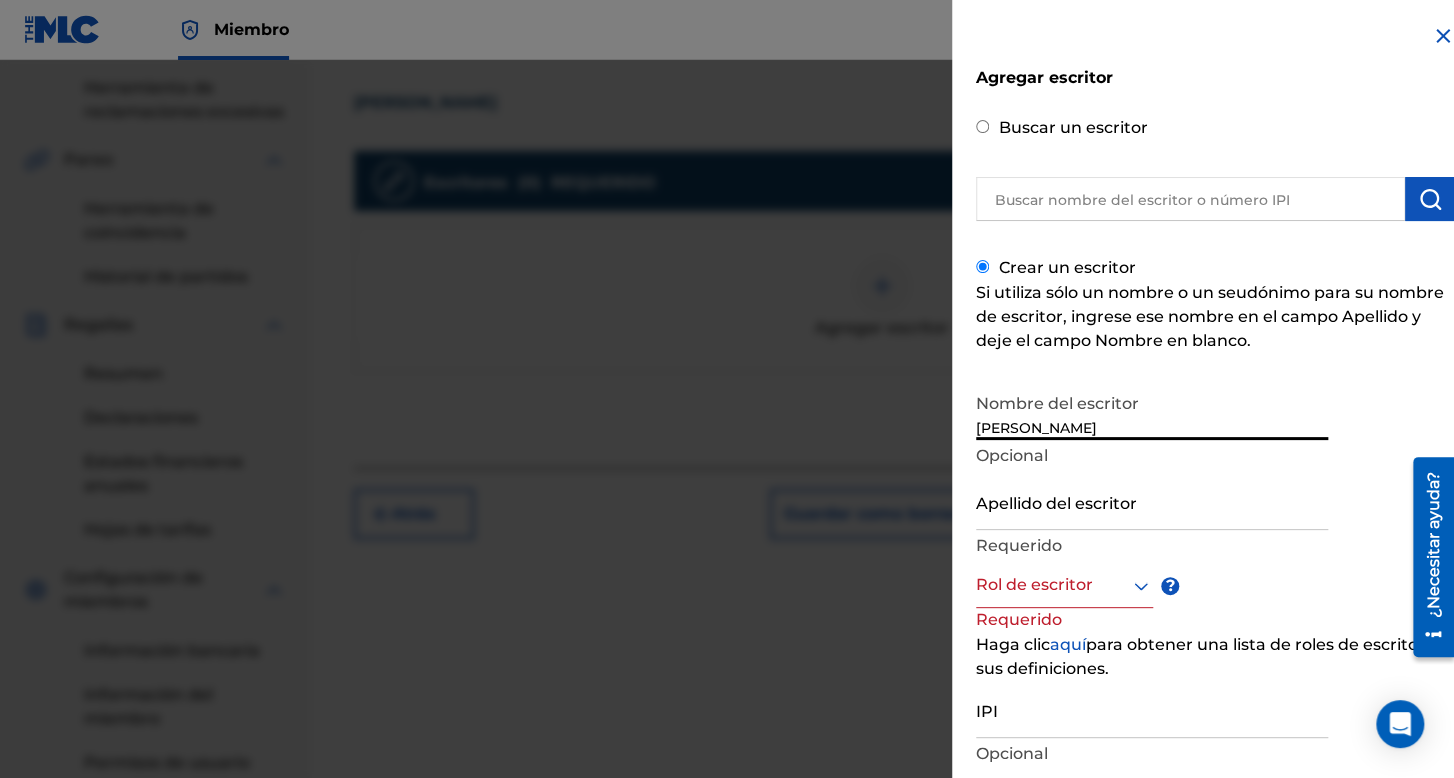 drag, startPoint x: 1088, startPoint y: 429, endPoint x: 984, endPoint y: 427, distance: 104.019226 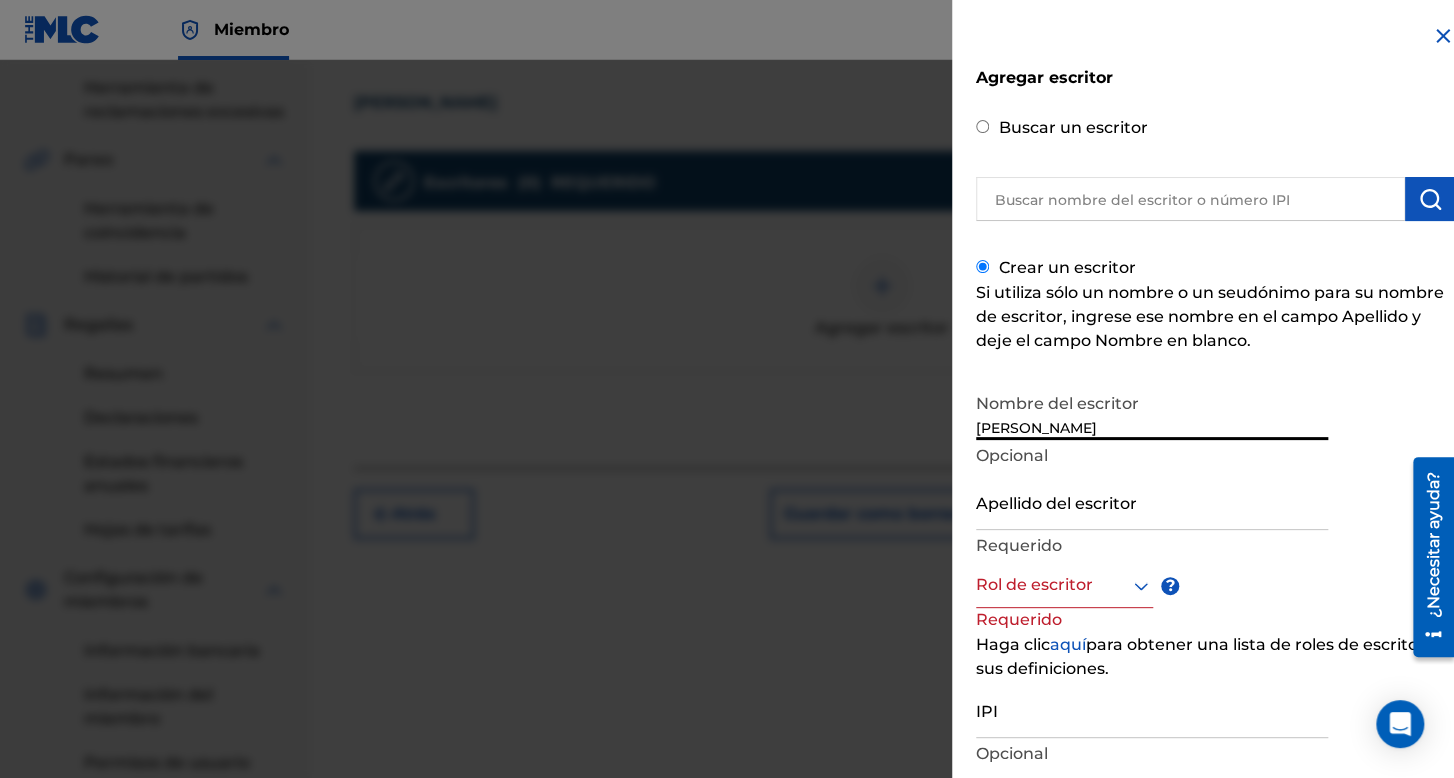 click on "[PERSON_NAME]" at bounding box center [1152, 411] 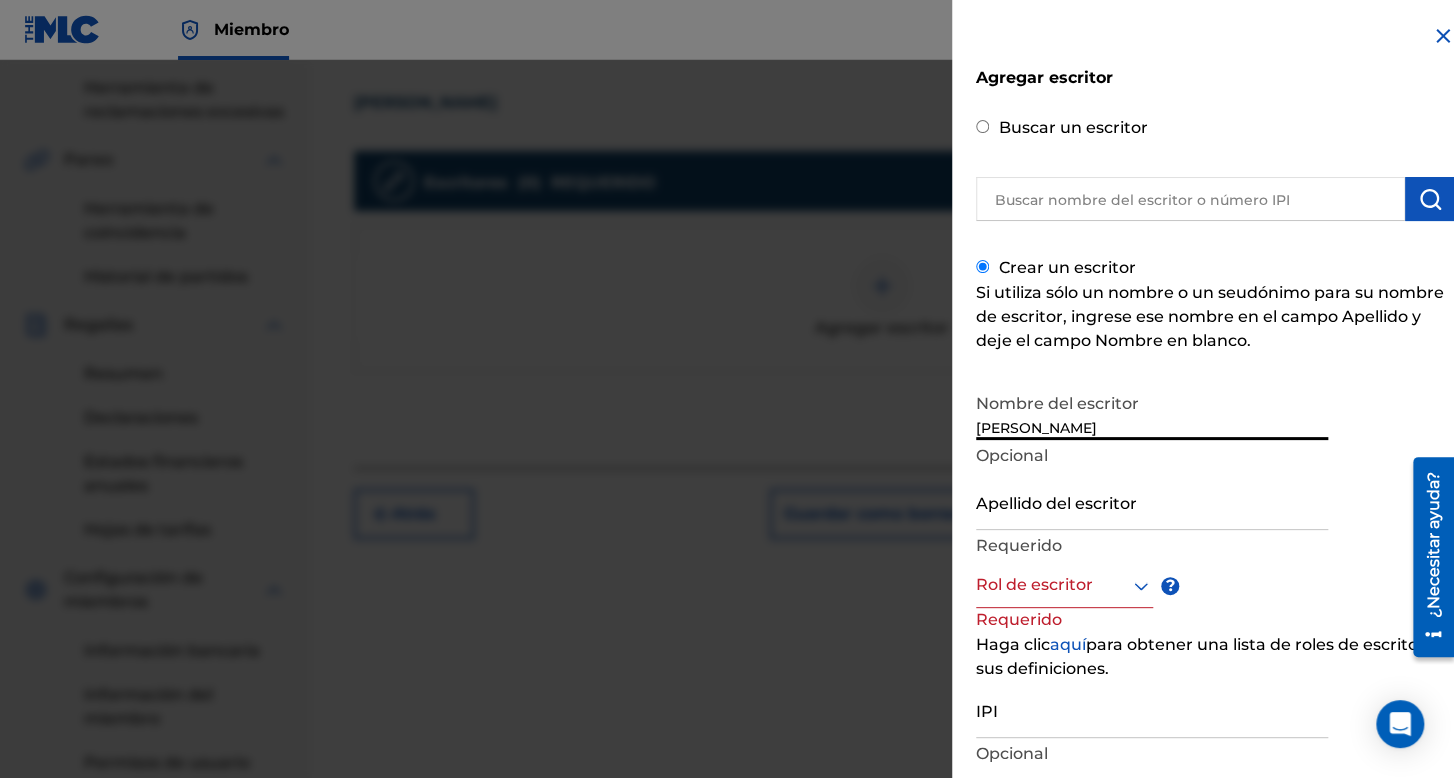 type on "N" 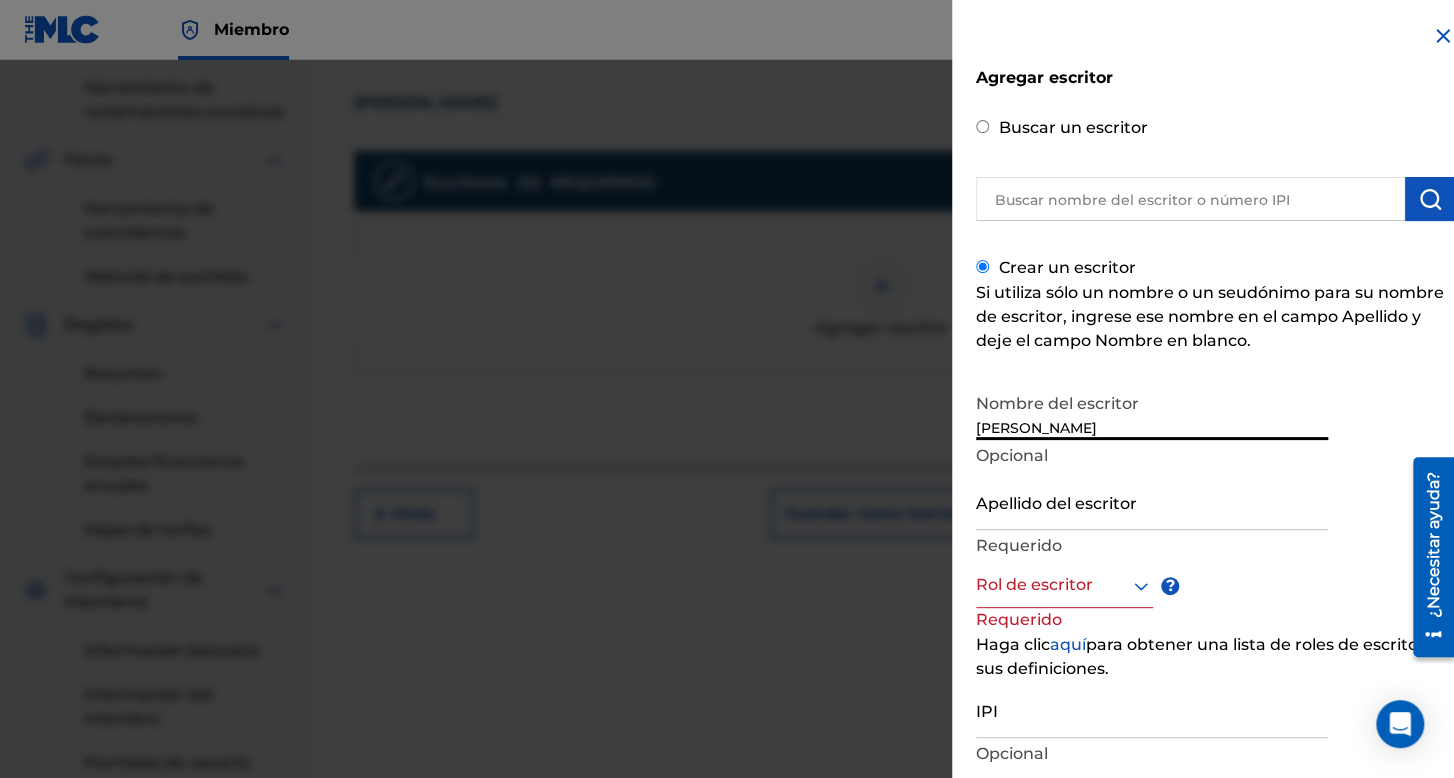 type on "[PERSON_NAME]" 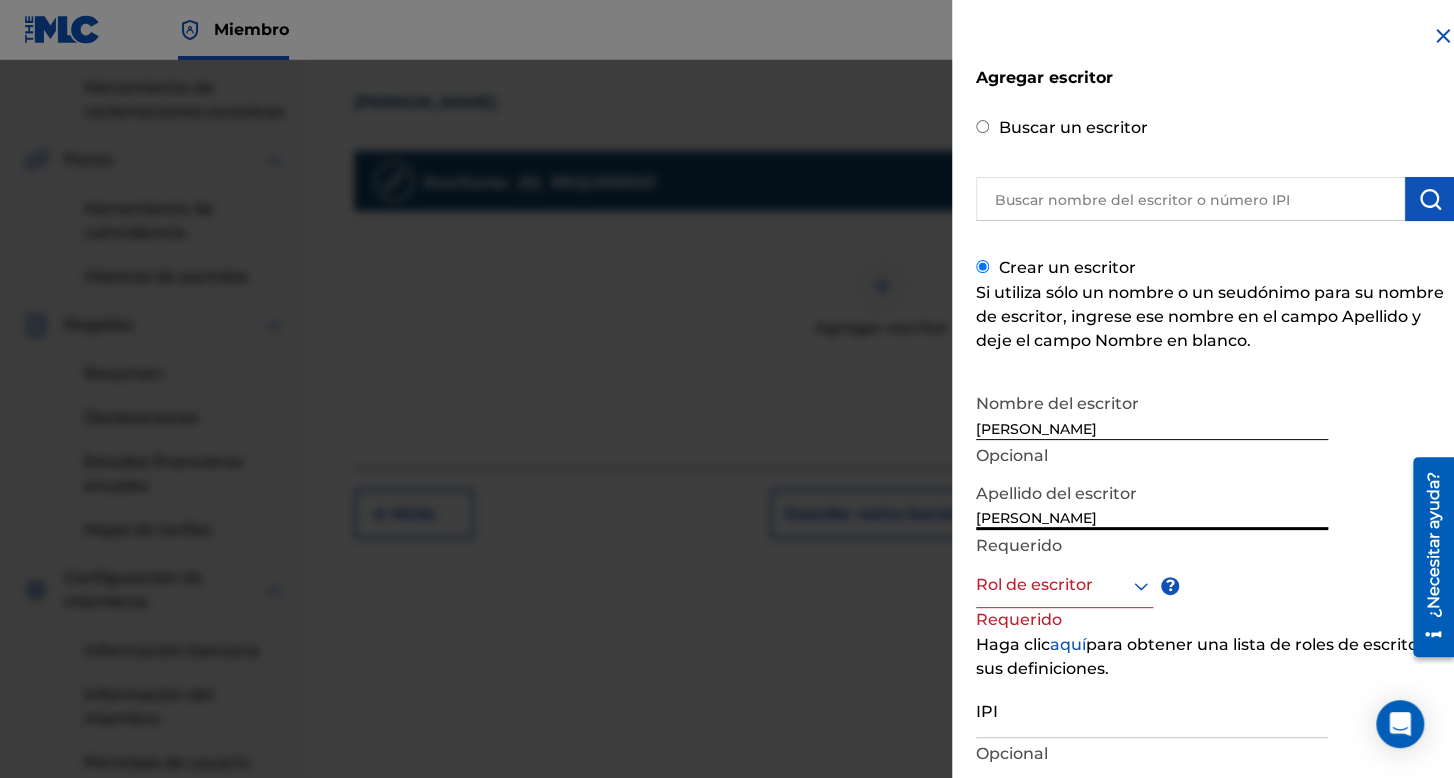 type on "[PERSON_NAME]" 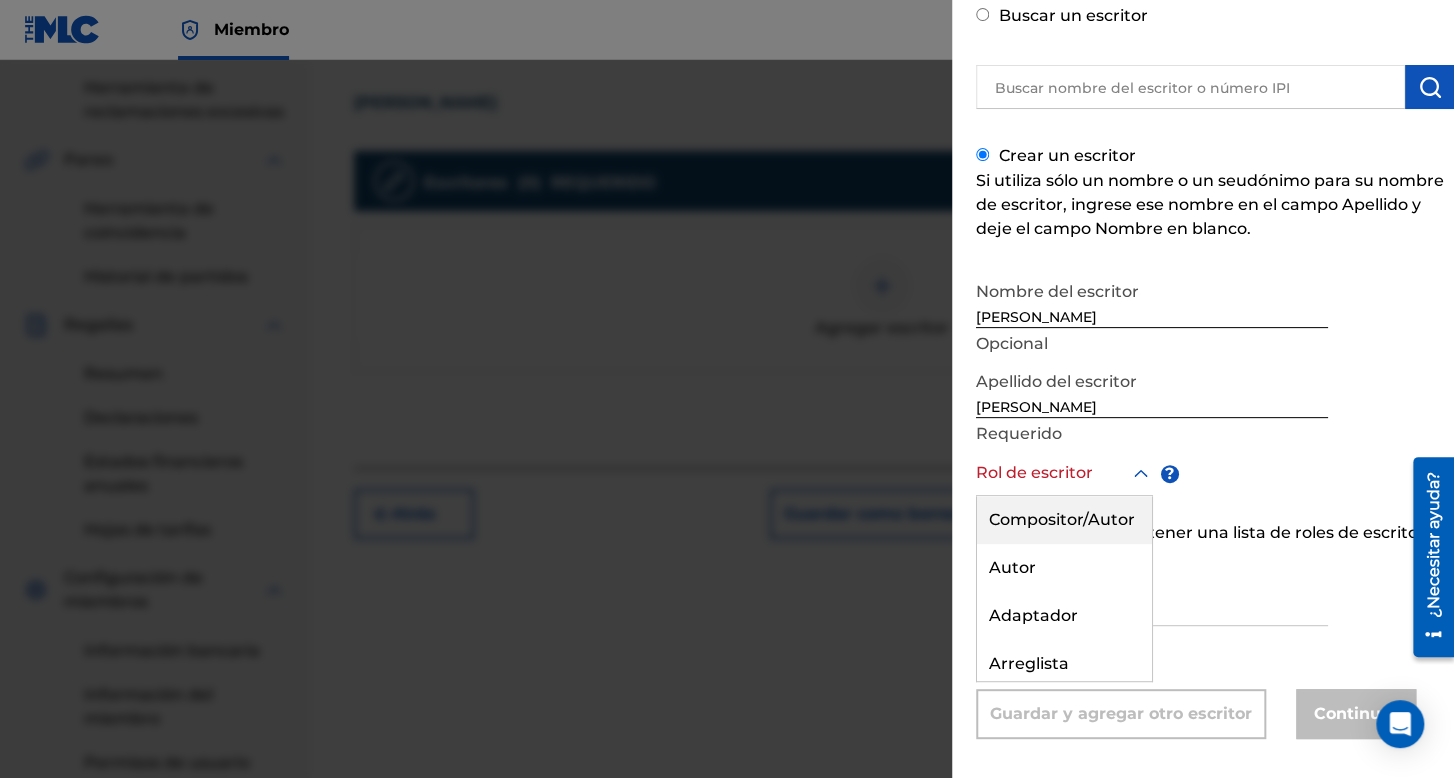 click on "Compositor/Autor" at bounding box center (1062, 519) 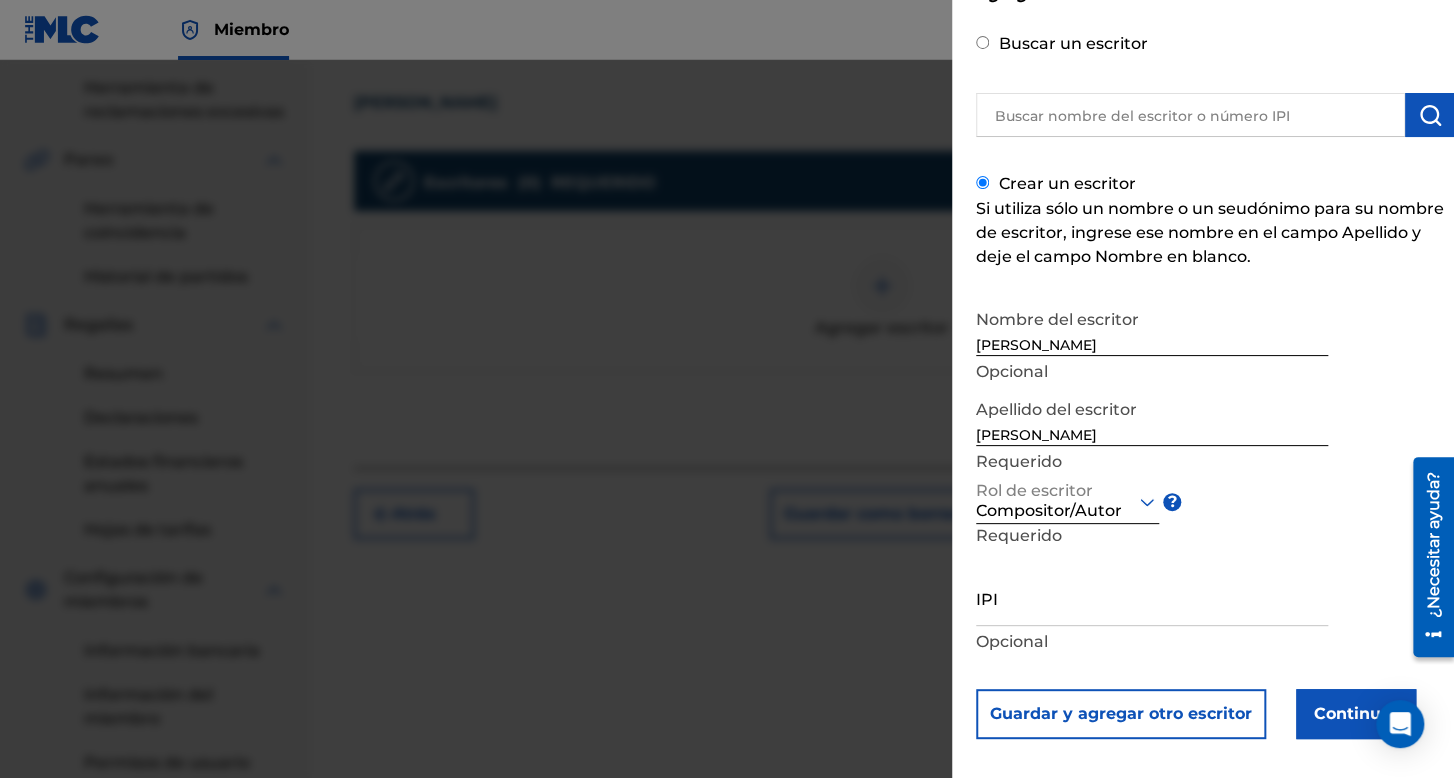 click on "IPI" at bounding box center [1152, 597] 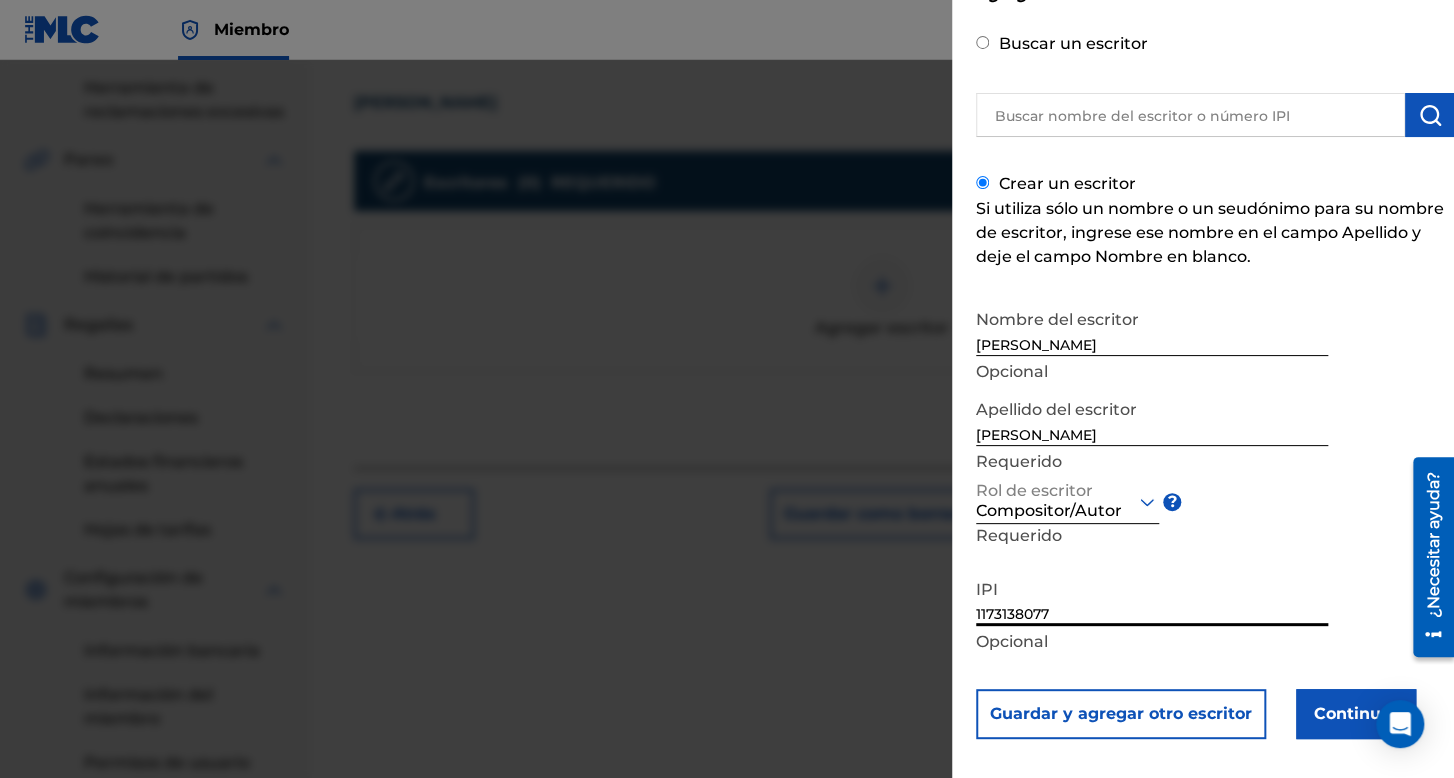 type on "1173138077" 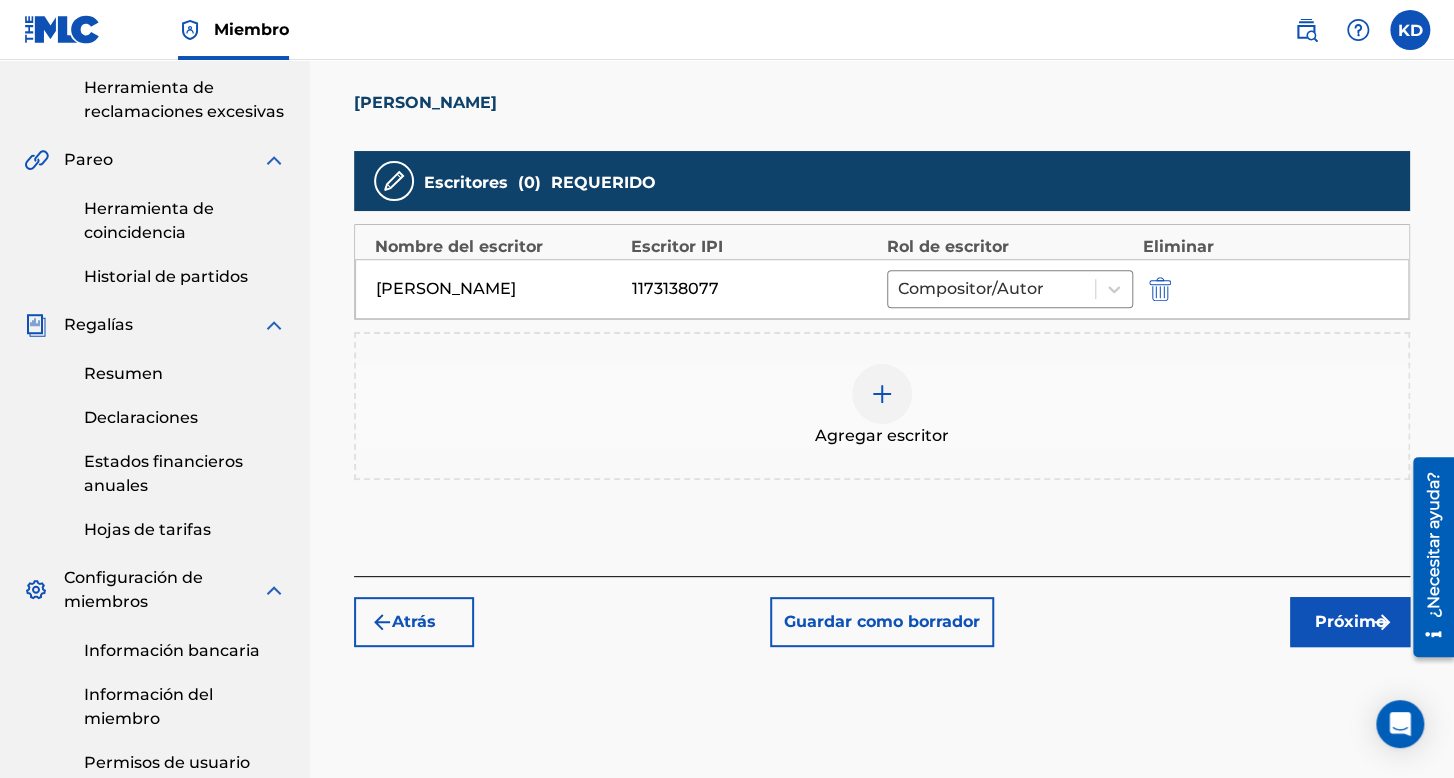 click on "Próximo" at bounding box center [1350, 621] 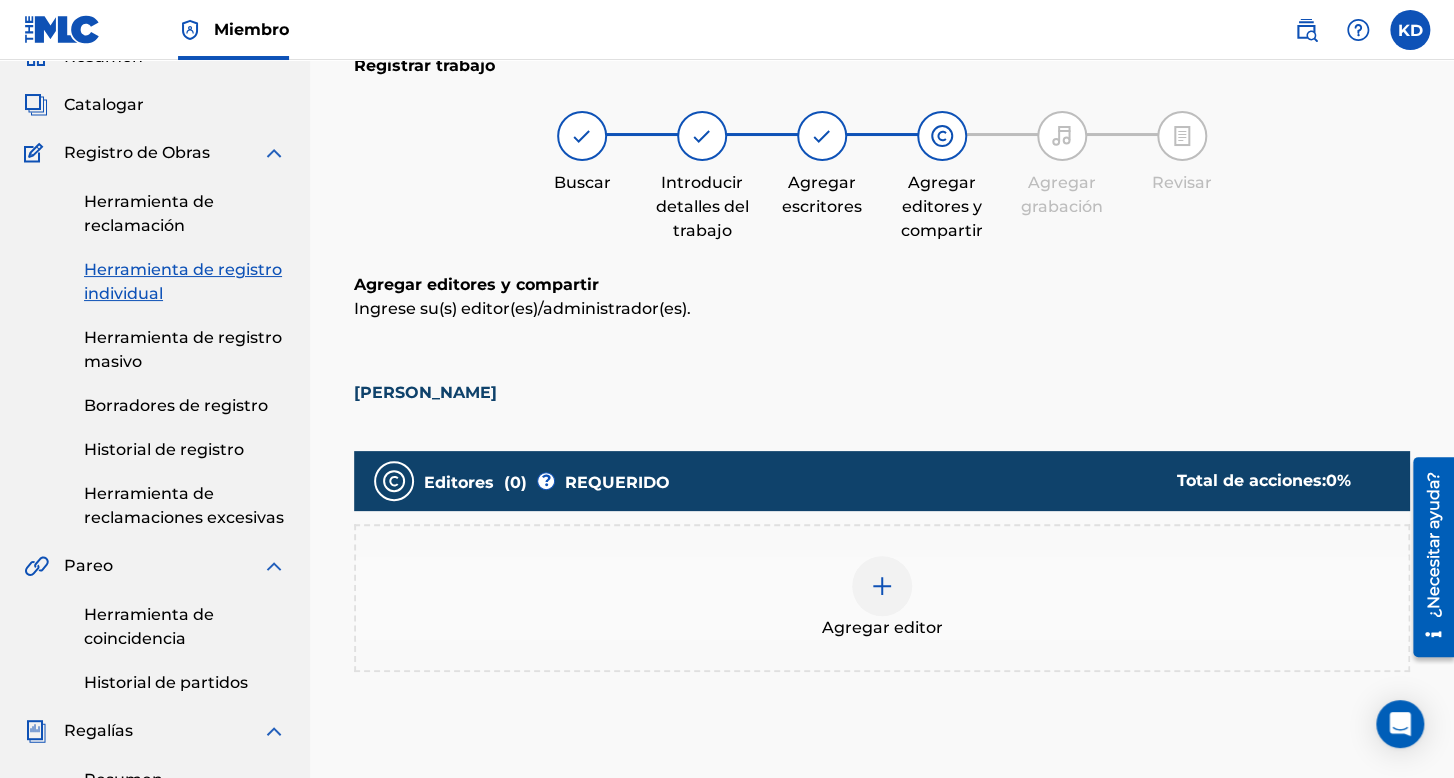scroll, scrollTop: 90, scrollLeft: 0, axis: vertical 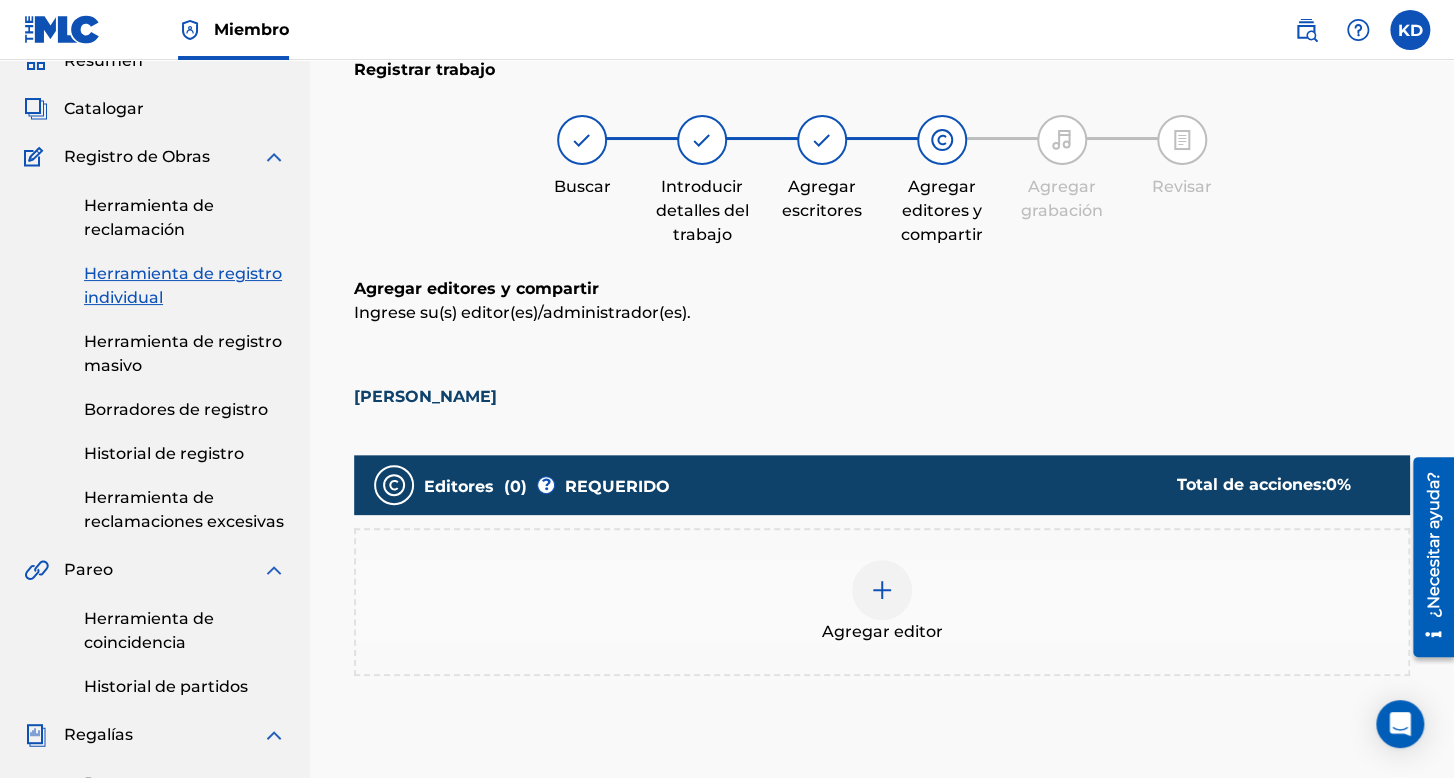 click at bounding box center [882, 590] 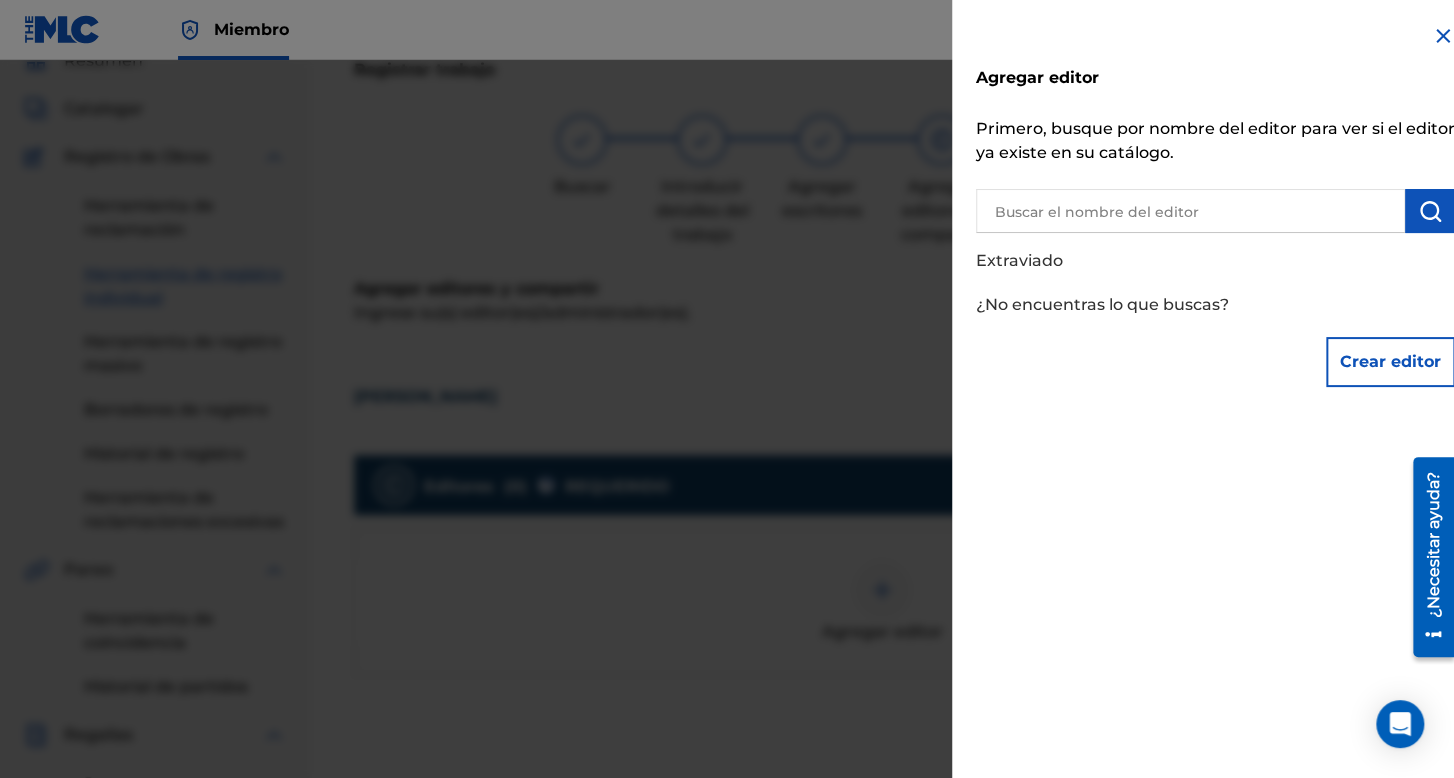 click at bounding box center (1190, 211) 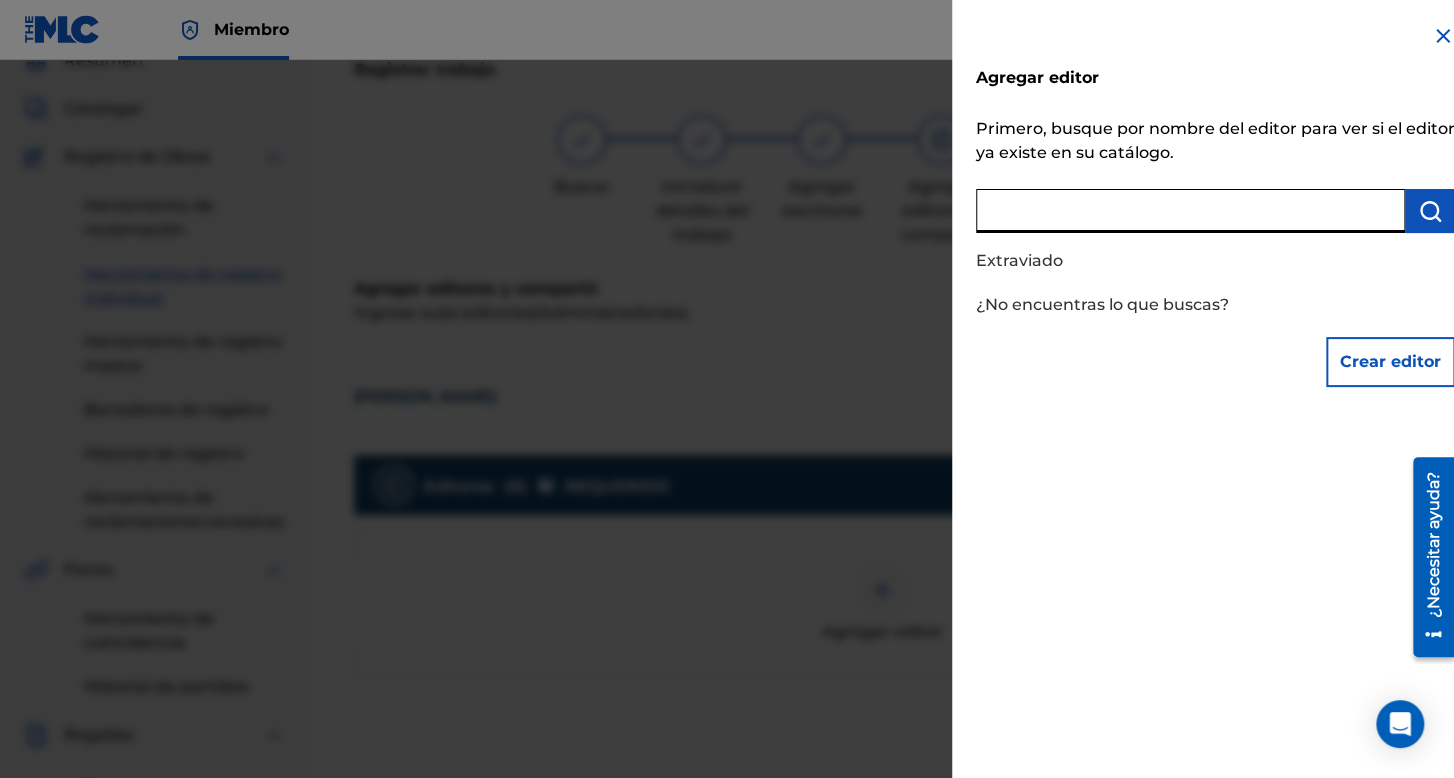 click on "Crear editor" at bounding box center (1390, 362) 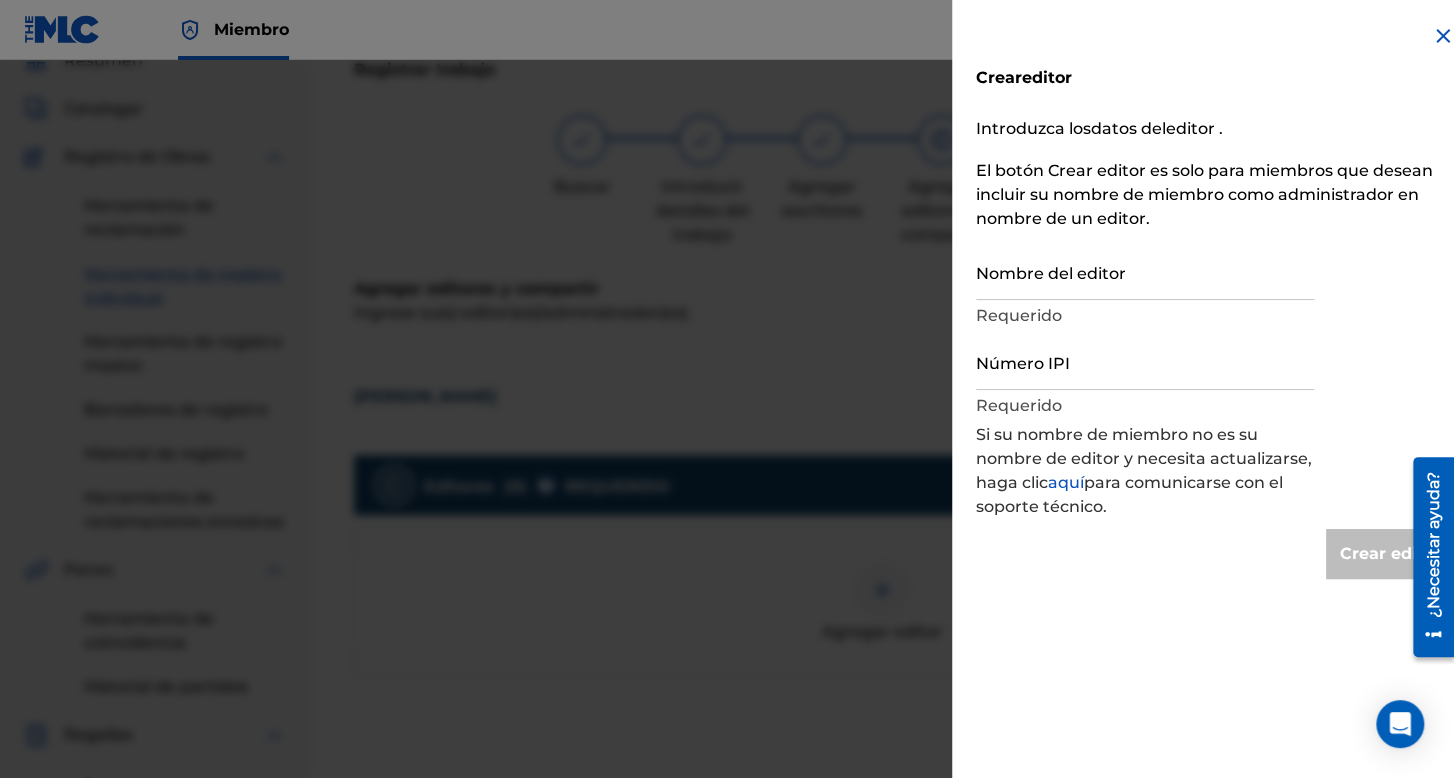 click on "Nombre del editor" at bounding box center [1145, 271] 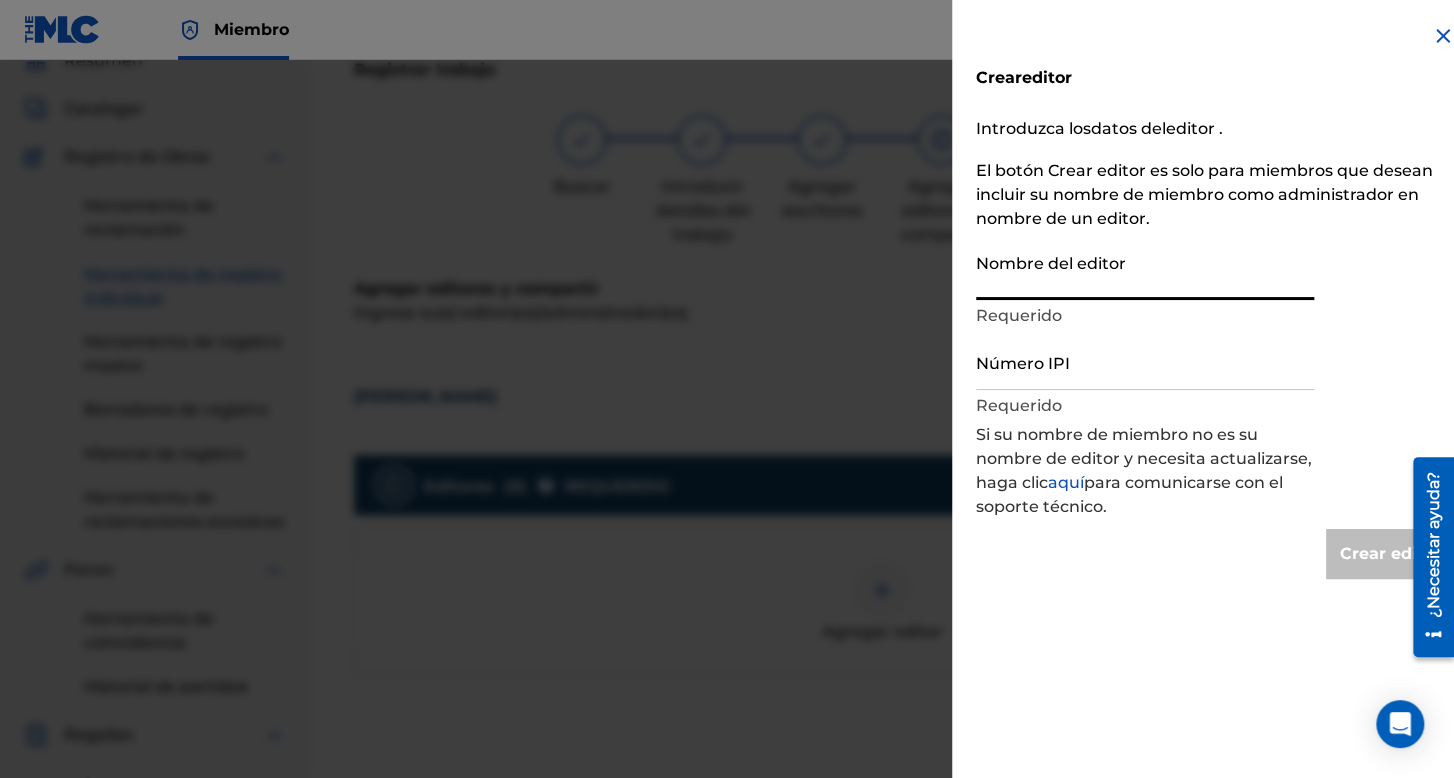 type on "K" 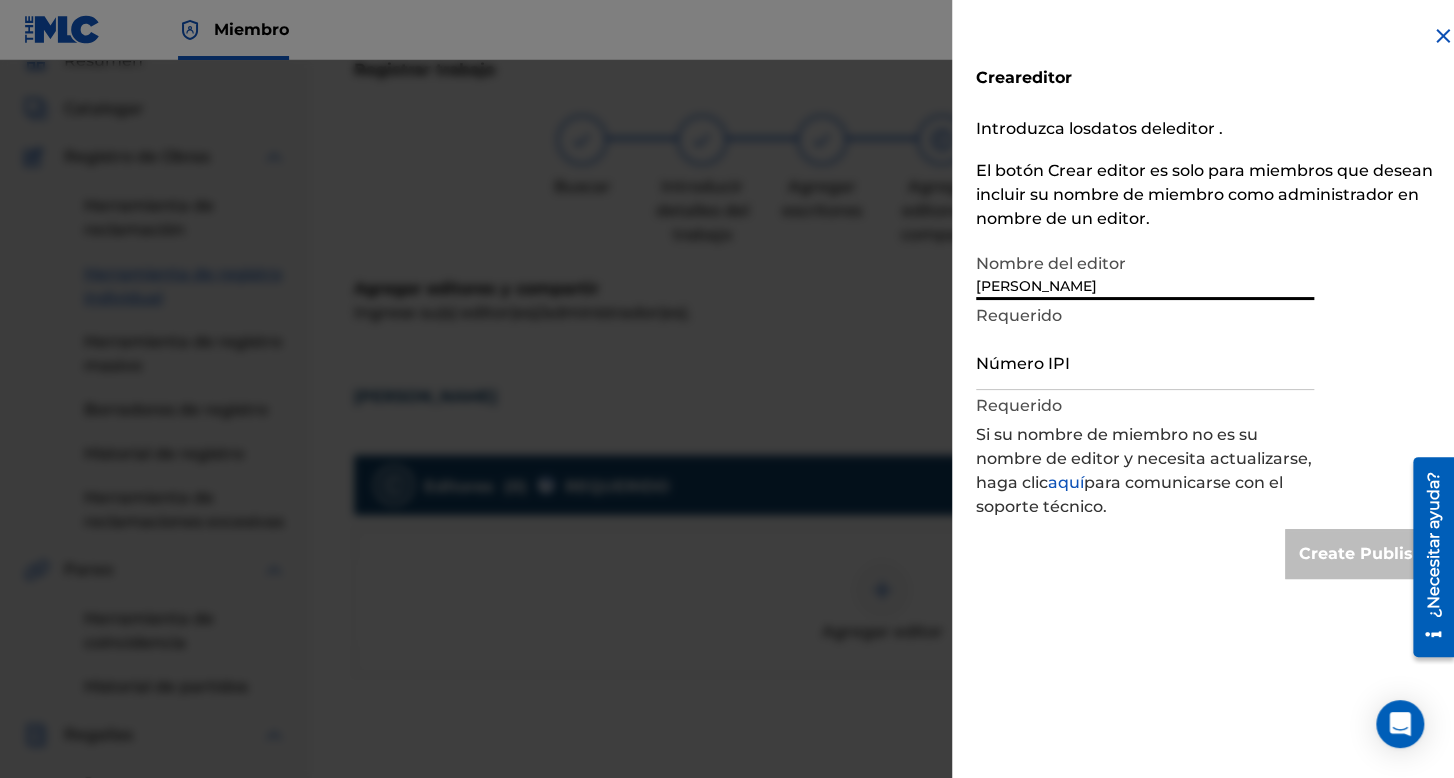 type on "[PERSON_NAME]" 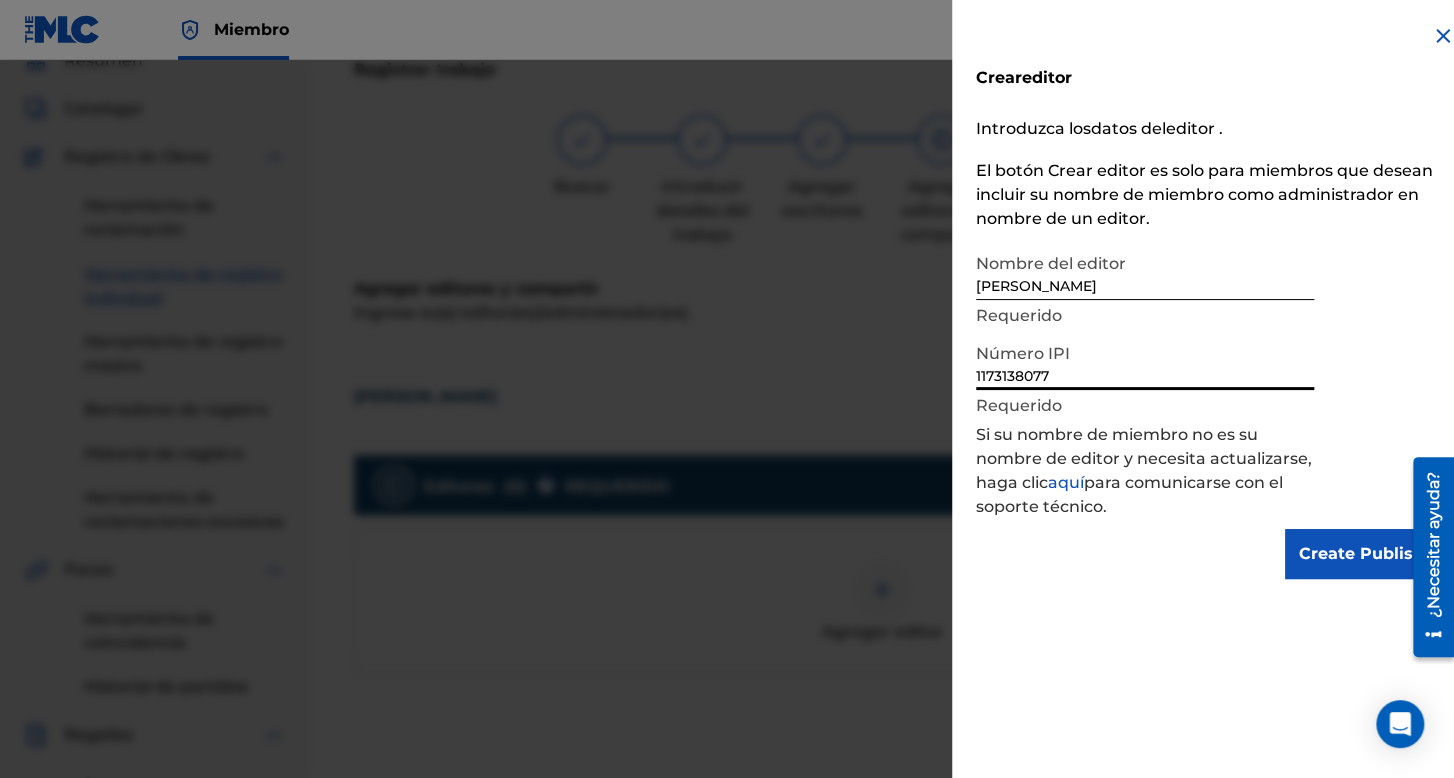 type on "1173138077" 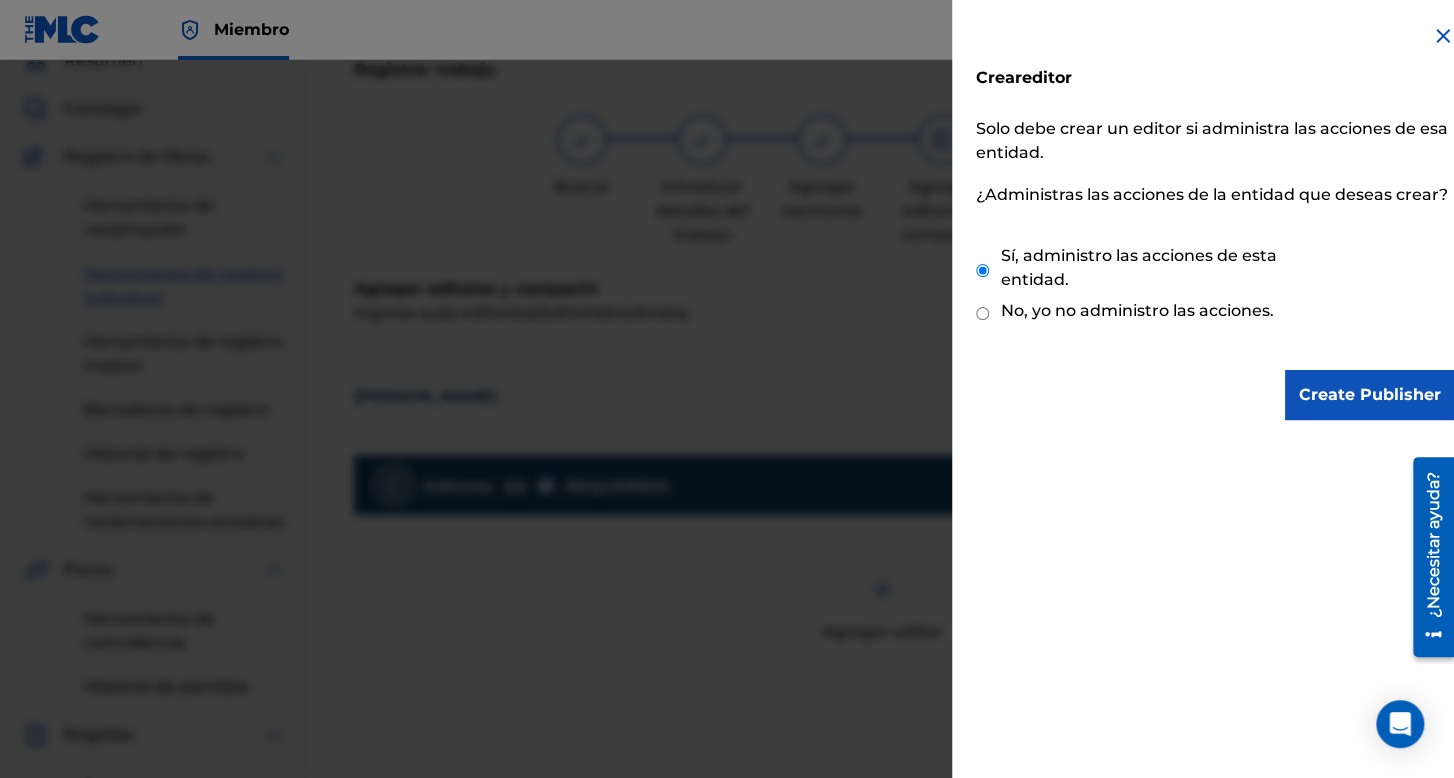 click on "Create Publisher" at bounding box center (1370, 395) 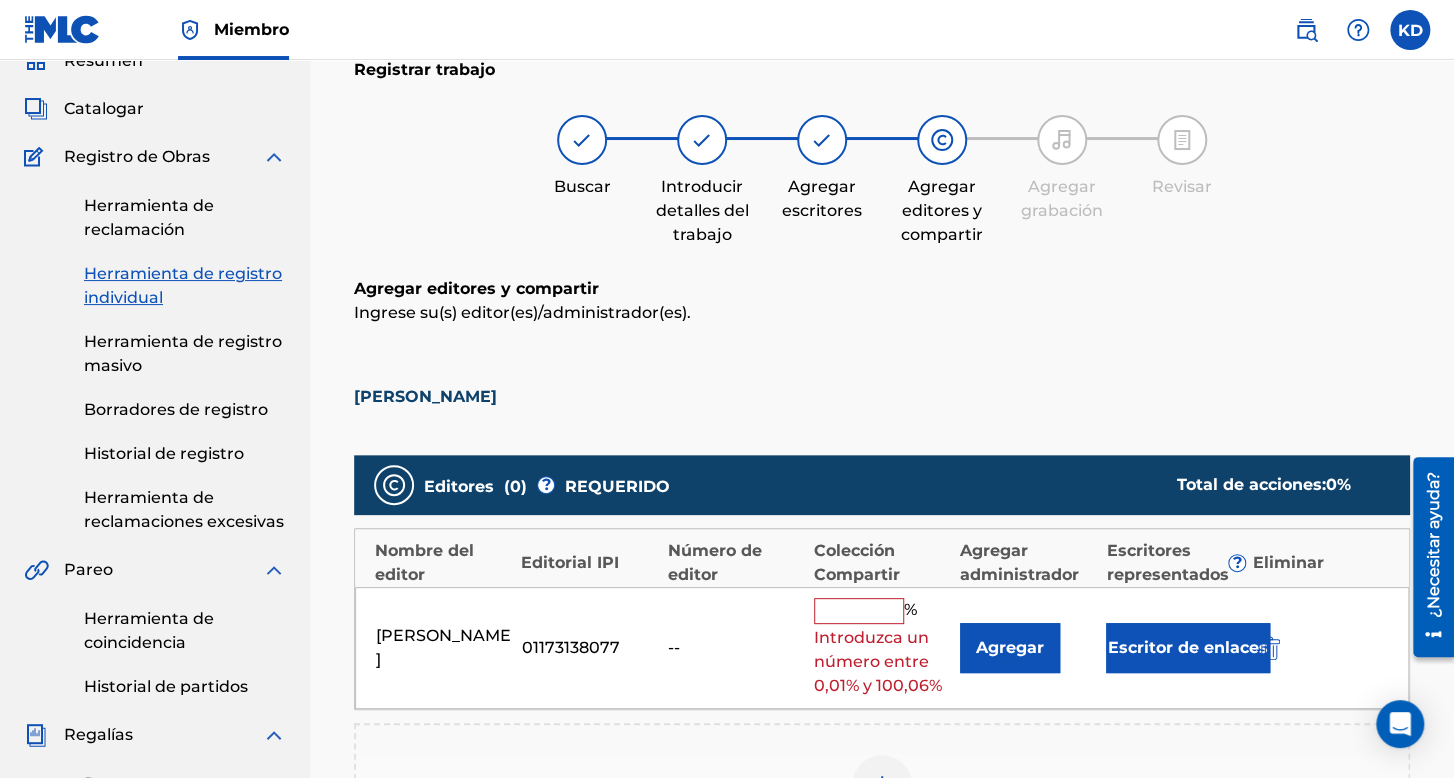 click at bounding box center (859, 611) 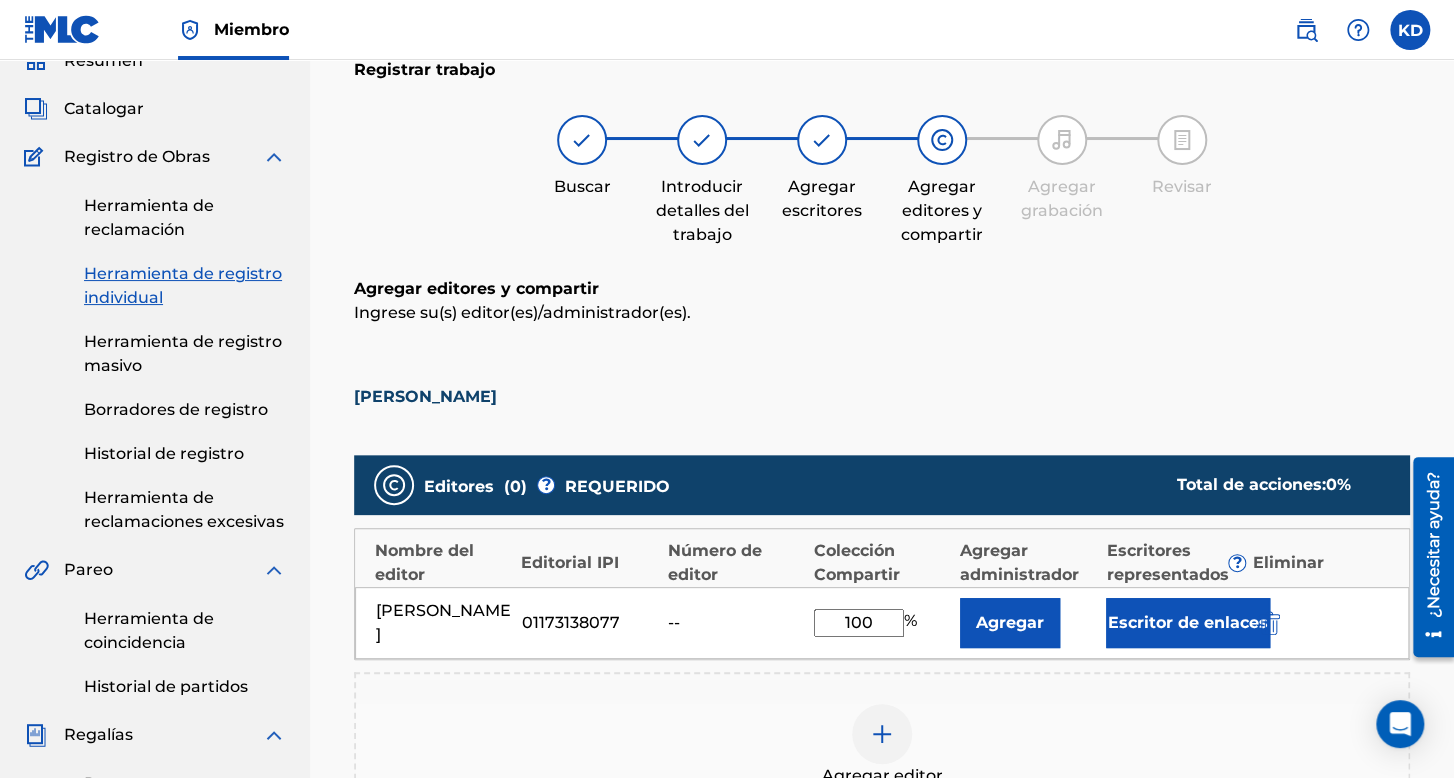 click on "Escritor de enlaces" at bounding box center (1188, 623) 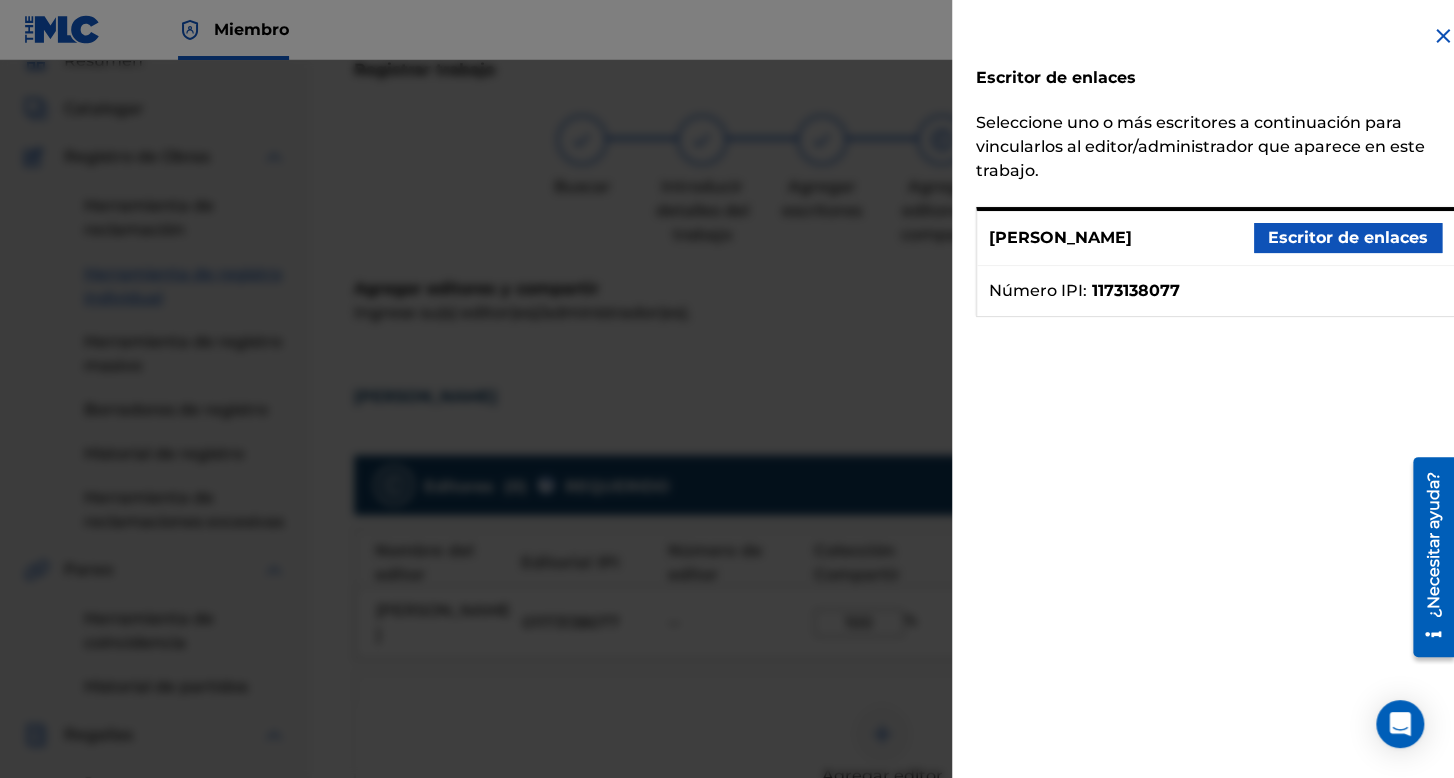 click on "Escritor de enlaces" at bounding box center [1348, 237] 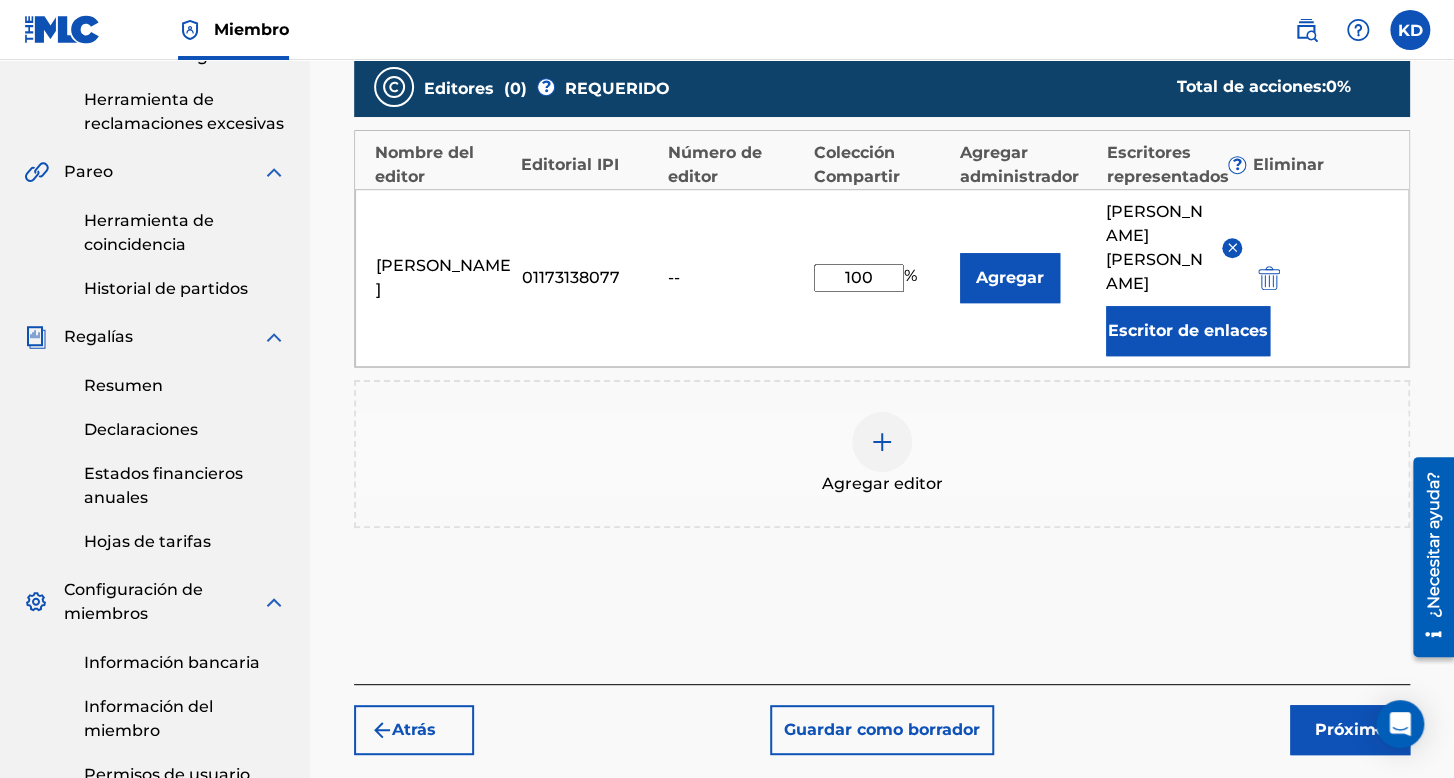 scroll, scrollTop: 490, scrollLeft: 0, axis: vertical 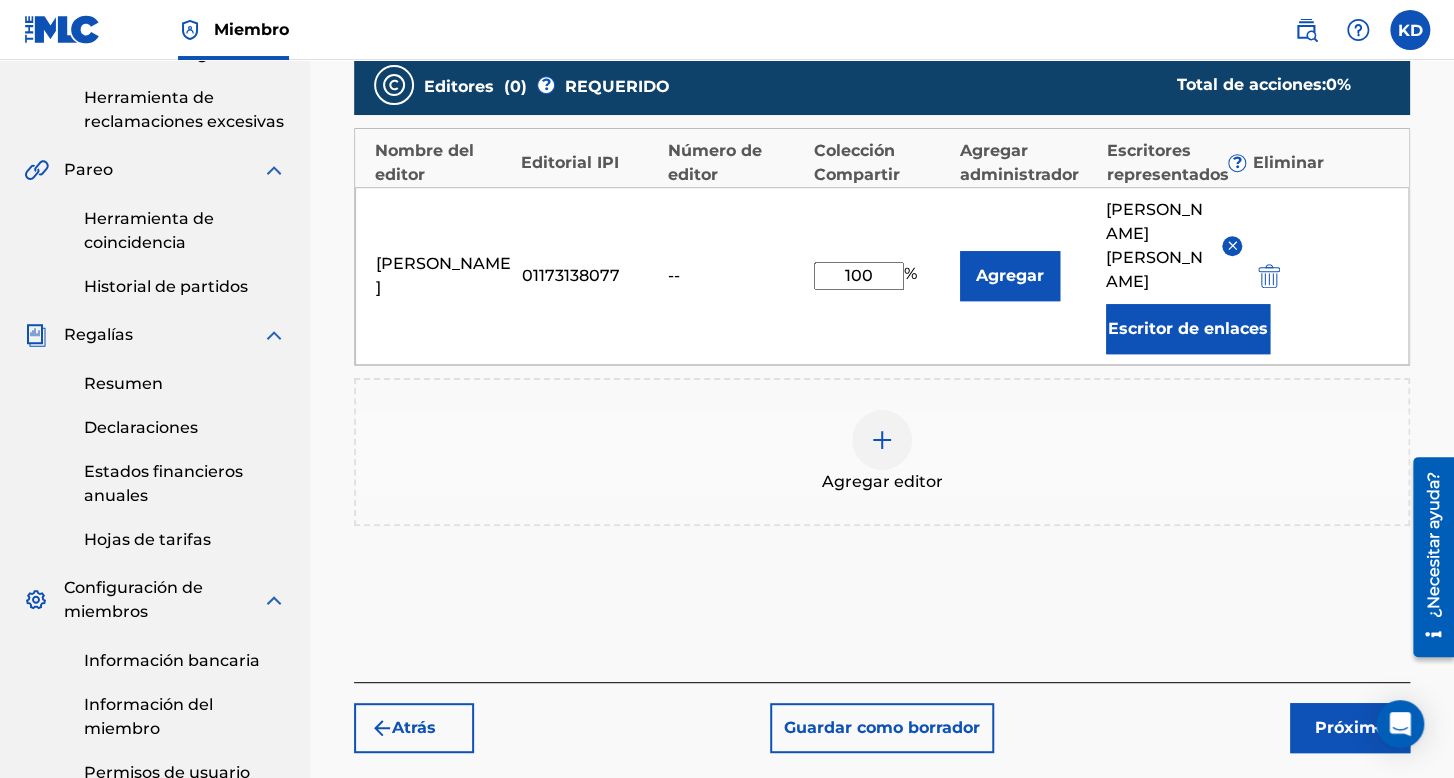 click on "Próximo" at bounding box center [1350, 727] 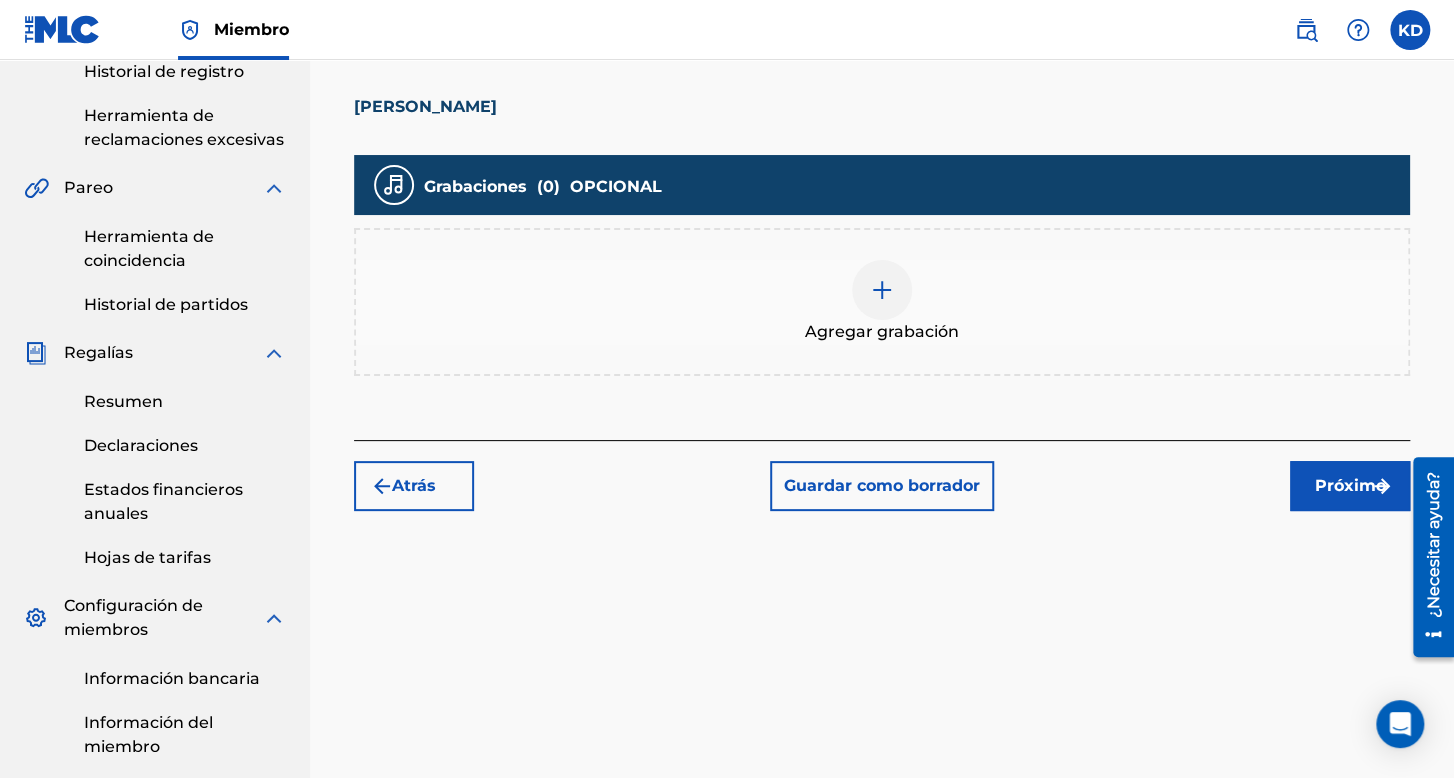scroll, scrollTop: 390, scrollLeft: 0, axis: vertical 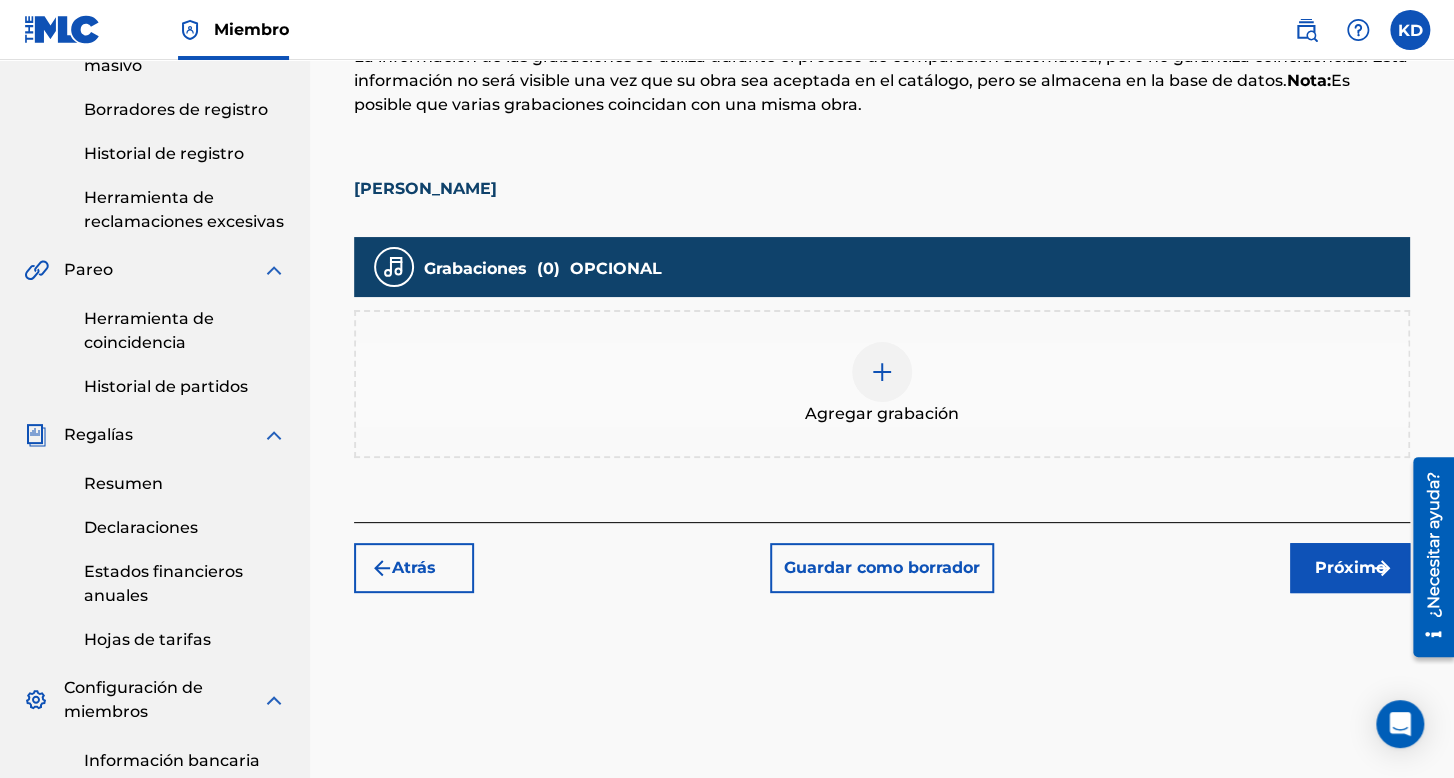 click at bounding box center [882, 372] 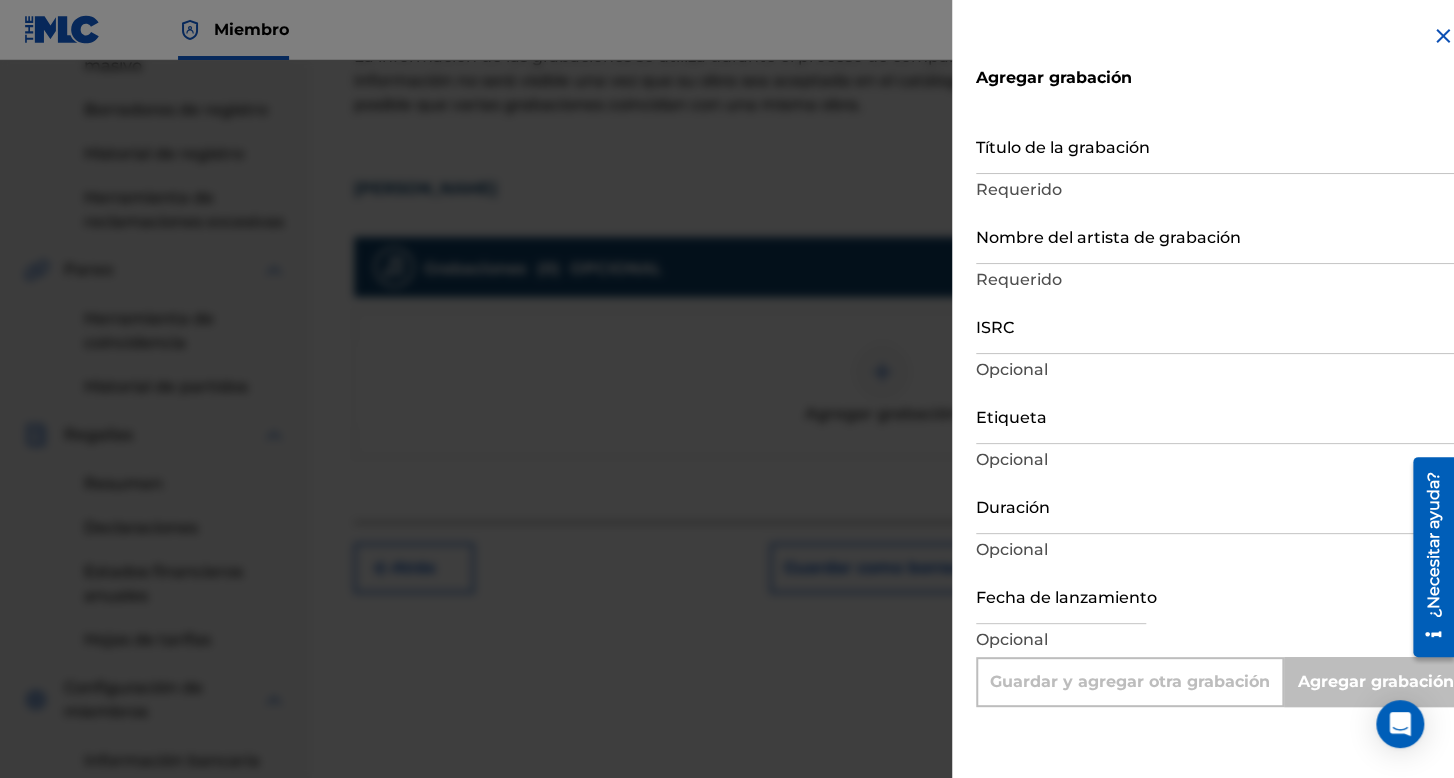 click on "Título de la grabación" at bounding box center (1215, 145) 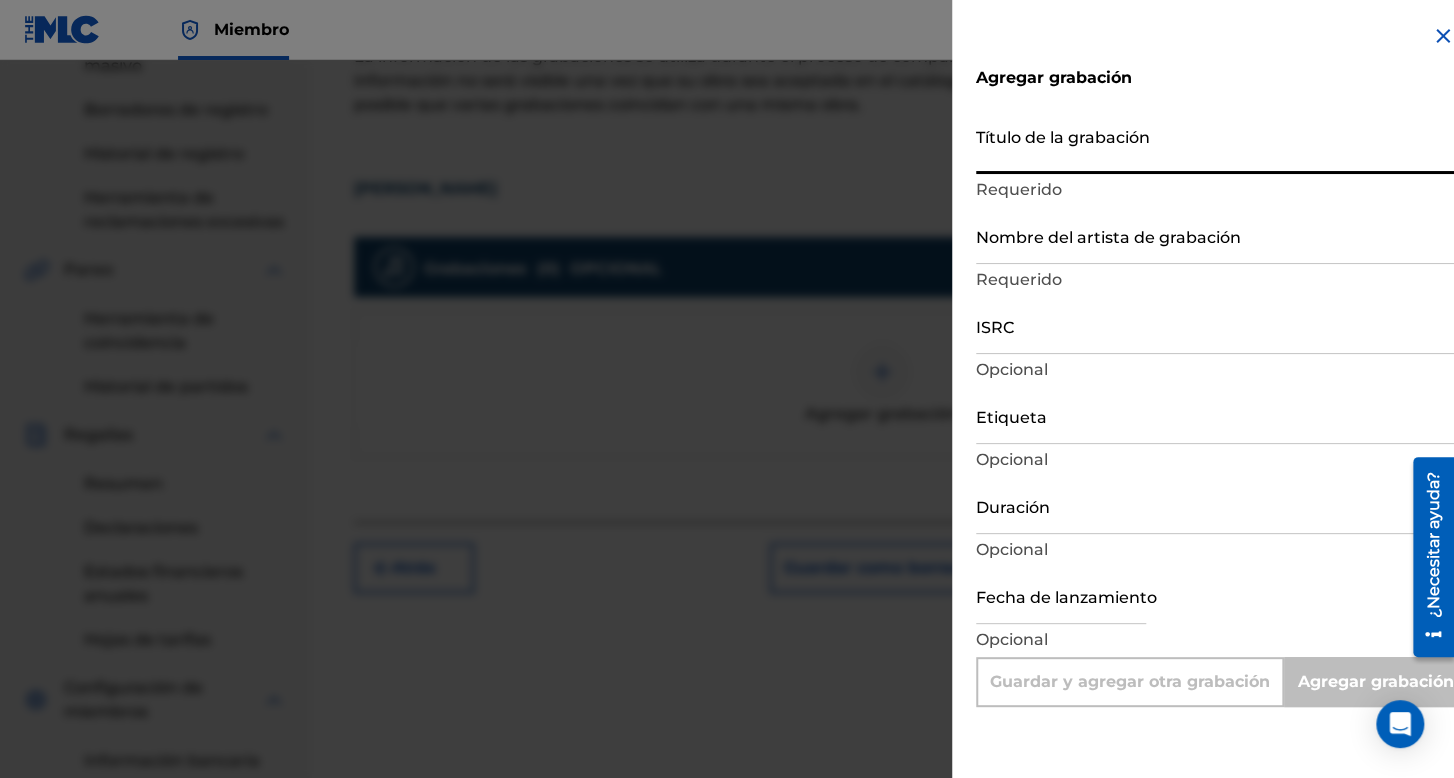 type on "n" 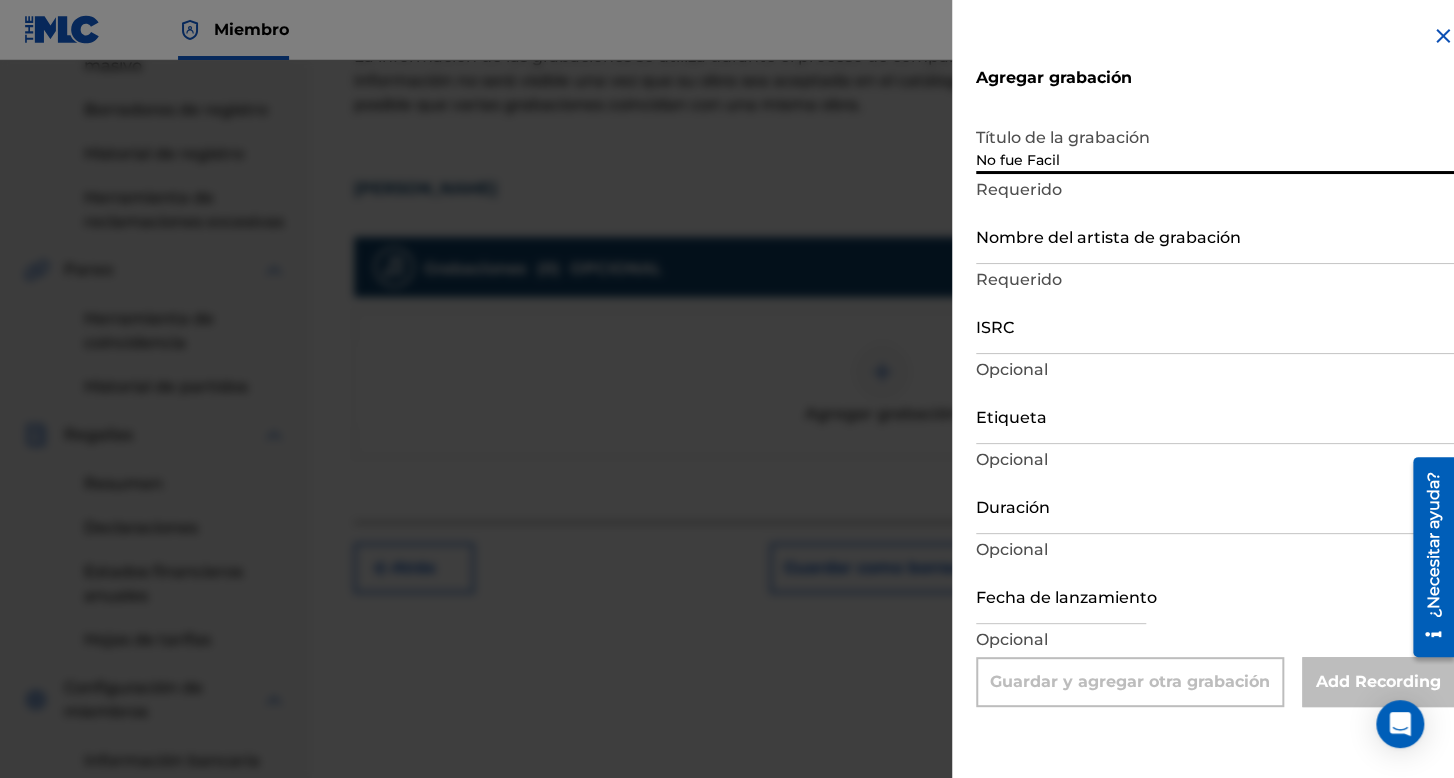 type on "No fue Facil" 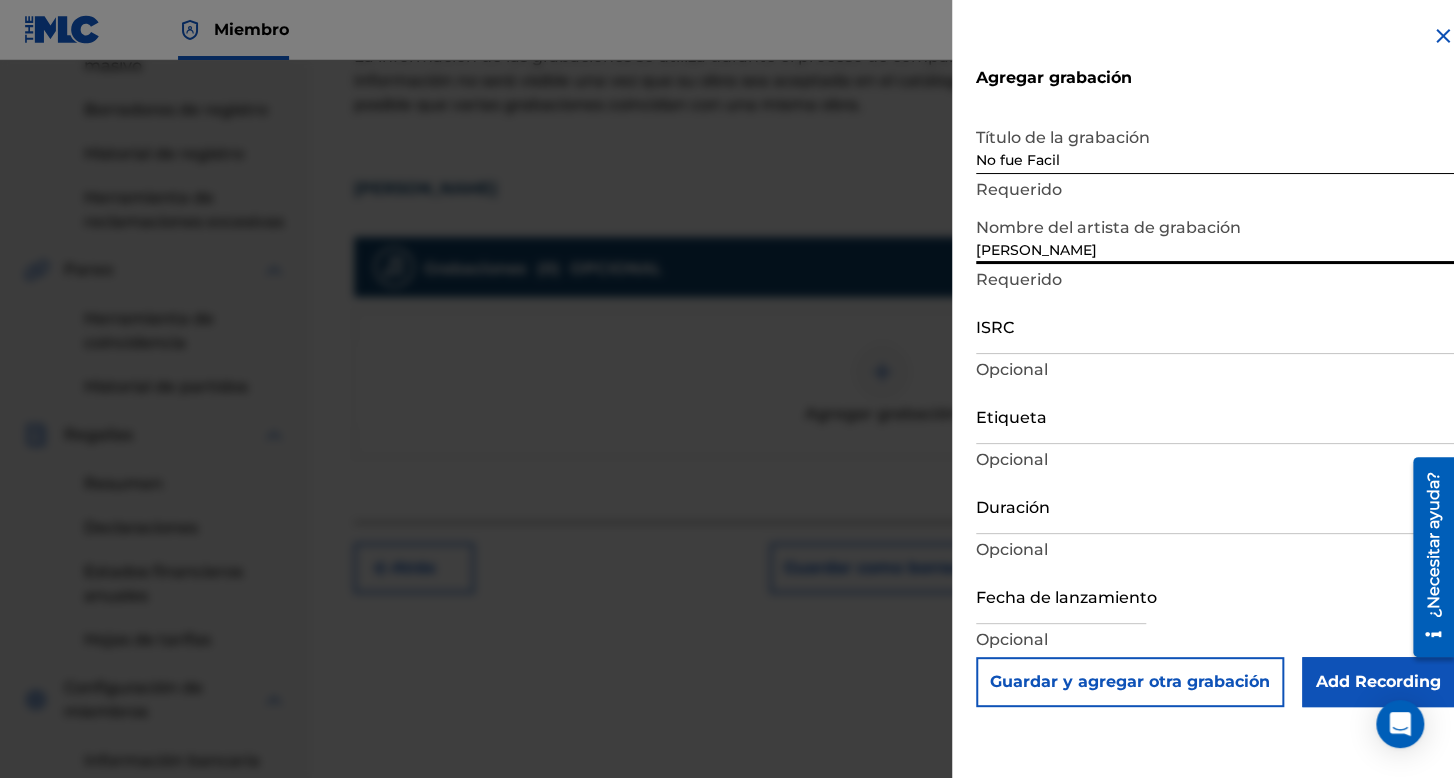type on "[PERSON_NAME]" 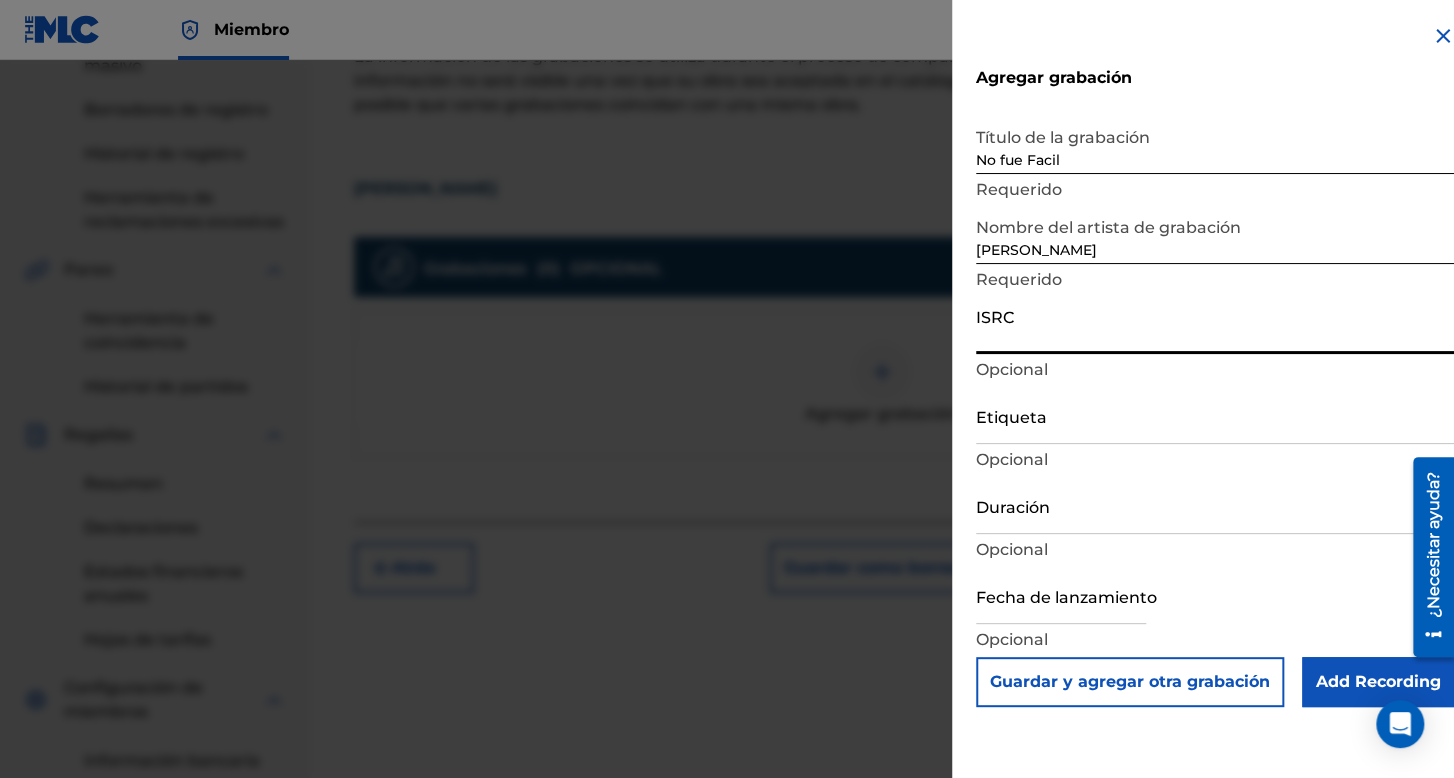 paste on "AUMEV2277867" 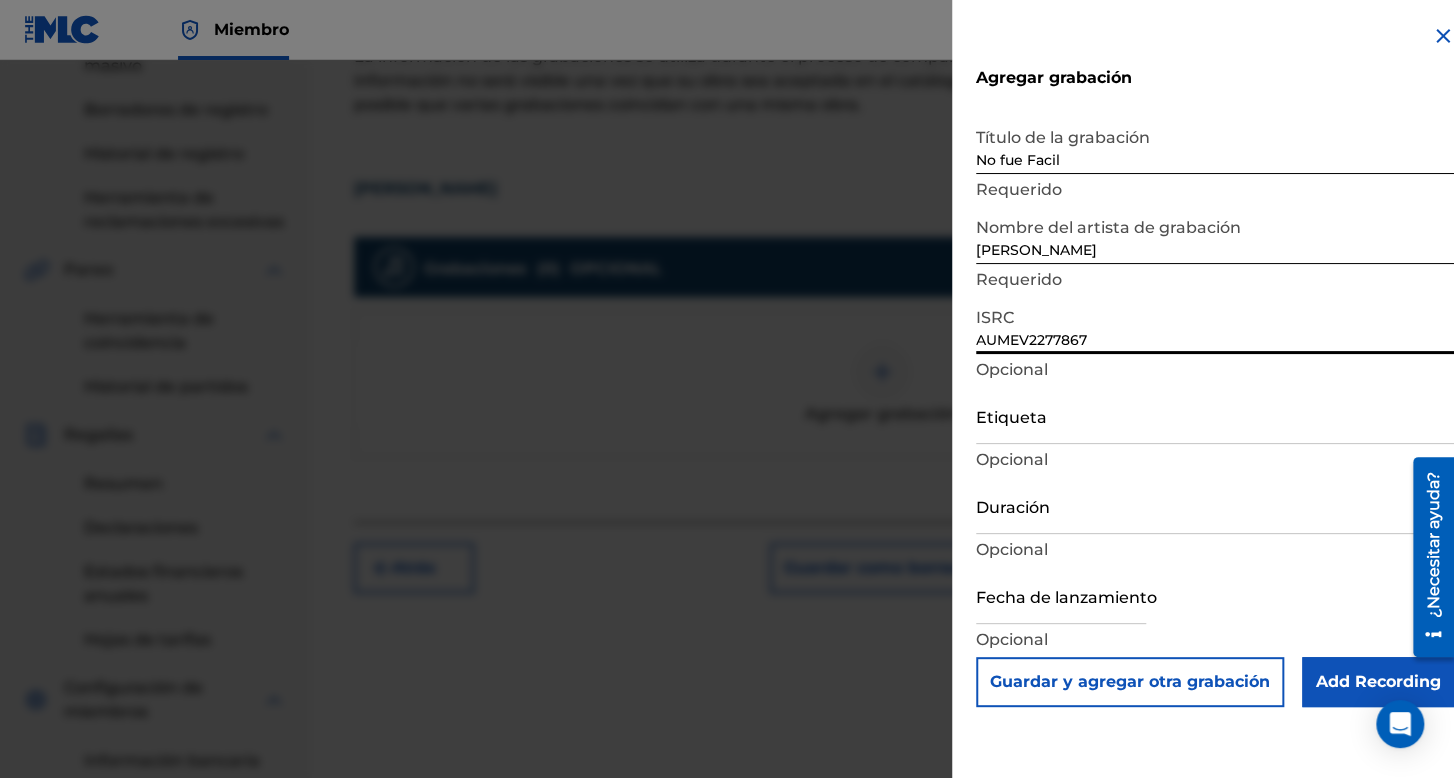 type on "AUMEV2277867" 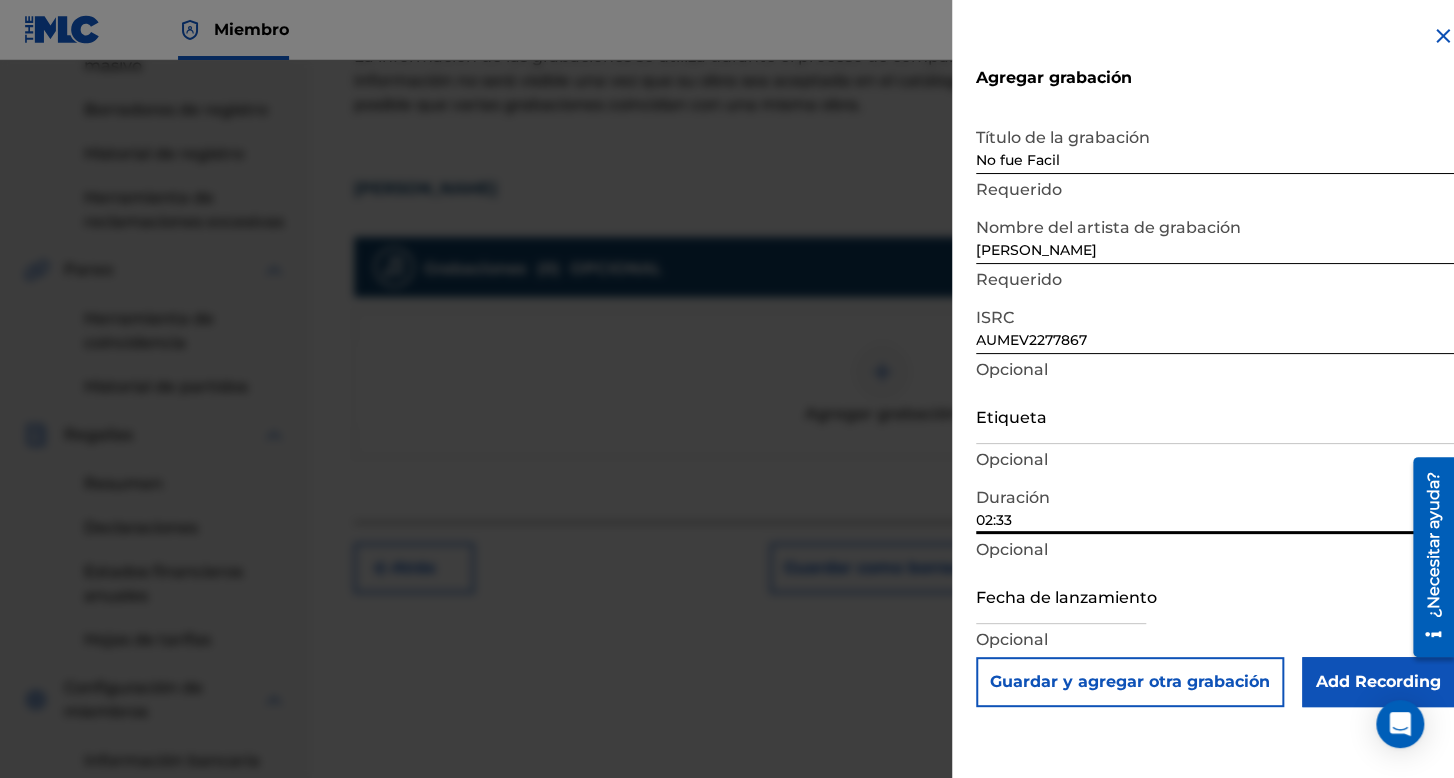 type on "02:33" 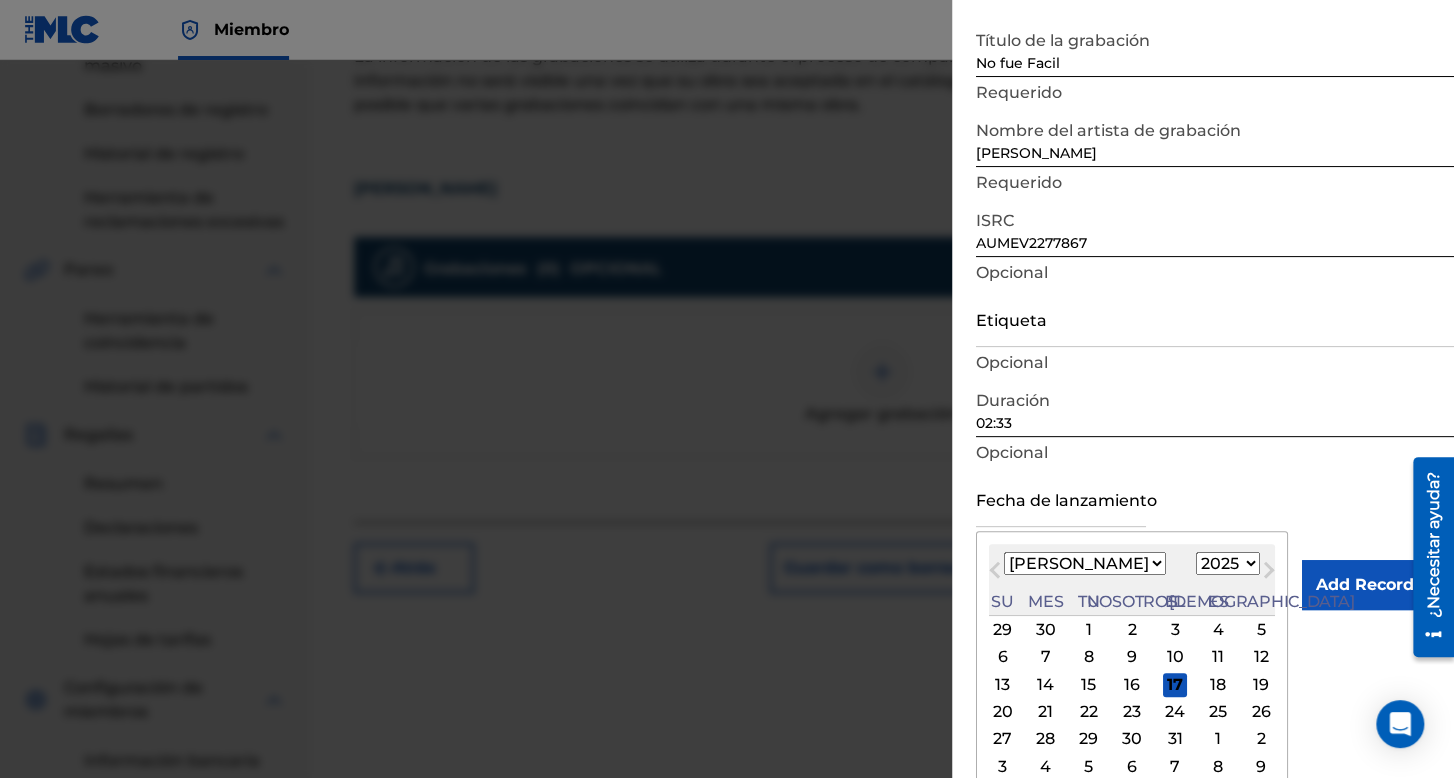 scroll, scrollTop: 112, scrollLeft: 0, axis: vertical 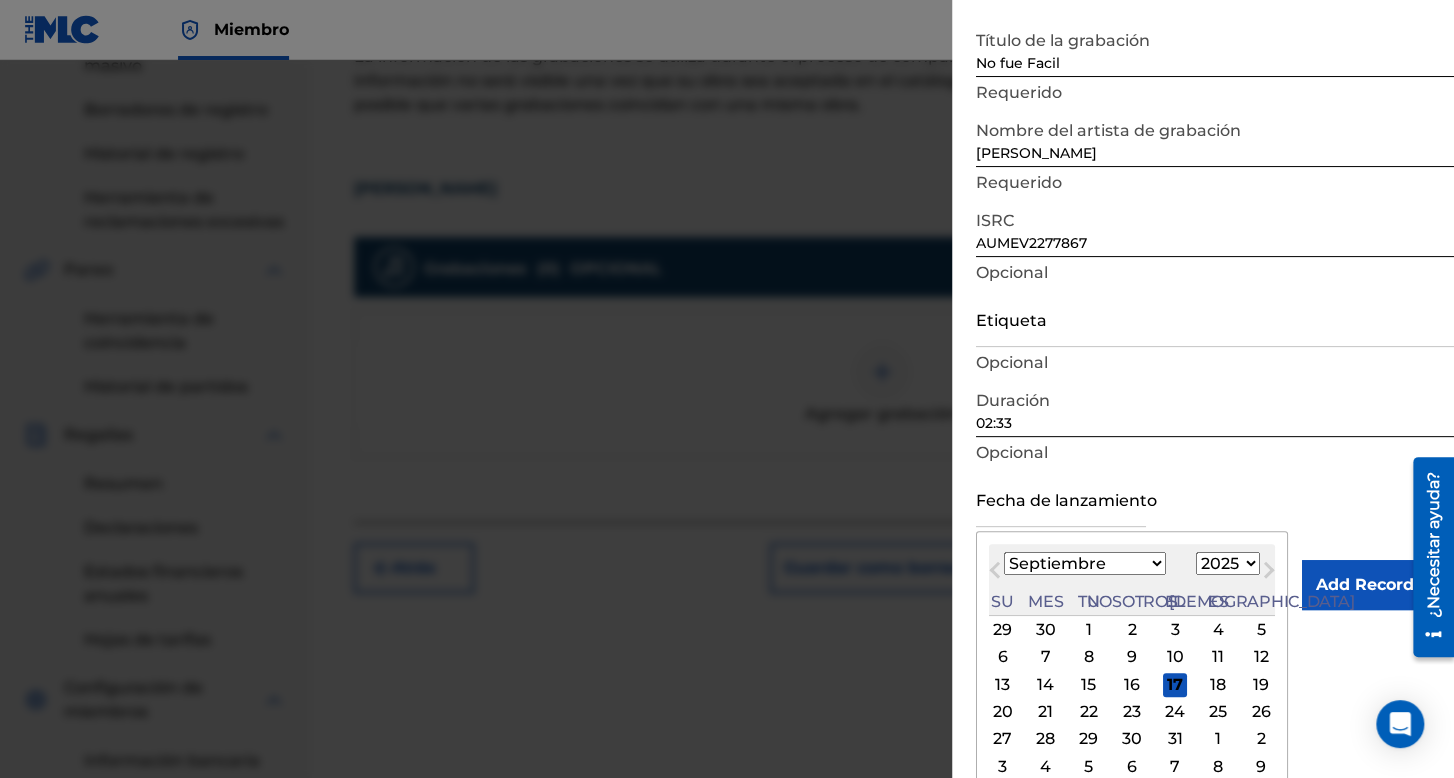 click on "Enero Febrero Marzo Abril Puede Junio [PERSON_NAME] Septiembre Octubre Noviembre Diciembre" at bounding box center [1085, 563] 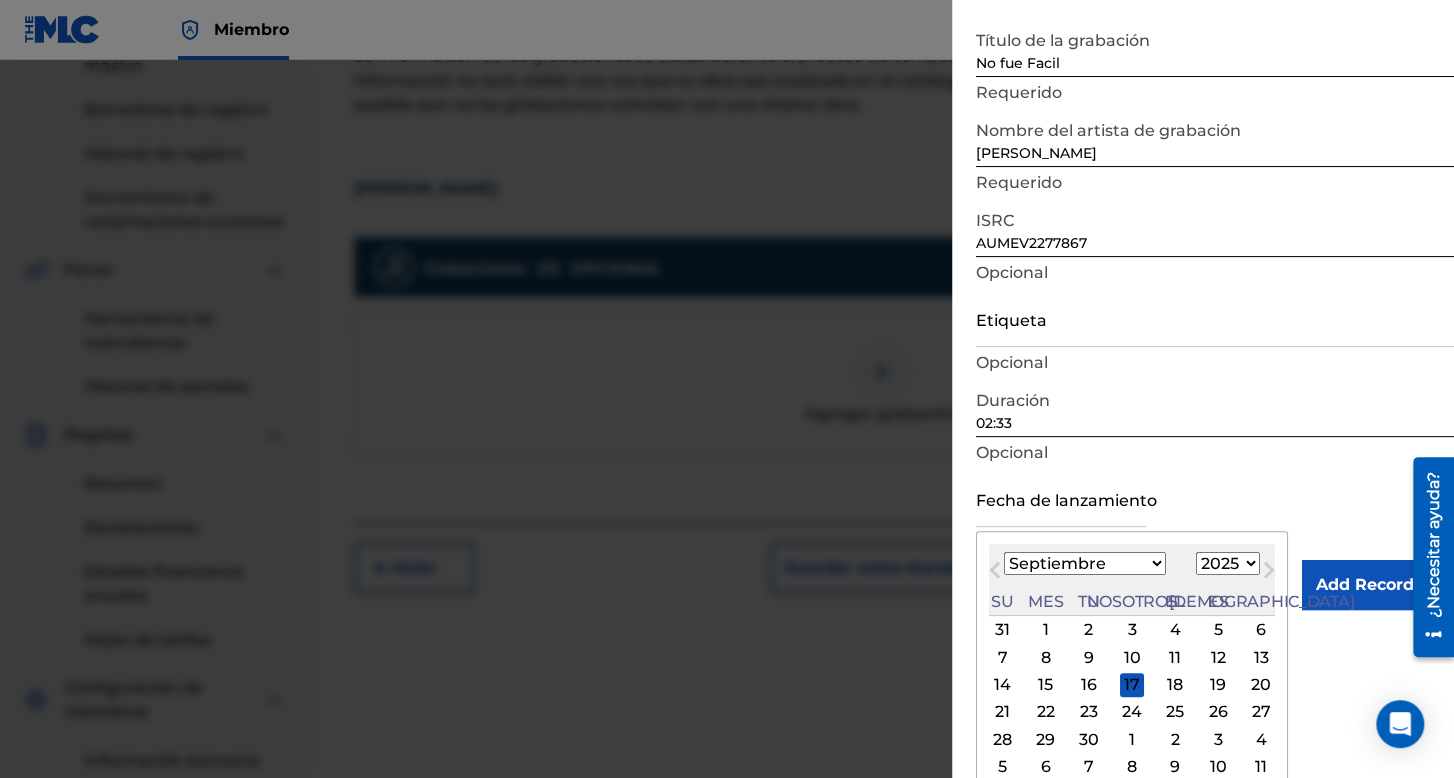 click on "Enero Febrero Marzo Abril Puede Junio [PERSON_NAME] Septiembre Octubre Noviembre Diciembre" at bounding box center [1085, 563] 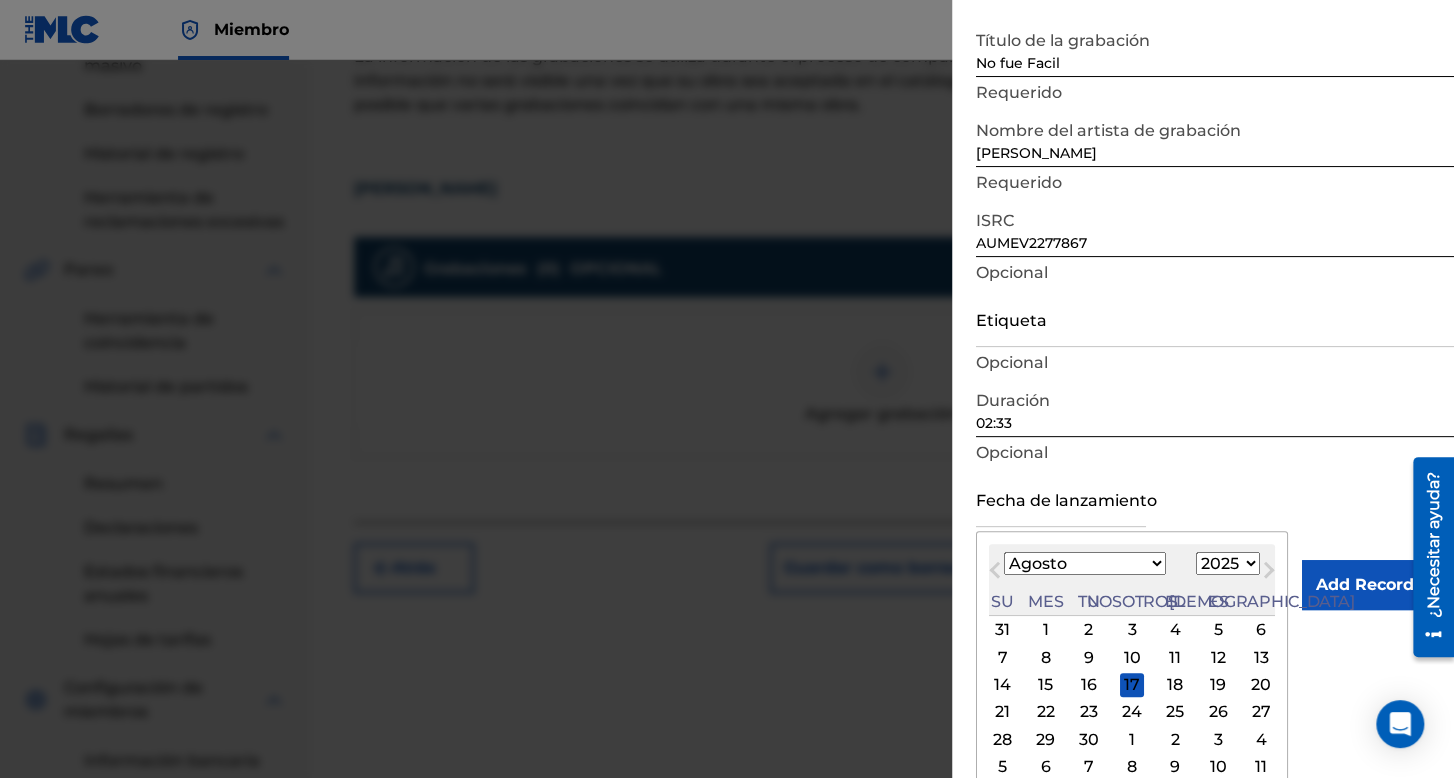 click on "Enero Febrero Marzo Abril Puede Junio [PERSON_NAME] Septiembre Octubre Noviembre Diciembre" at bounding box center (1085, 563) 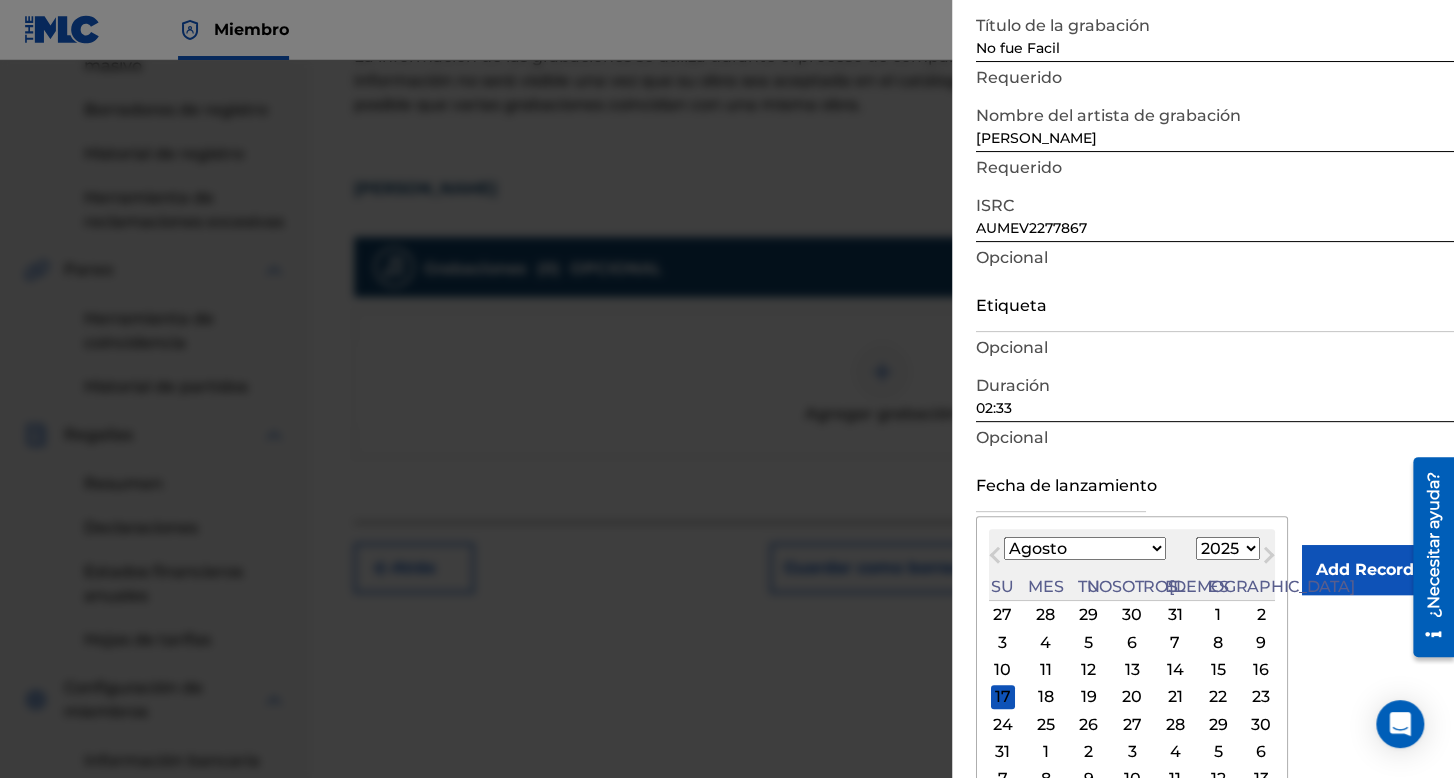 click on "1899 1900 1901 1902 1903 1904 1905 1906 1907 1908 1909 1910 1911 1912 1913 1914 1915 1916 1917 1918 1919 1920 1921 1922 1923 1924 1925 1926 1927 1928 1929 1930 1931 1932 1933 1934 1935 1936 1937 1938 1939 1940 1941 1942 1943 1944 1945 1946 1947 1948 1949 1950 1951 1952 1953 1954 1955 1956 1957 1958 1959 1960 1961 1962 1963 1964 1965 1966 1967 1968 1969 1970 1971 1972 1973 1974 1975 1976 1977 1978 1979 1980 1981 1982 1983 1984 1985 1986 1987 1988 1989 1990 1991 1992 1993 1994 1995 1996 1997 1998 1999 2000 2001 2002 2003 2004 2005 2006 2007 2008 2009 2010 2011 2012 2013 2014 2015 2016 2017 2018 2019 2020 2021 2022 2023 2024 2025 2026 2027 2028 2029 2030 2031 2032 2033 2034 2035 2036 2037 2038 2039 2040 2041 2042 2043 2044 2045 2046 2047 2048 2049 2050 2051 2052 2053 2054 2055 2056 2057 2058 2059 2060 2061 2062 2063 2064 2065 2066 2067 2068 2069 2070 2071 2072 2073 2074 2075 2076 2077 2078 2079 2080 2081 2082 2083 2084 2085 2086 2087 2088 2089 2090 2091 2092 2093 2094 2095 2096 2097 2098 2099 2100" at bounding box center [1228, 548] 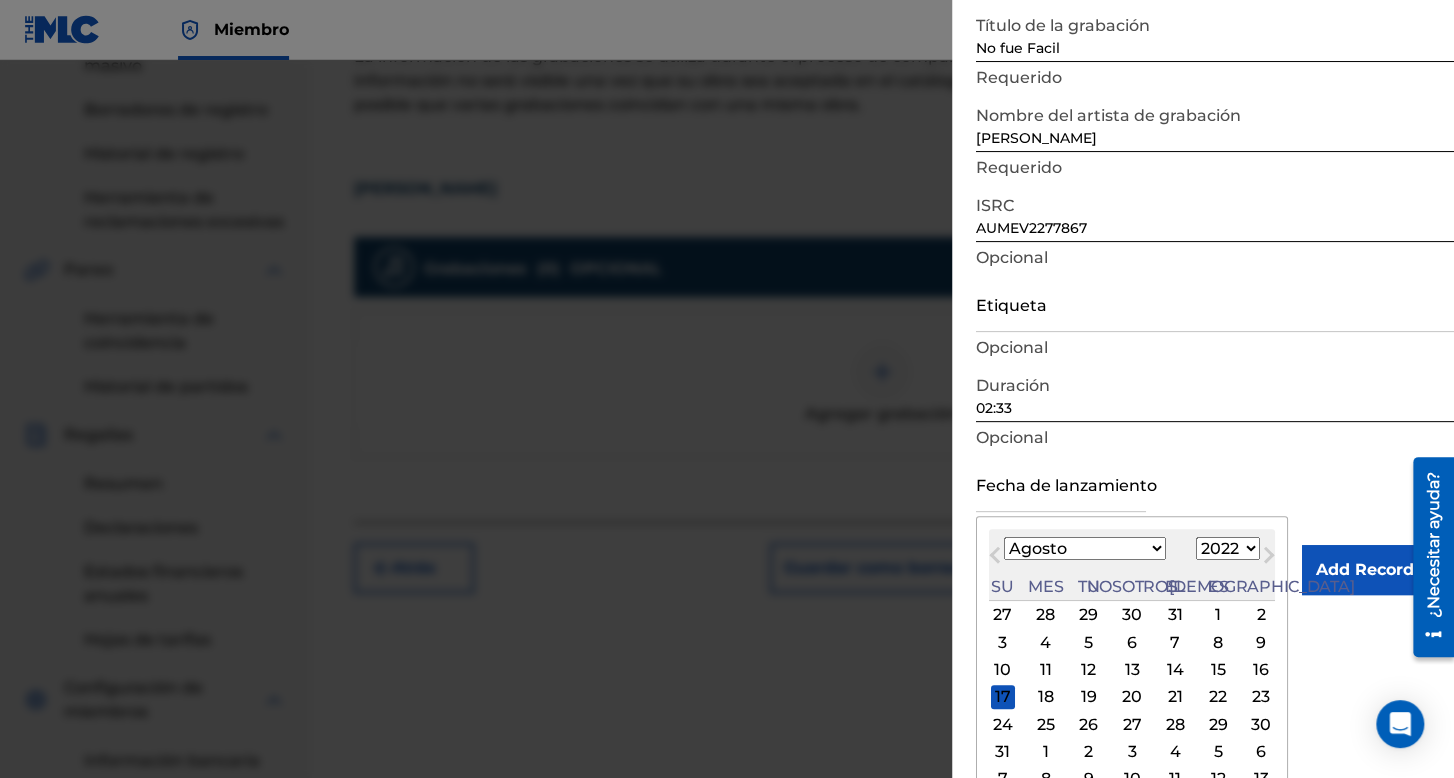 click on "1899 1900 1901 1902 1903 1904 1905 1906 1907 1908 1909 1910 1911 1912 1913 1914 1915 1916 1917 1918 1919 1920 1921 1922 1923 1924 1925 1926 1927 1928 1929 1930 1931 1932 1933 1934 1935 1936 1937 1938 1939 1940 1941 1942 1943 1944 1945 1946 1947 1948 1949 1950 1951 1952 1953 1954 1955 1956 1957 1958 1959 1960 1961 1962 1963 1964 1965 1966 1967 1968 1969 1970 1971 1972 1973 1974 1975 1976 1977 1978 1979 1980 1981 1982 1983 1984 1985 1986 1987 1988 1989 1990 1991 1992 1993 1994 1995 1996 1997 1998 1999 2000 2001 2002 2003 2004 2005 2006 2007 2008 2009 2010 2011 2012 2013 2014 2015 2016 2017 2018 2019 2020 2021 2022 2023 2024 2025 2026 2027 2028 2029 2030 2031 2032 2033 2034 2035 2036 2037 2038 2039 2040 2041 2042 2043 2044 2045 2046 2047 2048 2049 2050 2051 2052 2053 2054 2055 2056 2057 2058 2059 2060 2061 2062 2063 2064 2065 2066 2067 2068 2069 2070 2071 2072 2073 2074 2075 2076 2077 2078 2079 2080 2081 2082 2083 2084 2085 2086 2087 2088 2089 2090 2091 2092 2093 2094 2095 2096 2097 2098 2099 2100" at bounding box center (1228, 548) 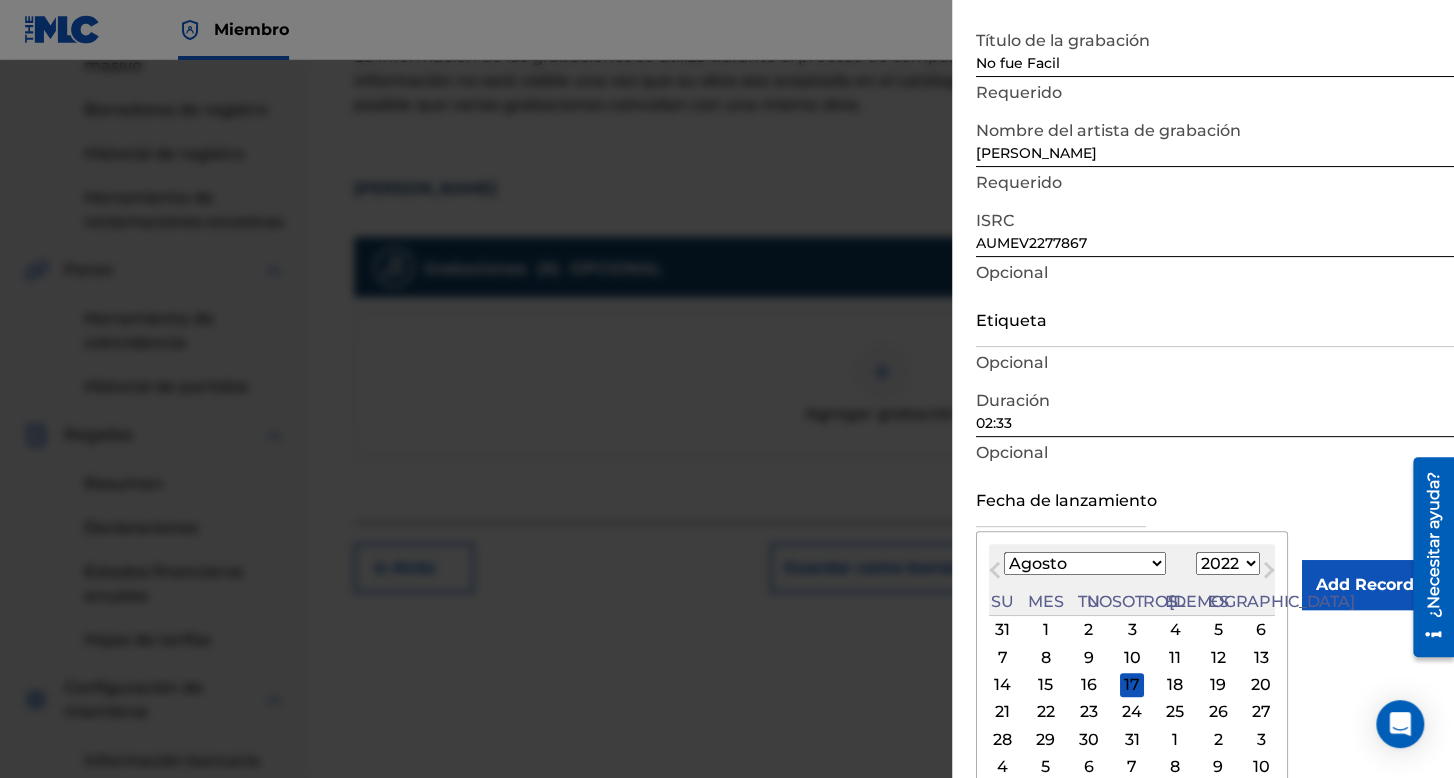 click on "27" at bounding box center [1261, 712] 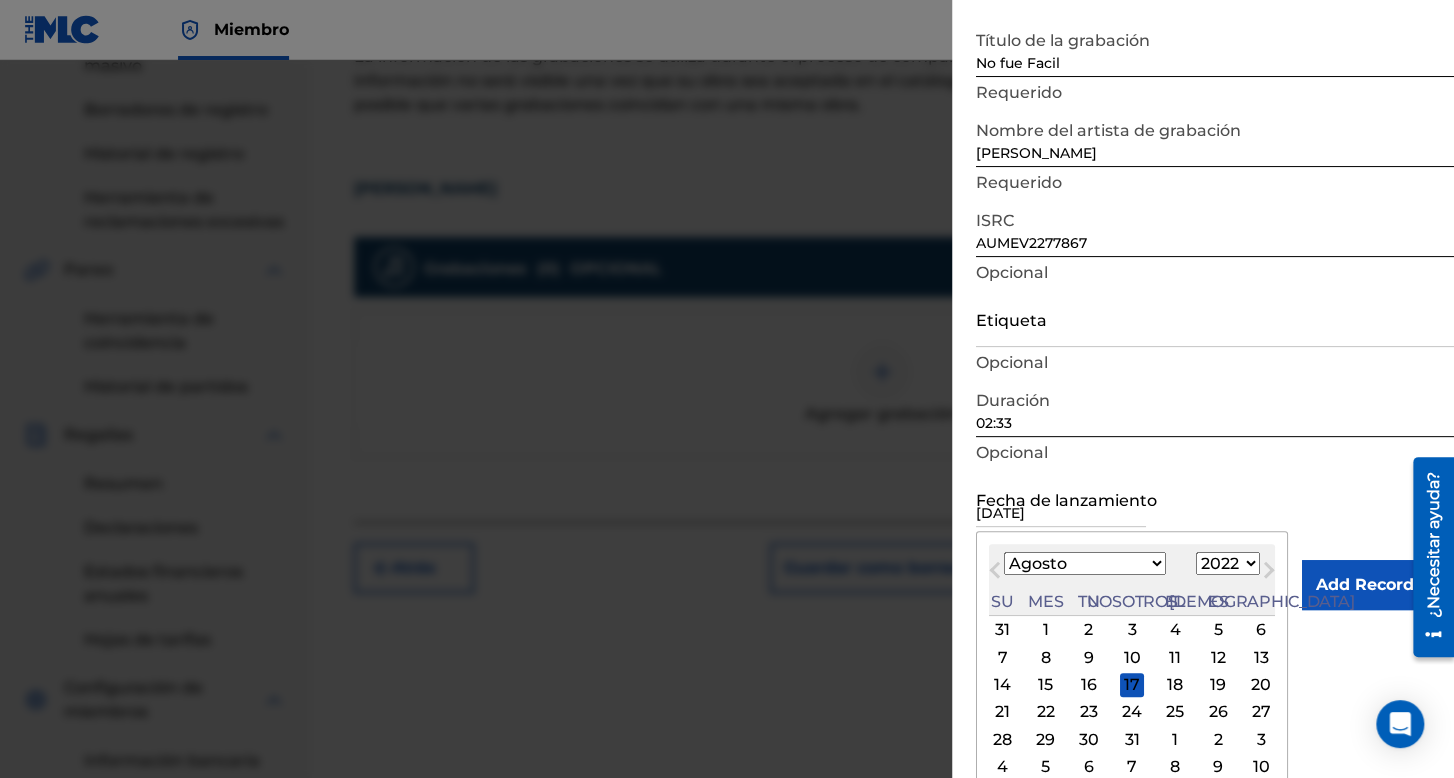 scroll, scrollTop: 0, scrollLeft: 0, axis: both 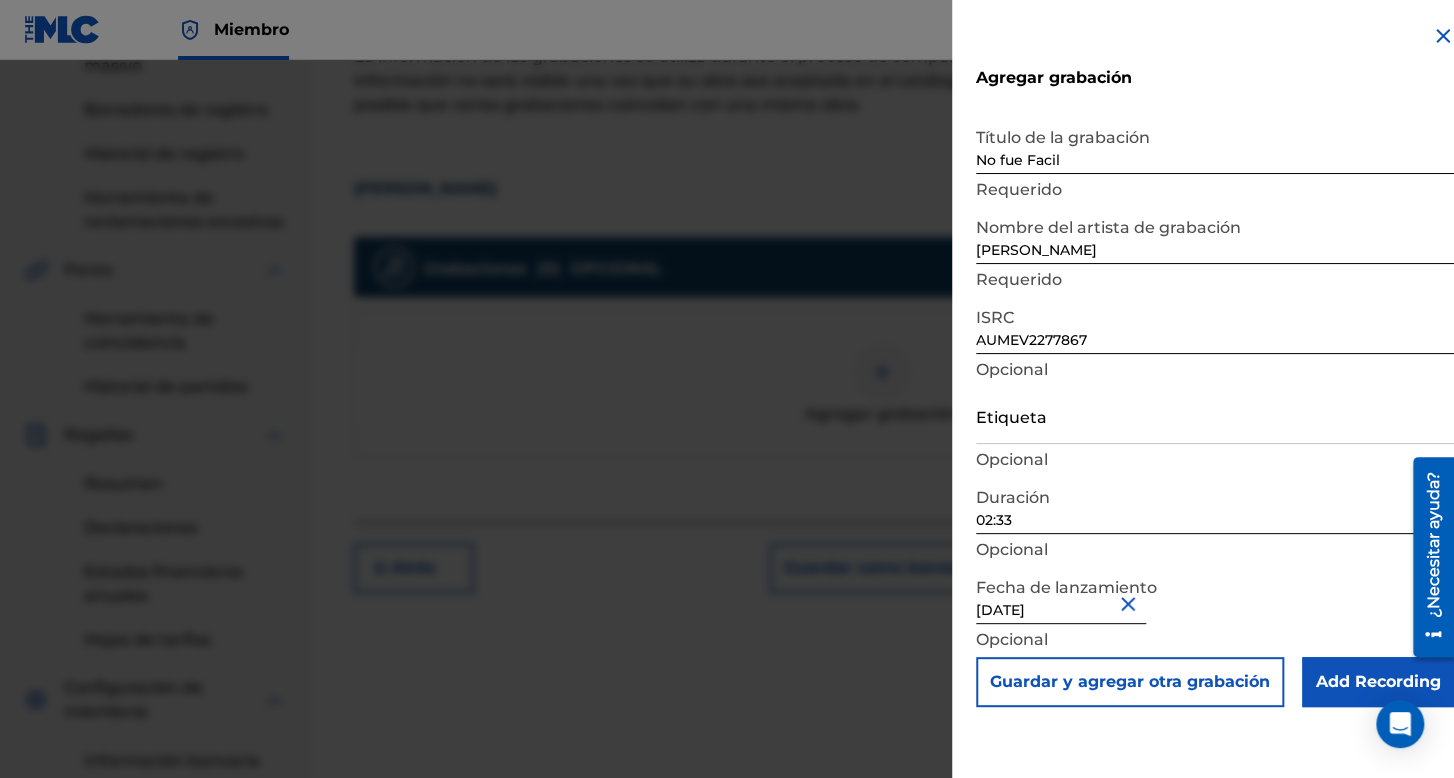 click on "Add Recording" at bounding box center (1378, 682) 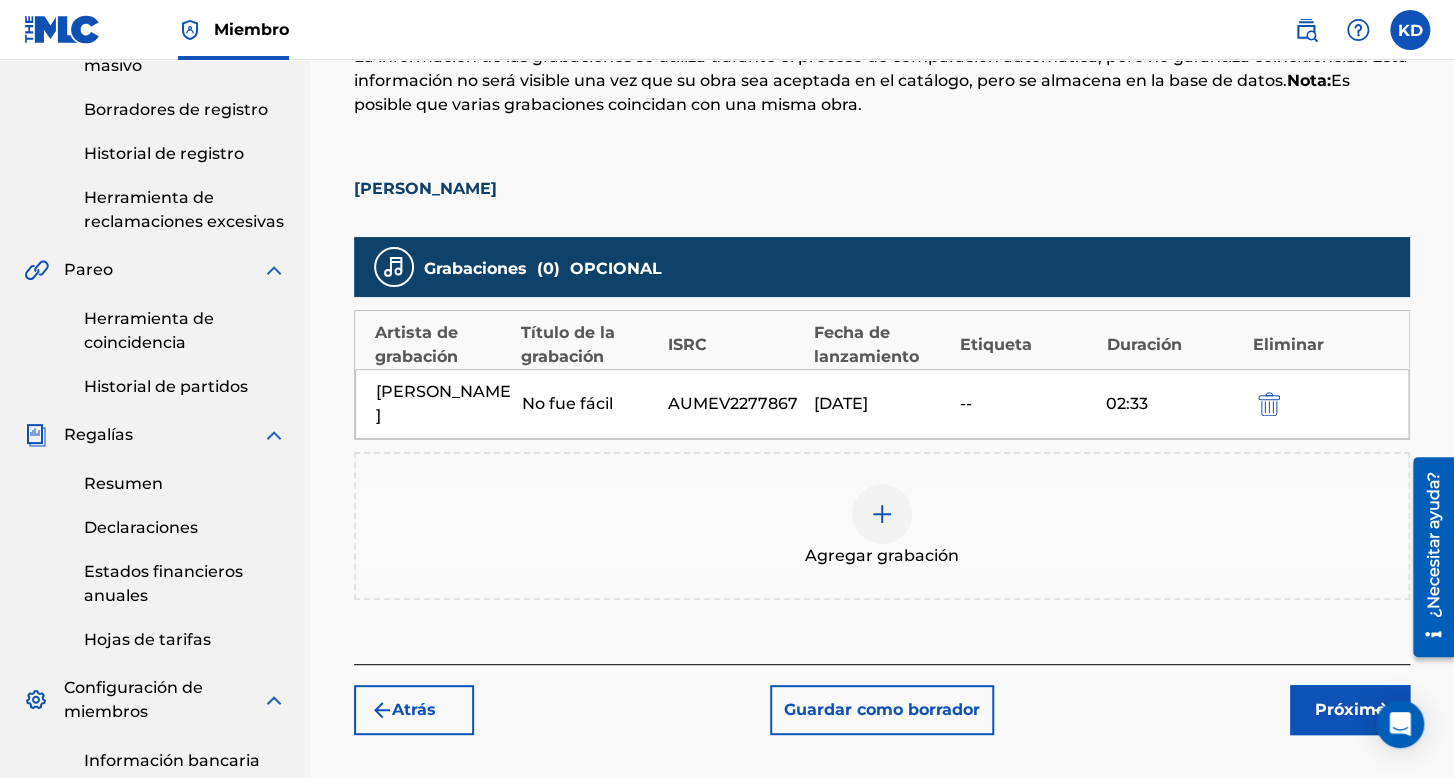 click on "Próximo" at bounding box center (1350, 709) 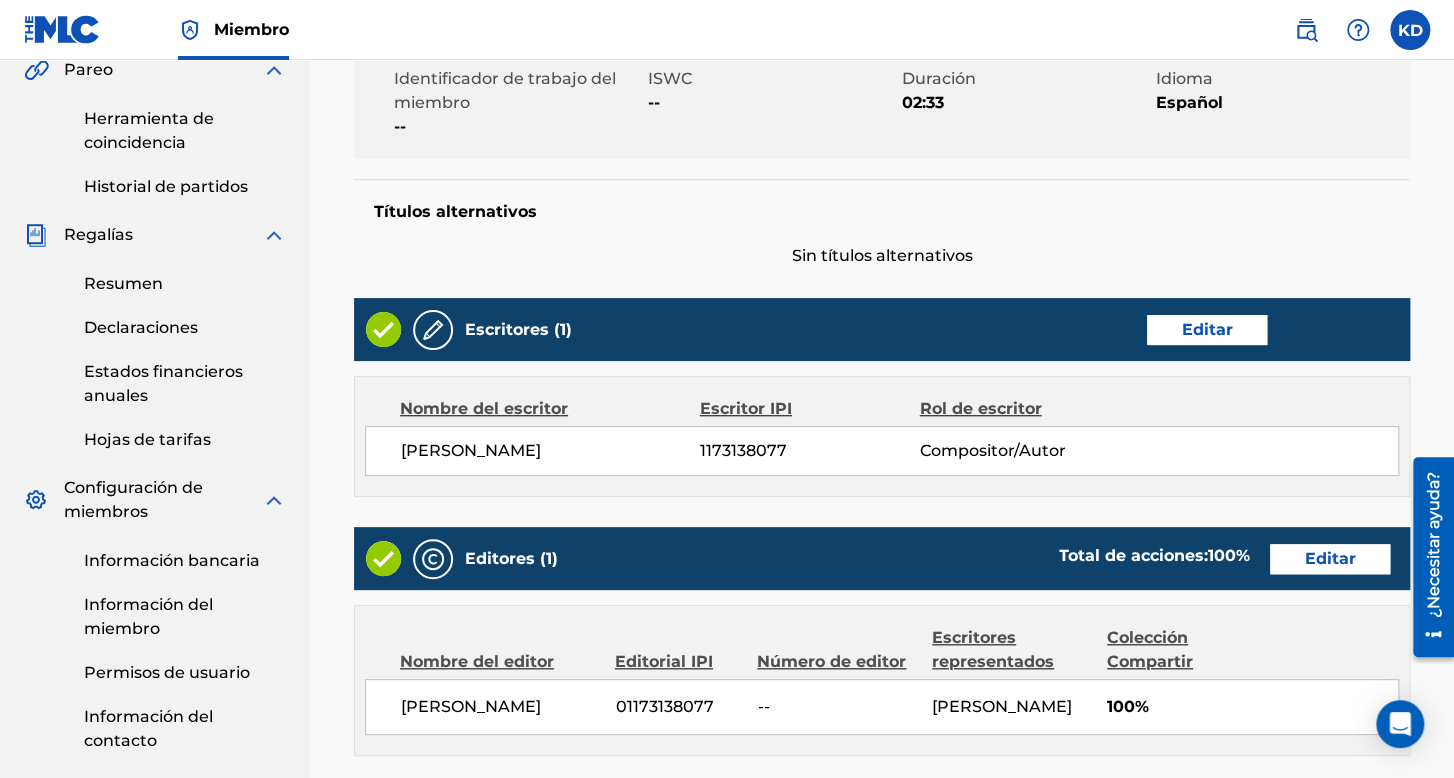 scroll, scrollTop: 1036, scrollLeft: 0, axis: vertical 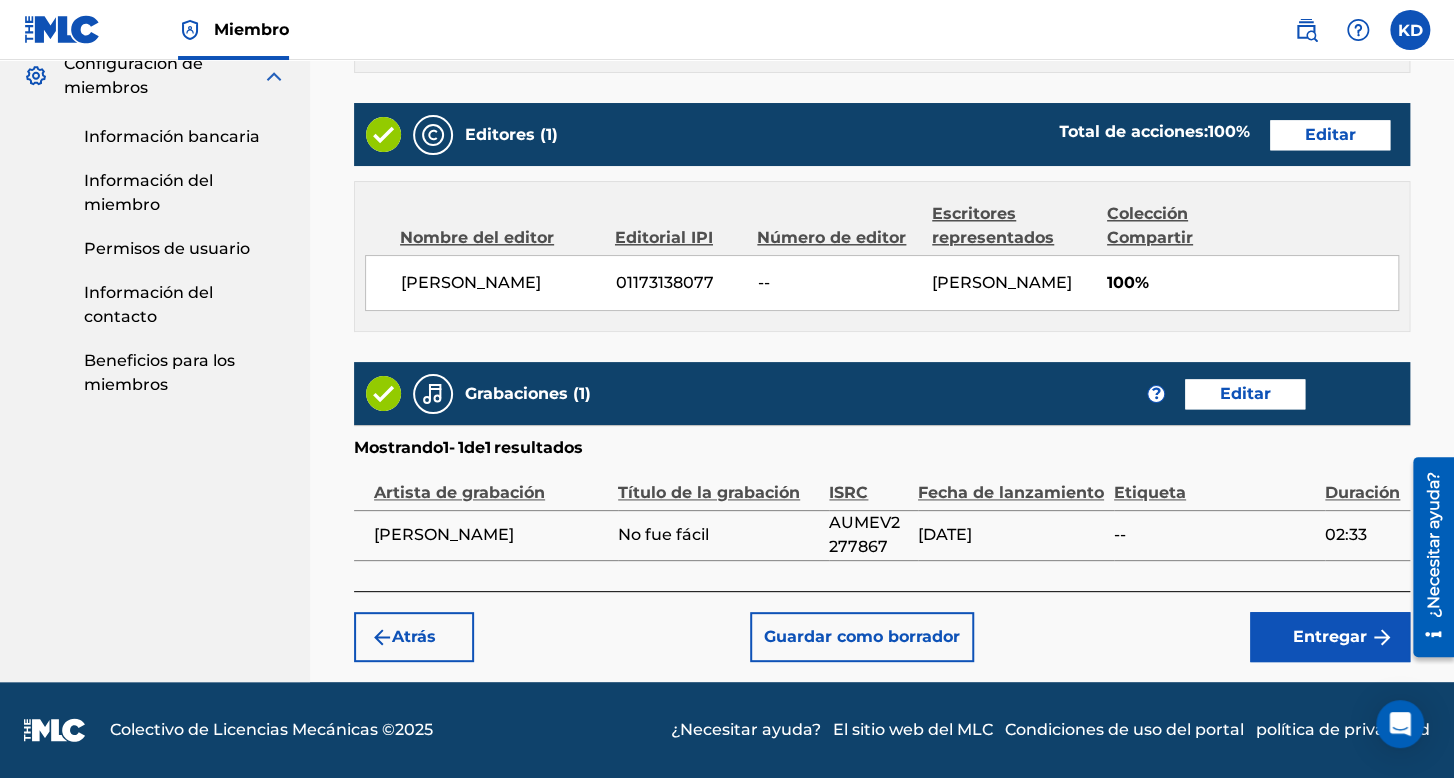 click on "Entregar" at bounding box center (1330, 637) 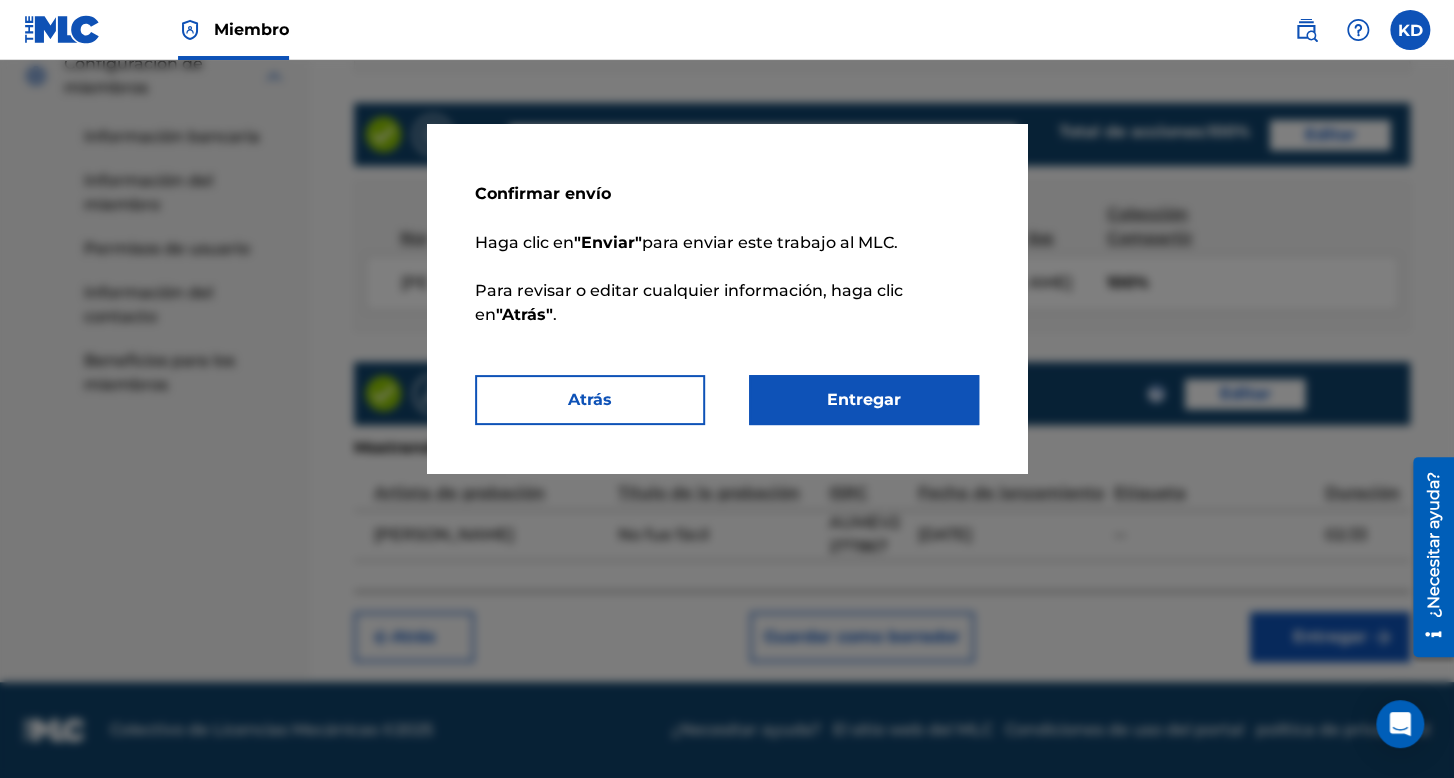 click on "Entregar" at bounding box center [864, 400] 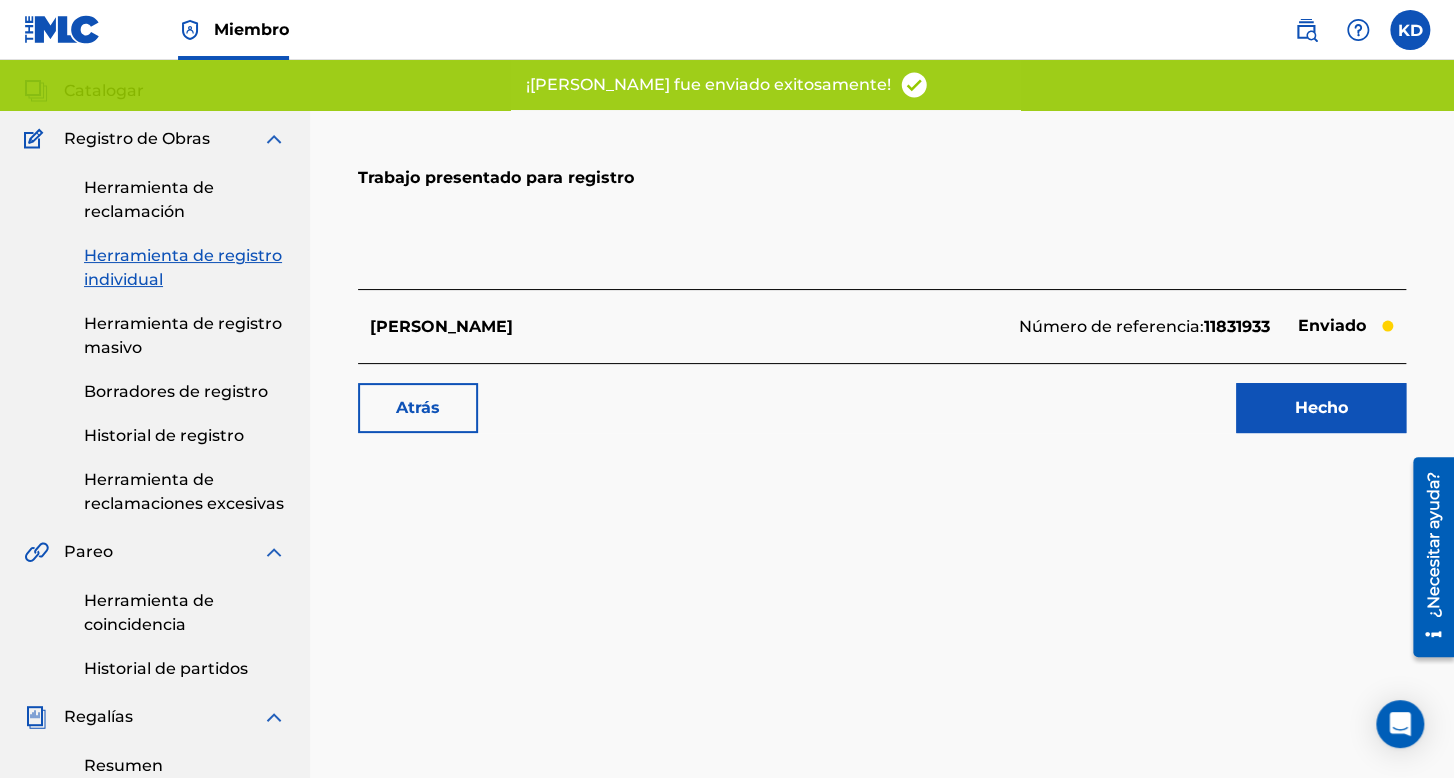 scroll, scrollTop: 0, scrollLeft: 0, axis: both 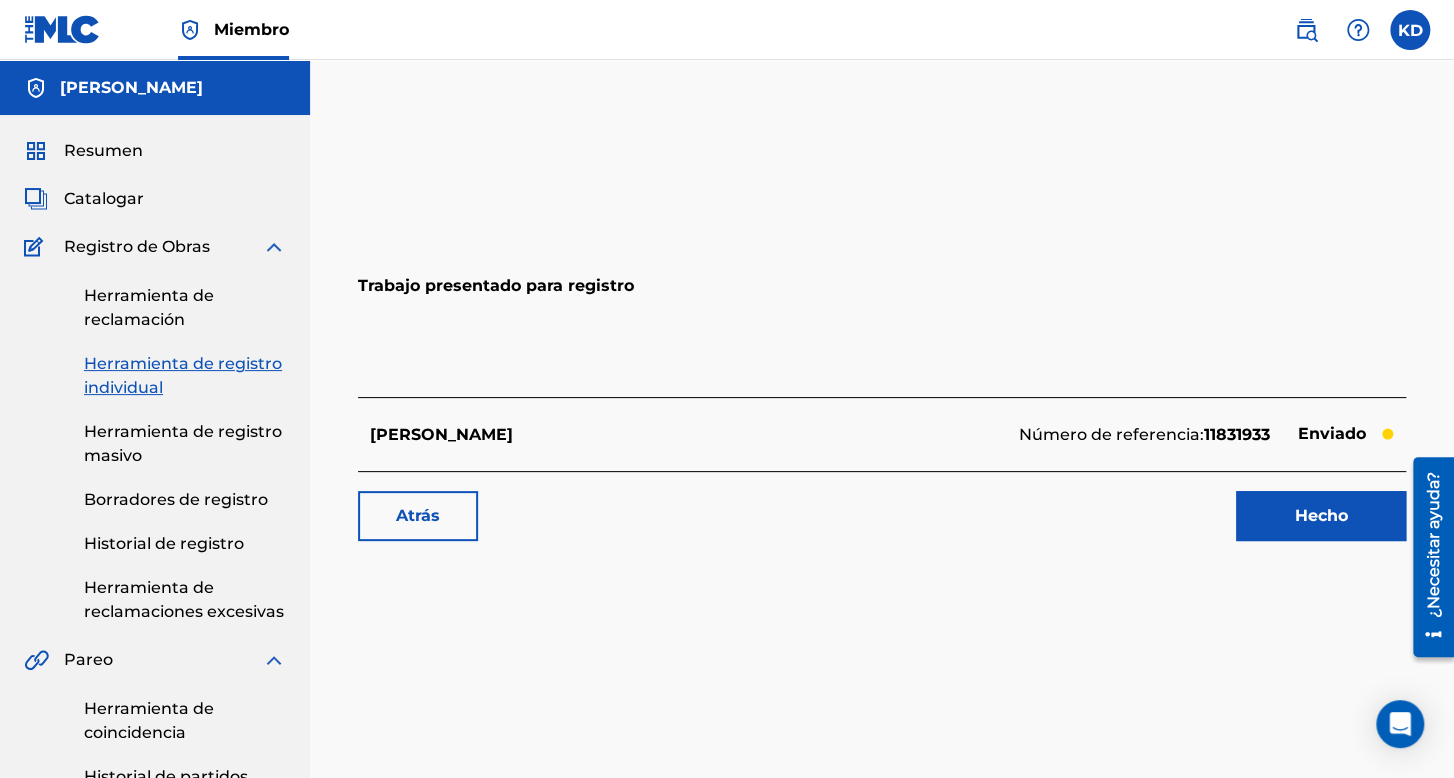 drag, startPoint x: 172, startPoint y: 547, endPoint x: 320, endPoint y: 555, distance: 148.21606 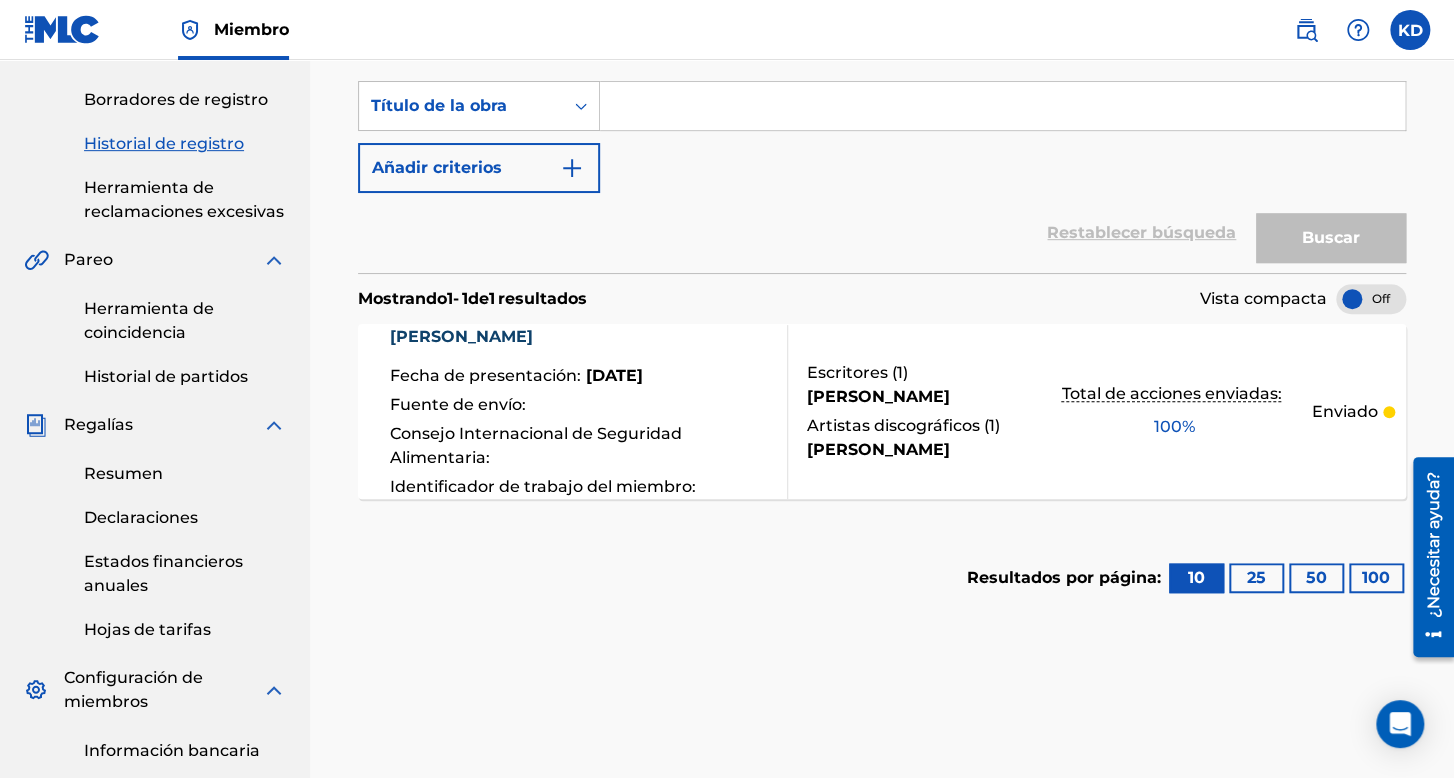 scroll, scrollTop: 0, scrollLeft: 0, axis: both 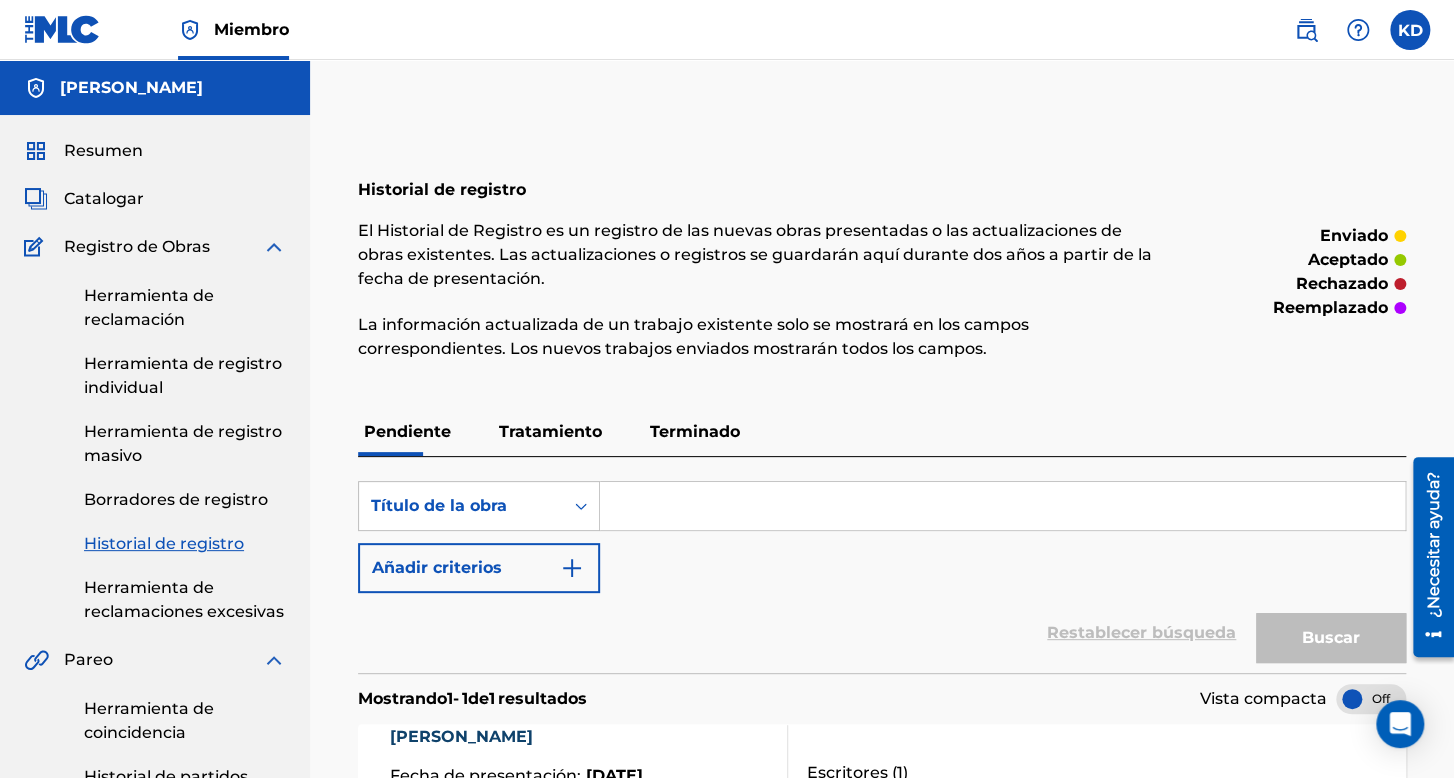click at bounding box center [1002, 506] 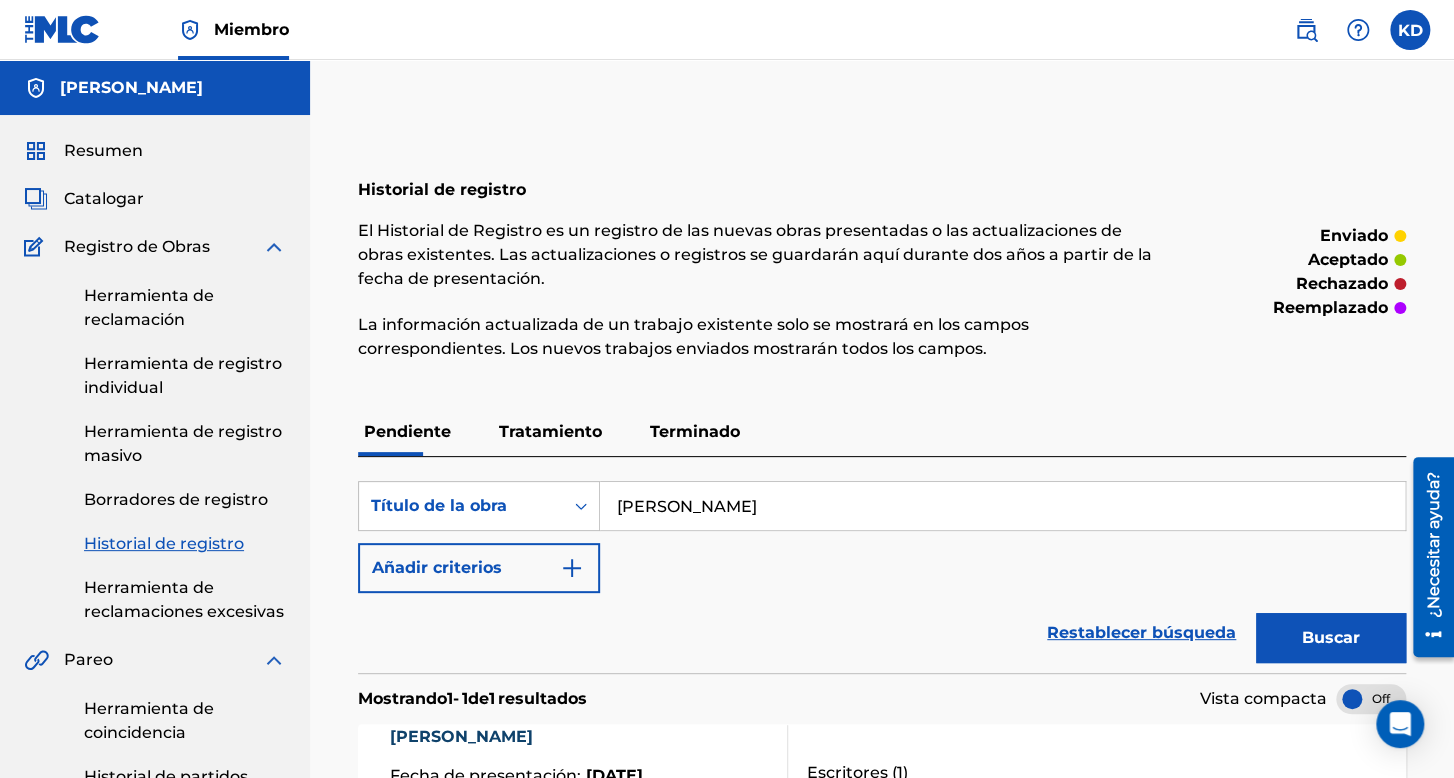 click on "Añadir criterios" at bounding box center (479, 568) 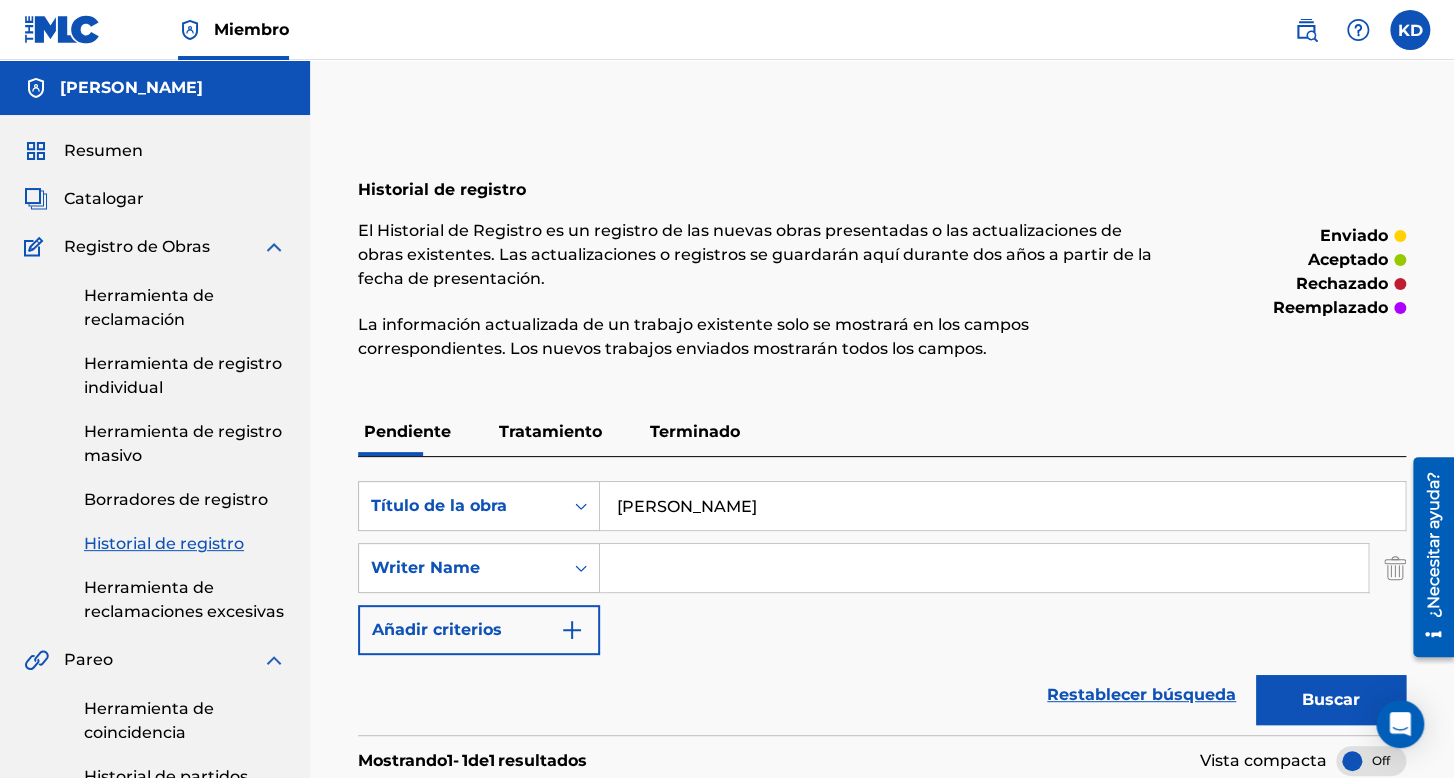 click on "Herramienta de registro individual" at bounding box center (183, 375) 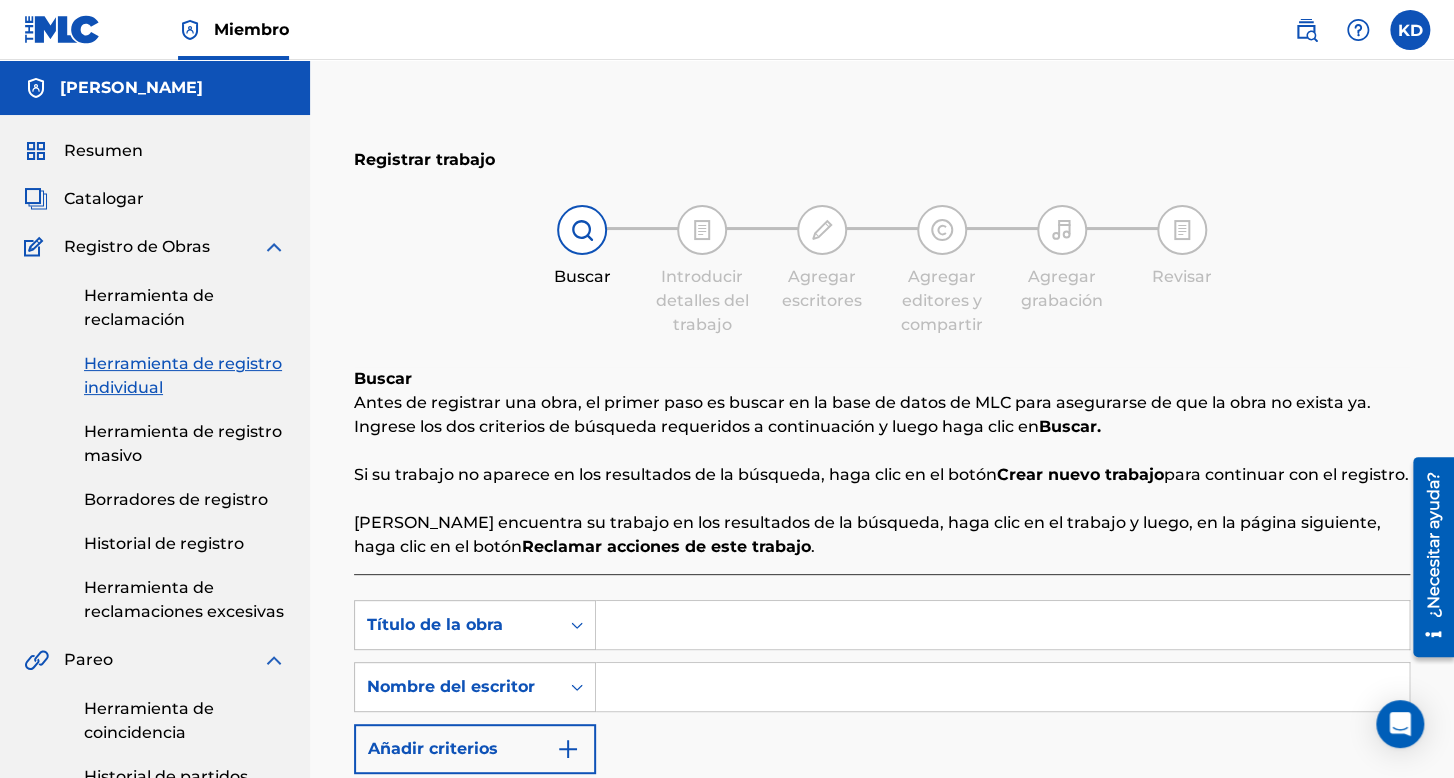 click at bounding box center (1002, 625) 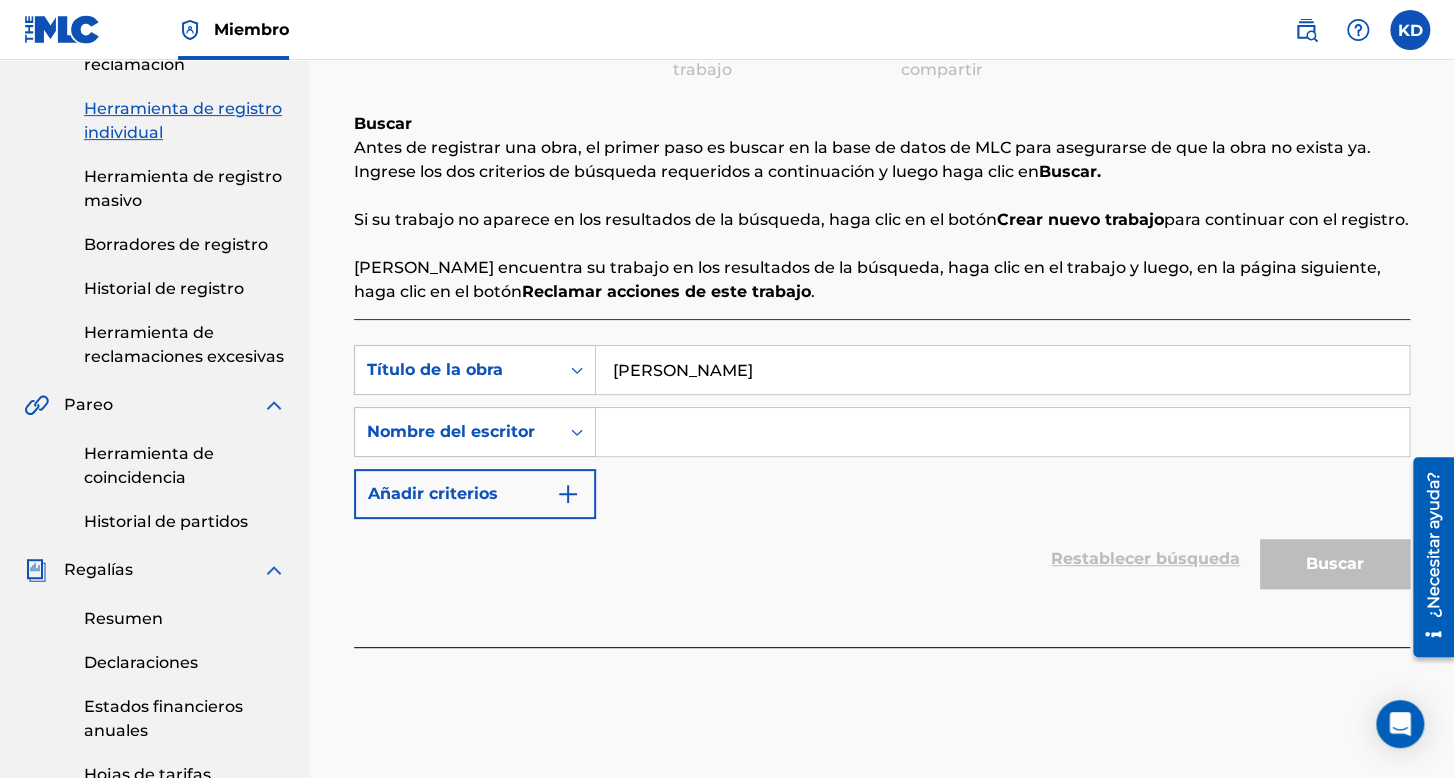 scroll, scrollTop: 400, scrollLeft: 0, axis: vertical 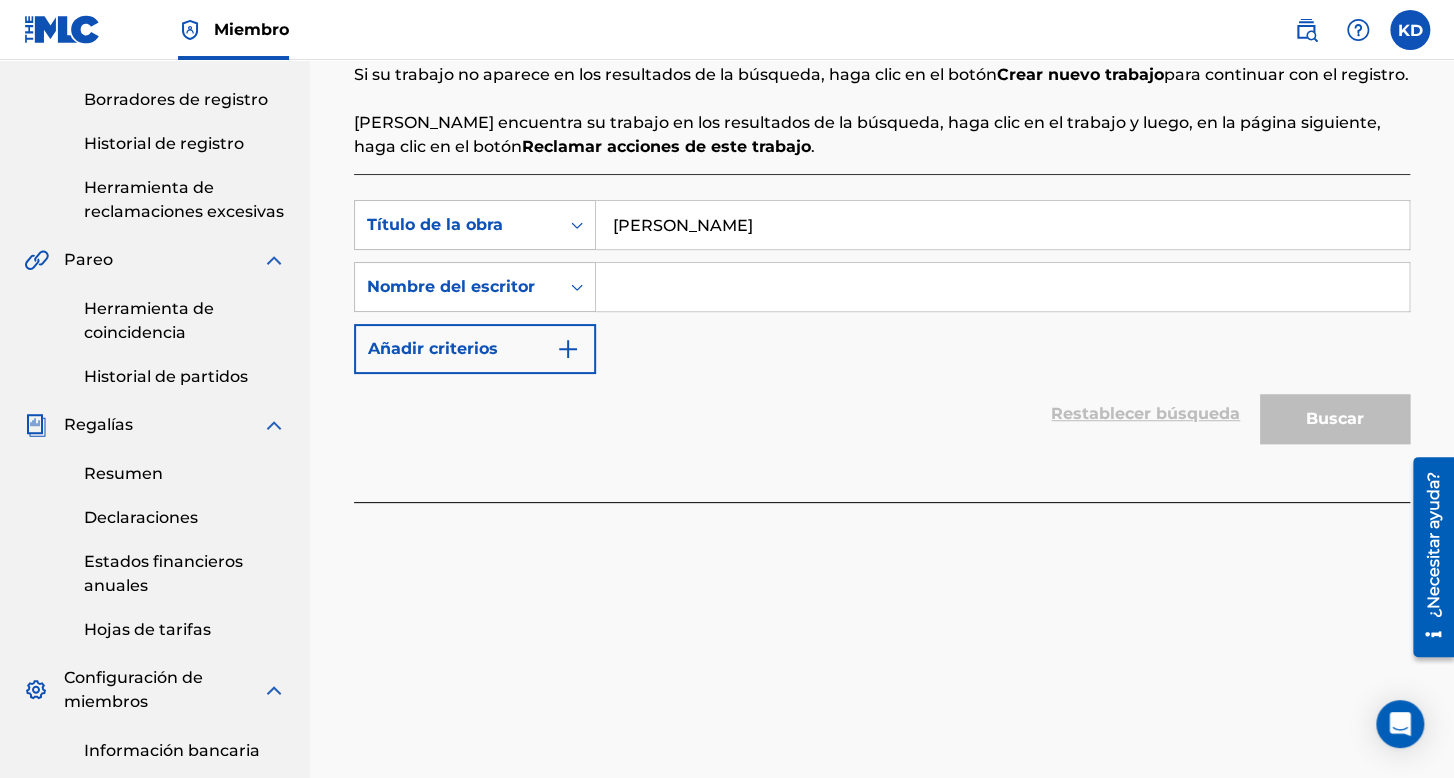 click at bounding box center (1002, 287) 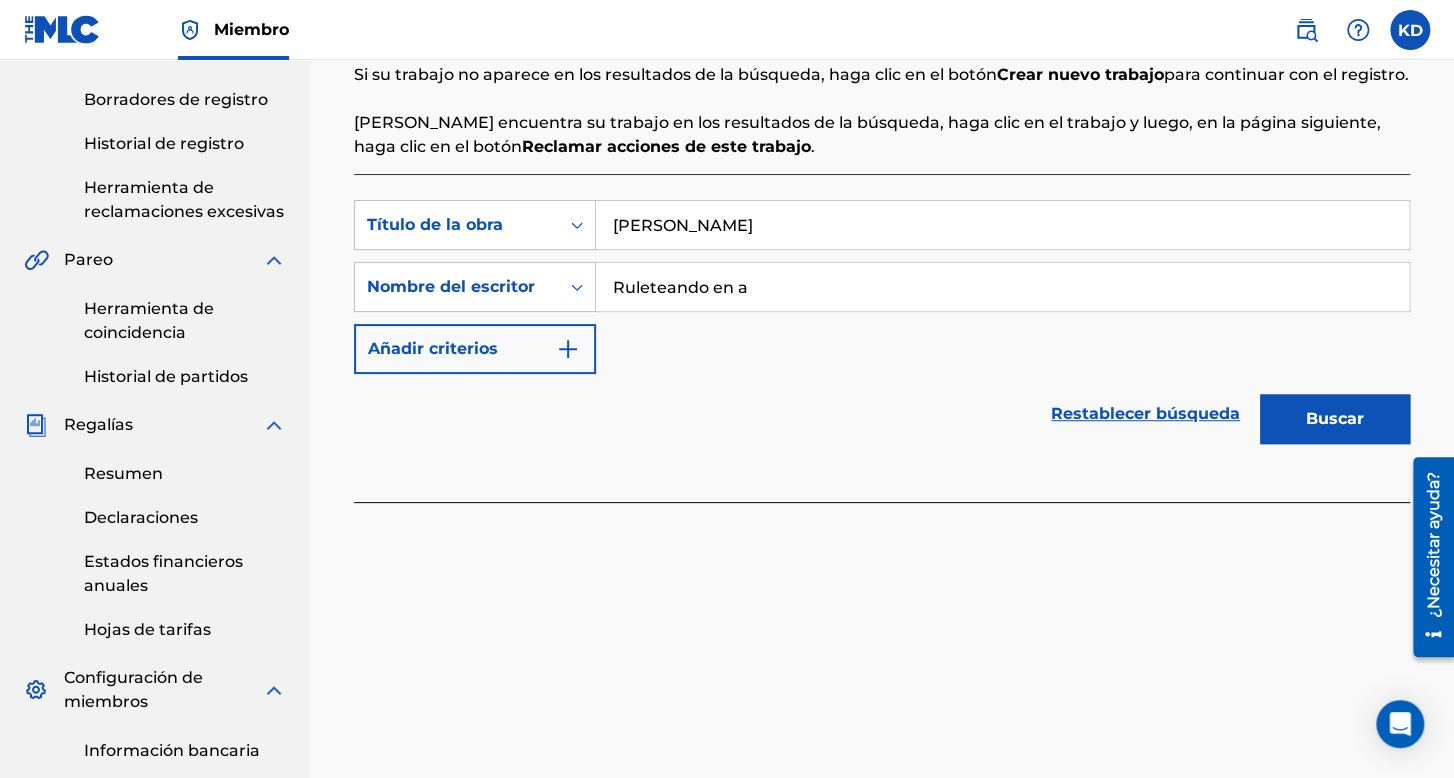 type on "Ruleteando en [GEOGRAPHIC_DATA]" 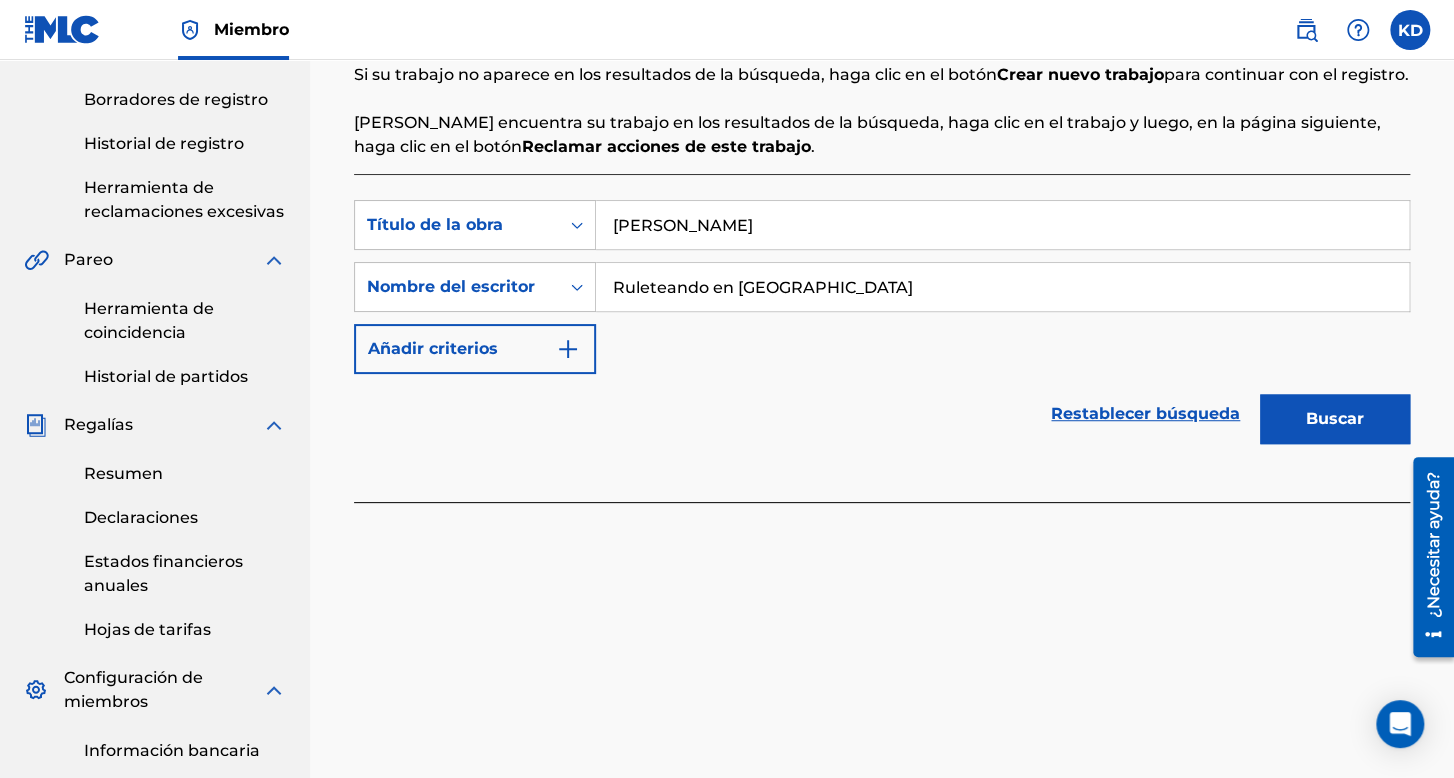 click on "Buscar" at bounding box center (1335, 419) 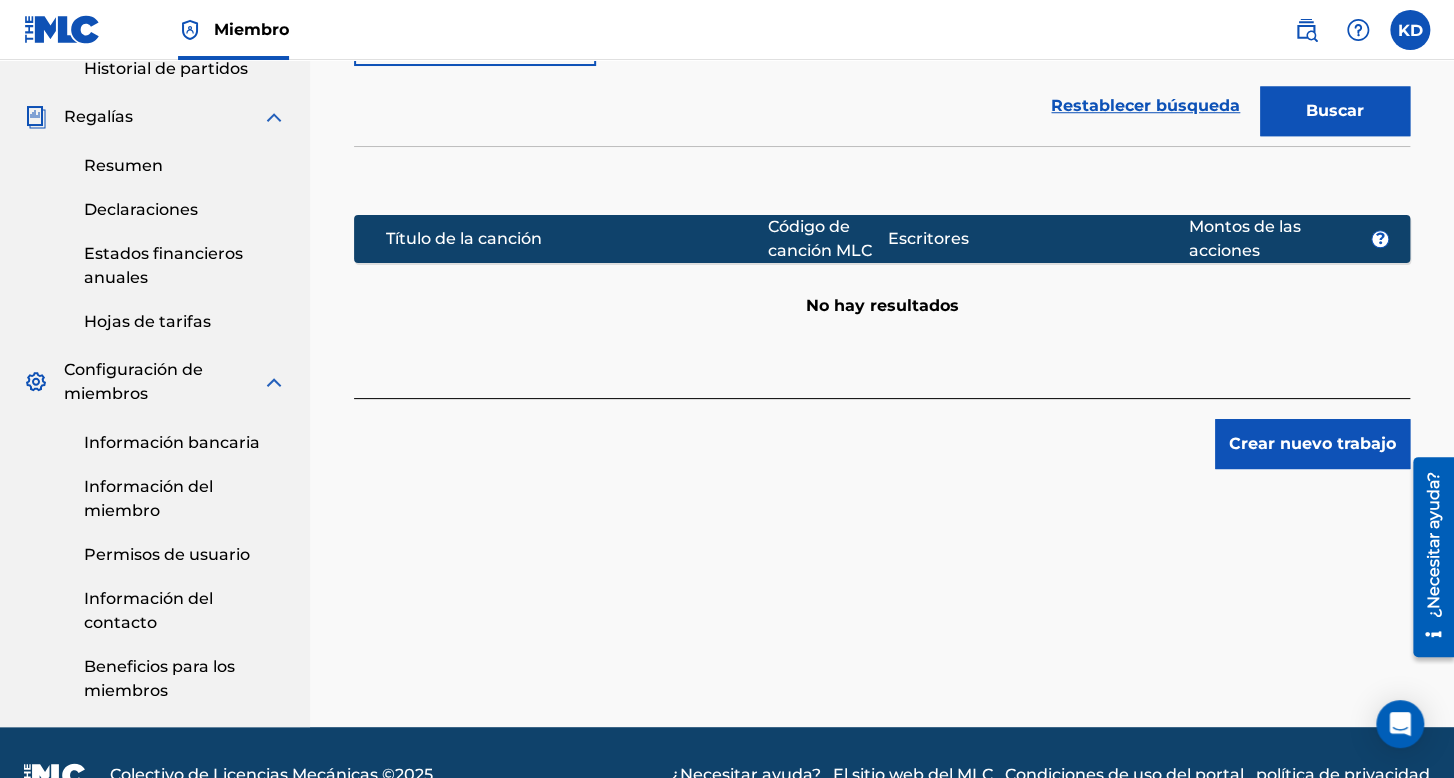 scroll, scrollTop: 753, scrollLeft: 0, axis: vertical 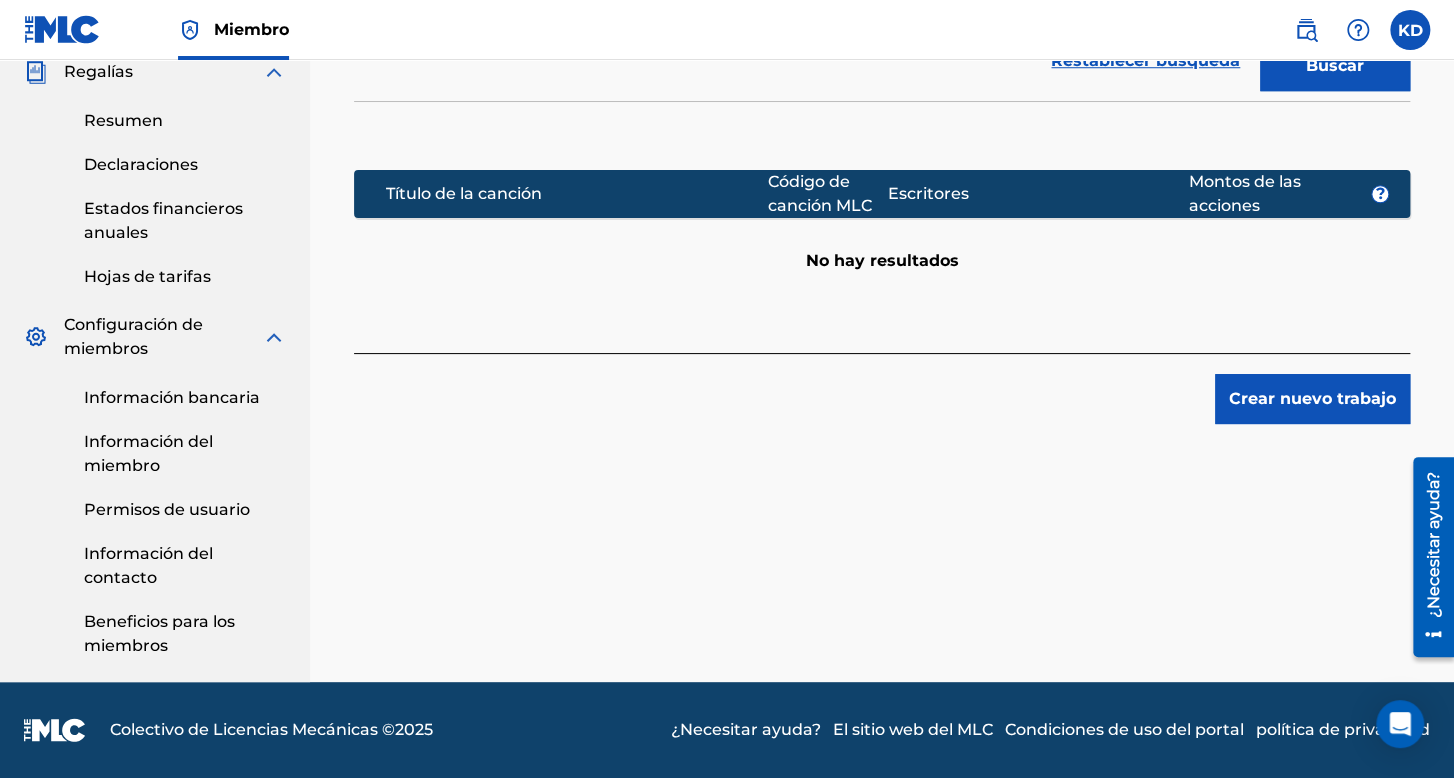 click on "Crear nuevo trabajo" at bounding box center (882, 388) 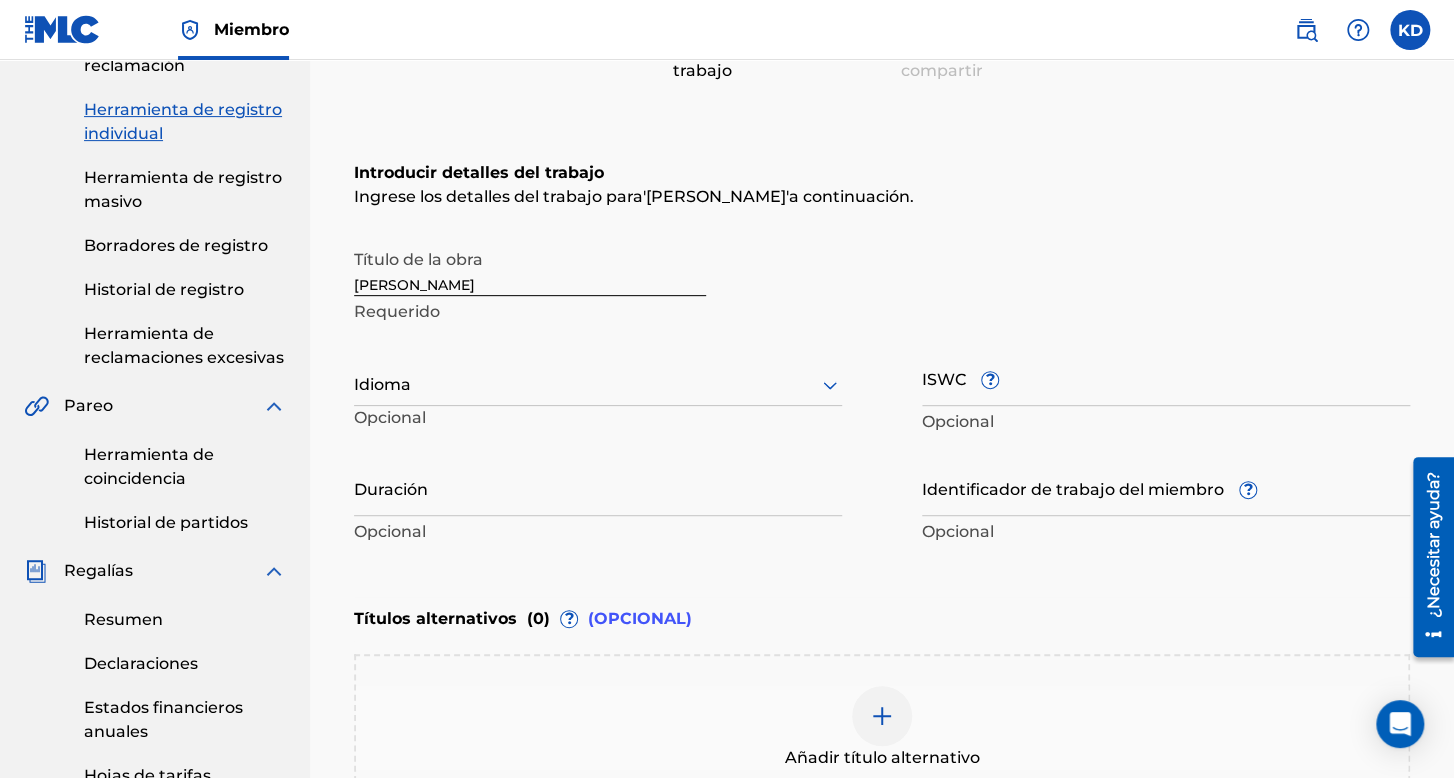scroll, scrollTop: 253, scrollLeft: 0, axis: vertical 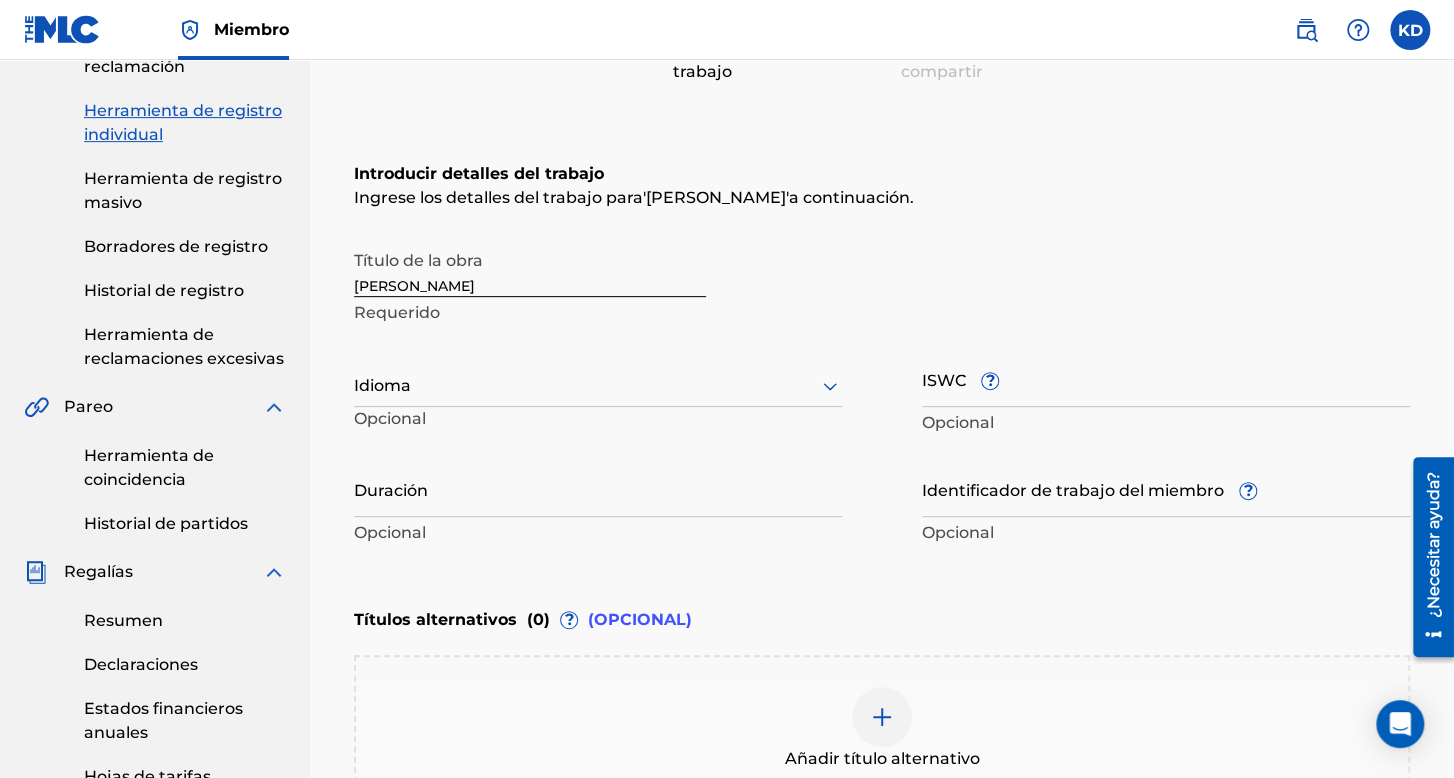 click at bounding box center [598, 385] 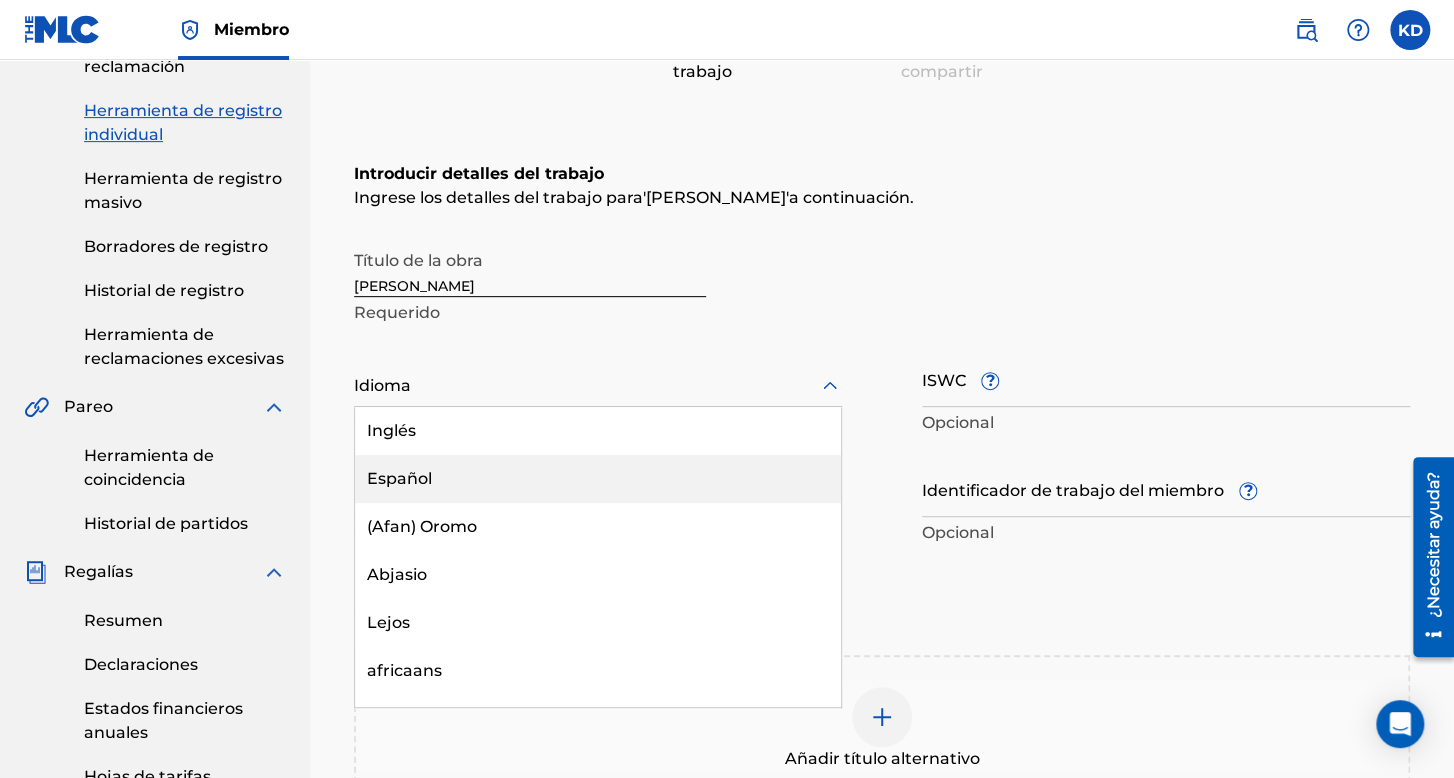 click on "Español" at bounding box center [598, 479] 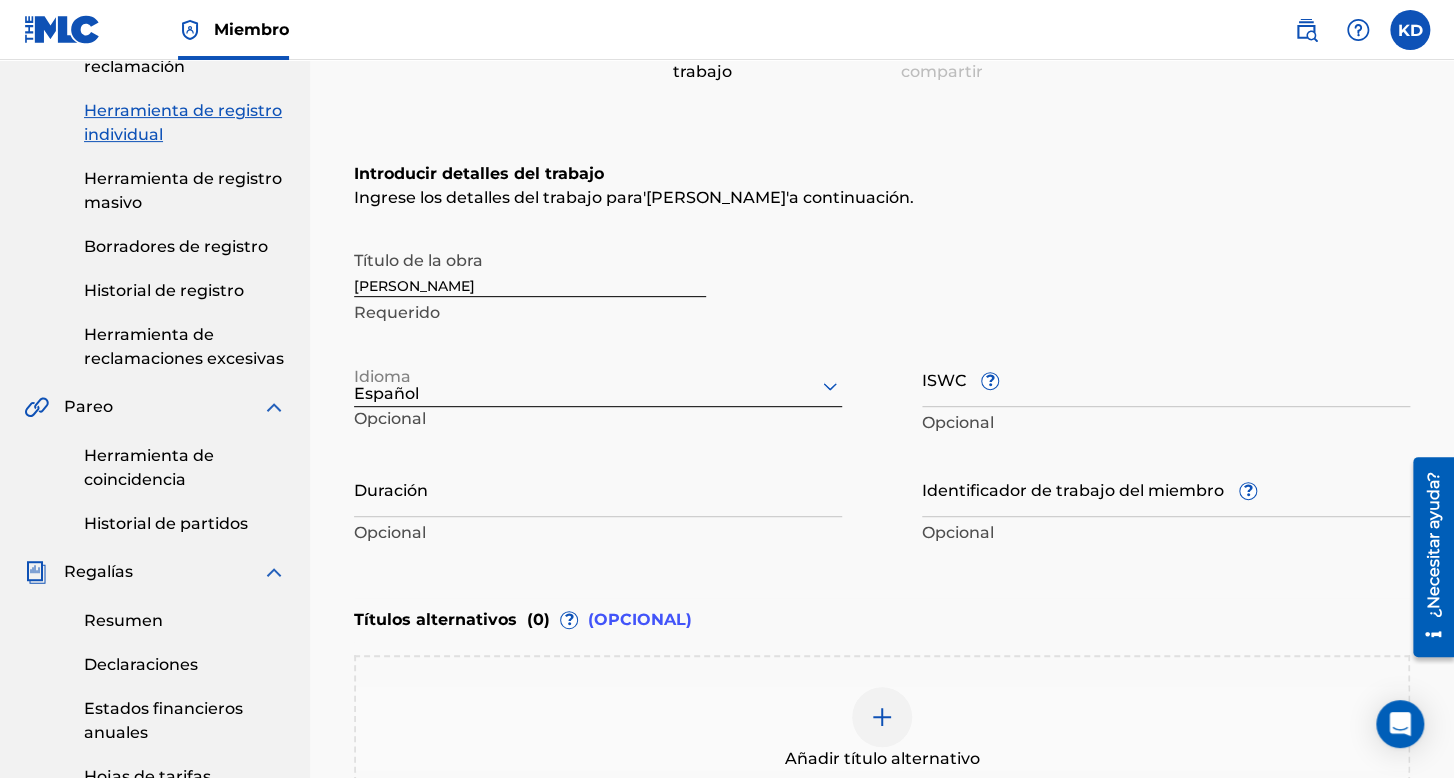 scroll, scrollTop: 353, scrollLeft: 0, axis: vertical 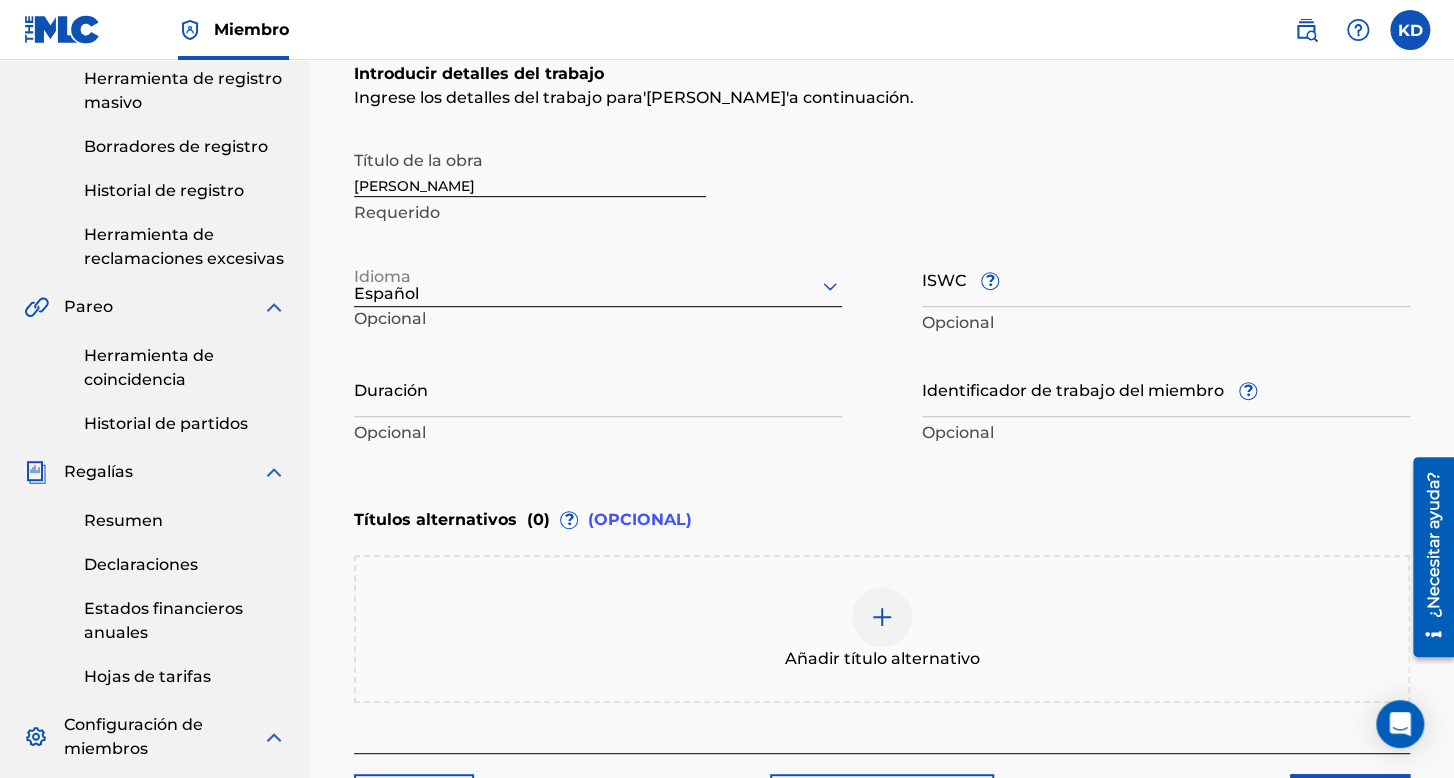 click on "Duración" at bounding box center (598, 388) 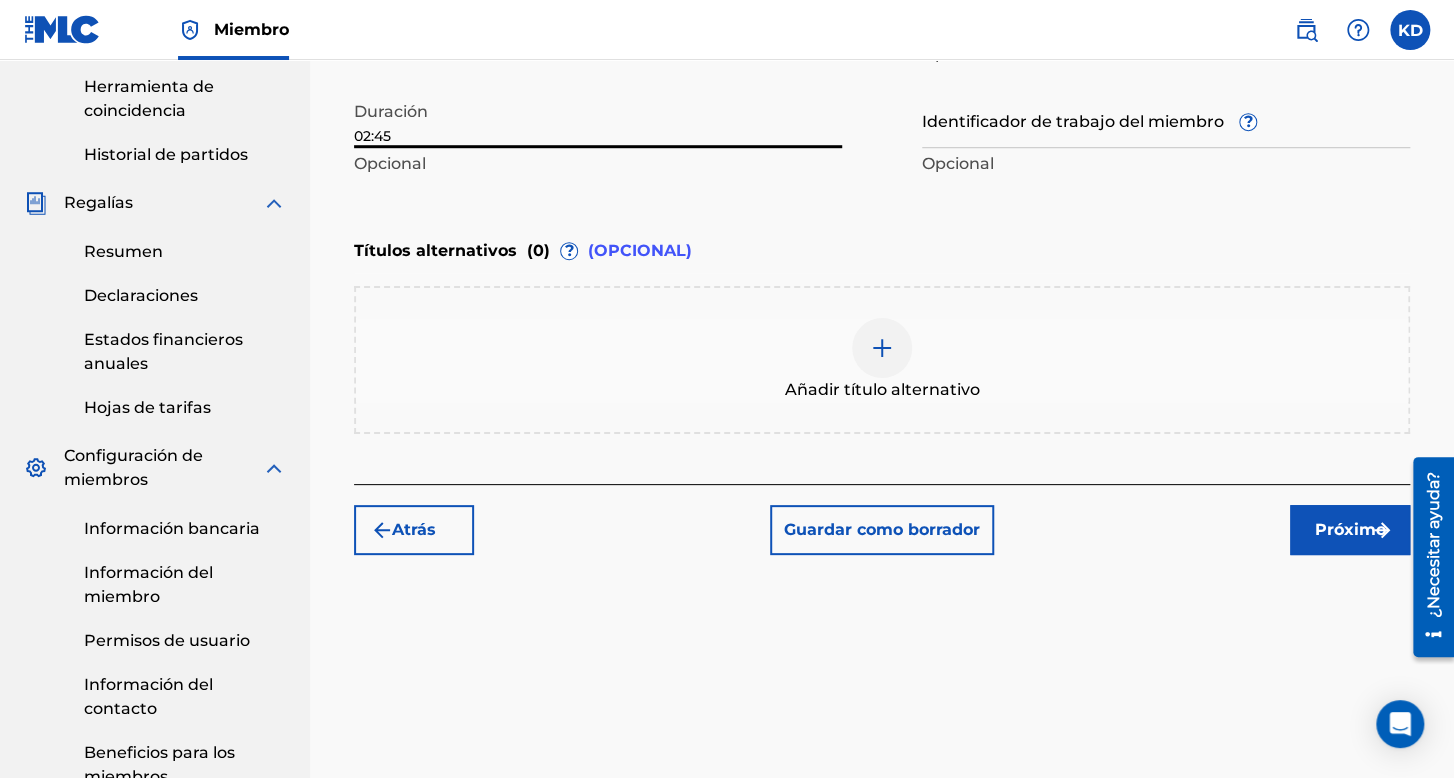 scroll, scrollTop: 753, scrollLeft: 0, axis: vertical 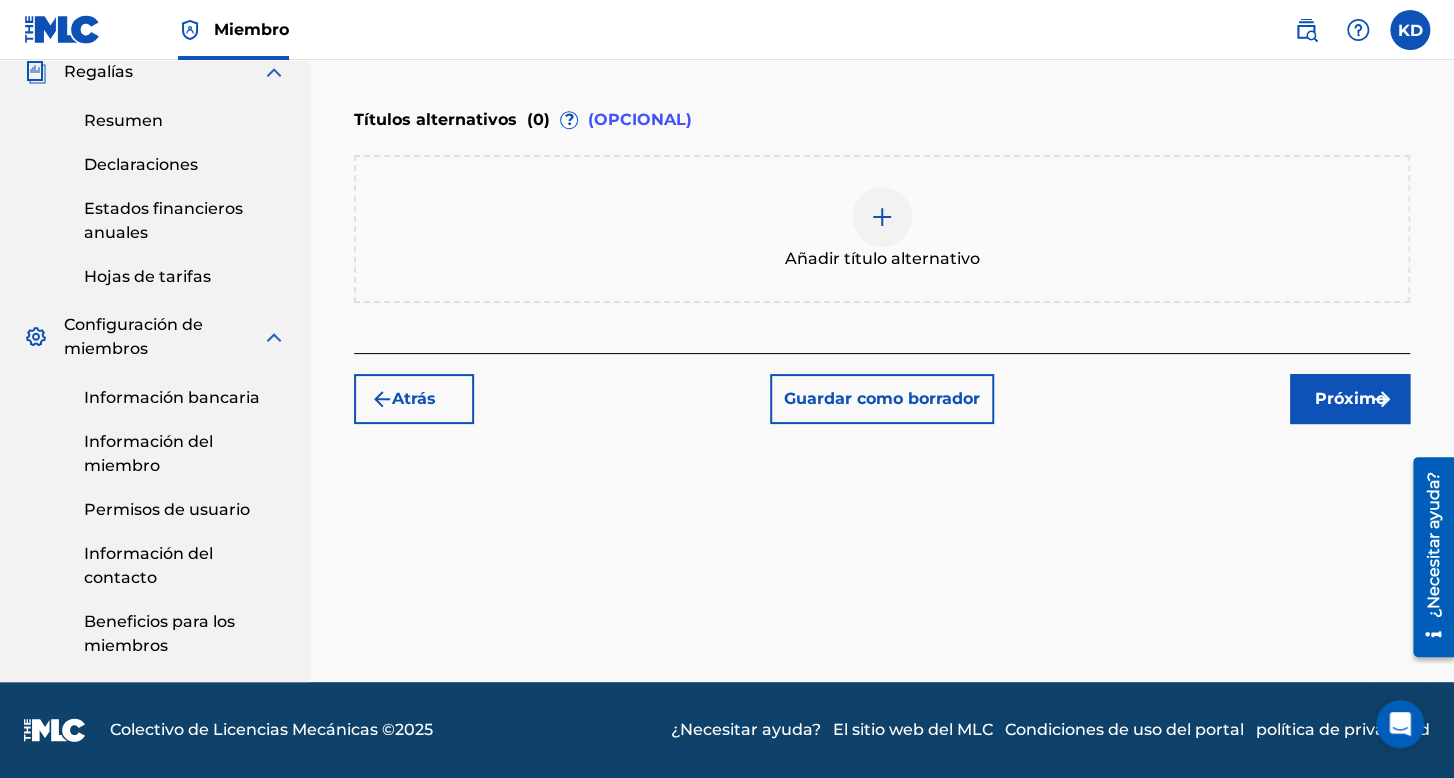 type on "02:45" 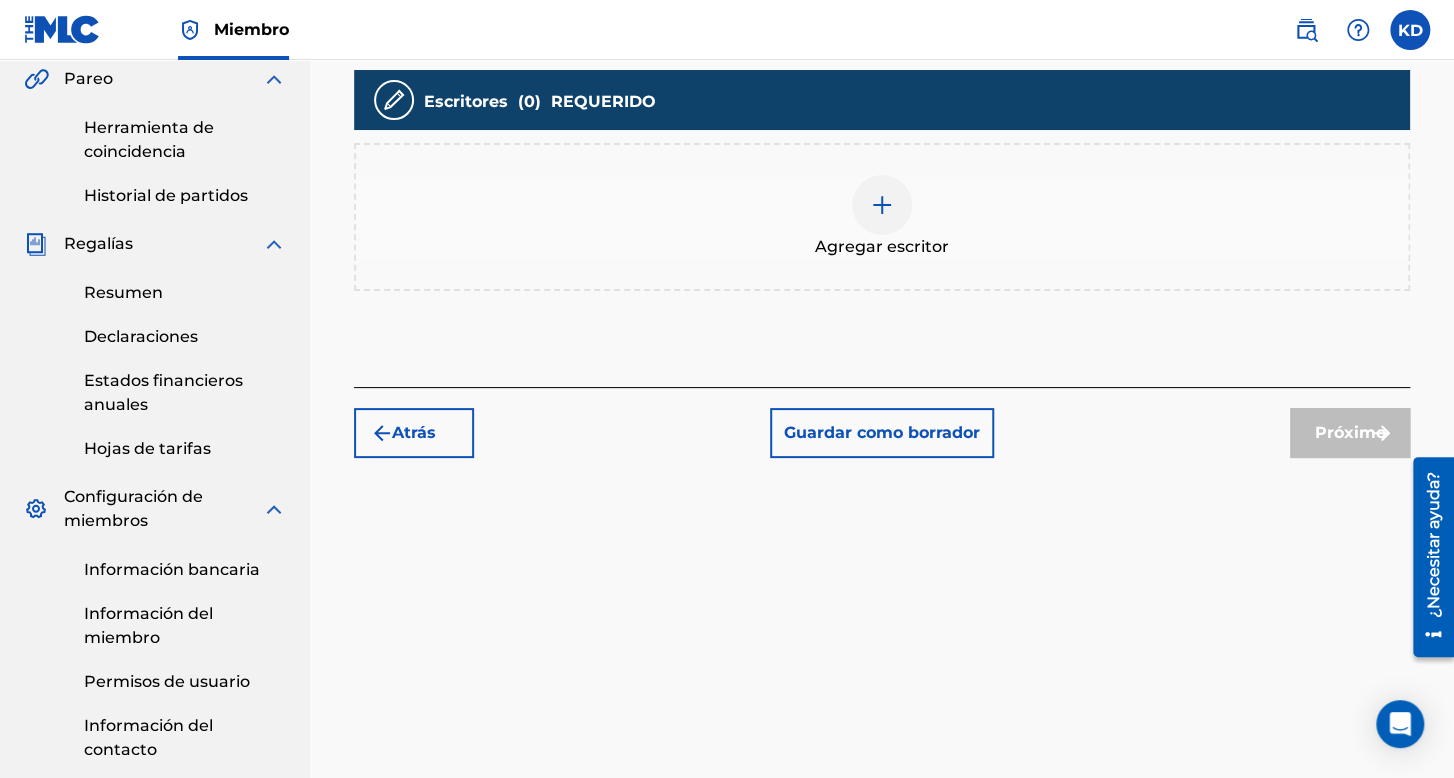 scroll, scrollTop: 590, scrollLeft: 0, axis: vertical 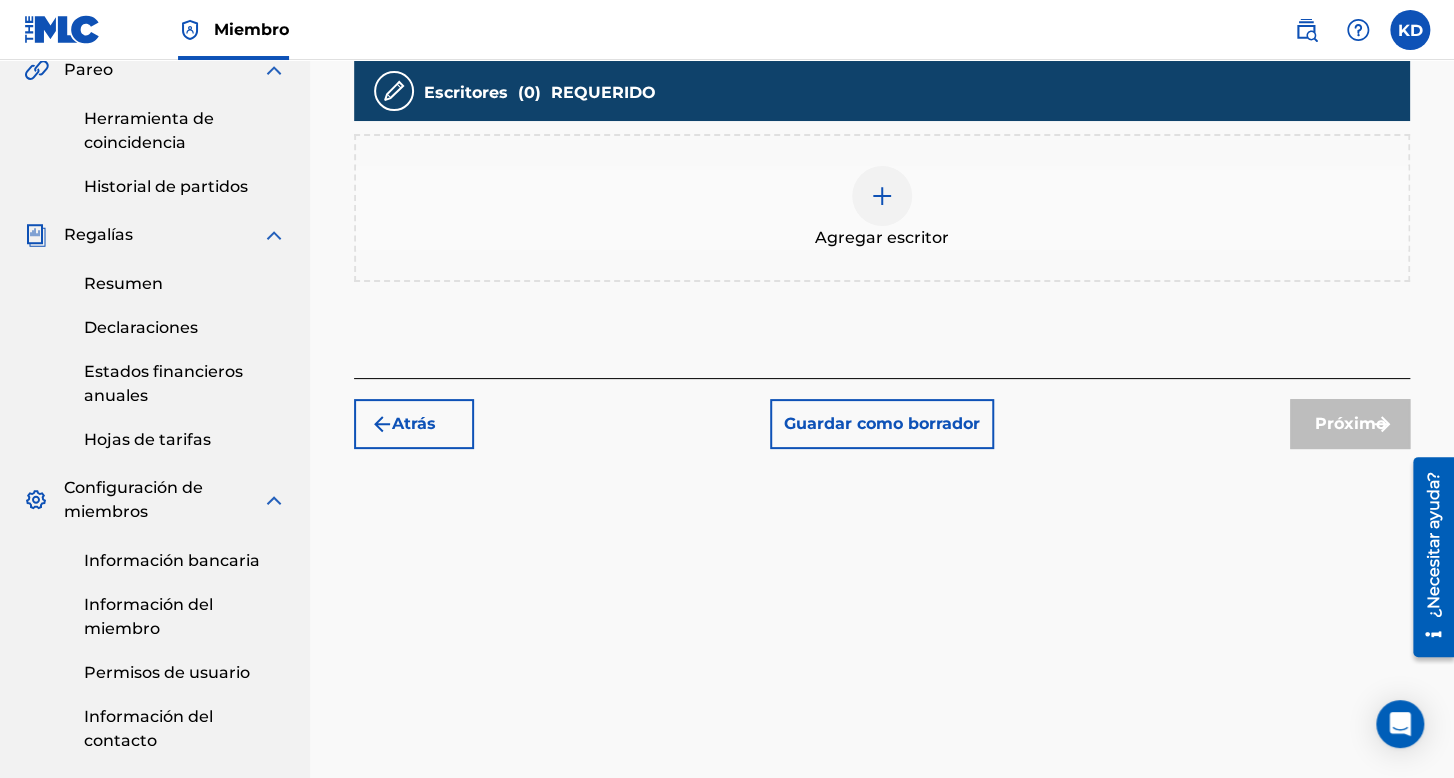 click at bounding box center (882, 196) 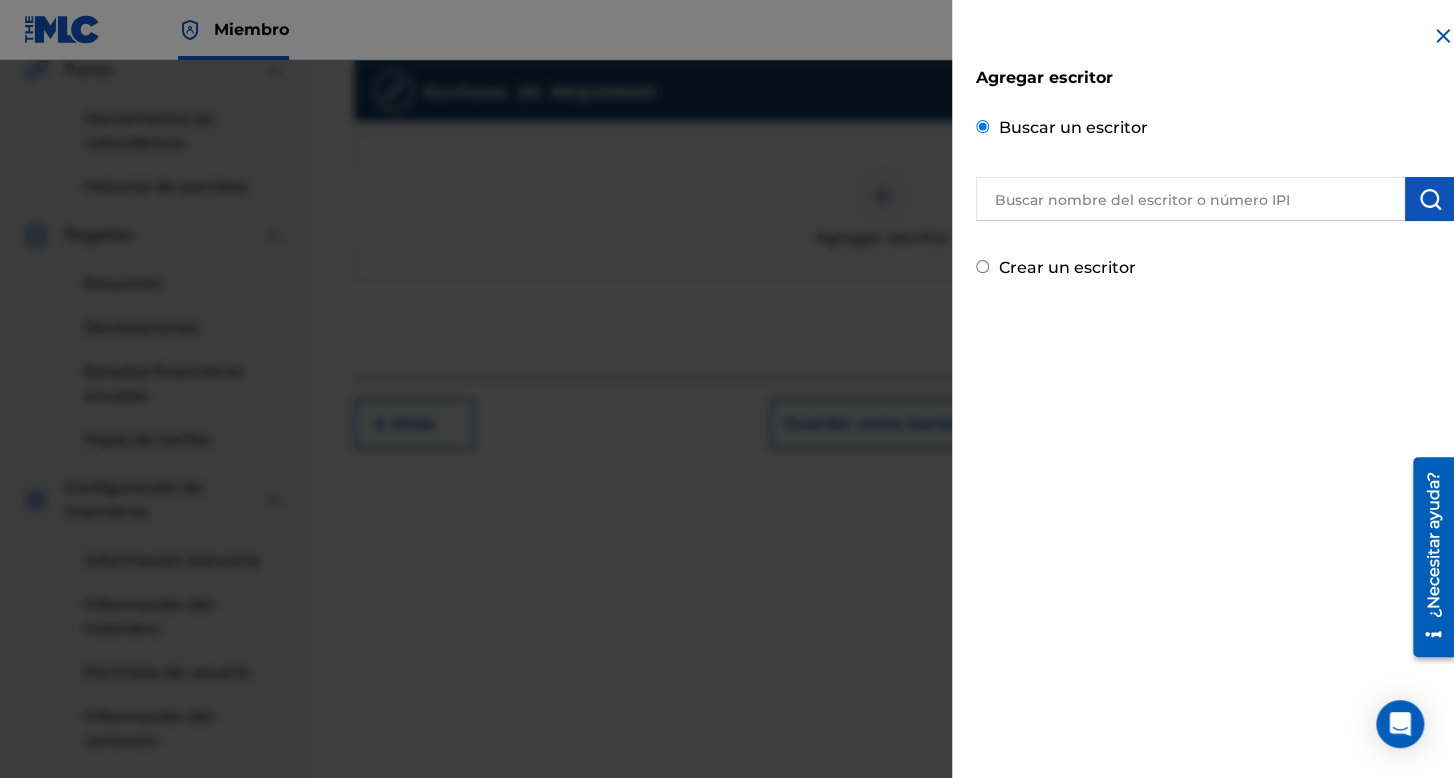 click at bounding box center [1190, 199] 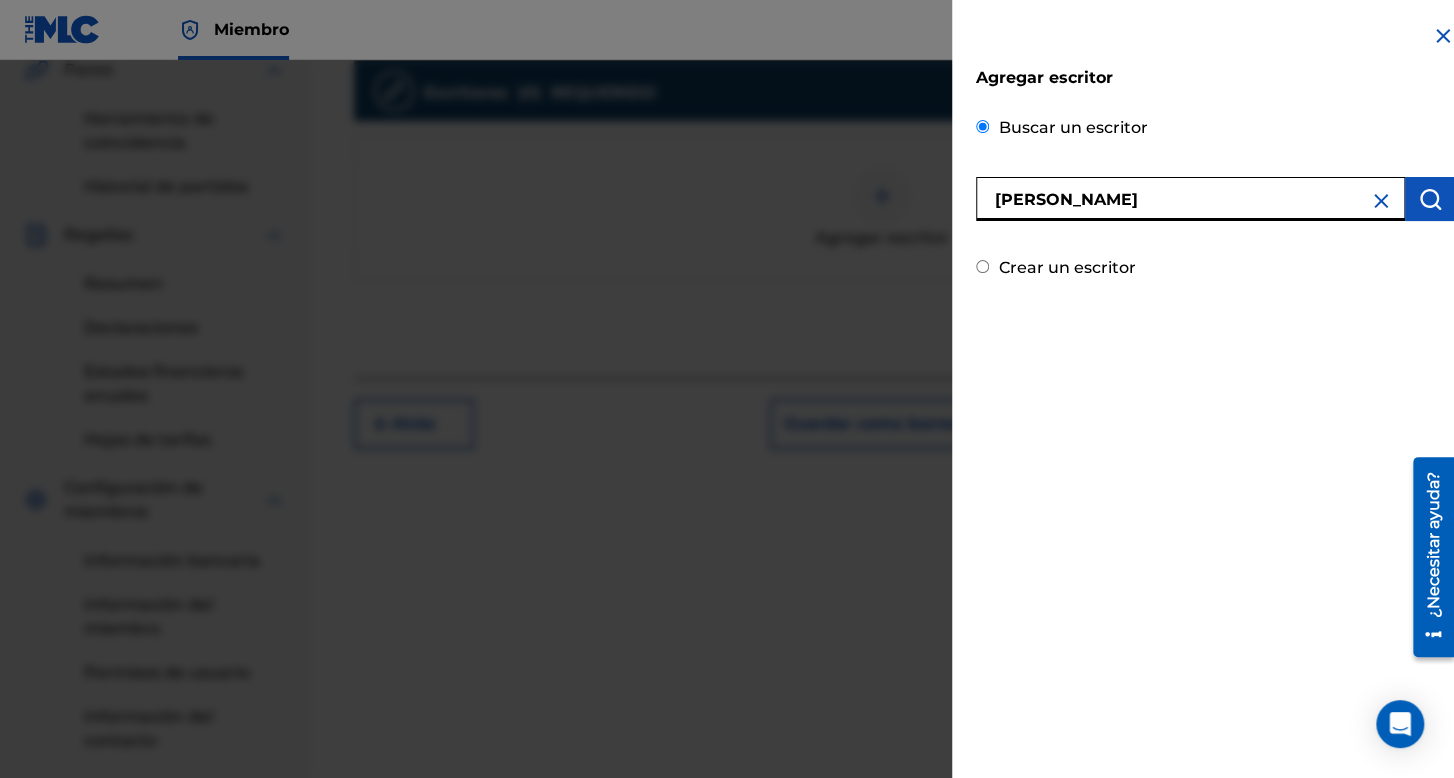 type on "[PERSON_NAME]" 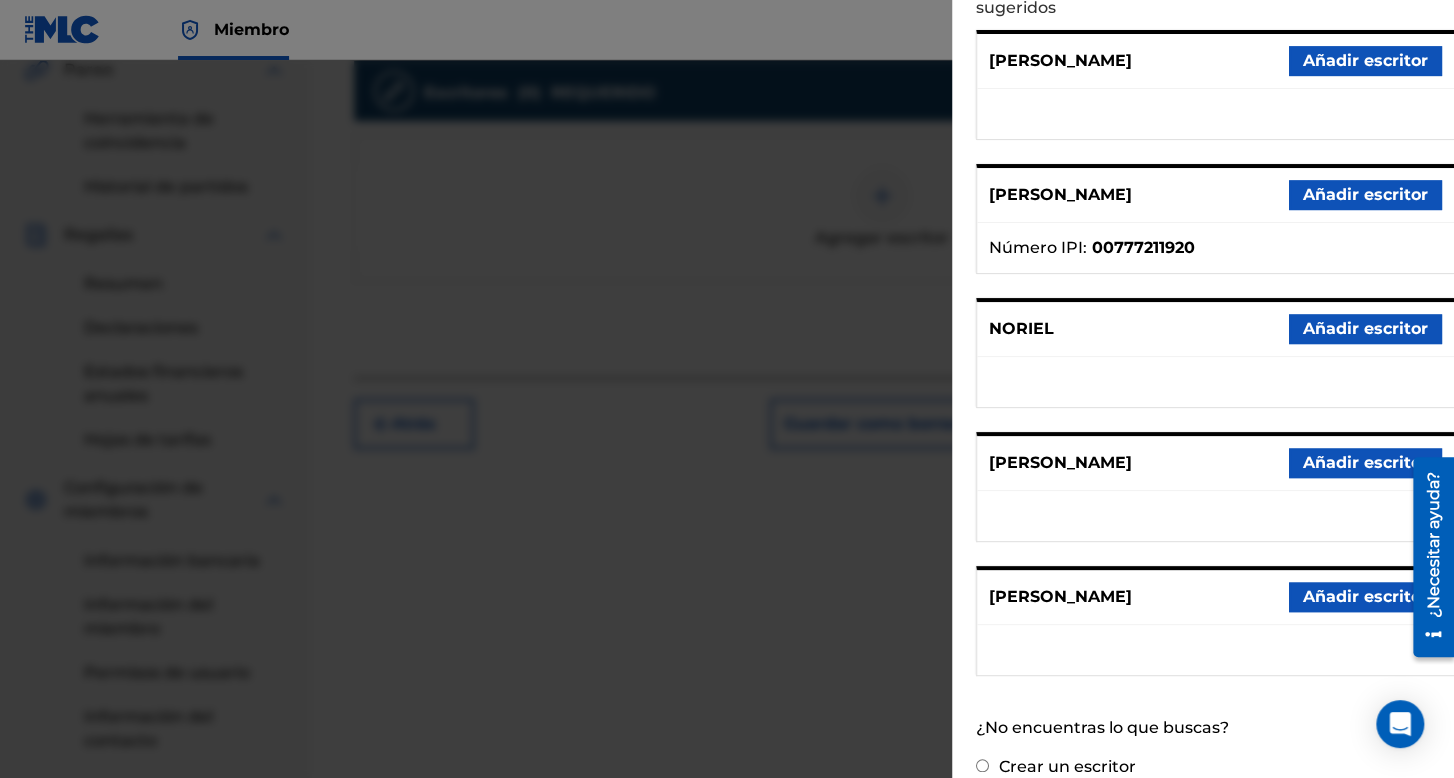 scroll, scrollTop: 0, scrollLeft: 0, axis: both 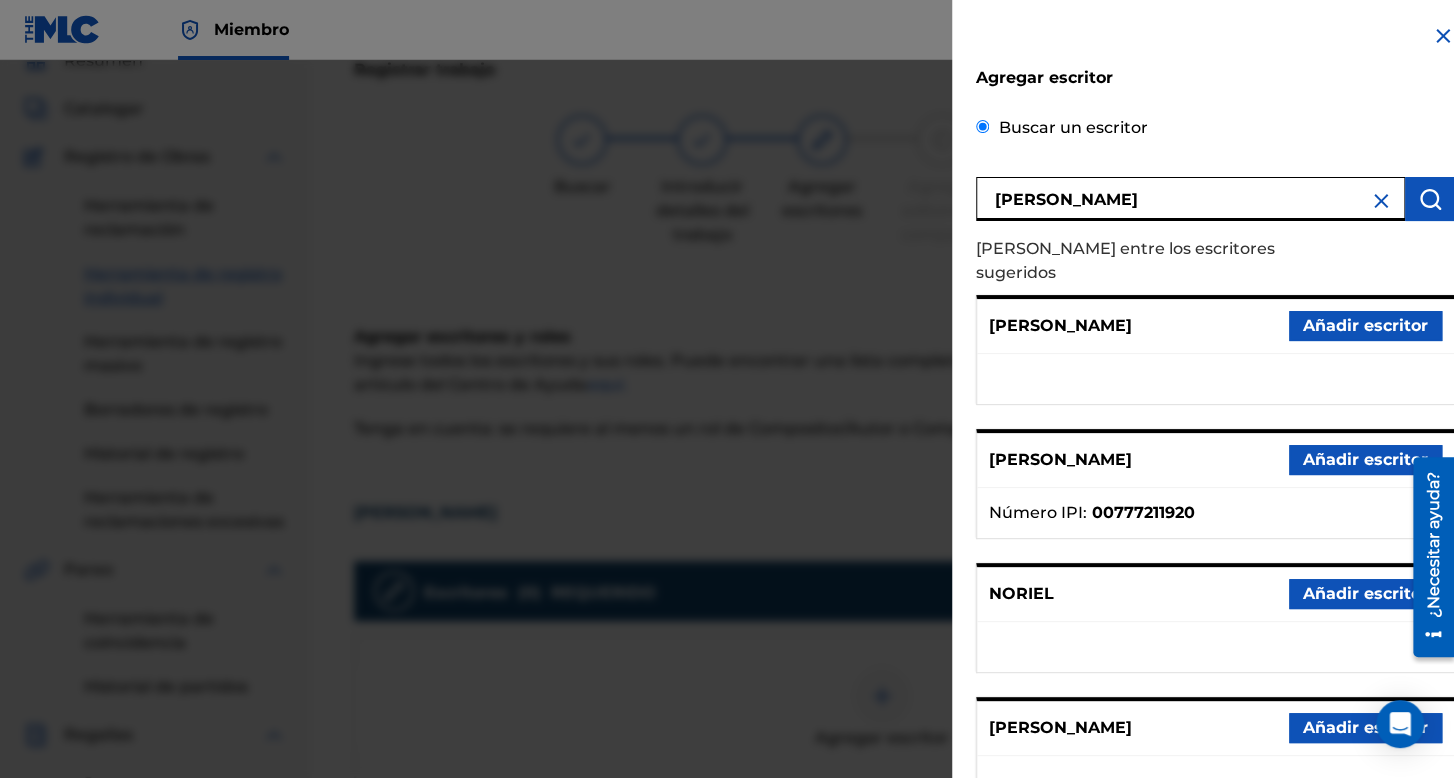 click at bounding box center [1381, 201] 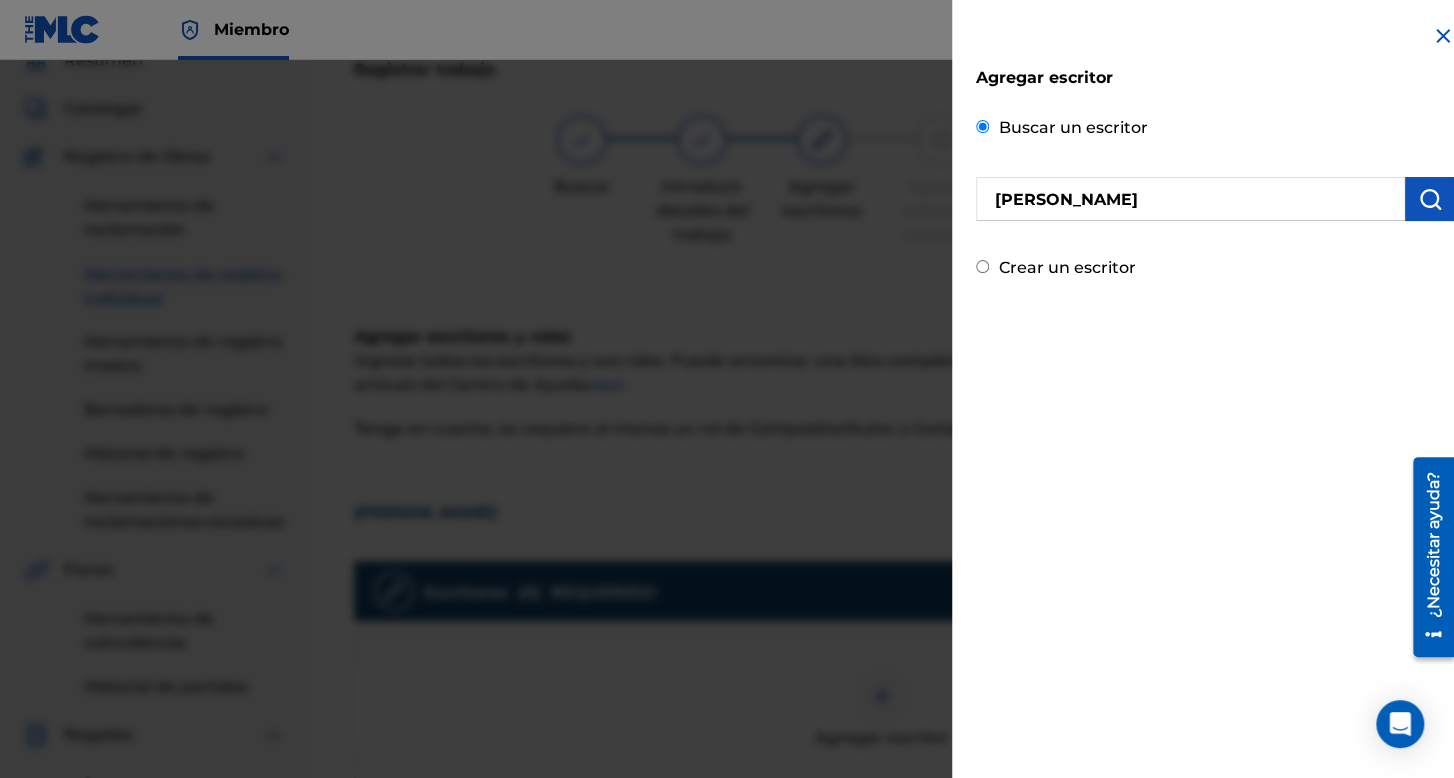 type 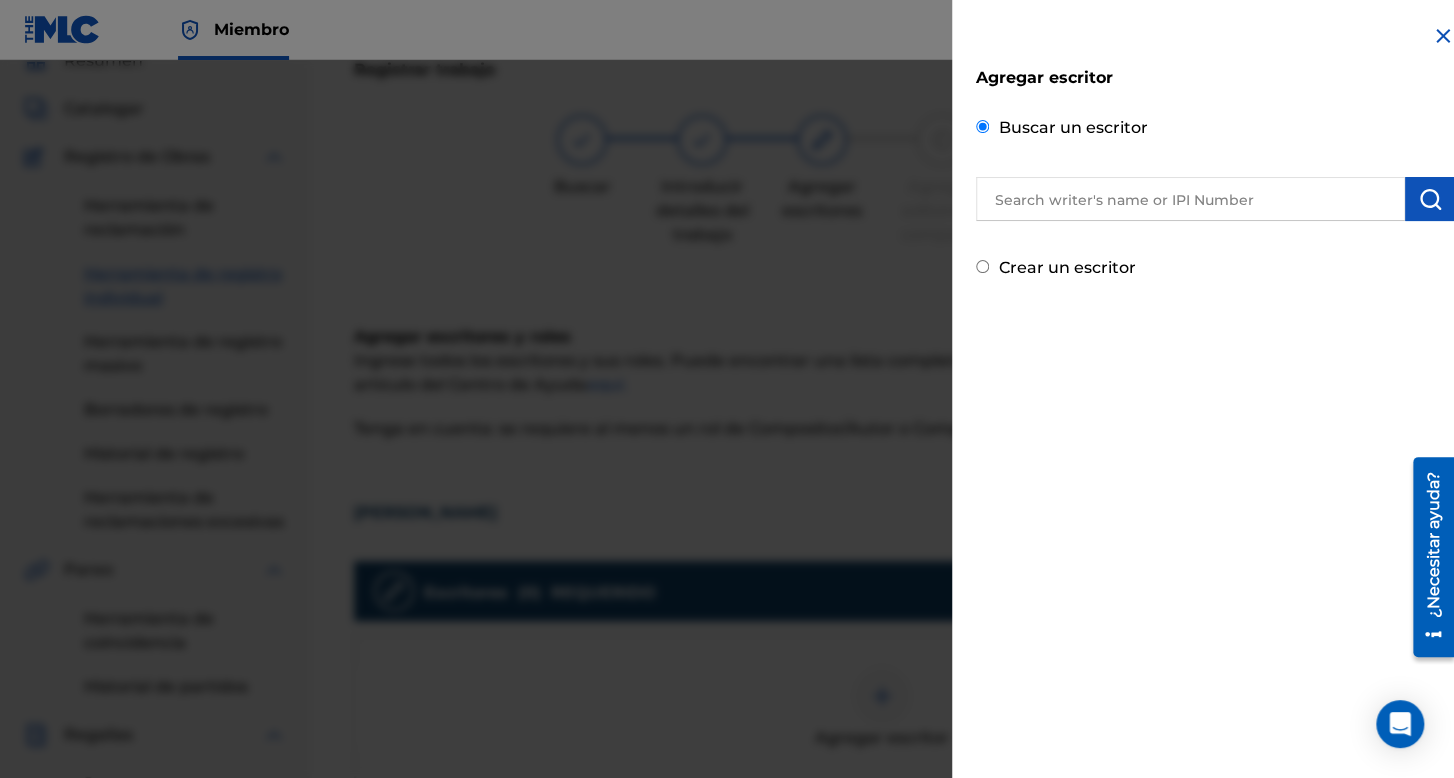 click on "Agregar escritor Buscar un escritor Crear un escritor" at bounding box center [1215, 152] 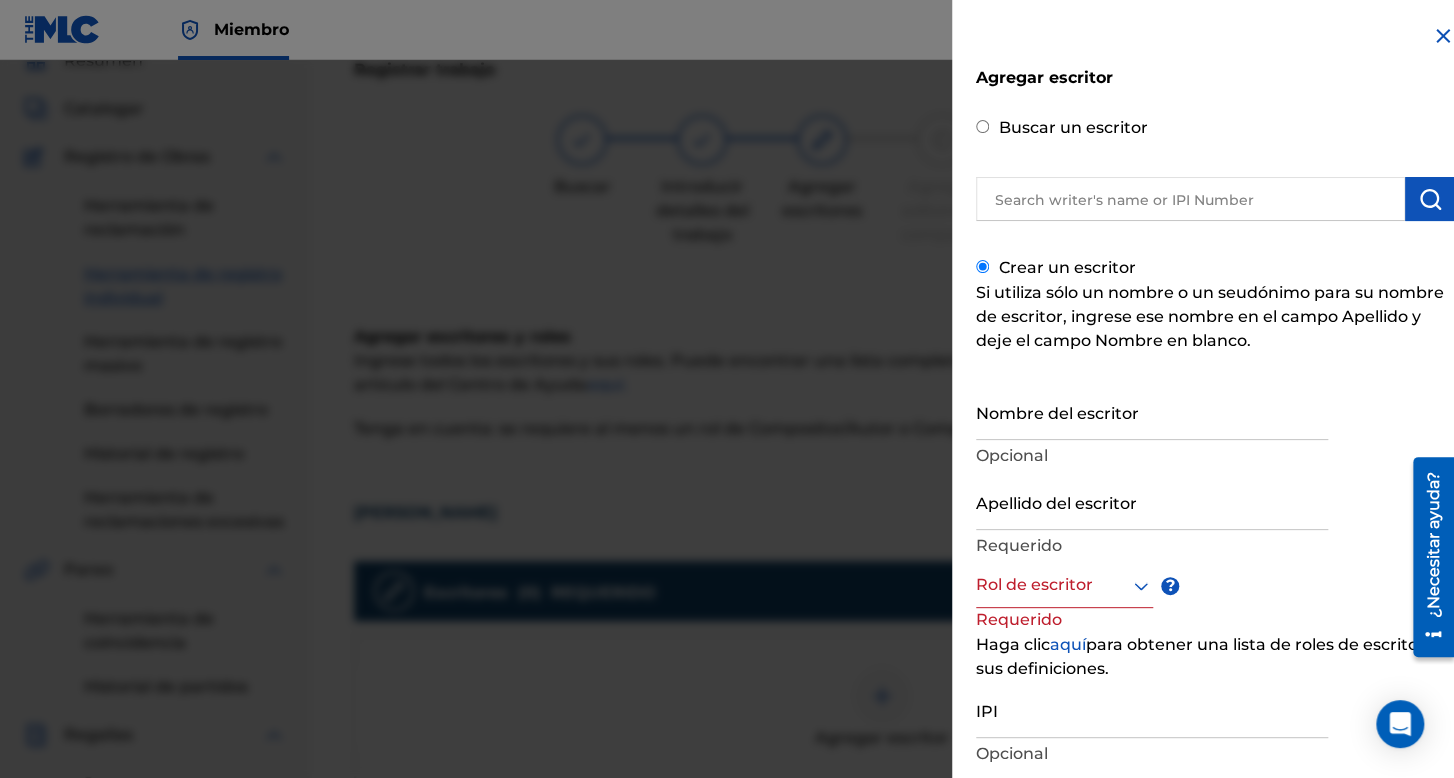 click on "Nombre del escritor" at bounding box center (1152, 411) 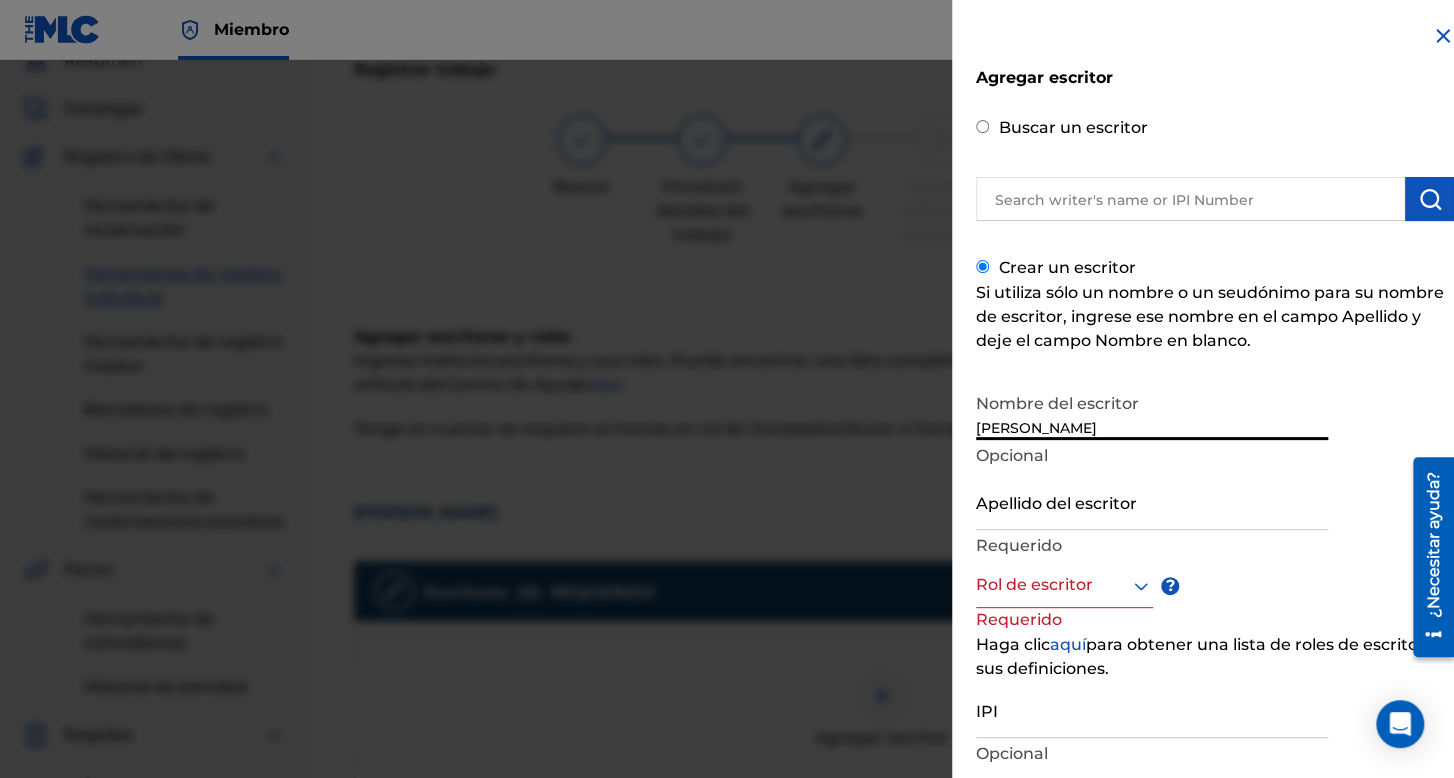type on "[PERSON_NAME]" 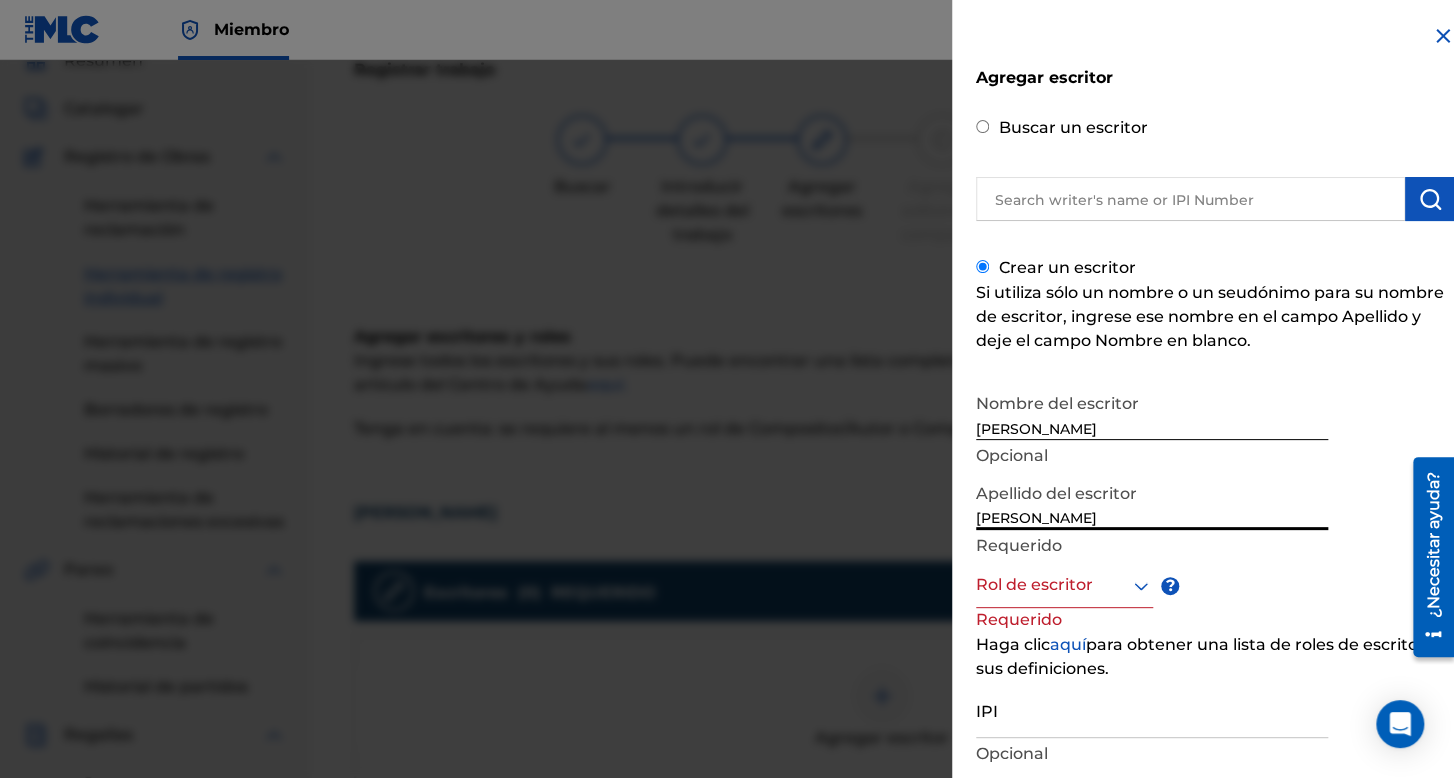 type on "[PERSON_NAME]" 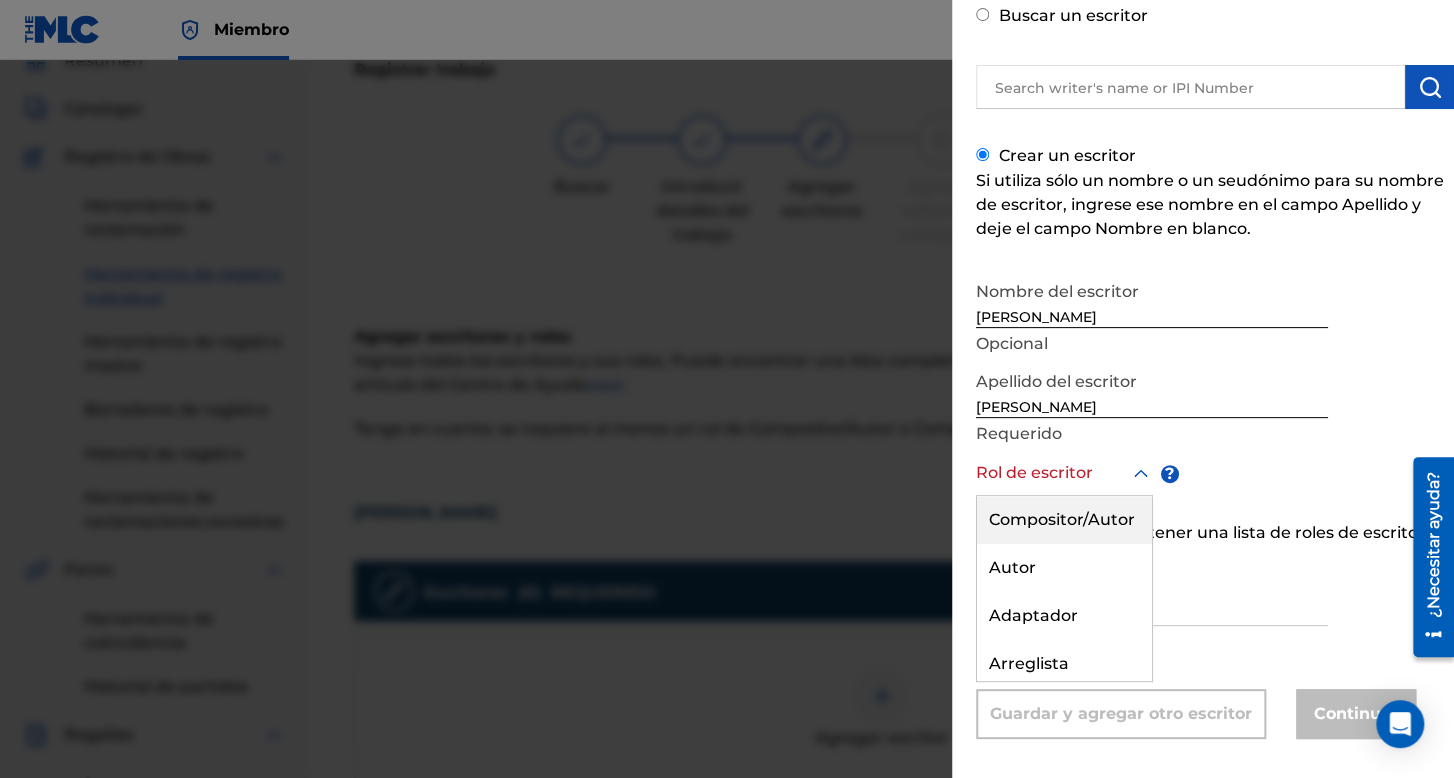 click on "Compositor/Autor" at bounding box center [1062, 519] 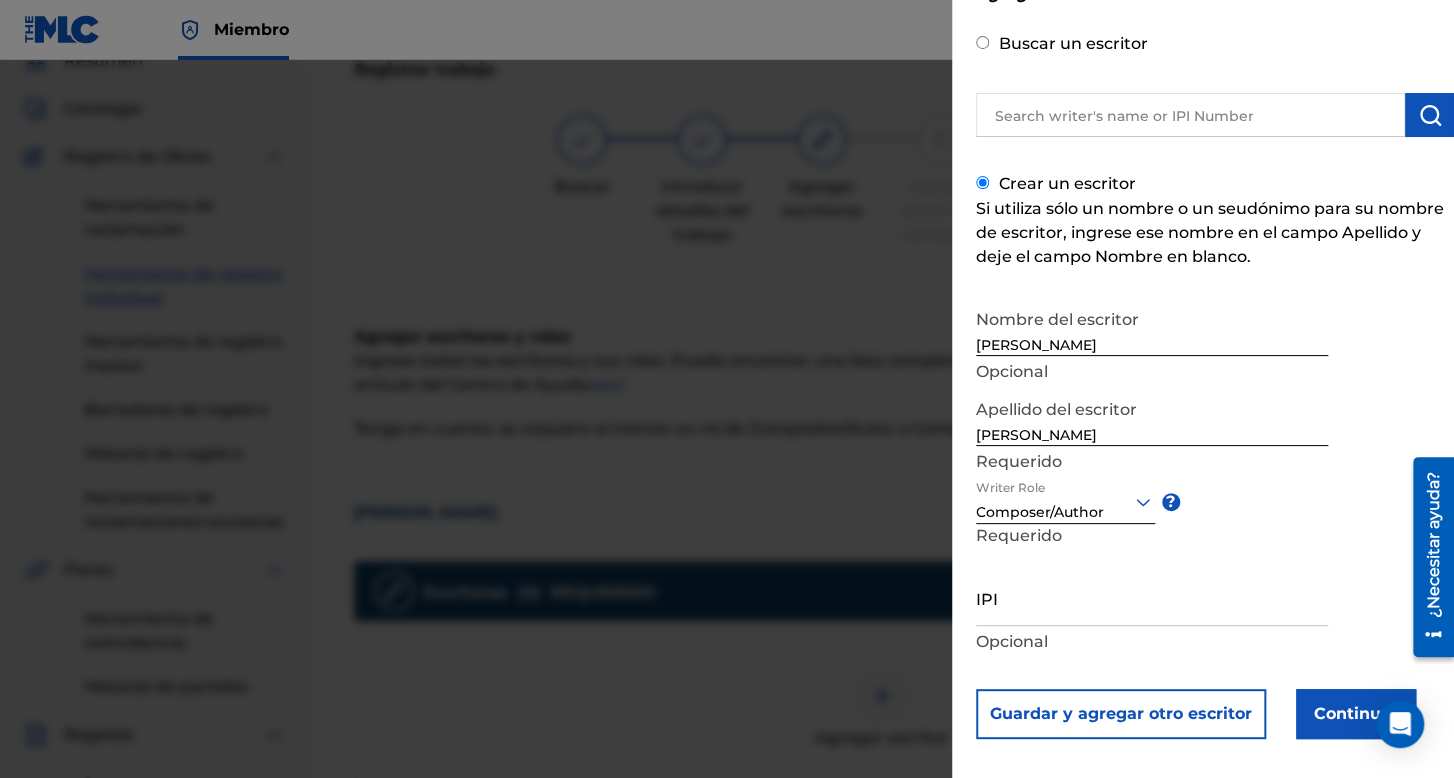 scroll, scrollTop: 99, scrollLeft: 0, axis: vertical 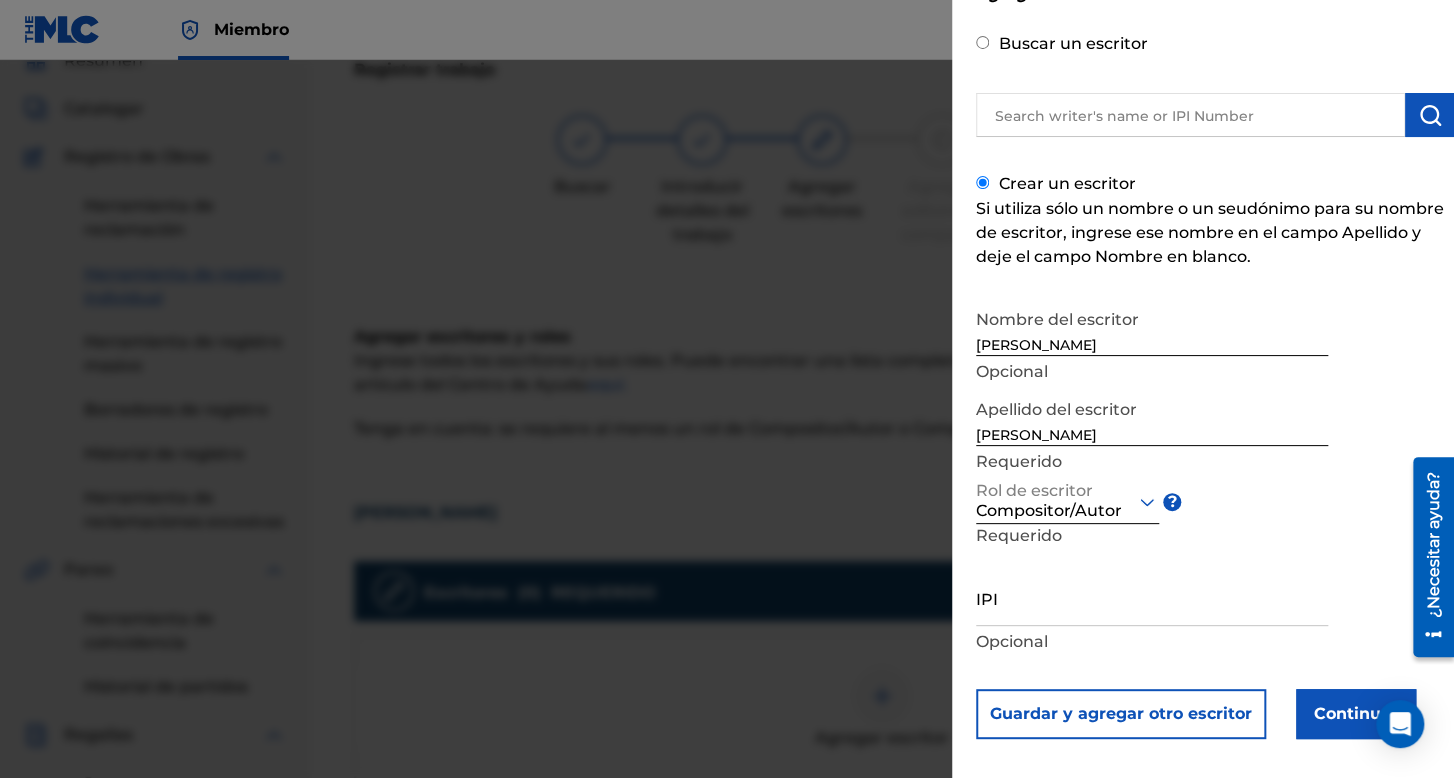 click on "IPI" at bounding box center (1152, 597) 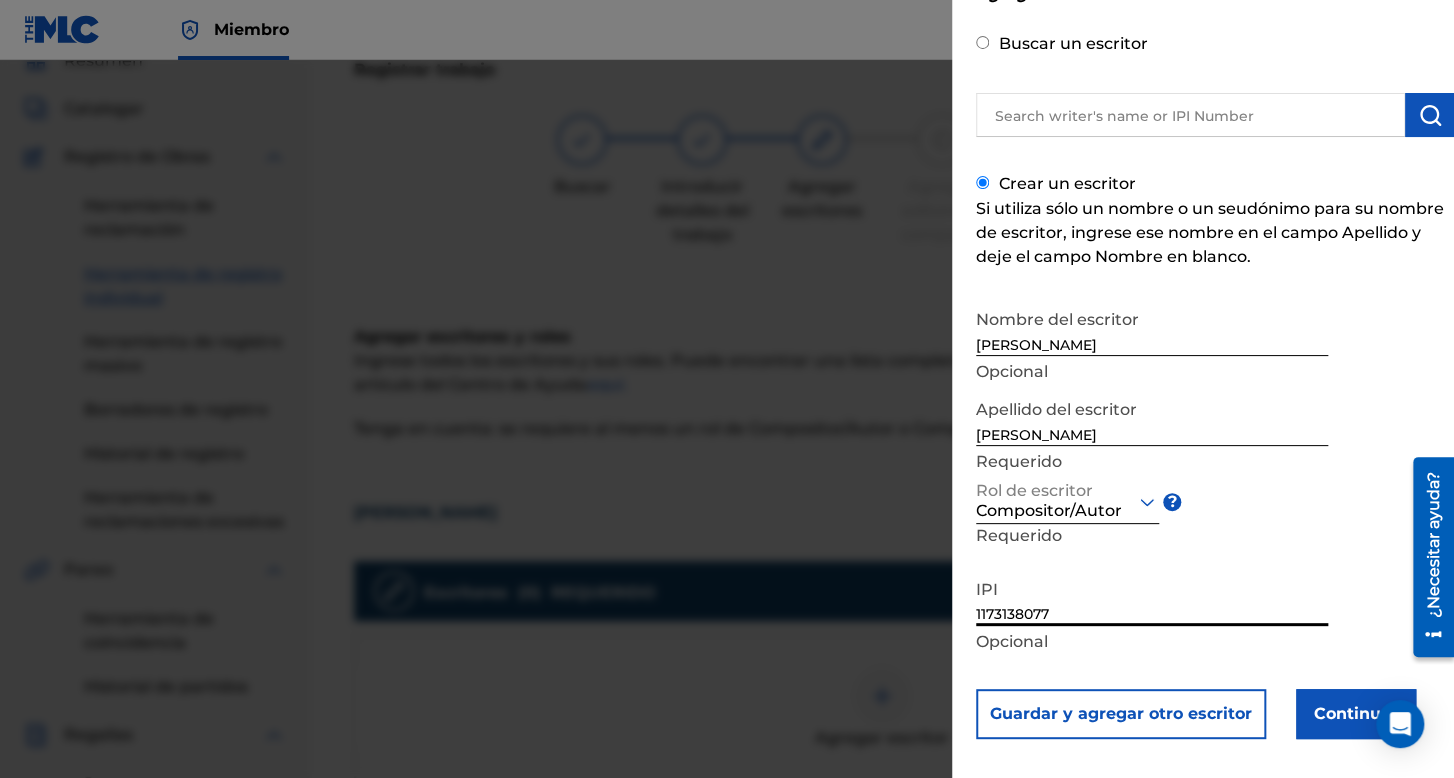 type on "1173138077" 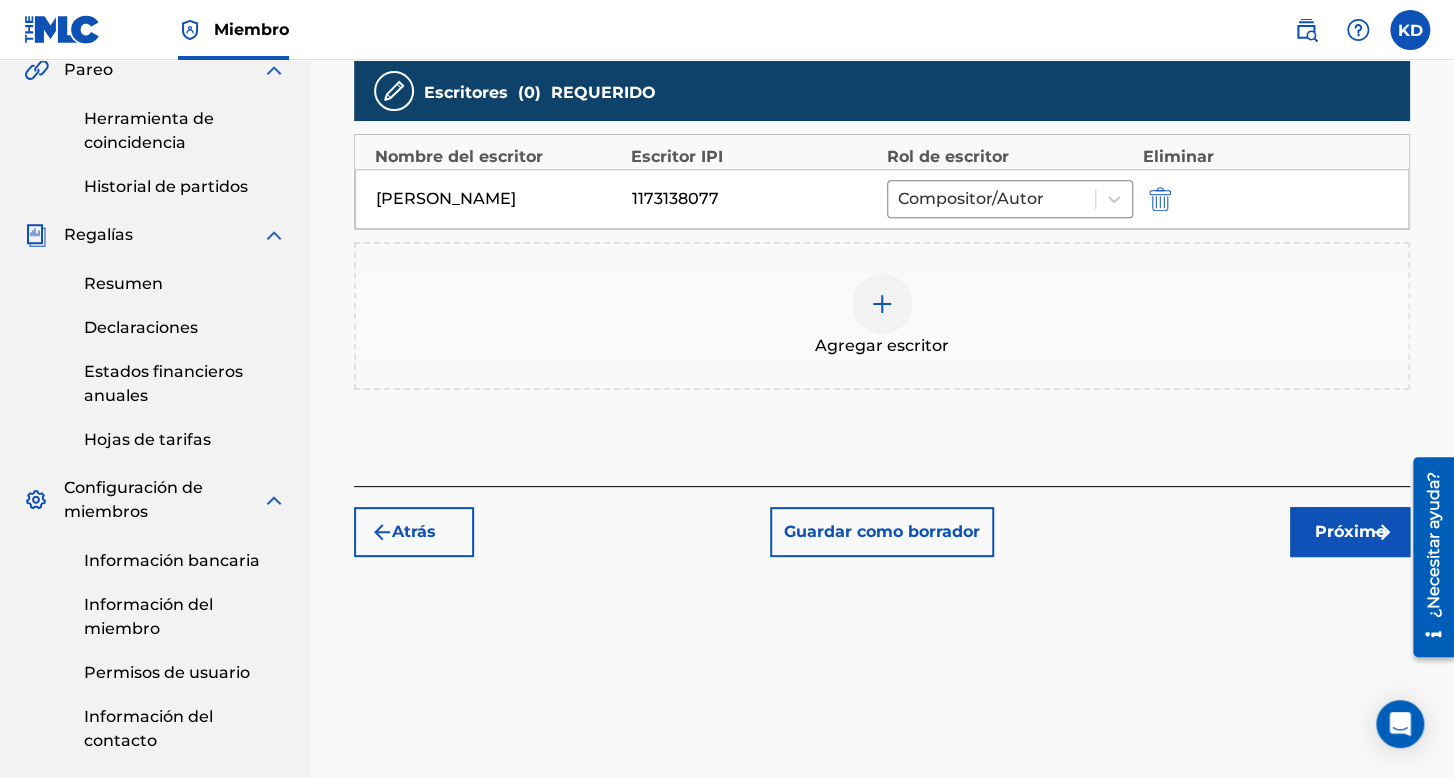 click on "Próximo" at bounding box center (1350, 532) 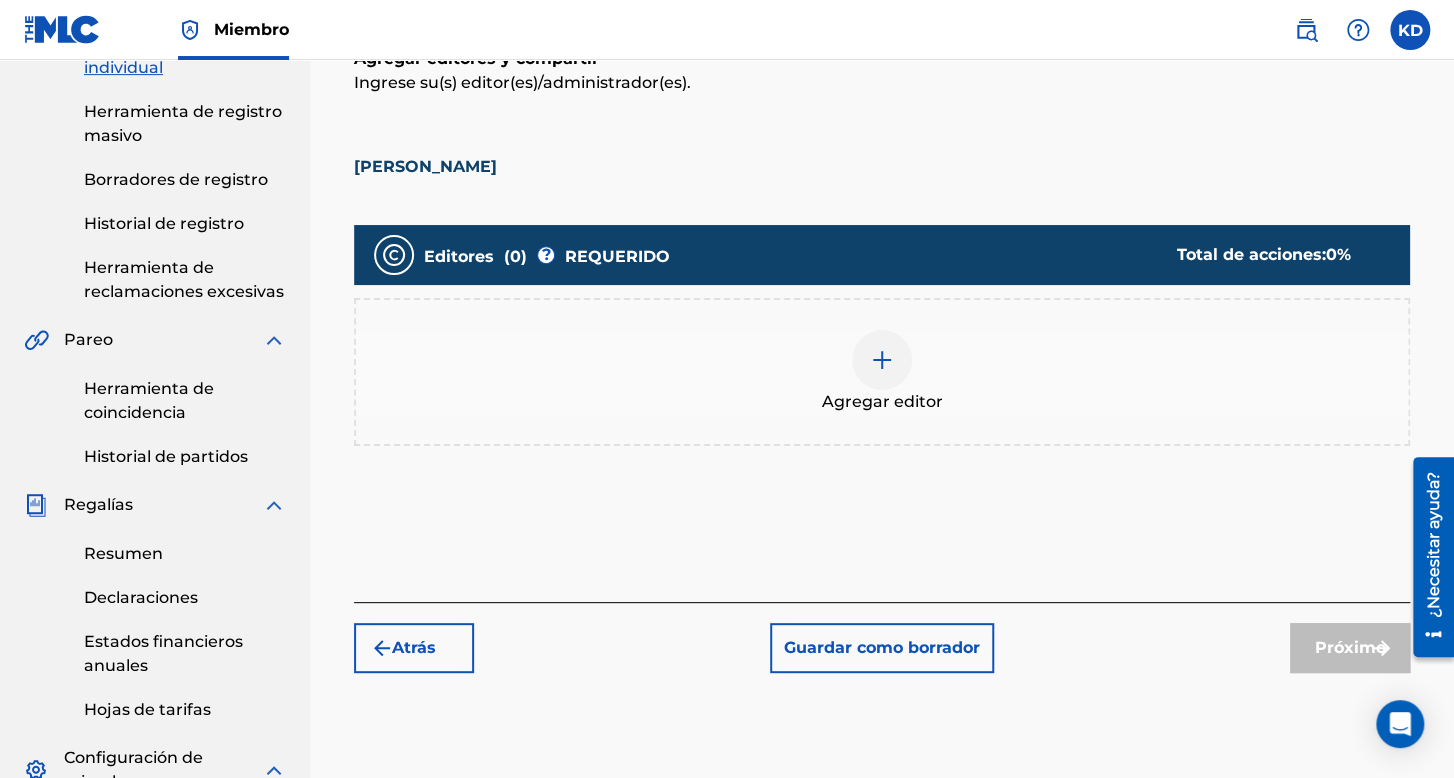 scroll, scrollTop: 390, scrollLeft: 0, axis: vertical 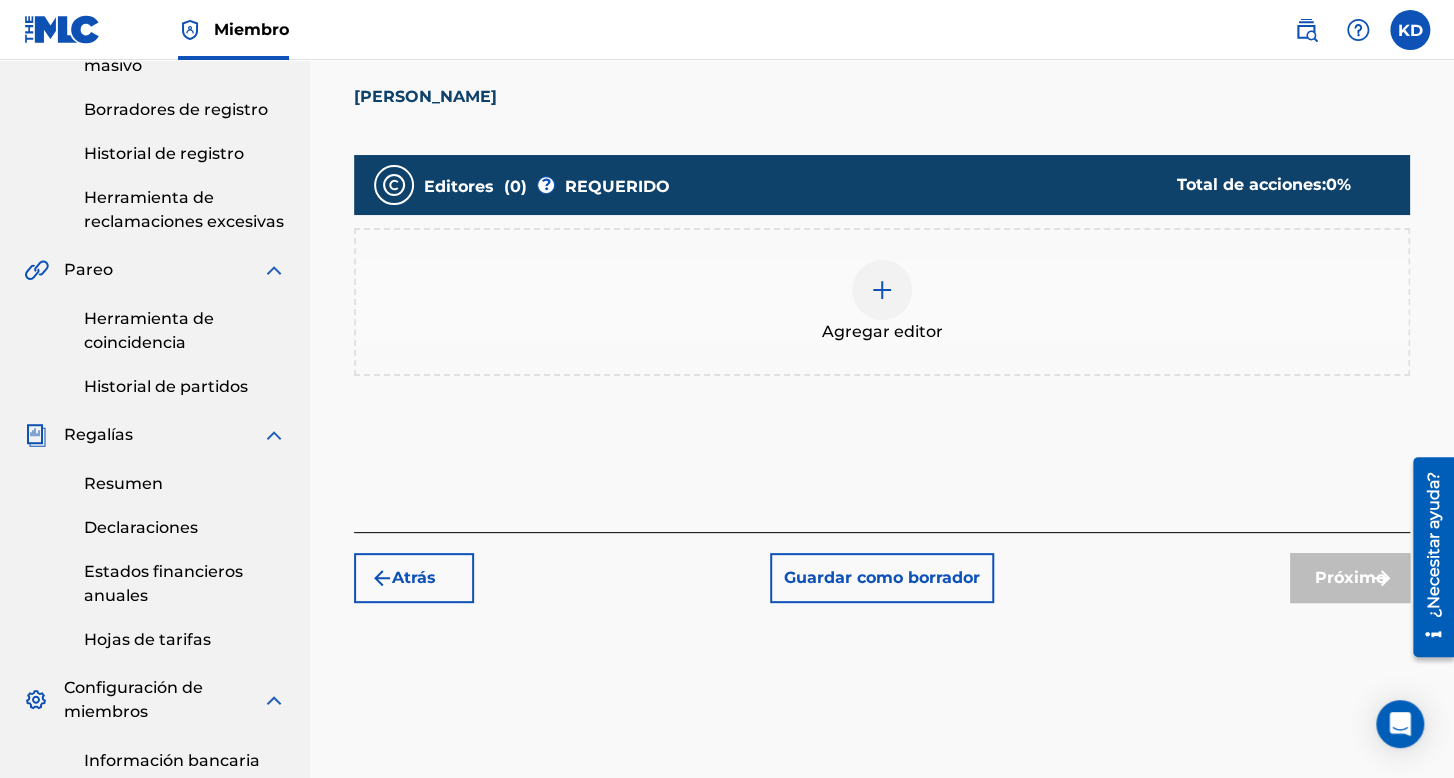 click at bounding box center (882, 290) 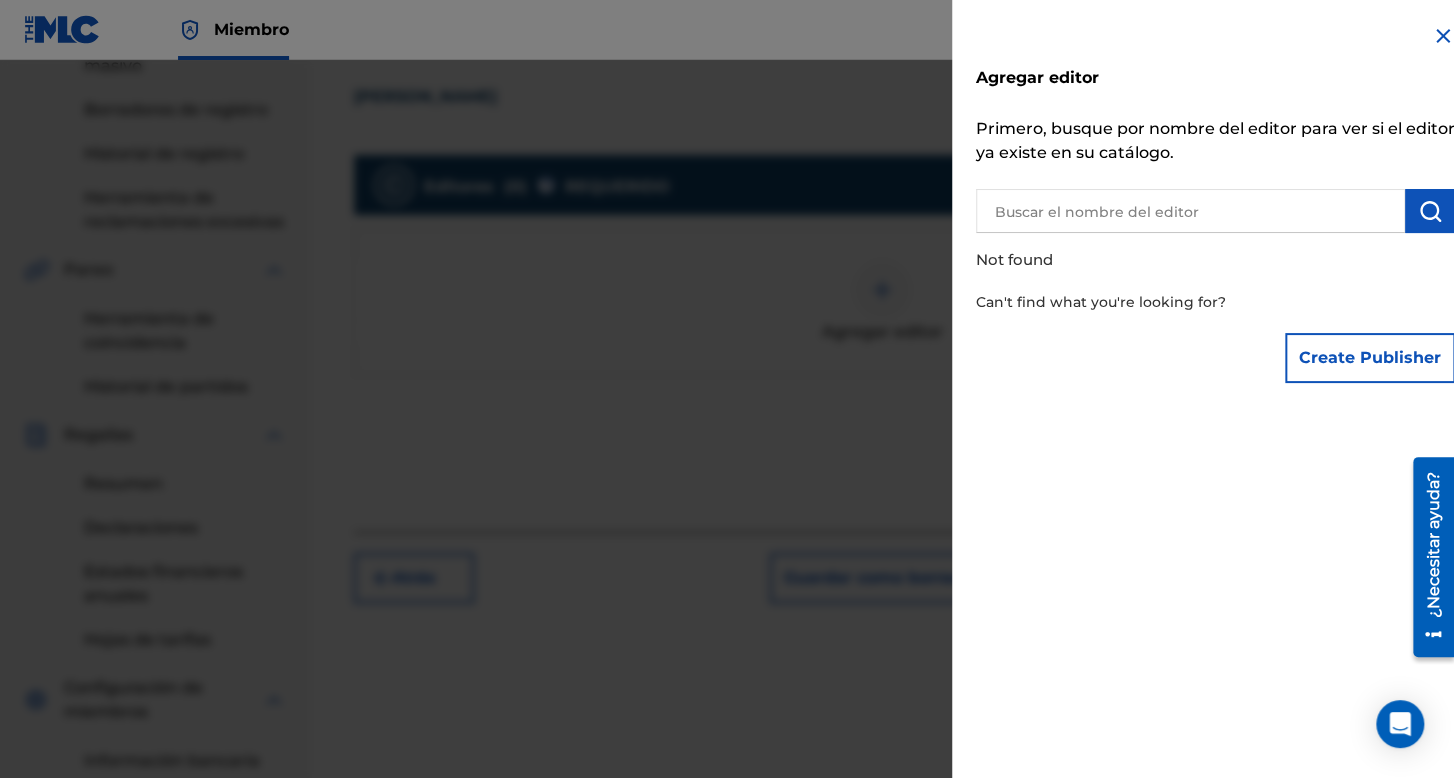 click at bounding box center (1190, 211) 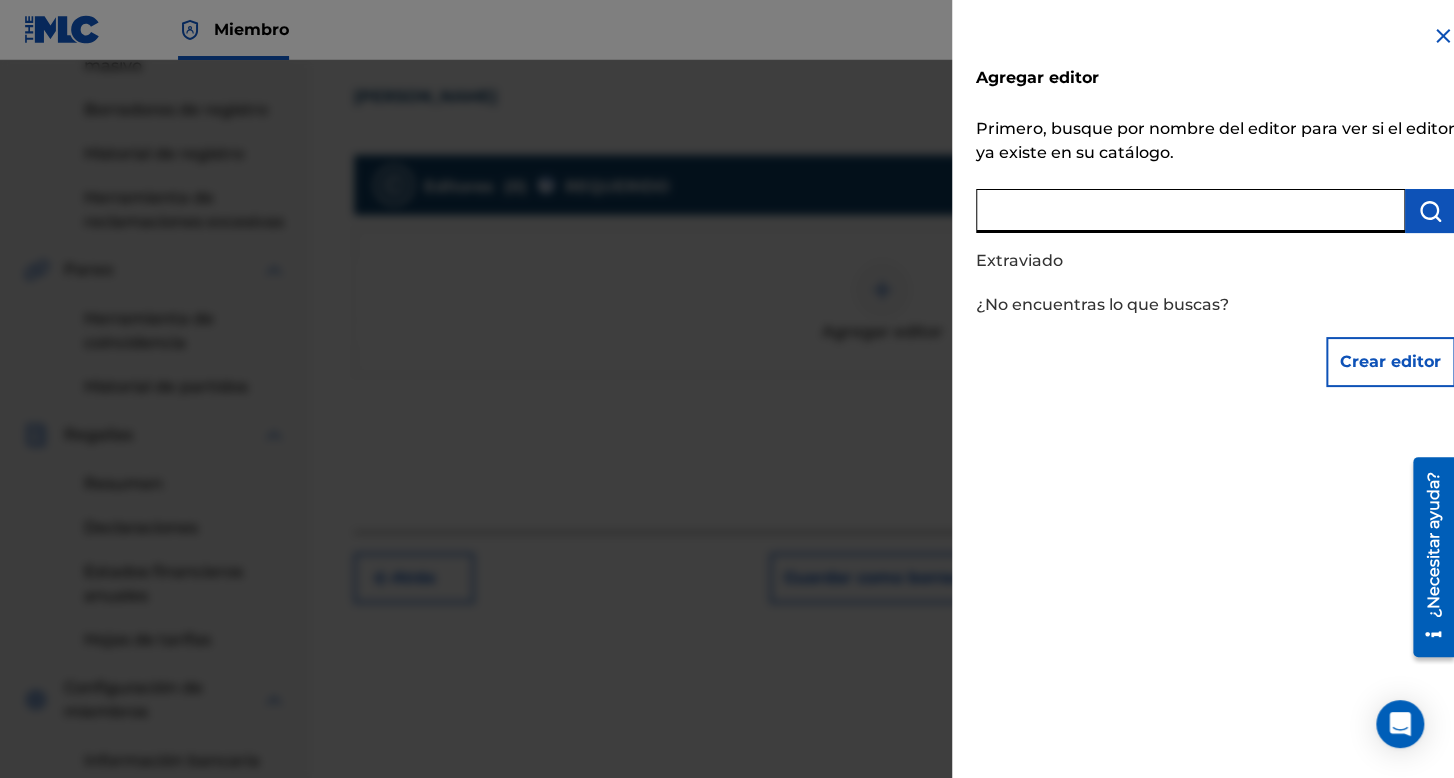 click at bounding box center [727, 449] 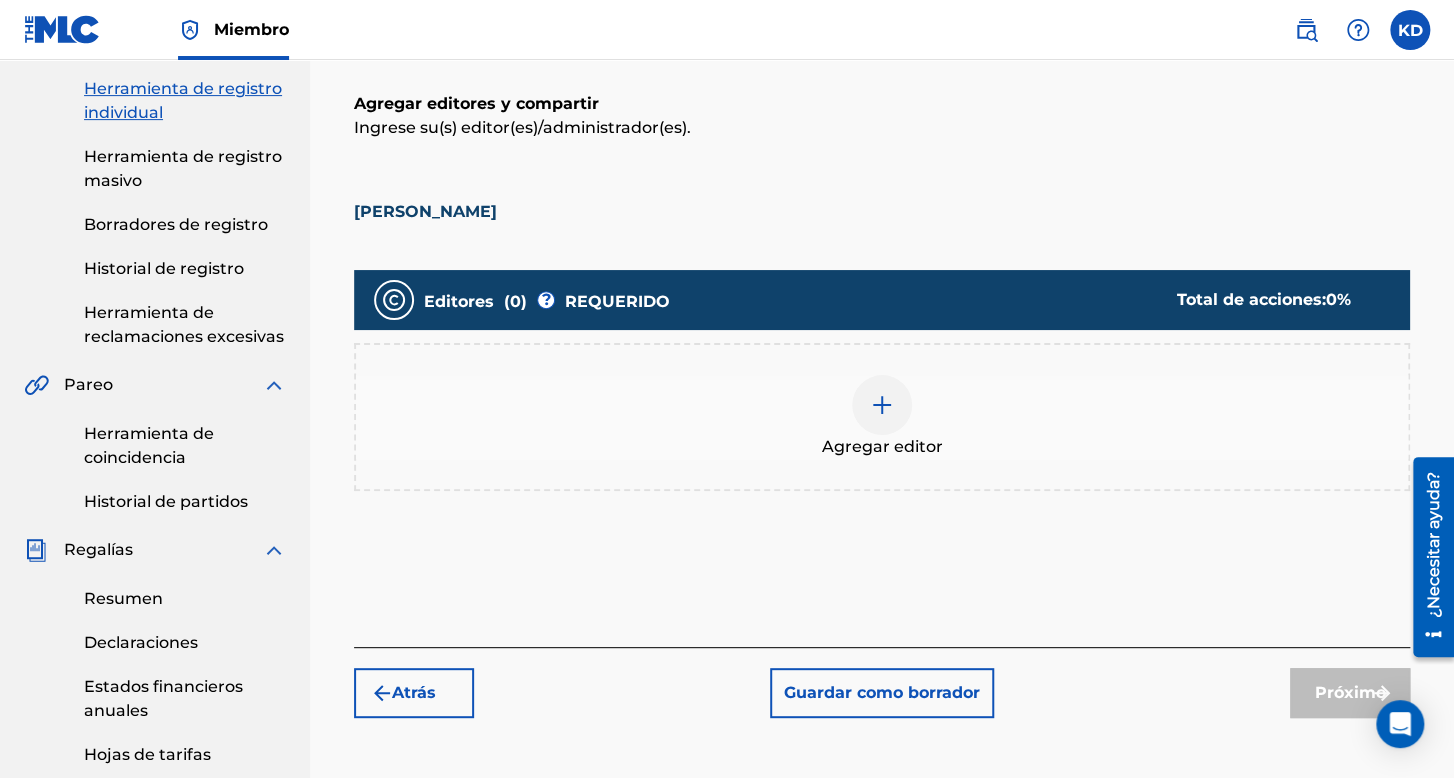 scroll, scrollTop: 300, scrollLeft: 0, axis: vertical 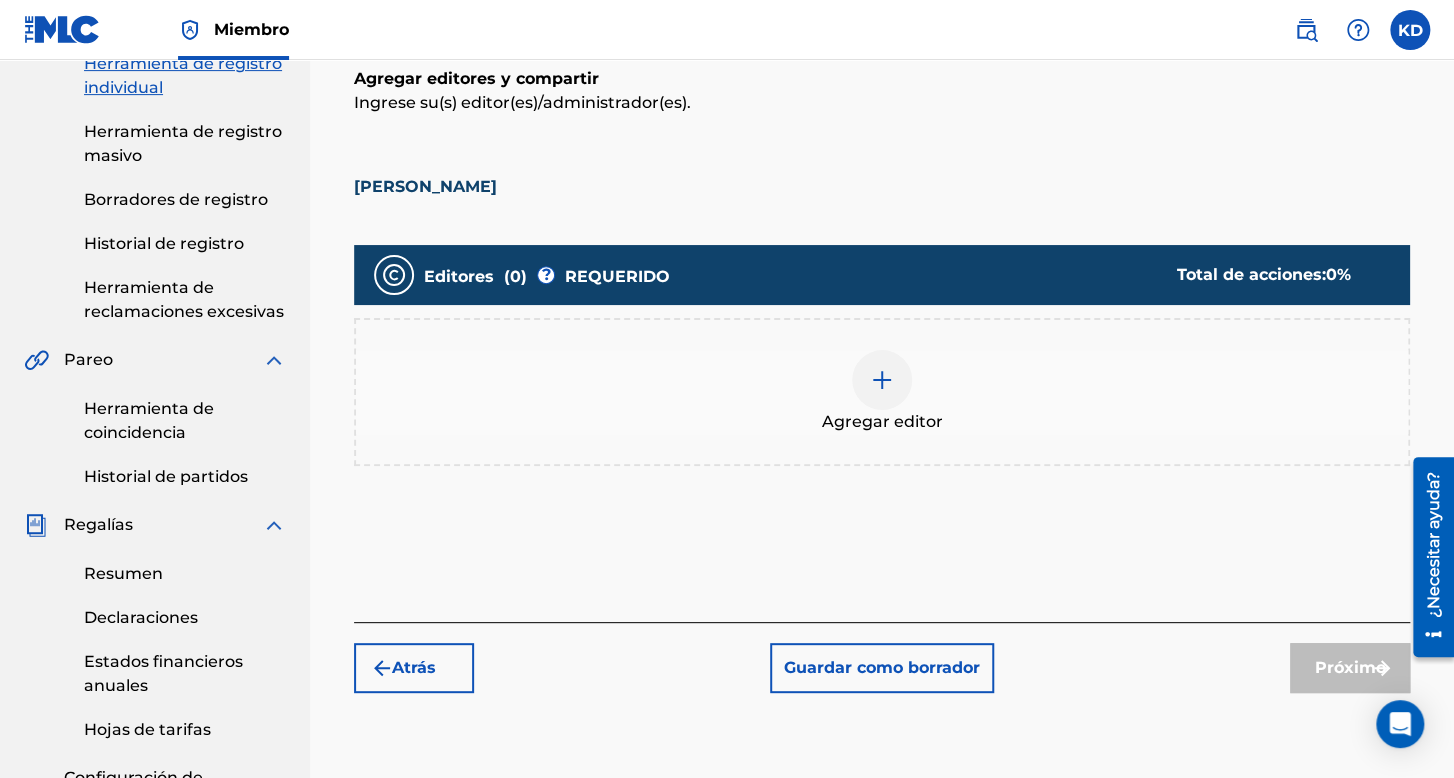 click on "Agregar editor" at bounding box center (882, 392) 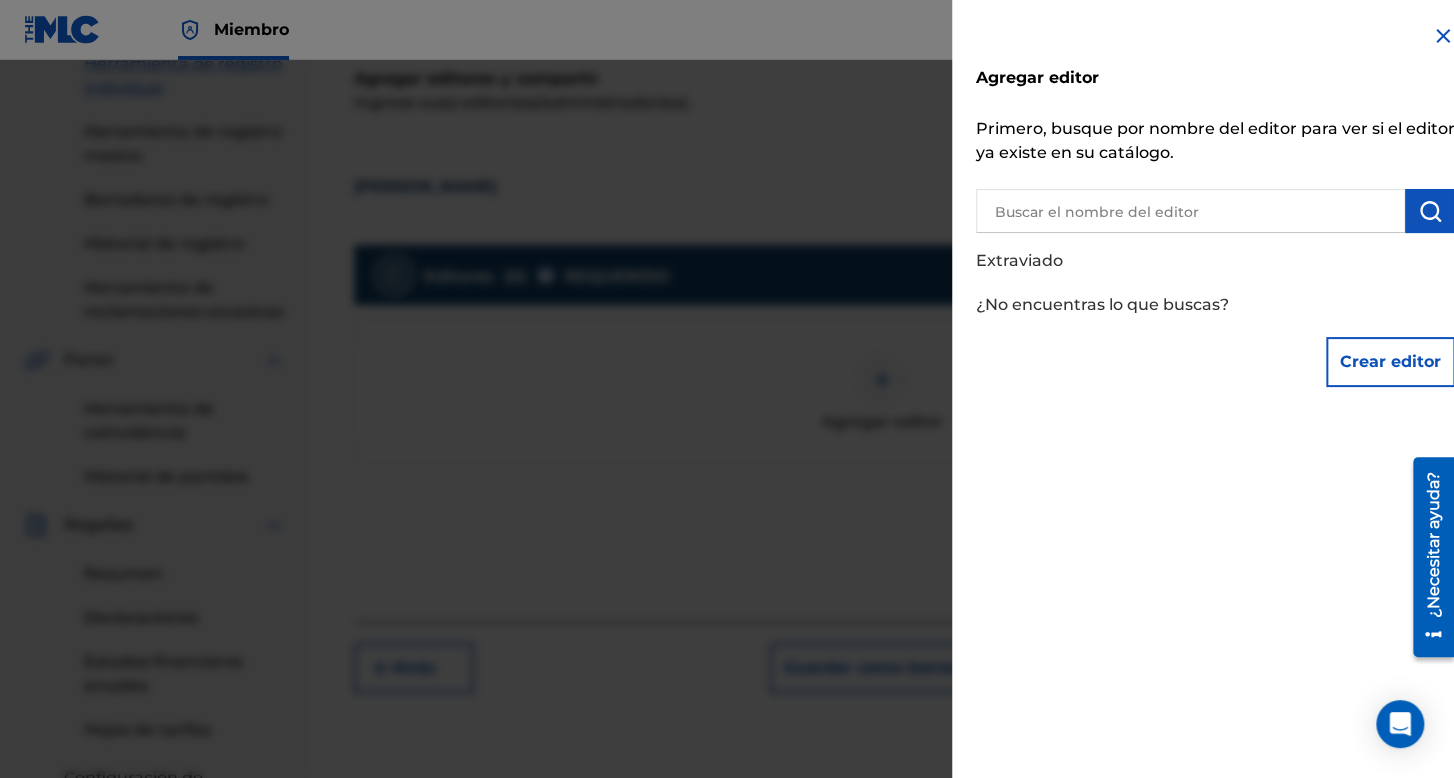 click at bounding box center [1190, 211] 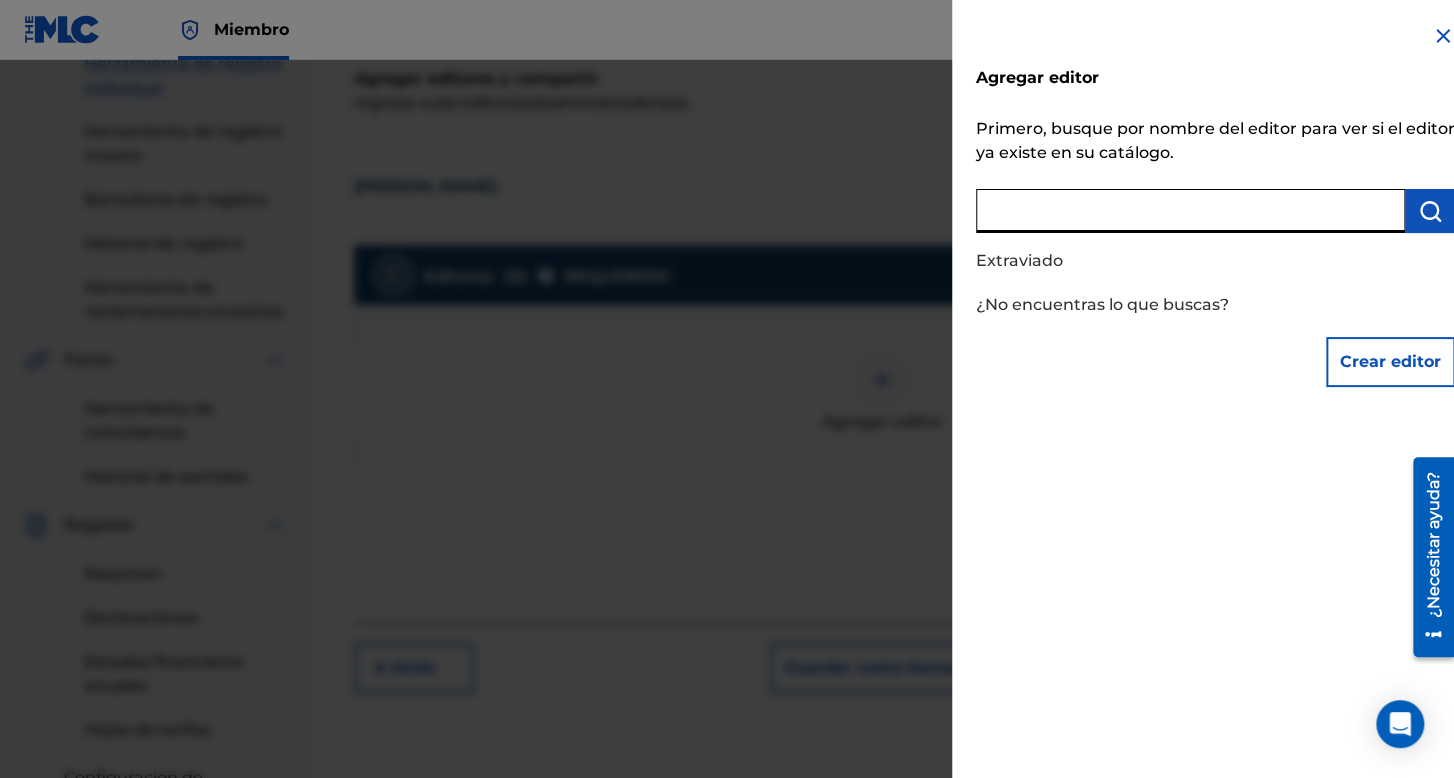 click on "Crear editor" at bounding box center (1390, 361) 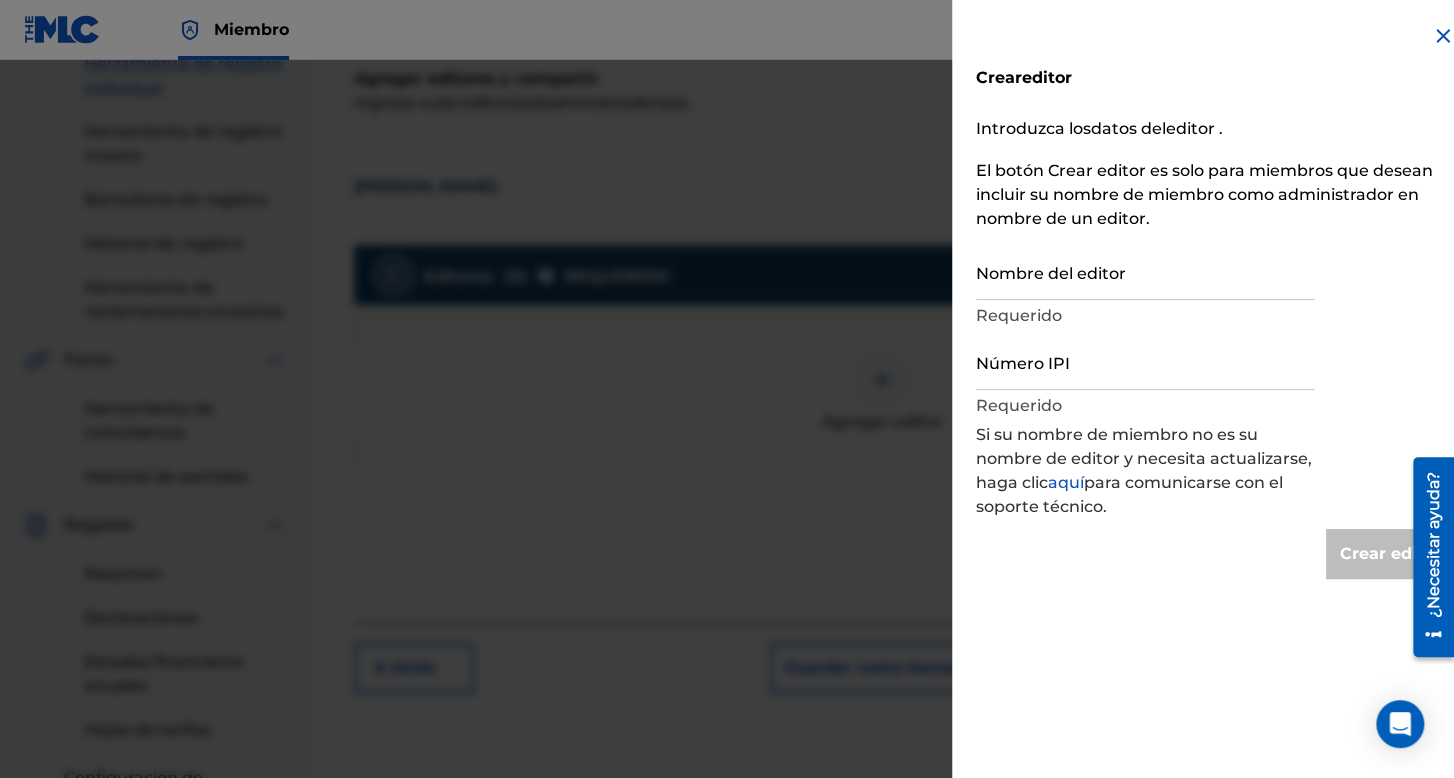 click on "Nombre del editor" at bounding box center (1145, 271) 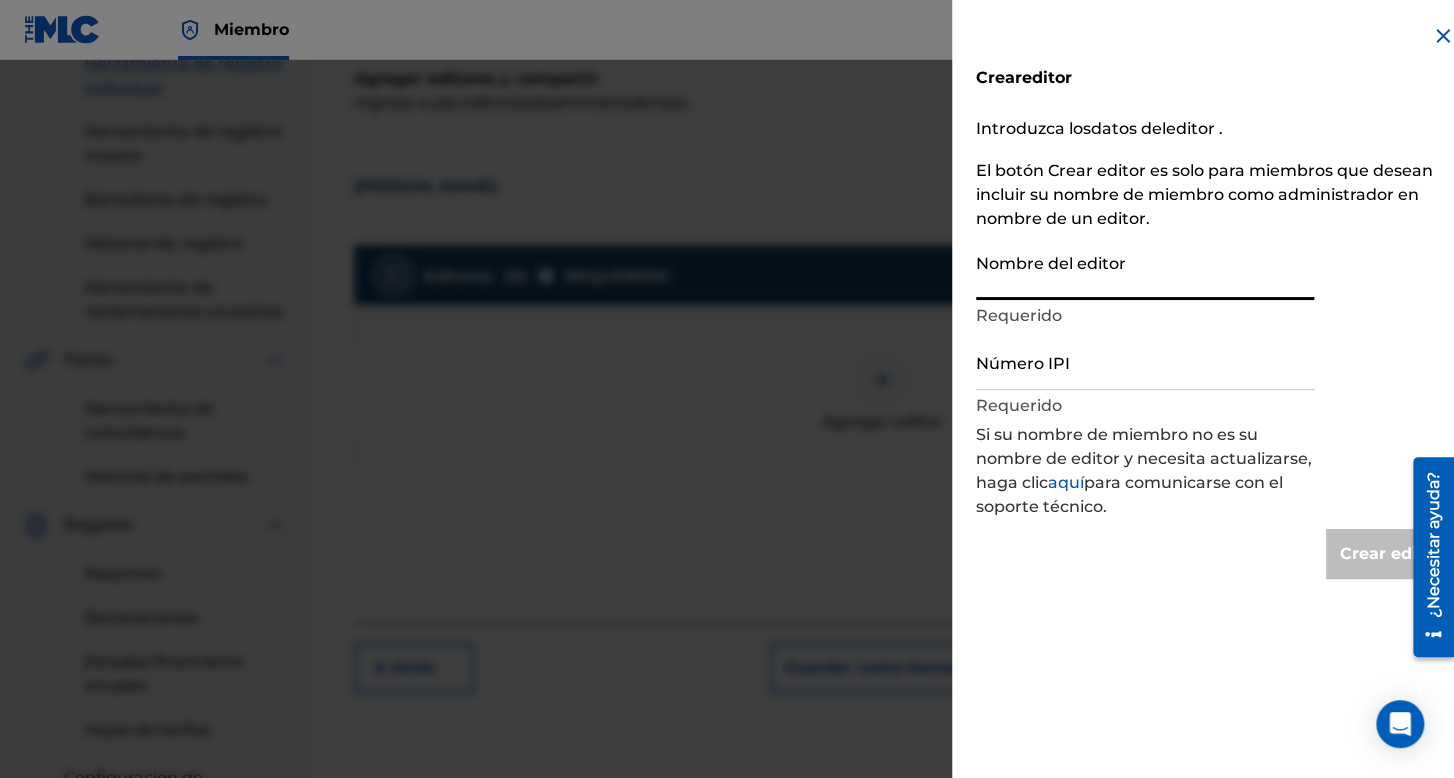 type on "[PERSON_NAME]" 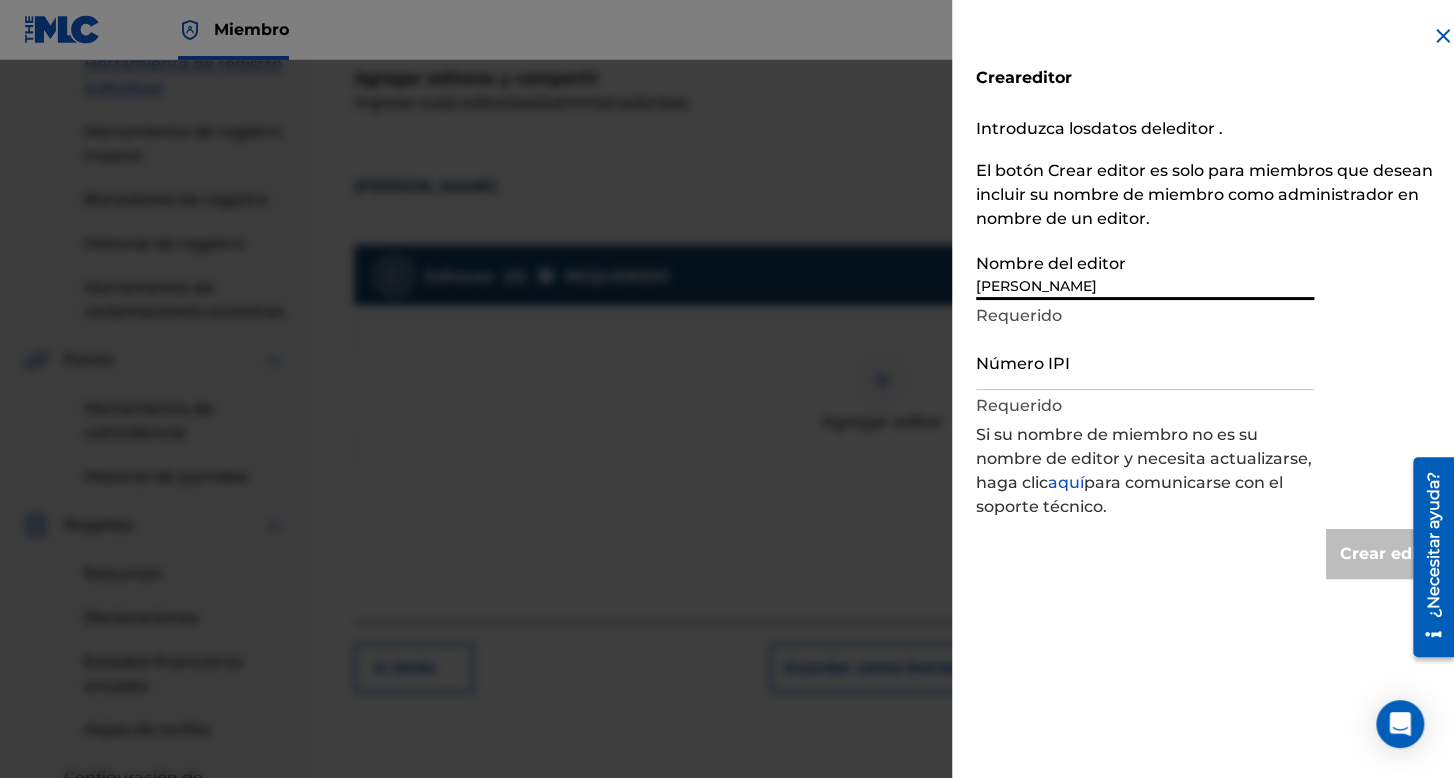 type on "Create Publisher" 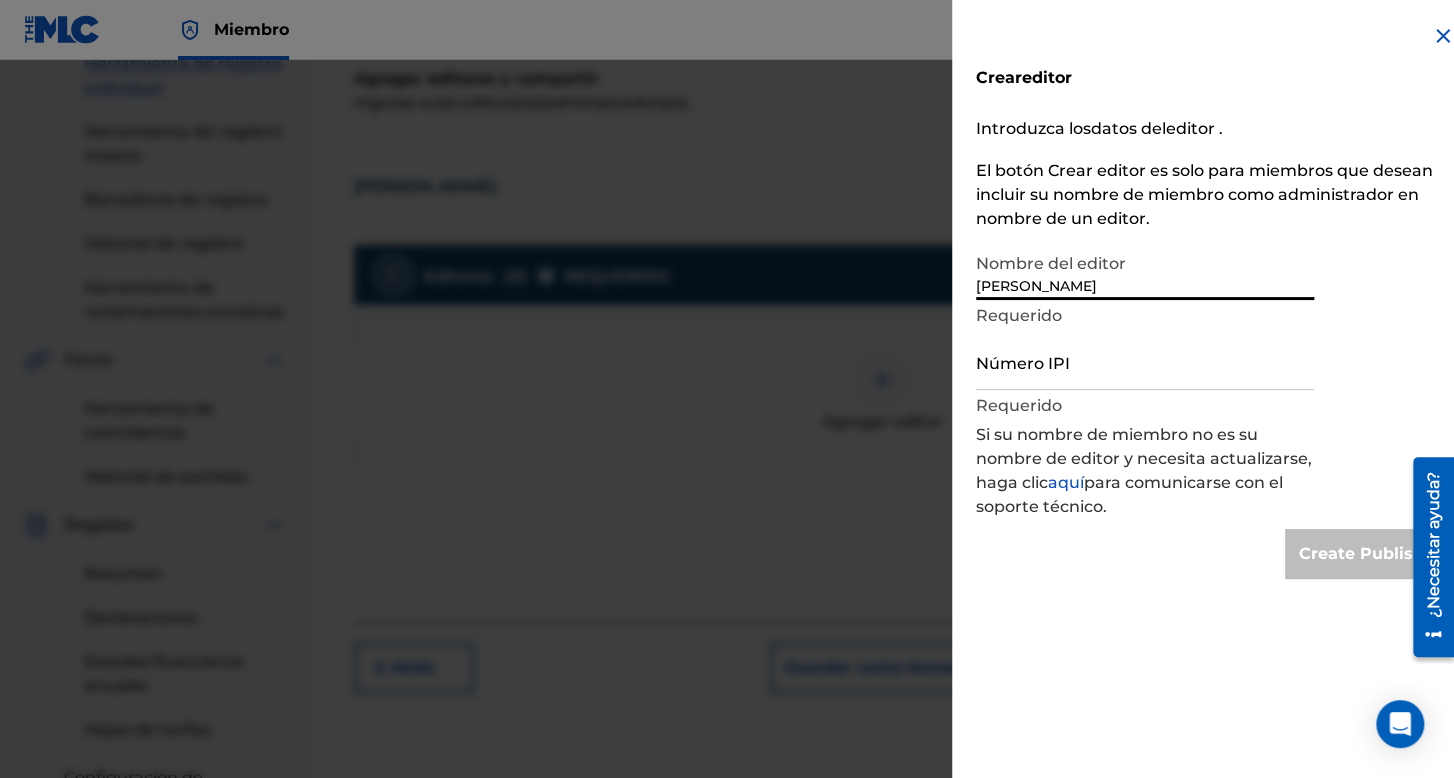 click on "Número IPI" at bounding box center (1145, 361) 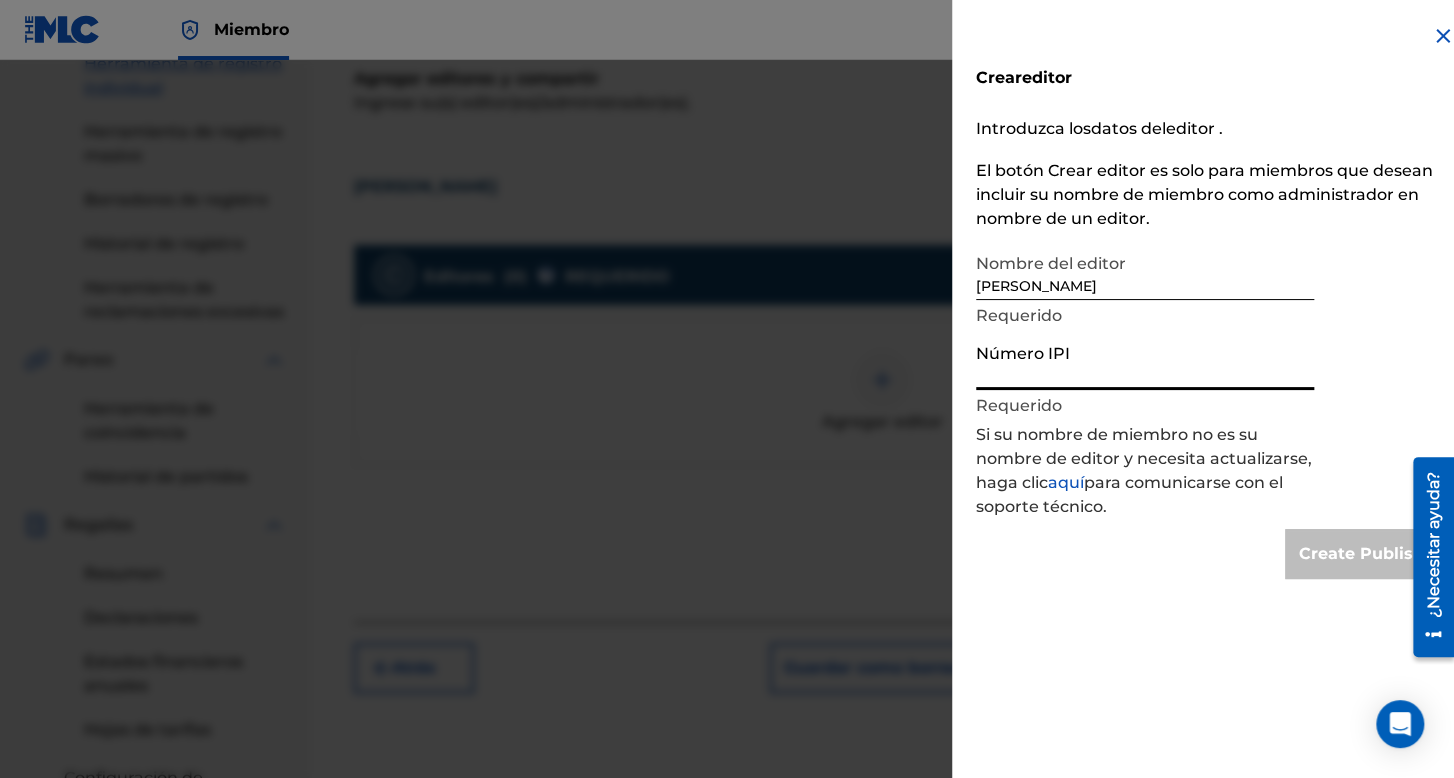type on "1173138077" 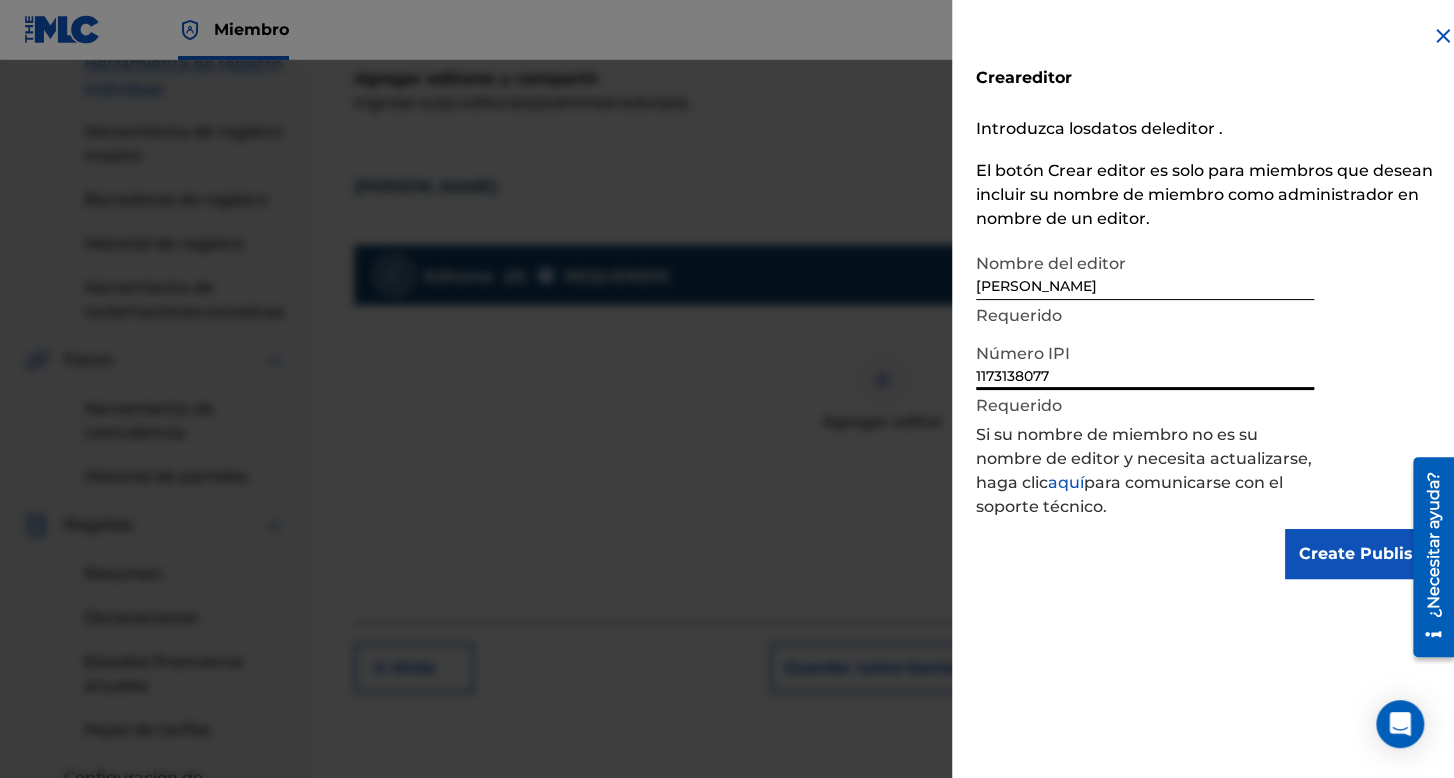 click on "Create Publisher" at bounding box center (1370, 554) 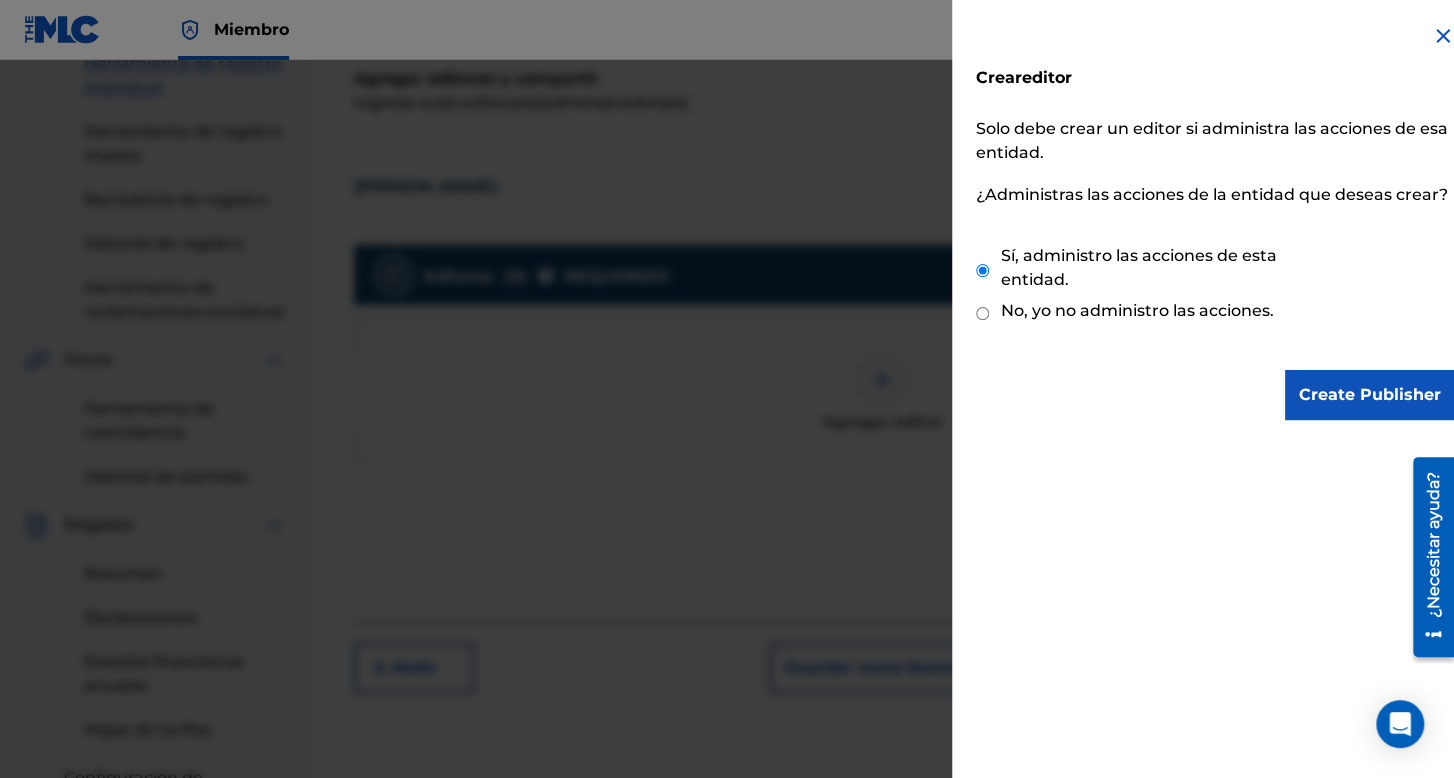 click on "Create Publisher" at bounding box center (1370, 395) 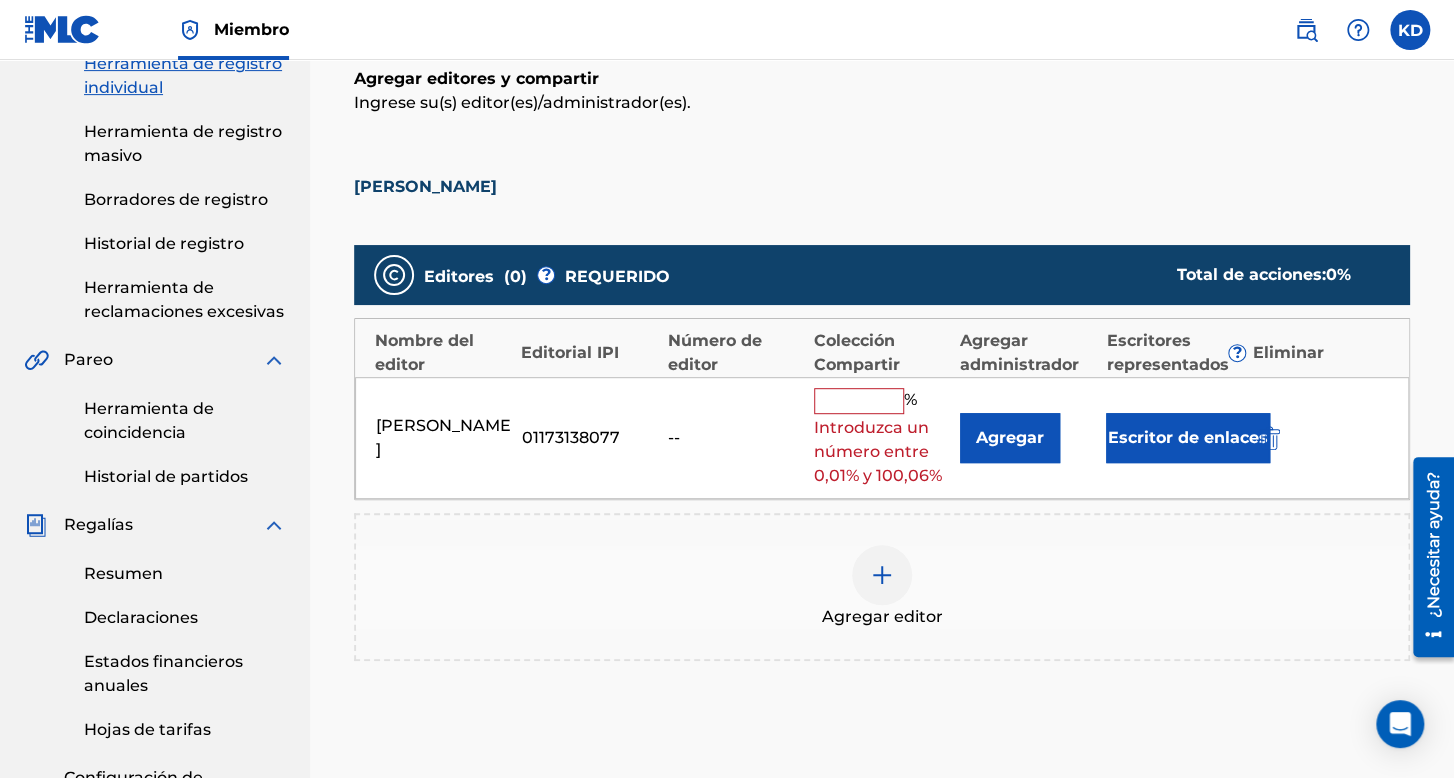 click at bounding box center (859, 401) 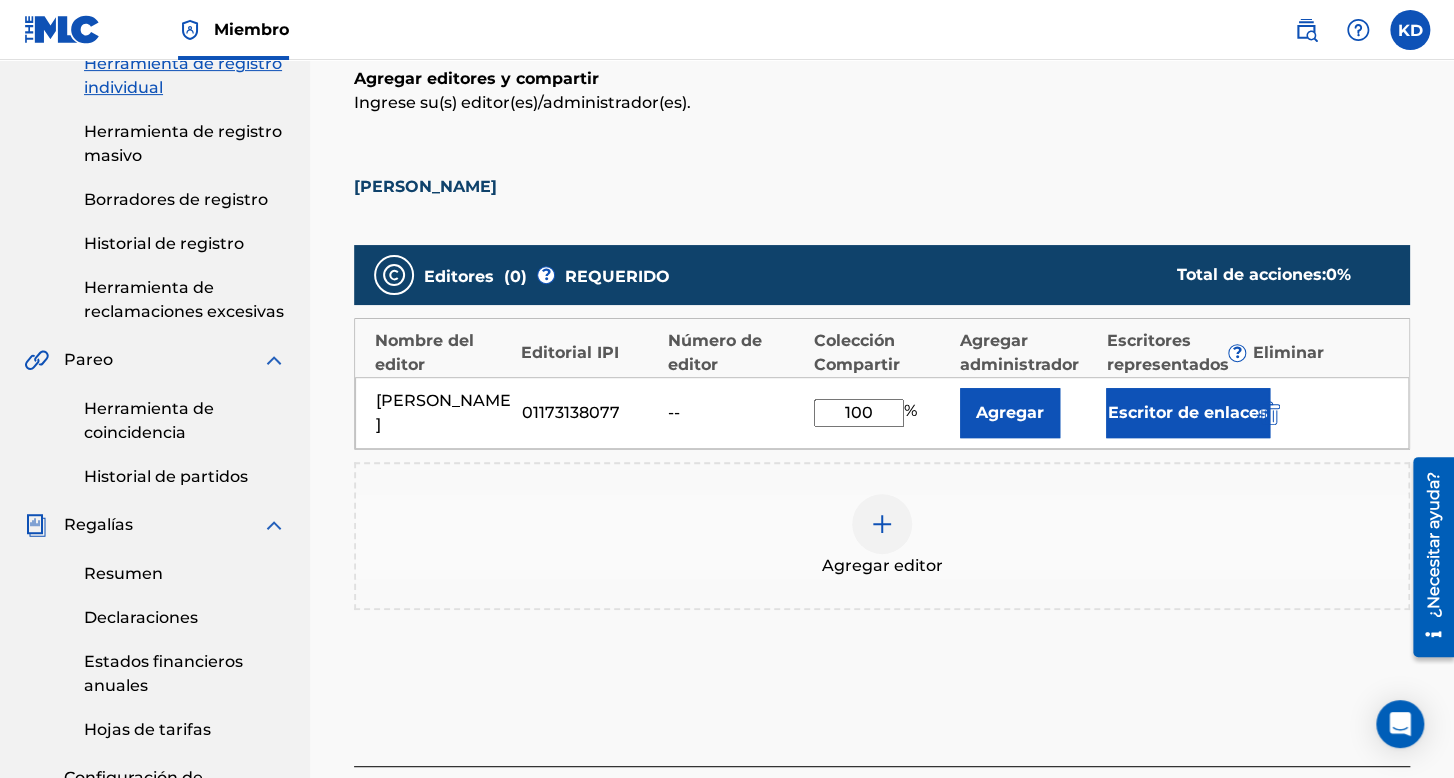 click on "Escritor de enlaces" at bounding box center (1188, 413) 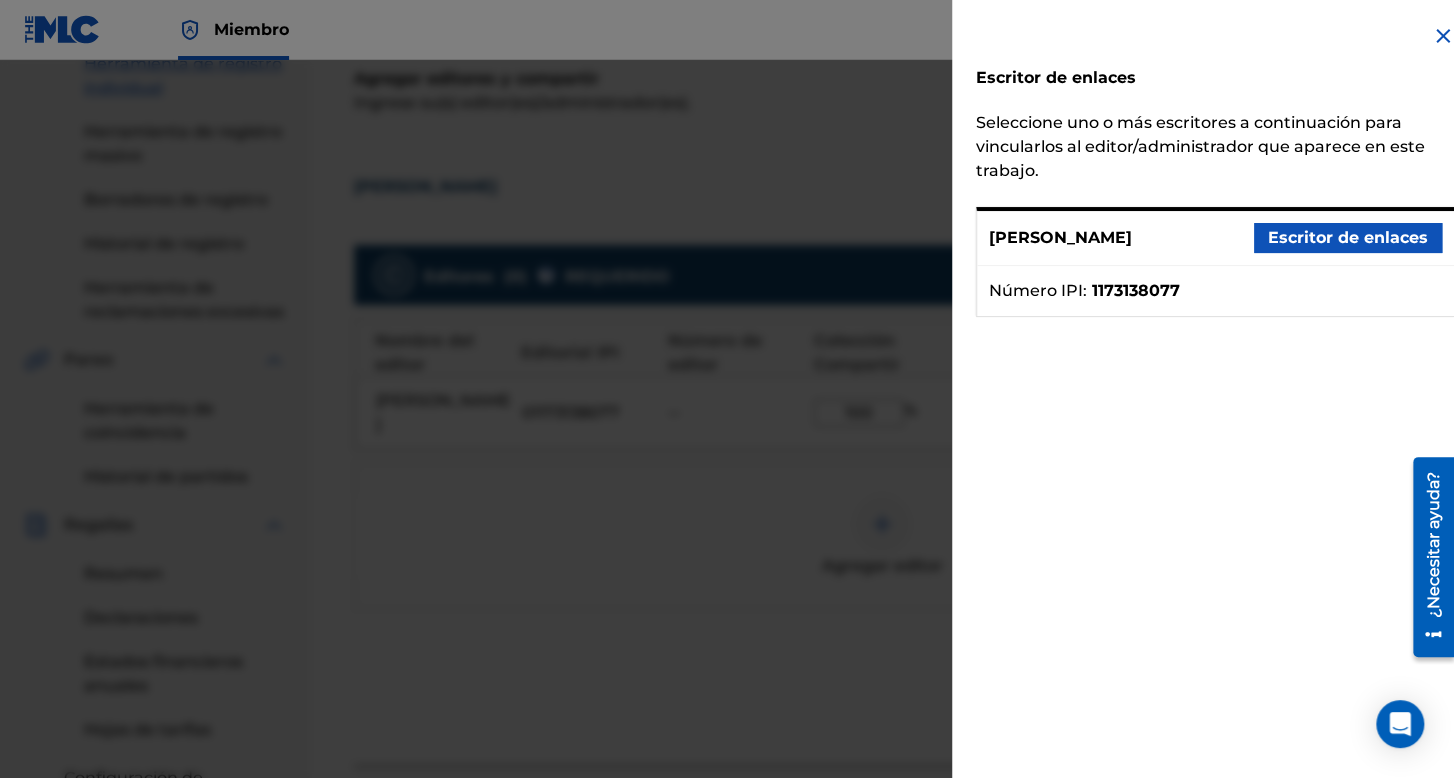 click on "Escritor de enlaces" at bounding box center (1348, 238) 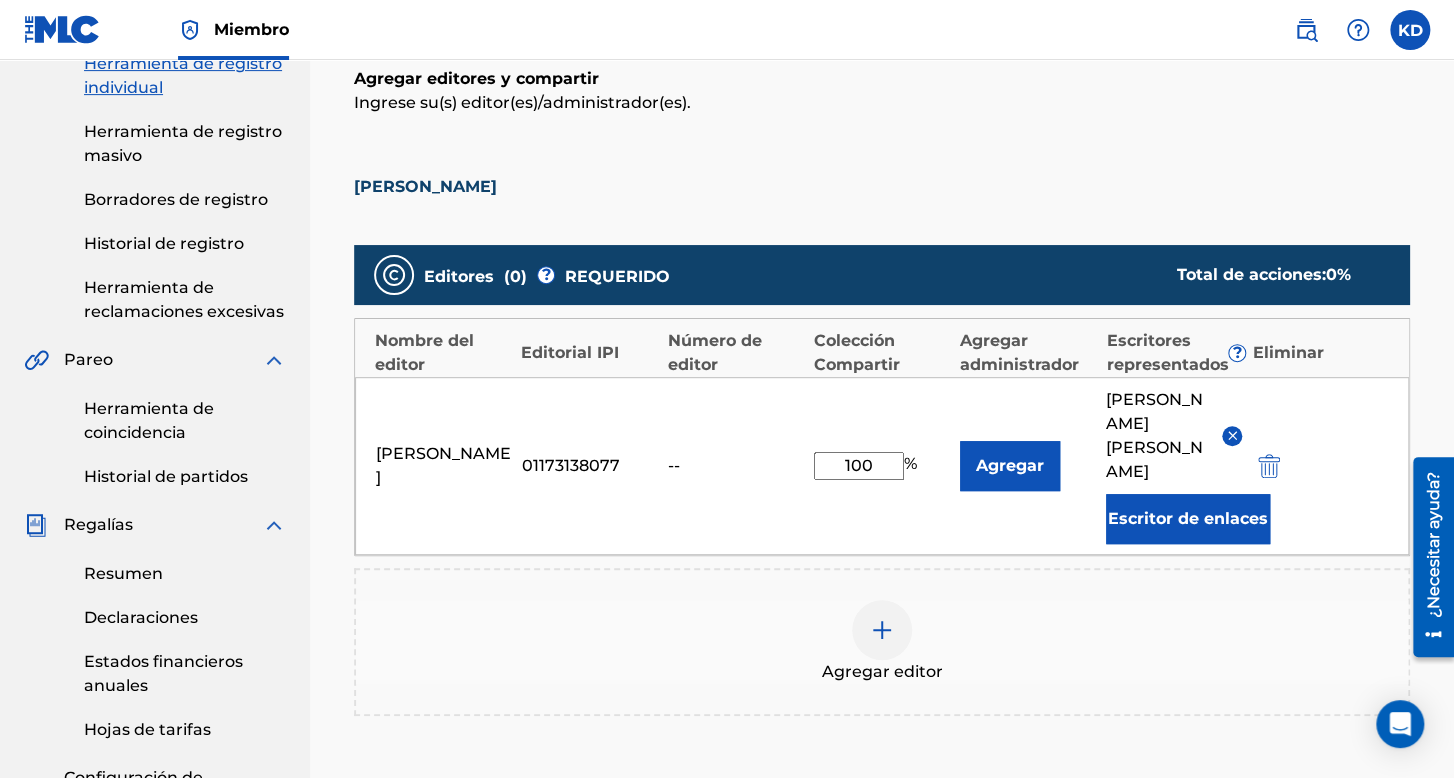 scroll, scrollTop: 600, scrollLeft: 0, axis: vertical 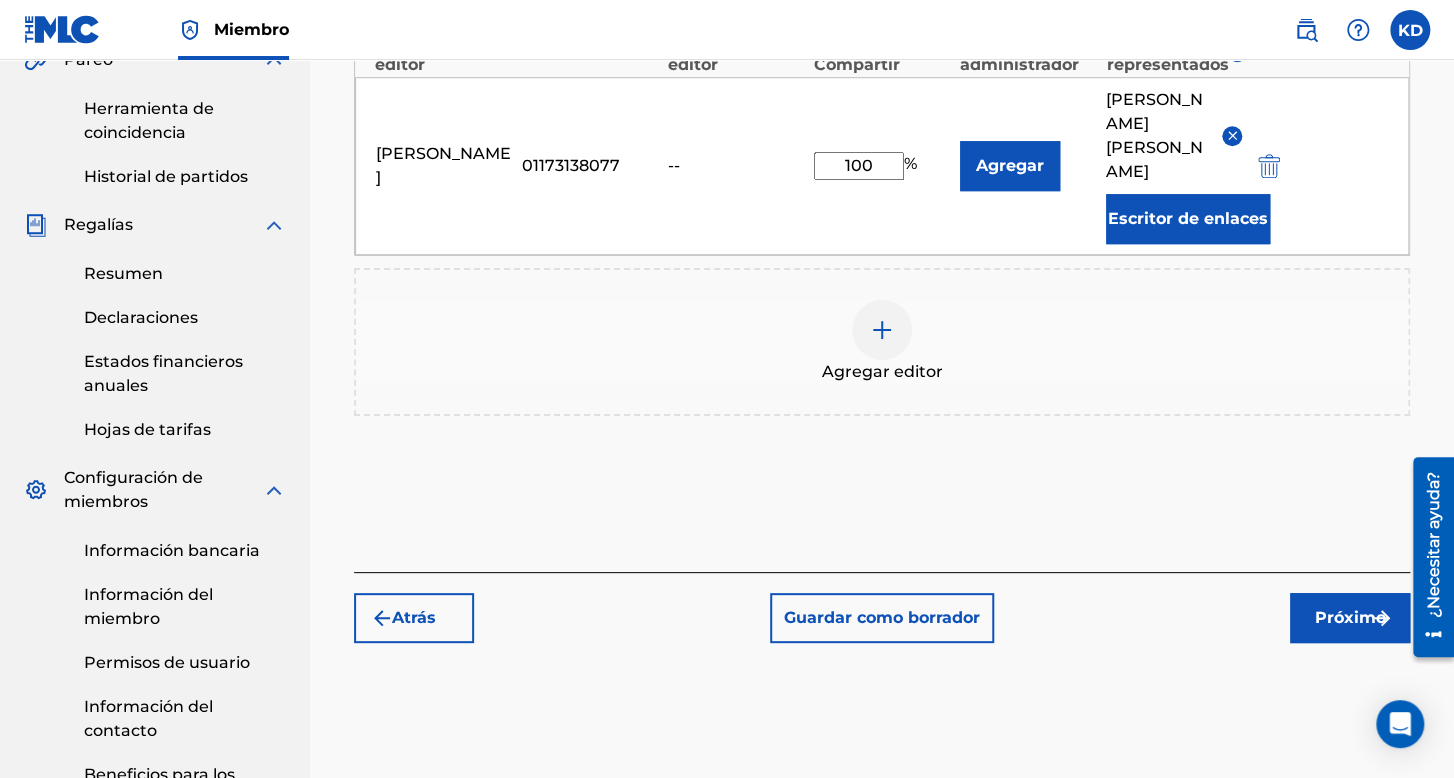 click on "Próximo" at bounding box center [1350, 618] 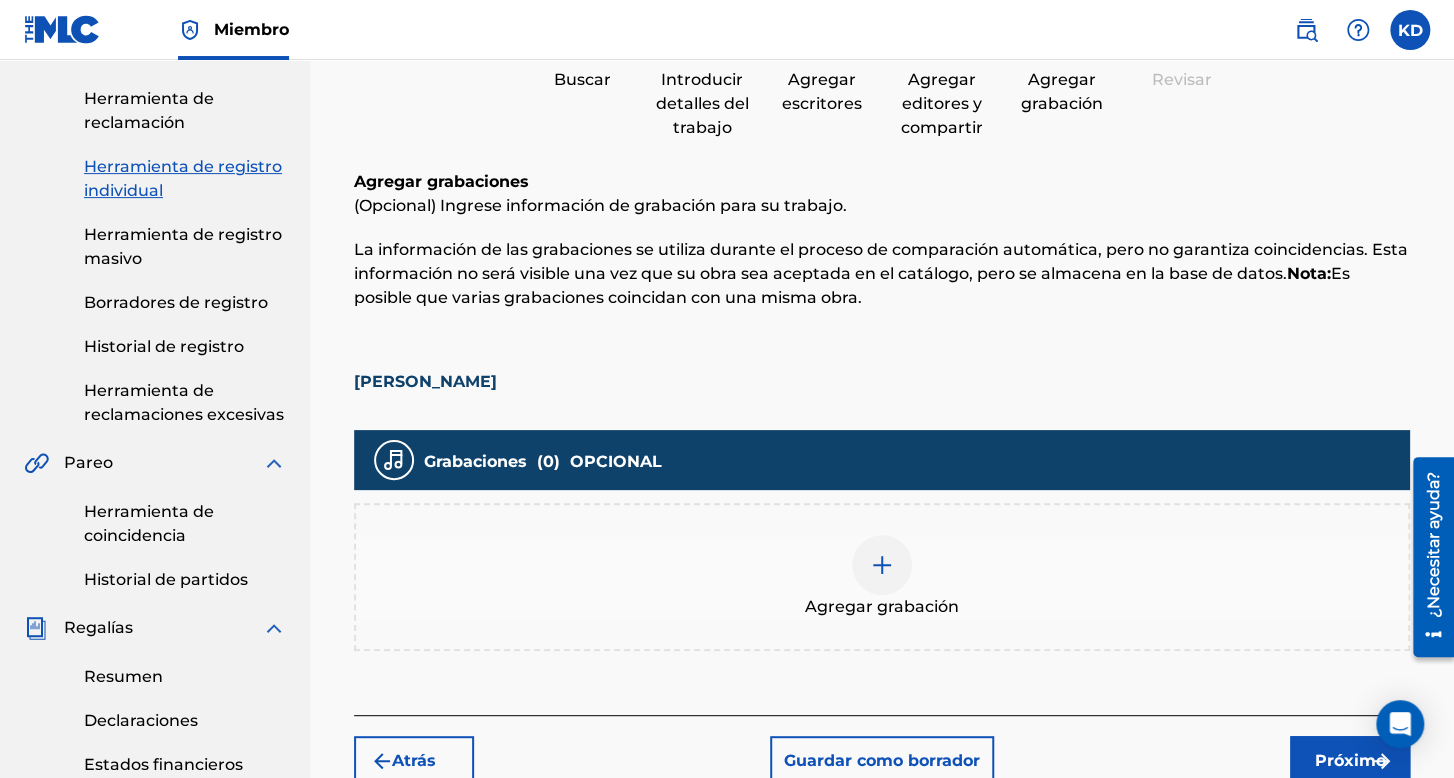 scroll, scrollTop: 507, scrollLeft: 0, axis: vertical 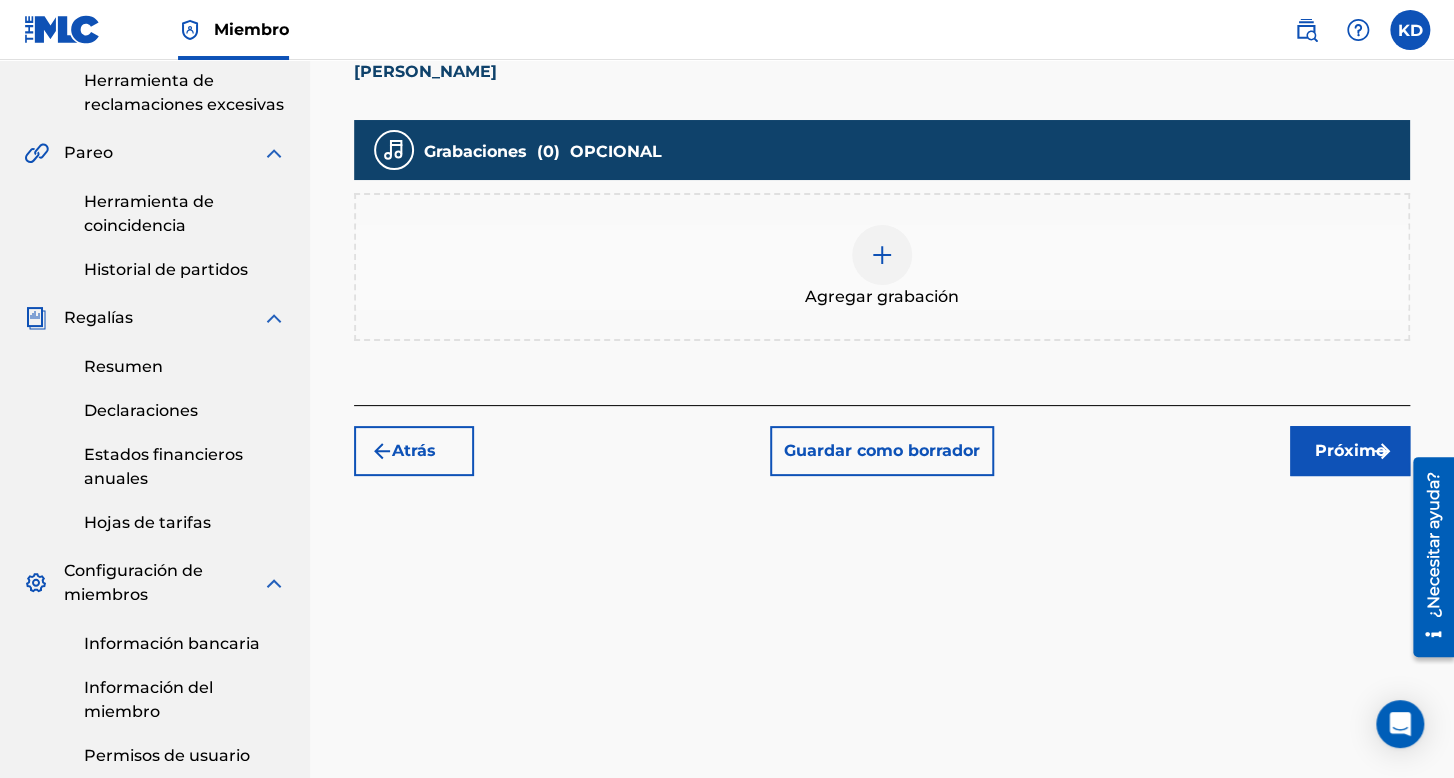 click on "Agregar grabación" at bounding box center [882, 267] 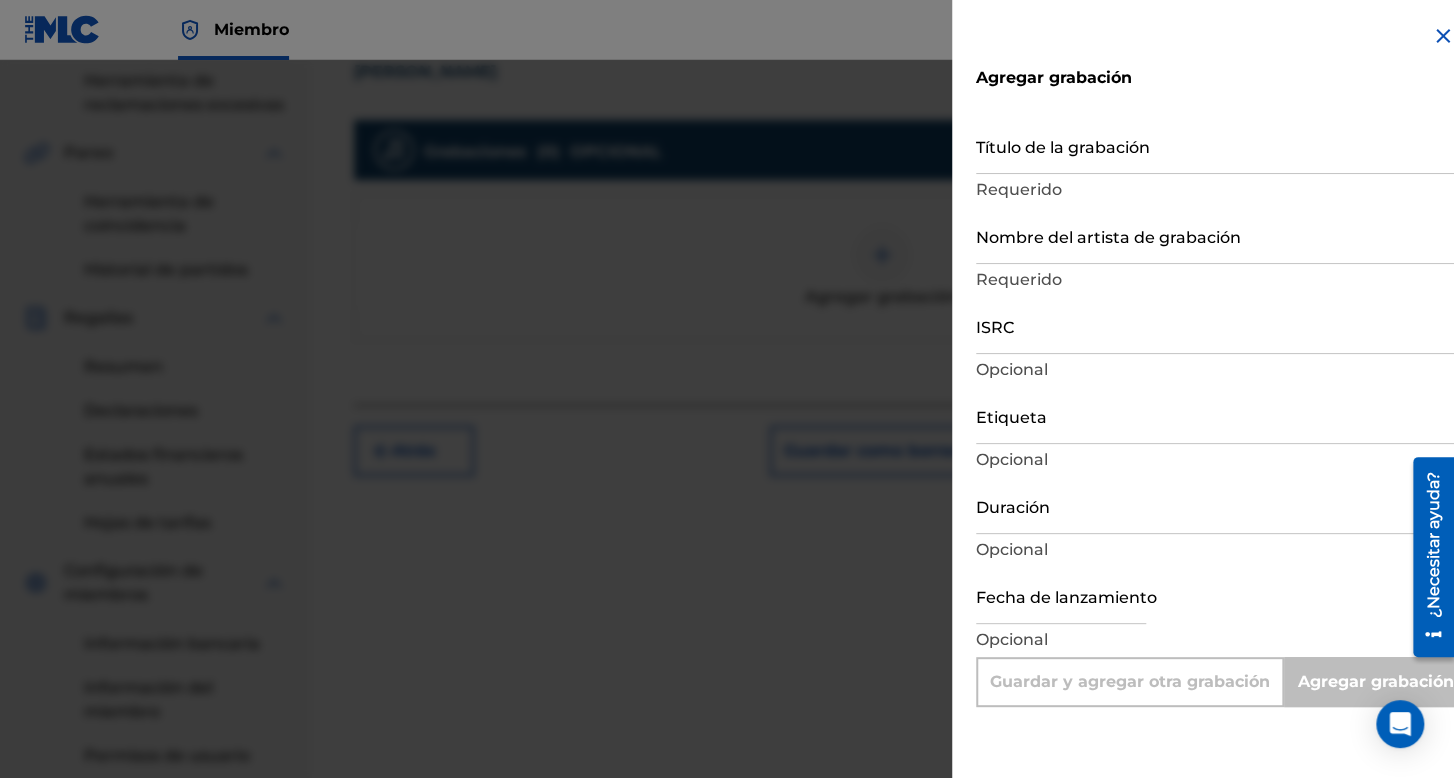click on "Título de la grabación" at bounding box center [1215, 145] 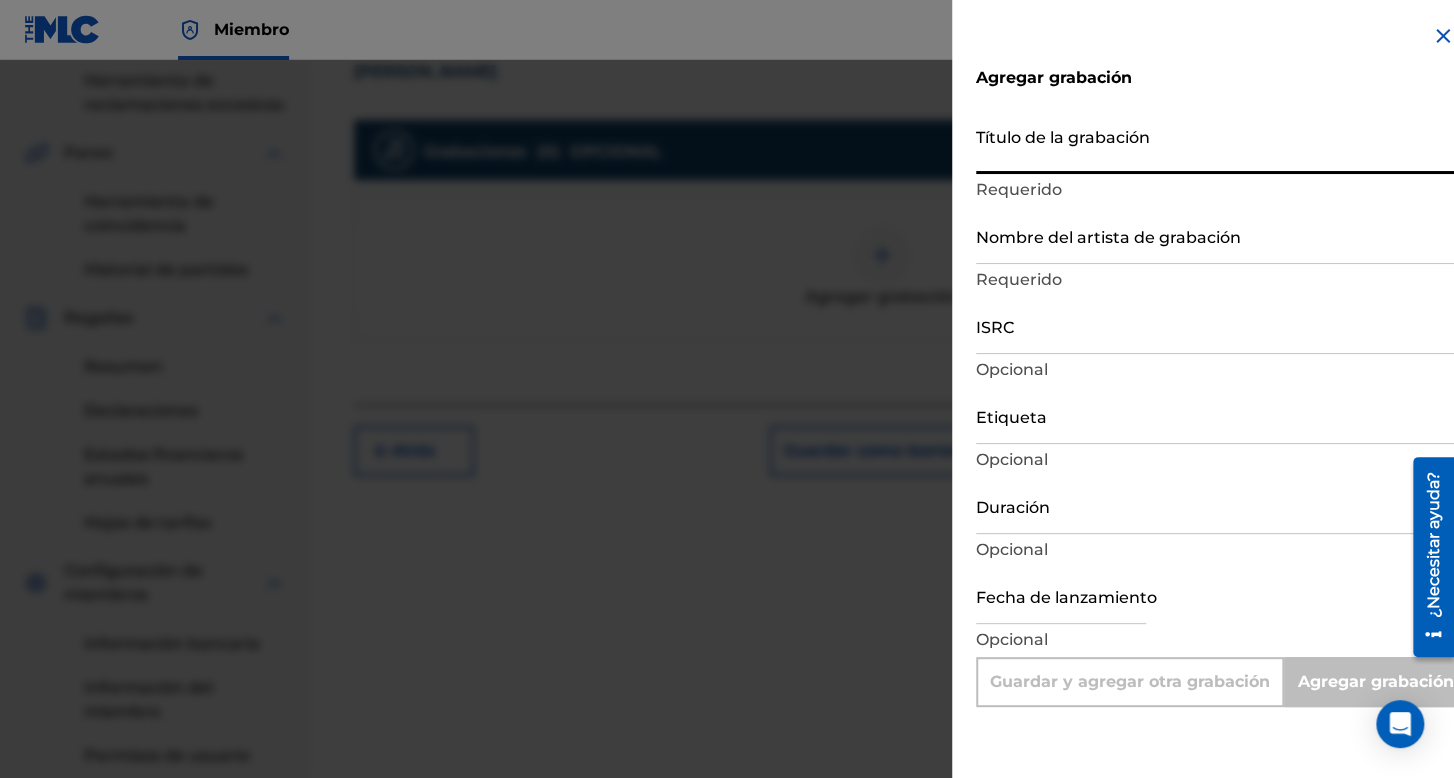 type on "R" 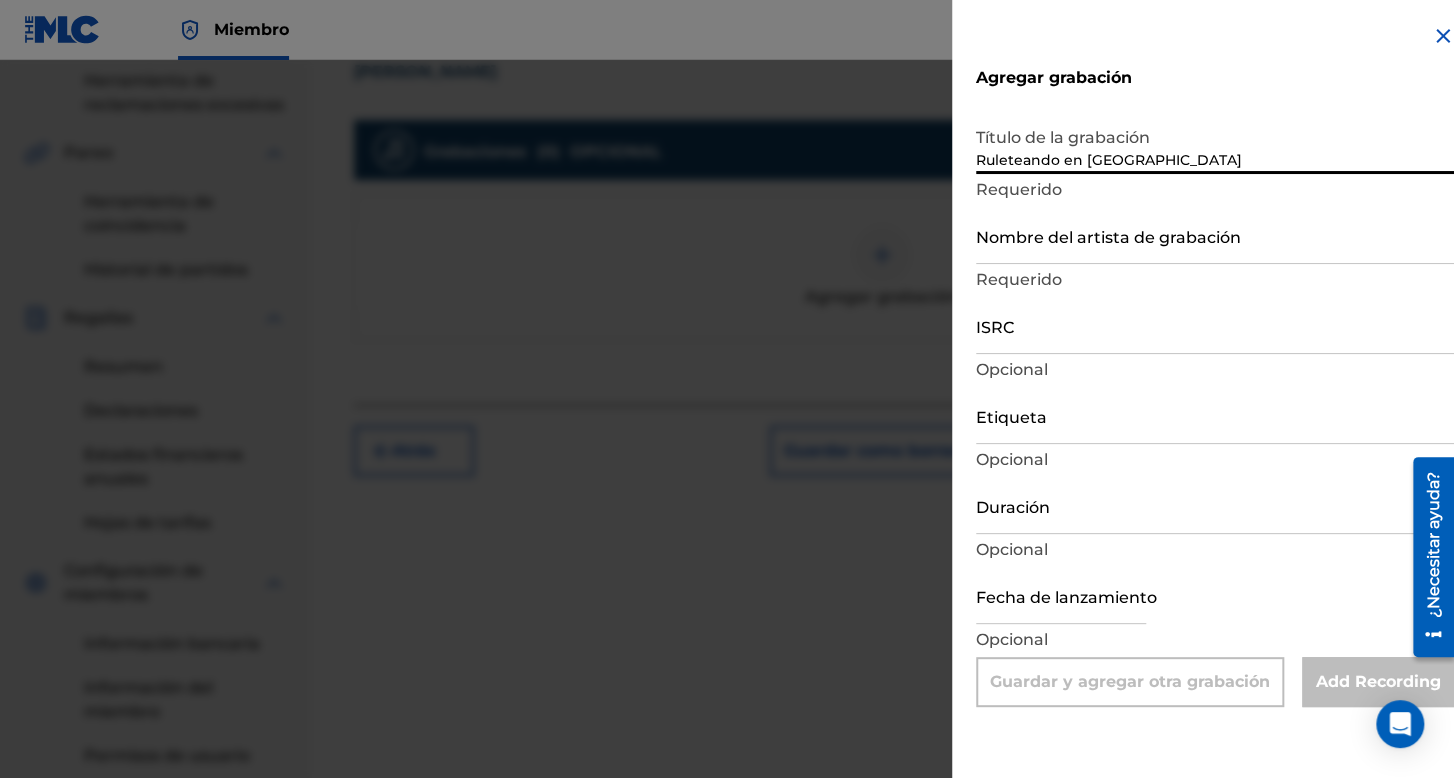 type on "Ruleteando en [GEOGRAPHIC_DATA]" 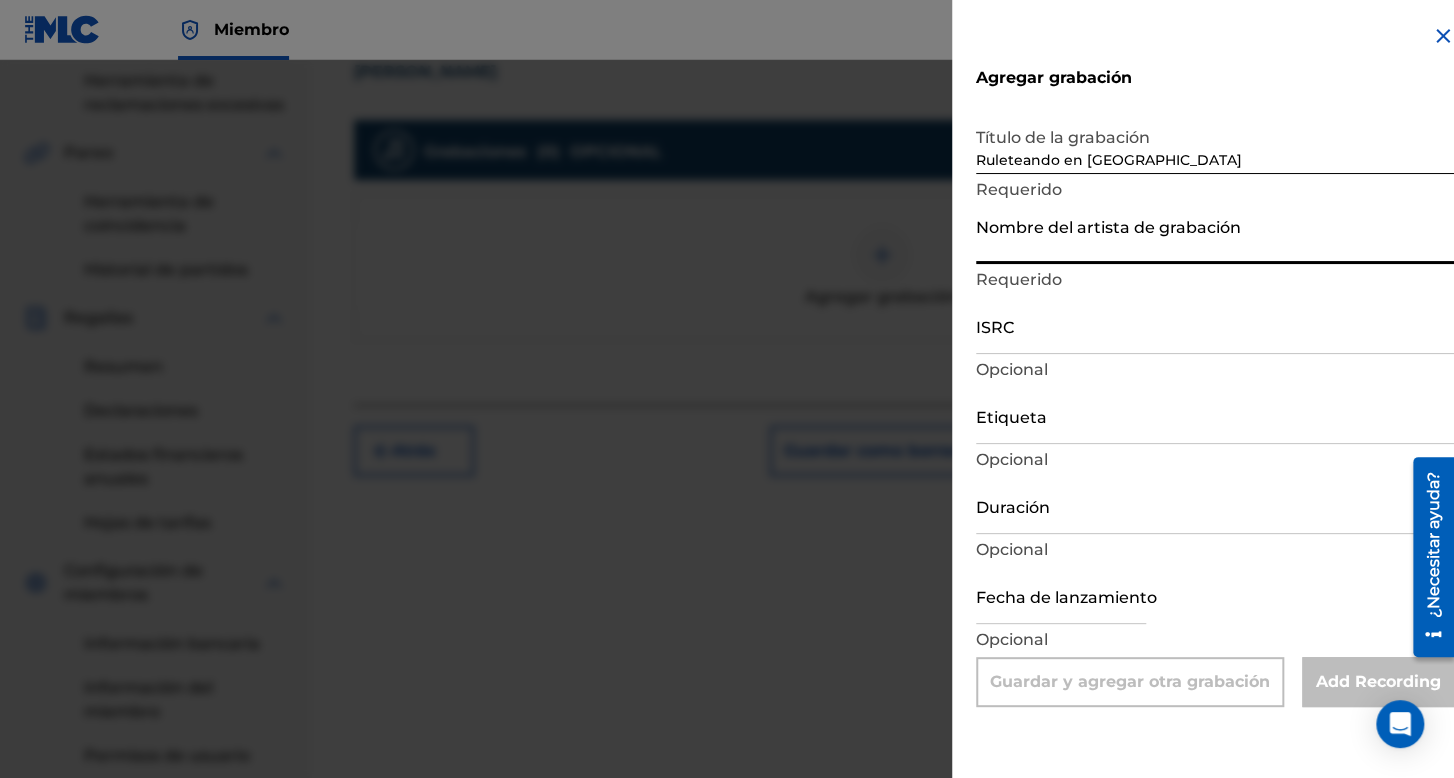 type on "[PERSON_NAME]" 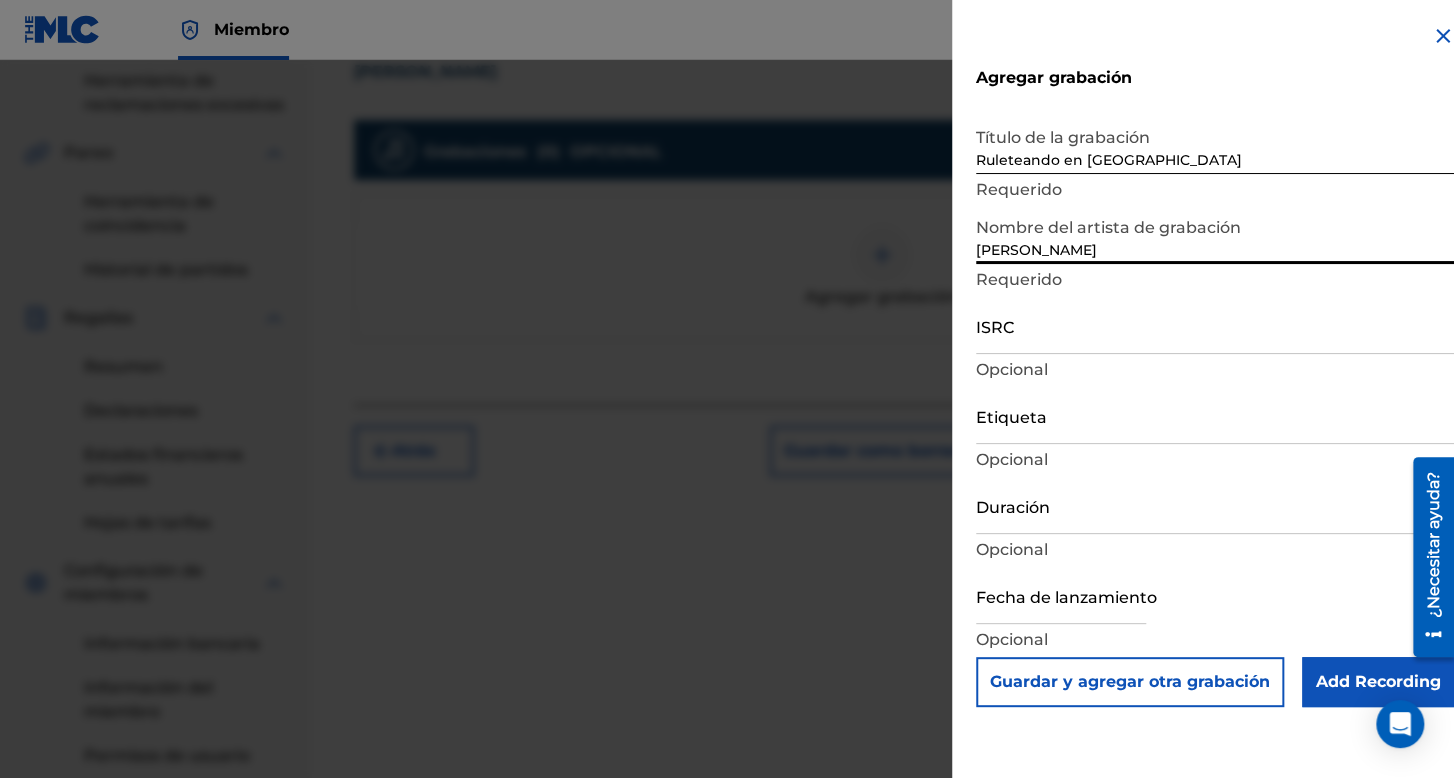click on "ISRC Opcional" at bounding box center [1215, 342] 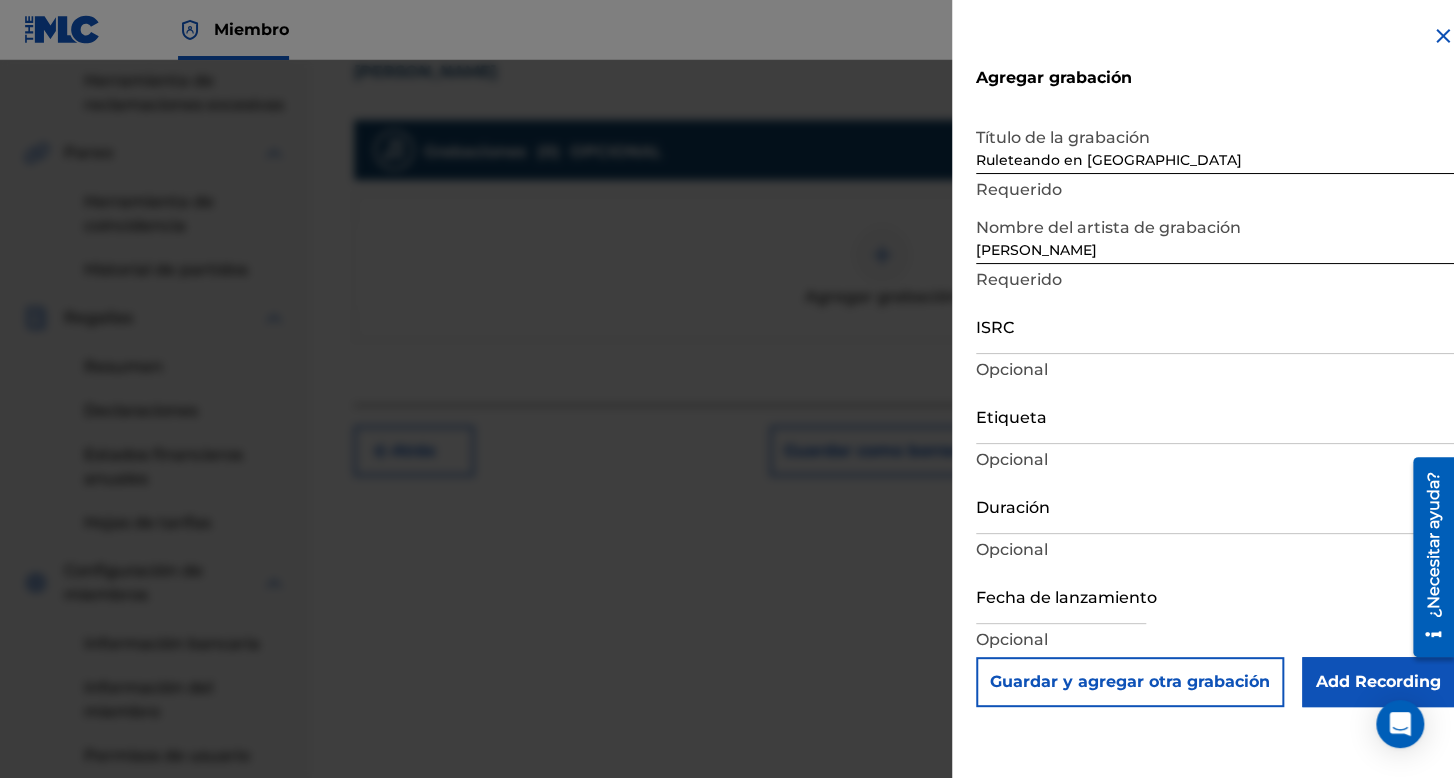 click on "ISRC" at bounding box center [1215, 325] 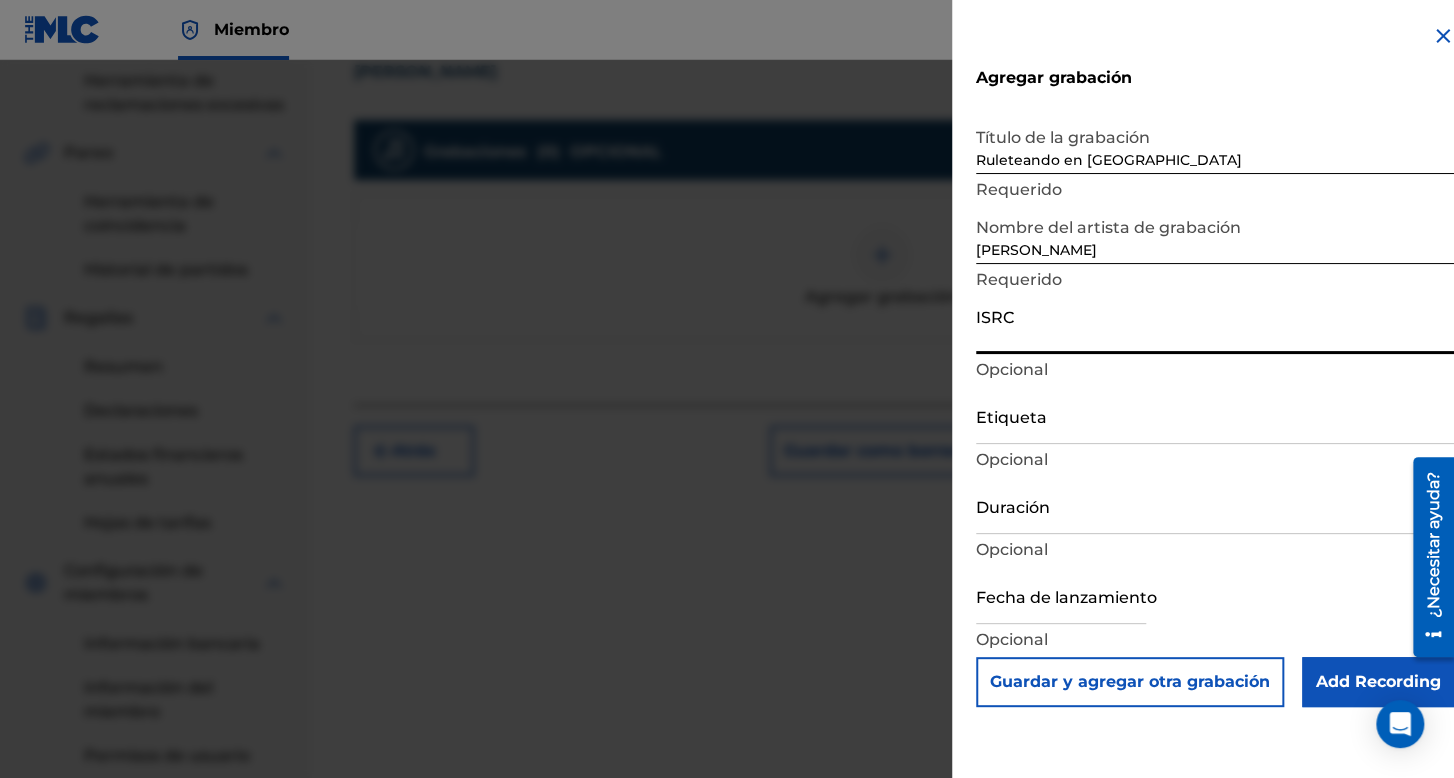paste on "AUMEV2255676" 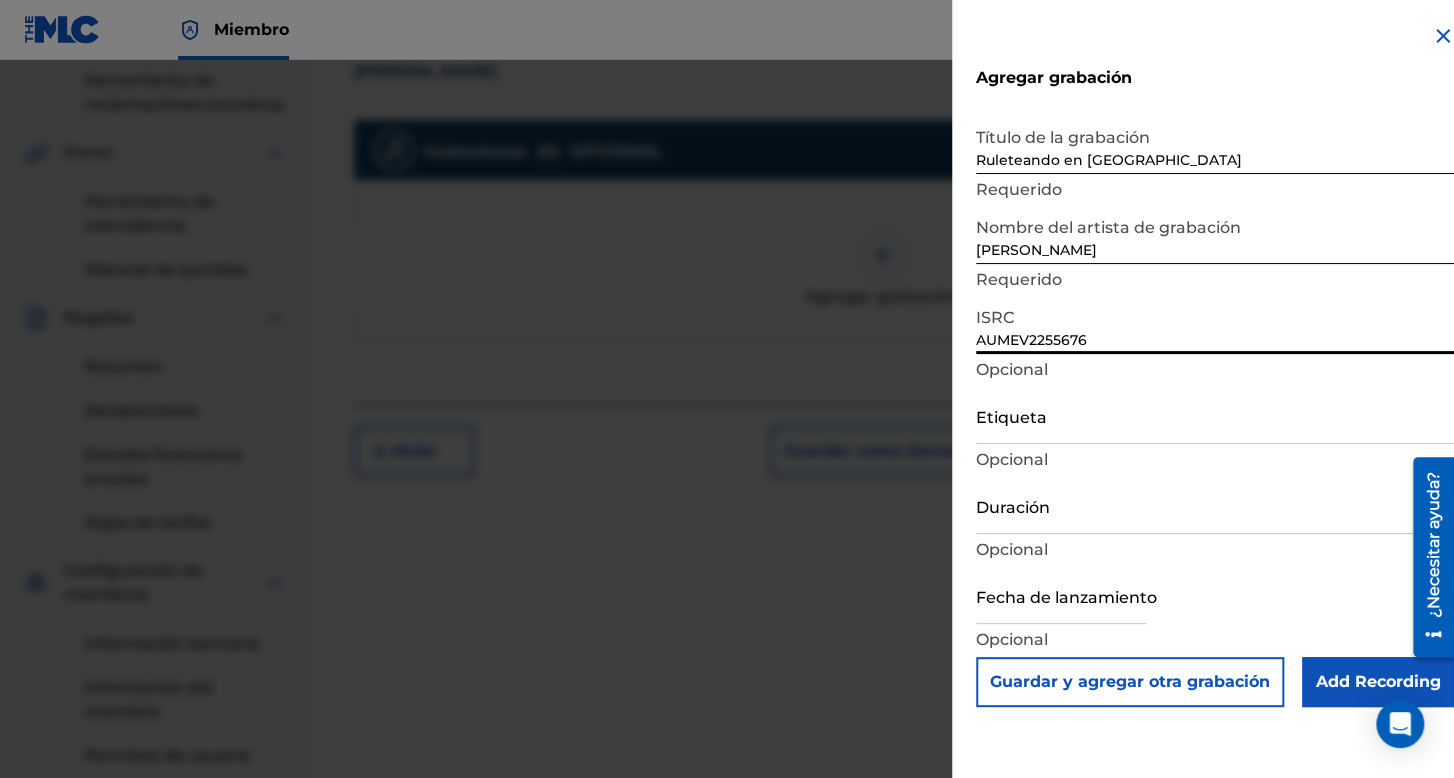 type on "AUMEV2255676" 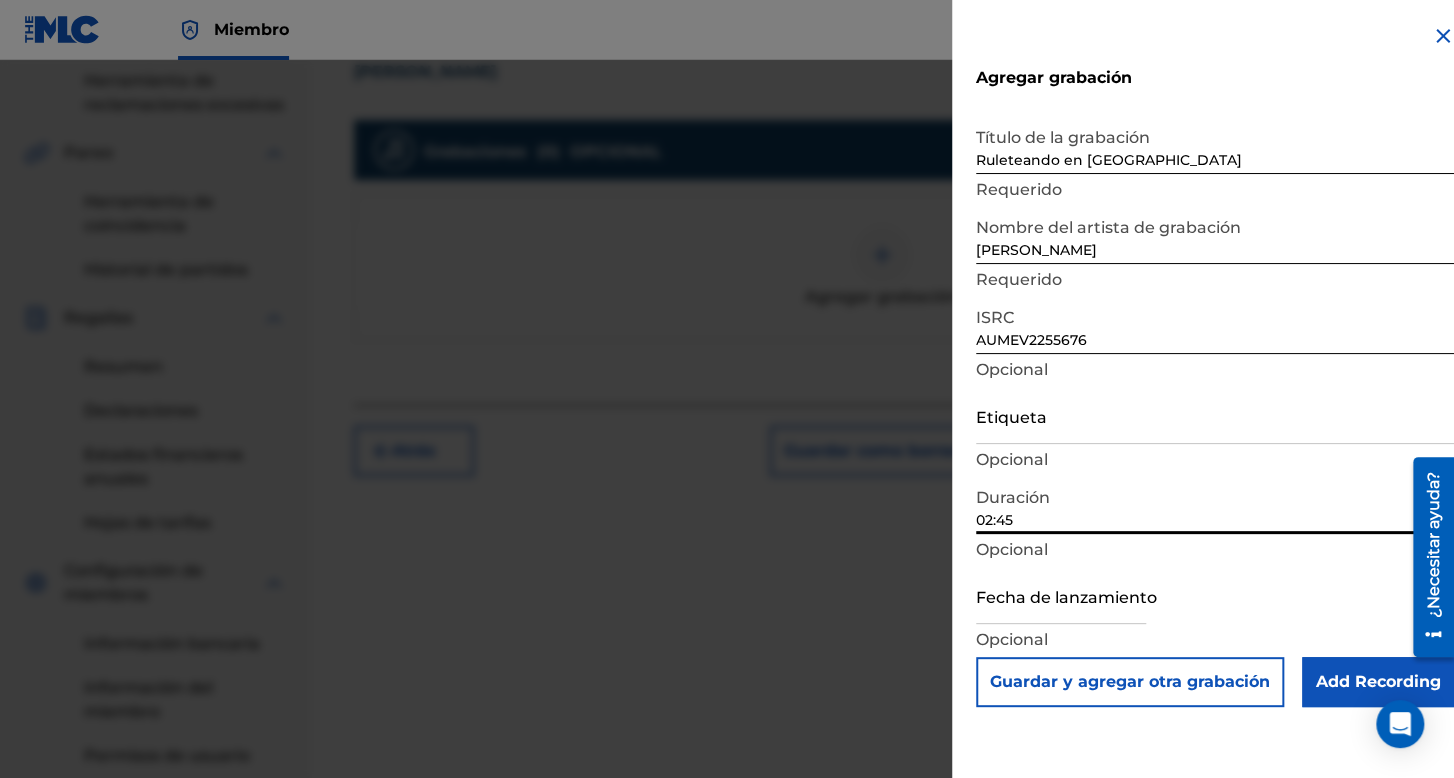 type on "02:45" 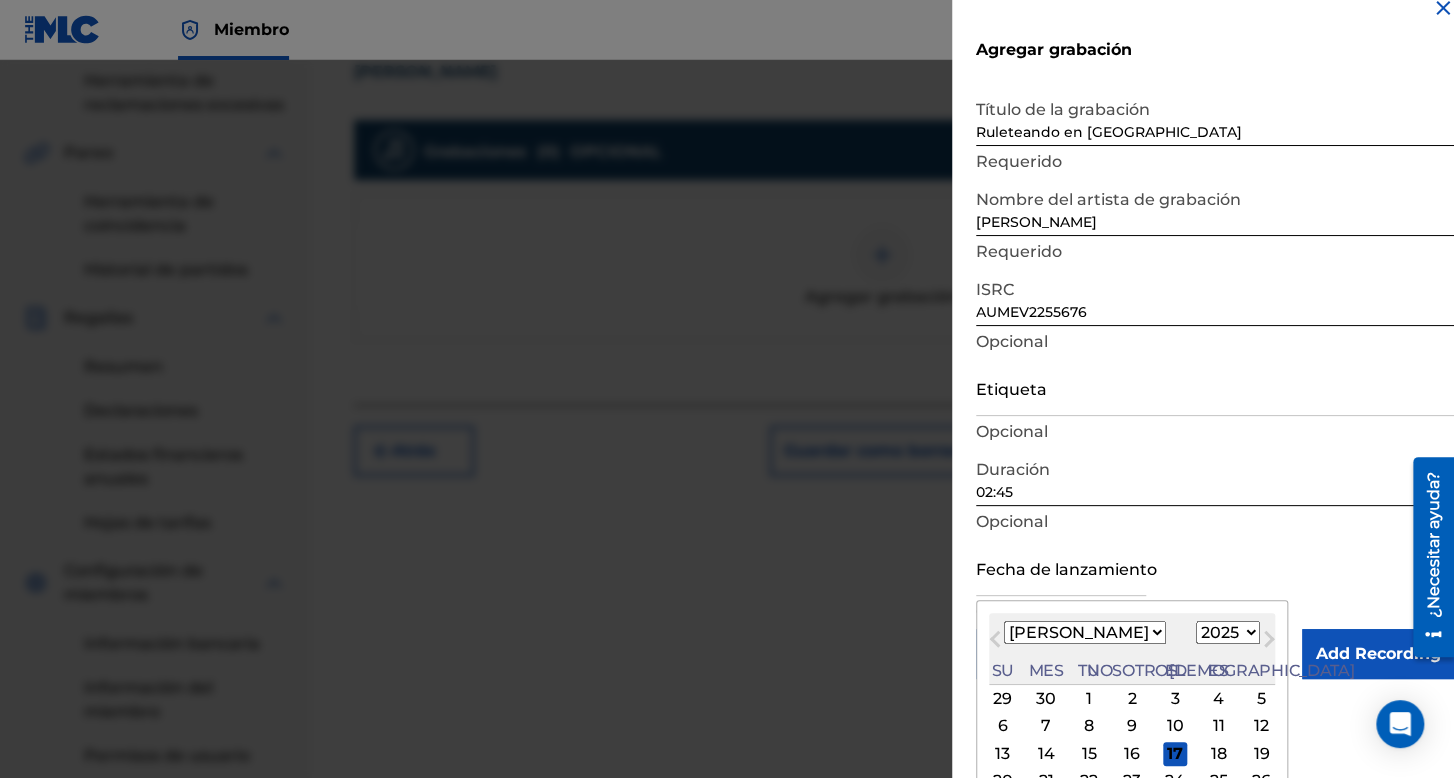 scroll, scrollTop: 112, scrollLeft: 0, axis: vertical 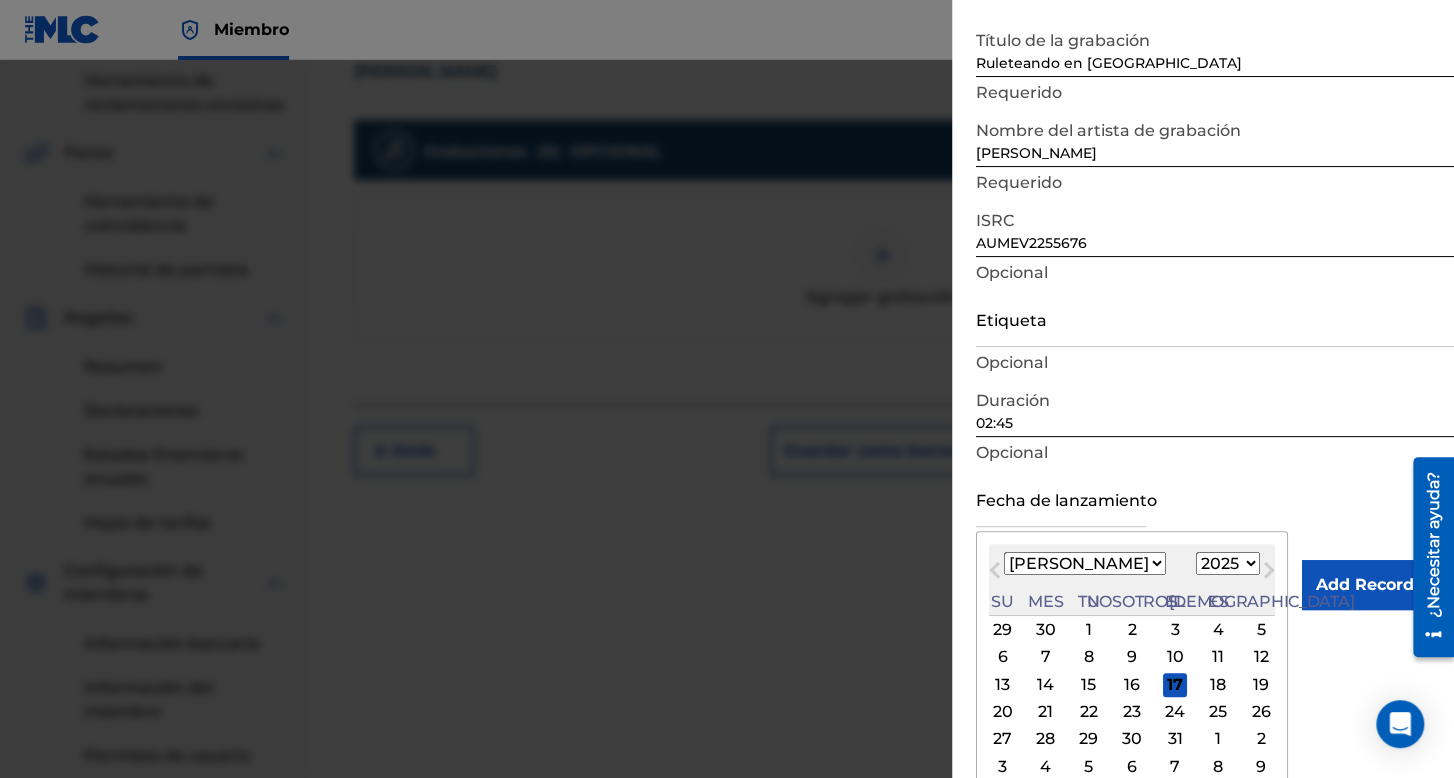 click on "Enero Febrero Marzo Abril Puede Junio [PERSON_NAME] Septiembre Octubre Noviembre Diciembre" at bounding box center (1085, 563) 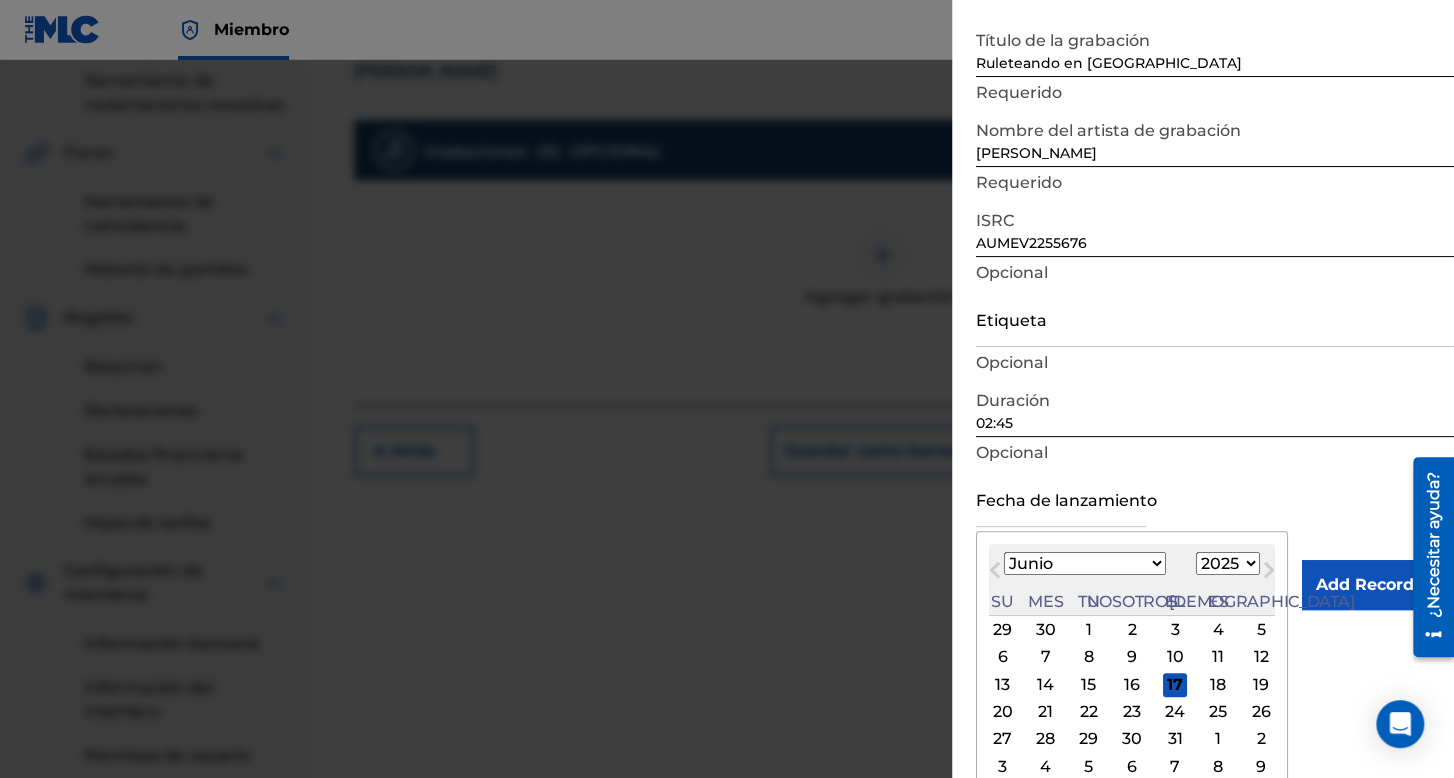 click on "Enero Febrero Marzo Abril Puede Junio [PERSON_NAME] Septiembre Octubre Noviembre Diciembre" at bounding box center (1085, 563) 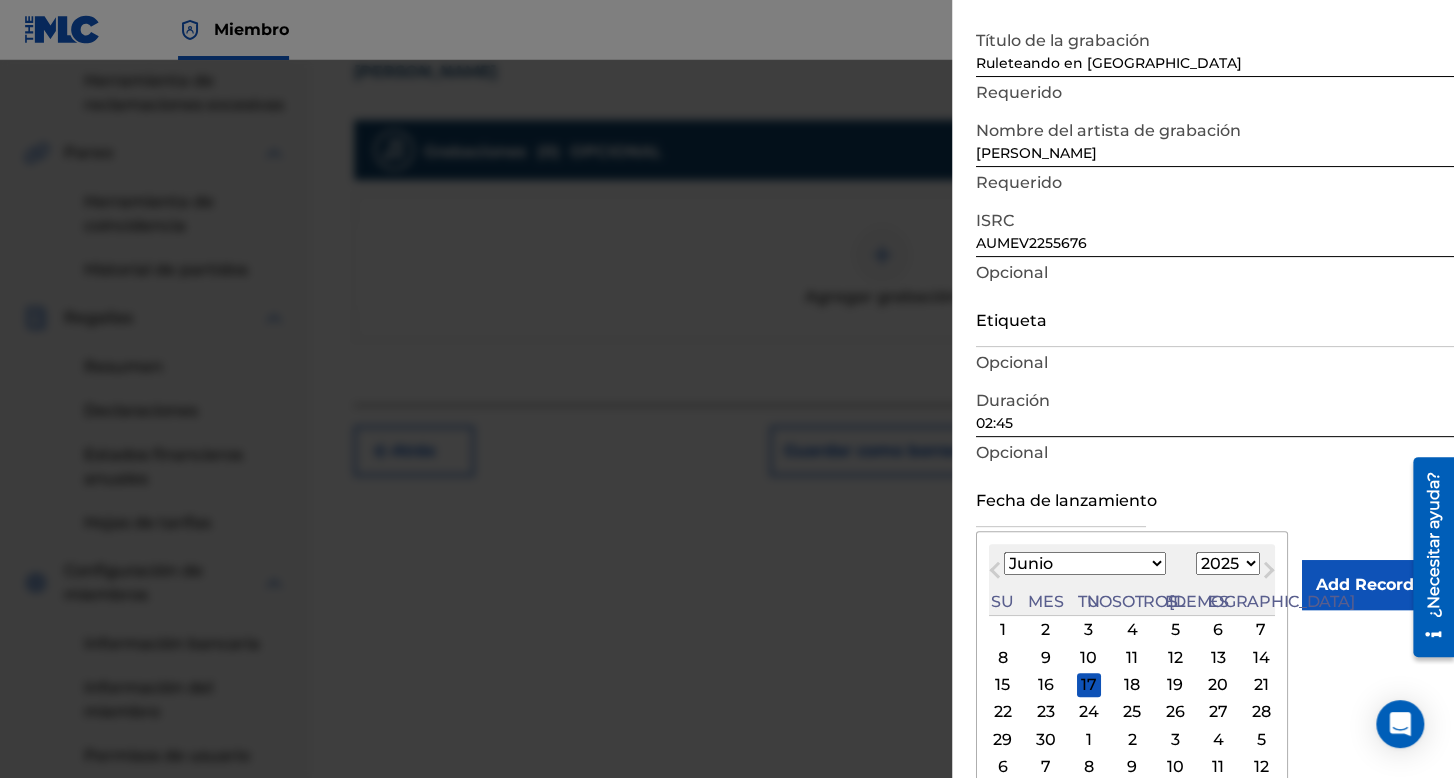 click on "1899 1900 1901 1902 1903 1904 1905 1906 1907 1908 1909 1910 1911 1912 1913 1914 1915 1916 1917 1918 1919 1920 1921 1922 1923 1924 1925 1926 1927 1928 1929 1930 1931 1932 1933 1934 1935 1936 1937 1938 1939 1940 1941 1942 1943 1944 1945 1946 1947 1948 1949 1950 1951 1952 1953 1954 1955 1956 1957 1958 1959 1960 1961 1962 1963 1964 1965 1966 1967 1968 1969 1970 1971 1972 1973 1974 1975 1976 1977 1978 1979 1980 1981 1982 1983 1984 1985 1986 1987 1988 1989 1990 1991 1992 1993 1994 1995 1996 1997 1998 1999 2000 2001 2002 2003 2004 2005 2006 2007 2008 2009 2010 2011 2012 2013 2014 2015 2016 2017 2018 2019 2020 2021 2022 2023 2024 2025 2026 2027 2028 2029 2030 2031 2032 2033 2034 2035 2036 2037 2038 2039 2040 2041 2042 2043 2044 2045 2046 2047 2048 2049 2050 2051 2052 2053 2054 2055 2056 2057 2058 2059 2060 2061 2062 2063 2064 2065 2066 2067 2068 2069 2070 2071 2072 2073 2074 2075 2076 2077 2078 2079 2080 2081 2082 2083 2084 2085 2086 2087 2088 2089 2090 2091 2092 2093 2094 2095 2096 2097 2098 2099 2100" at bounding box center [1228, 563] 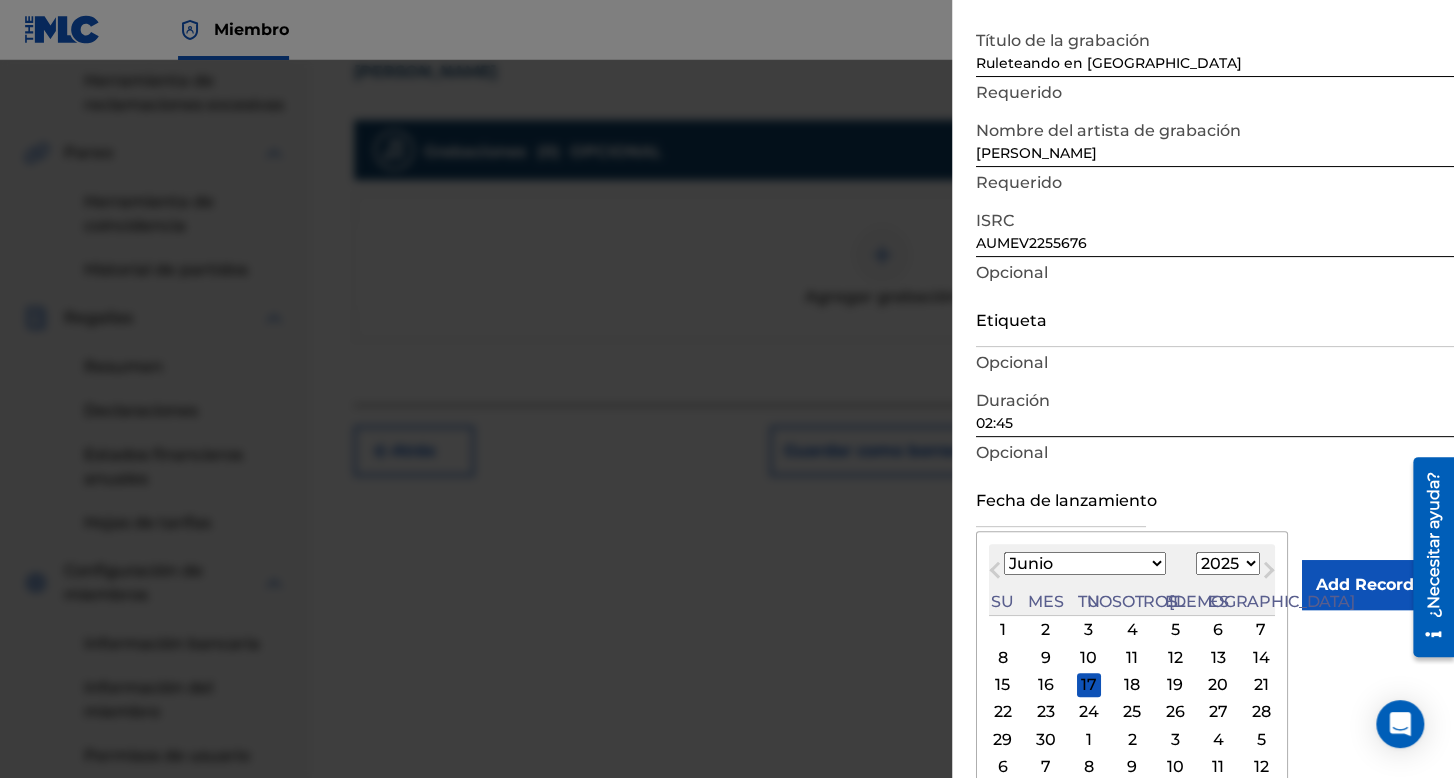 select on "2022" 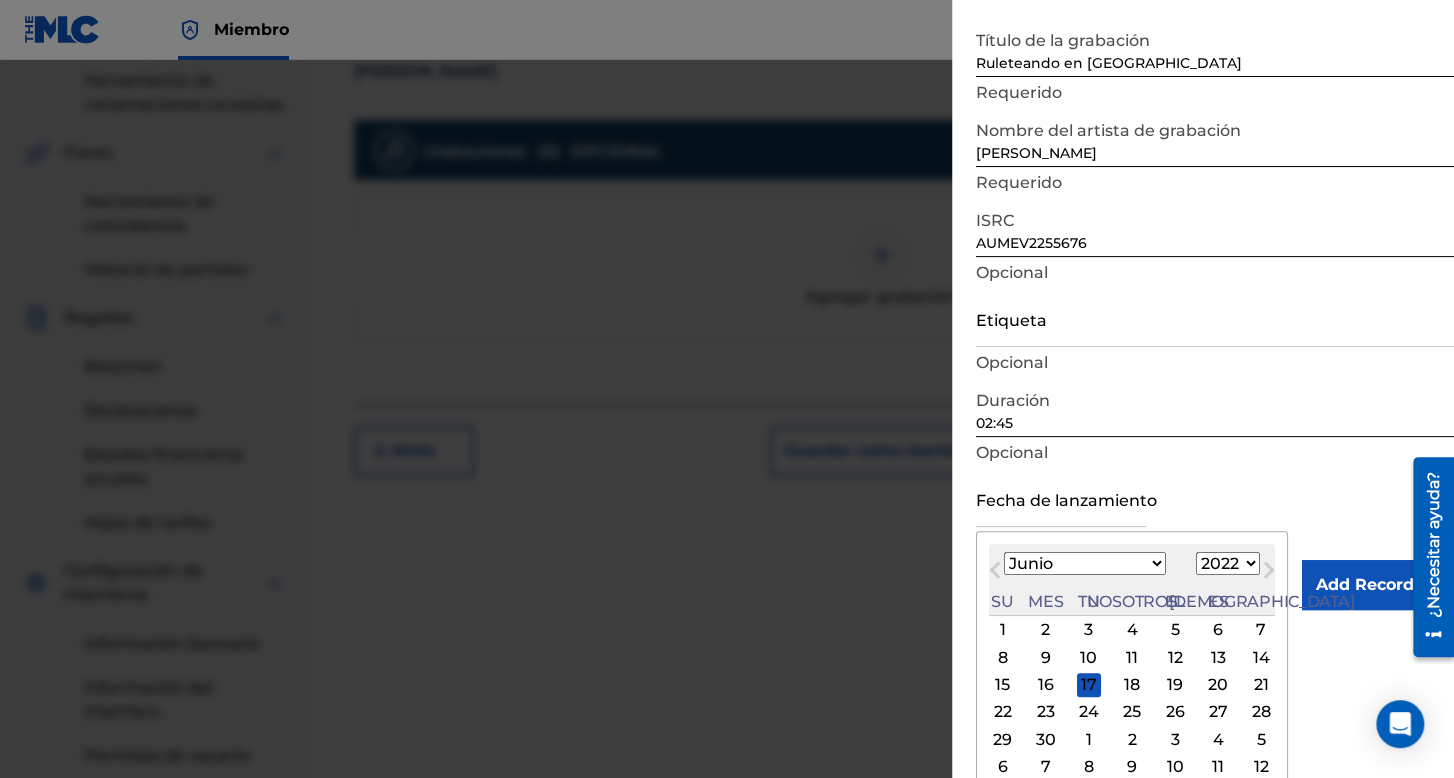 click on "1899 1900 1901 1902 1903 1904 1905 1906 1907 1908 1909 1910 1911 1912 1913 1914 1915 1916 1917 1918 1919 1920 1921 1922 1923 1924 1925 1926 1927 1928 1929 1930 1931 1932 1933 1934 1935 1936 1937 1938 1939 1940 1941 1942 1943 1944 1945 1946 1947 1948 1949 1950 1951 1952 1953 1954 1955 1956 1957 1958 1959 1960 1961 1962 1963 1964 1965 1966 1967 1968 1969 1970 1971 1972 1973 1974 1975 1976 1977 1978 1979 1980 1981 1982 1983 1984 1985 1986 1987 1988 1989 1990 1991 1992 1993 1994 1995 1996 1997 1998 1999 2000 2001 2002 2003 2004 2005 2006 2007 2008 2009 2010 2011 2012 2013 2014 2015 2016 2017 2018 2019 2020 2021 2022 2023 2024 2025 2026 2027 2028 2029 2030 2031 2032 2033 2034 2035 2036 2037 2038 2039 2040 2041 2042 2043 2044 2045 2046 2047 2048 2049 2050 2051 2052 2053 2054 2055 2056 2057 2058 2059 2060 2061 2062 2063 2064 2065 2066 2067 2068 2069 2070 2071 2072 2073 2074 2075 2076 2077 2078 2079 2080 2081 2082 2083 2084 2085 2086 2087 2088 2089 2090 2091 2092 2093 2094 2095 2096 2097 2098 2099 2100" at bounding box center [1228, 563] 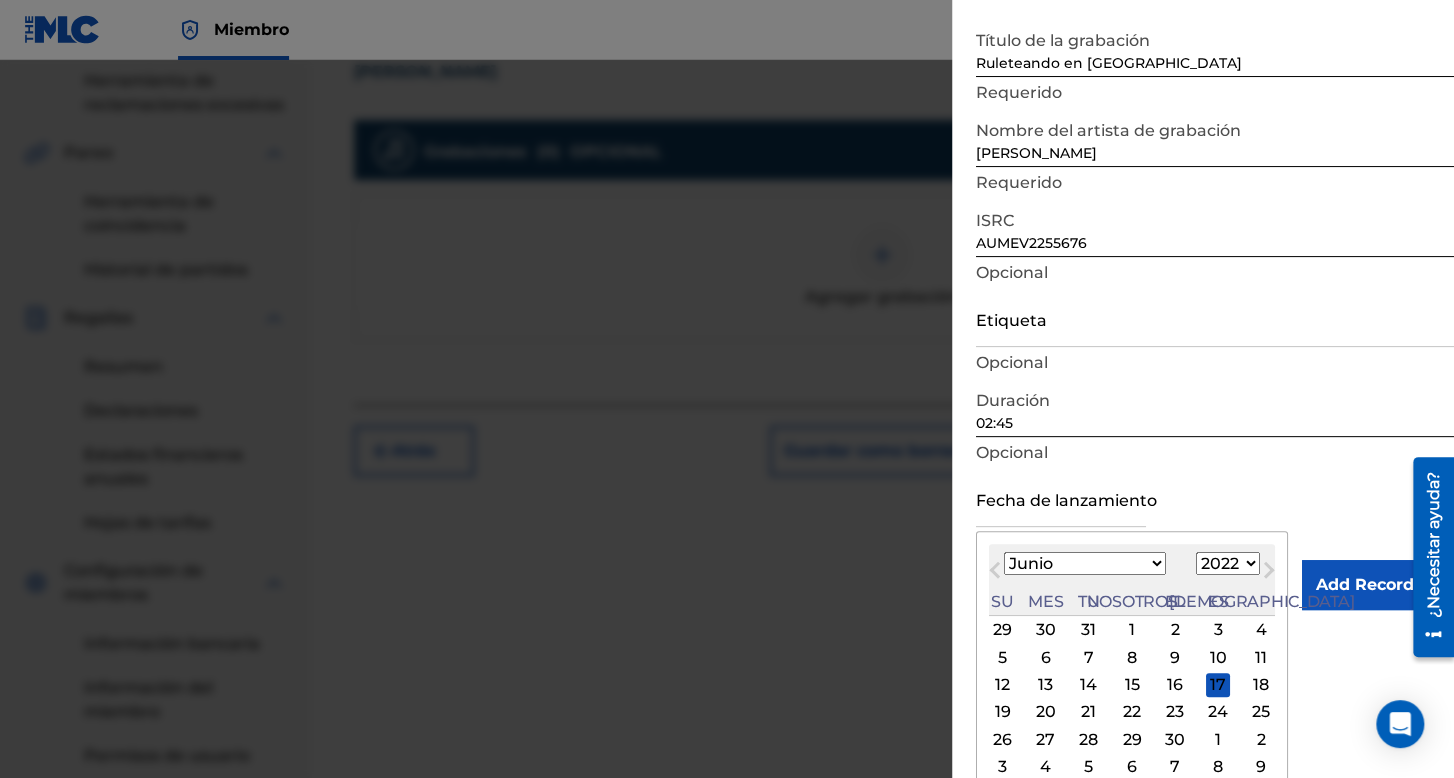 click on "10" at bounding box center [1218, 657] 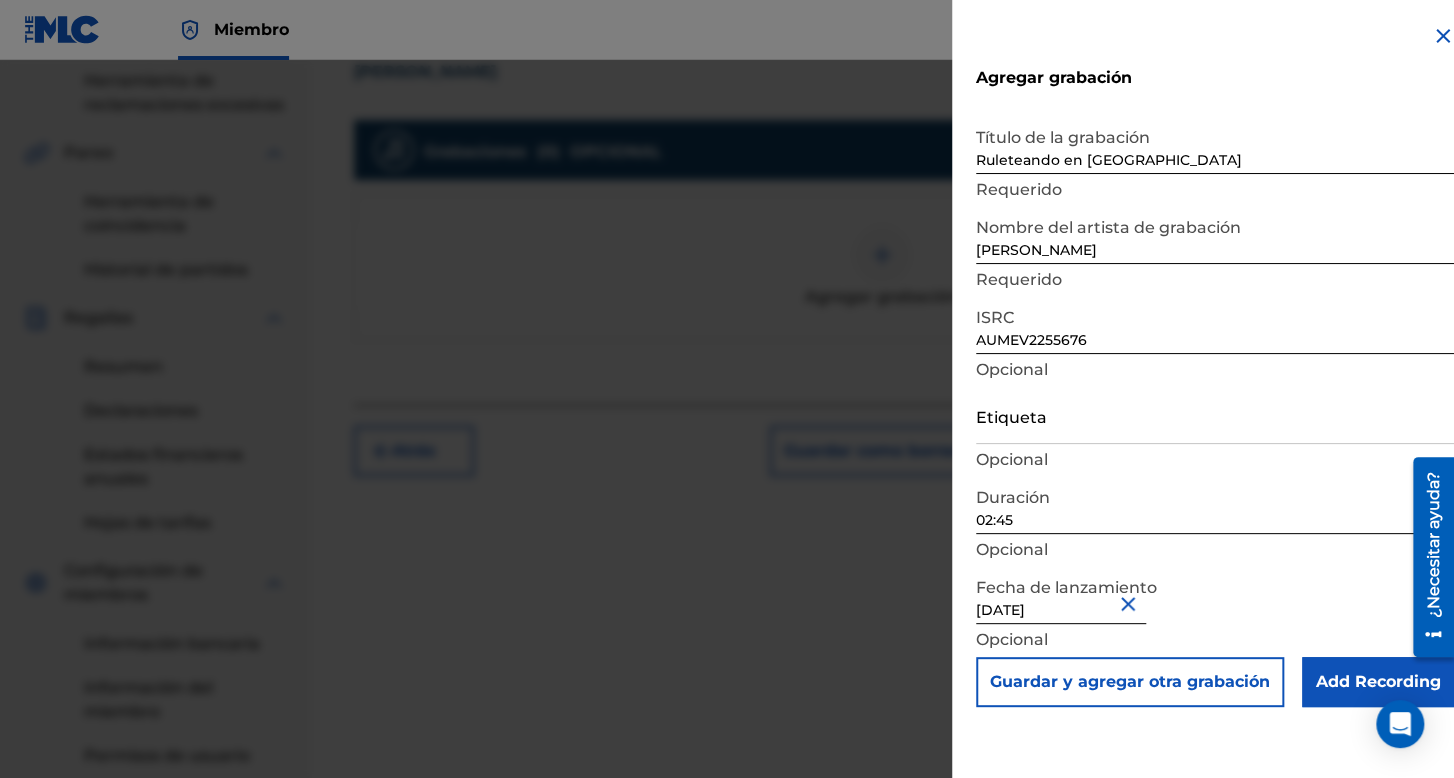 scroll, scrollTop: 0, scrollLeft: 0, axis: both 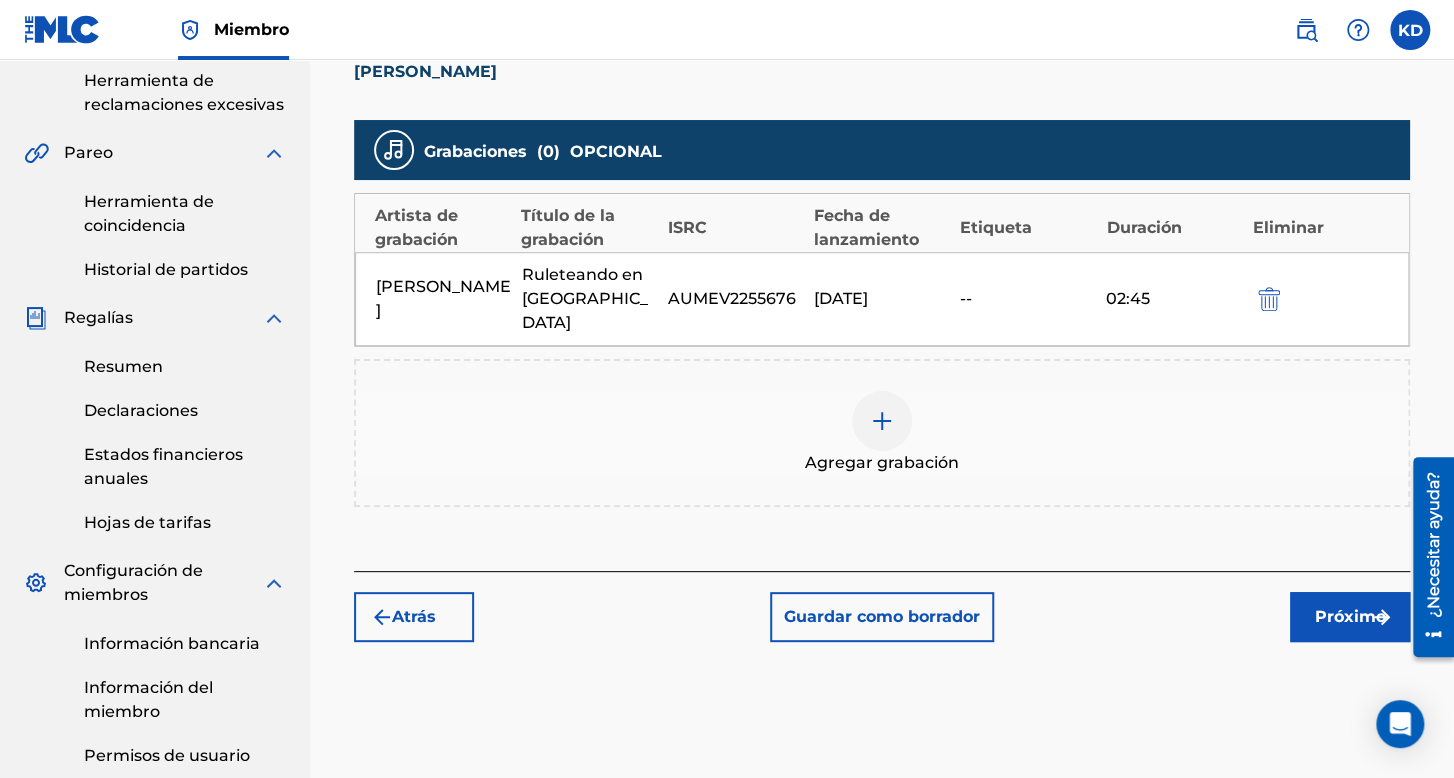click on "Próximo" at bounding box center [1350, 617] 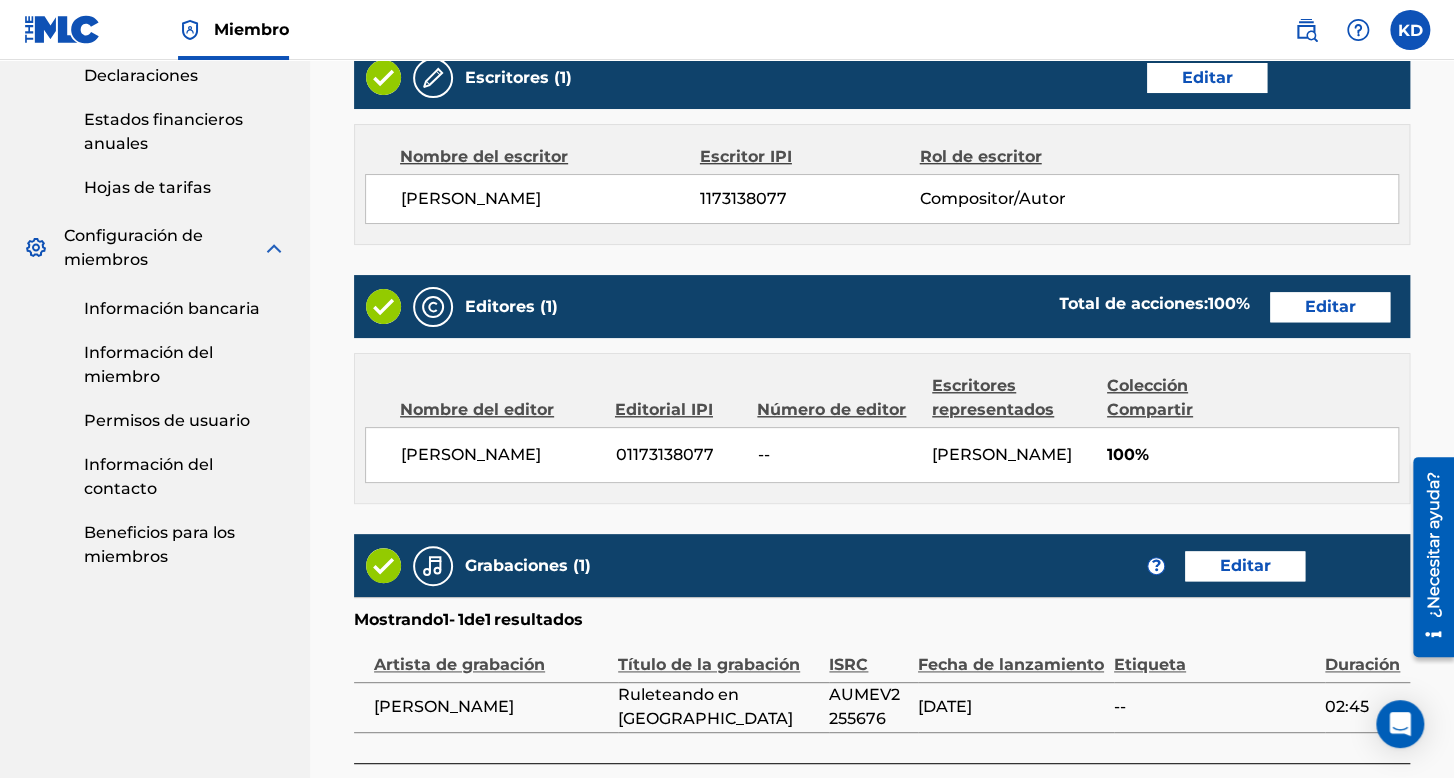 scroll, scrollTop: 990, scrollLeft: 0, axis: vertical 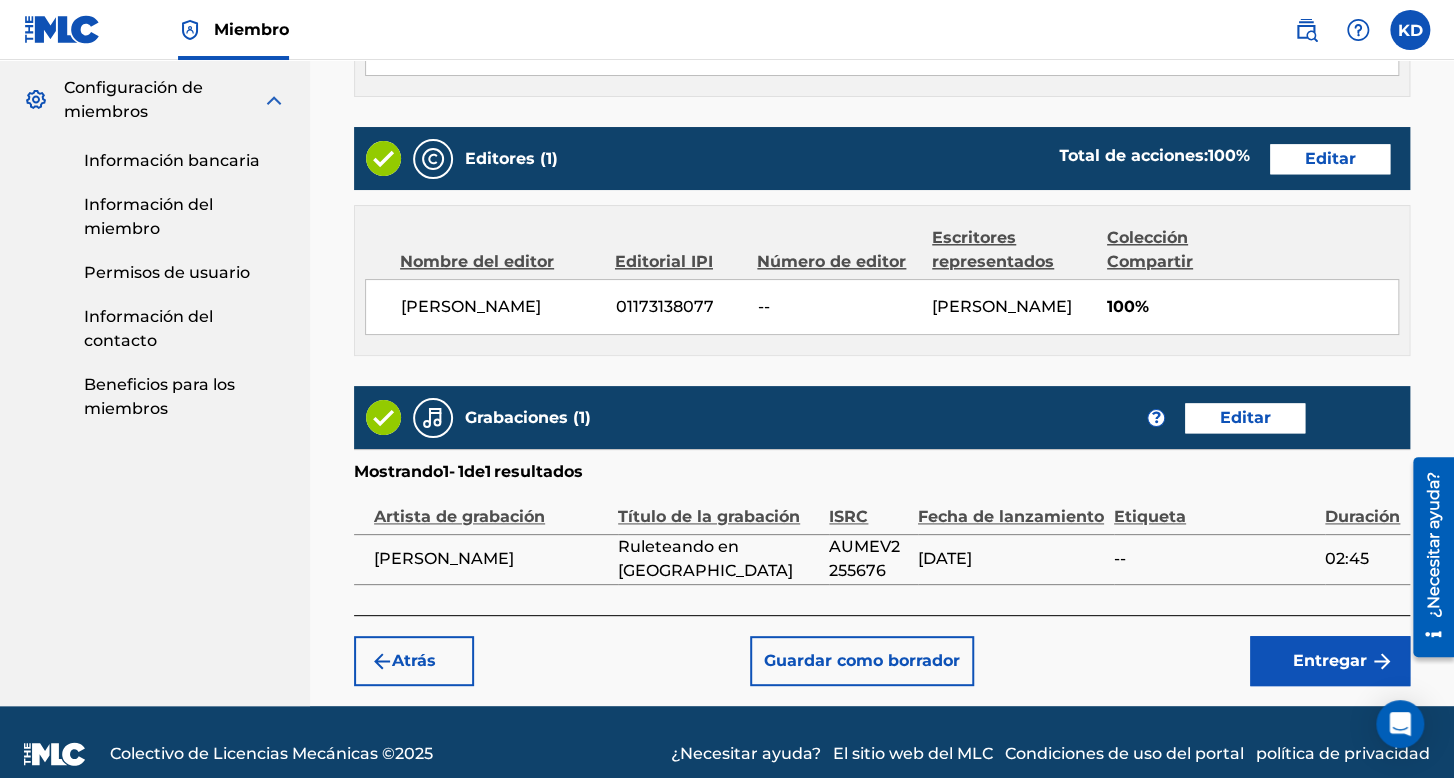 click on "Entregar" at bounding box center [1330, 660] 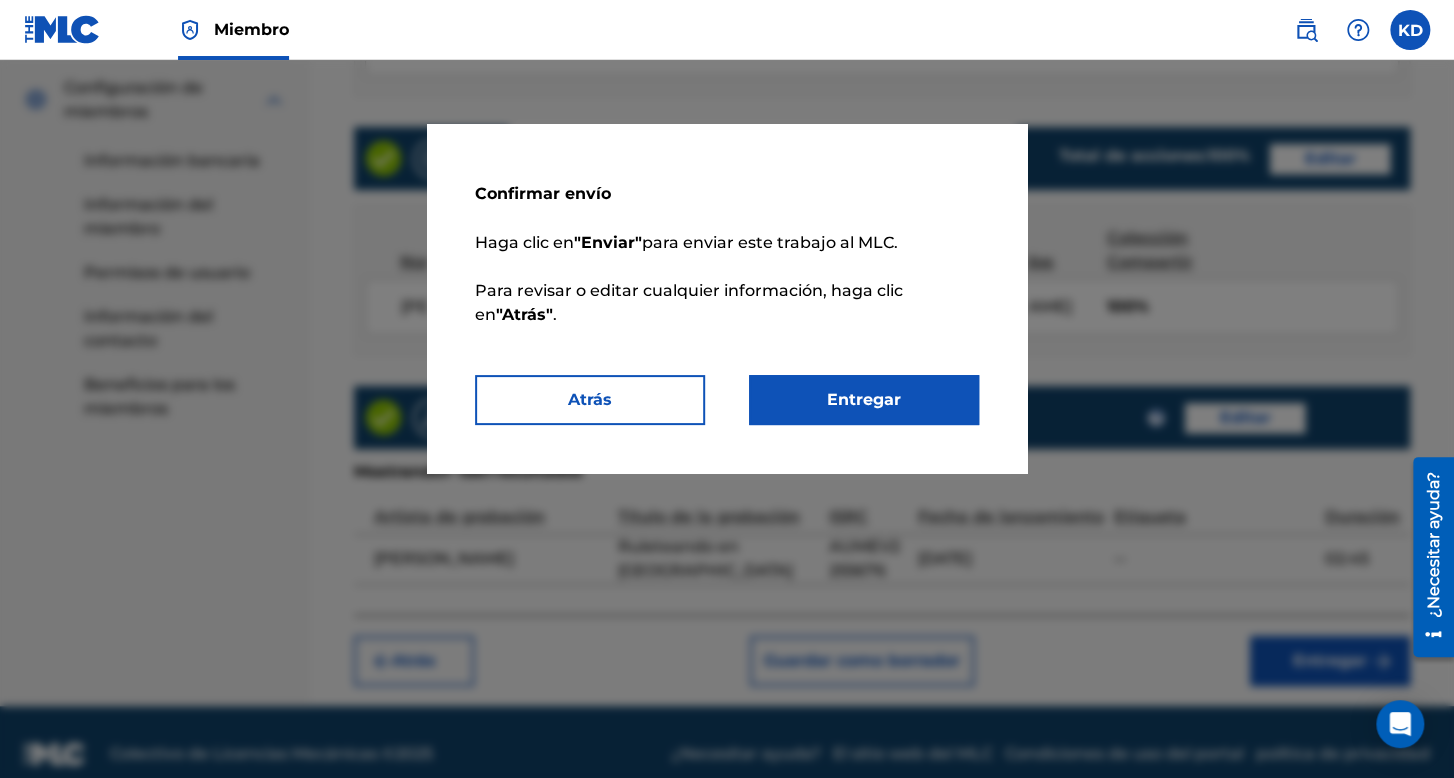 click on "Entregar" at bounding box center [864, 399] 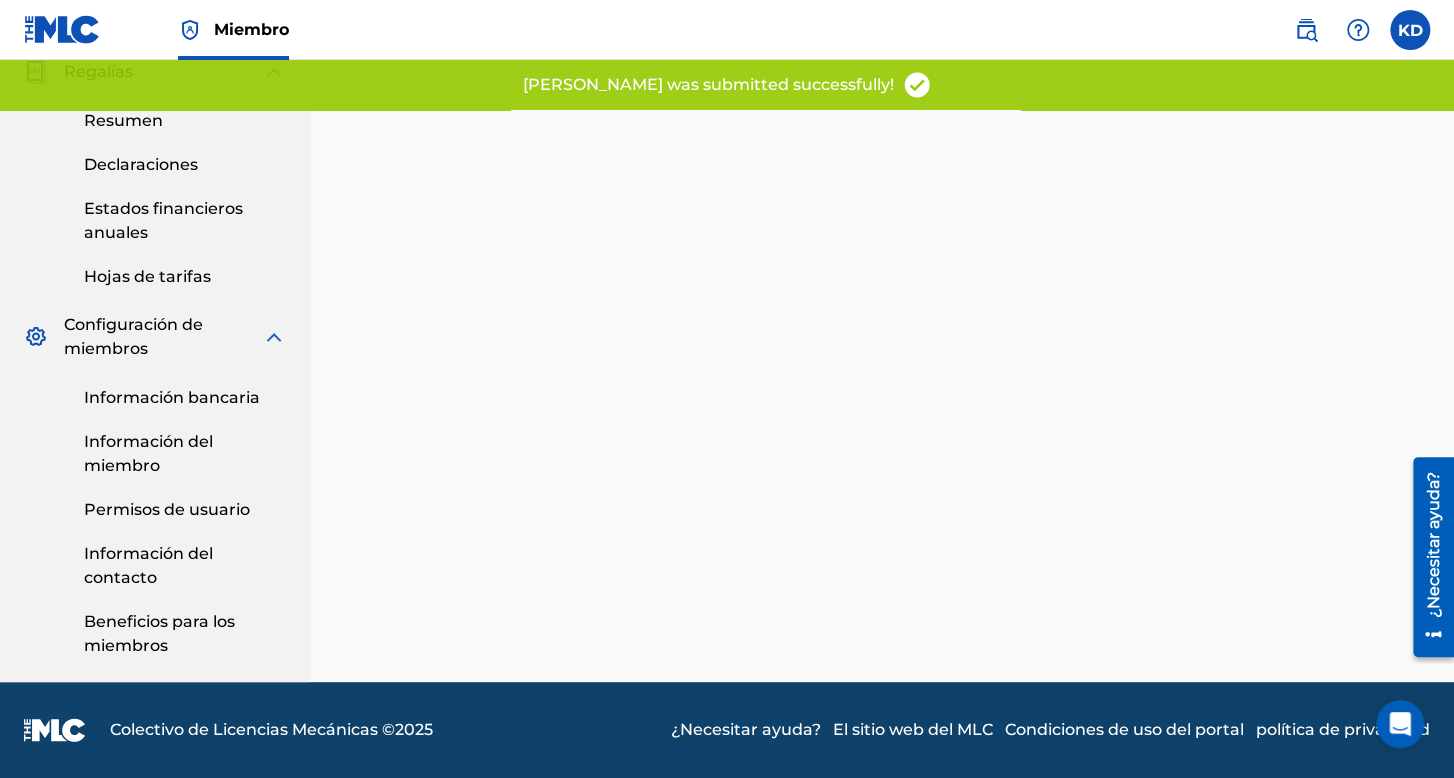 scroll, scrollTop: 0, scrollLeft: 0, axis: both 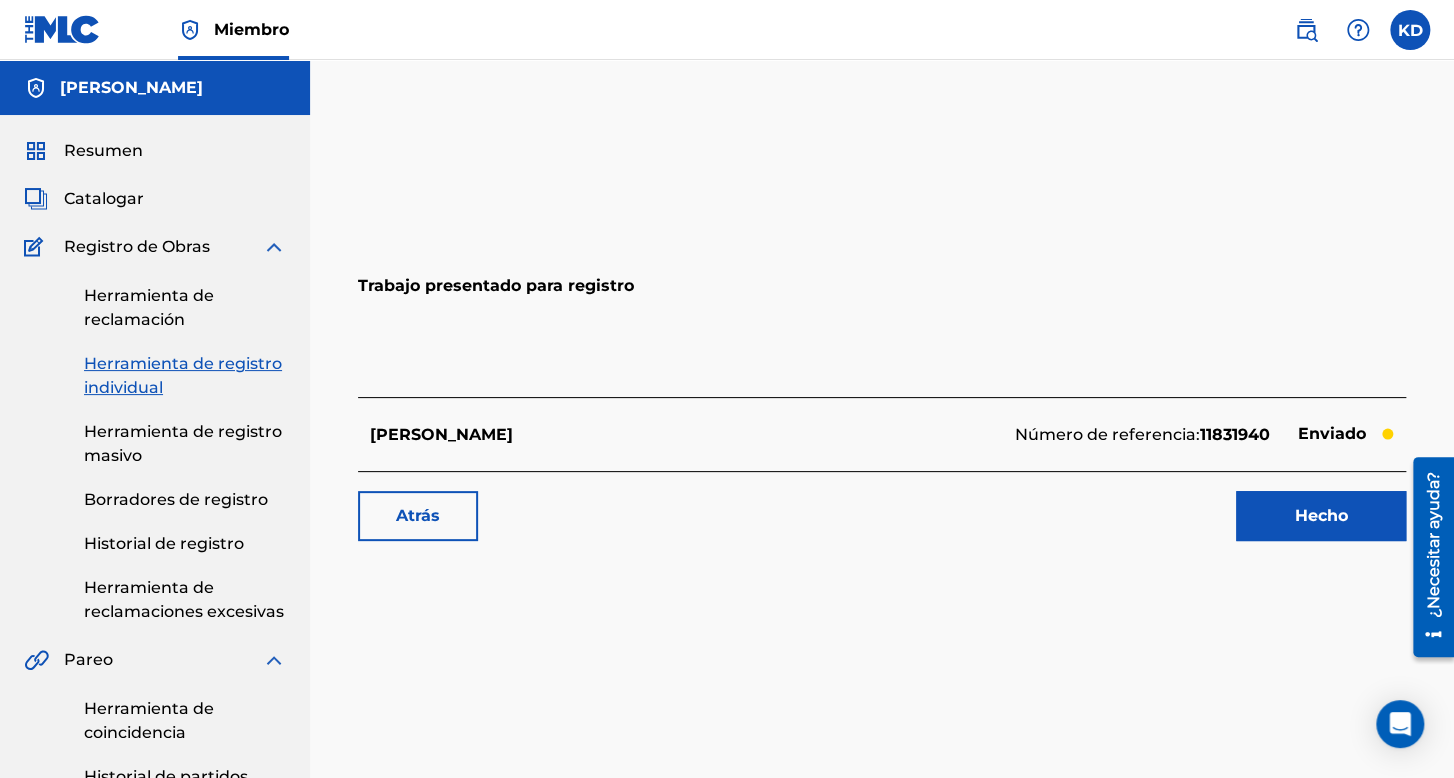 click on "Historial de registro" at bounding box center [164, 543] 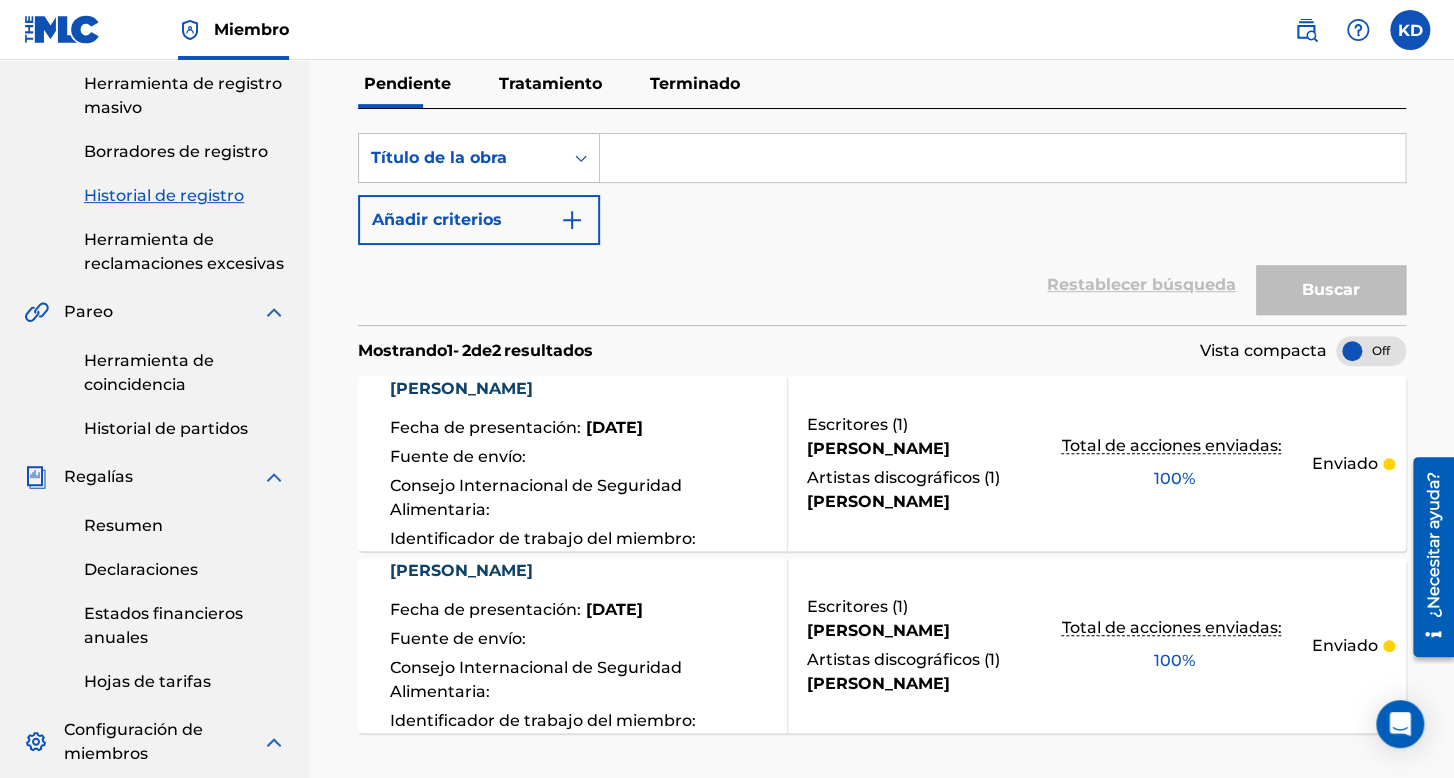 scroll, scrollTop: 53, scrollLeft: 0, axis: vertical 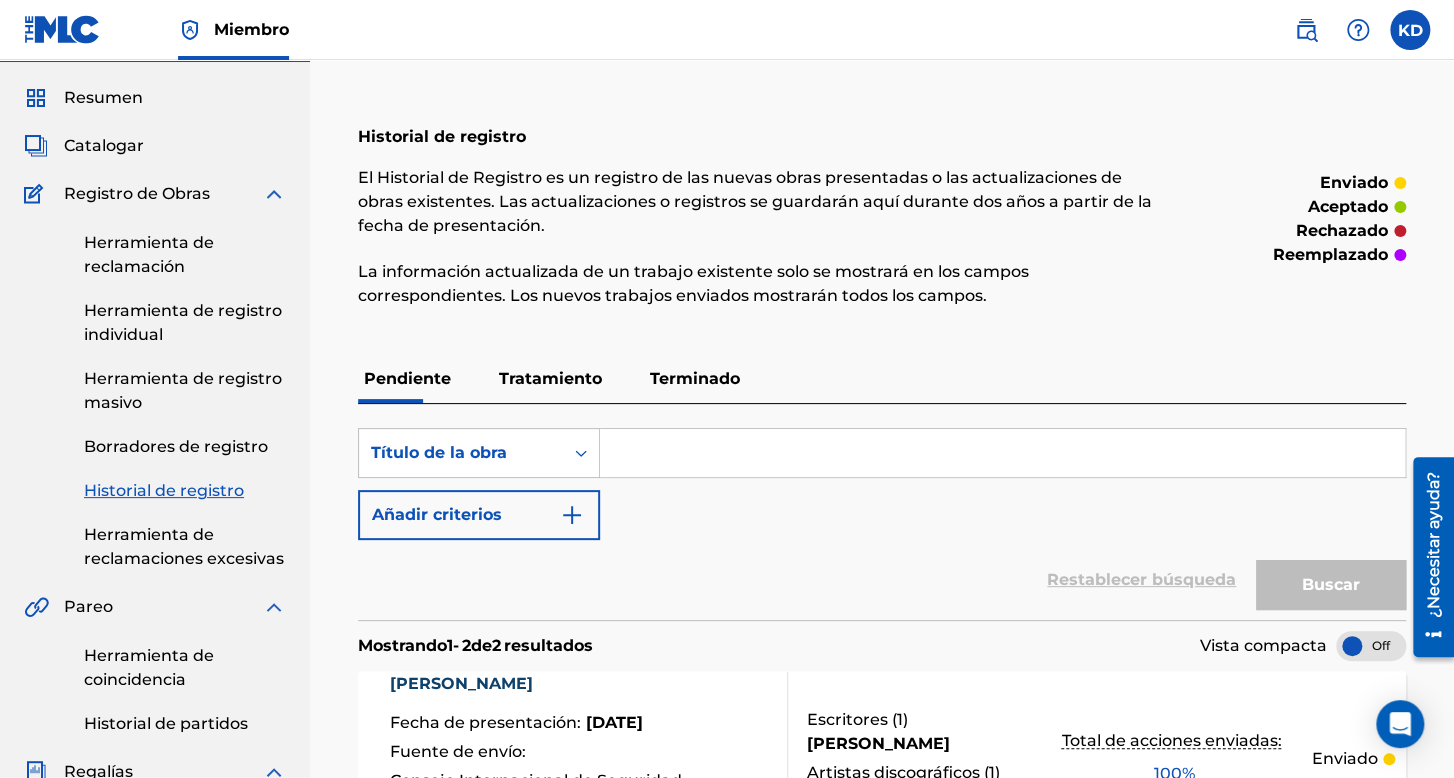 click on "Herramienta de registro individual" at bounding box center [183, 322] 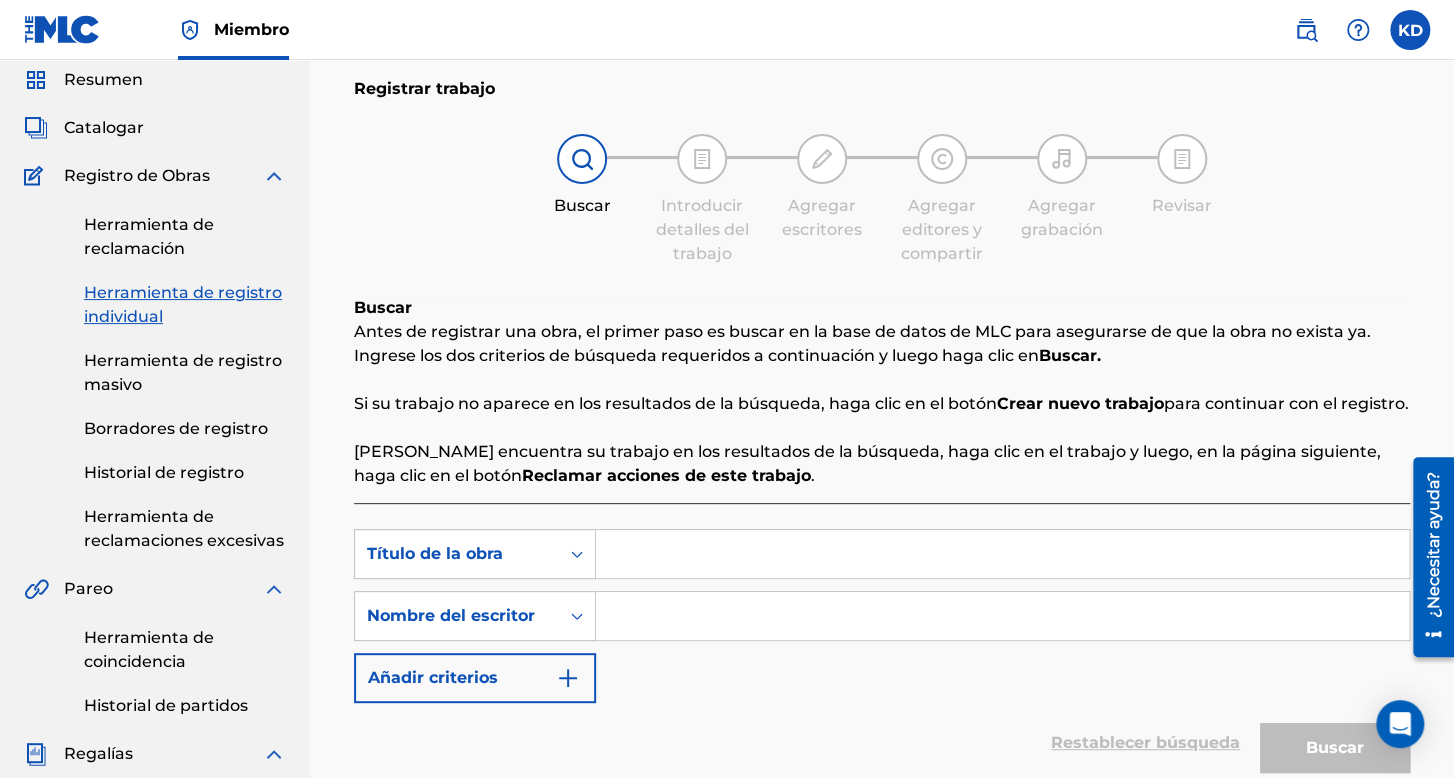 scroll, scrollTop: 100, scrollLeft: 0, axis: vertical 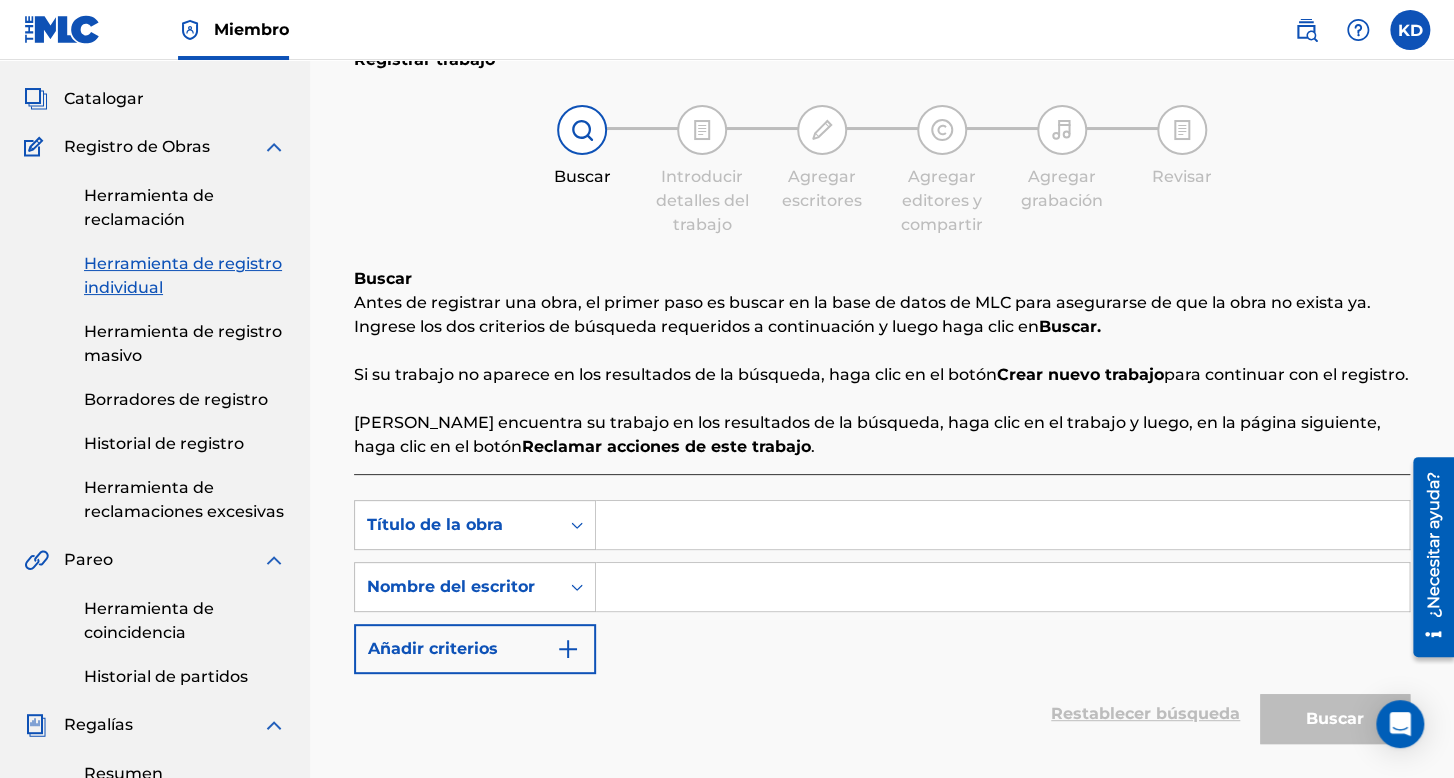 click at bounding box center (1002, 525) 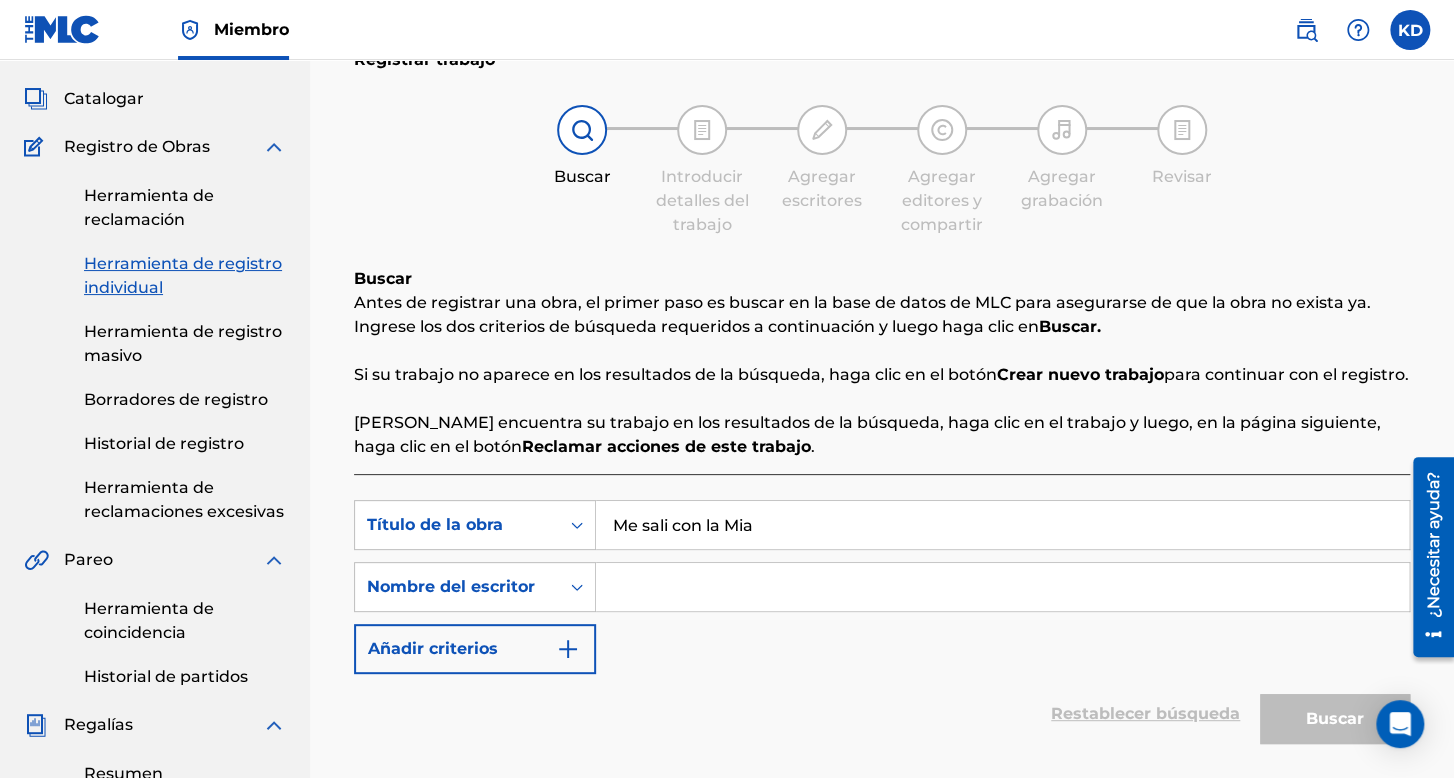 type on "Me sali con la Mia" 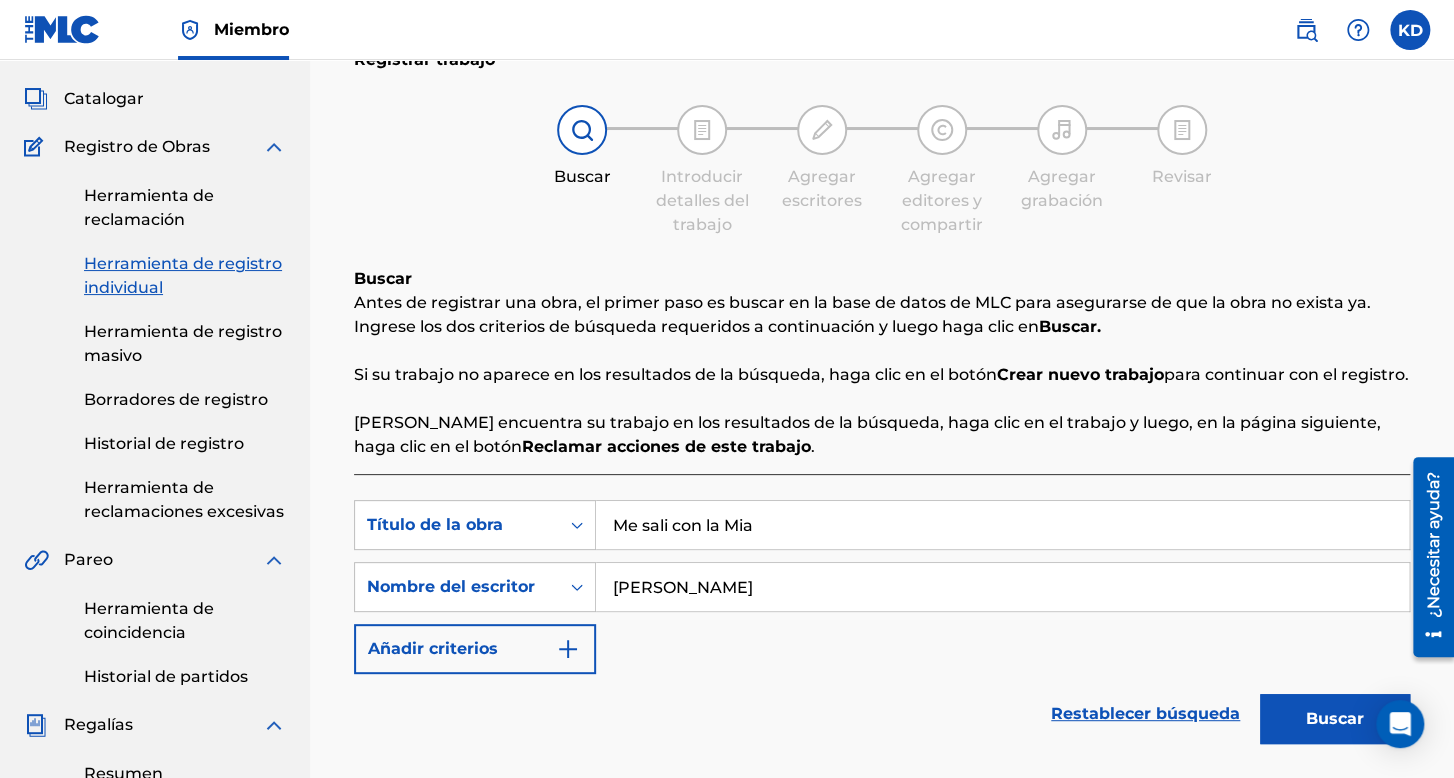 type on "[PERSON_NAME]" 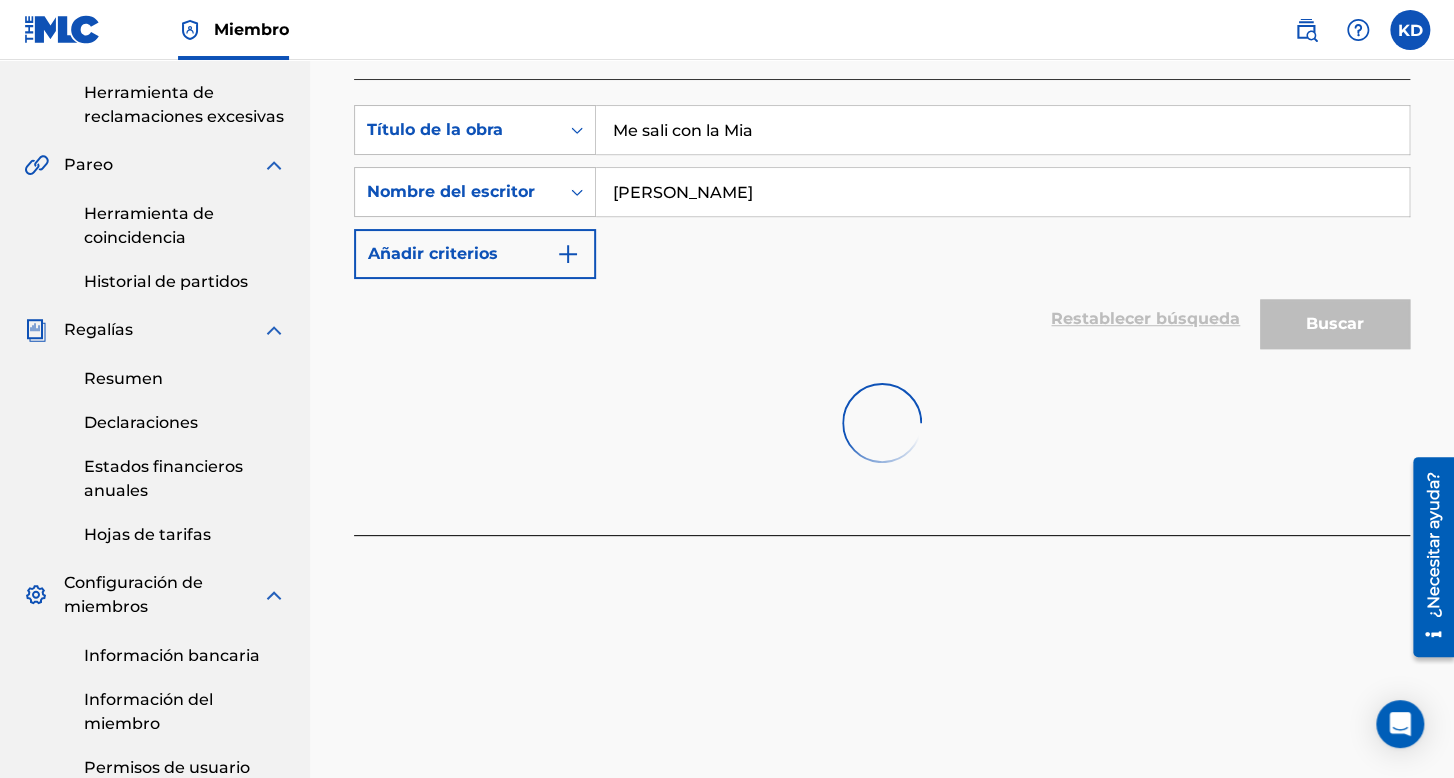 scroll, scrollTop: 500, scrollLeft: 0, axis: vertical 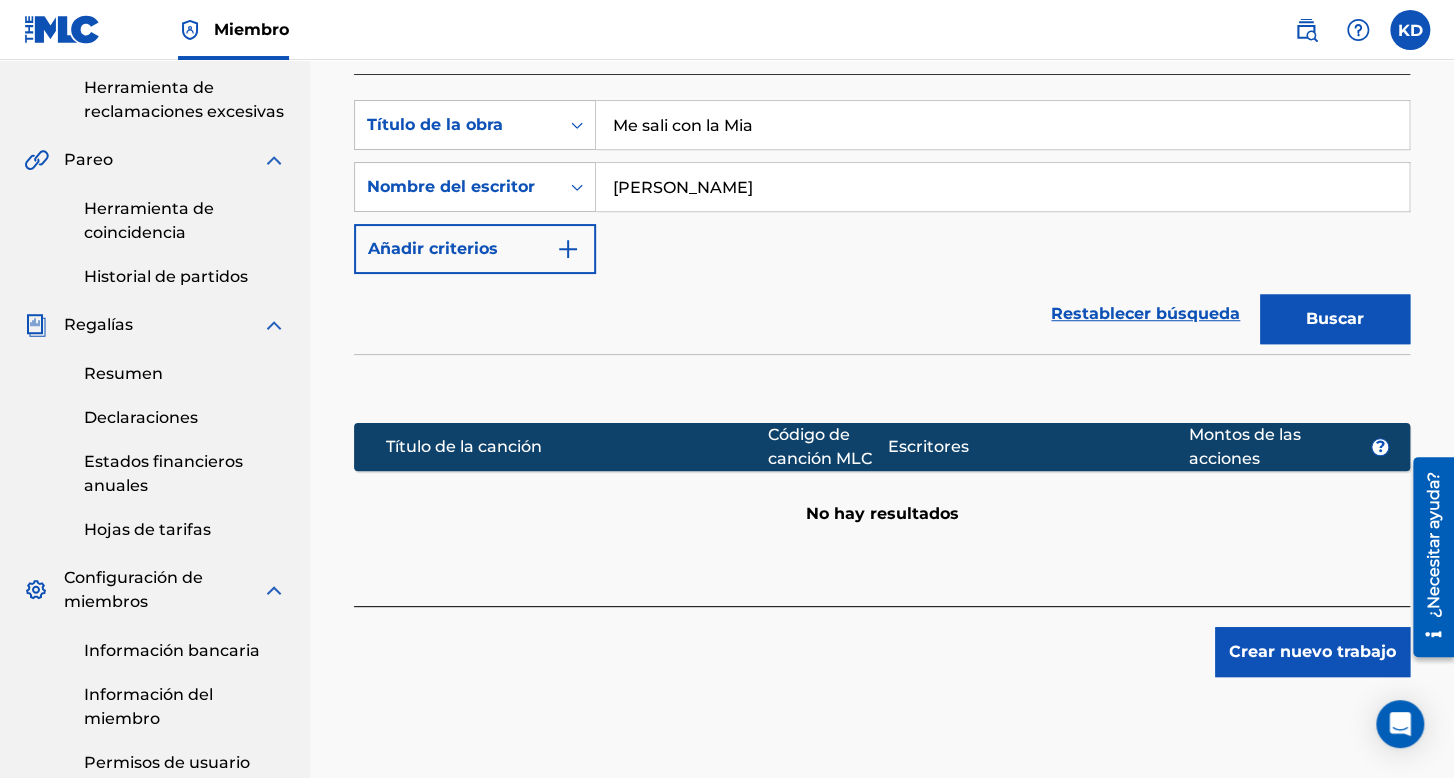 click on "Crear nuevo trabajo" at bounding box center [1312, 652] 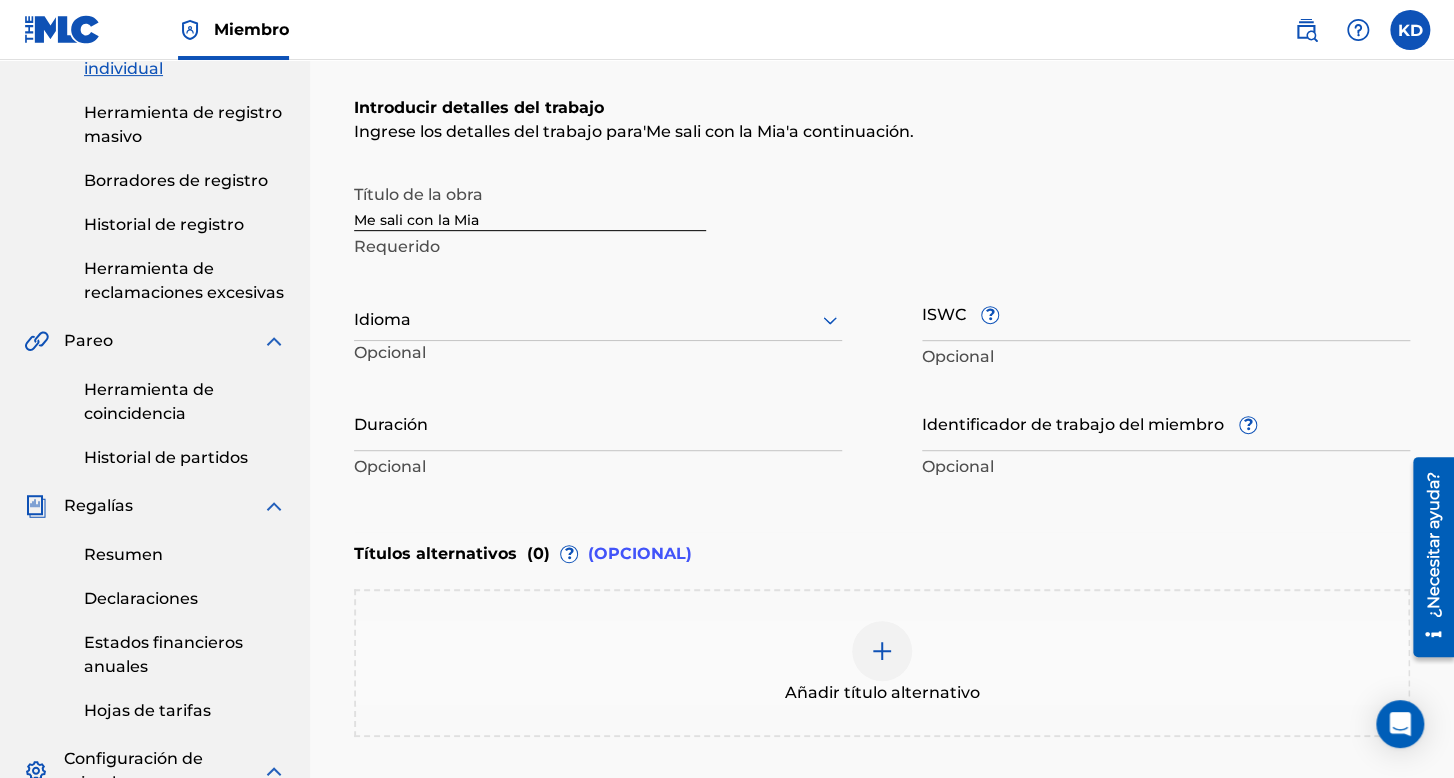 scroll, scrollTop: 300, scrollLeft: 0, axis: vertical 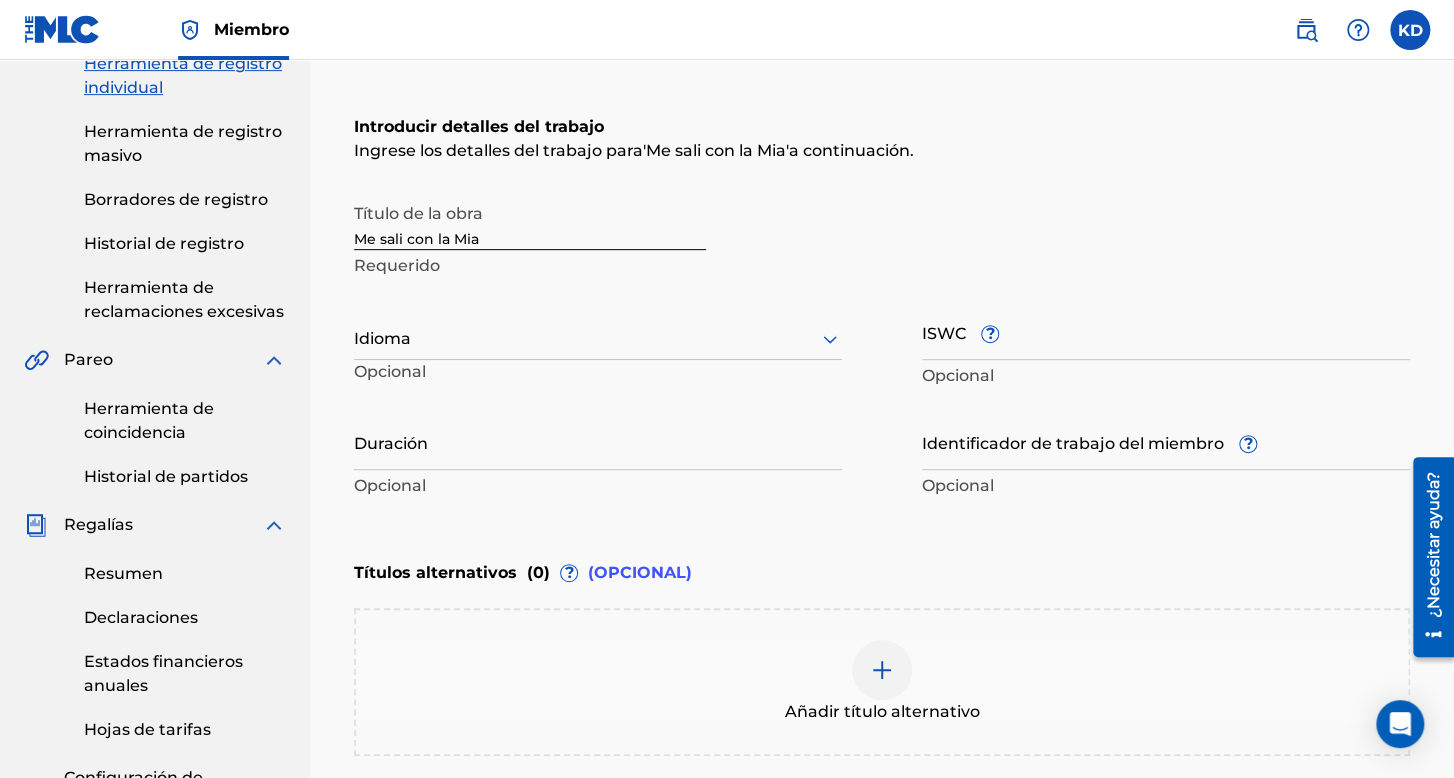 click at bounding box center [598, 338] 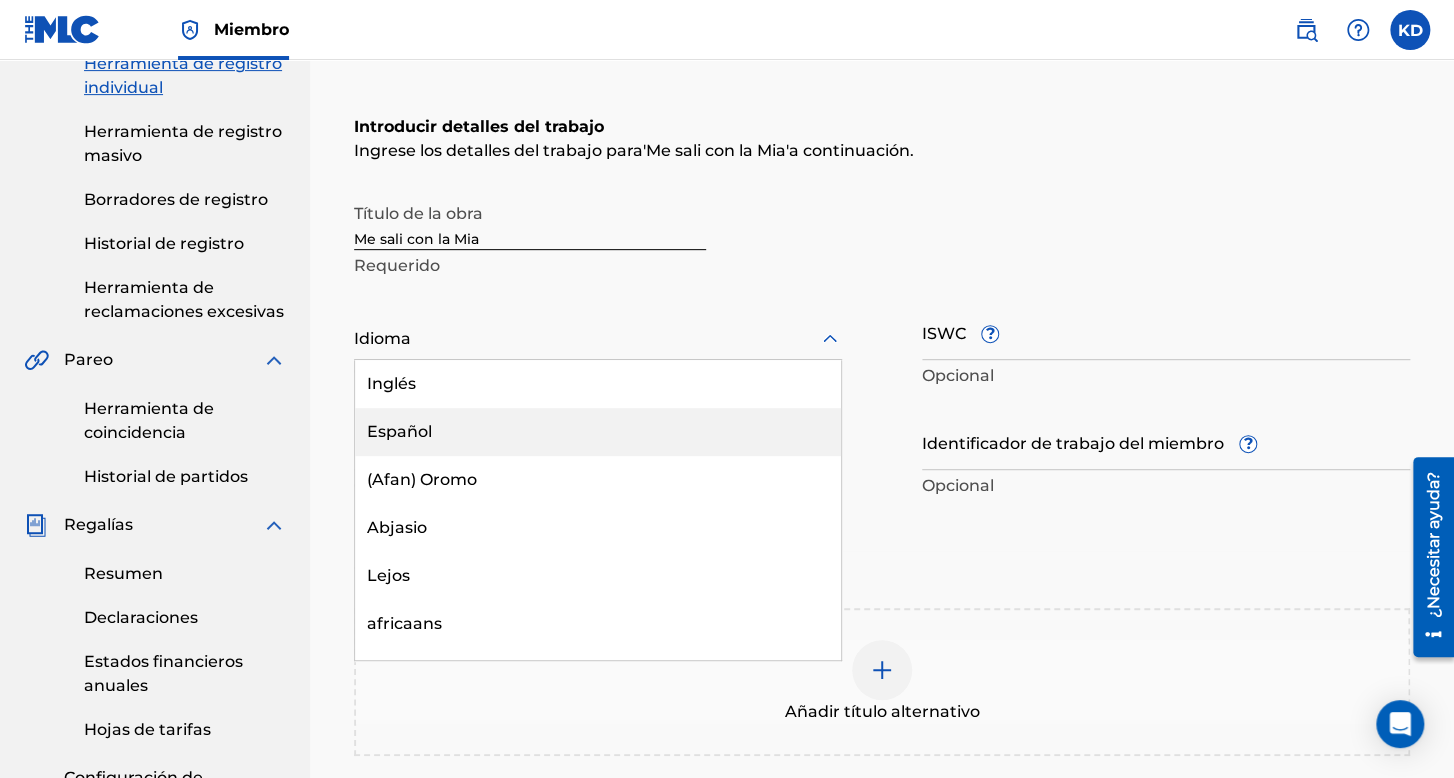 click on "Español" at bounding box center (598, 432) 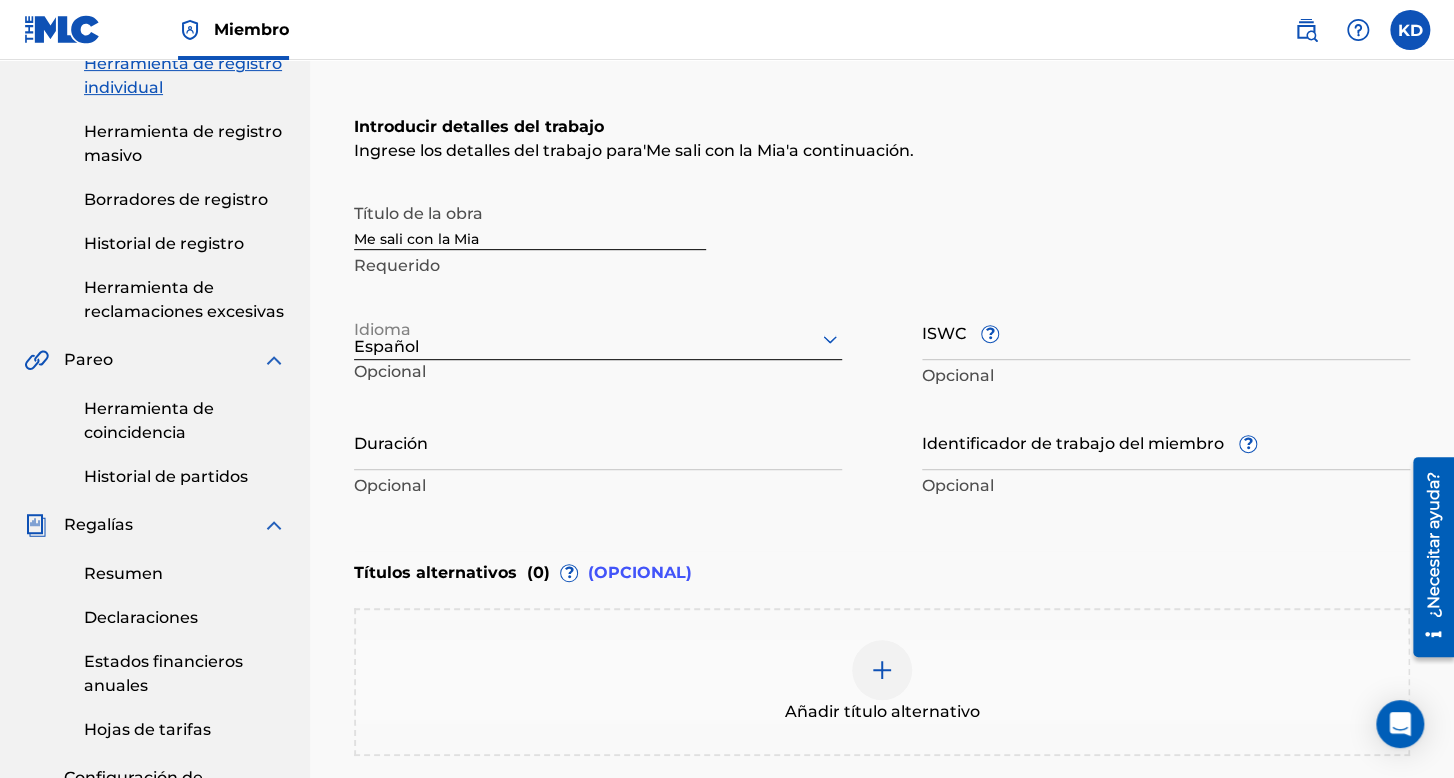 click on "Duración" at bounding box center (598, 441) 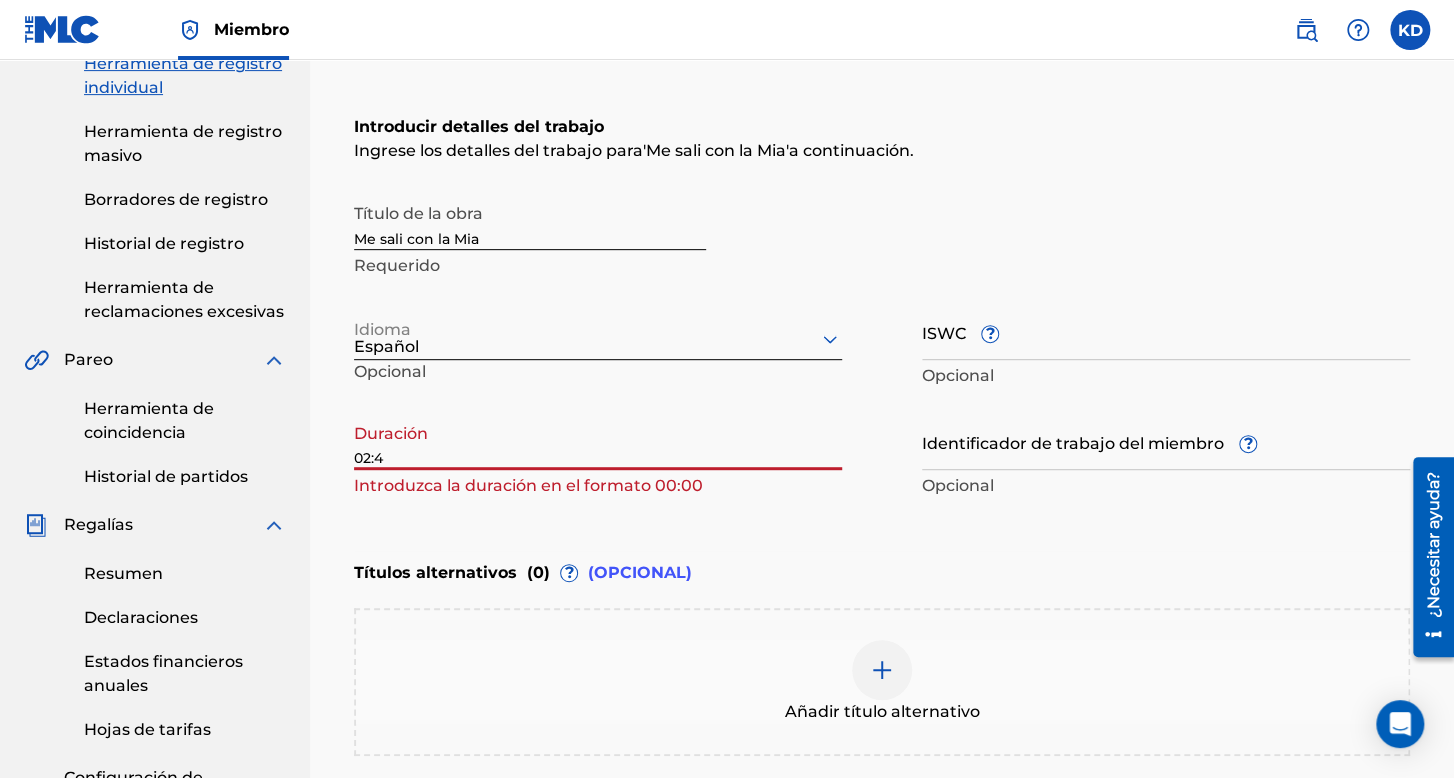 type on "02:45" 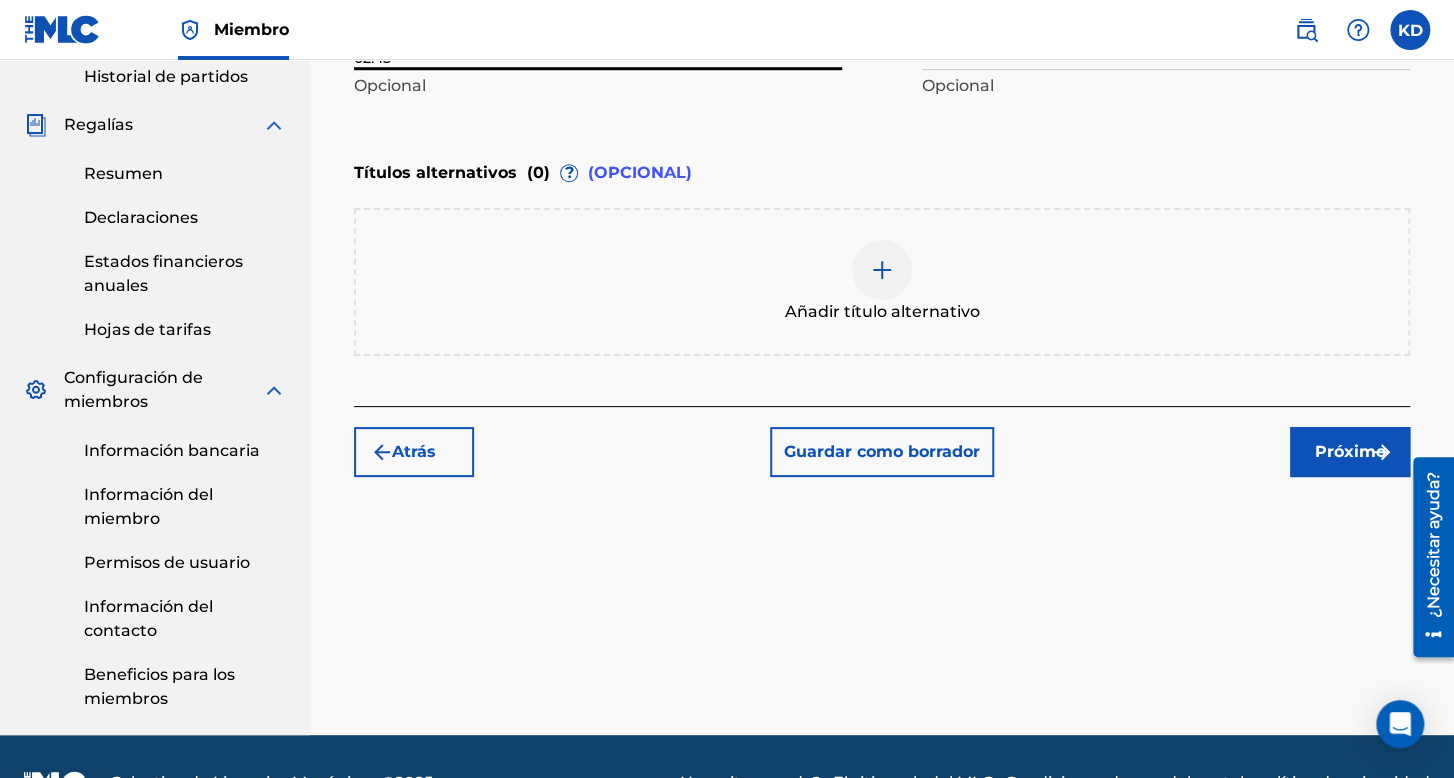click on "Próximo" at bounding box center (1350, 451) 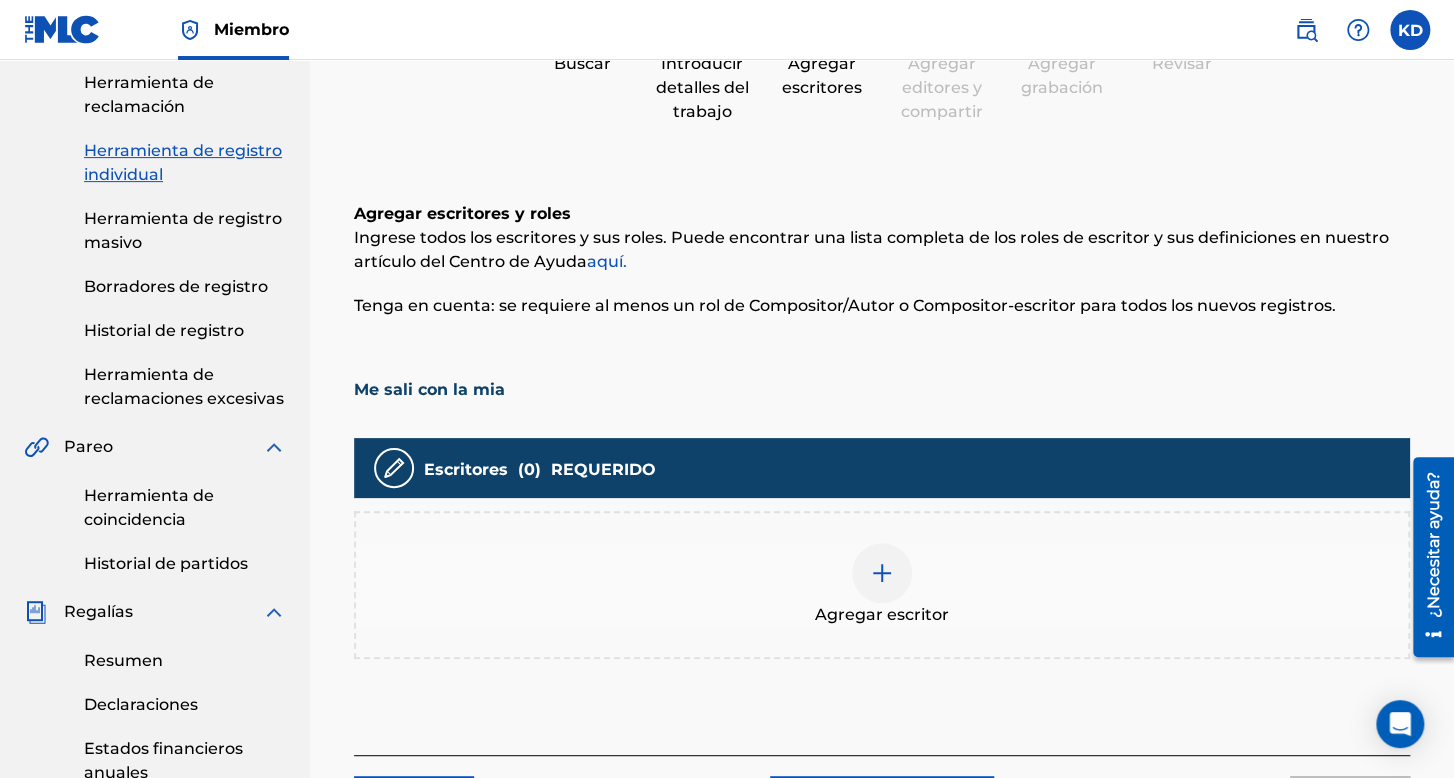 scroll, scrollTop: 390, scrollLeft: 0, axis: vertical 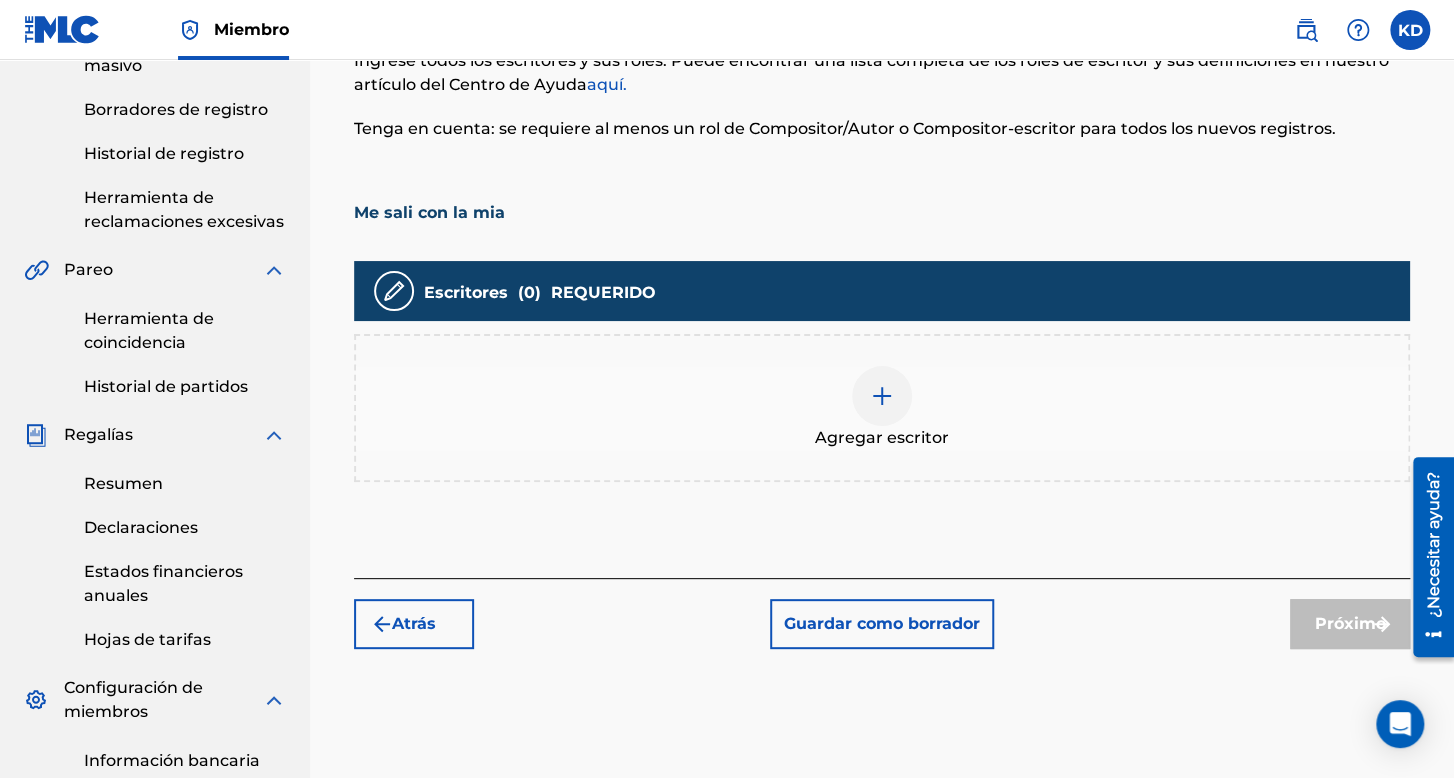 click at bounding box center (882, 396) 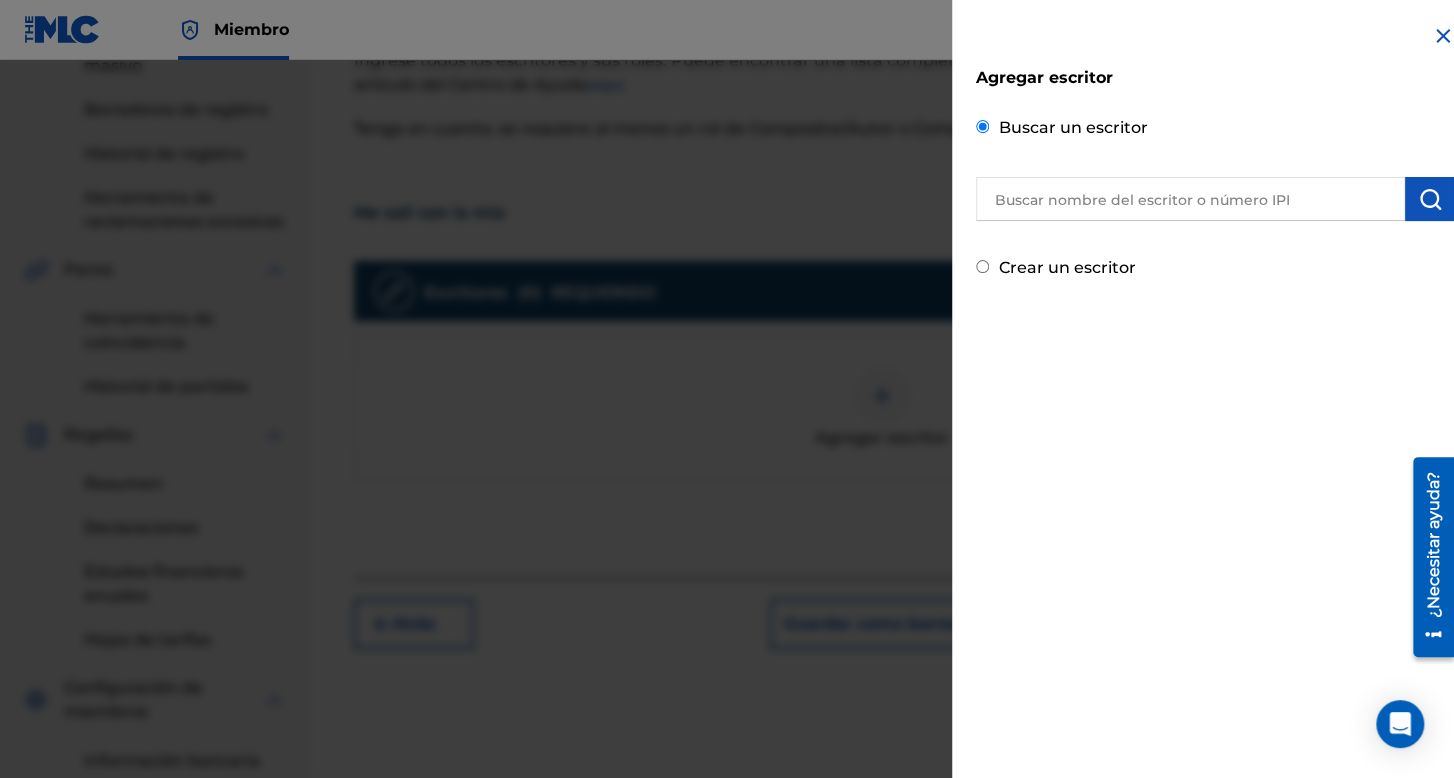 click at bounding box center (1190, 199) 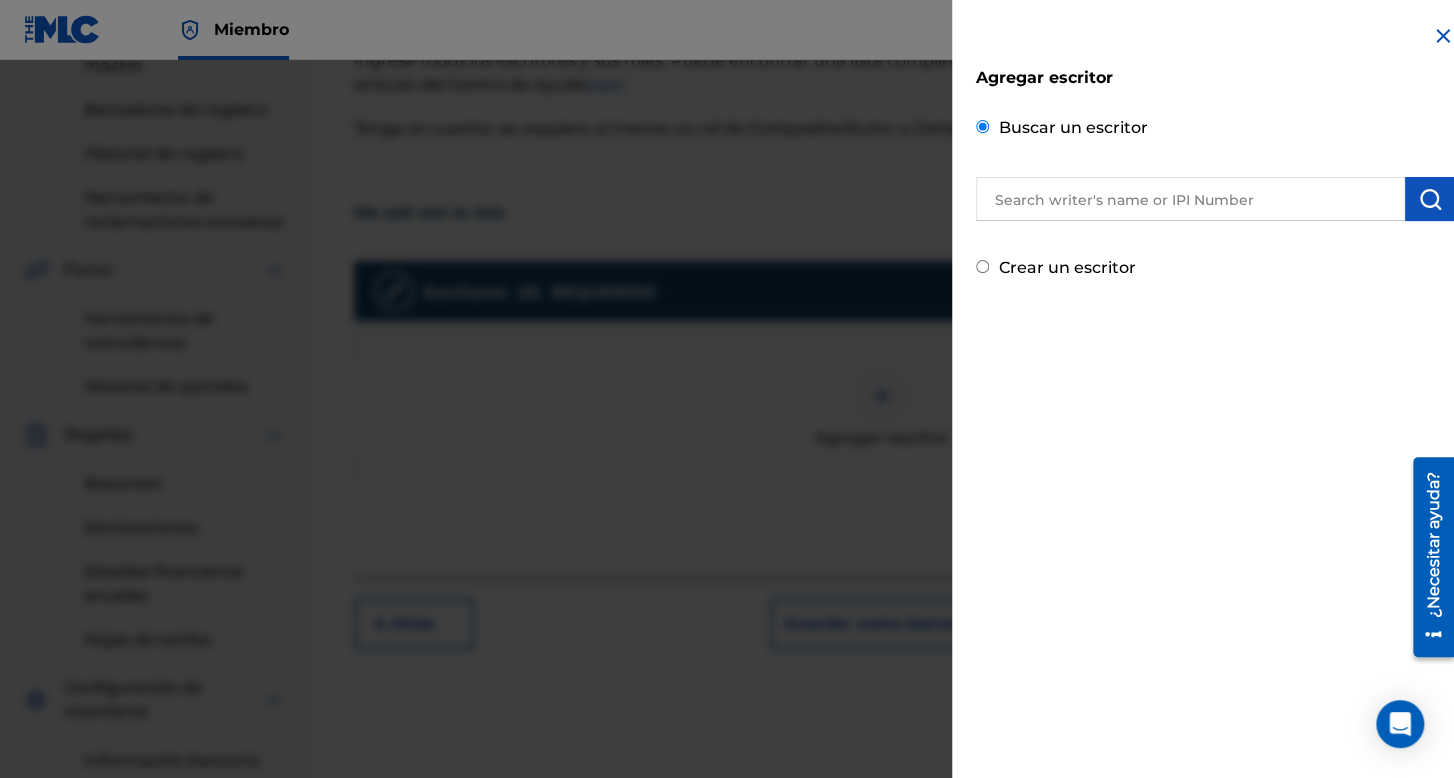 click on "Crear un escritor" at bounding box center (982, 266) 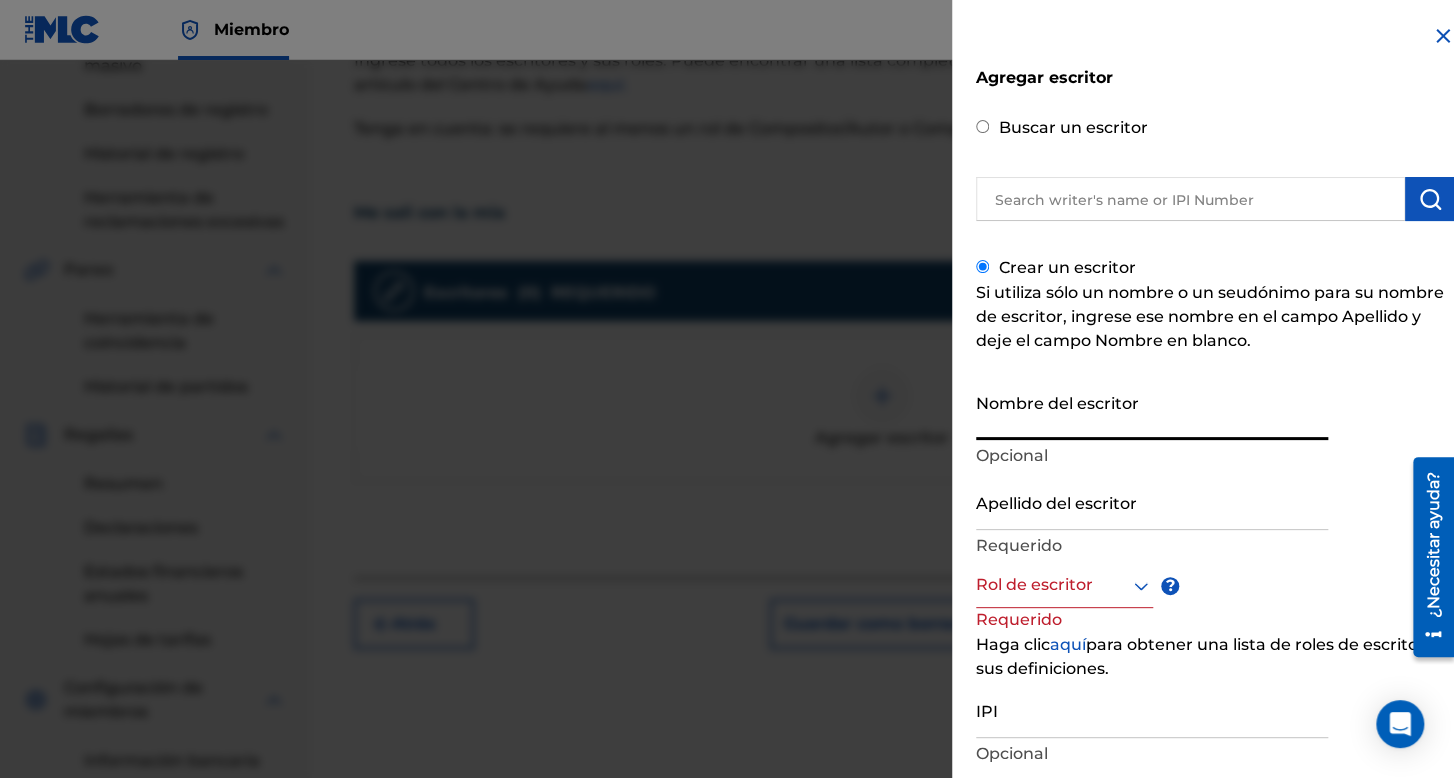 click on "Nombre del escritor" at bounding box center [1152, 411] 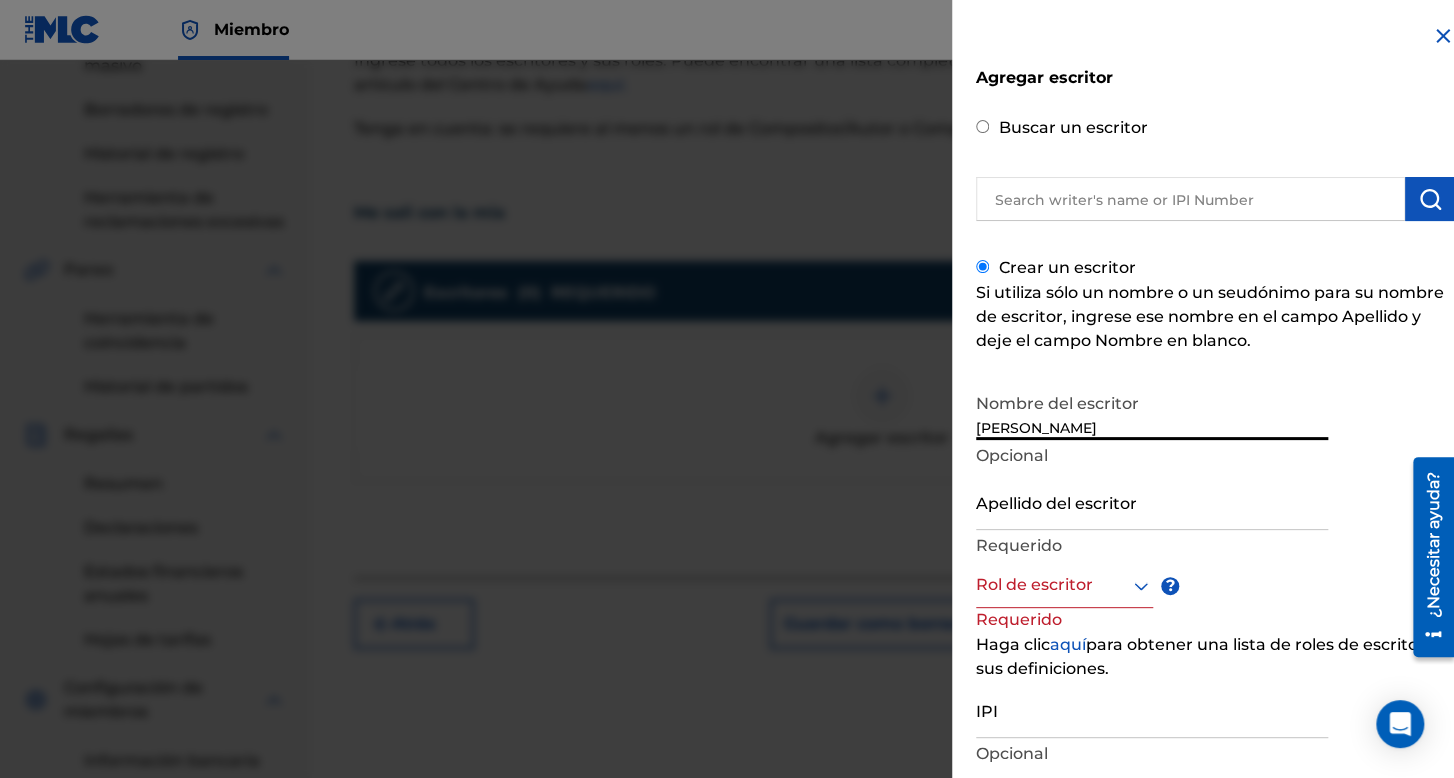type on "[PERSON_NAME]" 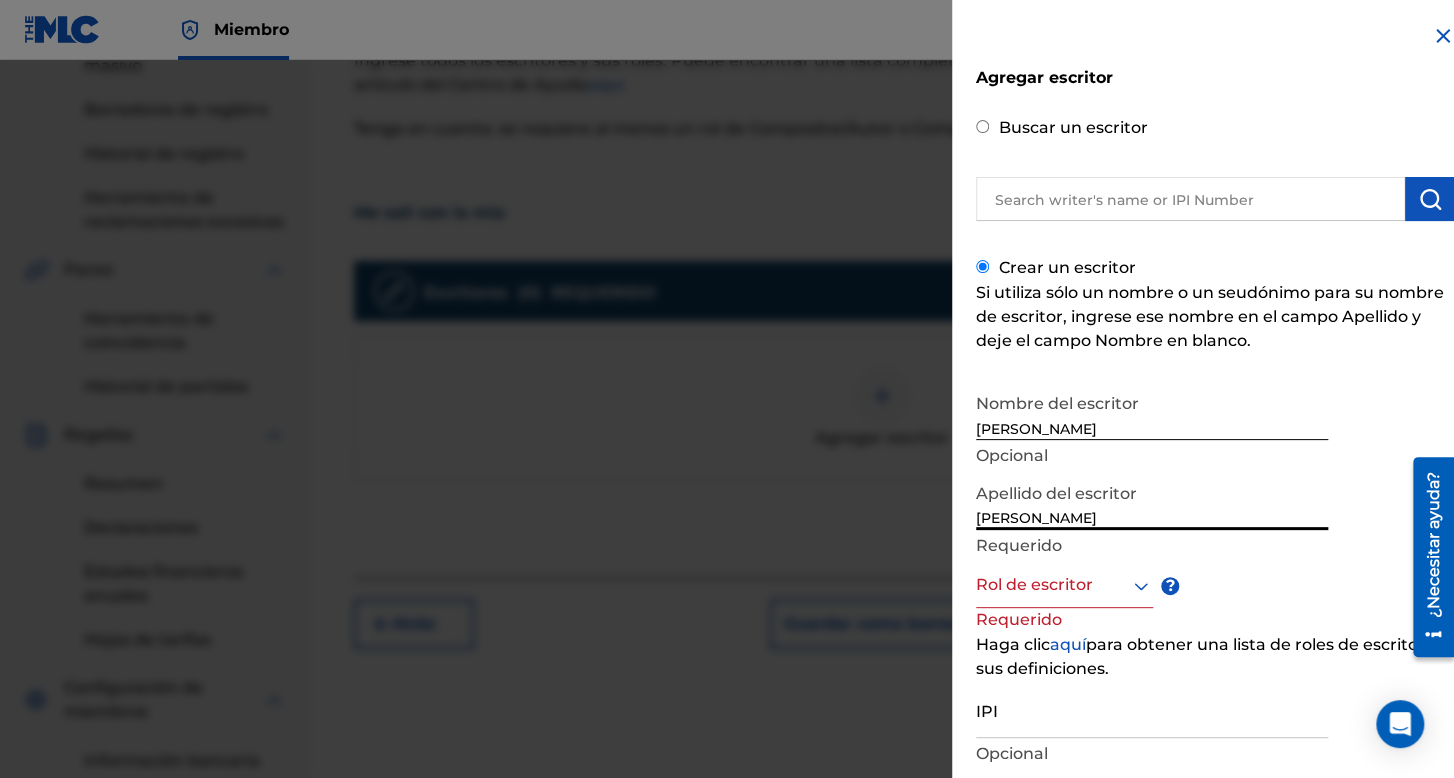 type on "[PERSON_NAME]" 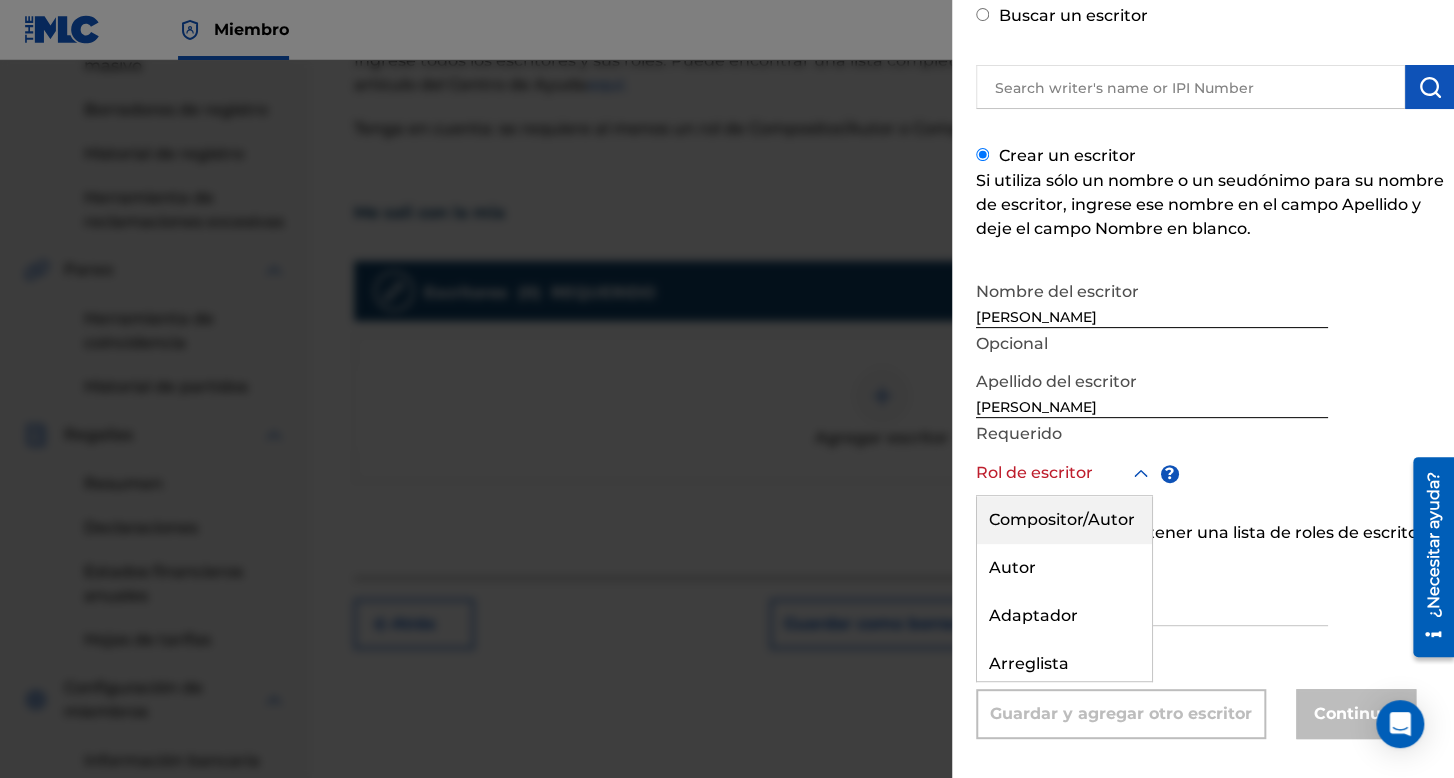 click on "Compositor/Autor" at bounding box center [1062, 519] 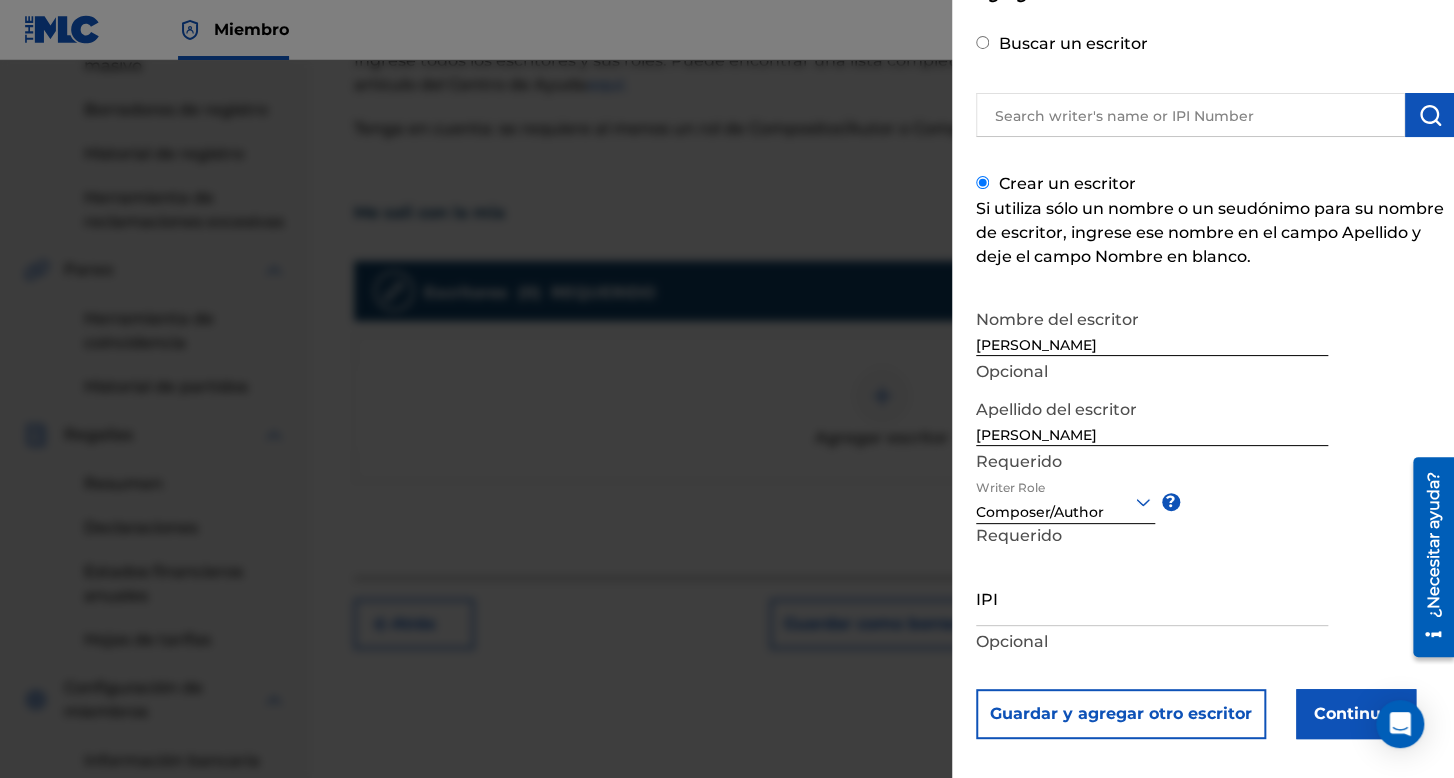 scroll, scrollTop: 99, scrollLeft: 0, axis: vertical 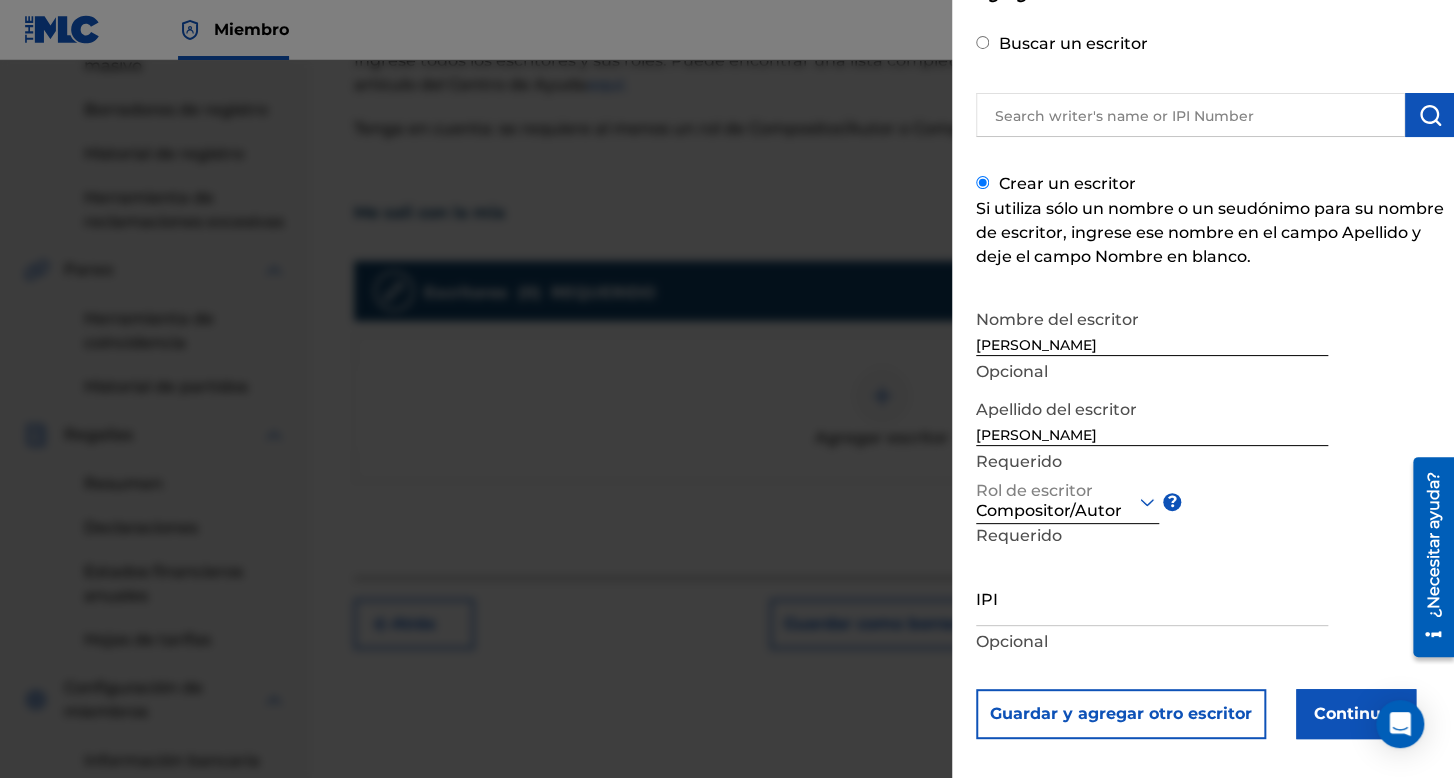 click on "IPI   Opcional" at bounding box center [1152, 614] 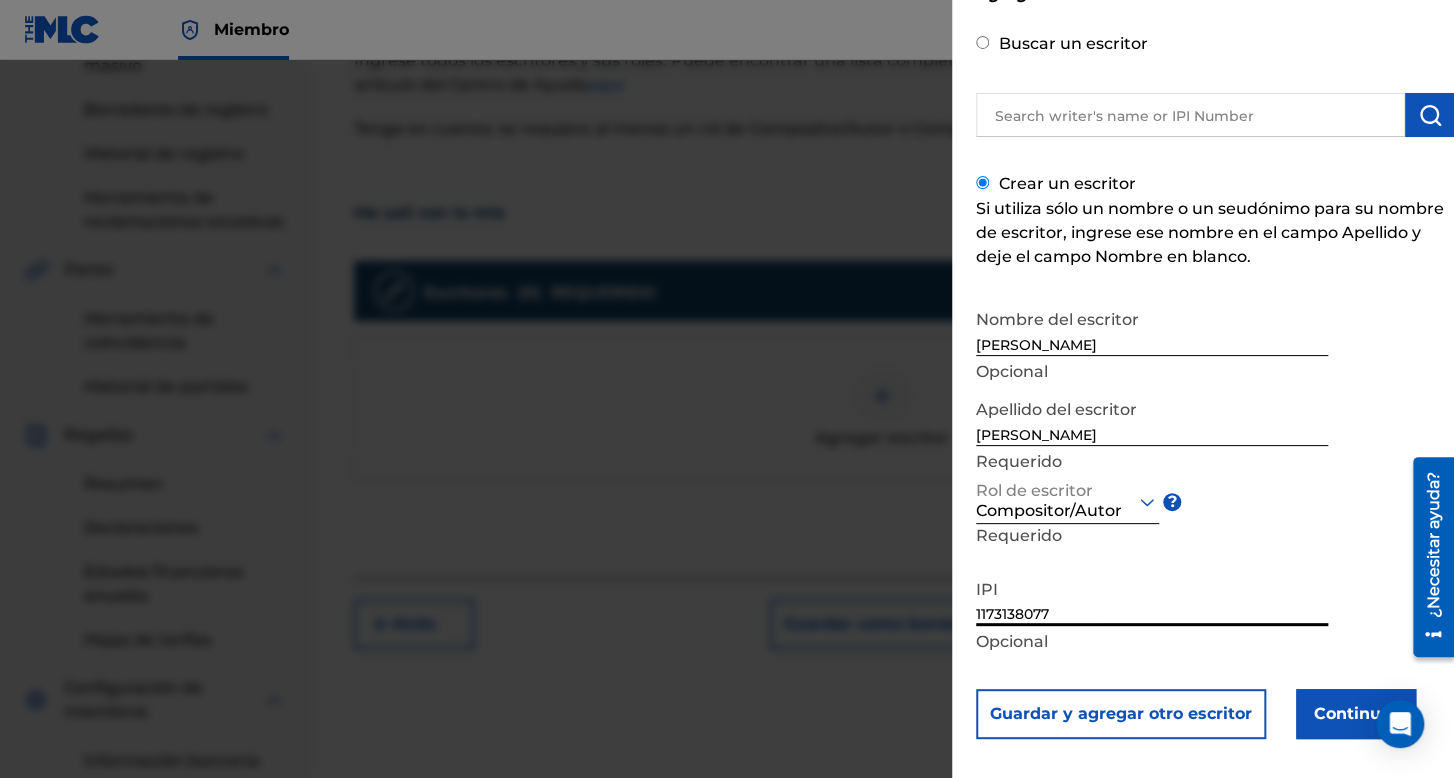 type on "1173138077" 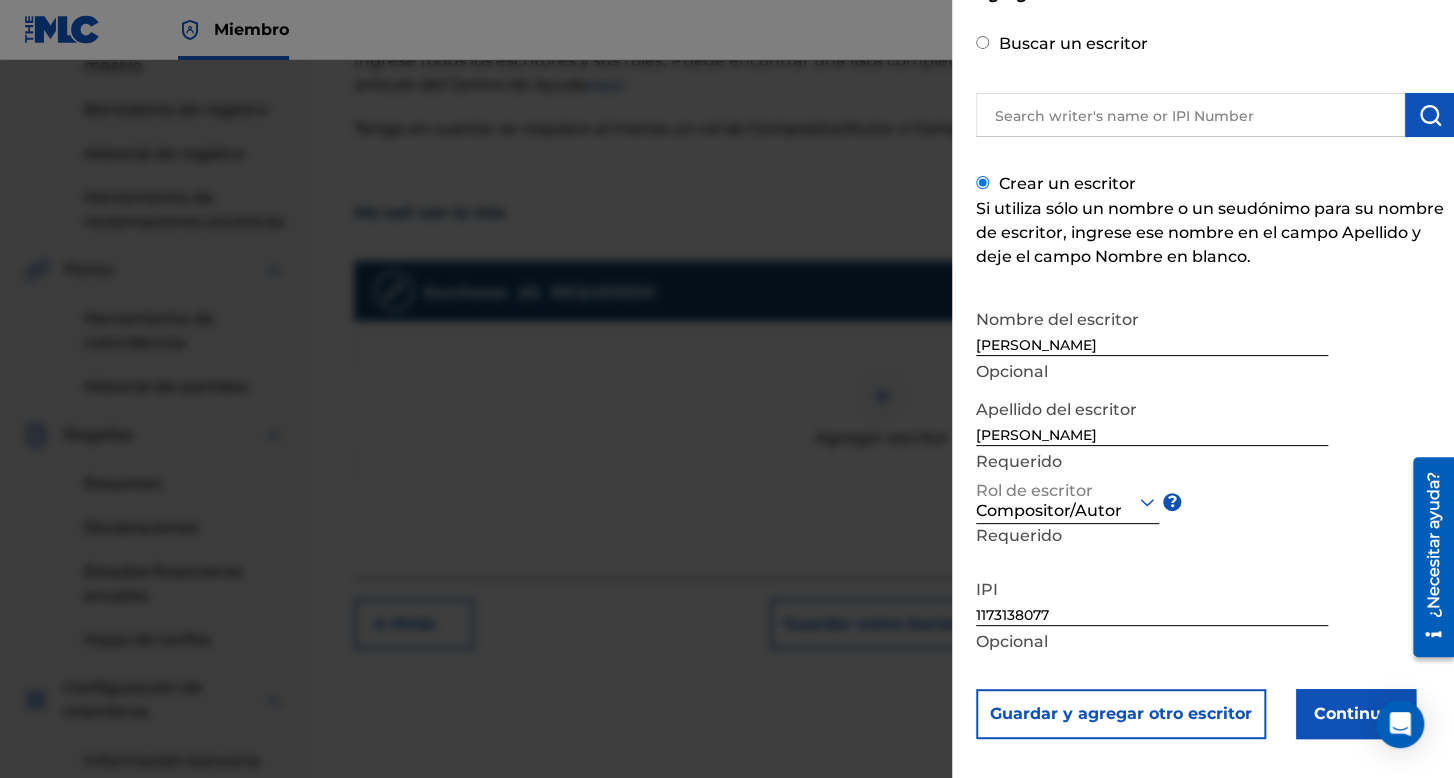 click on "Guardar y agregar otro escritor Continuar" at bounding box center (1215, 714) 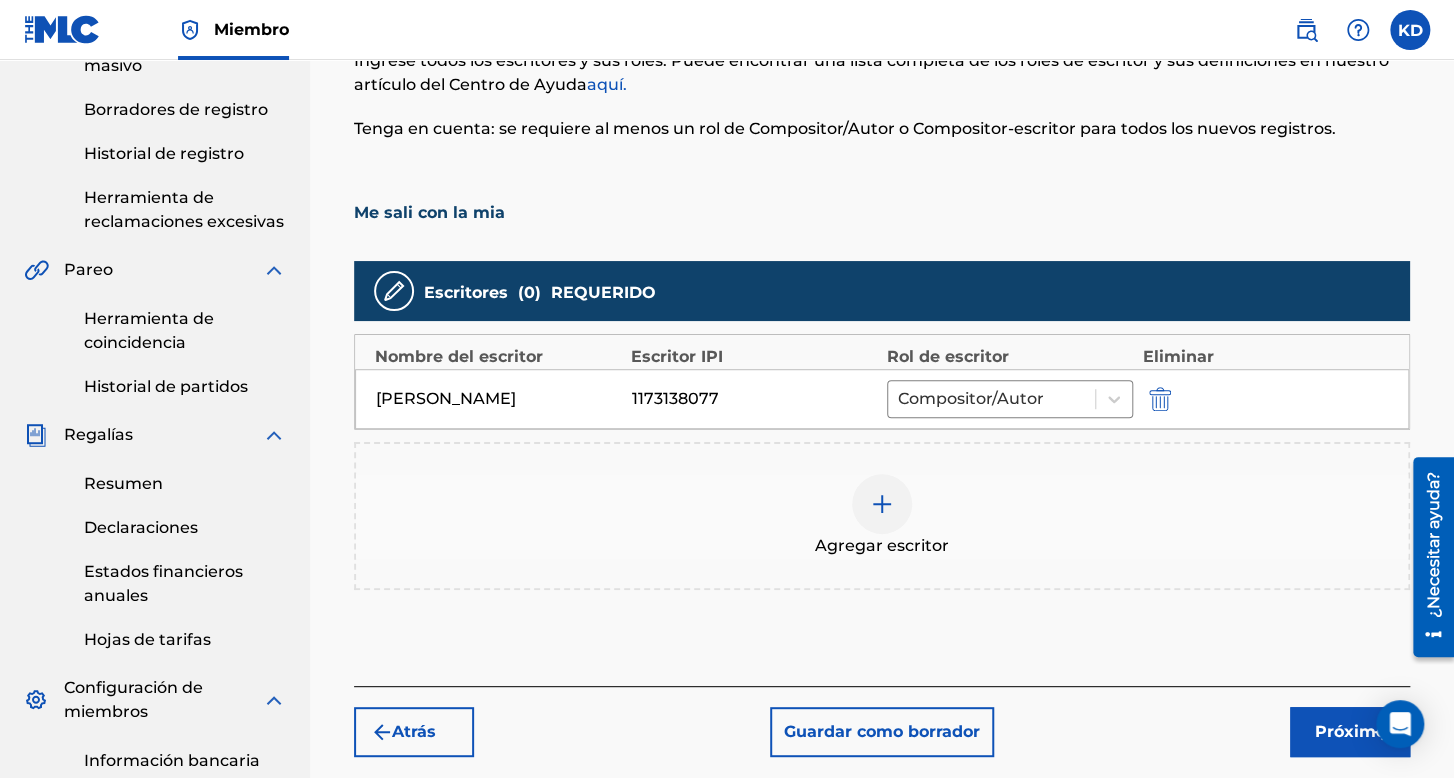 click on "Próximo" at bounding box center [1350, 732] 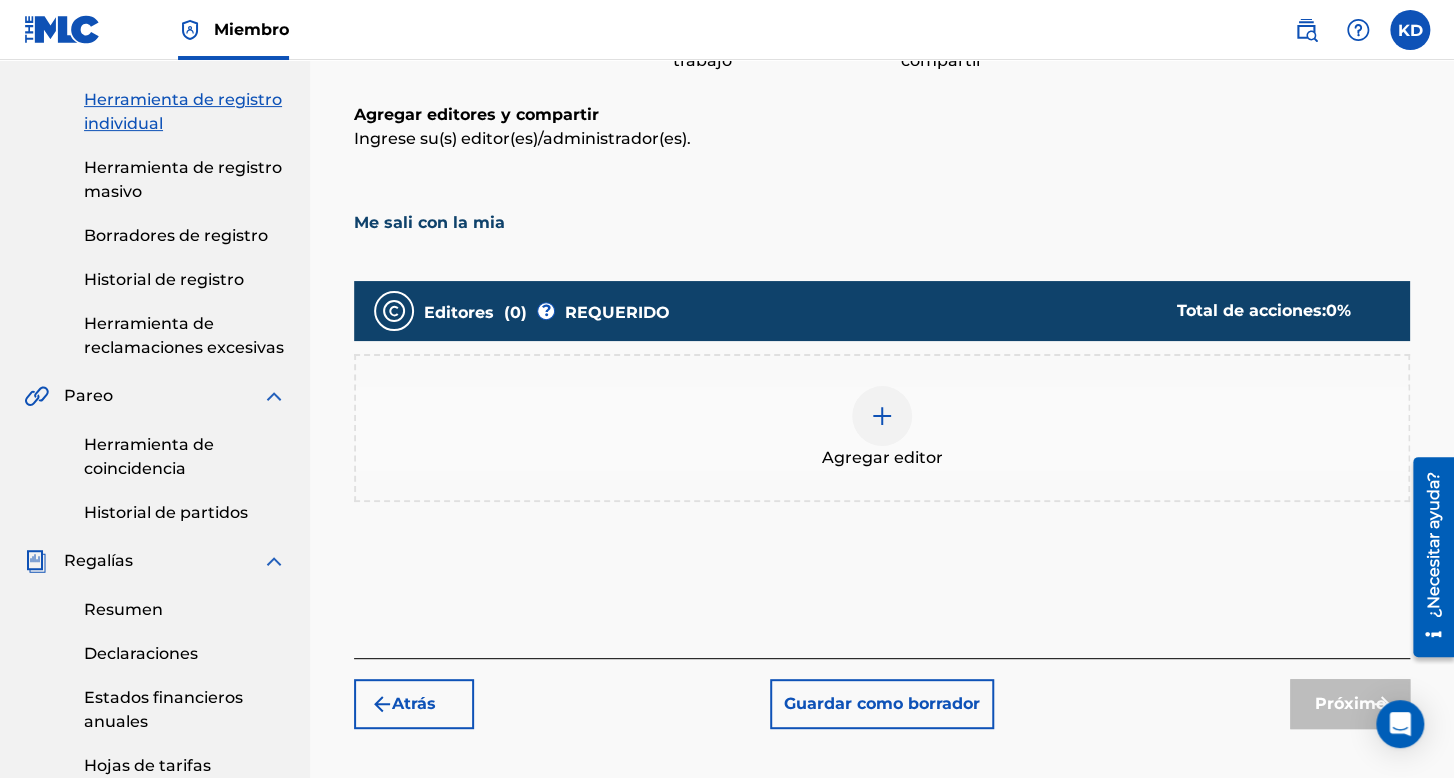 scroll, scrollTop: 290, scrollLeft: 0, axis: vertical 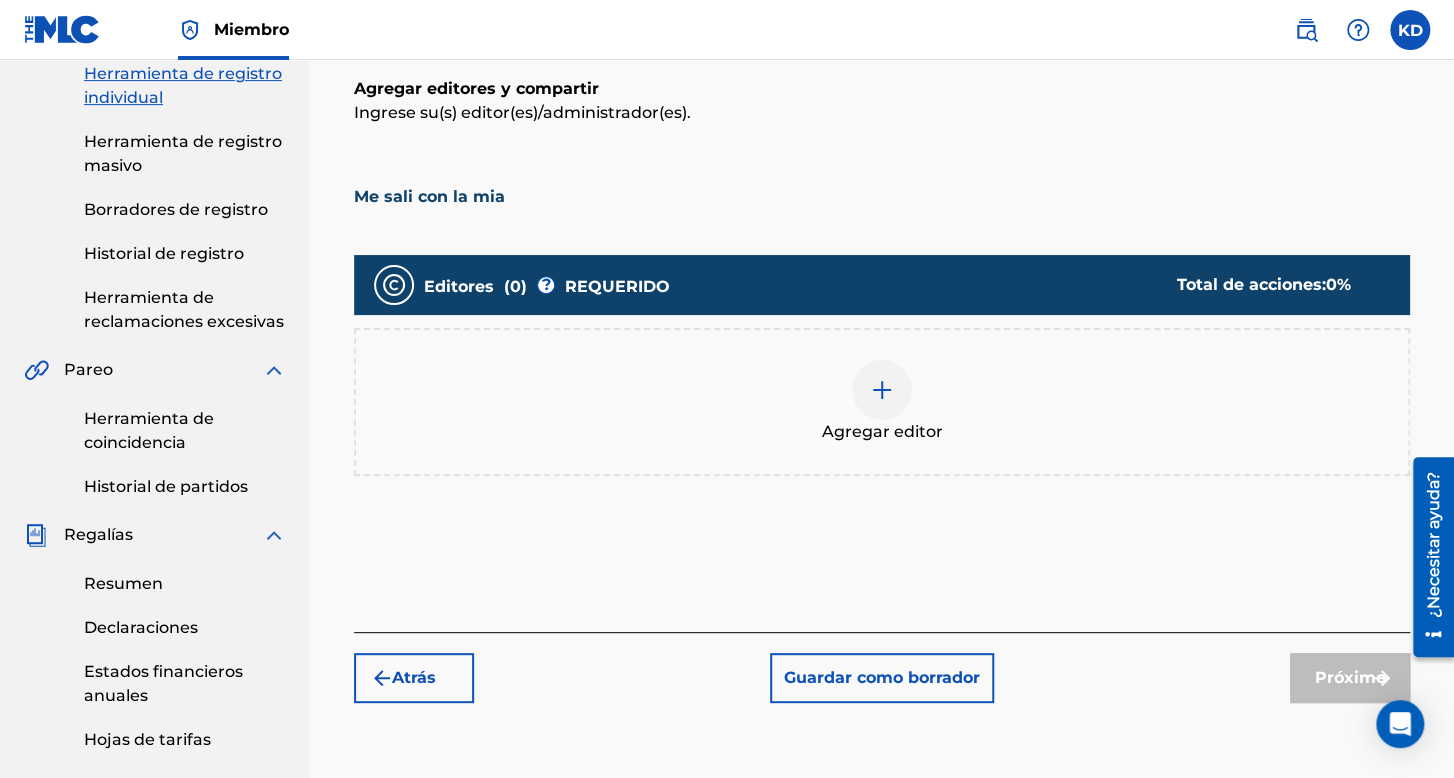 click on "Agregar editor" at bounding box center [882, 402] 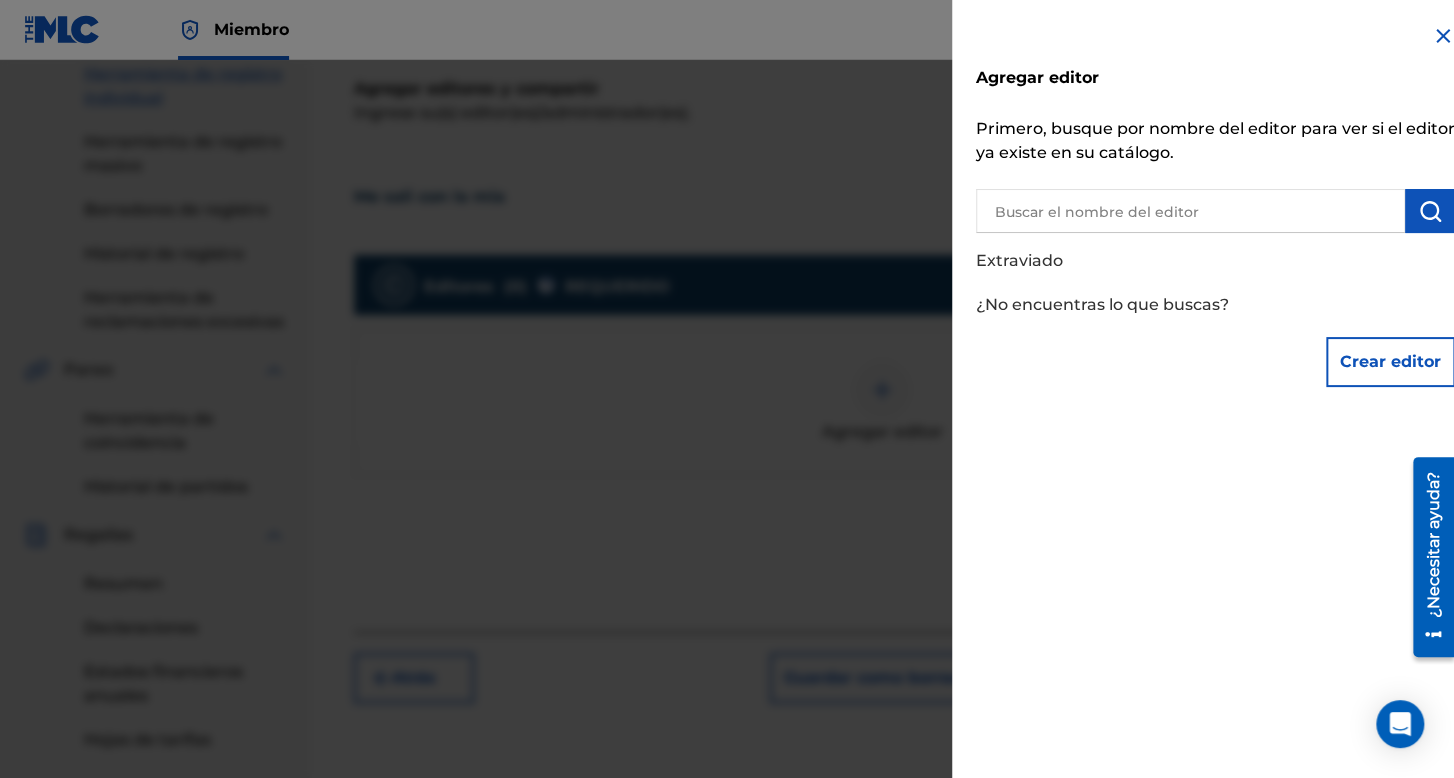 click on "Crear editor" at bounding box center (1390, 361) 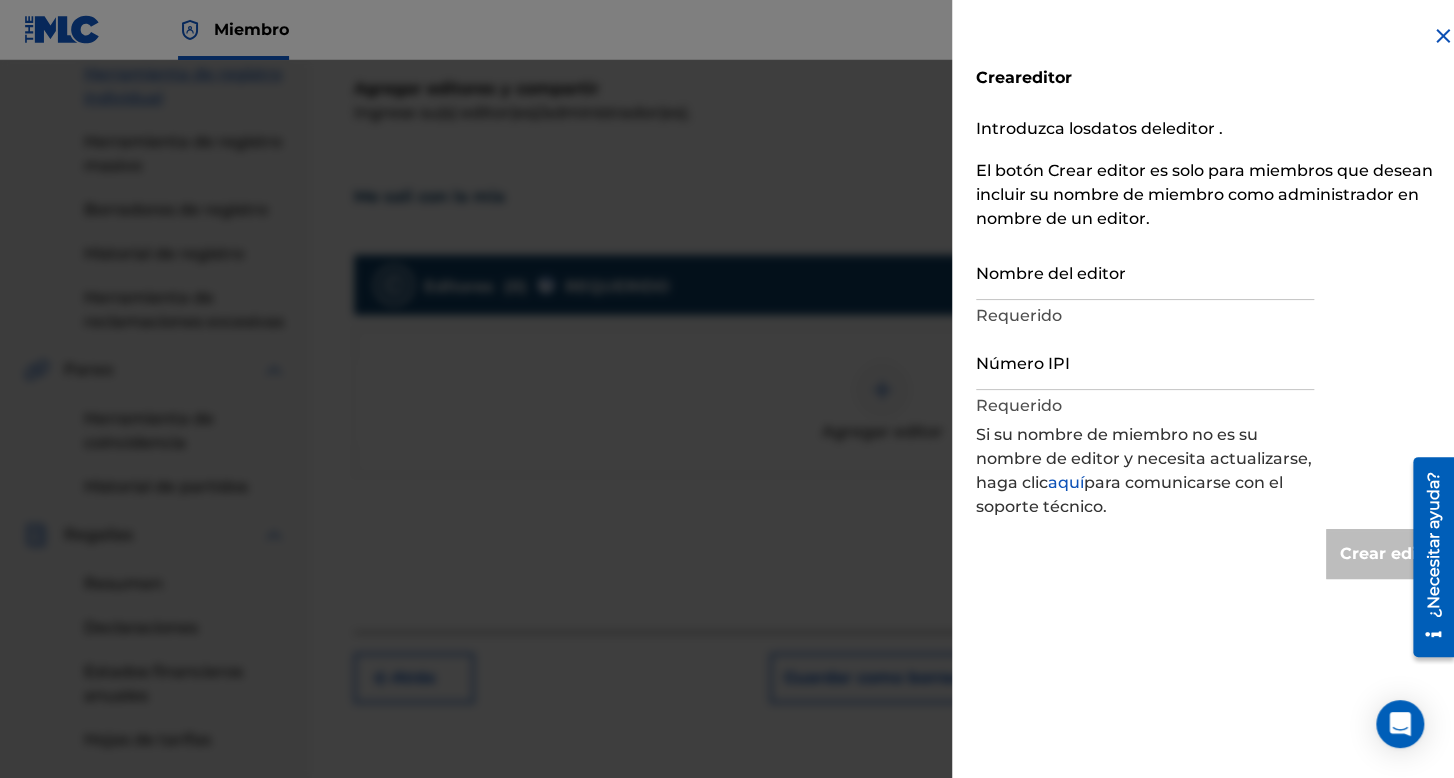 click on "Nombre del editor" at bounding box center (1145, 271) 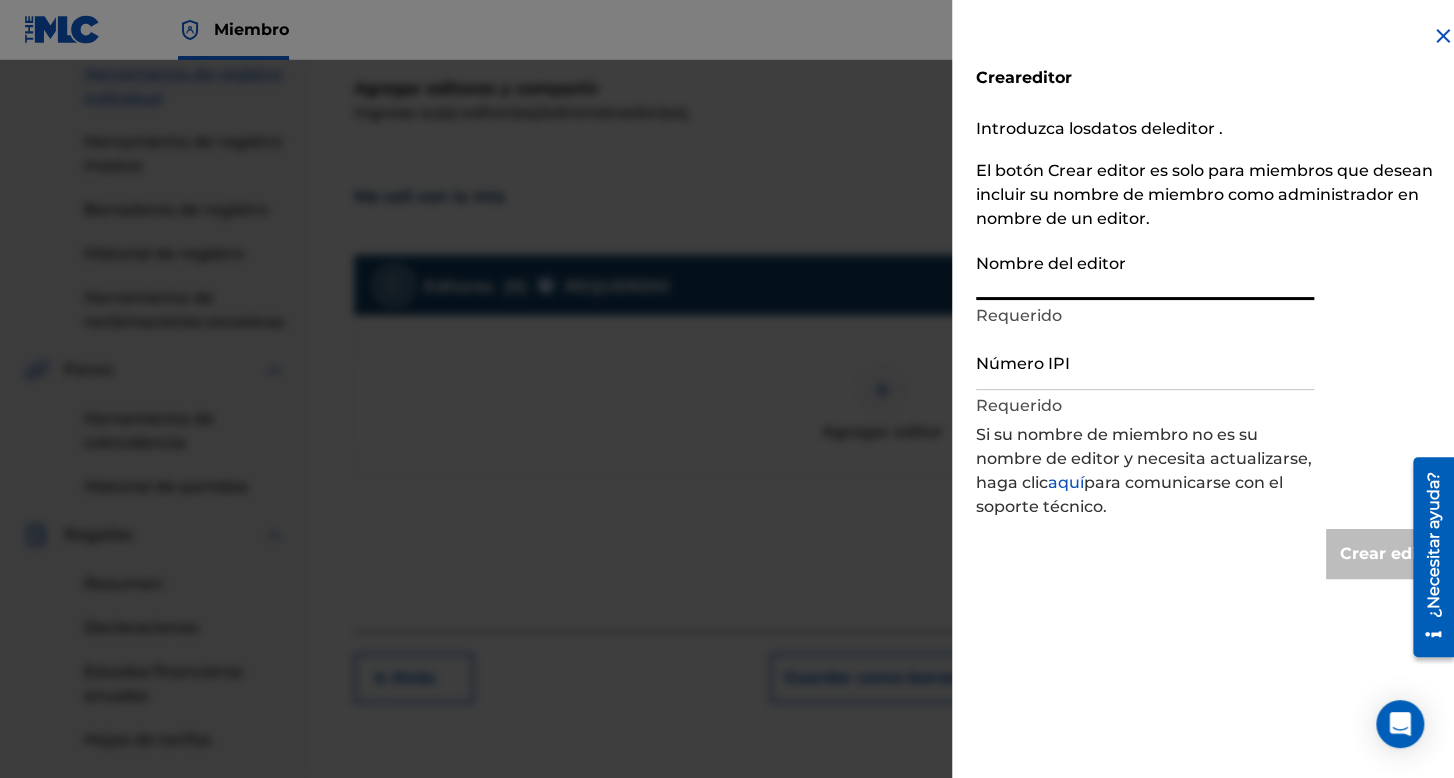 type on "[PERSON_NAME]" 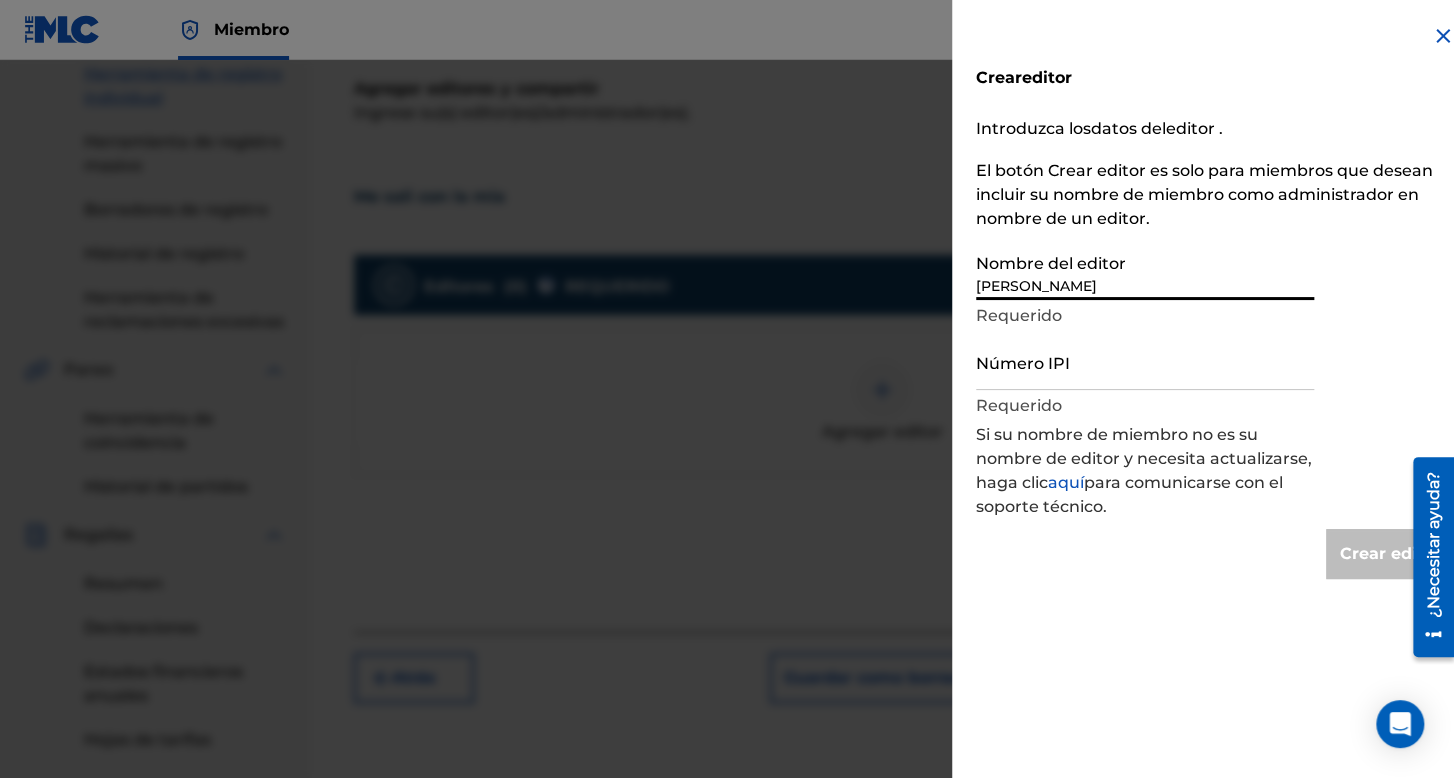 type on "Create Publisher" 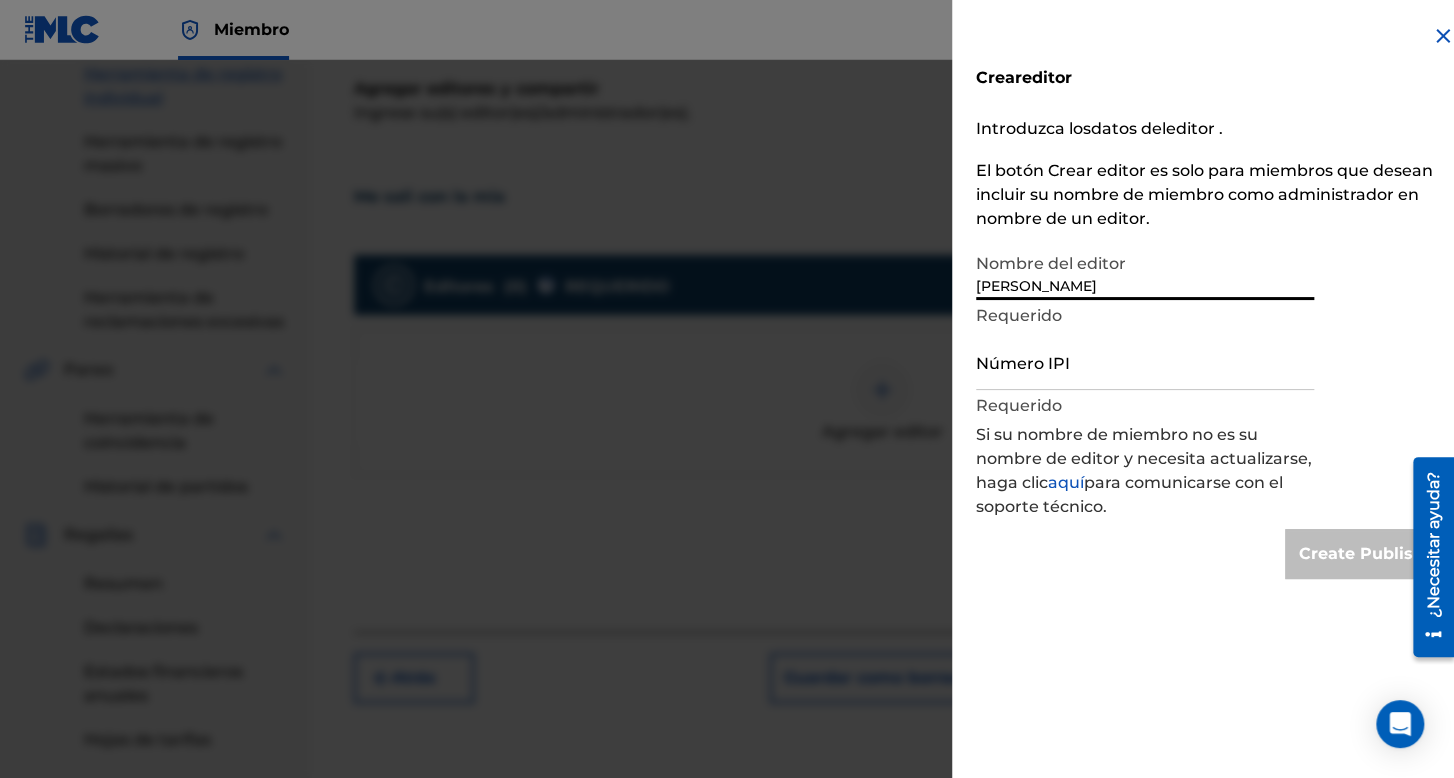 click on "Número IPI" at bounding box center (1145, 361) 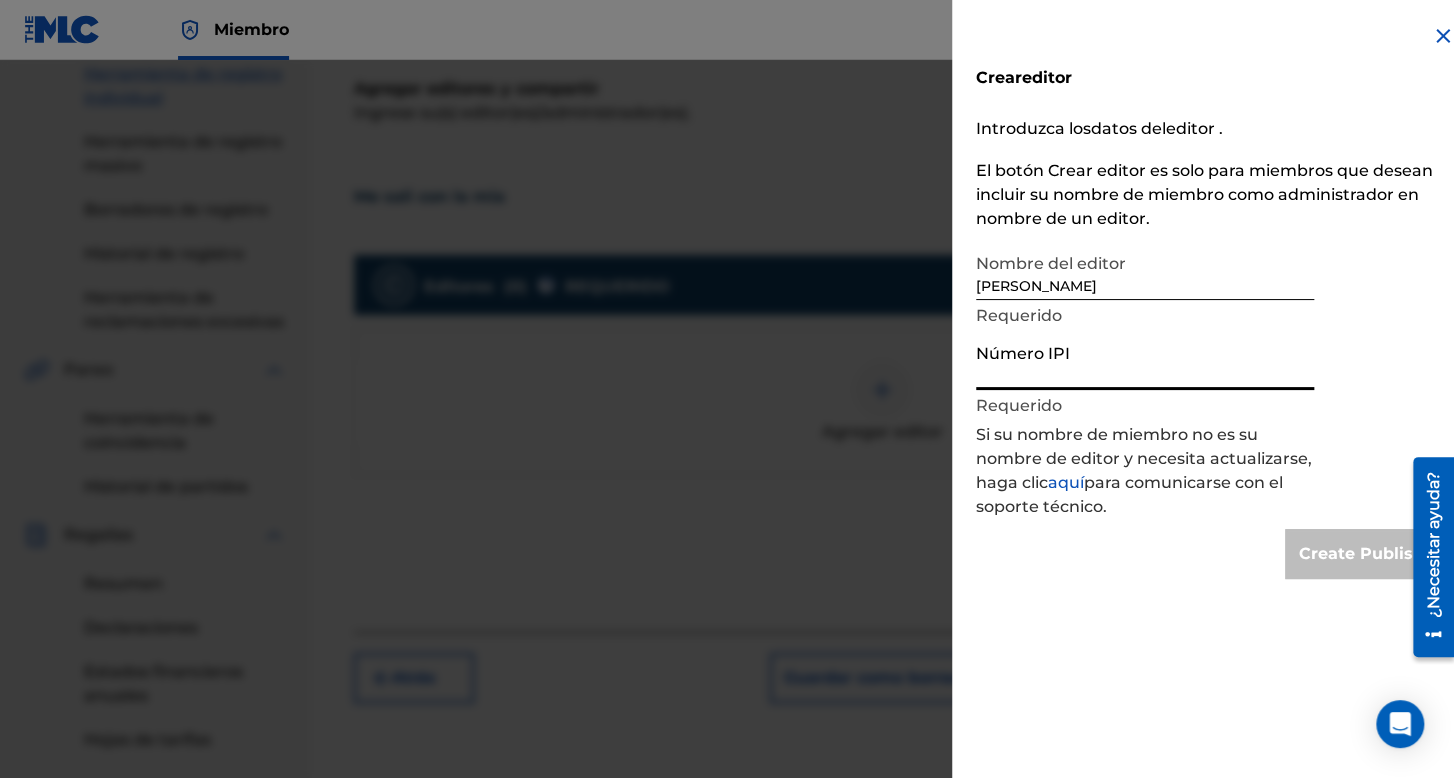 type on "1173138077" 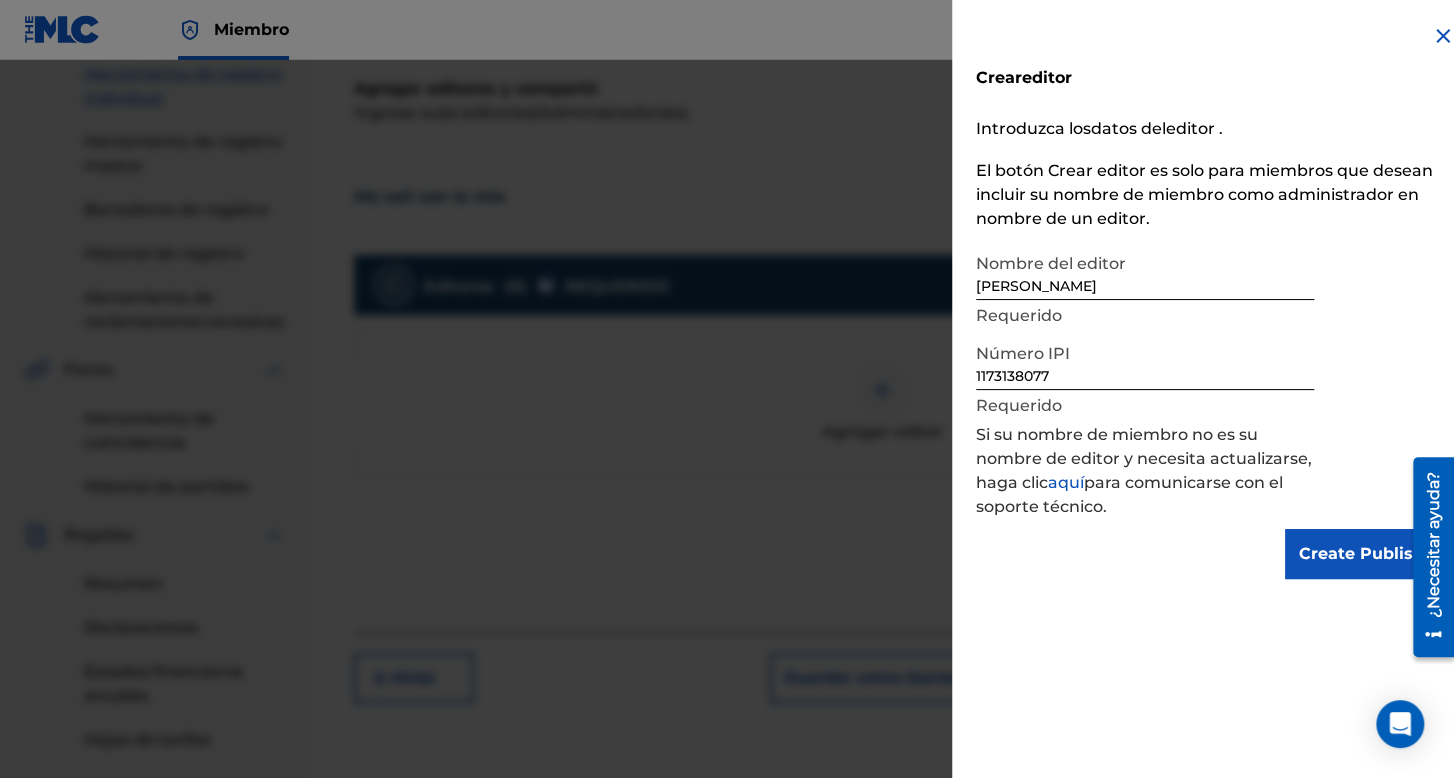 click on "Create Publisher" at bounding box center [1370, 554] 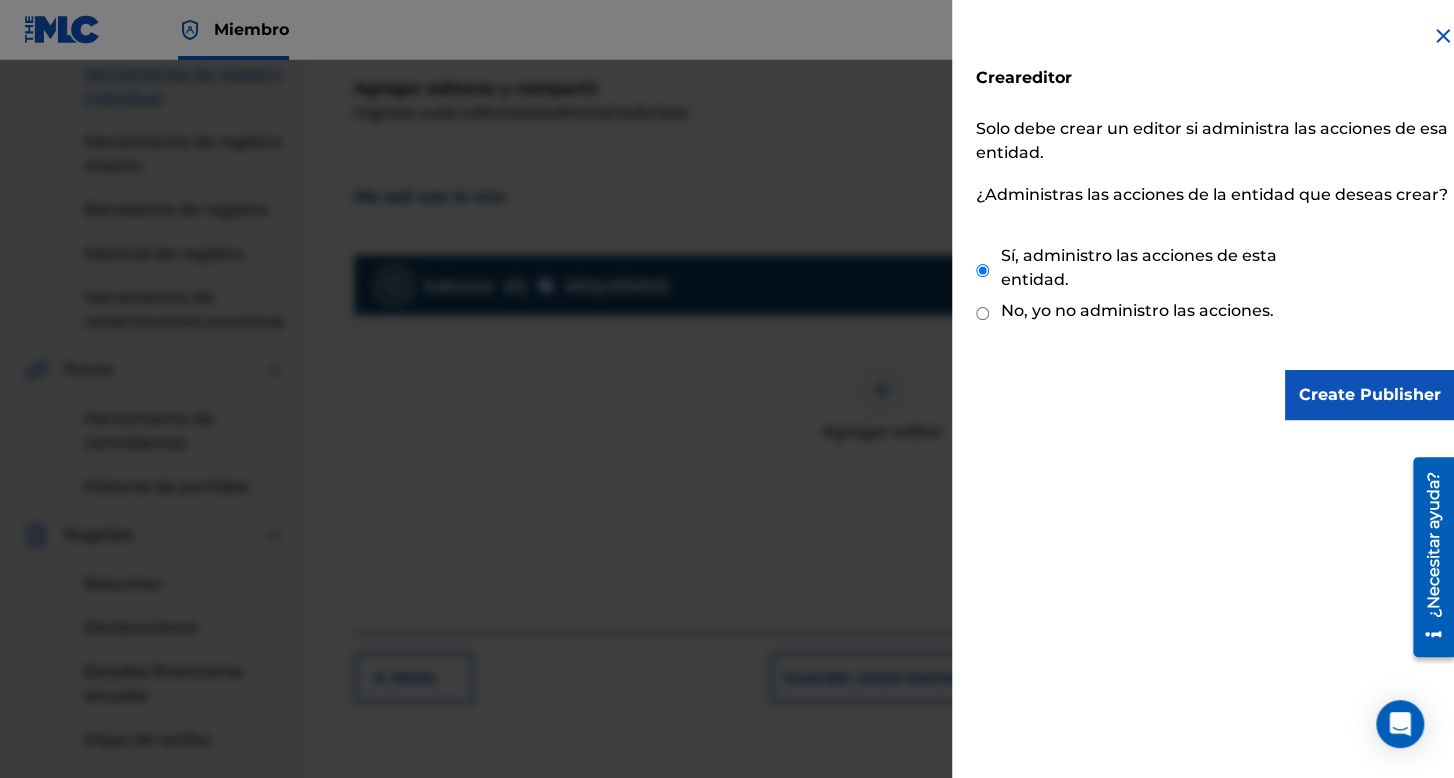 click on "Create Publisher" at bounding box center (1370, 395) 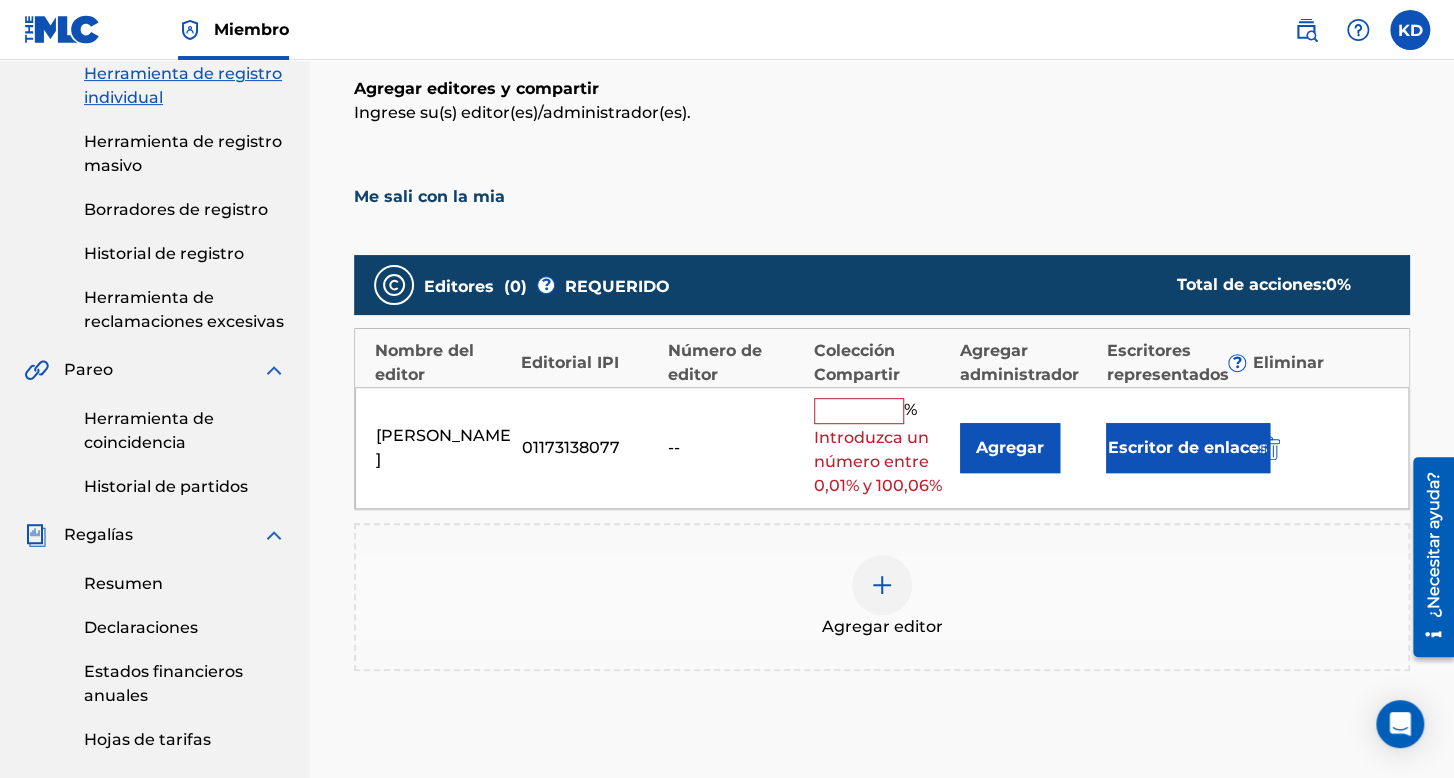 click on "[PERSON_NAME] 01173138077 -- % Introduzca un número entre 0,01% y 100,06% Agregar Escritor de enlaces" at bounding box center (882, 448) 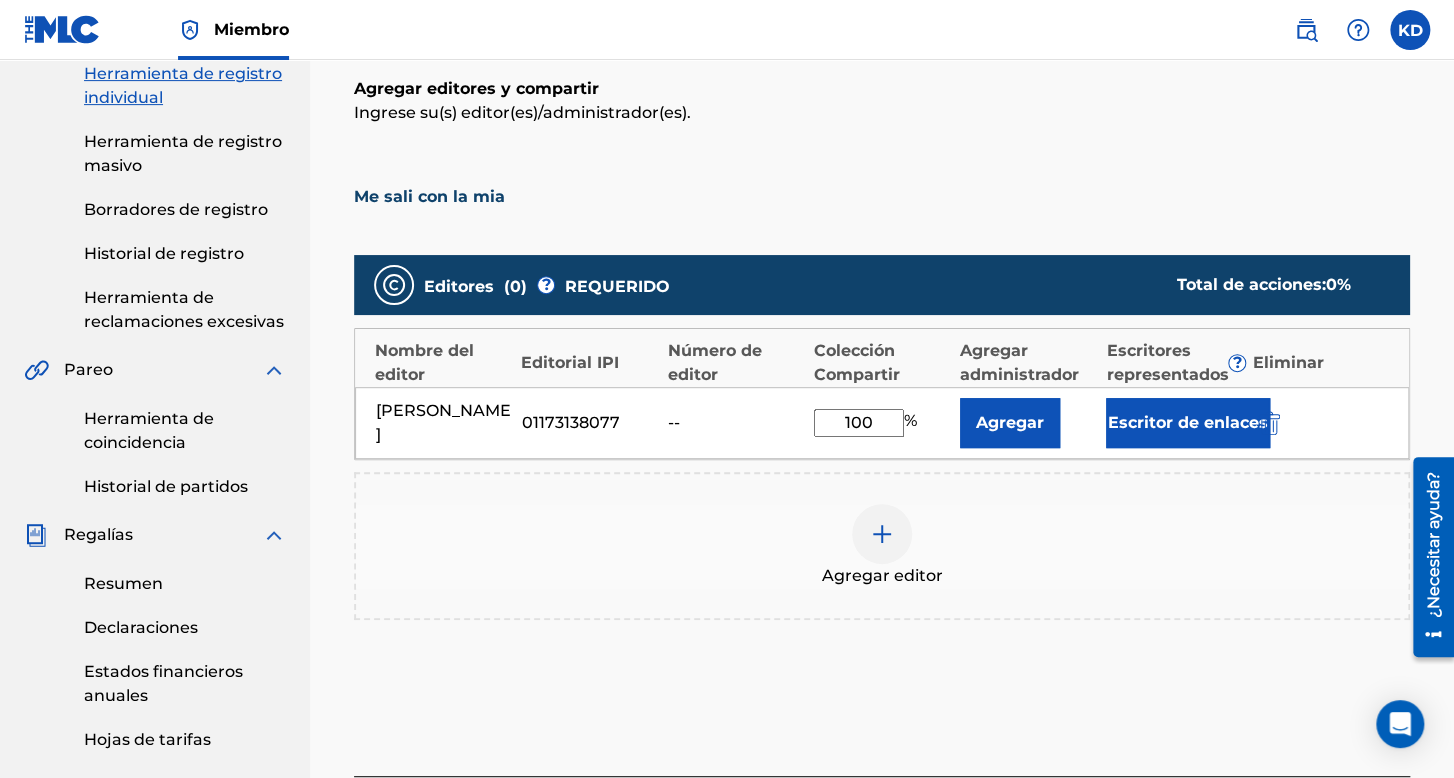 click on "Escritor de enlaces" at bounding box center (1188, 422) 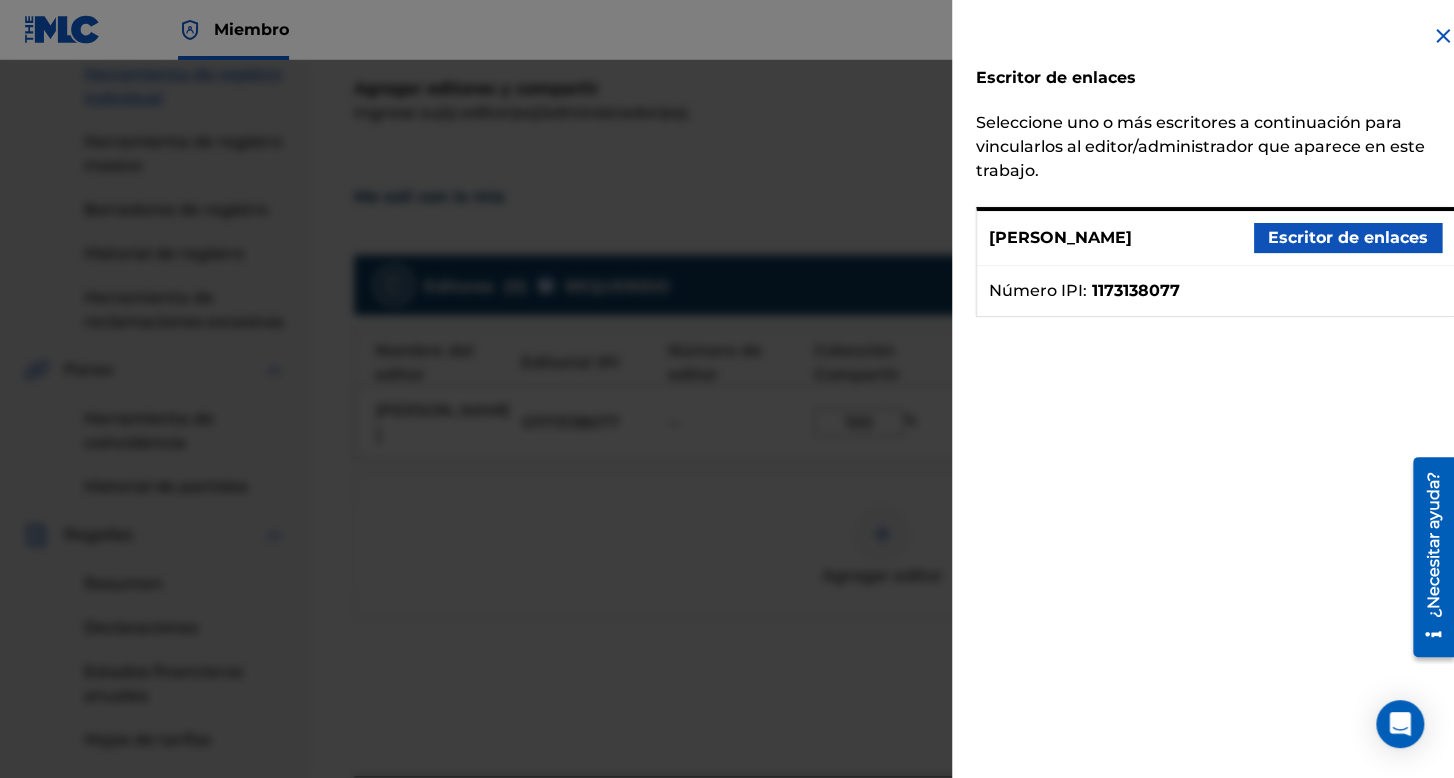 click on "Escritor de enlaces" at bounding box center [1348, 237] 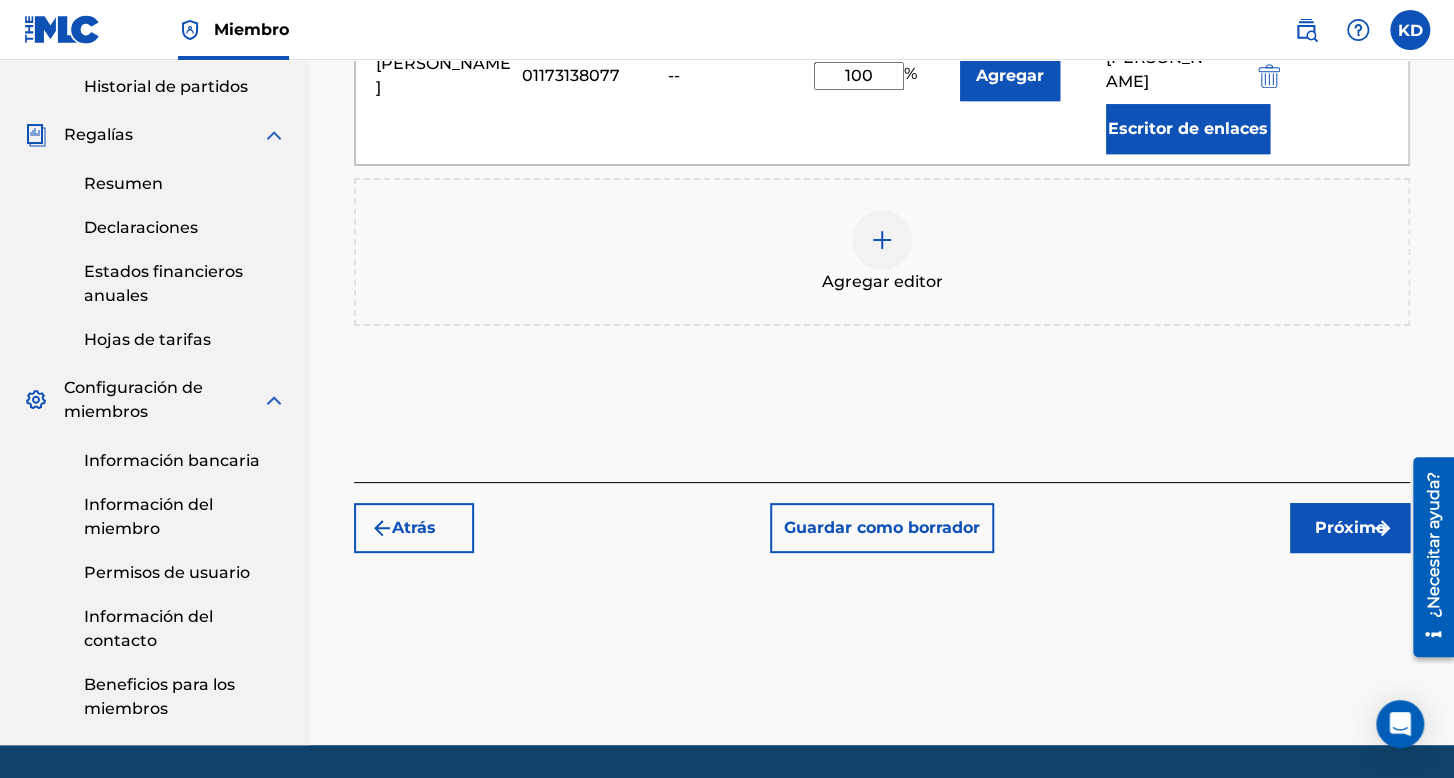 click on "Próximo" at bounding box center (1350, 528) 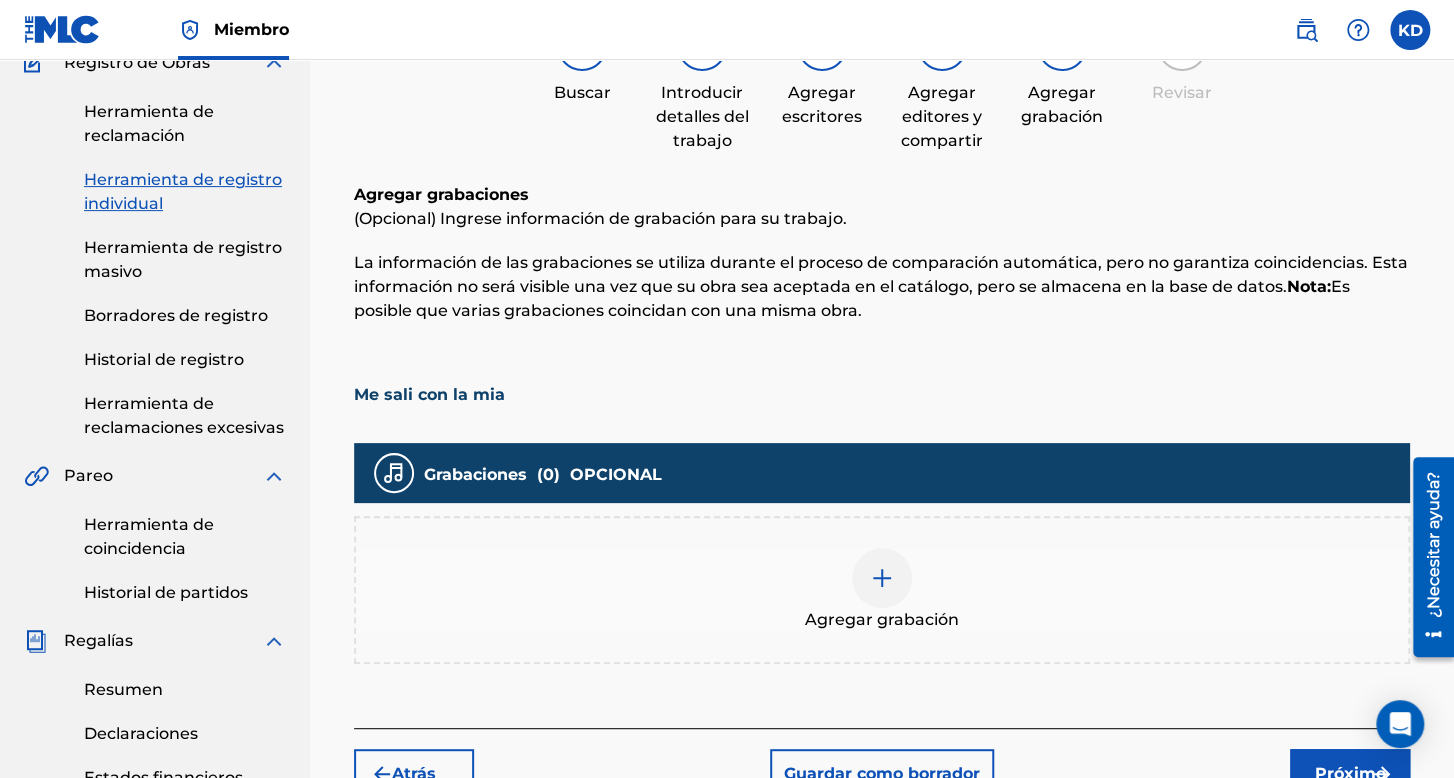 scroll, scrollTop: 290, scrollLeft: 0, axis: vertical 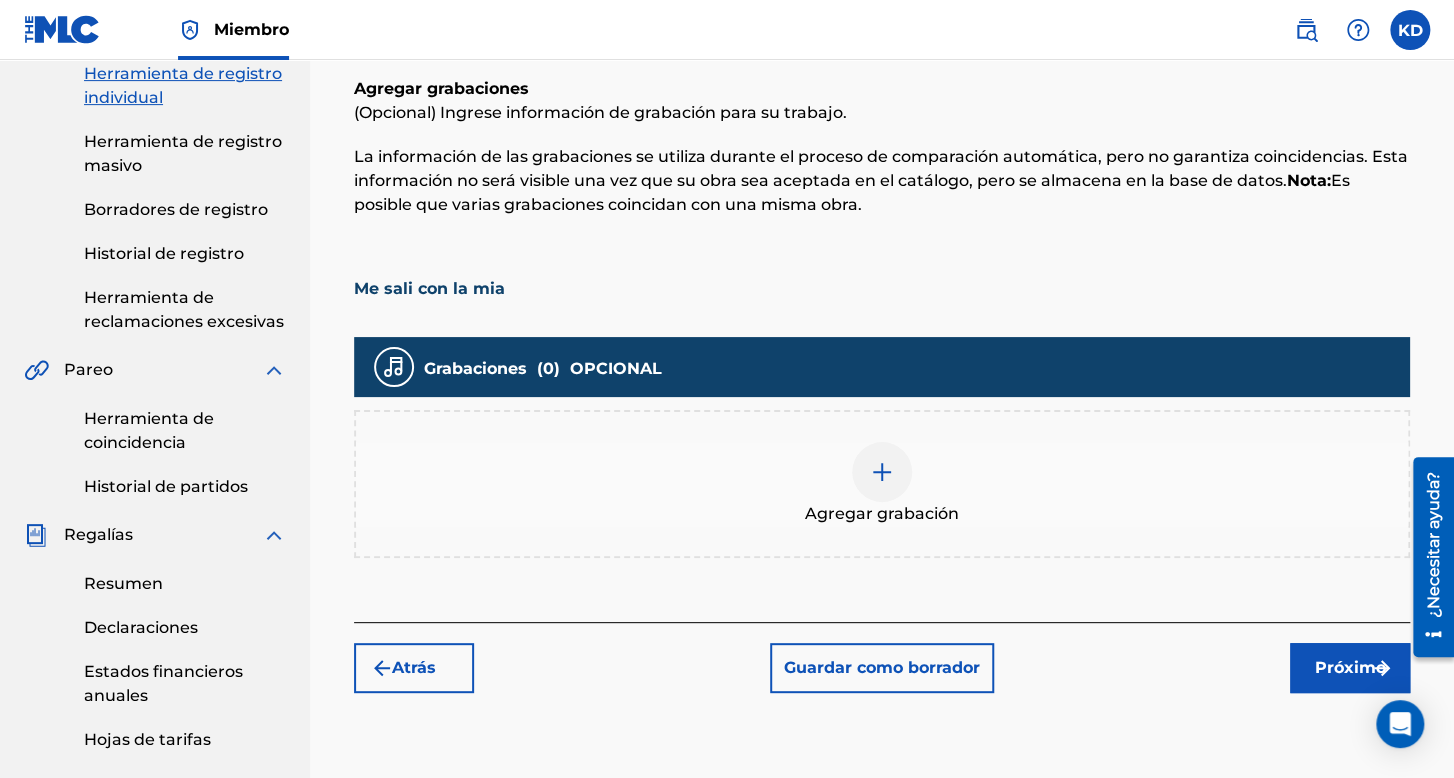 click at bounding box center (882, 472) 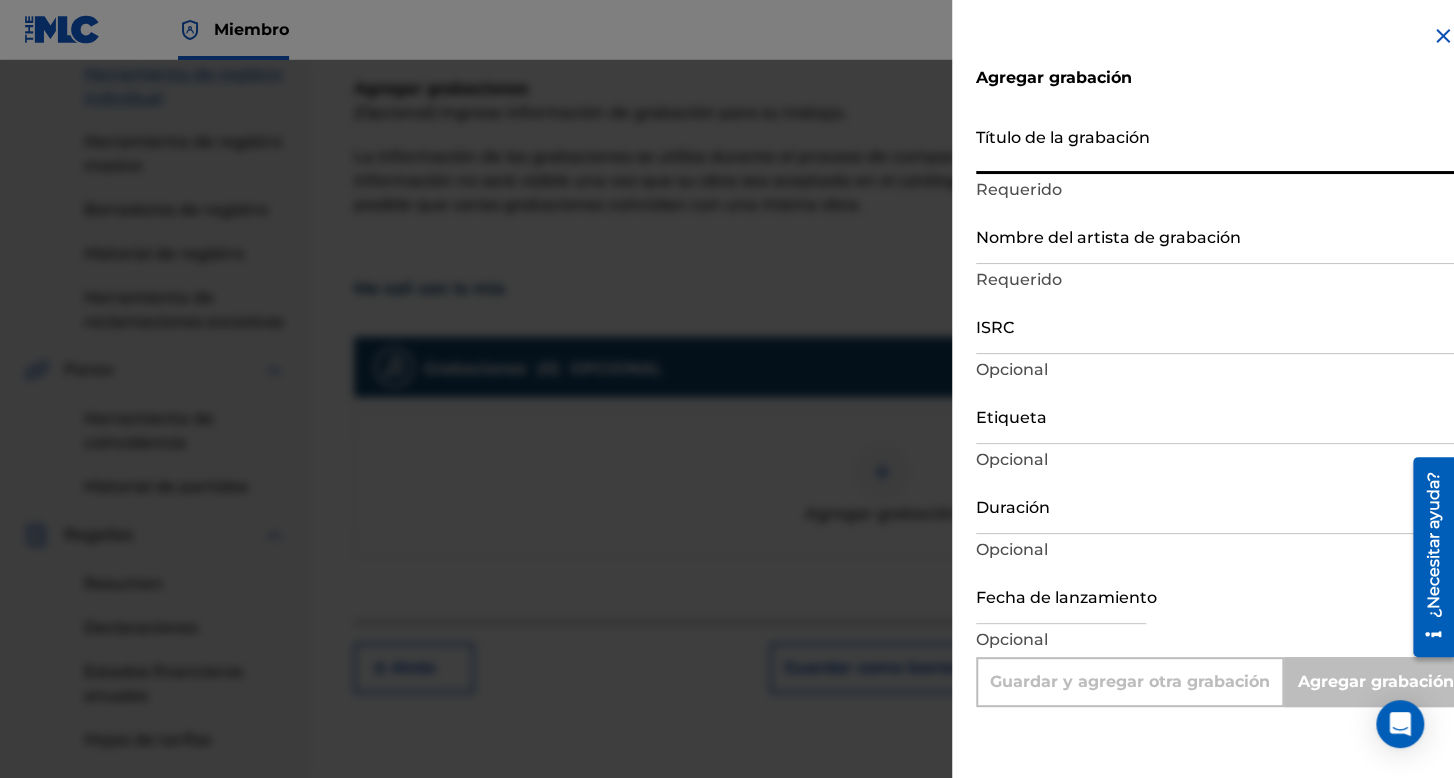 click on "Título de la grabación" at bounding box center (1215, 145) 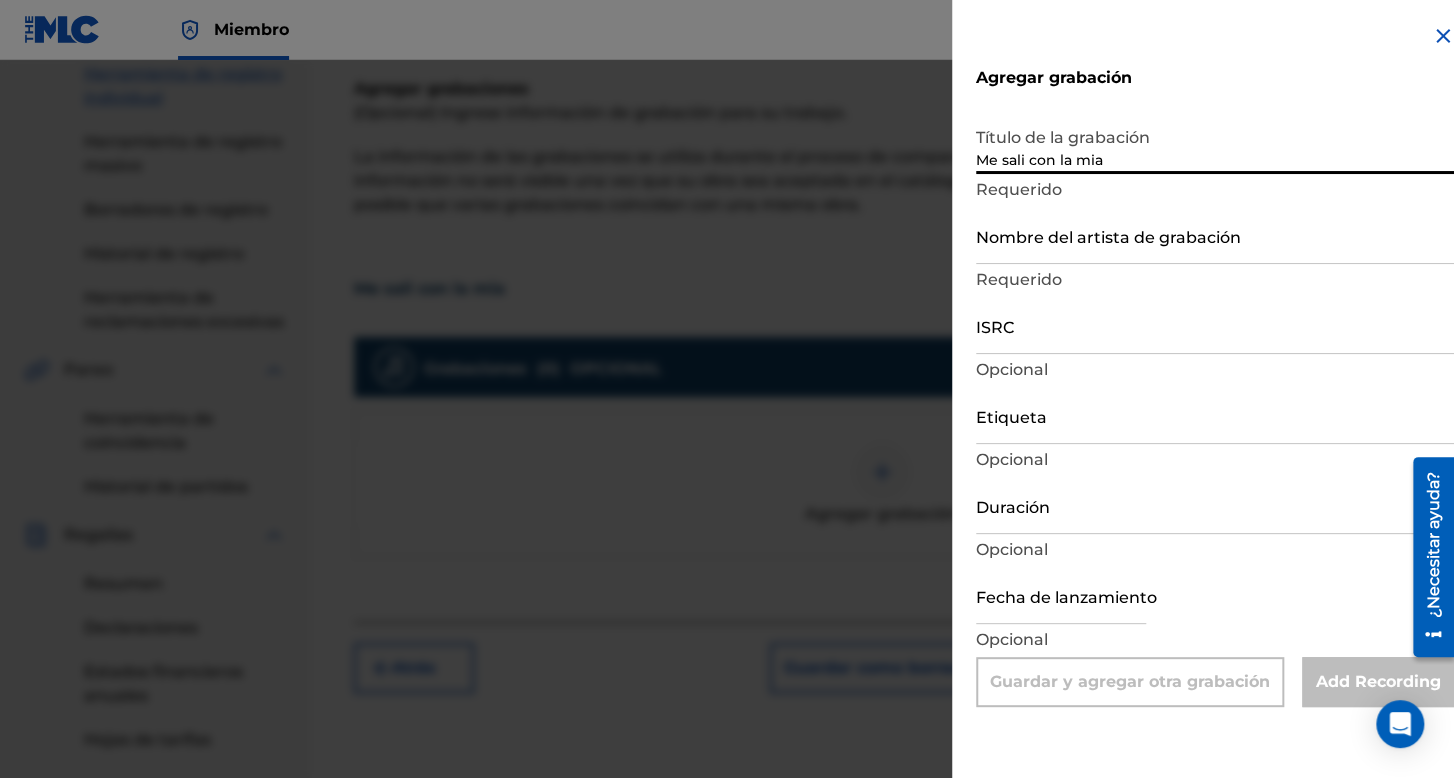 type on "Me sali con la mia" 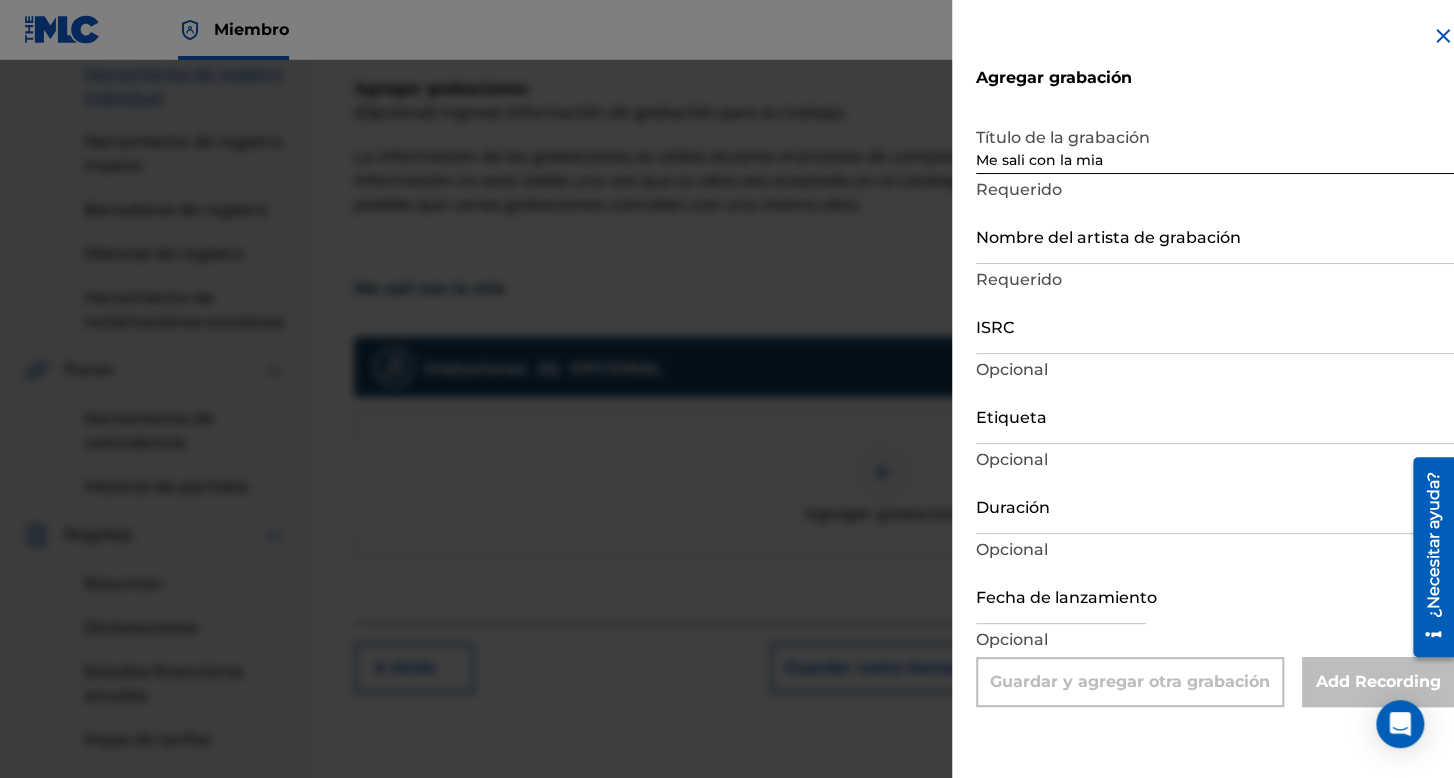 click on "Nombre del artista de grabación Requerido" at bounding box center [1215, 252] 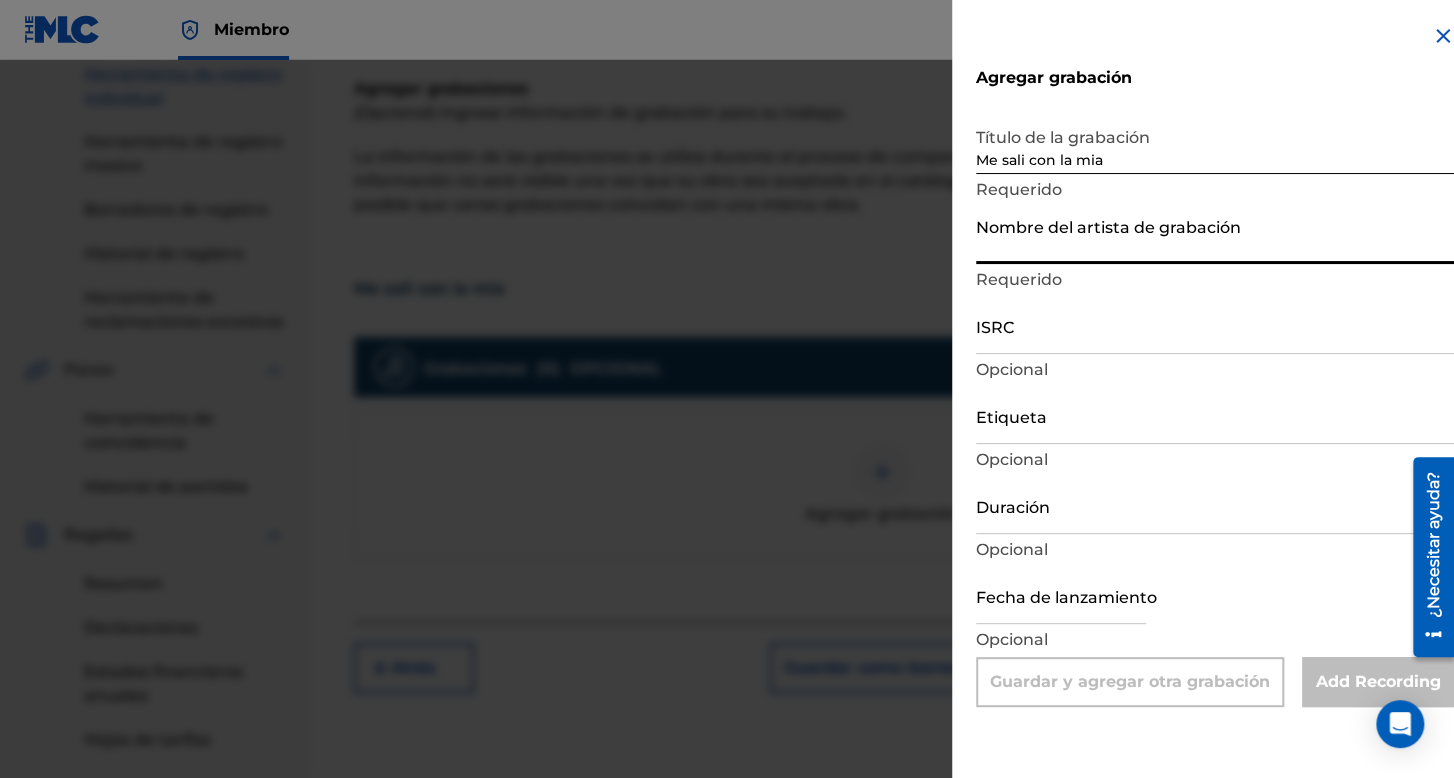 type on "[PERSON_NAME]" 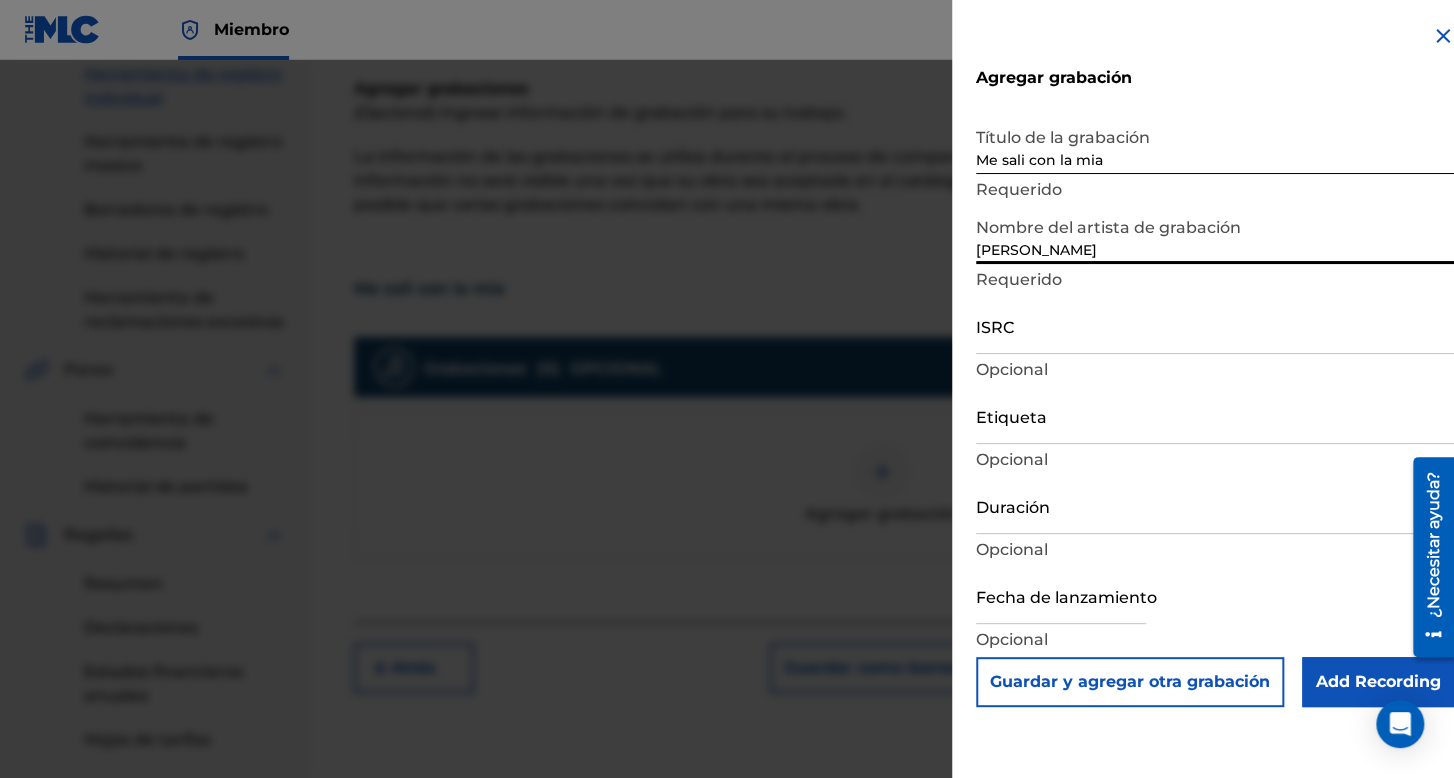 click on "ISRC" at bounding box center [1215, 325] 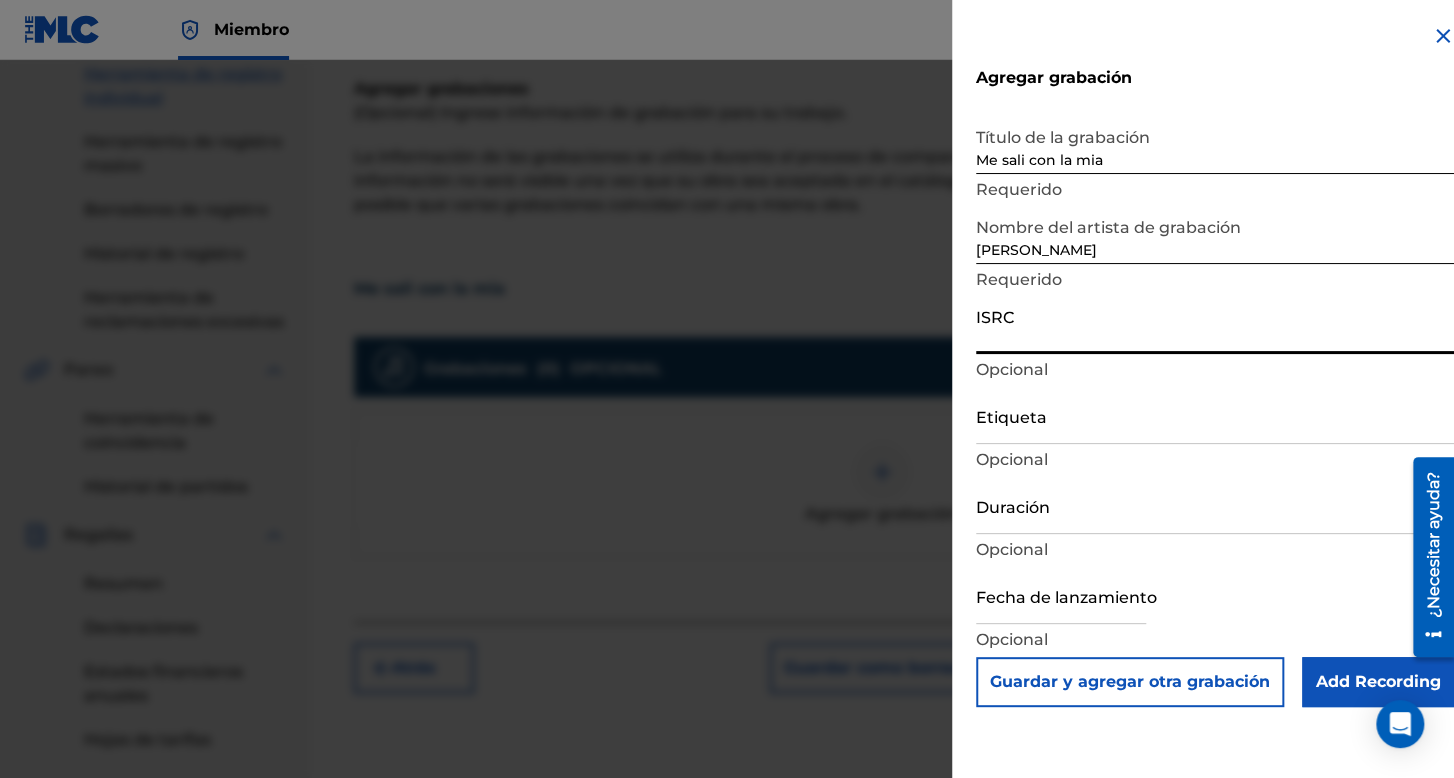 paste on "AUMEV2263699" 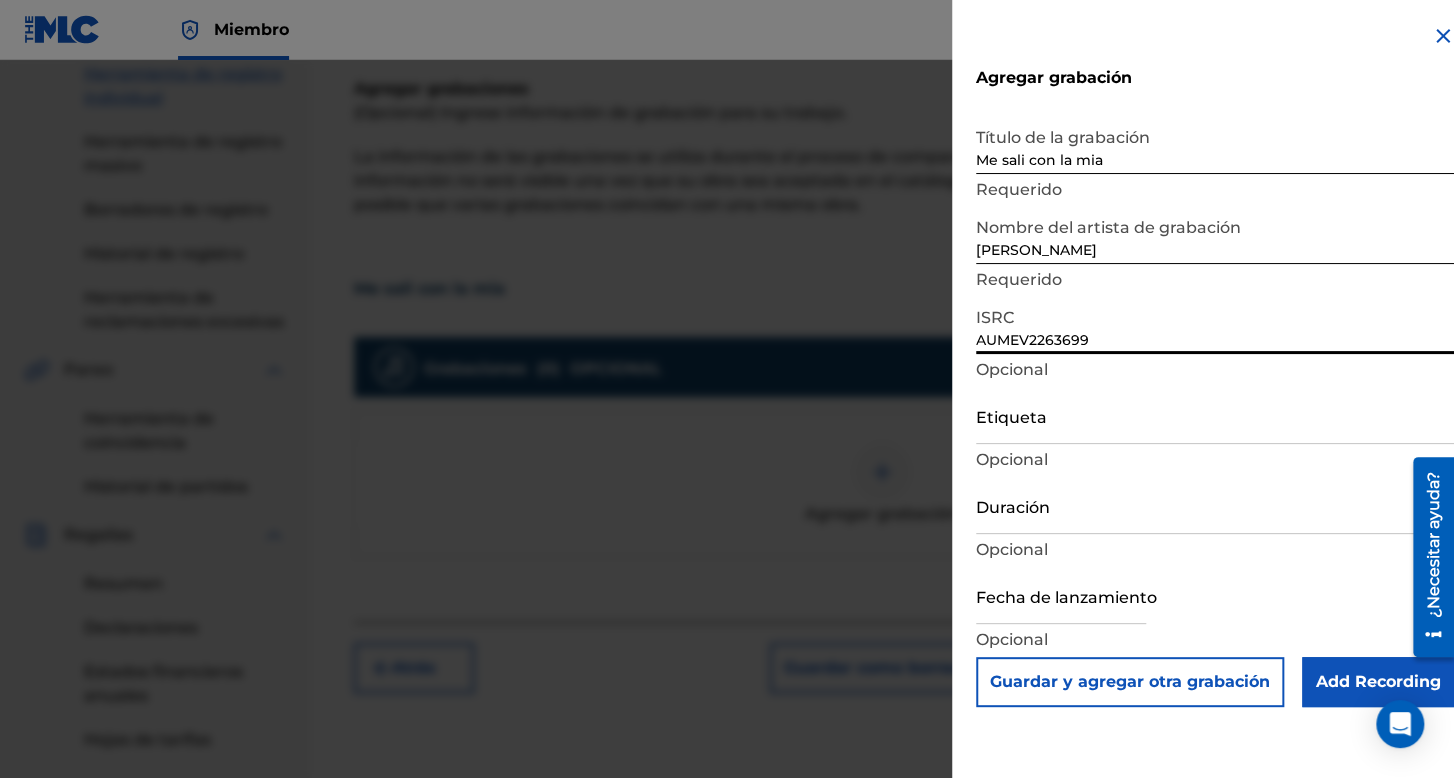 type on "AUMEV2263699" 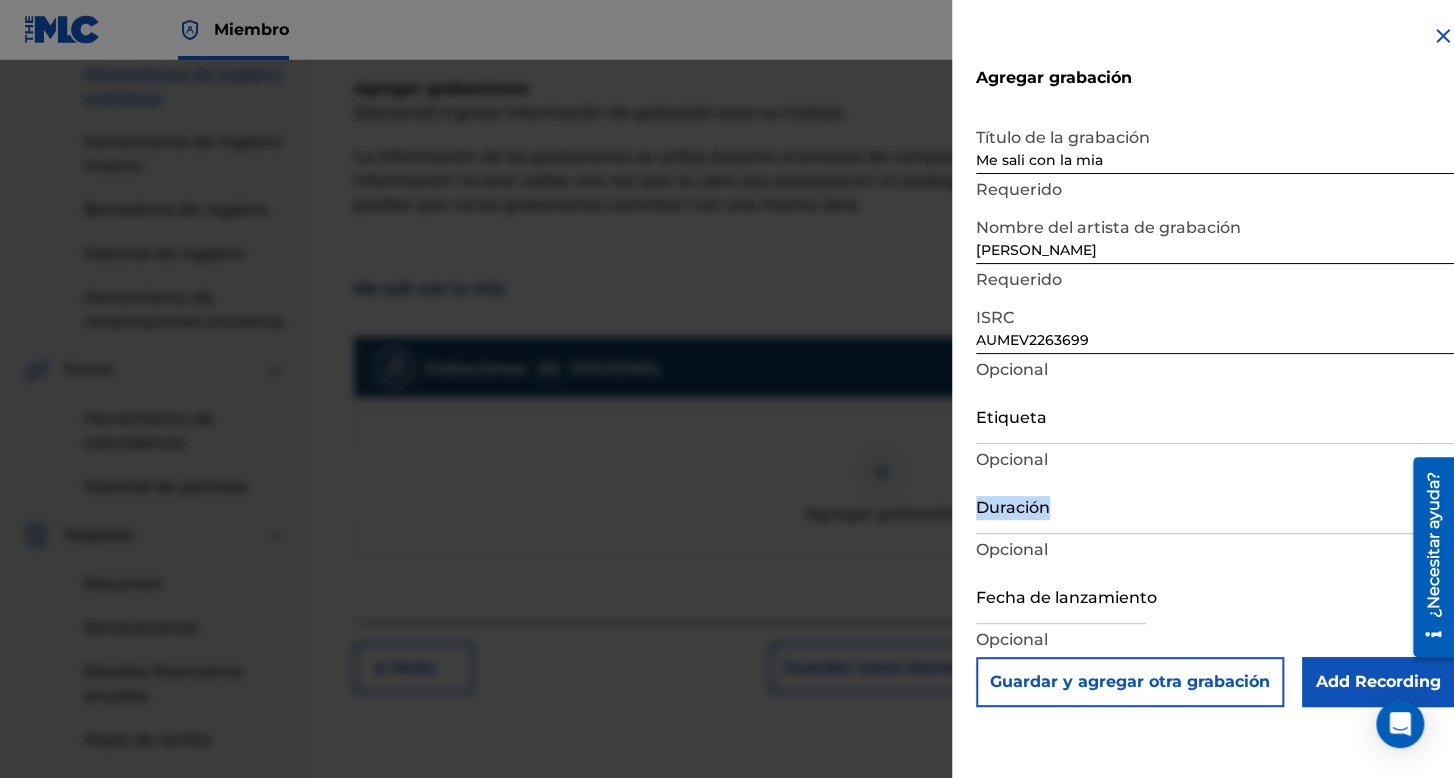 click on "Duración" at bounding box center [1215, 505] 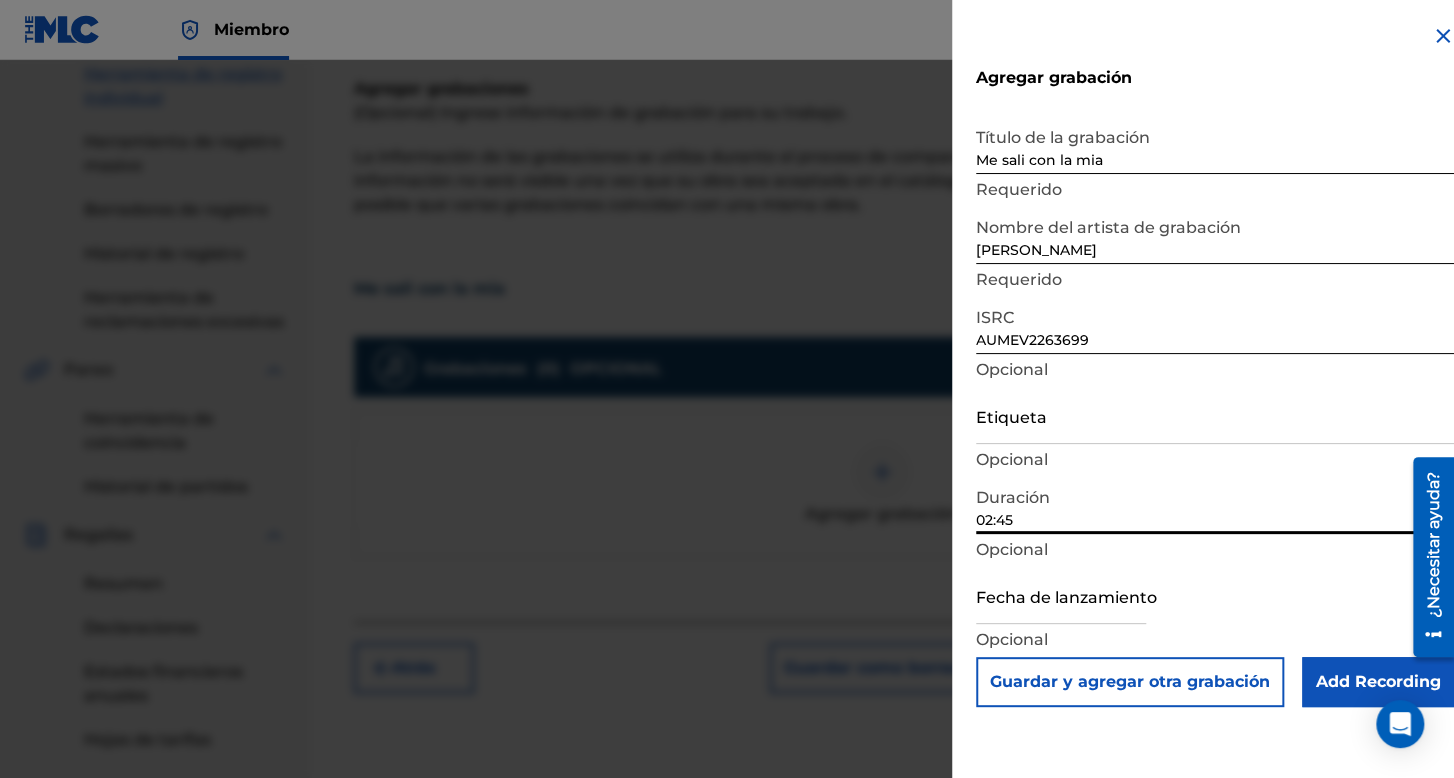 type on "02:45" 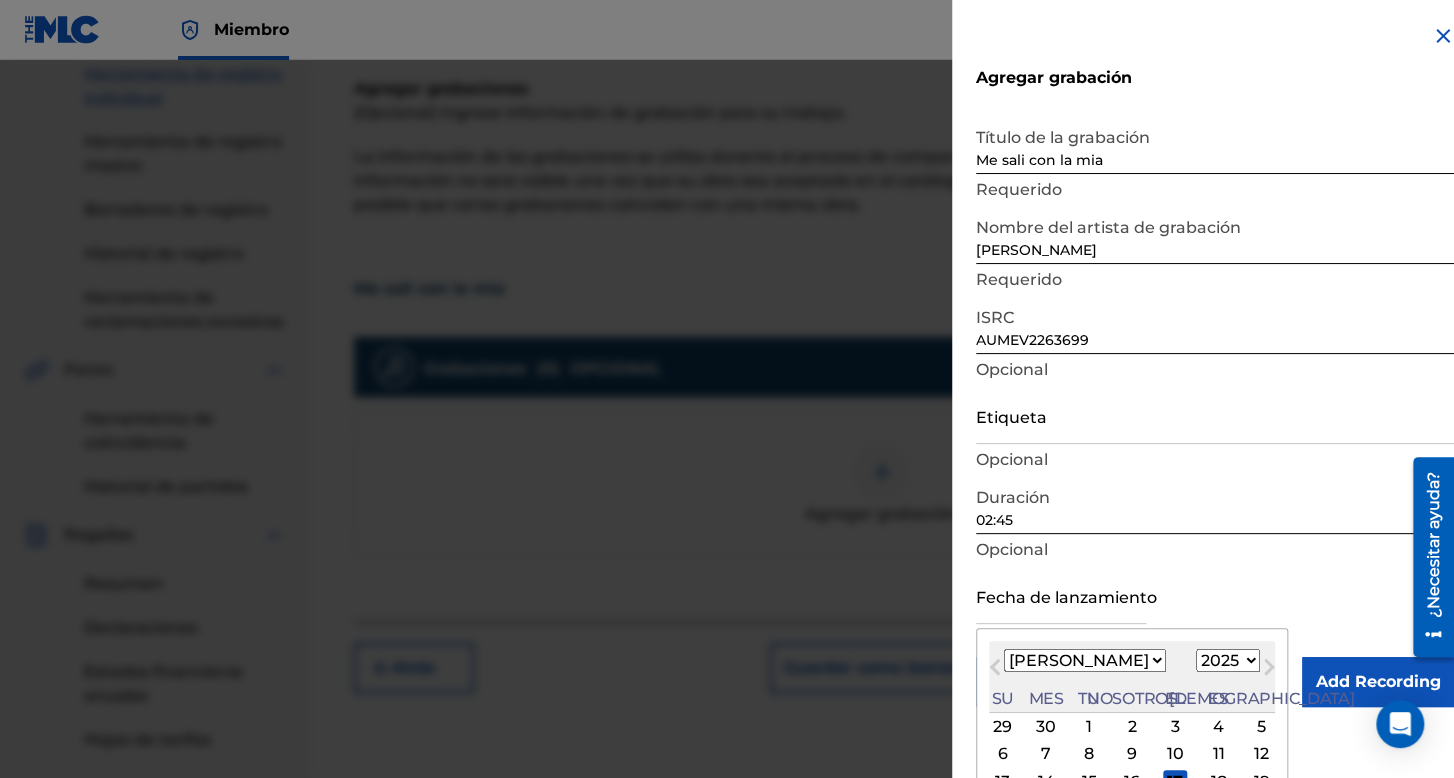 click on "Enero Febrero Marzo Abril Puede Junio [PERSON_NAME] Septiembre Octubre Noviembre Diciembre" at bounding box center (1085, 660) 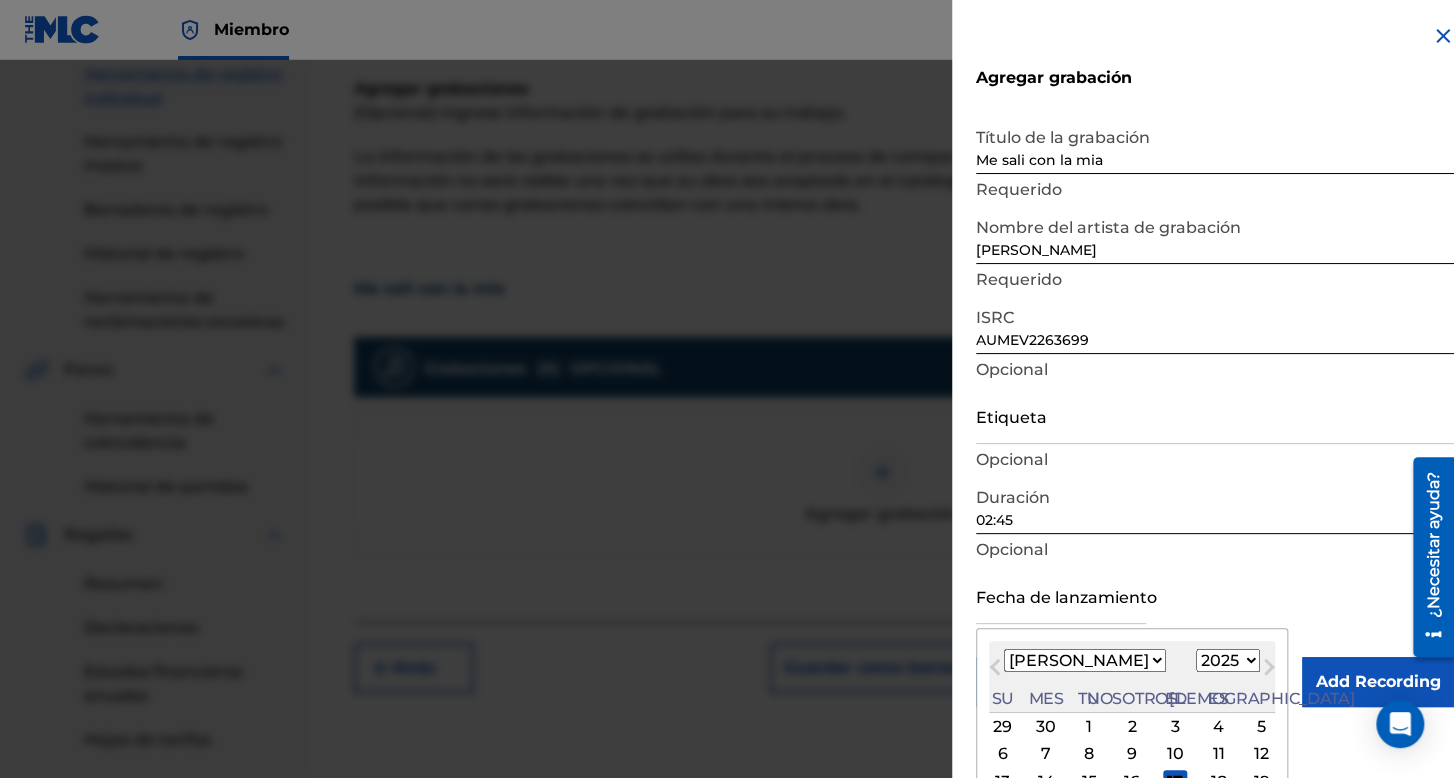 click on "1899 1900 1901 1902 1903 1904 1905 1906 1907 1908 1909 1910 1911 1912 1913 1914 1915 1916 1917 1918 1919 1920 1921 1922 1923 1924 1925 1926 1927 1928 1929 1930 1931 1932 1933 1934 1935 1936 1937 1938 1939 1940 1941 1942 1943 1944 1945 1946 1947 1948 1949 1950 1951 1952 1953 1954 1955 1956 1957 1958 1959 1960 1961 1962 1963 1964 1965 1966 1967 1968 1969 1970 1971 1972 1973 1974 1975 1976 1977 1978 1979 1980 1981 1982 1983 1984 1985 1986 1987 1988 1989 1990 1991 1992 1993 1994 1995 1996 1997 1998 1999 2000 2001 2002 2003 2004 2005 2006 2007 2008 2009 2010 2011 2012 2013 2014 2015 2016 2017 2018 2019 2020 2021 2022 2023 2024 2025 2026 2027 2028 2029 2030 2031 2032 2033 2034 2035 2036 2037 2038 2039 2040 2041 2042 2043 2044 2045 2046 2047 2048 2049 2050 2051 2052 2053 2054 2055 2056 2057 2058 2059 2060 2061 2062 2063 2064 2065 2066 2067 2068 2069 2070 2071 2072 2073 2074 2075 2076 2077 2078 2079 2080 2081 2082 2083 2084 2085 2086 2087 2088 2089 2090 2091 2092 2093 2094 2095 2096 2097 2098 2099 2100" at bounding box center [1228, 660] 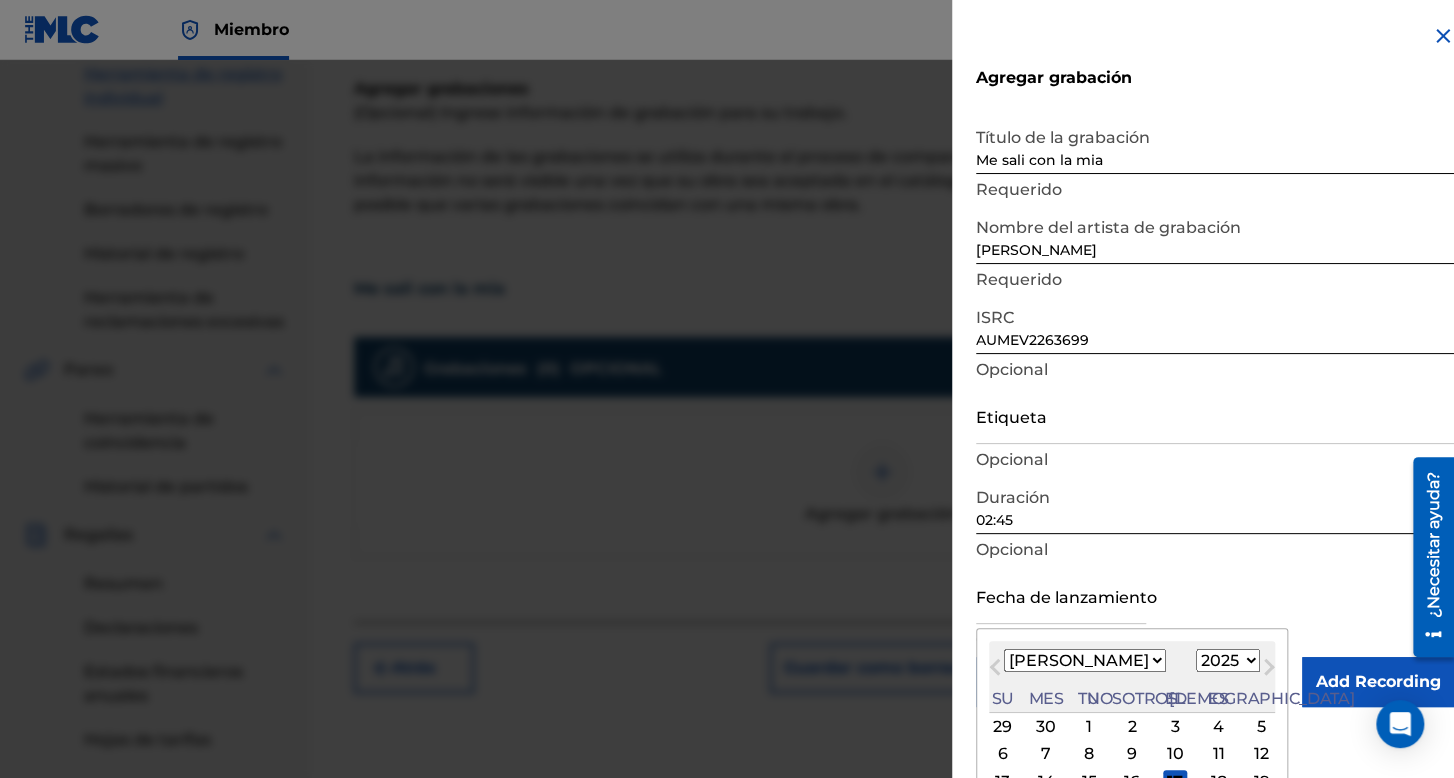 select on "2022" 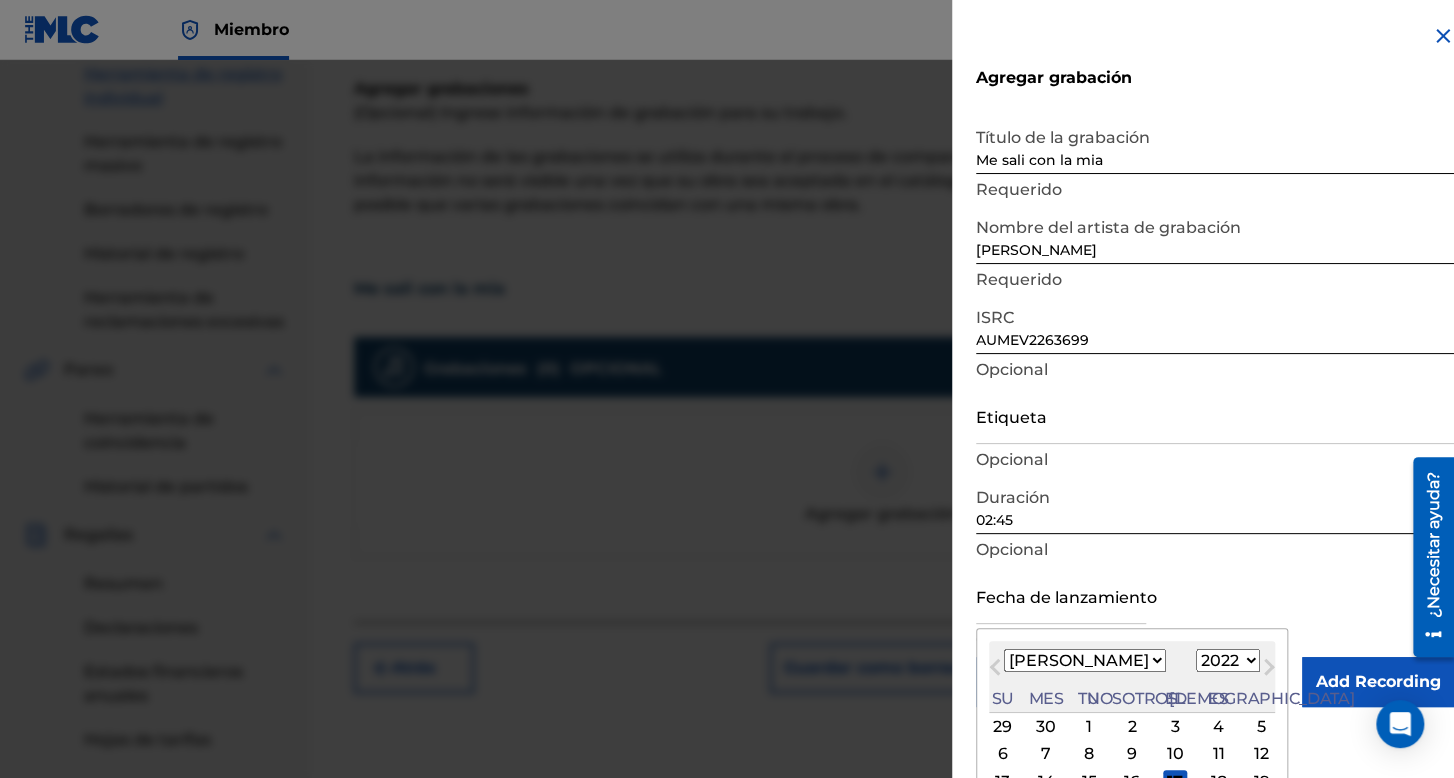 click on "1899 1900 1901 1902 1903 1904 1905 1906 1907 1908 1909 1910 1911 1912 1913 1914 1915 1916 1917 1918 1919 1920 1921 1922 1923 1924 1925 1926 1927 1928 1929 1930 1931 1932 1933 1934 1935 1936 1937 1938 1939 1940 1941 1942 1943 1944 1945 1946 1947 1948 1949 1950 1951 1952 1953 1954 1955 1956 1957 1958 1959 1960 1961 1962 1963 1964 1965 1966 1967 1968 1969 1970 1971 1972 1973 1974 1975 1976 1977 1978 1979 1980 1981 1982 1983 1984 1985 1986 1987 1988 1989 1990 1991 1992 1993 1994 1995 1996 1997 1998 1999 2000 2001 2002 2003 2004 2005 2006 2007 2008 2009 2010 2011 2012 2013 2014 2015 2016 2017 2018 2019 2020 2021 2022 2023 2024 2025 2026 2027 2028 2029 2030 2031 2032 2033 2034 2035 2036 2037 2038 2039 2040 2041 2042 2043 2044 2045 2046 2047 2048 2049 2050 2051 2052 2053 2054 2055 2056 2057 2058 2059 2060 2061 2062 2063 2064 2065 2066 2067 2068 2069 2070 2071 2072 2073 2074 2075 2076 2077 2078 2079 2080 2081 2082 2083 2084 2085 2086 2087 2088 2089 2090 2091 2092 2093 2094 2095 2096 2097 2098 2099 2100" at bounding box center [1228, 660] 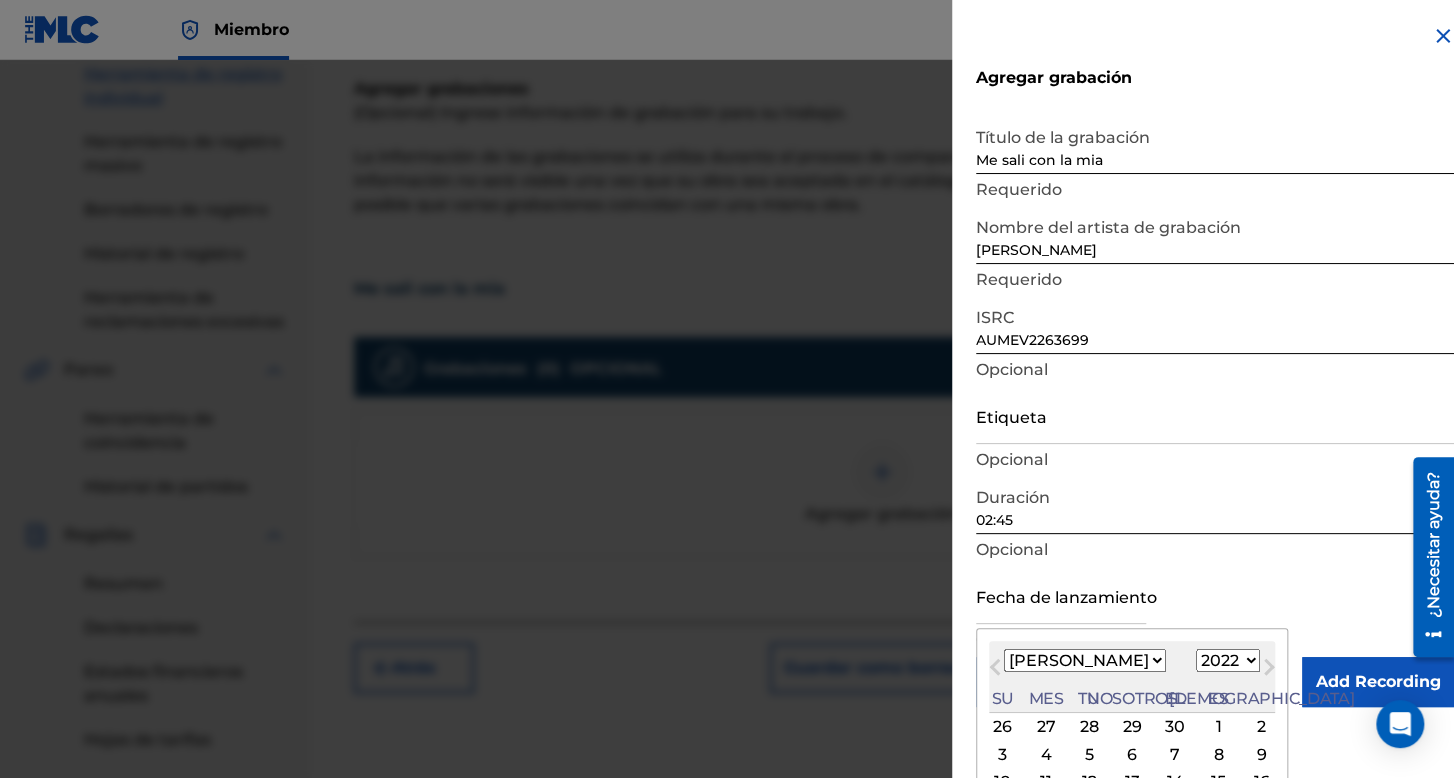 scroll, scrollTop: 100, scrollLeft: 0, axis: vertical 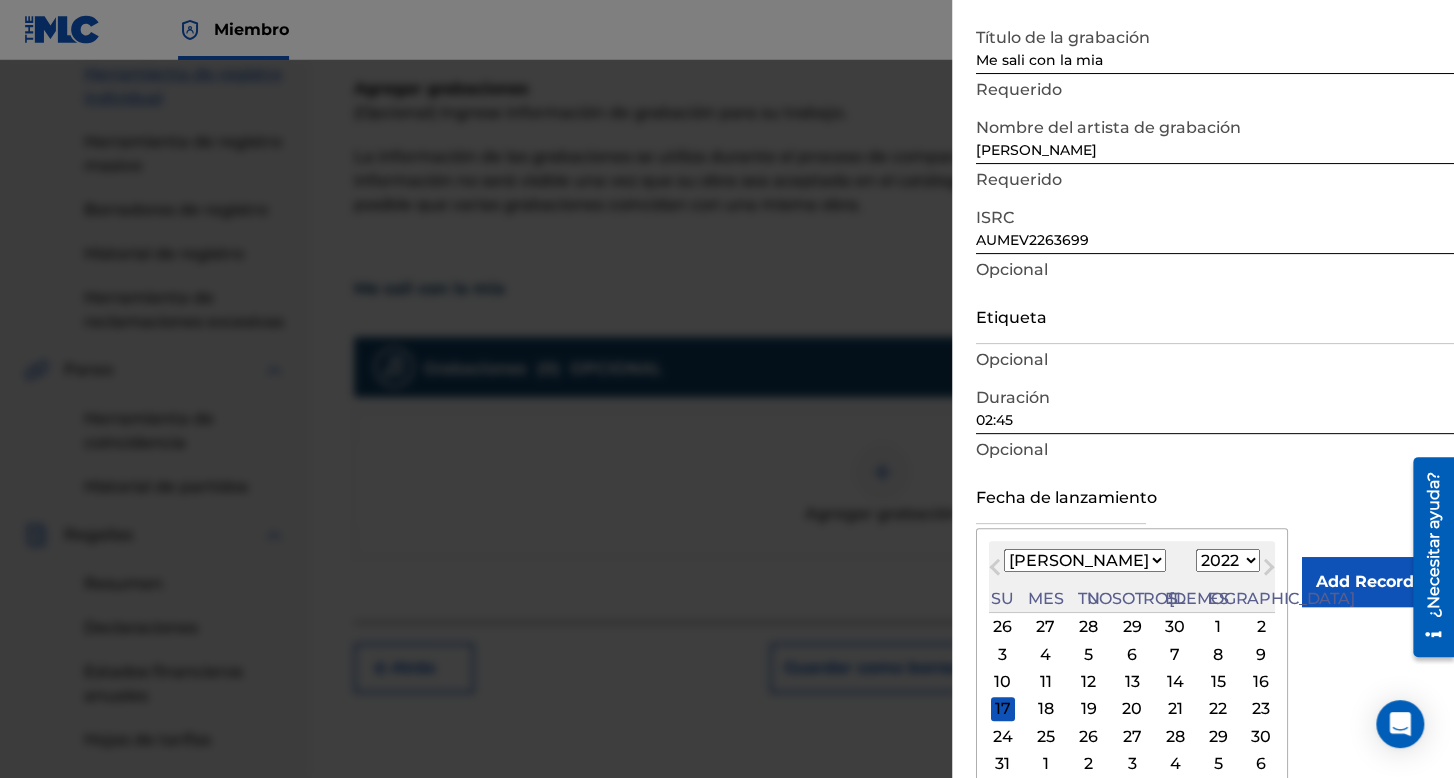click on "15" at bounding box center [1218, 682] 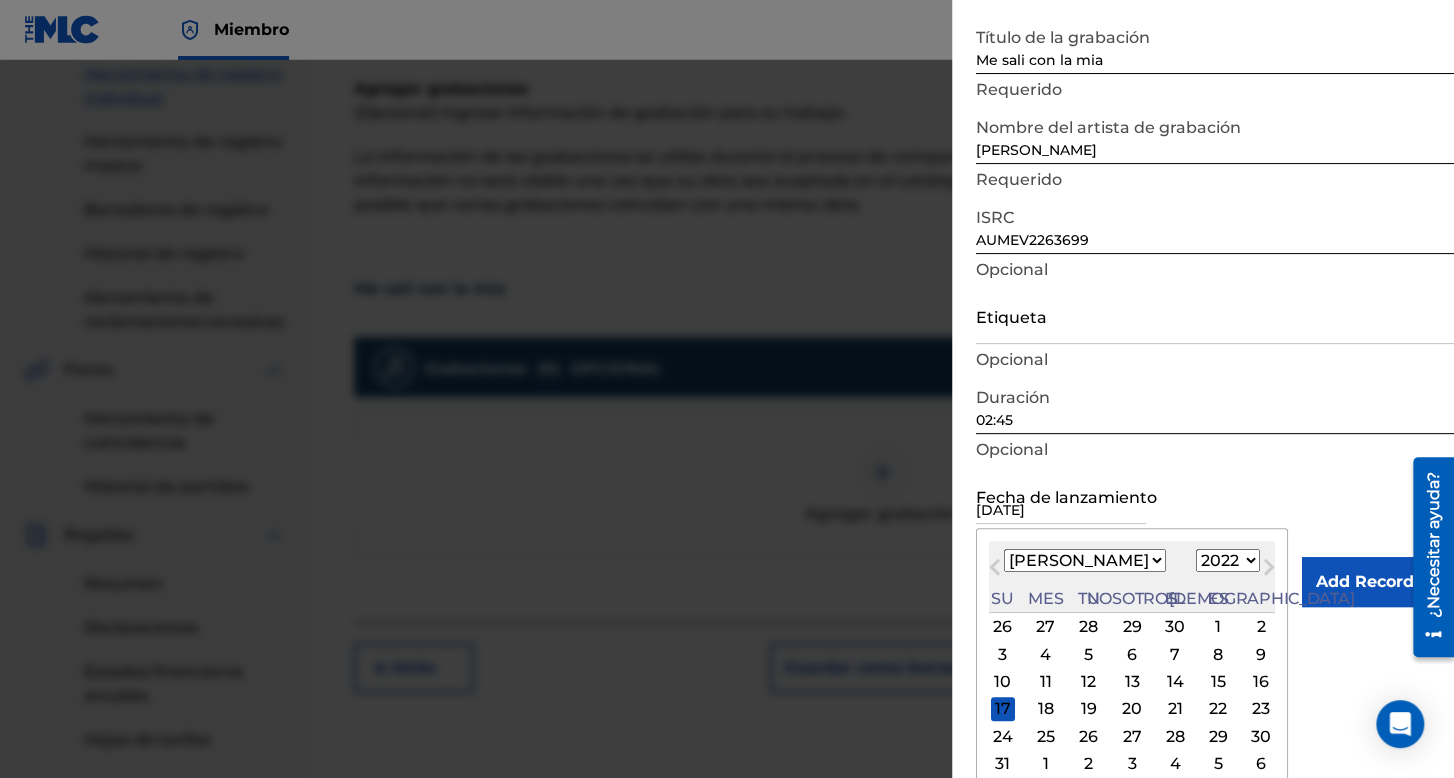scroll, scrollTop: 0, scrollLeft: 0, axis: both 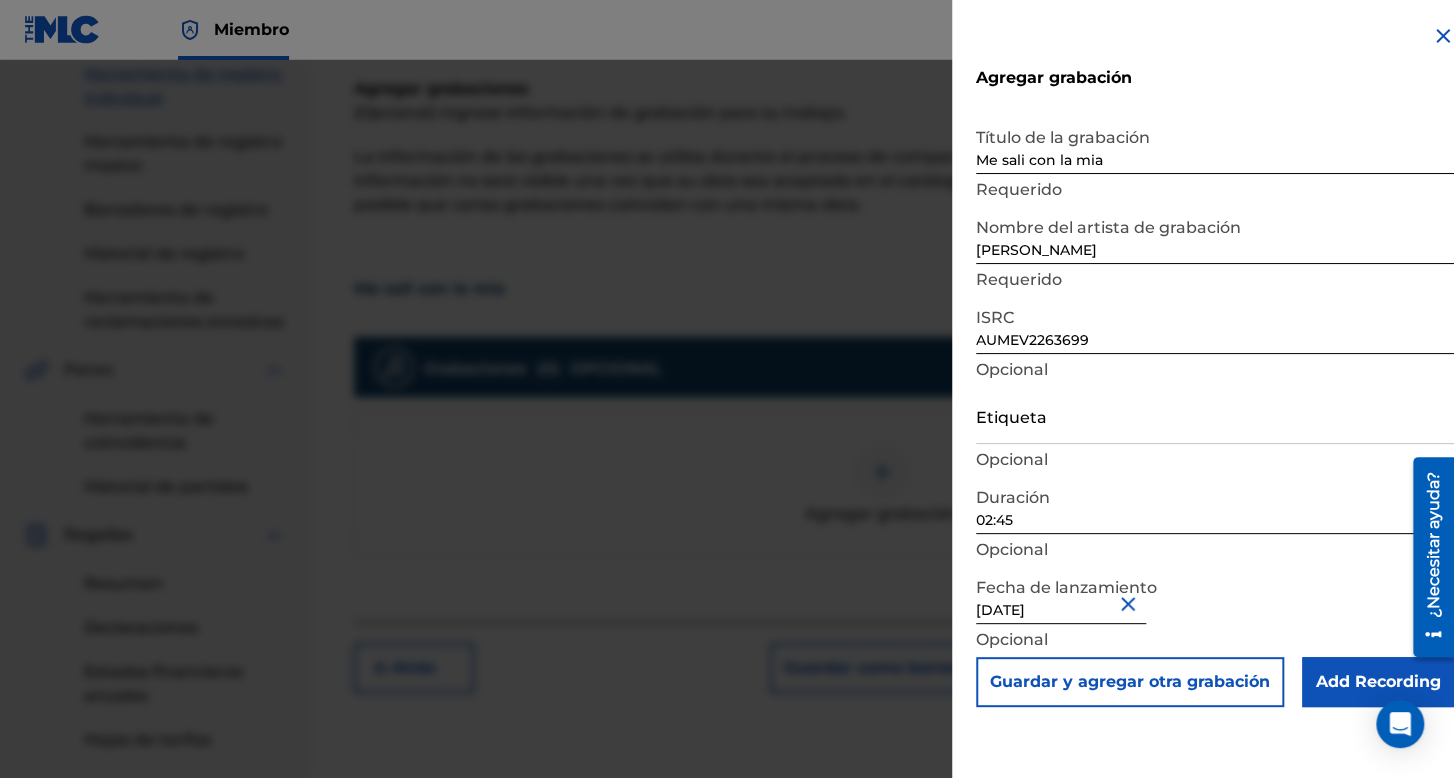 click on "Add Recording" at bounding box center (1378, 682) 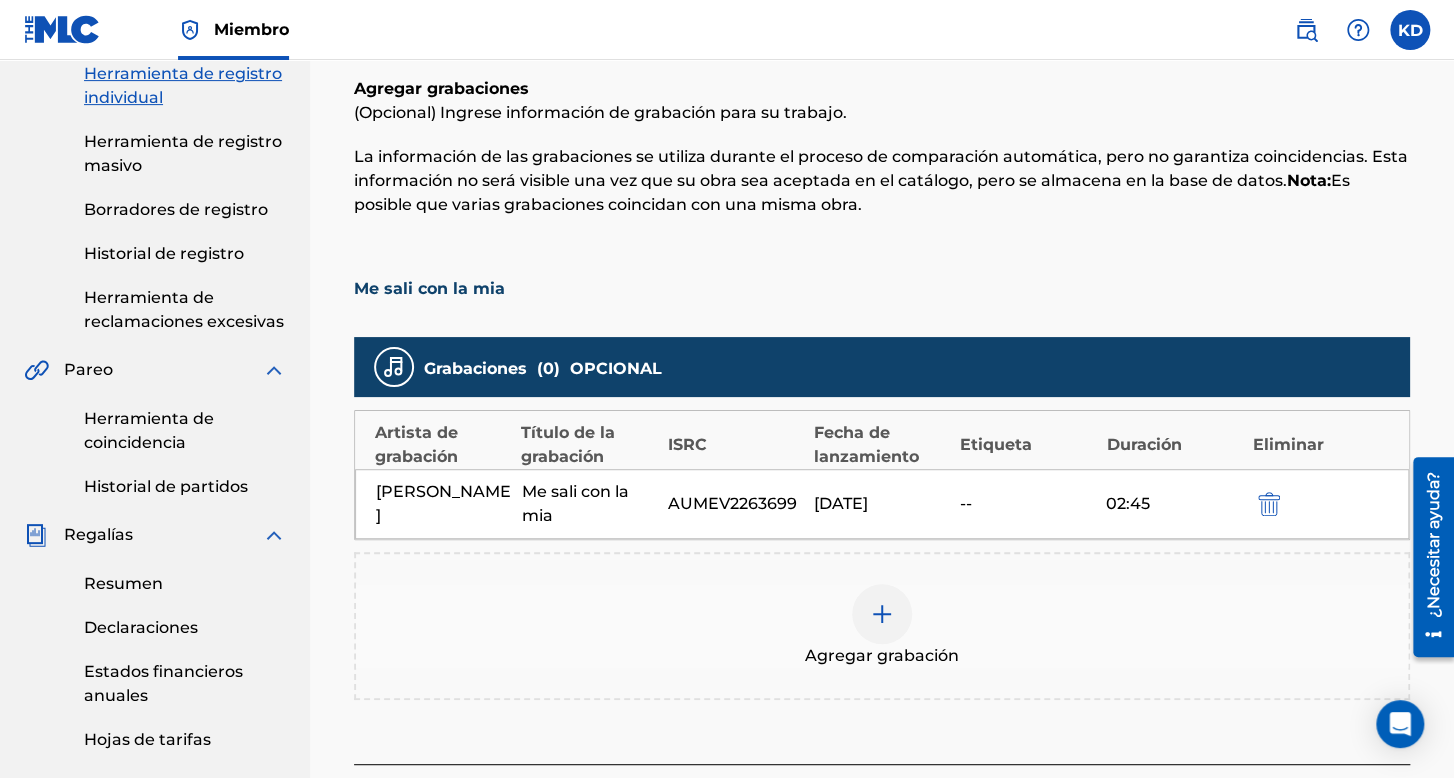 scroll, scrollTop: 490, scrollLeft: 0, axis: vertical 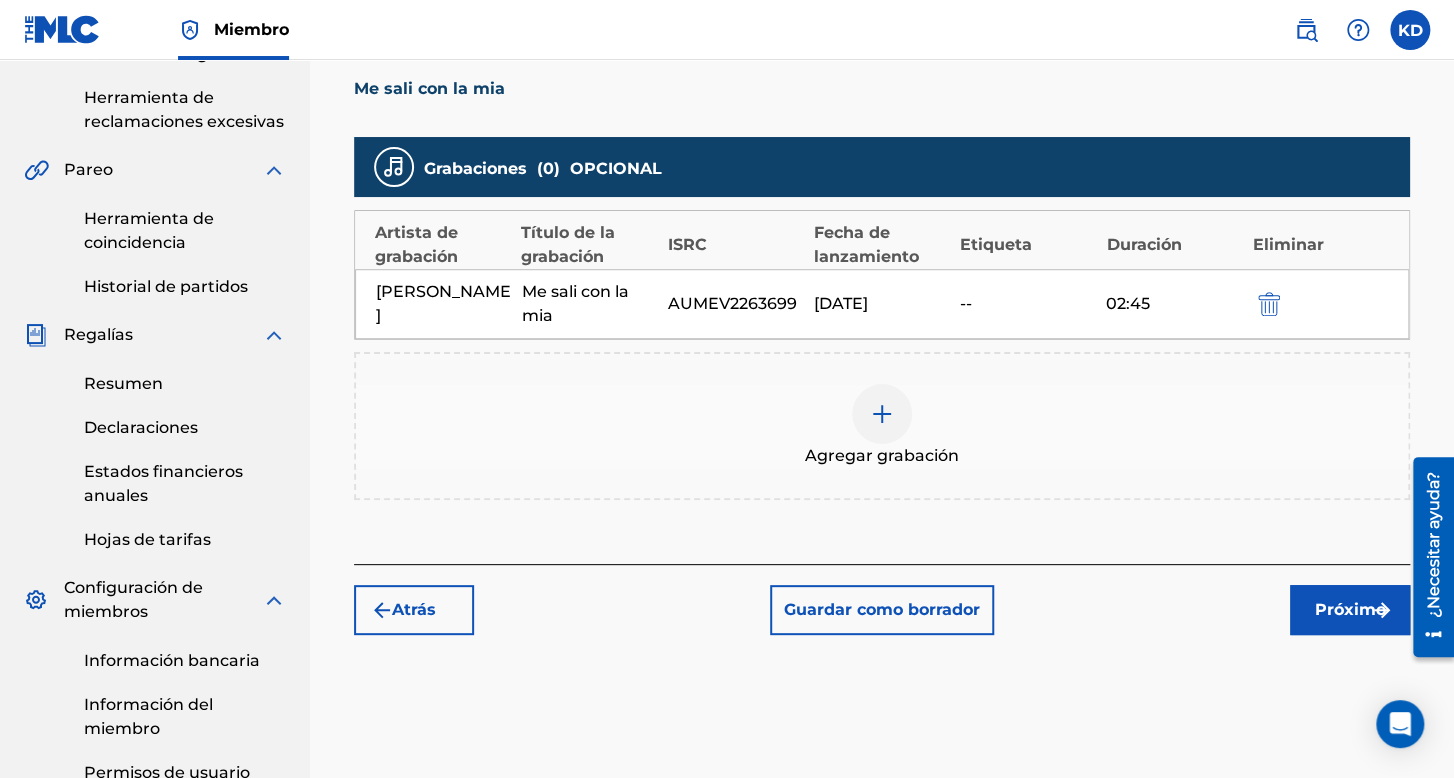click on "Próximo" at bounding box center (1350, 610) 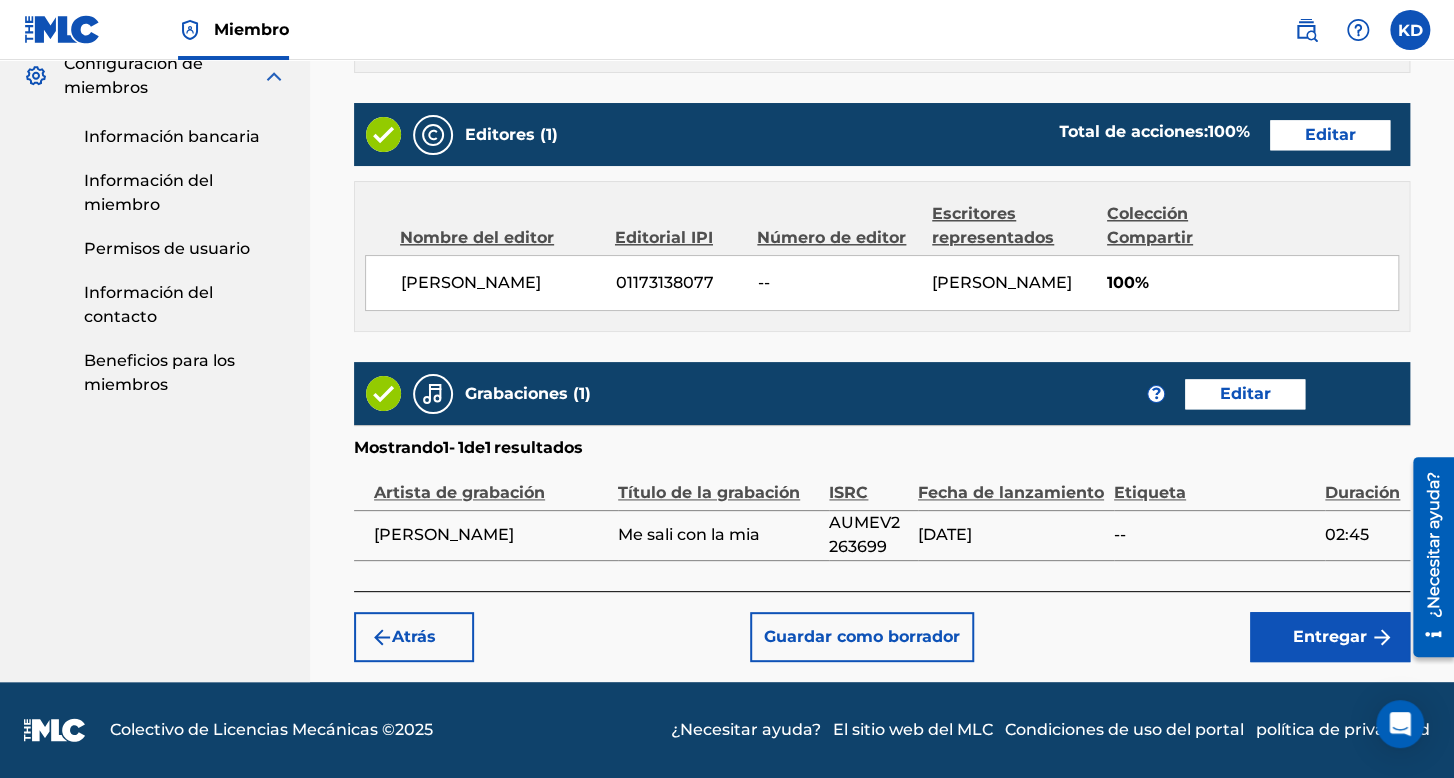 scroll, scrollTop: 1036, scrollLeft: 0, axis: vertical 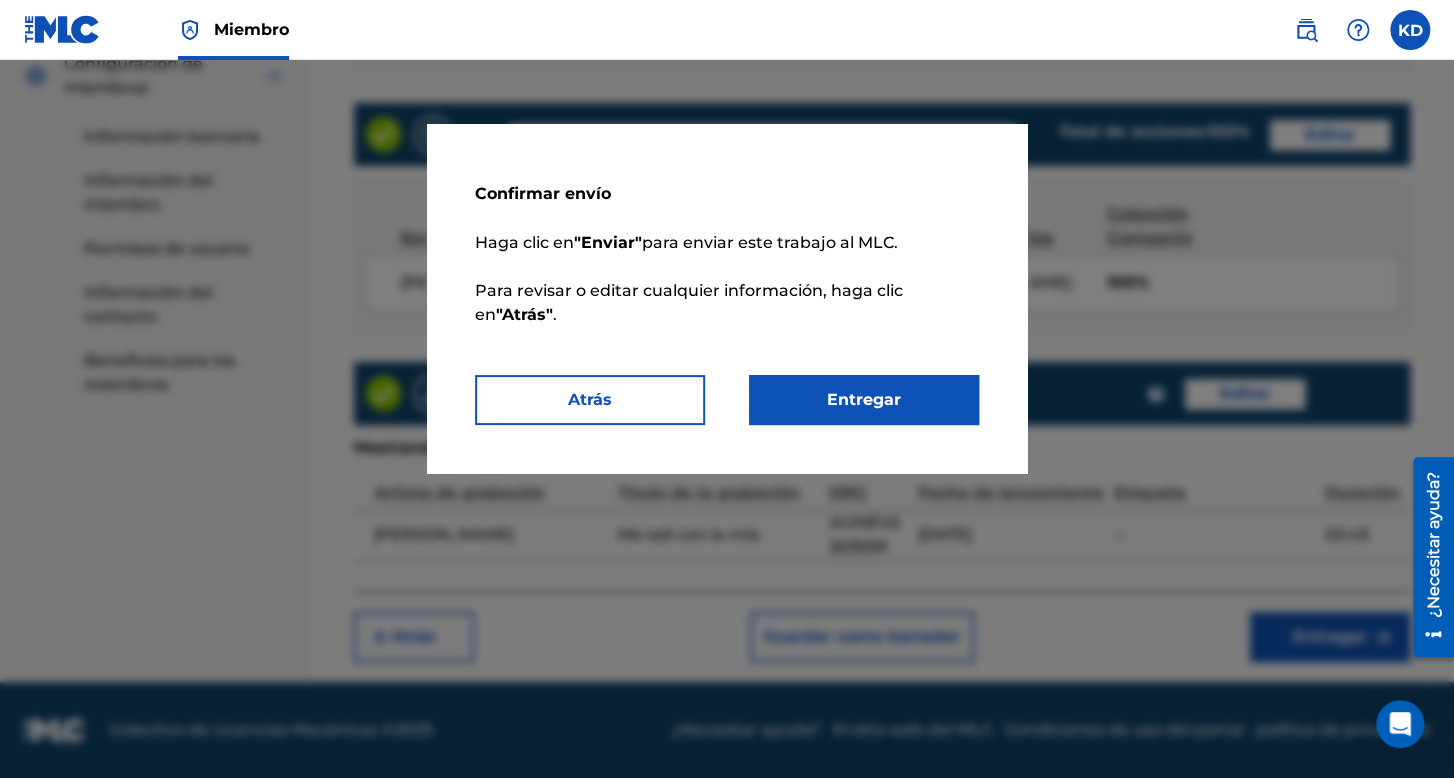 click on "Entregar" at bounding box center (864, 400) 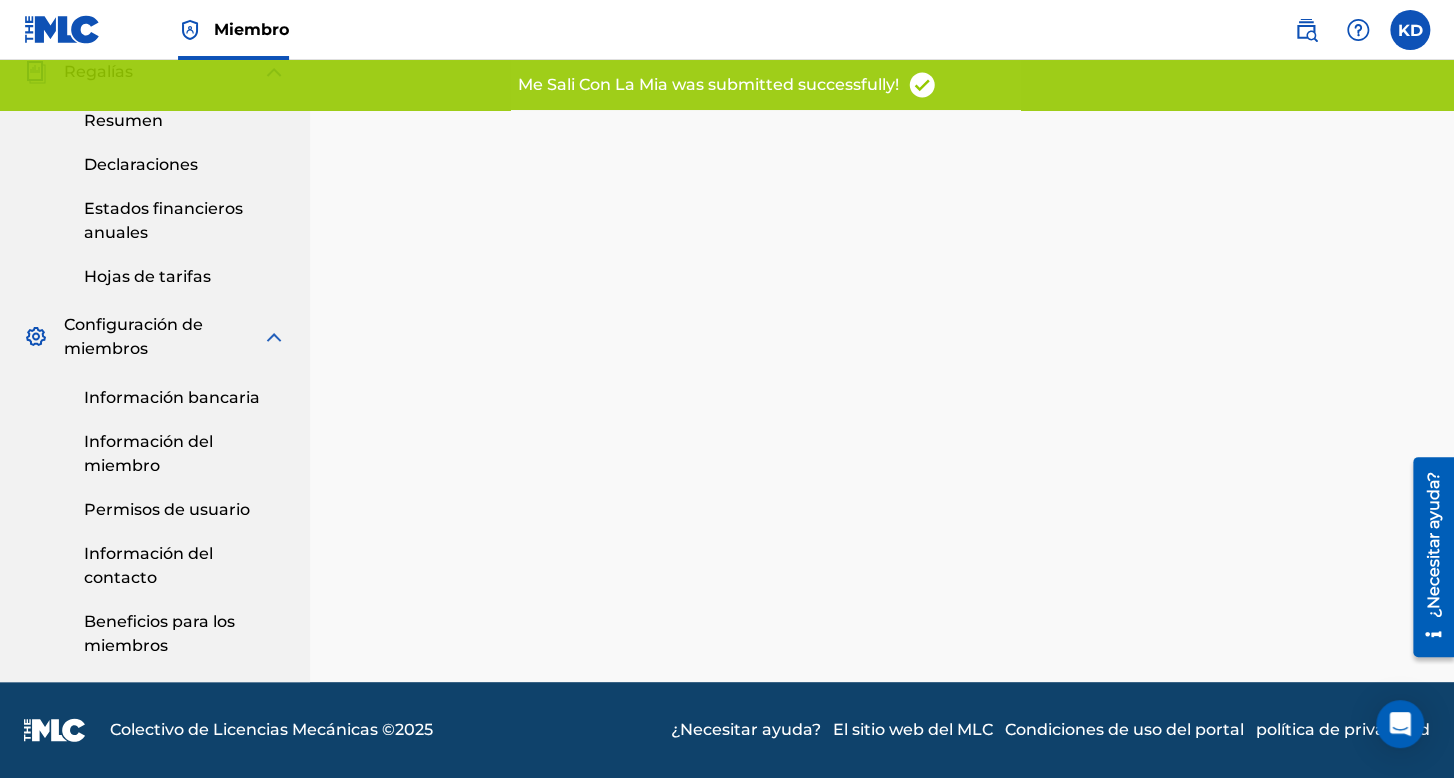 scroll, scrollTop: 0, scrollLeft: 0, axis: both 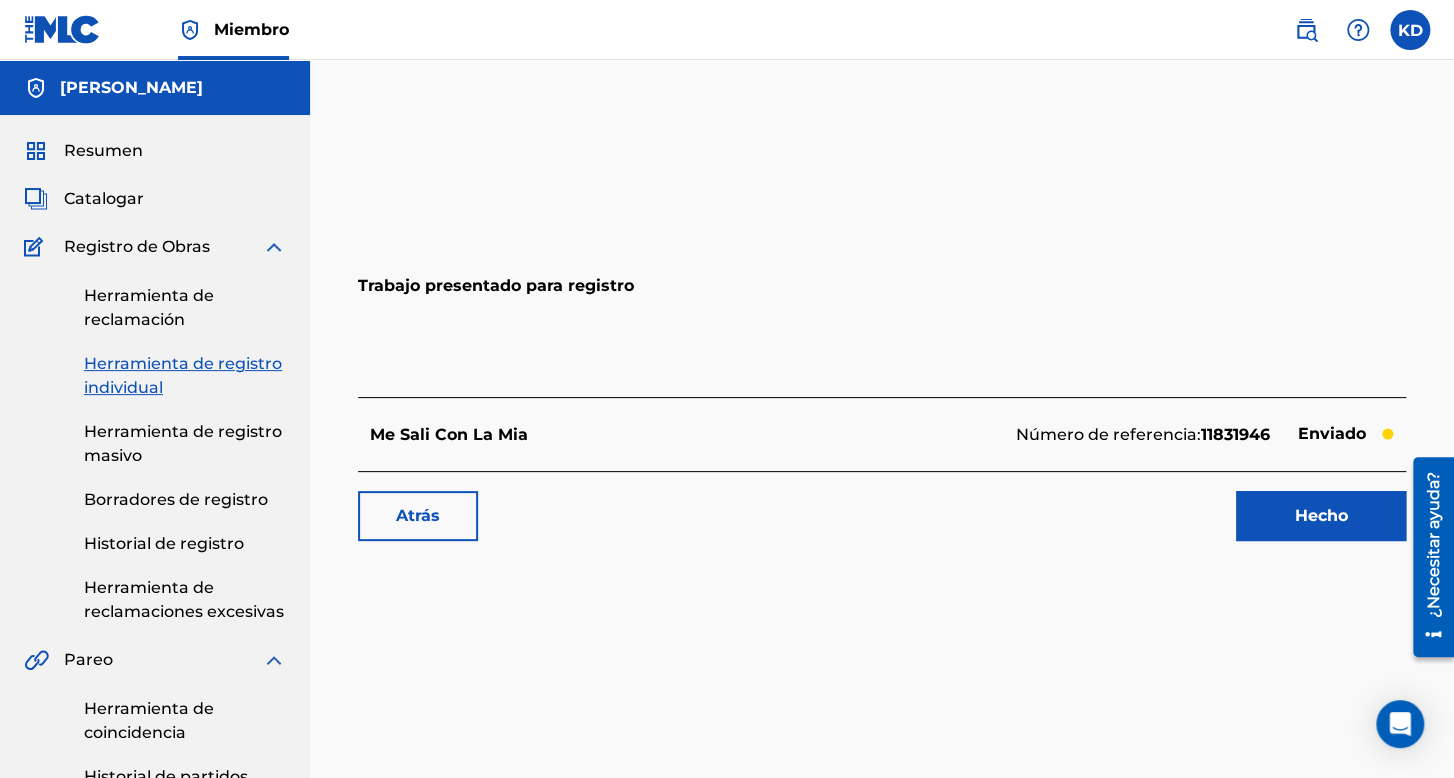 click on "Herramienta de registro individual" at bounding box center [183, 375] 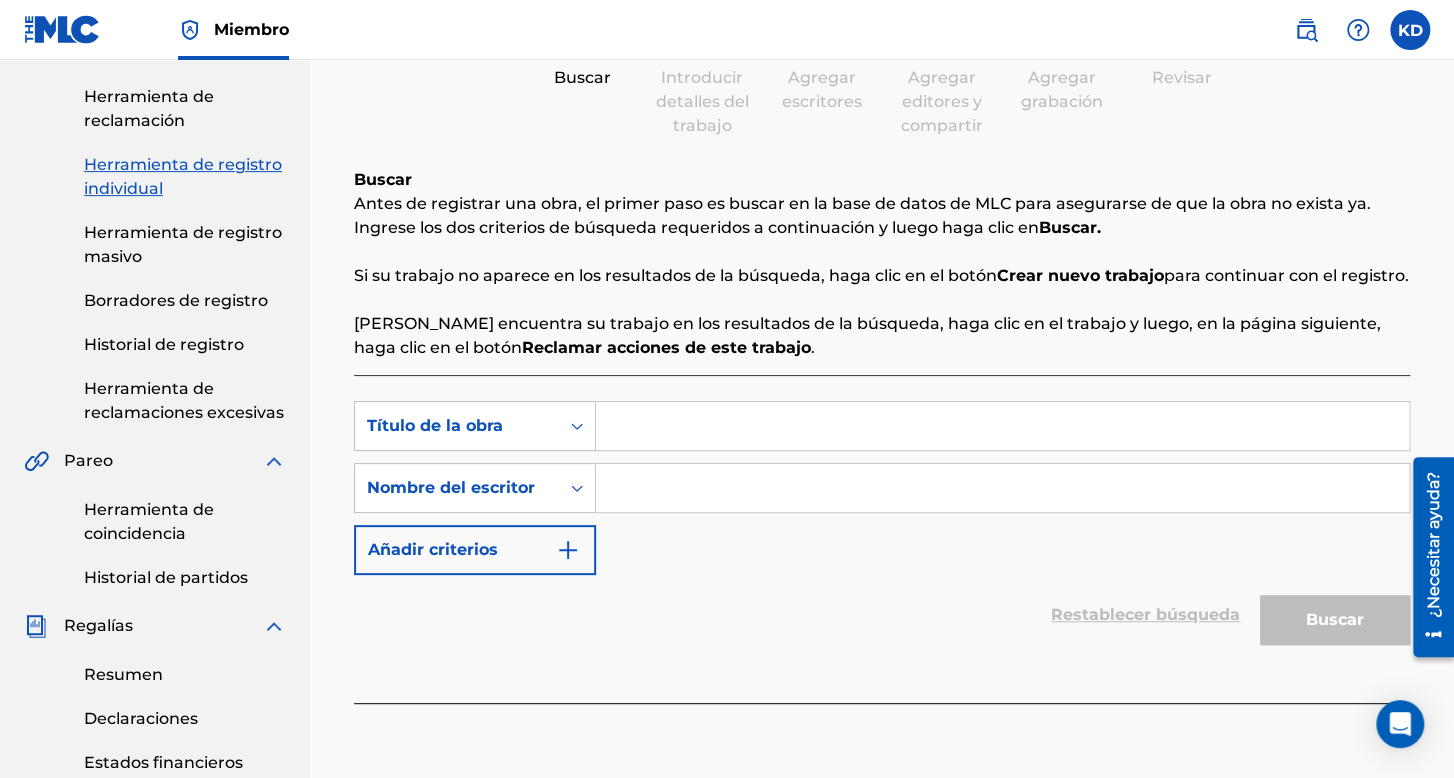 scroll, scrollTop: 200, scrollLeft: 0, axis: vertical 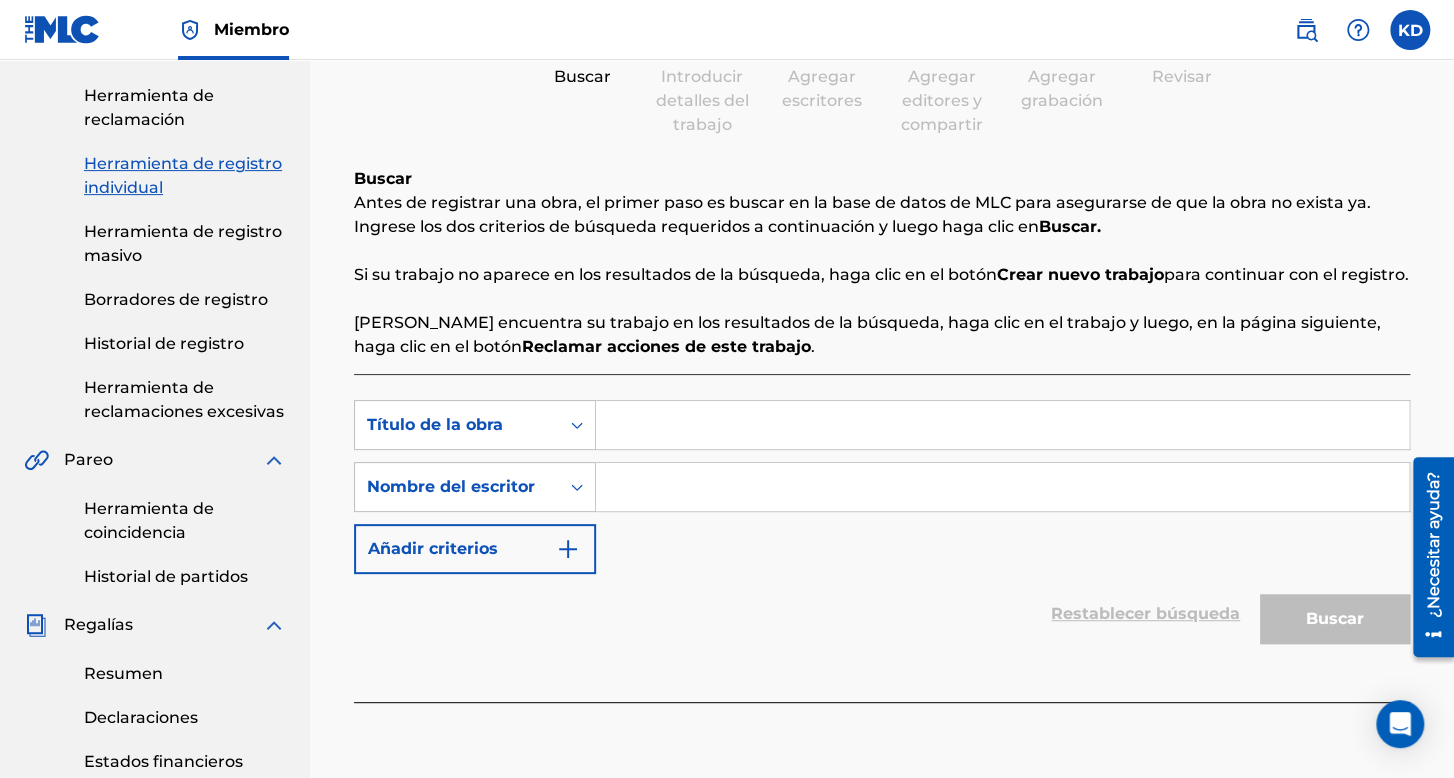click at bounding box center (1002, 425) 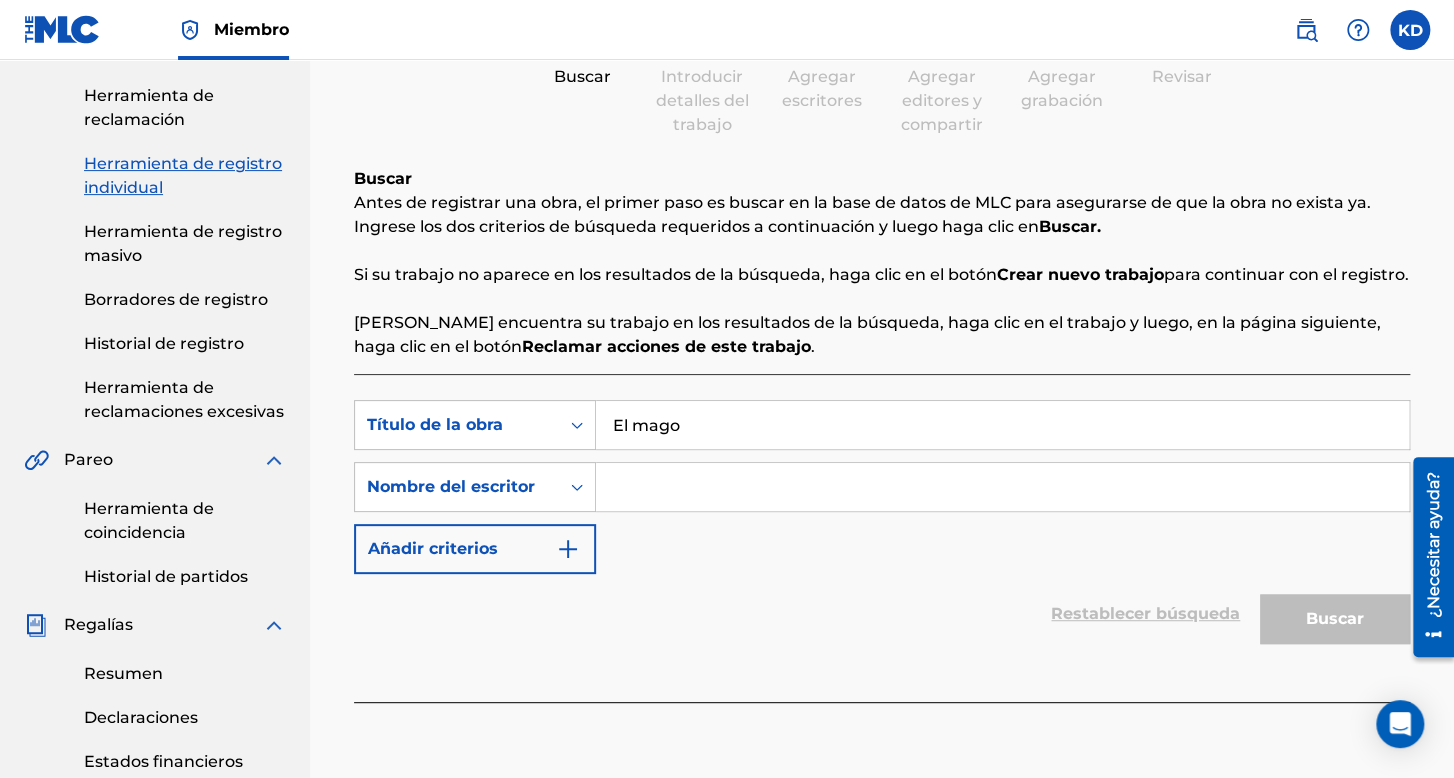 type on "El mago" 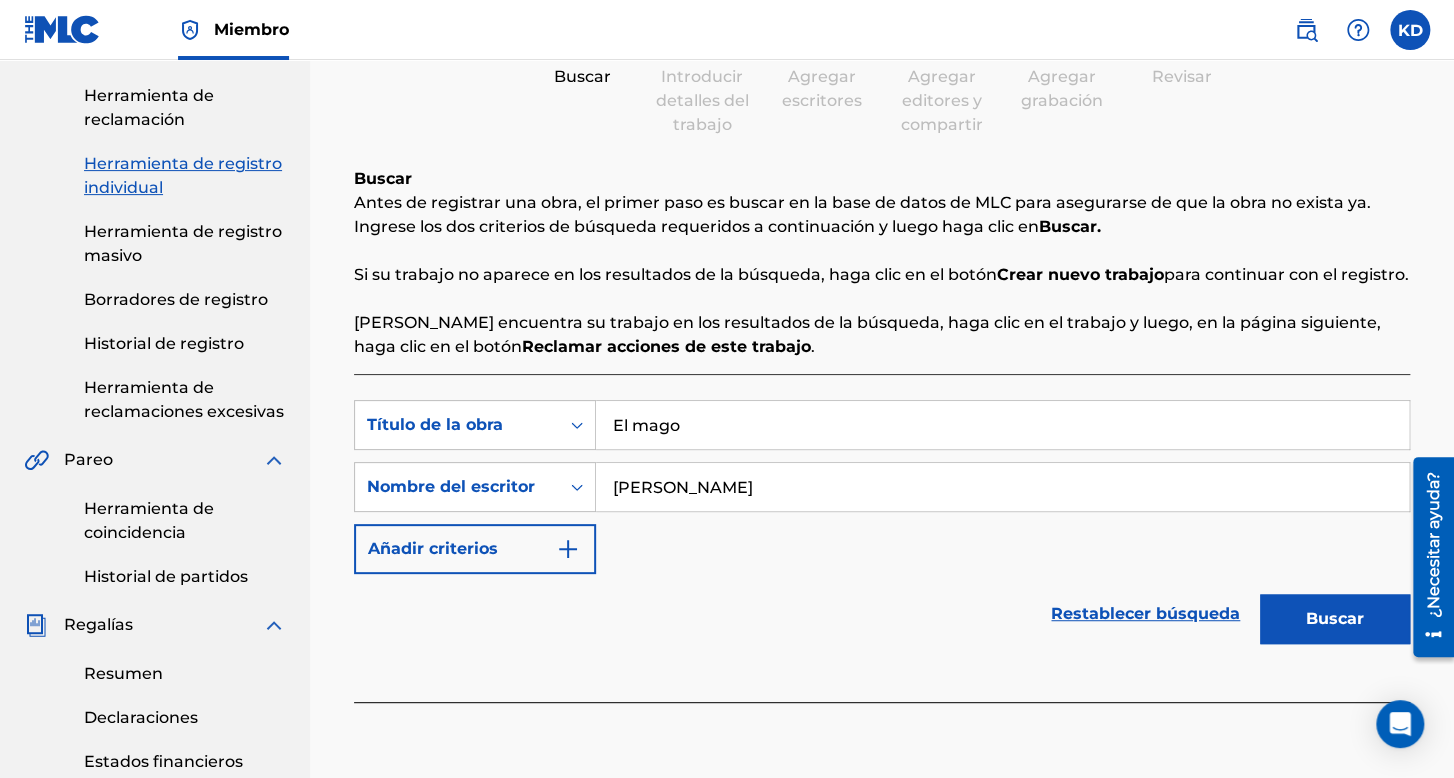 type on "[PERSON_NAME]" 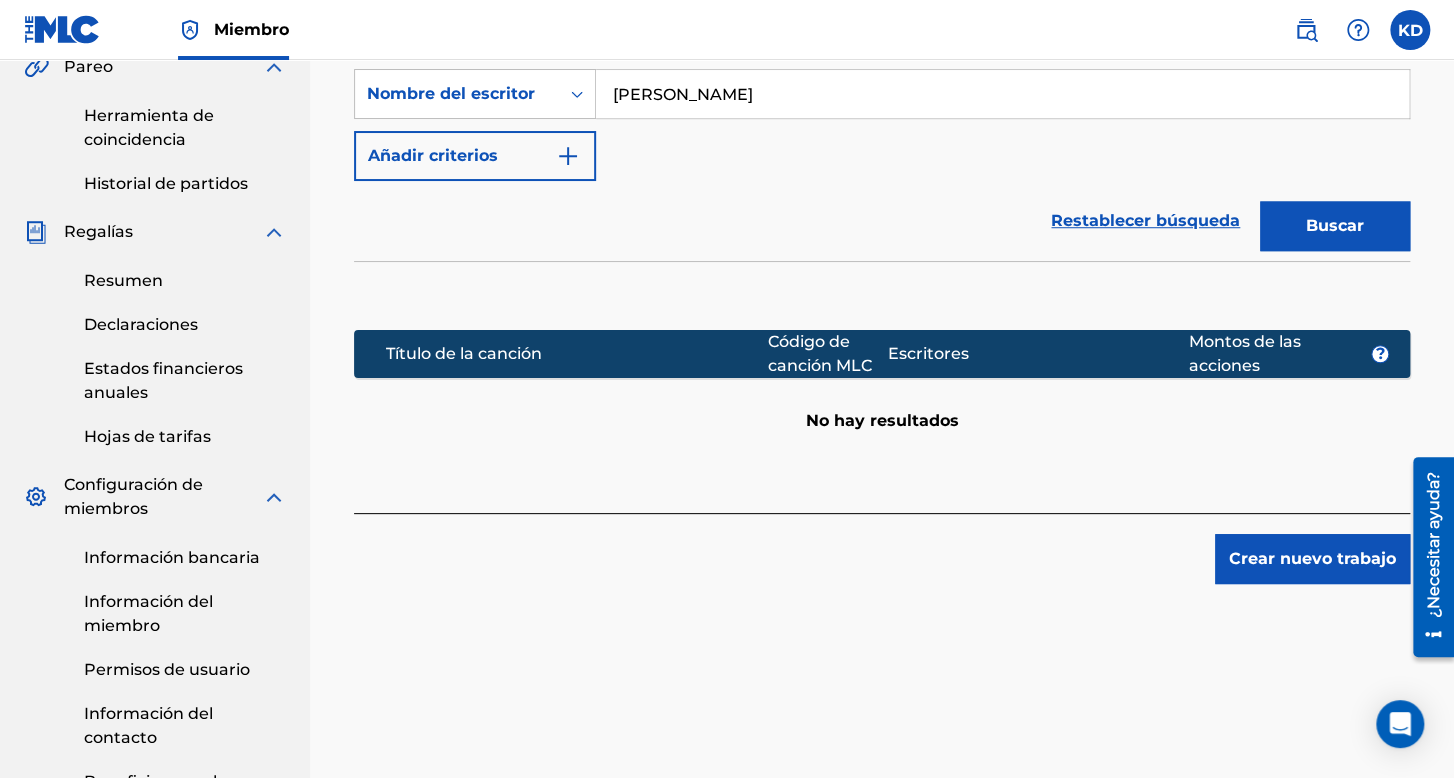 scroll, scrollTop: 600, scrollLeft: 0, axis: vertical 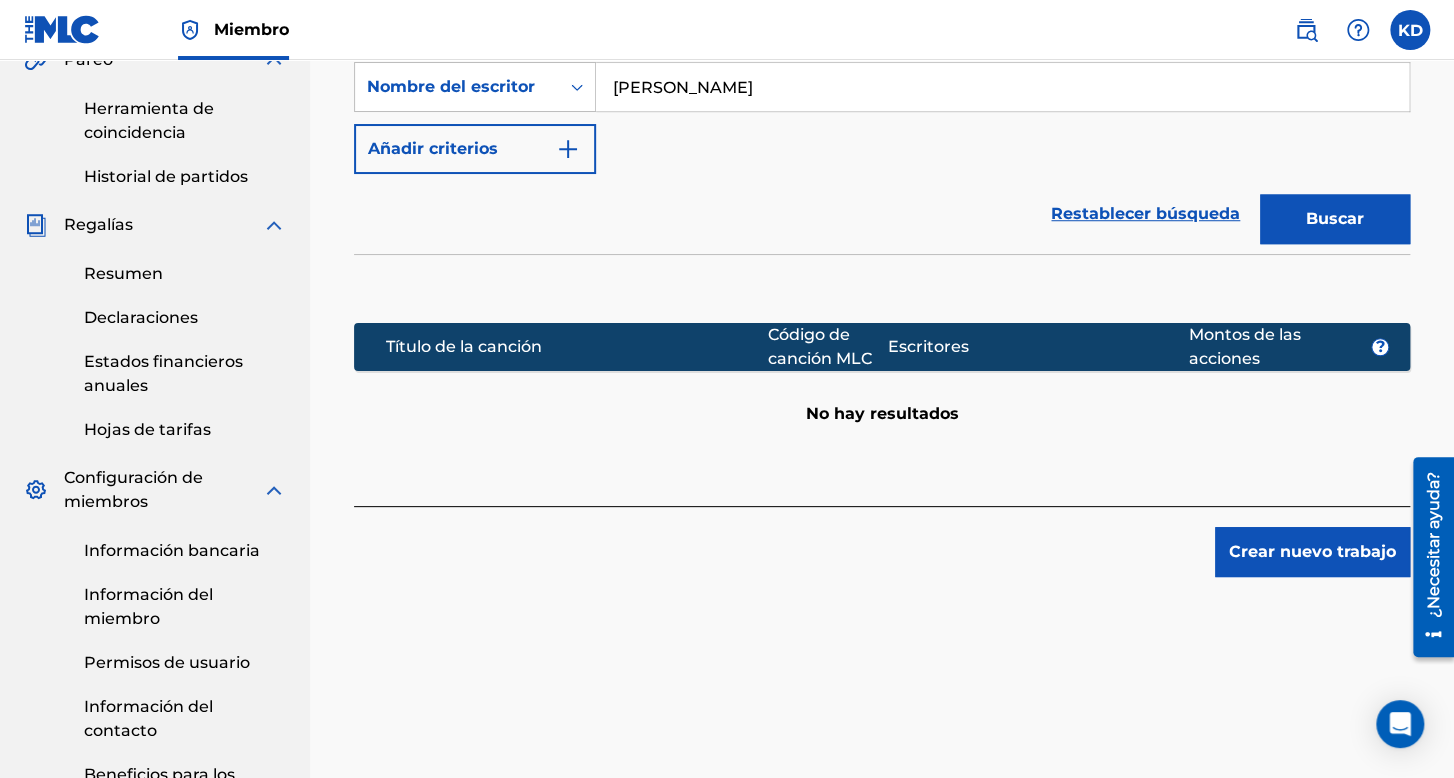 click on "Crear nuevo trabajo" at bounding box center (1312, 552) 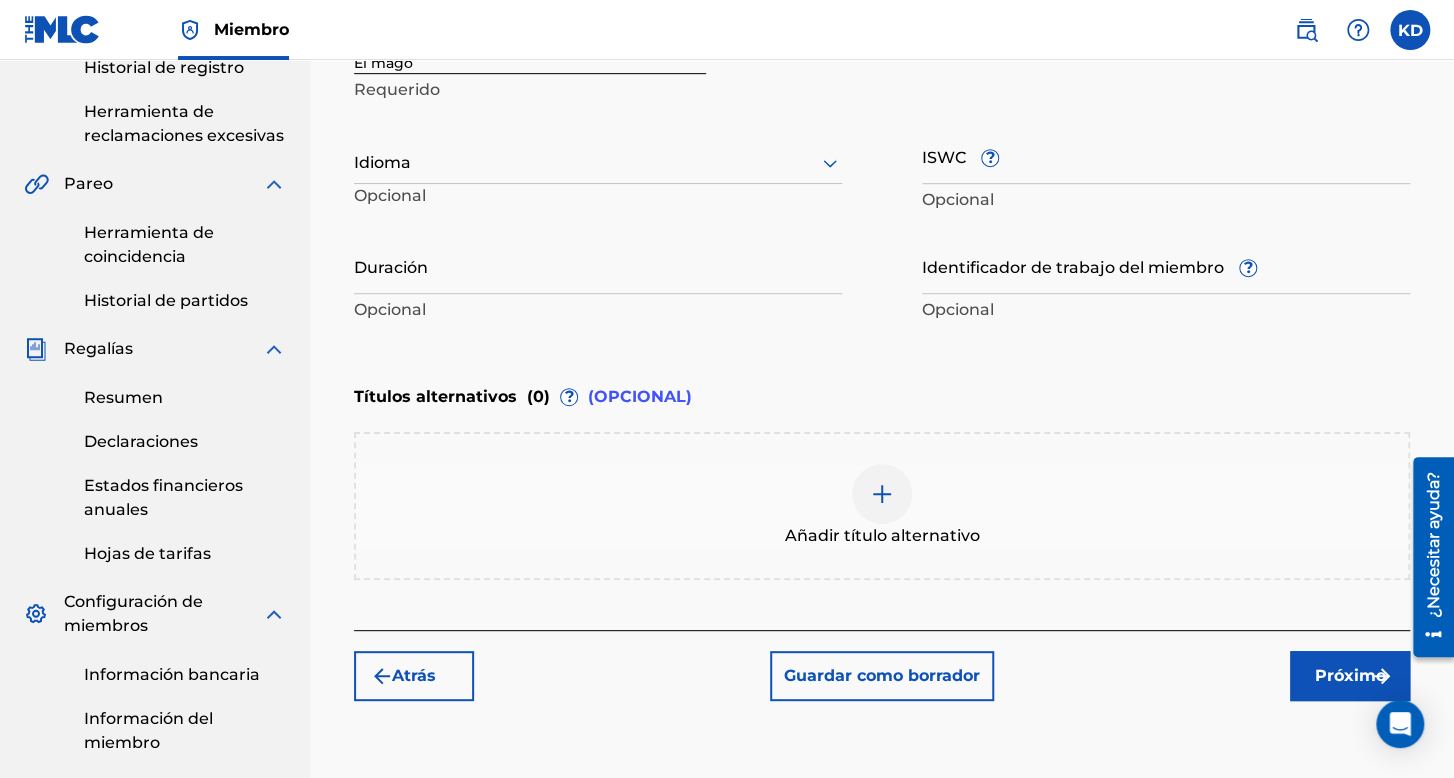 scroll, scrollTop: 400, scrollLeft: 0, axis: vertical 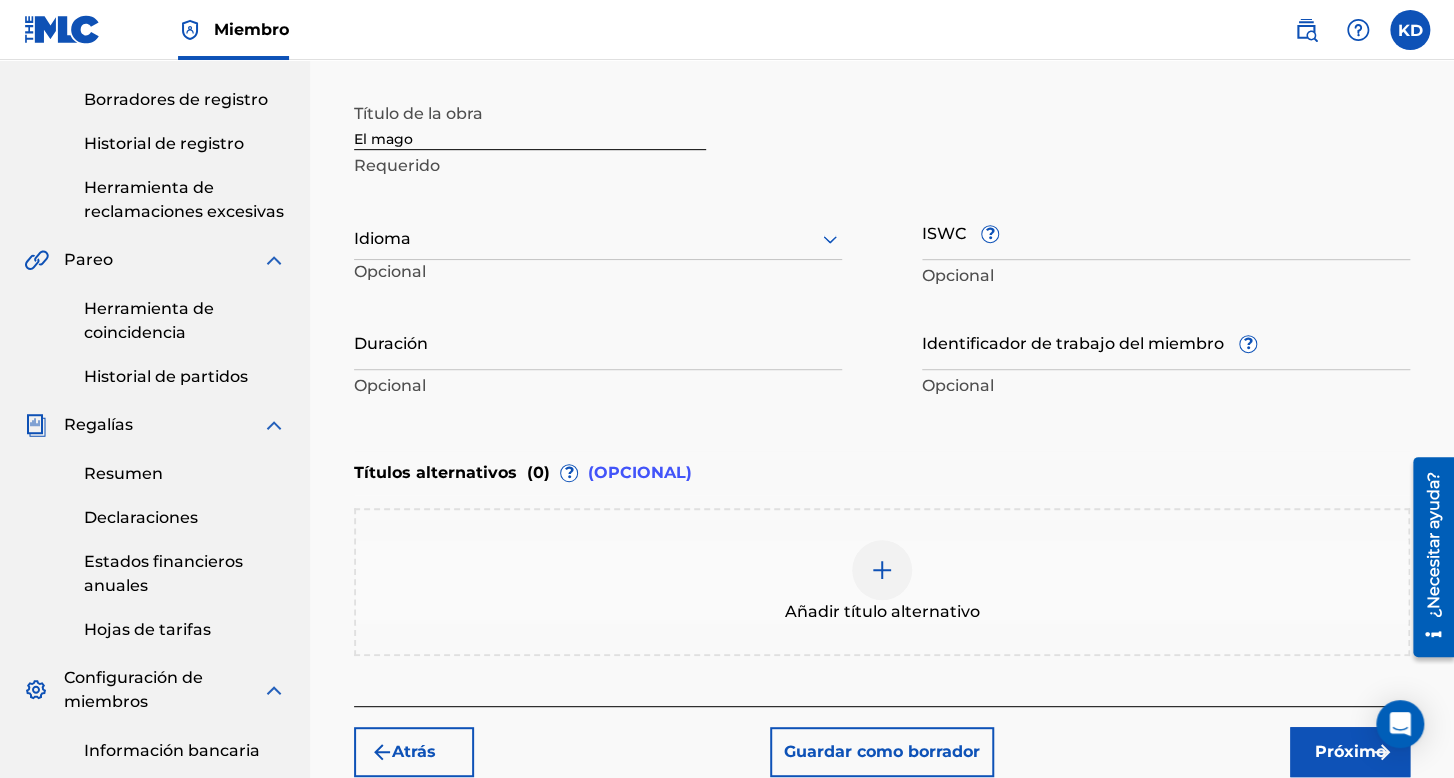click on "Idioma" at bounding box center [598, 239] 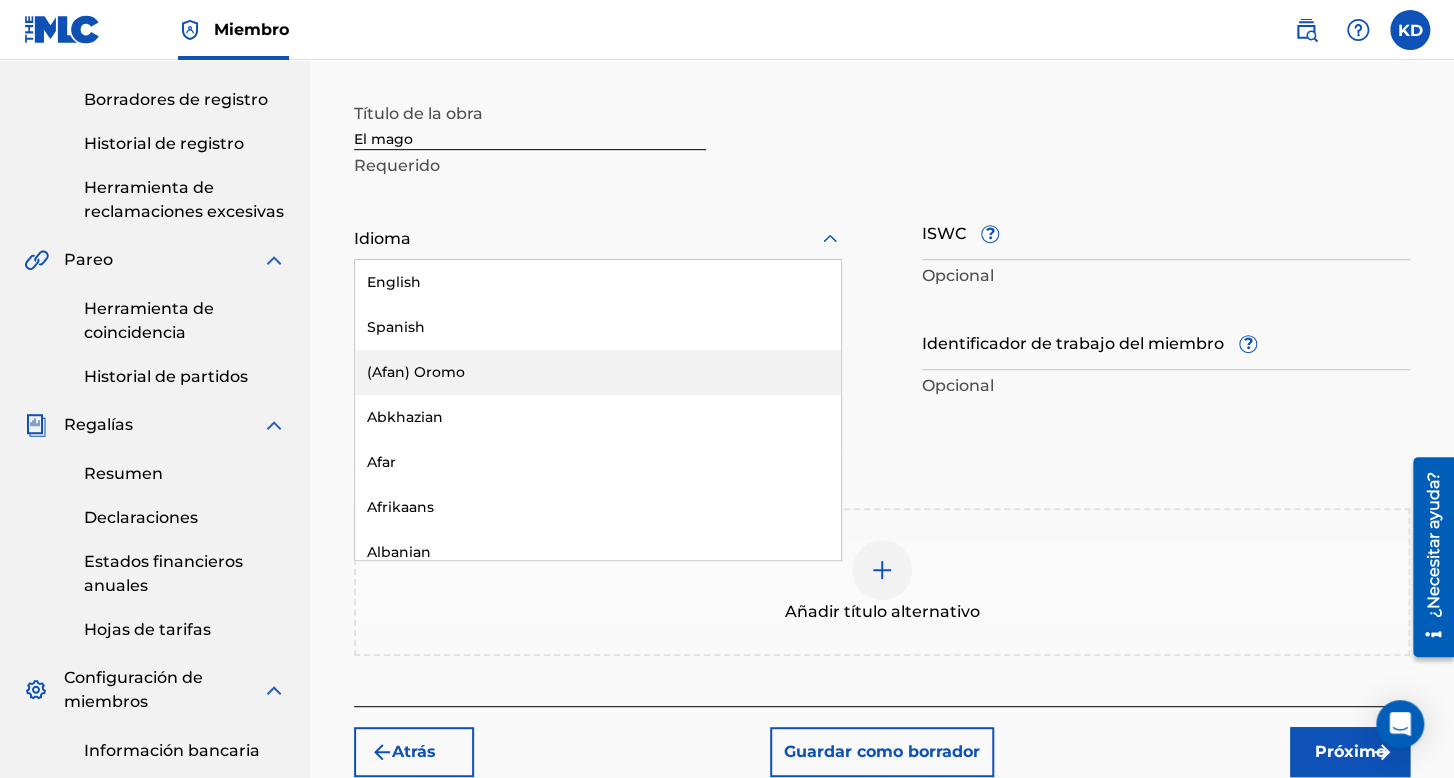 click on "Spanish" at bounding box center (598, 327) 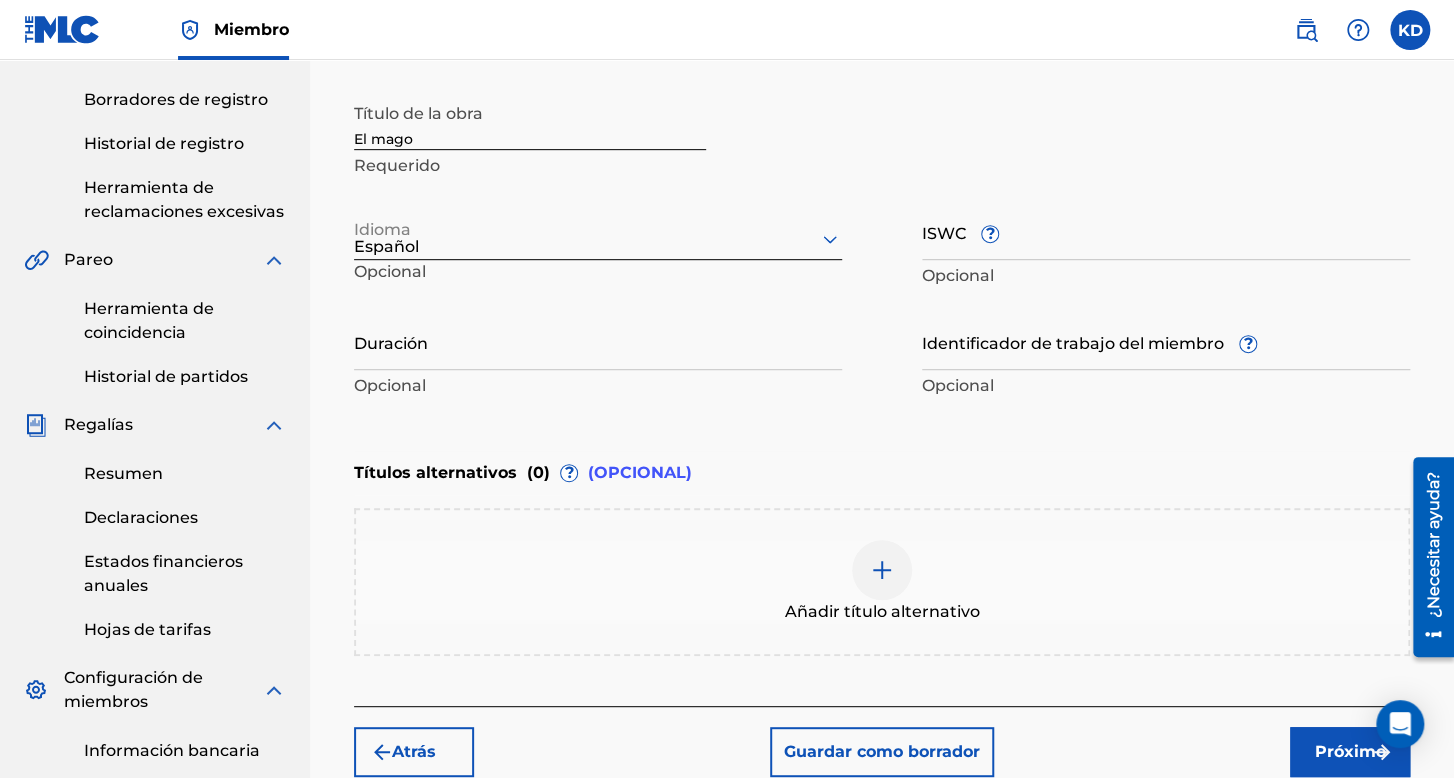 click on "Duración" at bounding box center (598, 341) 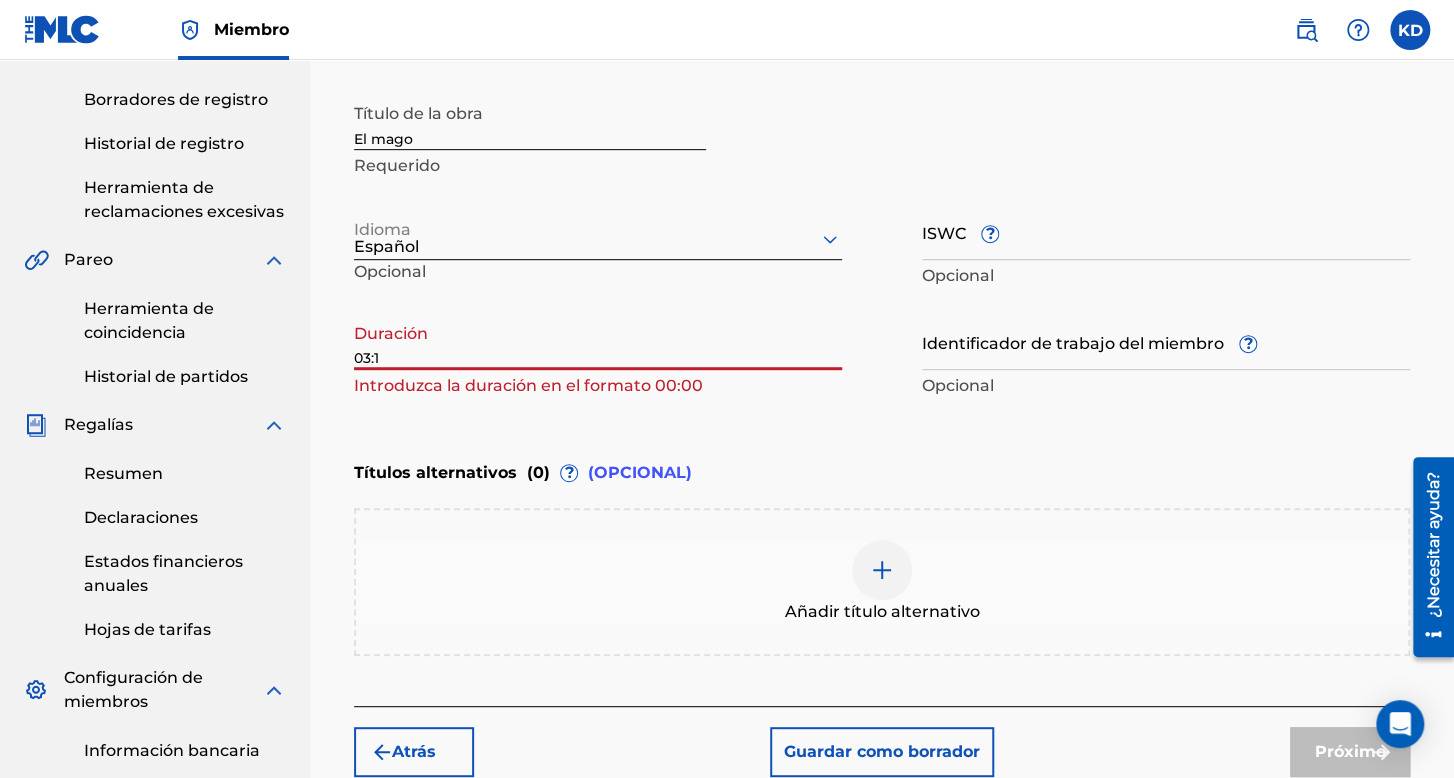 type on "03:15" 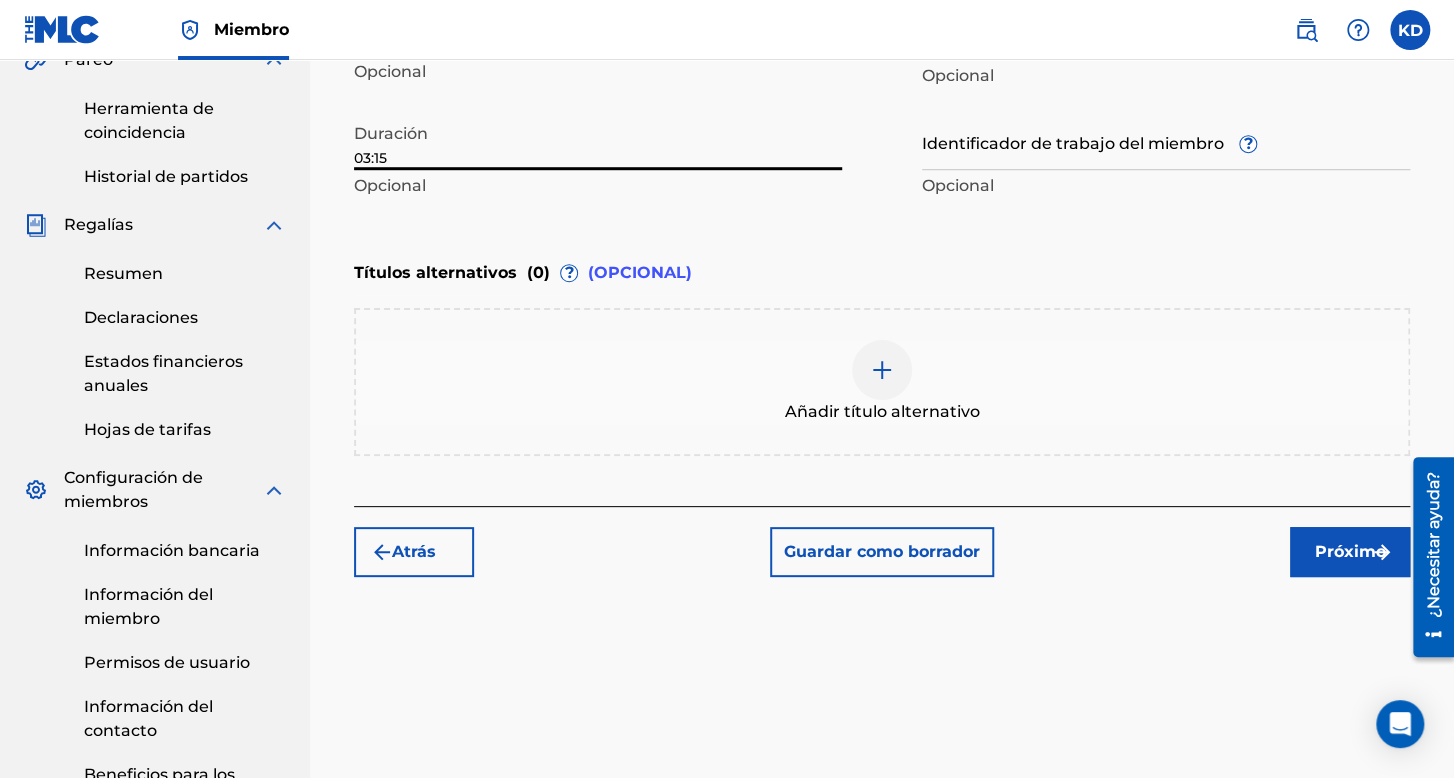 click on "Próximo" at bounding box center (1350, 552) 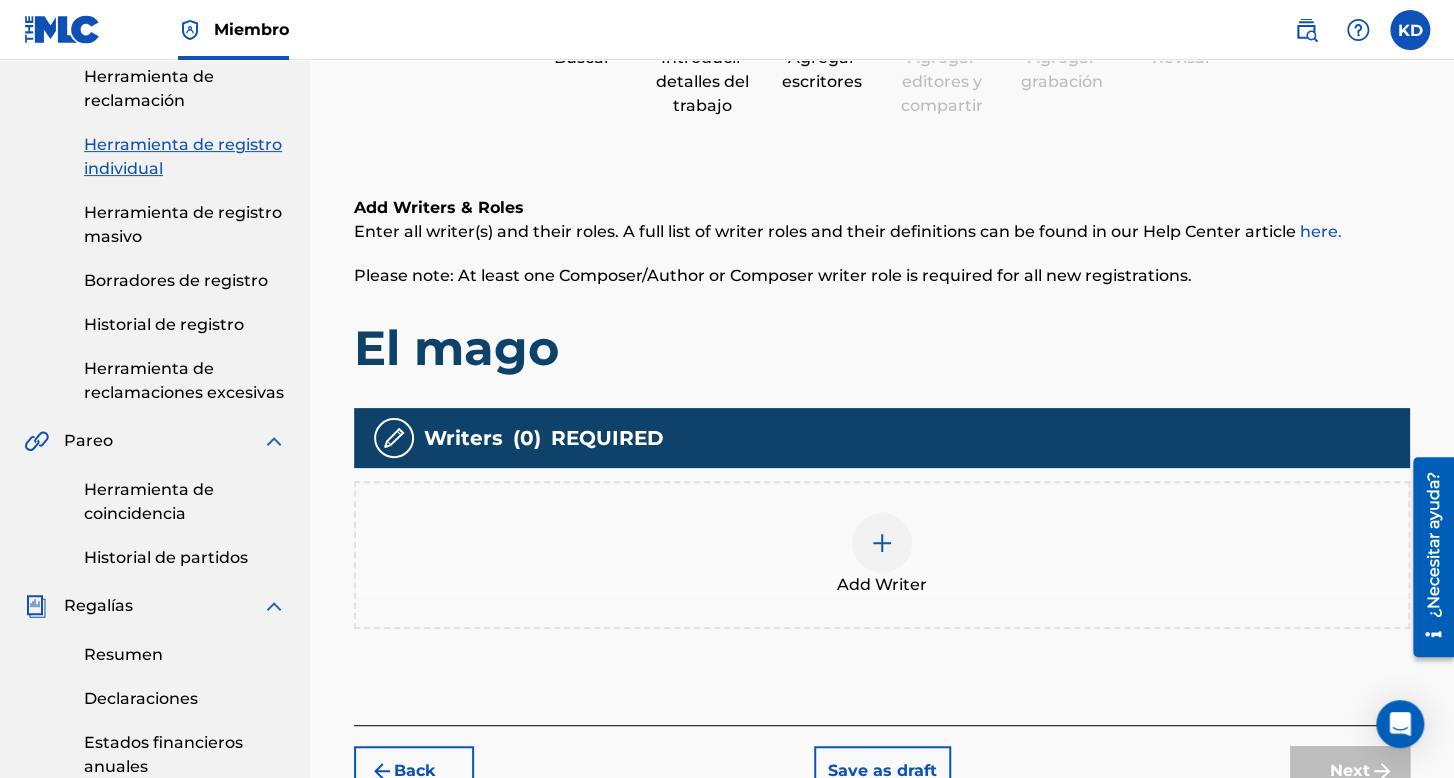 scroll, scrollTop: 390, scrollLeft: 0, axis: vertical 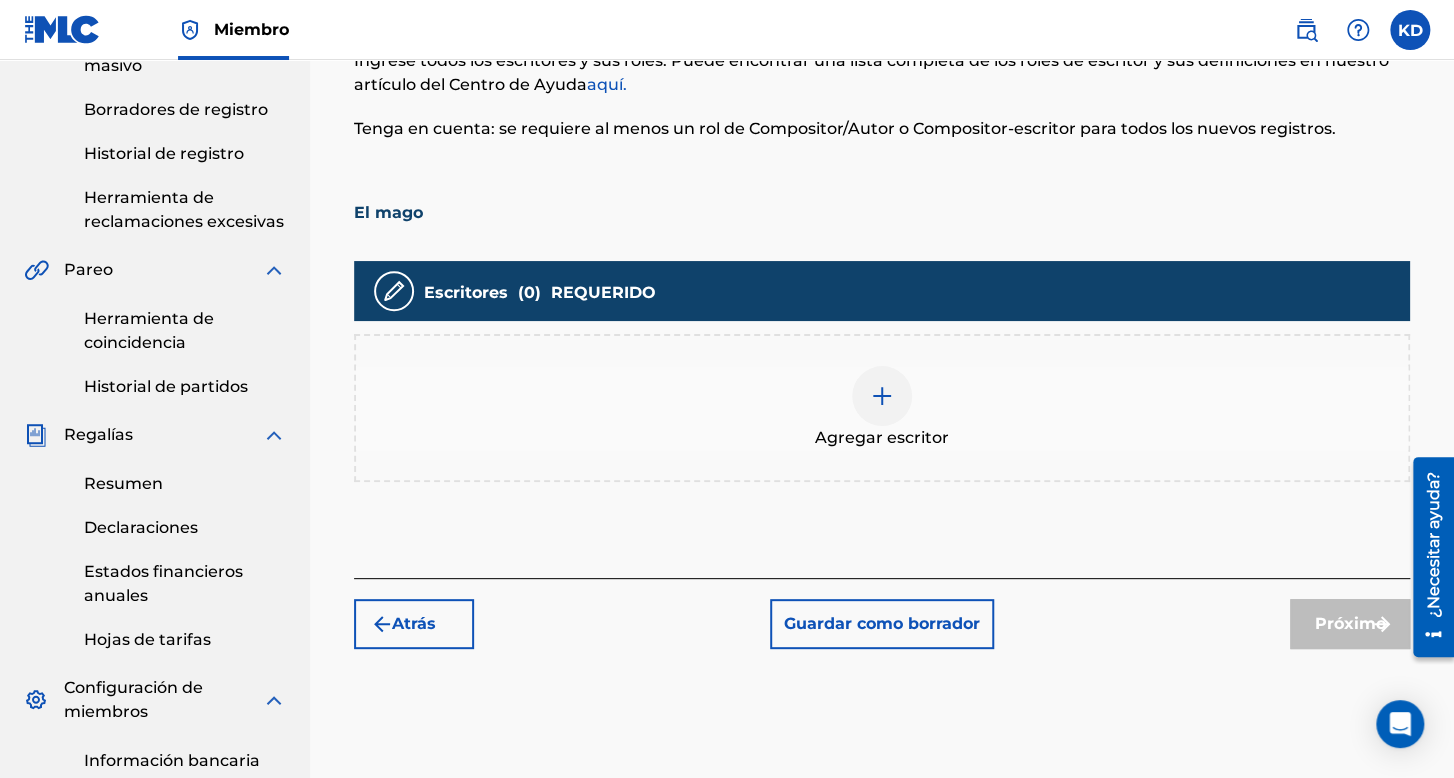 click at bounding box center [882, 396] 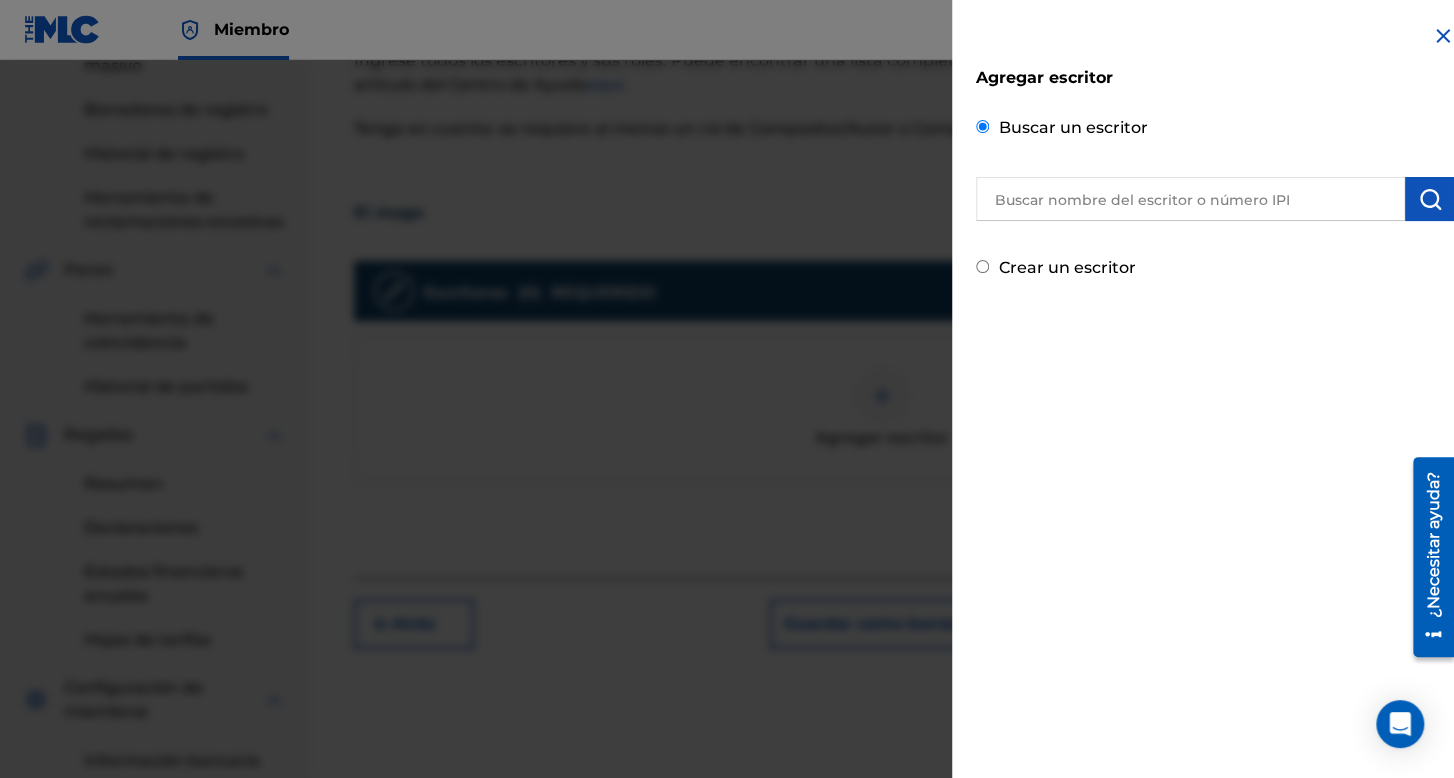 click on "Crear un escritor" at bounding box center [982, 266] 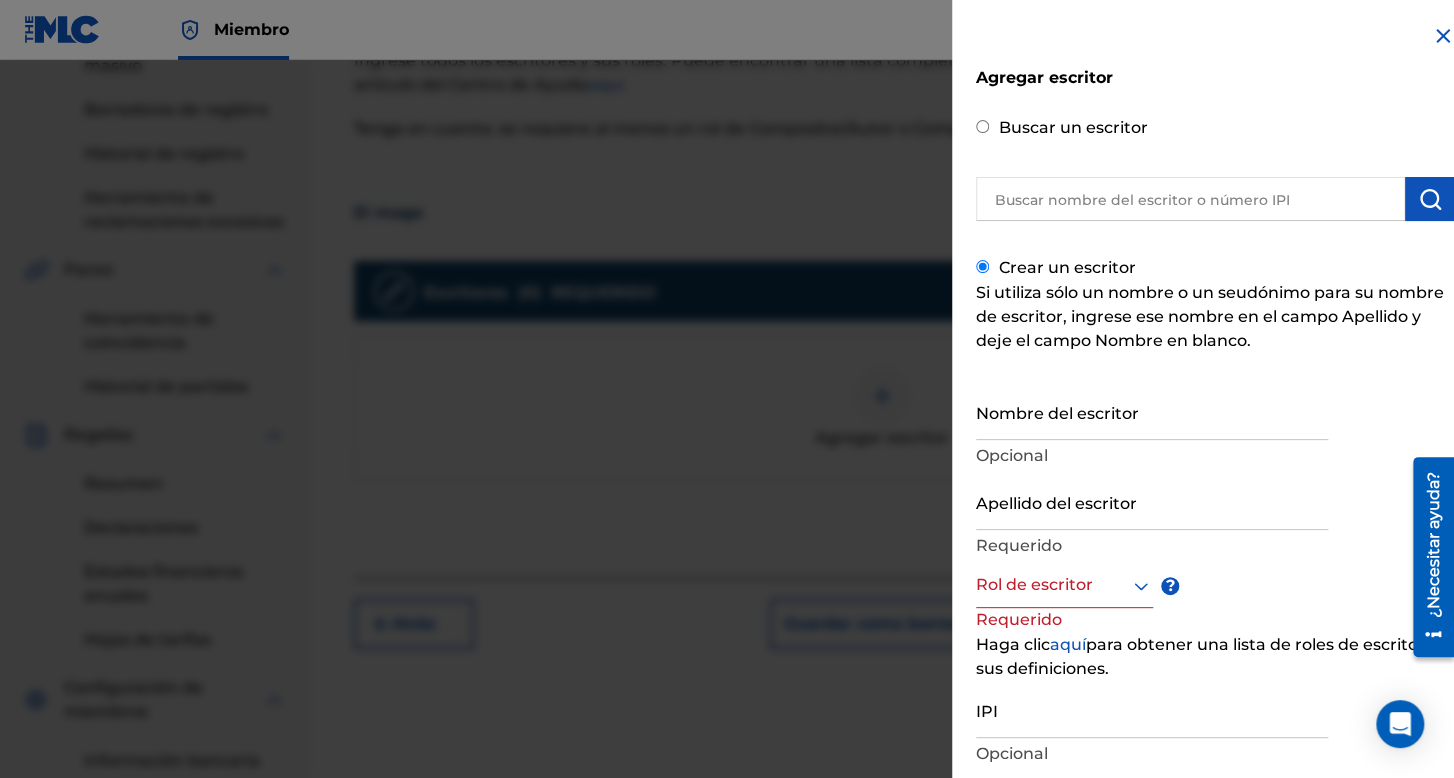 click on "Nombre del escritor" at bounding box center [1152, 411] 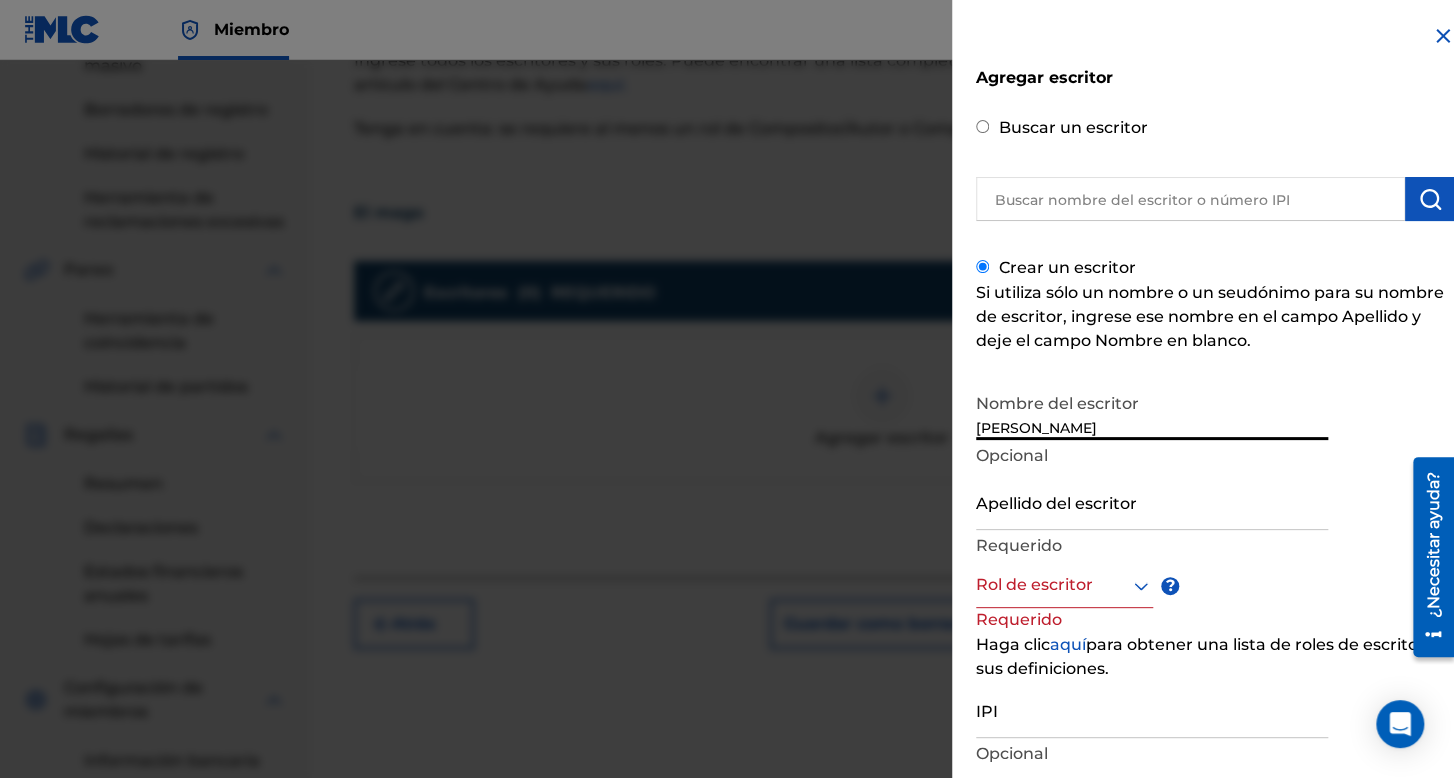 type on "[PERSON_NAME]" 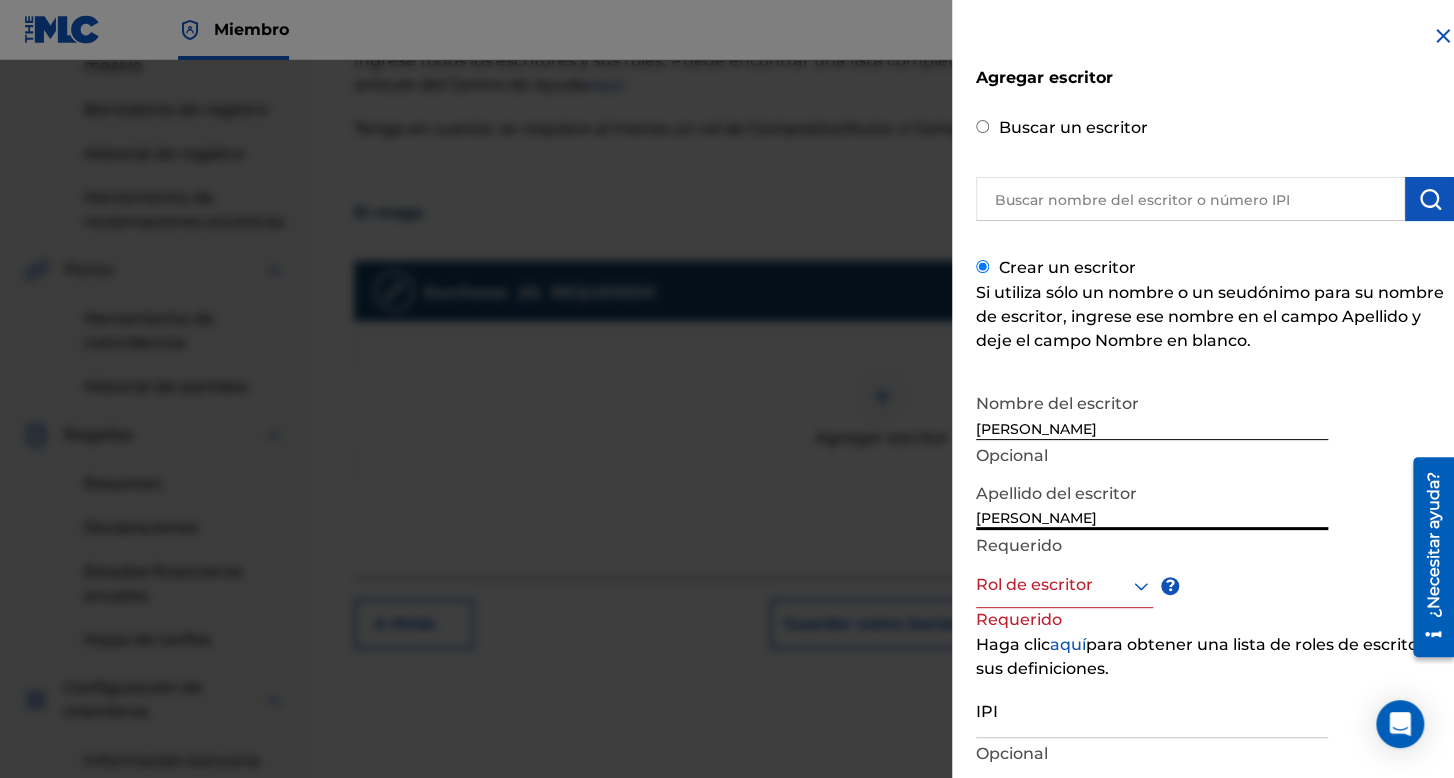 type on "[PERSON_NAME]" 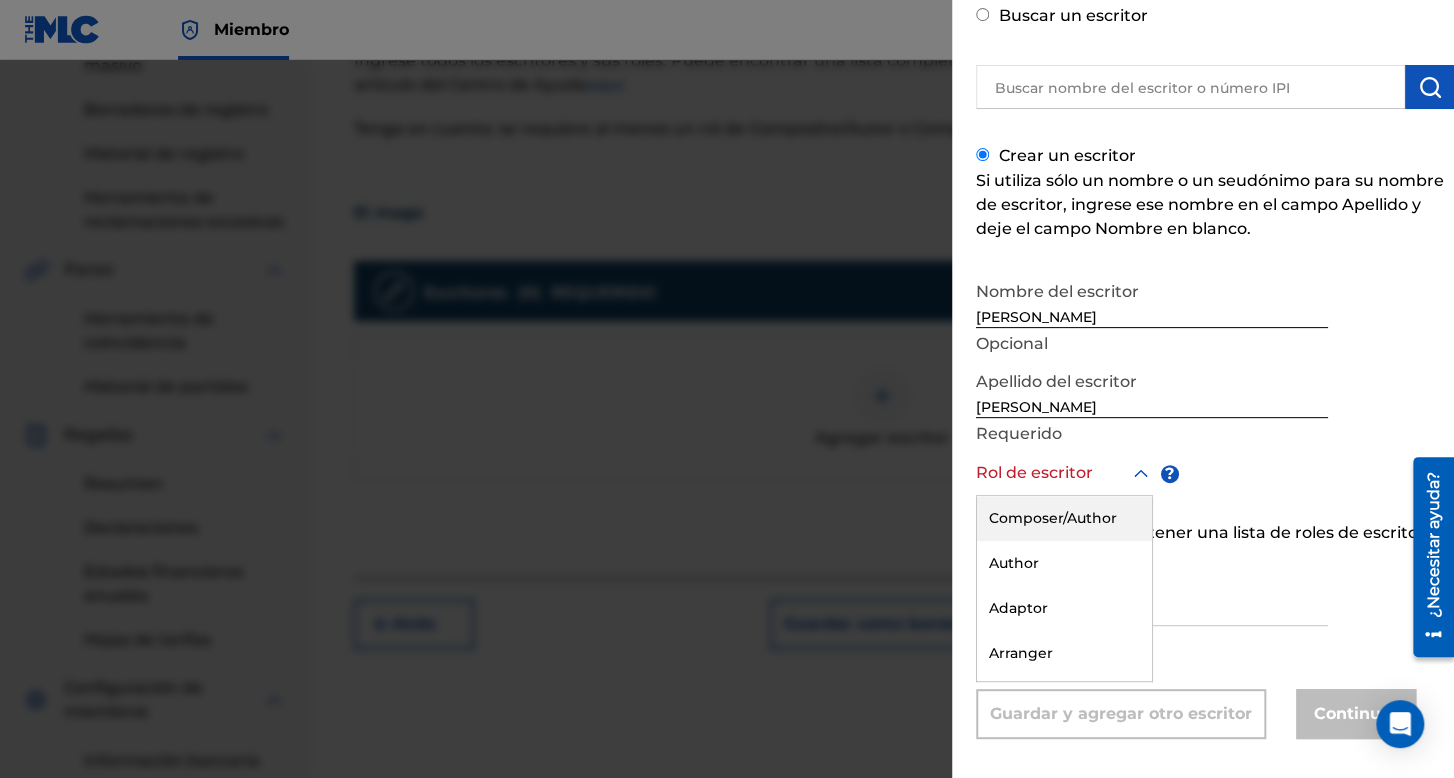 click on "Composer/Author" at bounding box center (1064, 518) 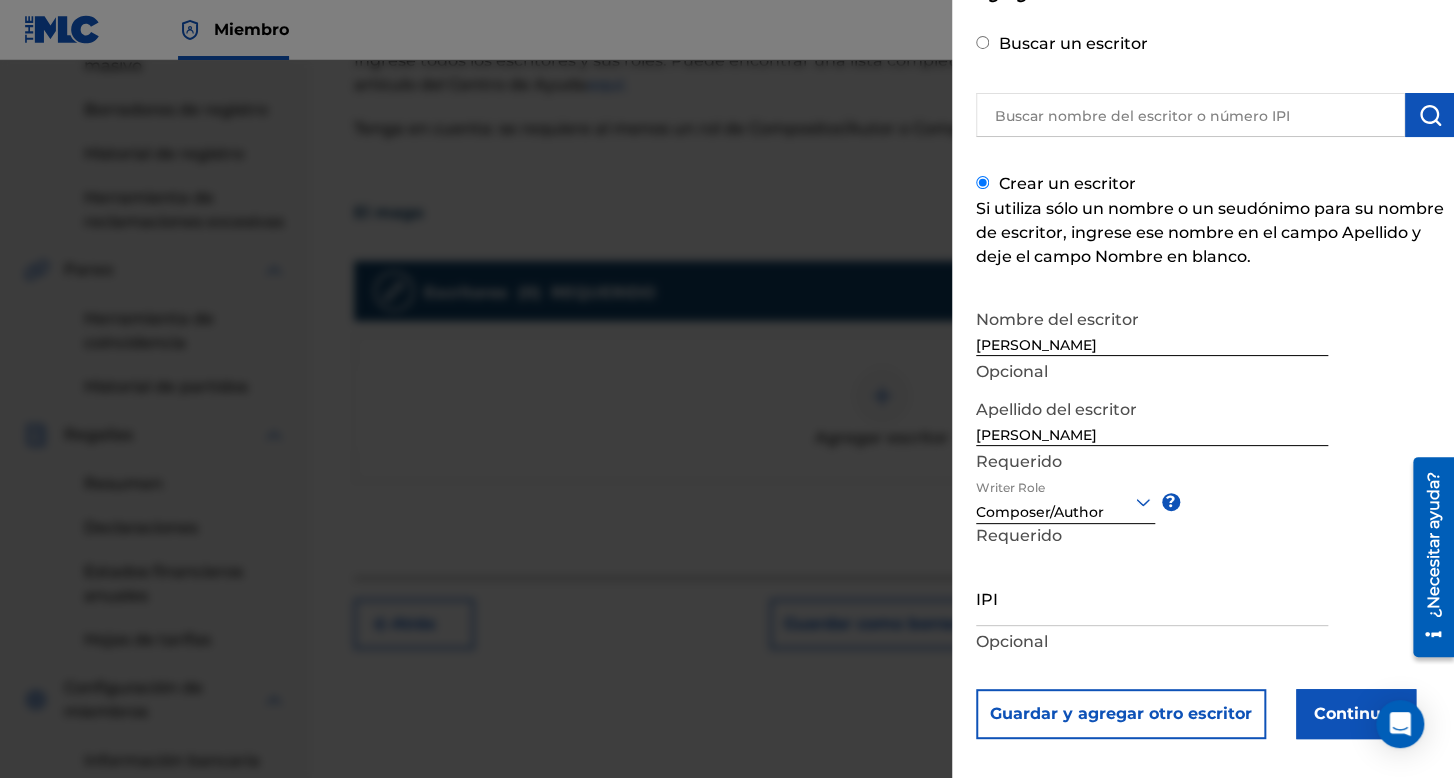 scroll, scrollTop: 99, scrollLeft: 0, axis: vertical 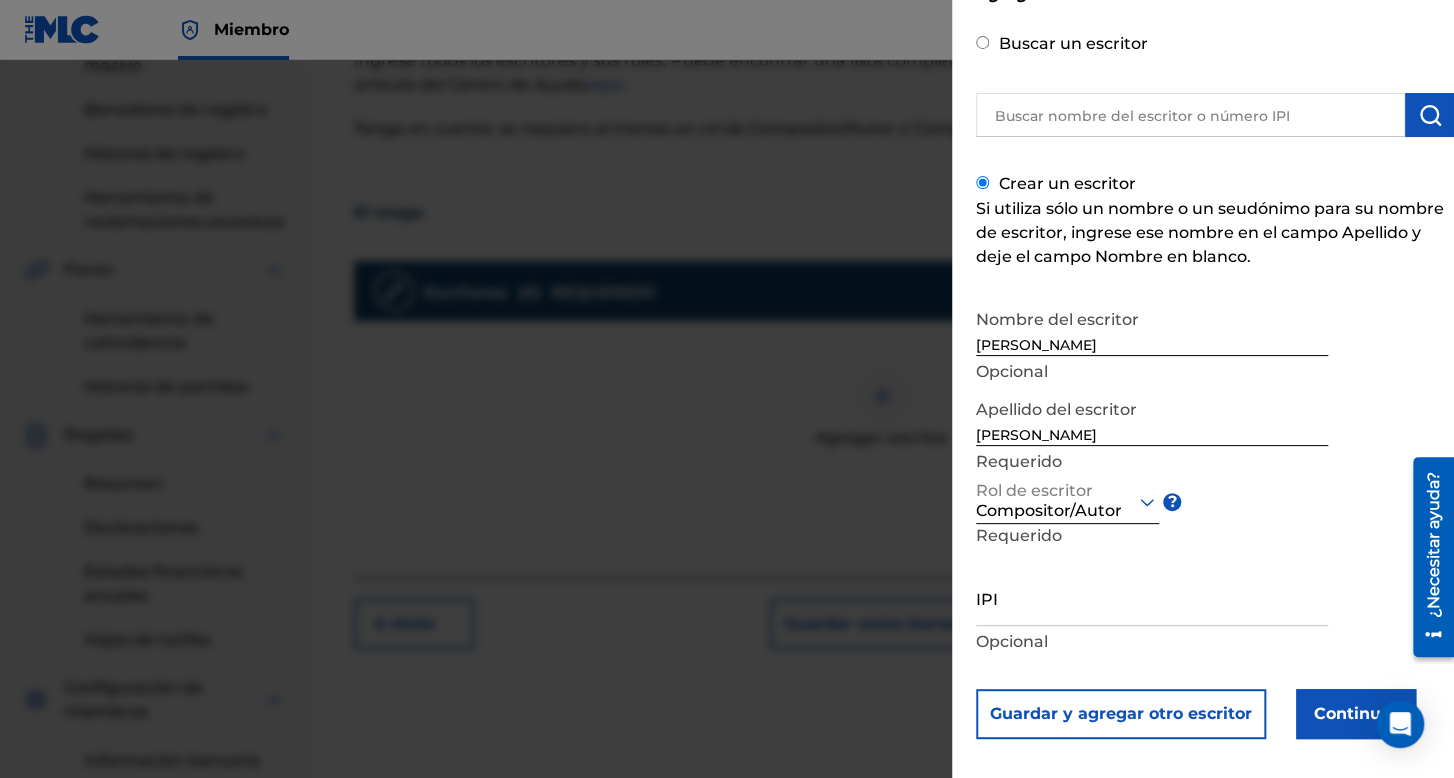 click on "IPI" at bounding box center [1152, 597] 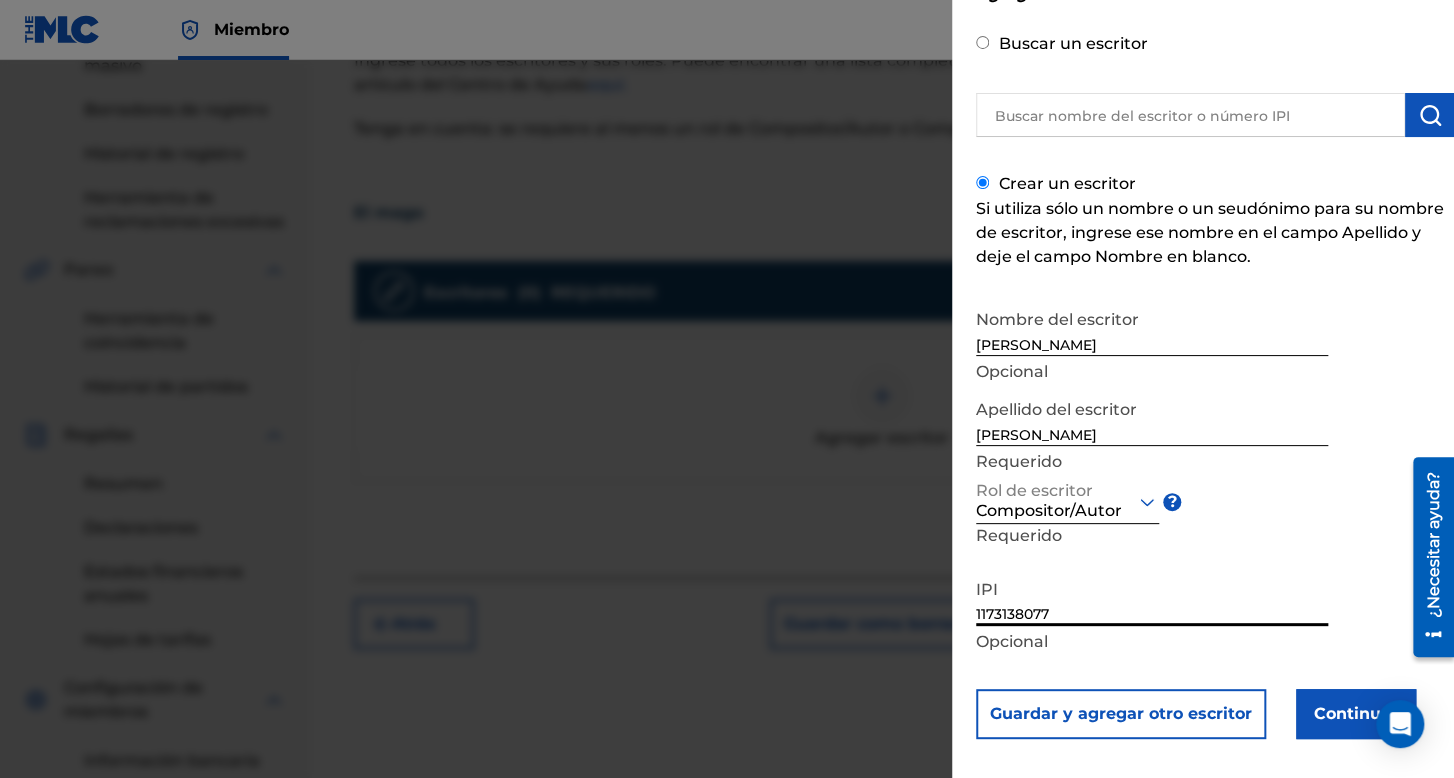 type on "1173138077" 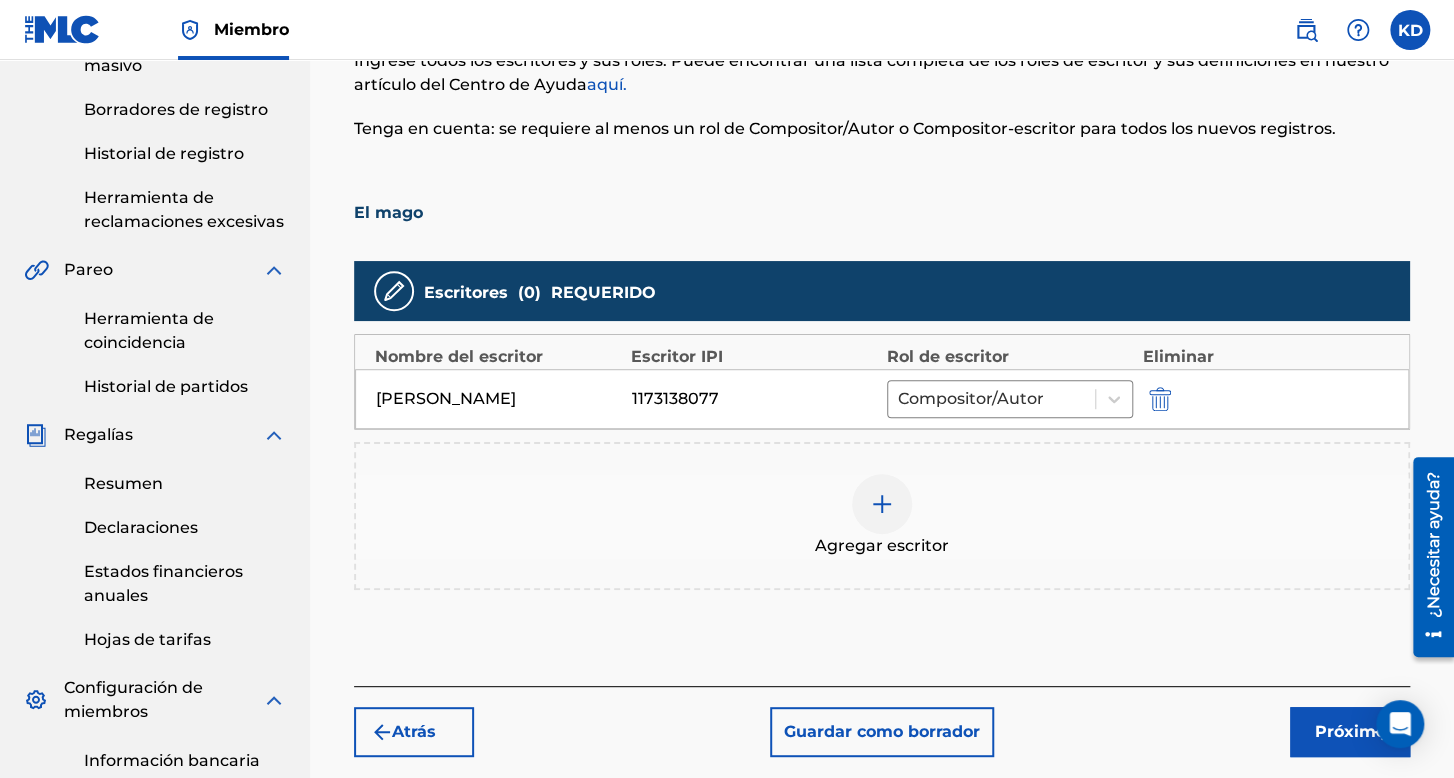click on "Próximo" at bounding box center (1350, 732) 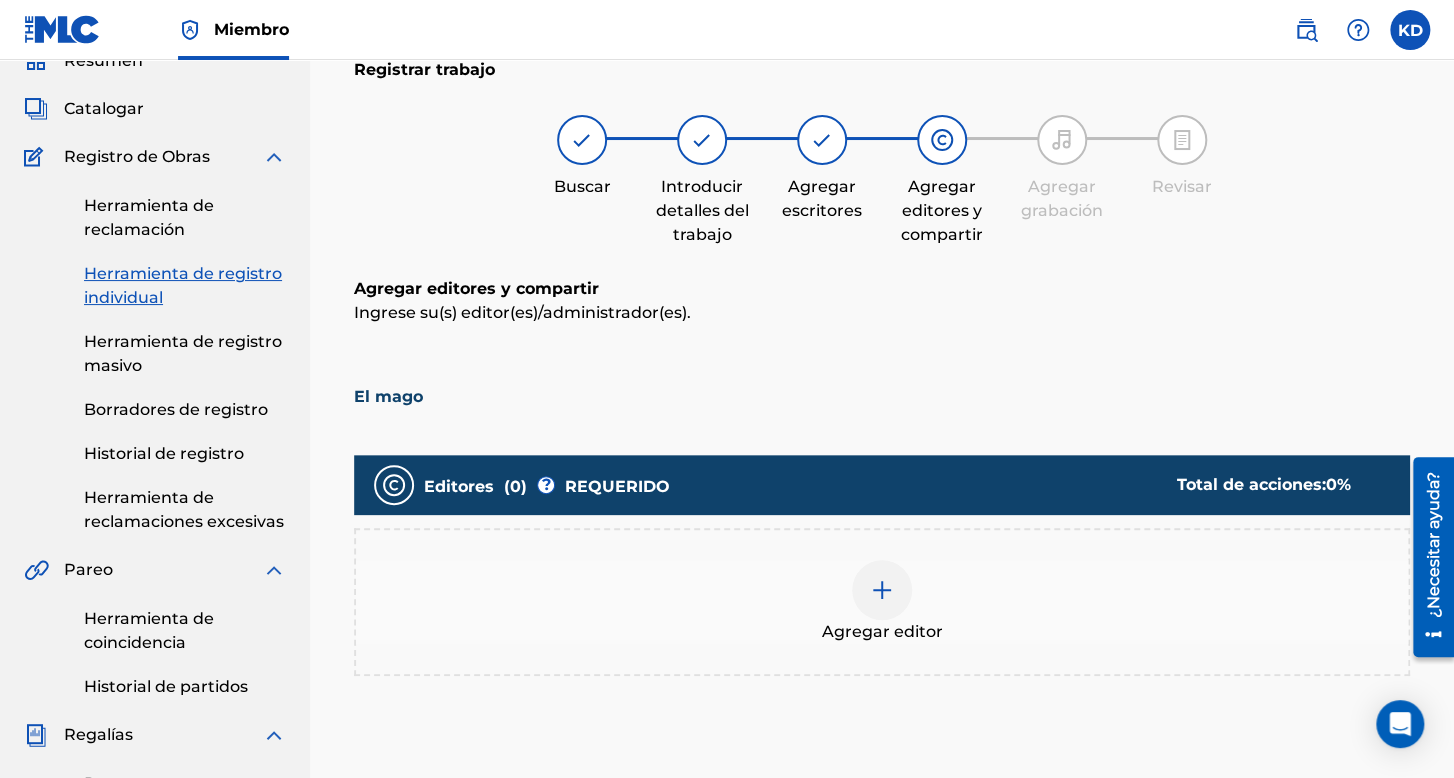 scroll, scrollTop: 290, scrollLeft: 0, axis: vertical 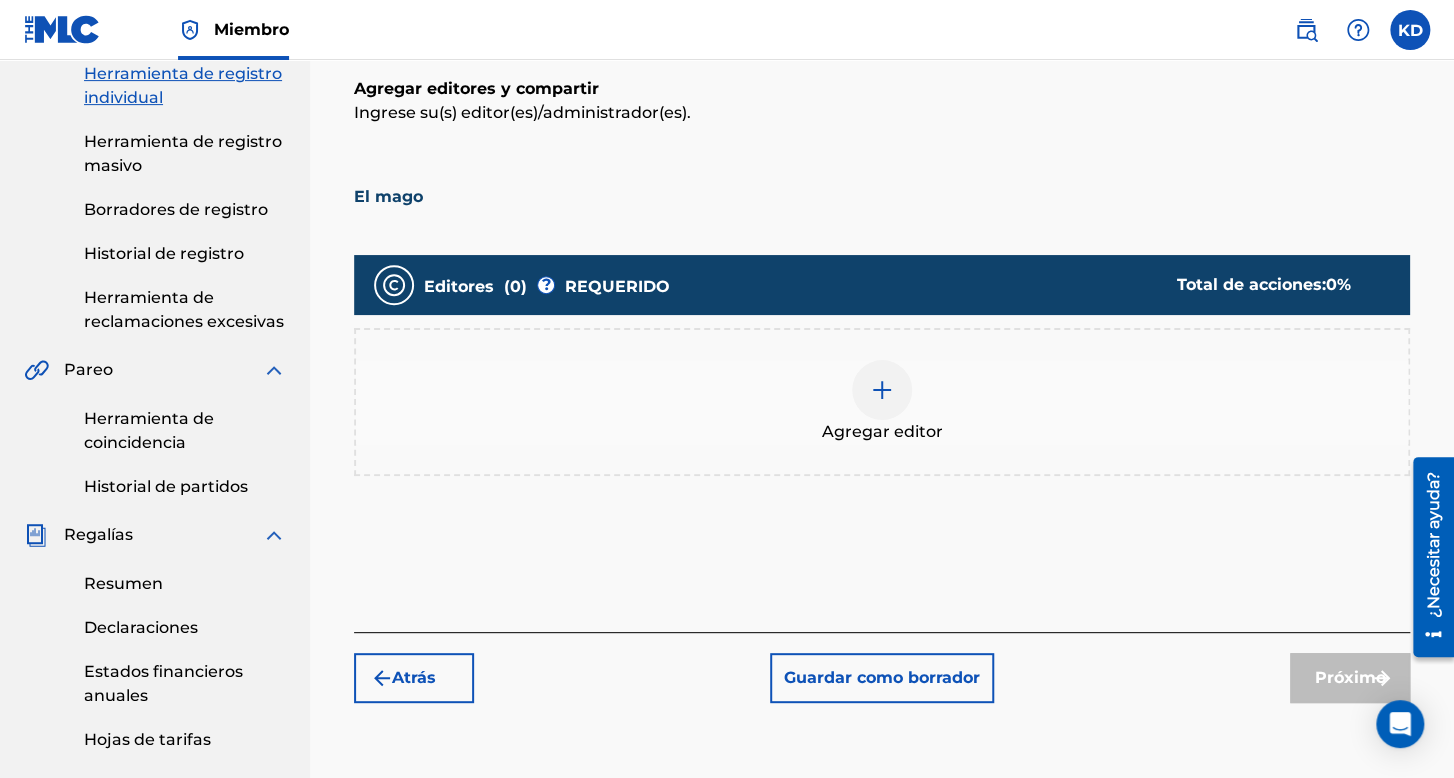 click on "Agregar editor" at bounding box center [882, 402] 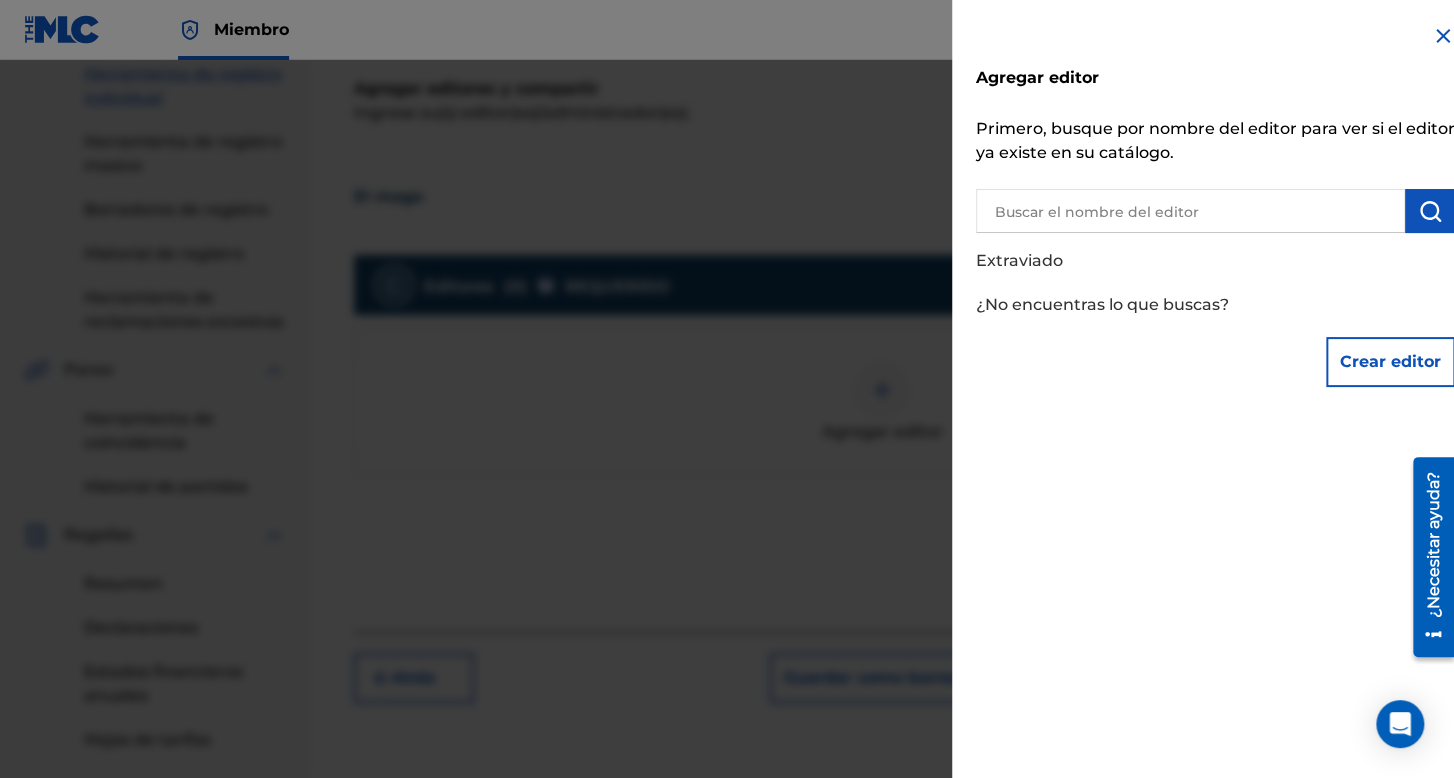 click at bounding box center (1190, 211) 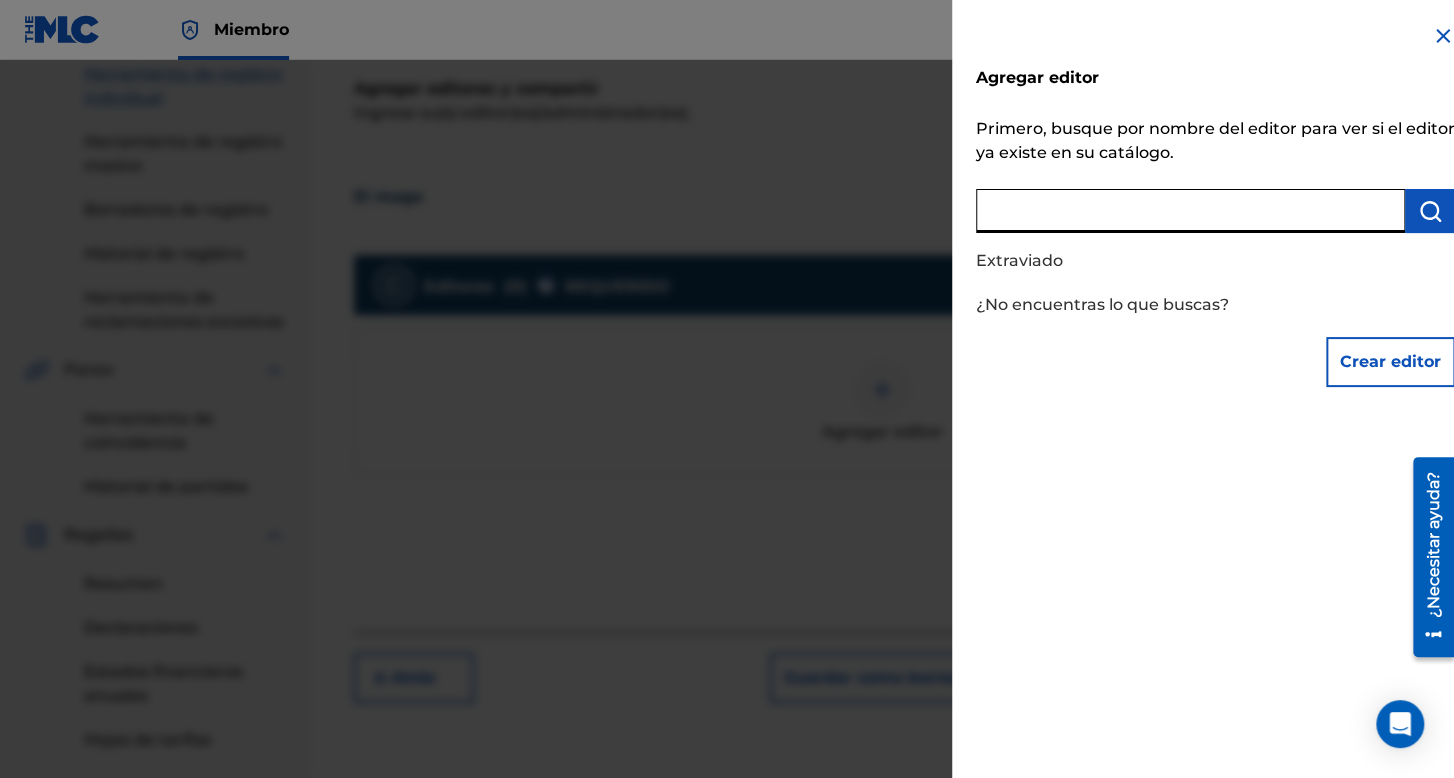 click on "Crear editor" at bounding box center (1390, 361) 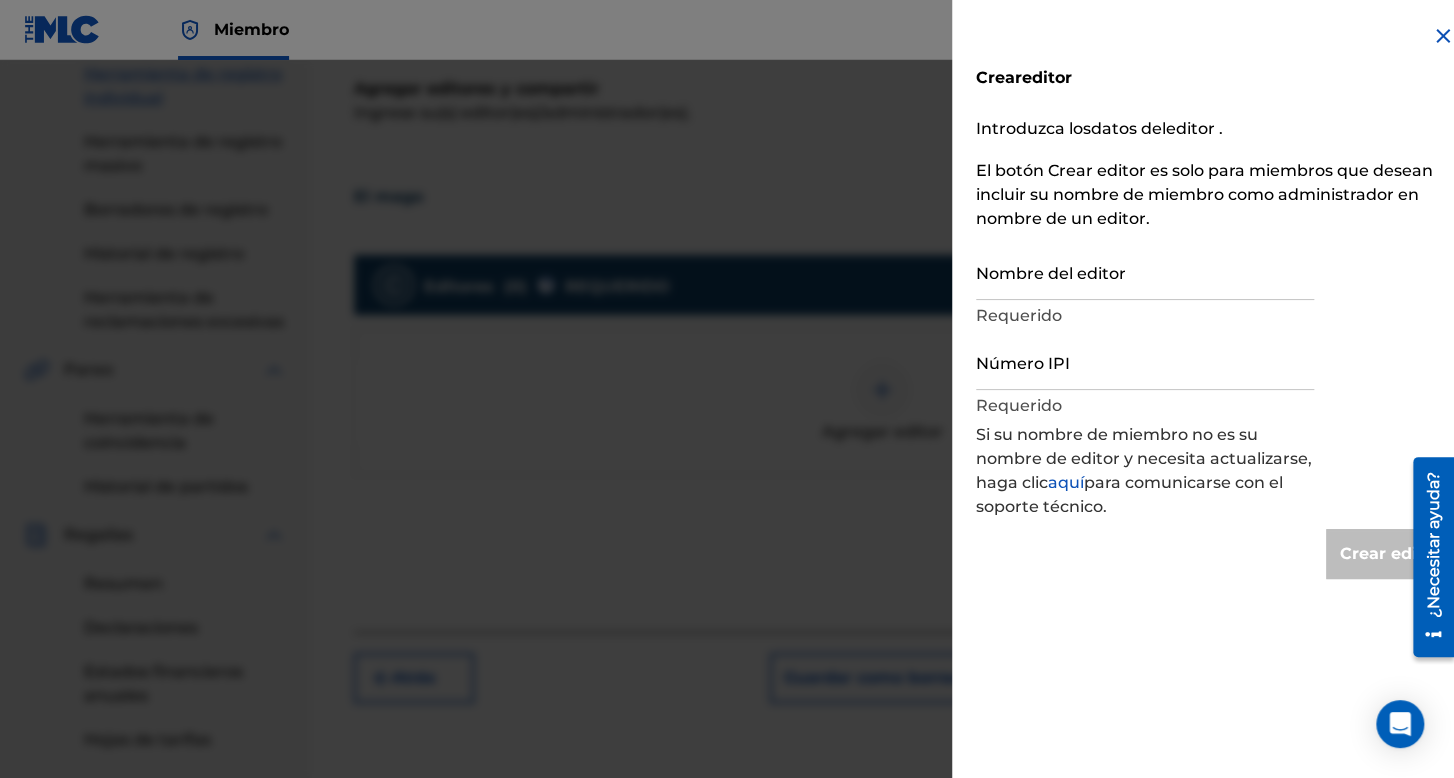 click on "Nombre del editor" at bounding box center [1145, 271] 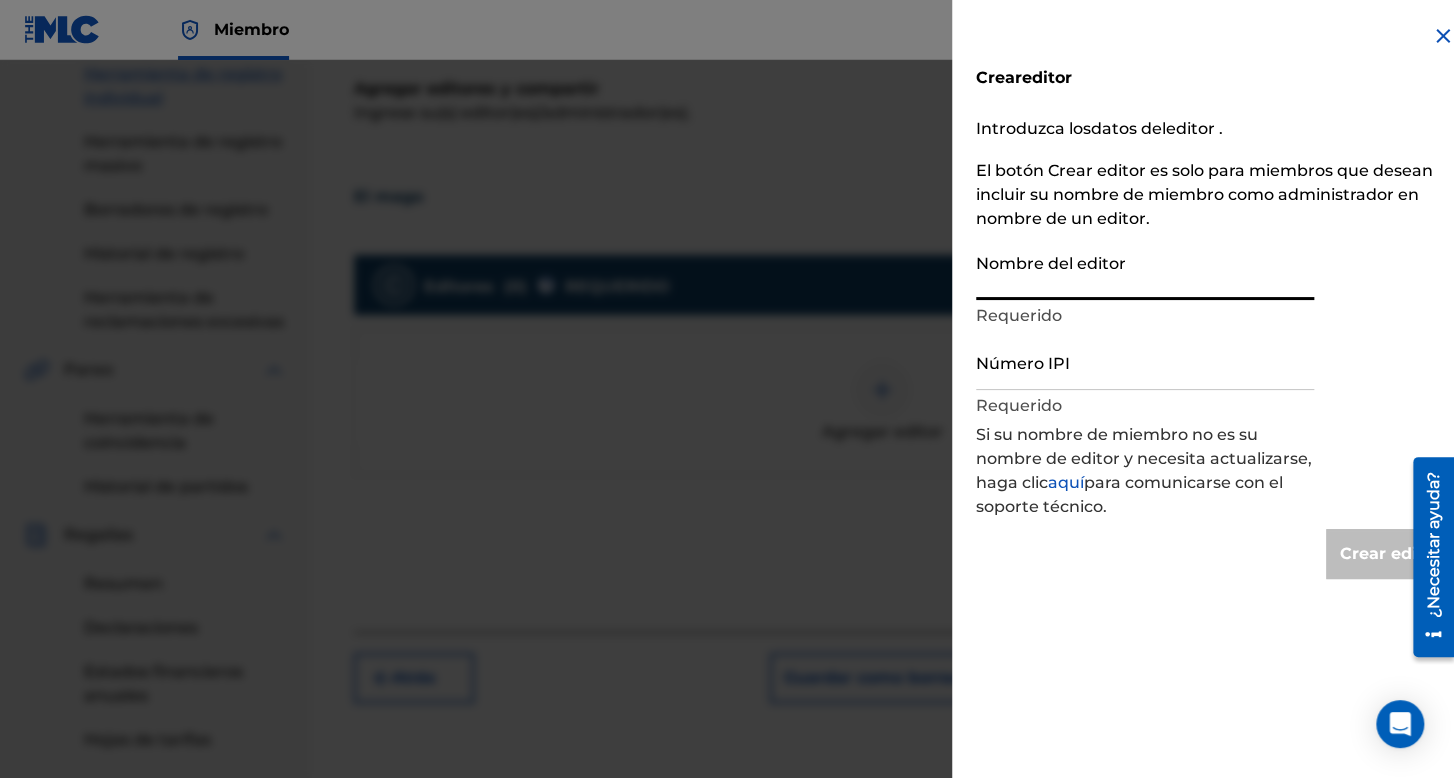 type on "[PERSON_NAME]" 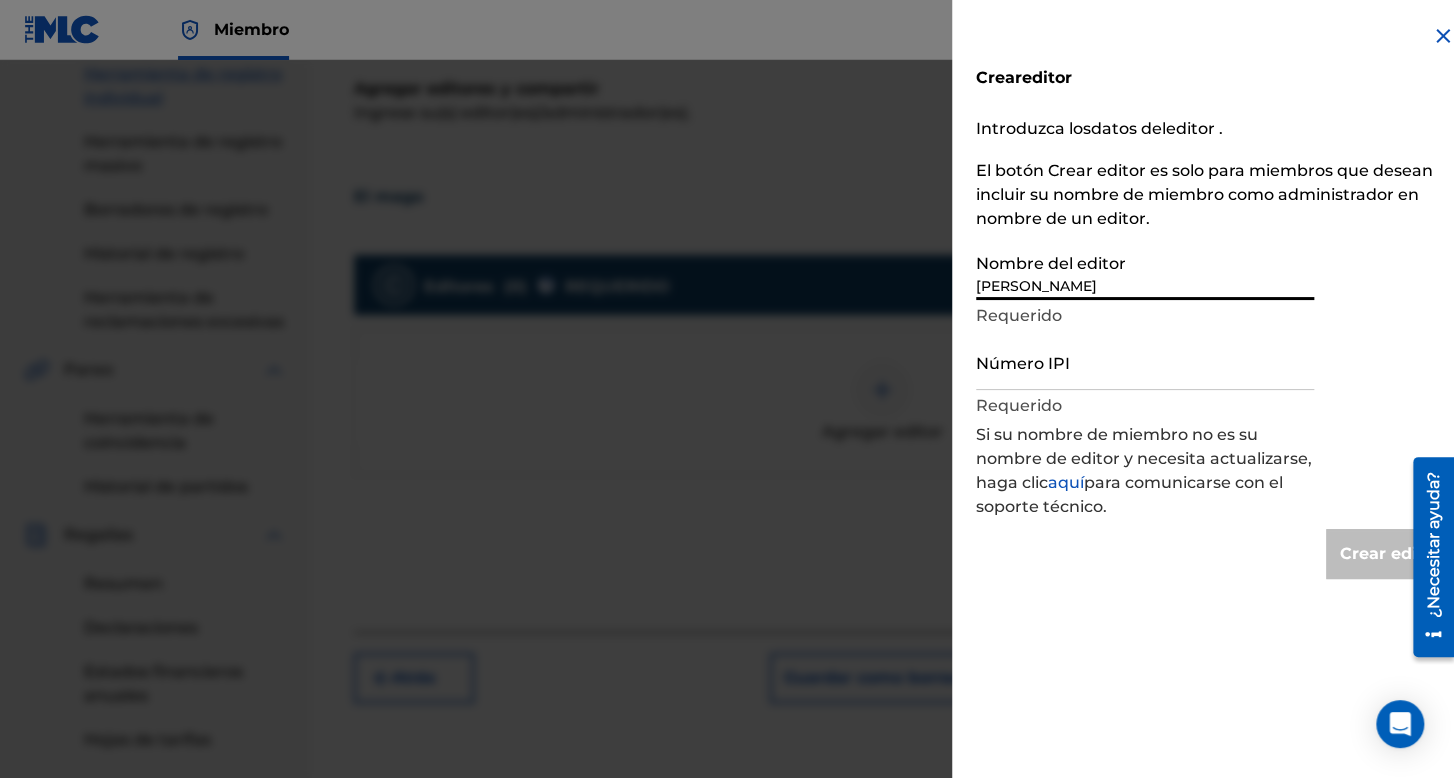 type on "Create Publisher" 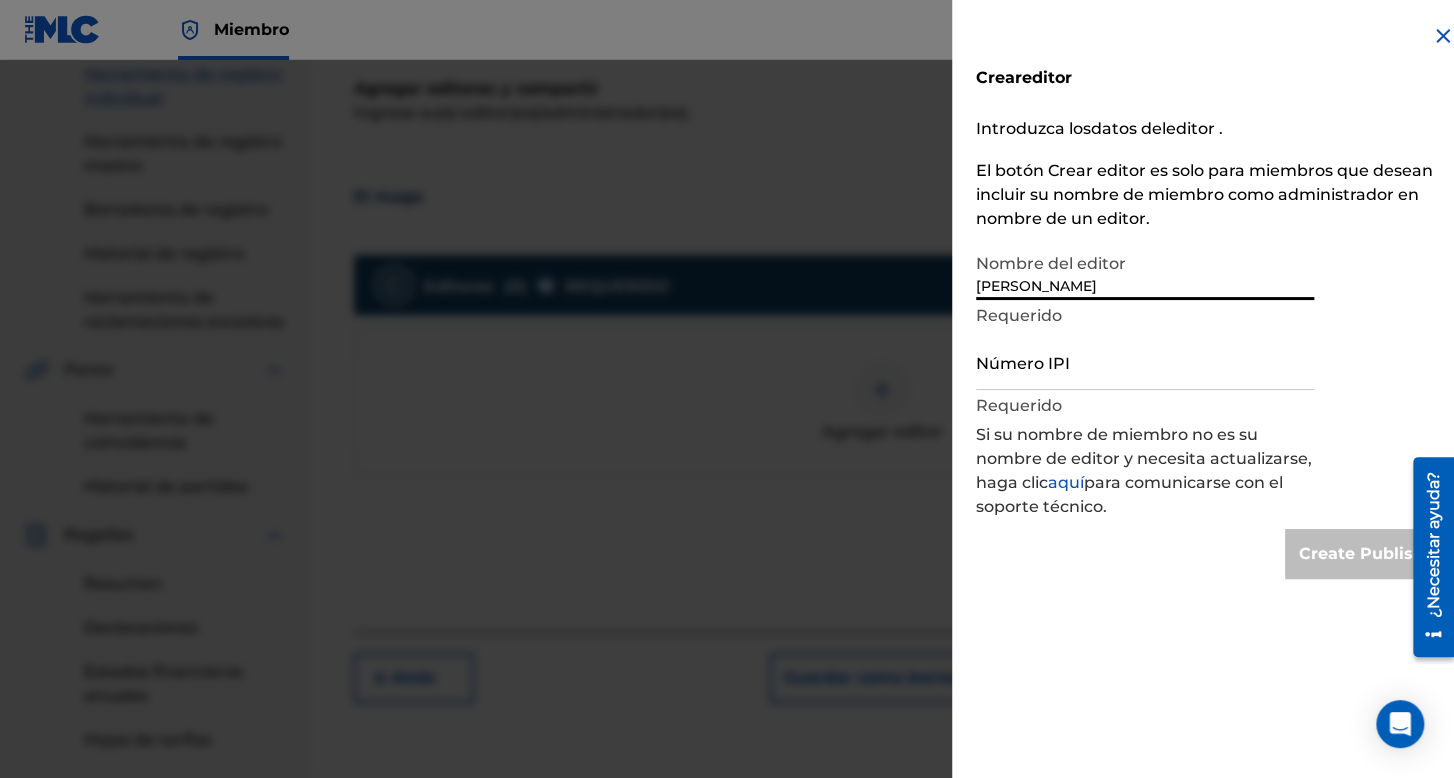 click on "Número IPI" at bounding box center (1145, 361) 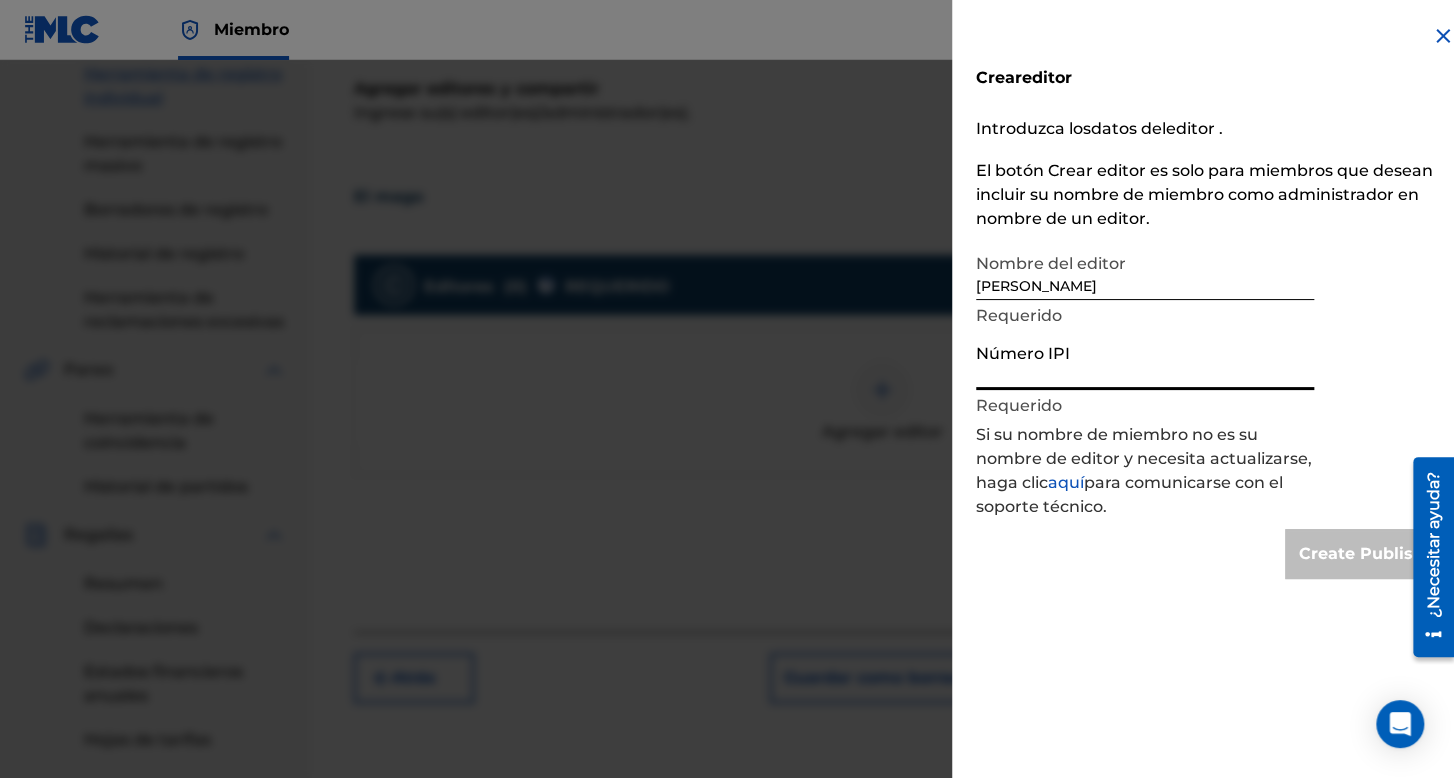 type on "00385809417" 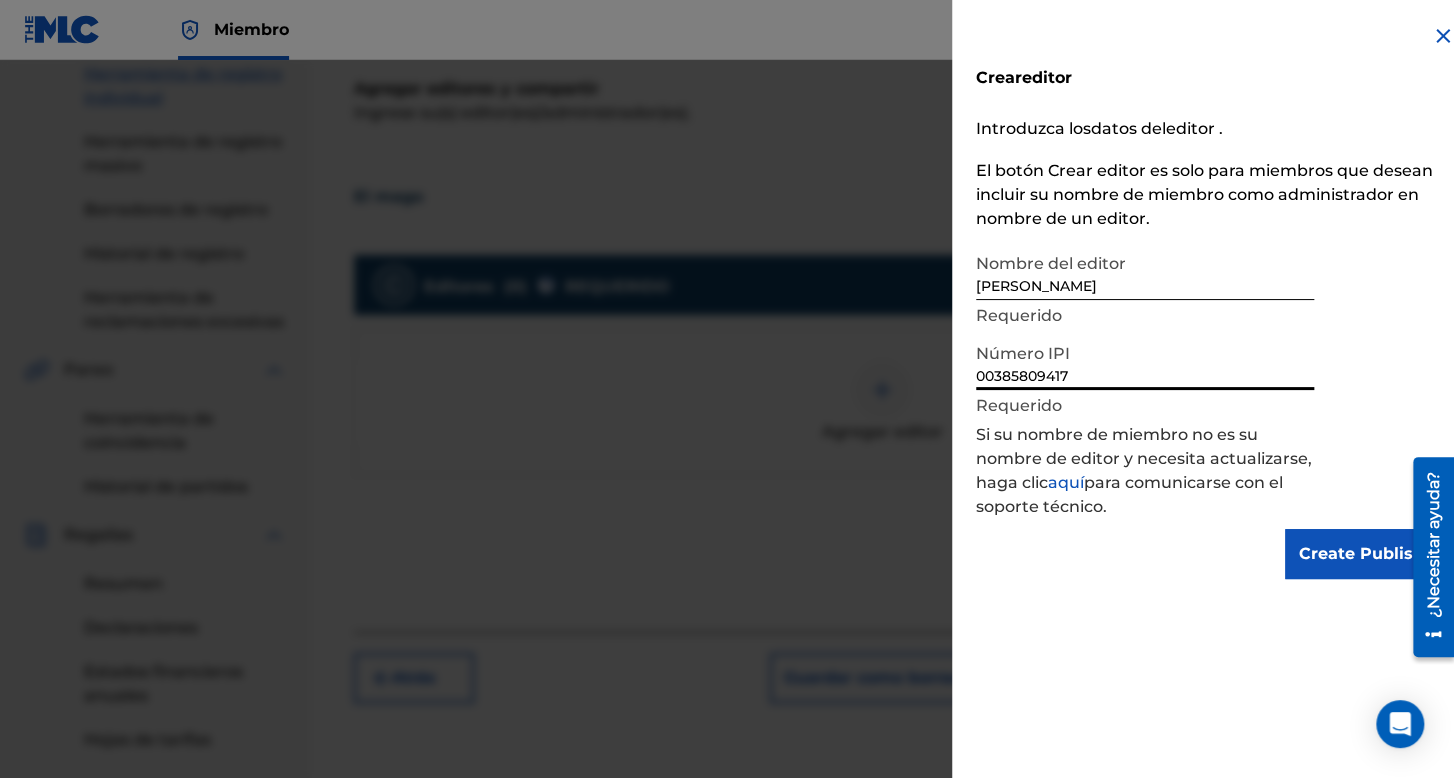 drag, startPoint x: 1095, startPoint y: 377, endPoint x: 930, endPoint y: 329, distance: 171.84004 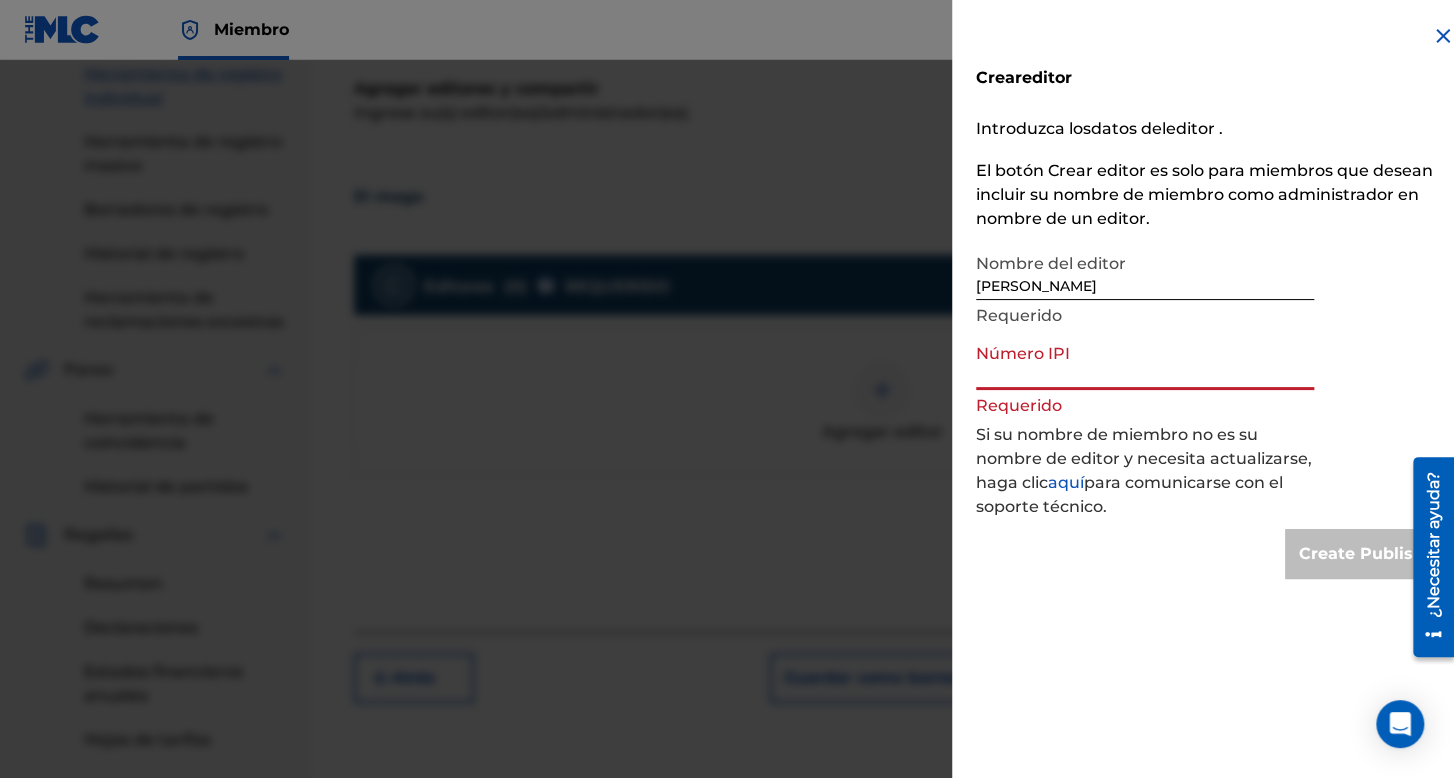 click on "Número IPI" at bounding box center [1145, 361] 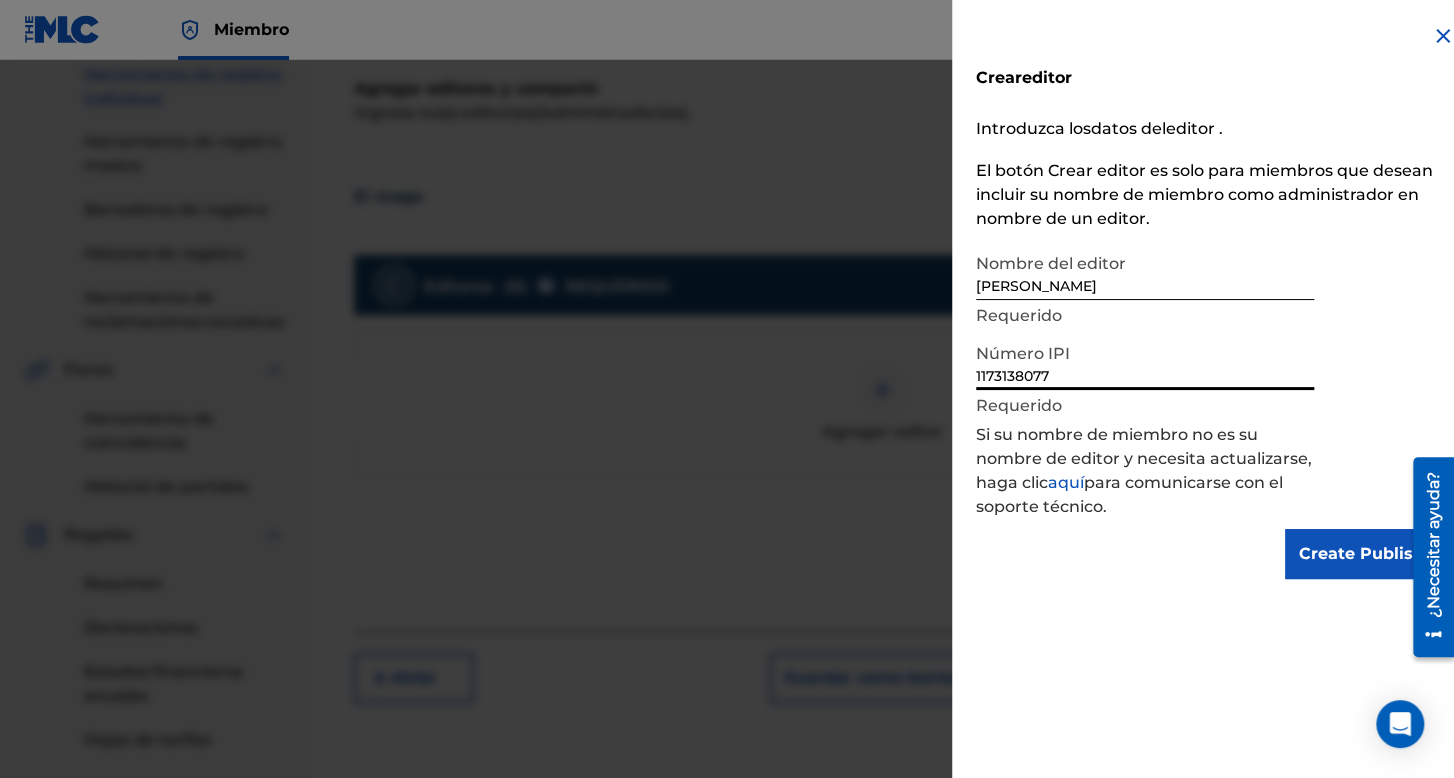click on "Create Publisher" at bounding box center (1370, 554) 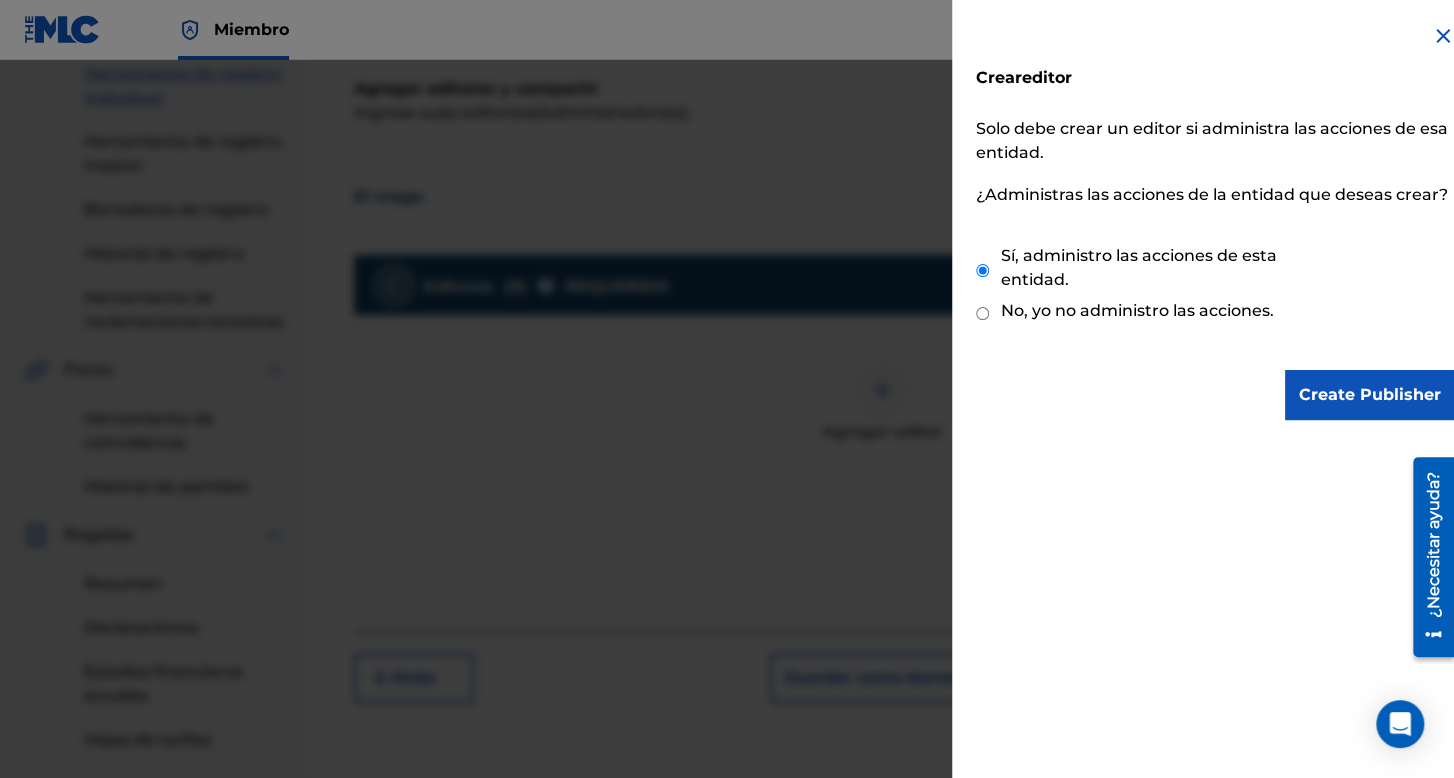 click on "Crear  editor [PERSON_NAME] debe crear un editor si administra las acciones de esa entidad. ¿Administras las acciones de la entidad que deseas crear? Sí, administro las acciones de esta entidad. No, yo no administro las acciones. Create Publisher" at bounding box center [1215, 222] 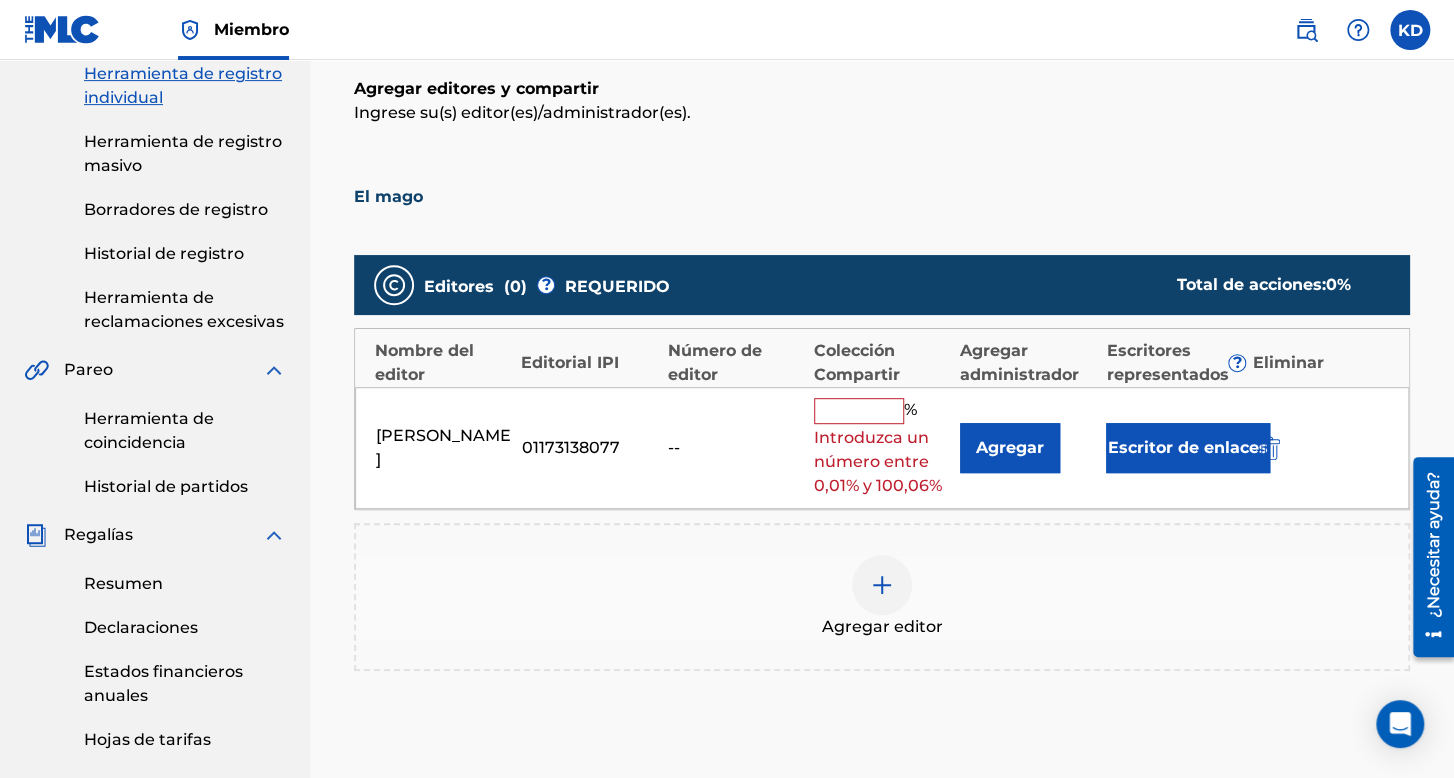 click at bounding box center (859, 411) 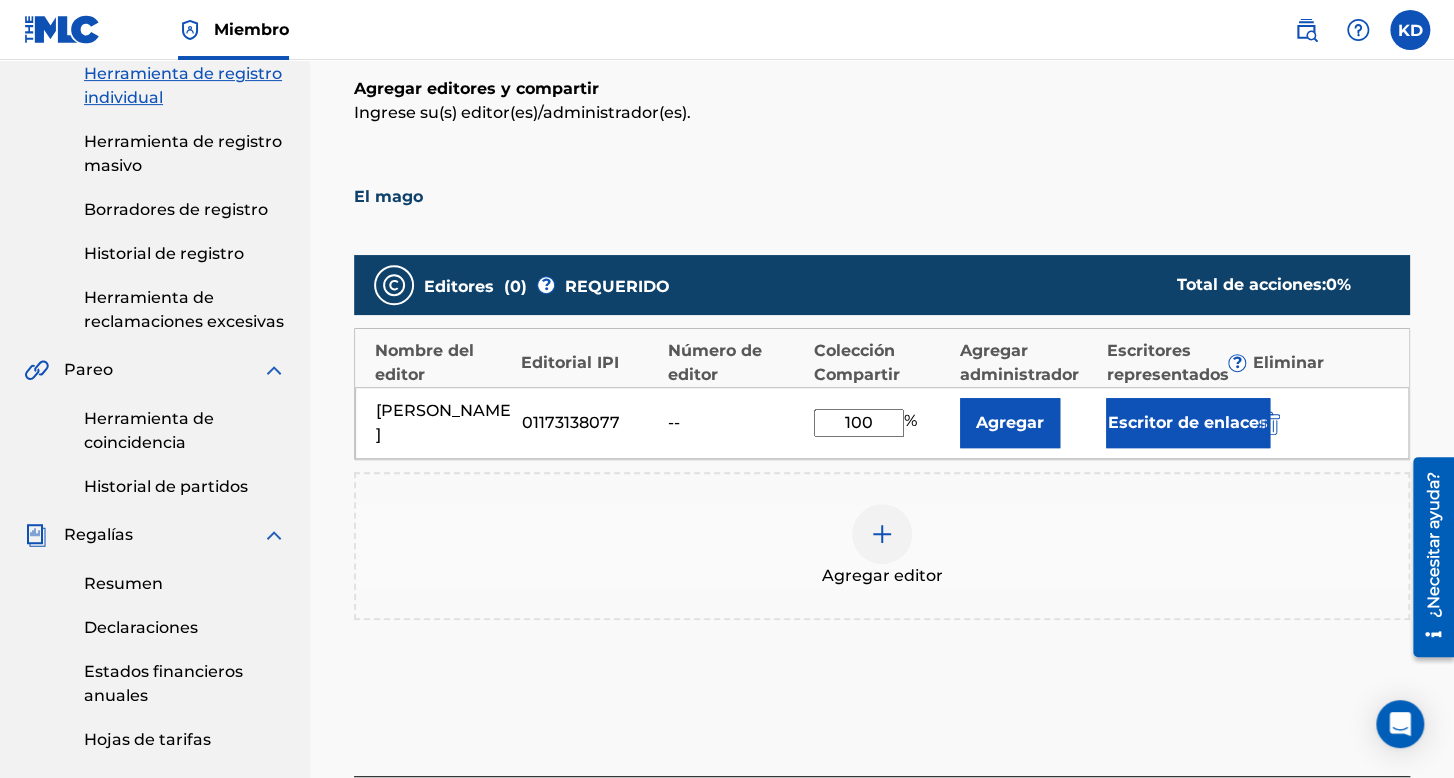 click on "Escritor de enlaces" at bounding box center [1188, 422] 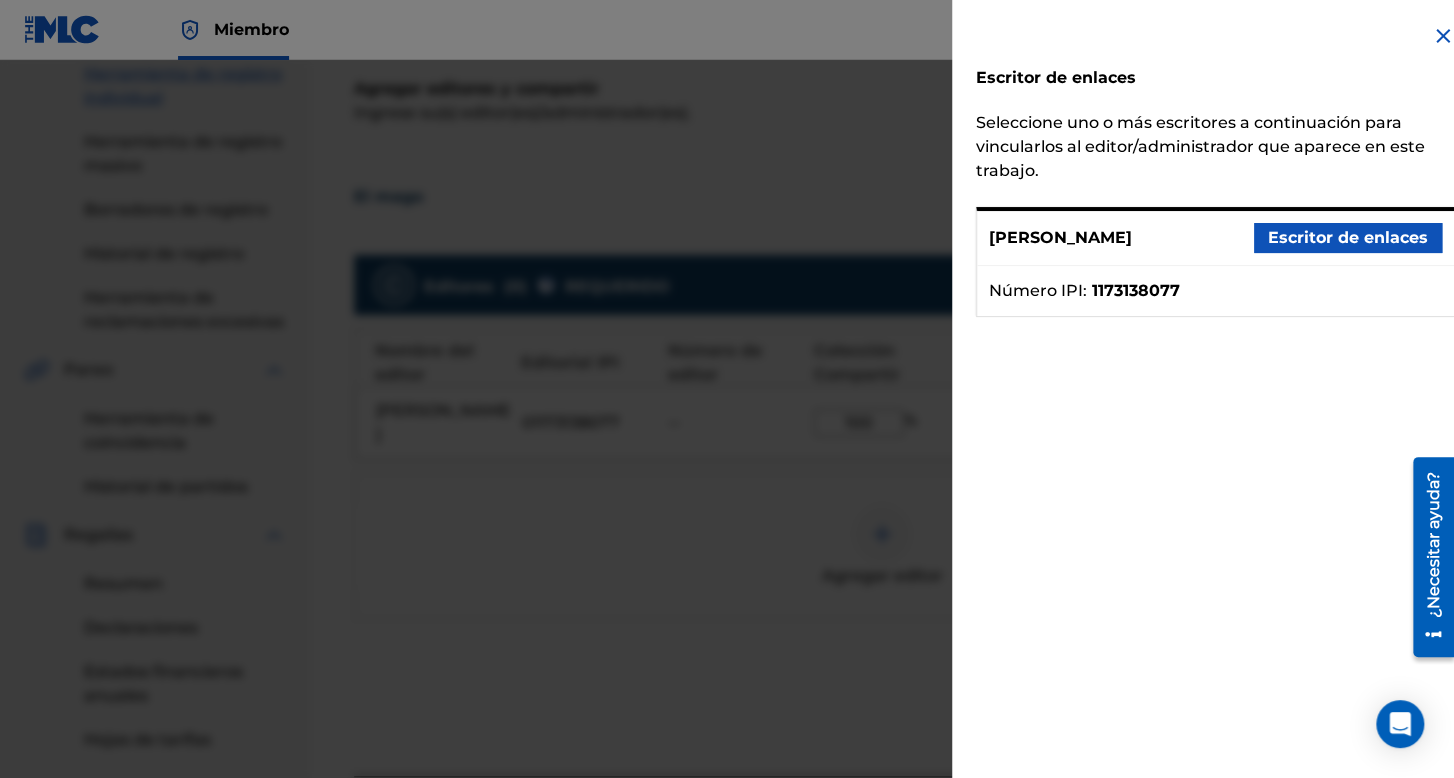 click on "Escritor de enlaces" at bounding box center [1348, 237] 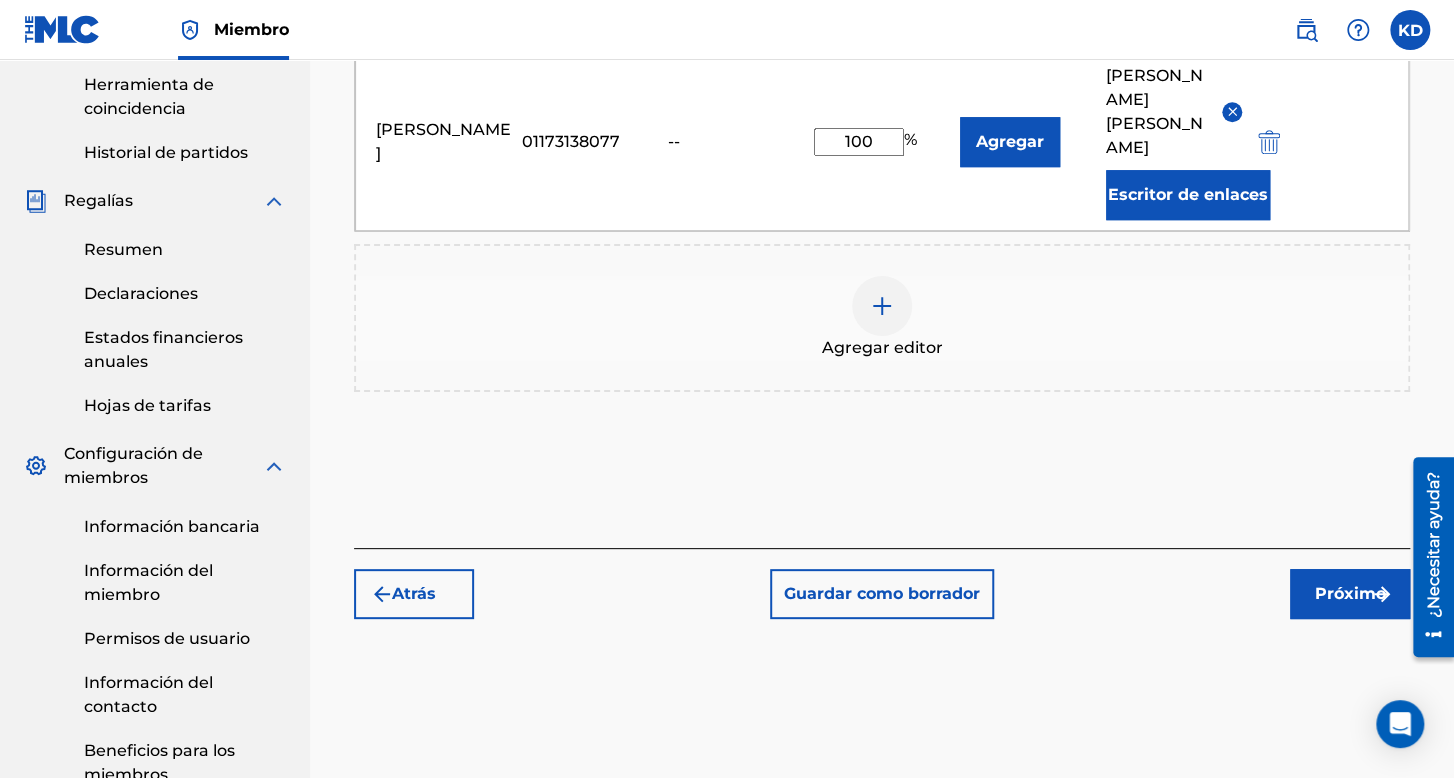scroll, scrollTop: 753, scrollLeft: 0, axis: vertical 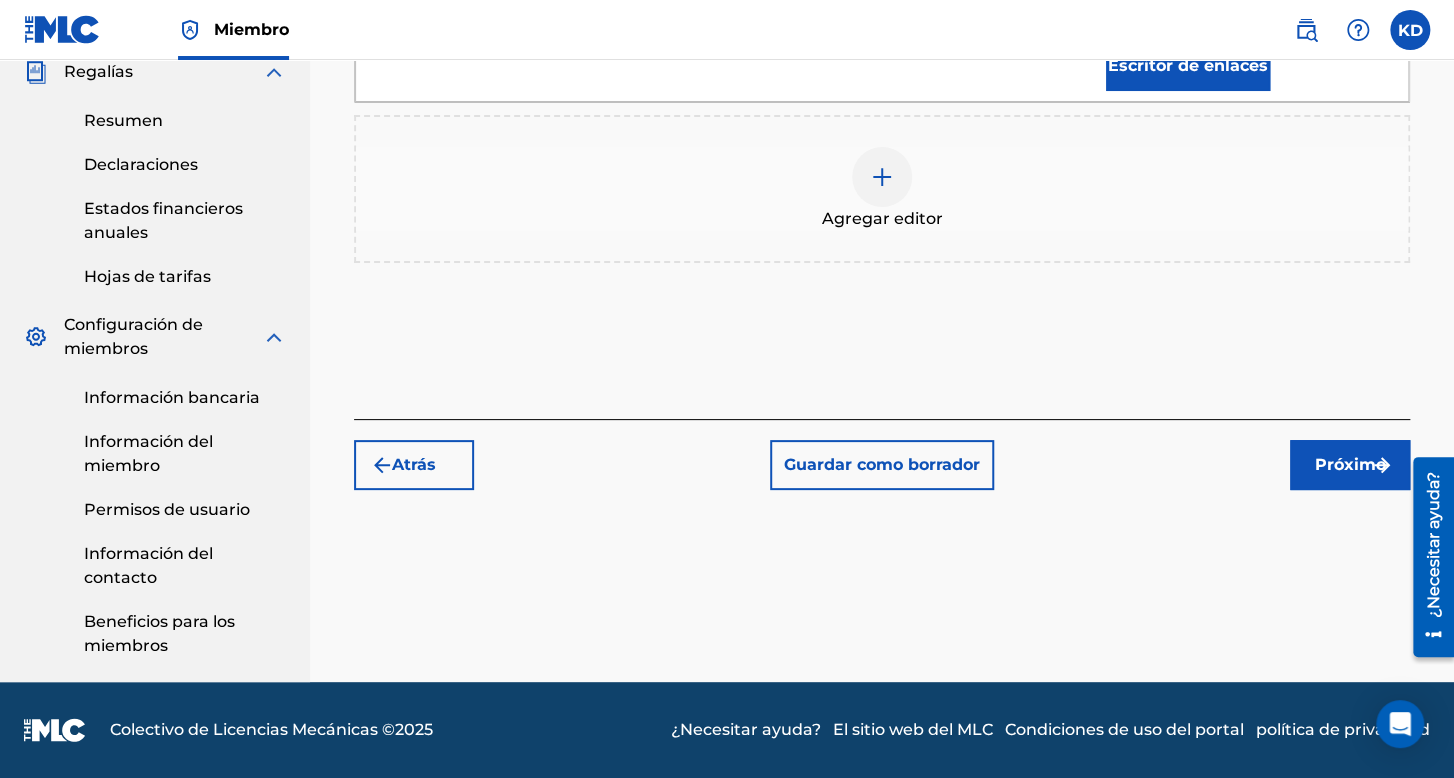 click on "Registrar trabajo Buscar Introducir detalles del trabajo Agregar escritores Agregar editores y compartir Agregar grabación Revisar Agregar editores y compartir Ingrese su(s) editor(es)/administrador(es). El mago Editores (  0  ) ? REQUERIDO Total de acciones:  0  % Nombre del editor Editorial IPI Número de editor Colección Compartir Agregar administrador Escritores representados ? Eliminar [PERSON_NAME] 01173138077 -- 100 % Agregar [PERSON_NAME] Escritor de enlaces Agregar editor Atrás Guardar como borrador Próximo" at bounding box center [882, -67] 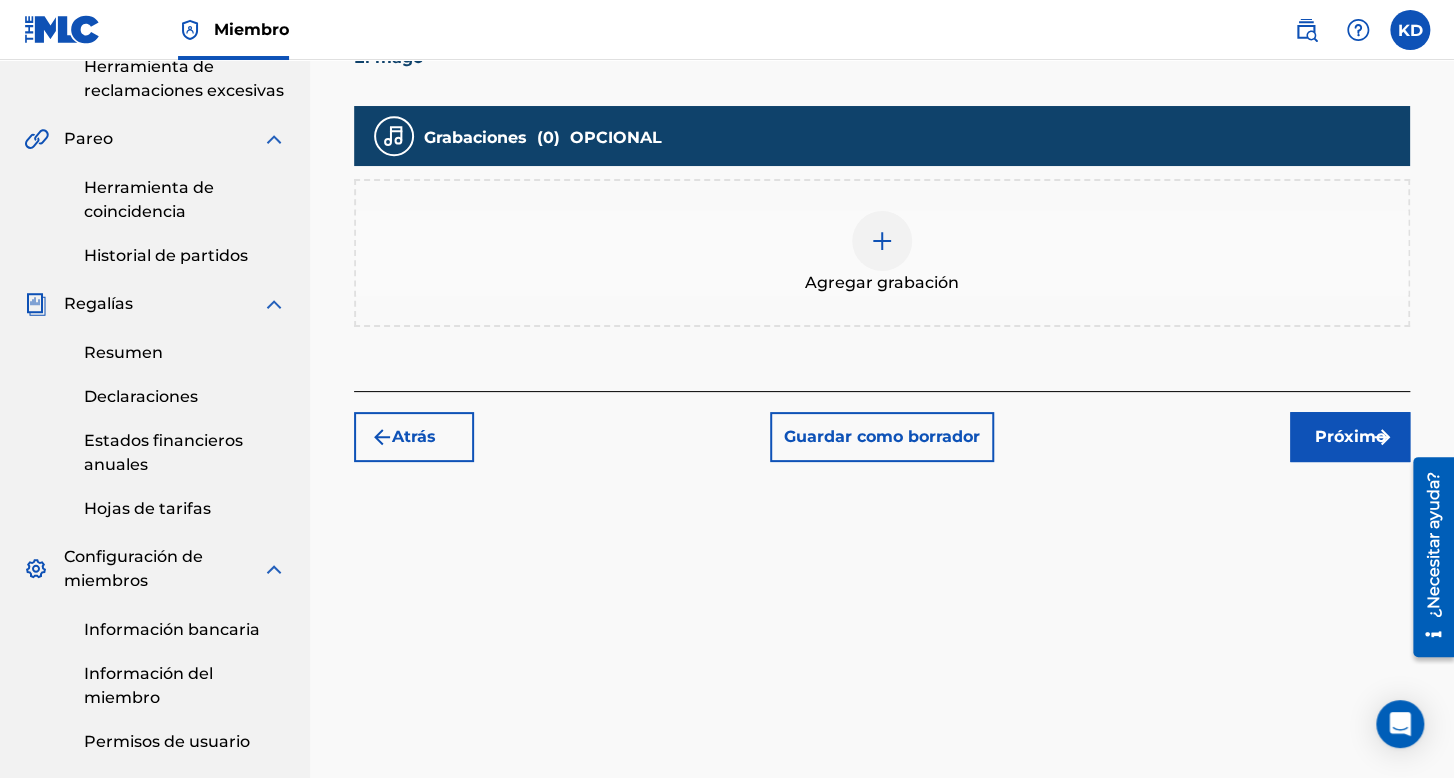 scroll, scrollTop: 591, scrollLeft: 0, axis: vertical 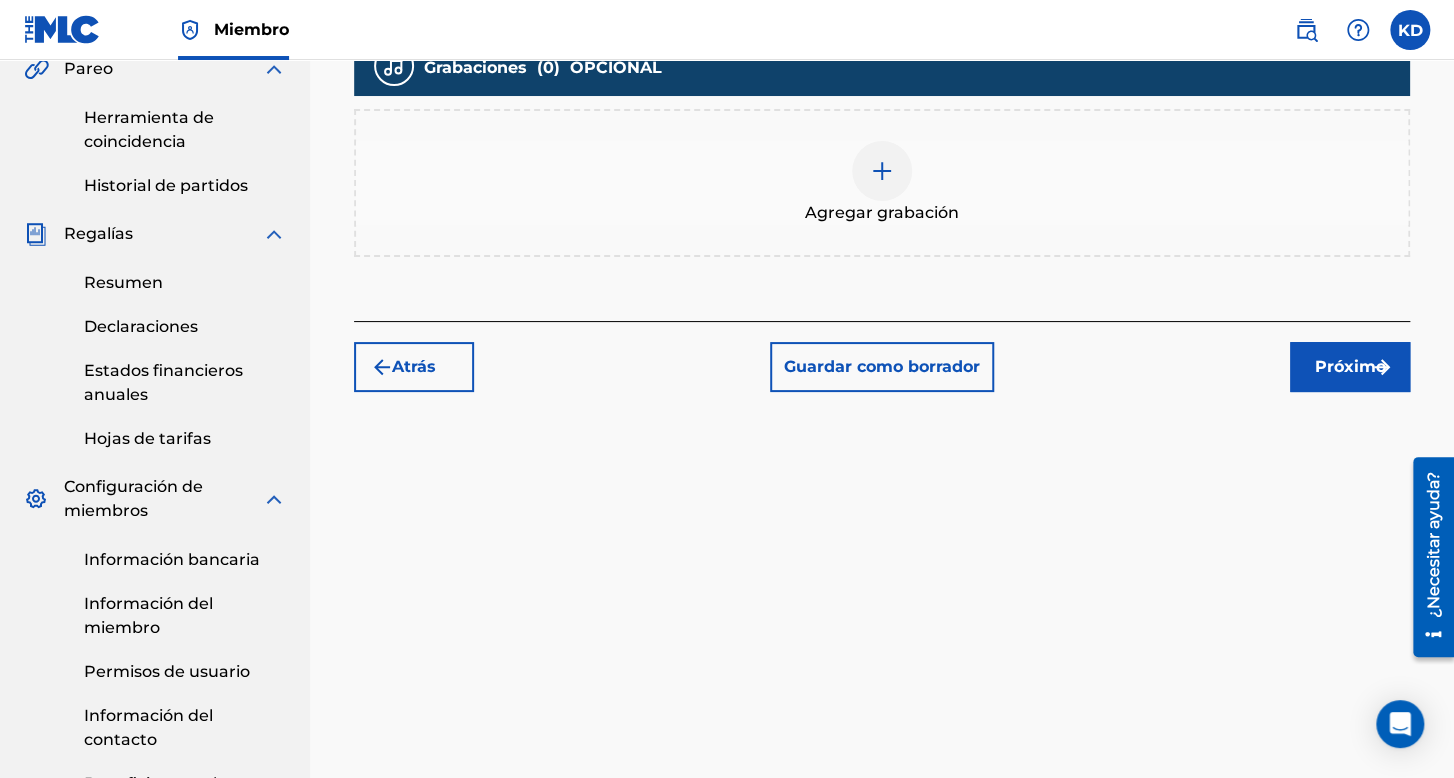 click on "Agregar grabación" at bounding box center [882, 212] 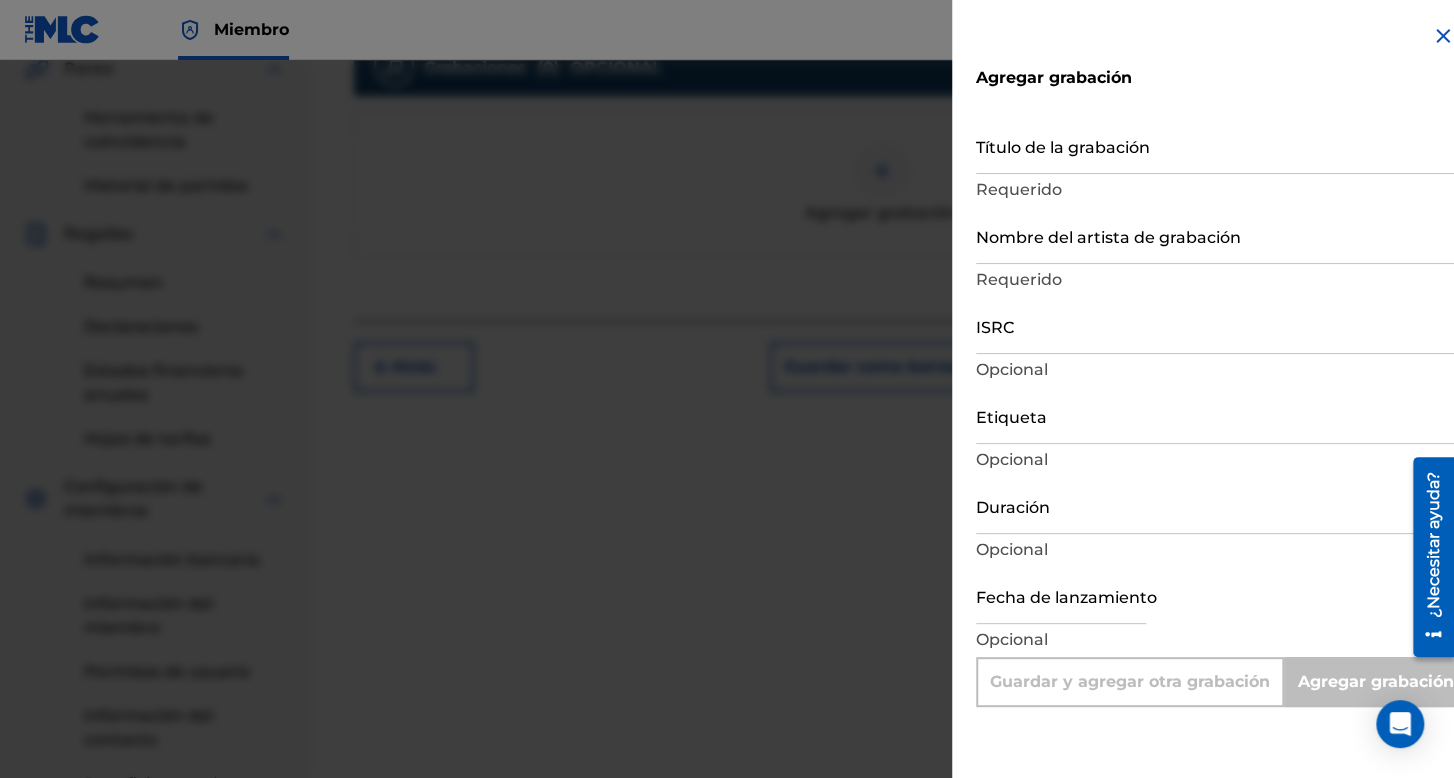 click on "Título de la grabación" at bounding box center (1215, 145) 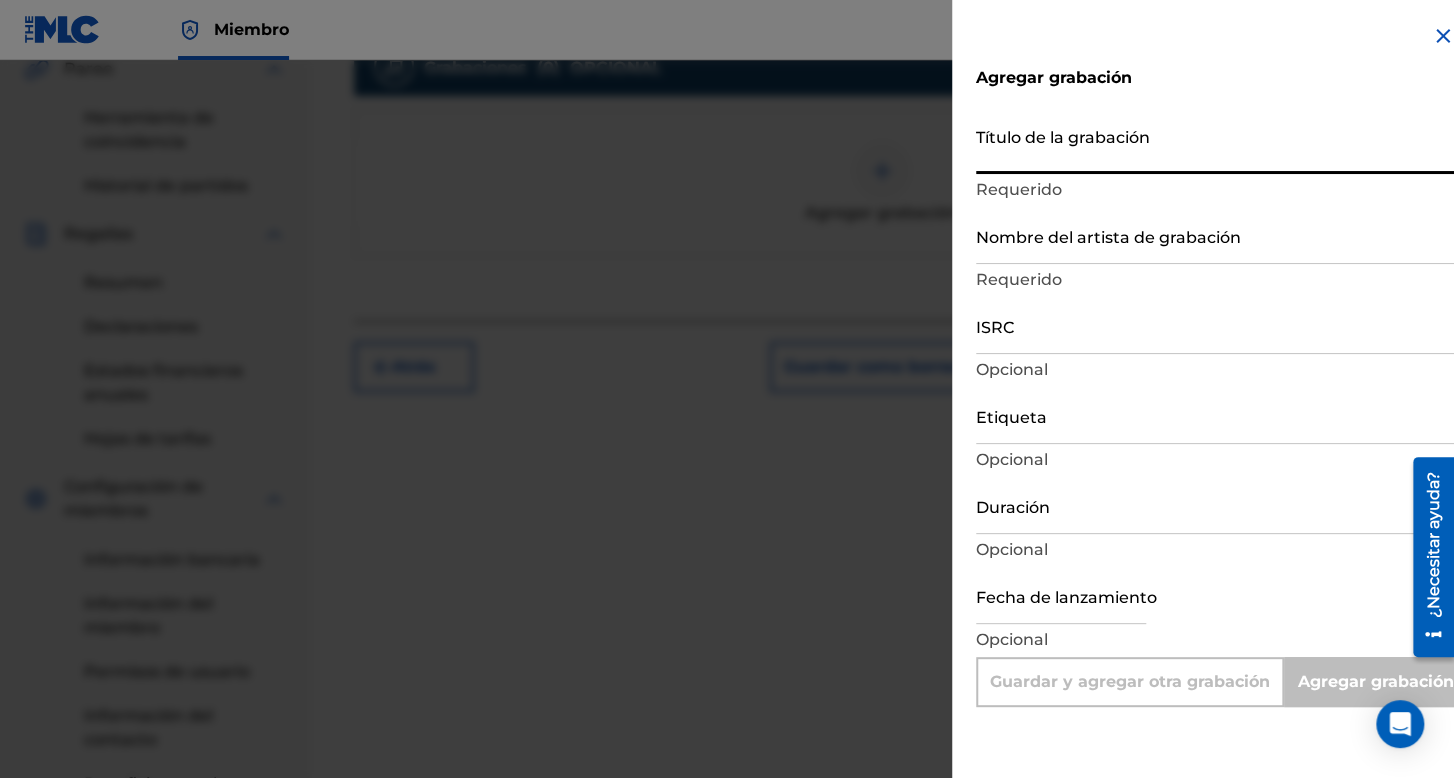 type on "N" 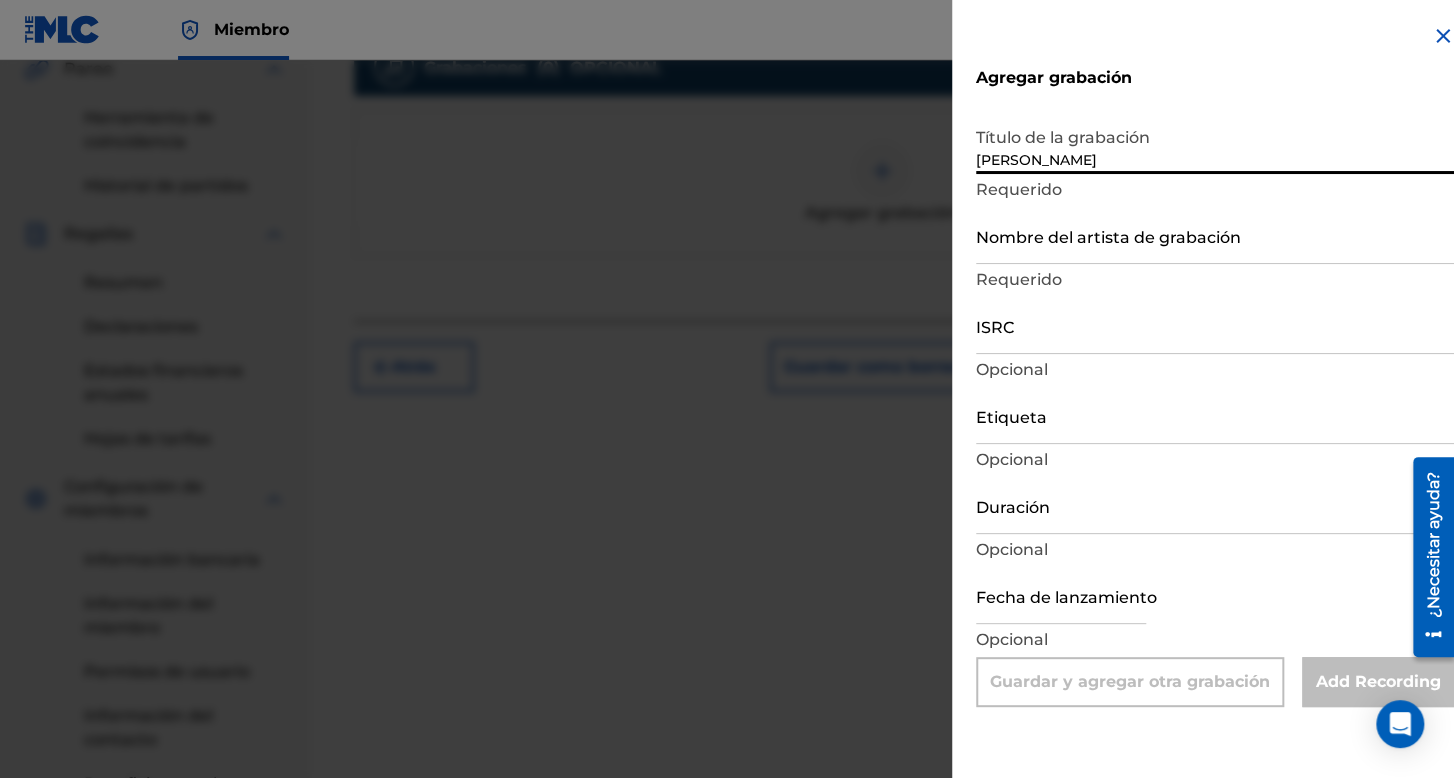 type on "[PERSON_NAME]" 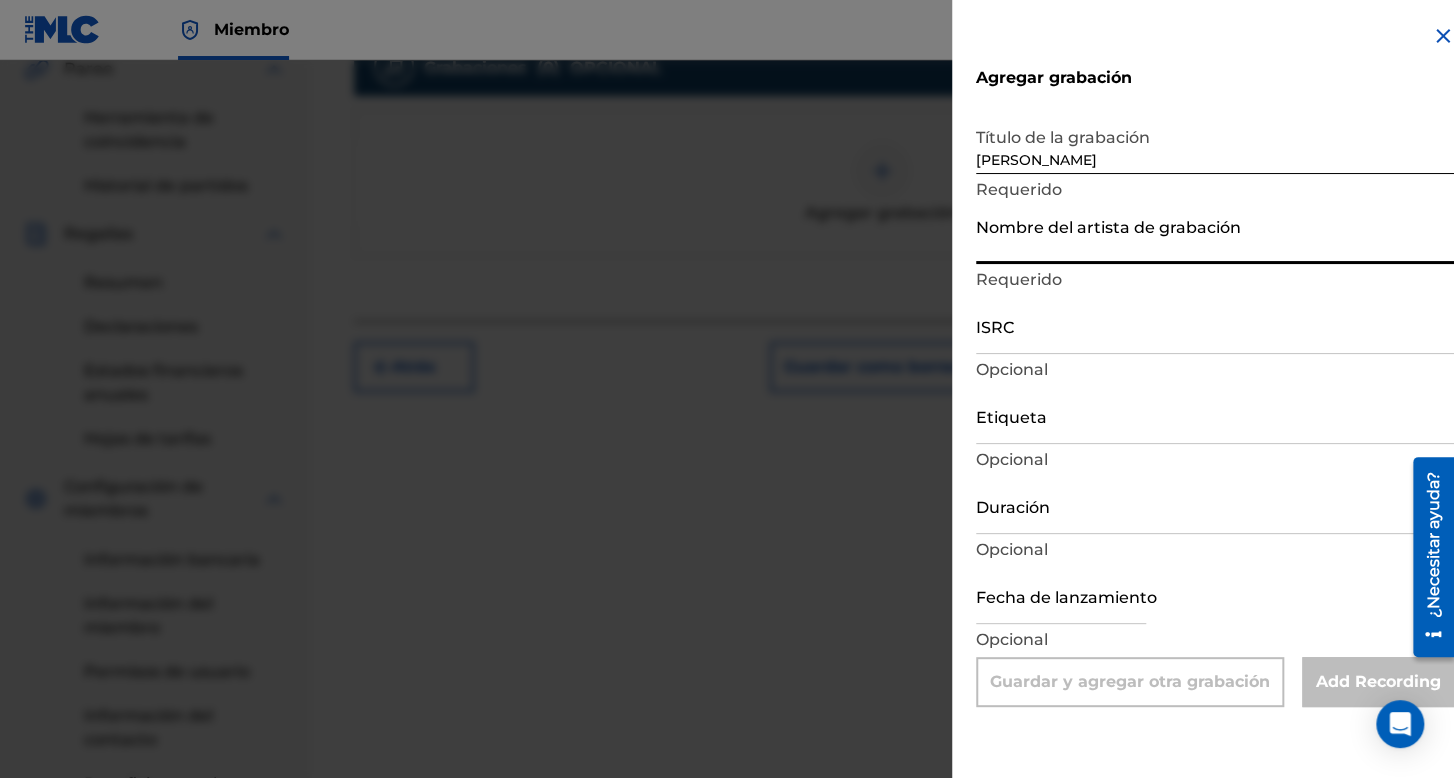 type on "[PERSON_NAME]" 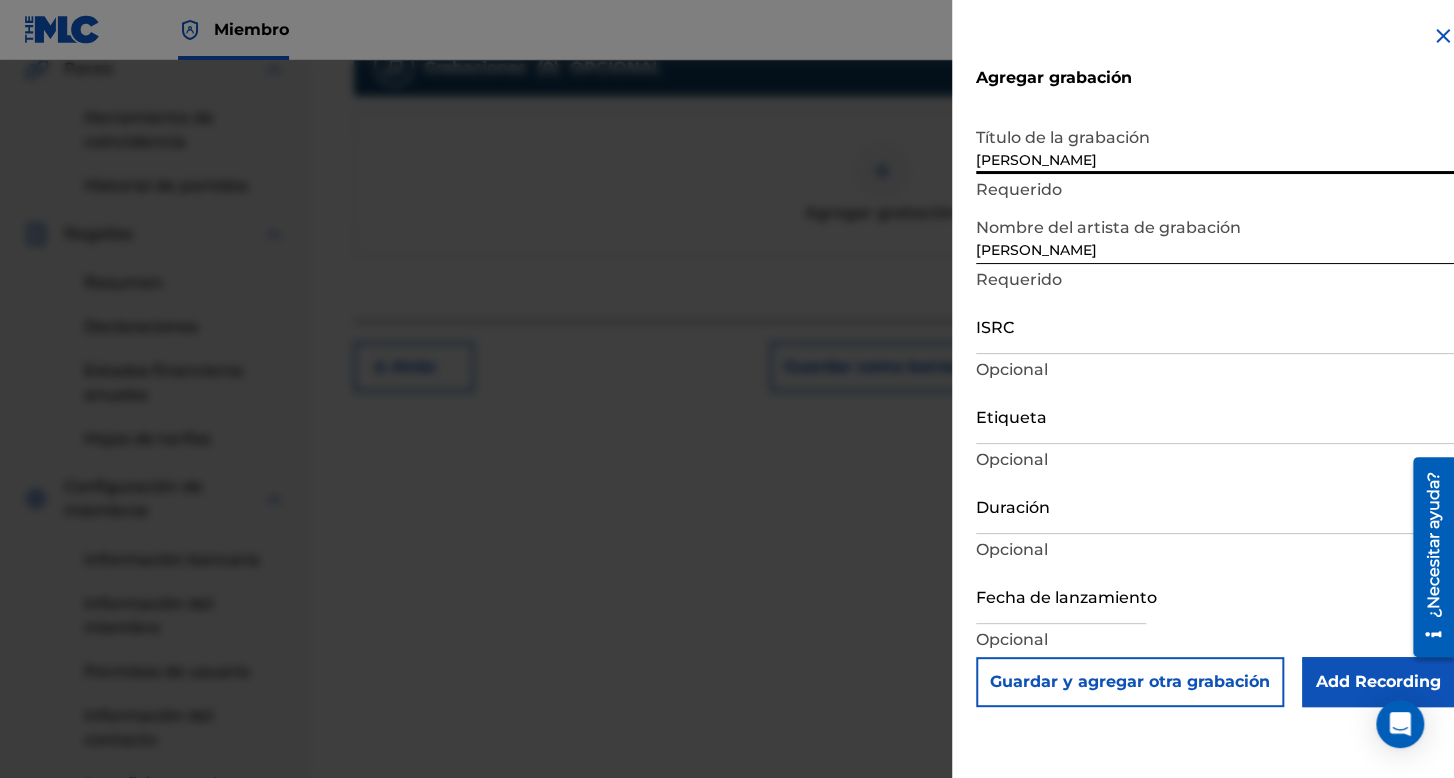 drag, startPoint x: 1072, startPoint y: 137, endPoint x: 919, endPoint y: 152, distance: 153.73354 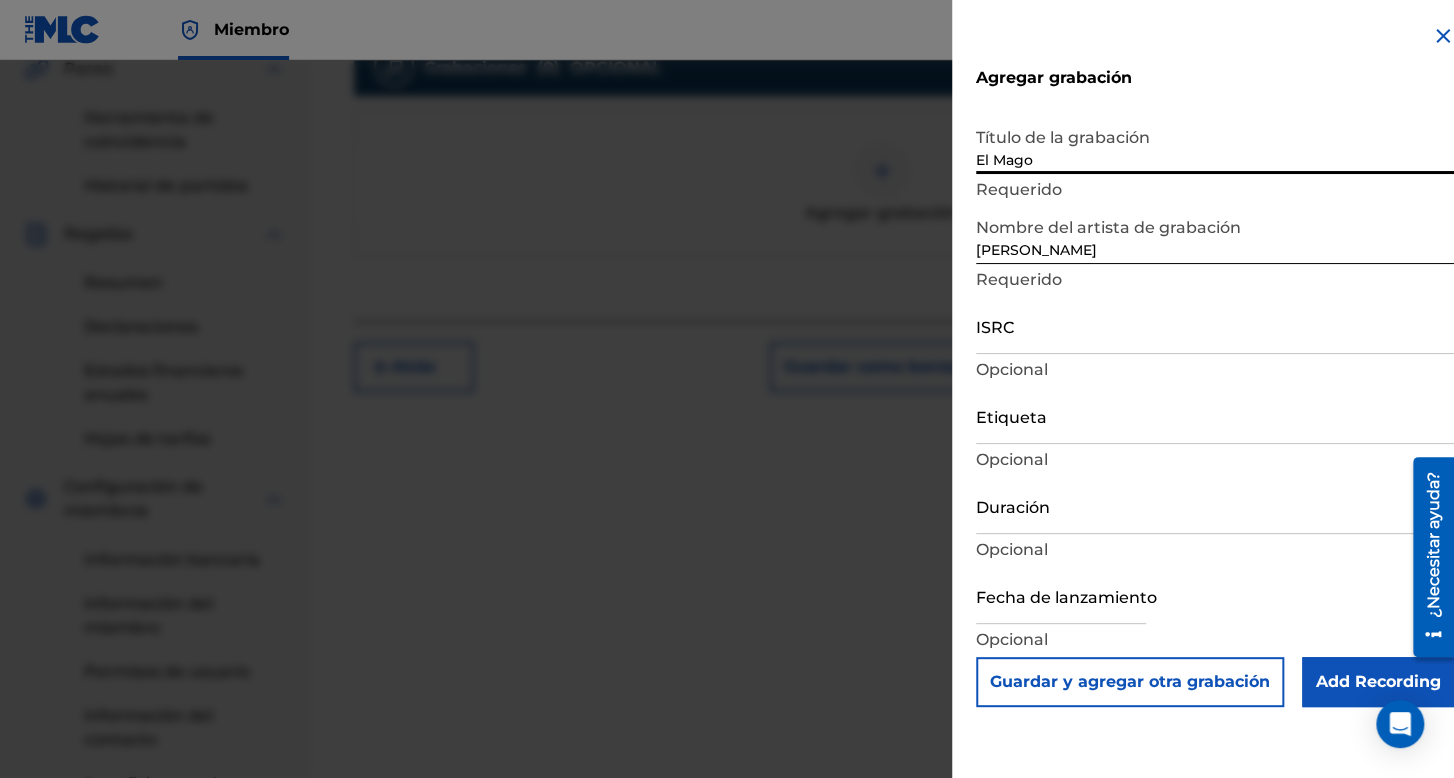 type on "El Mago" 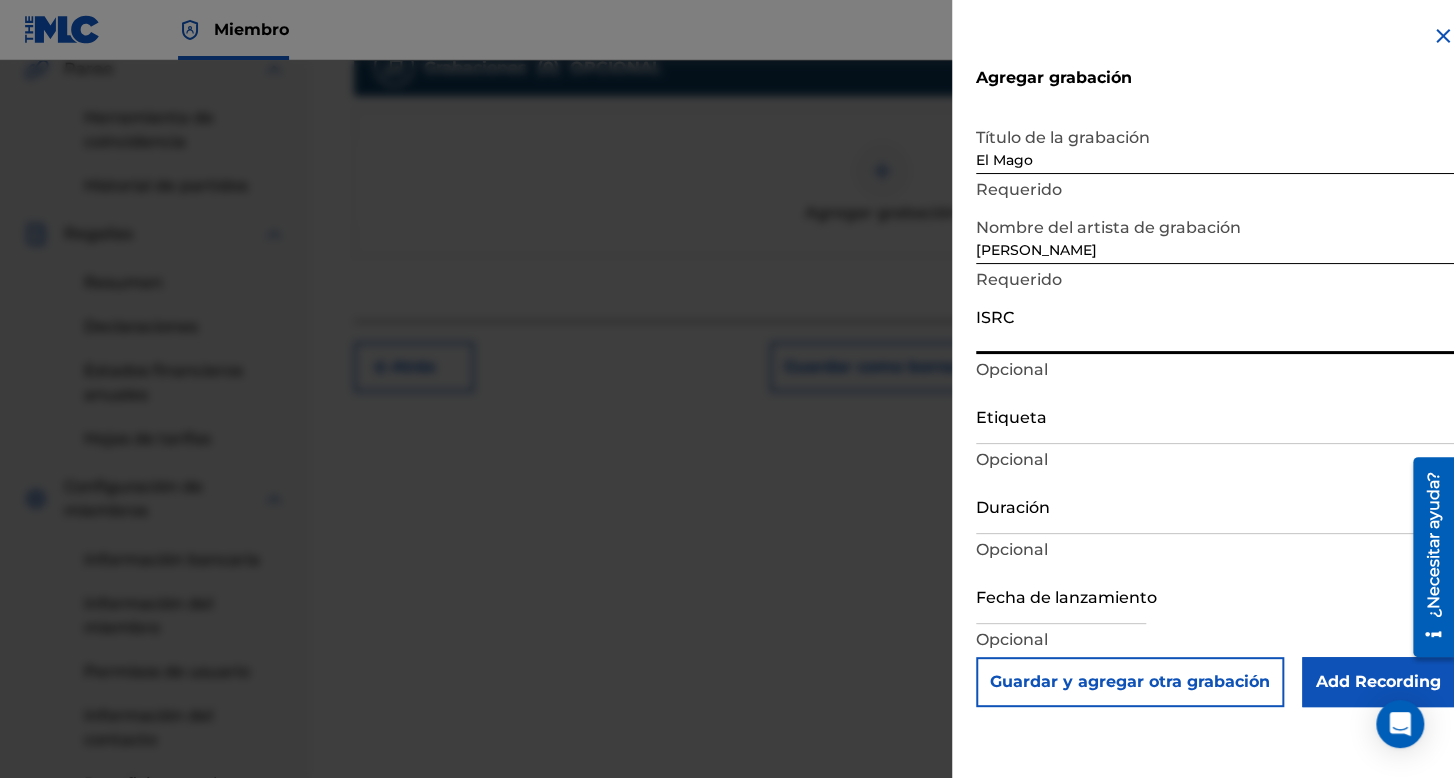 click on "ISRC" at bounding box center [1215, 325] 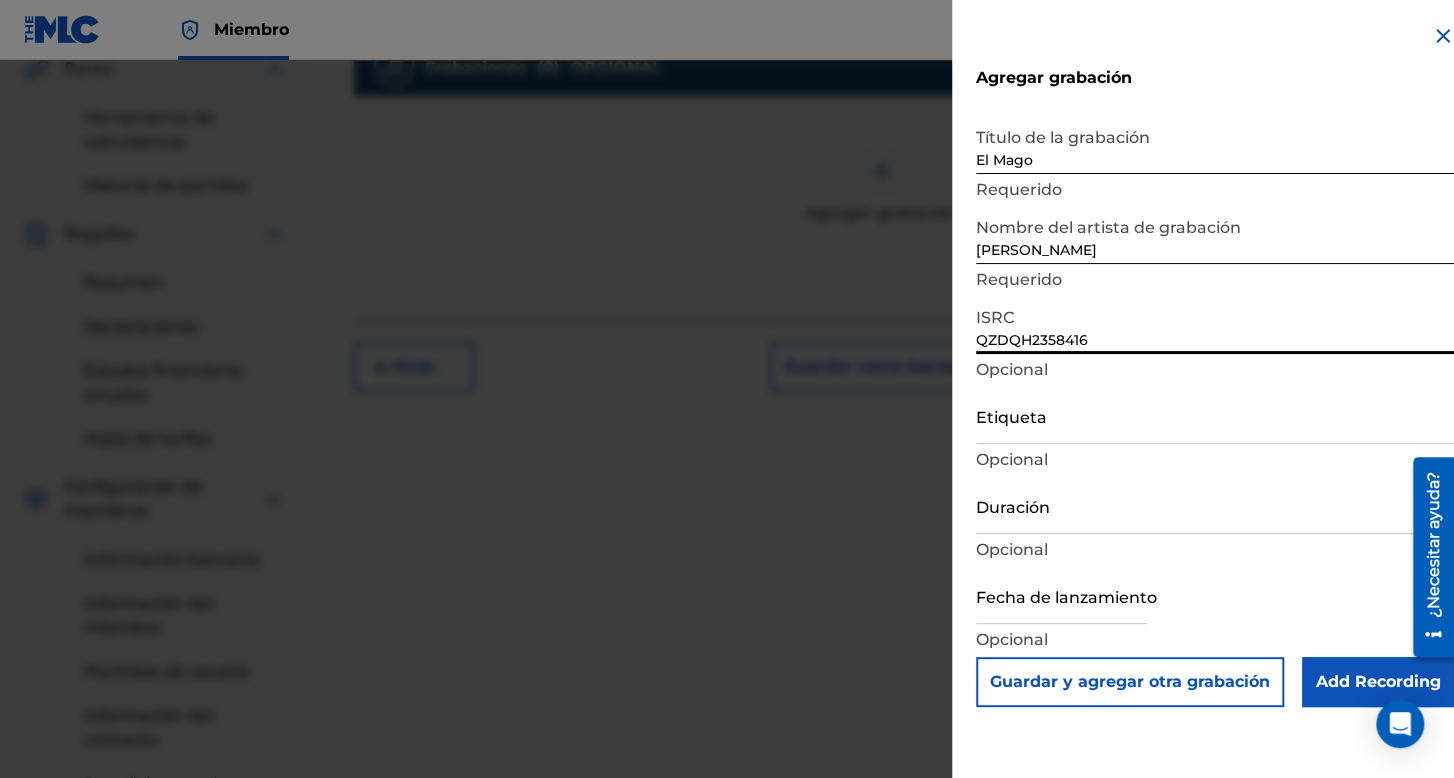 type on "QZDQH2358416" 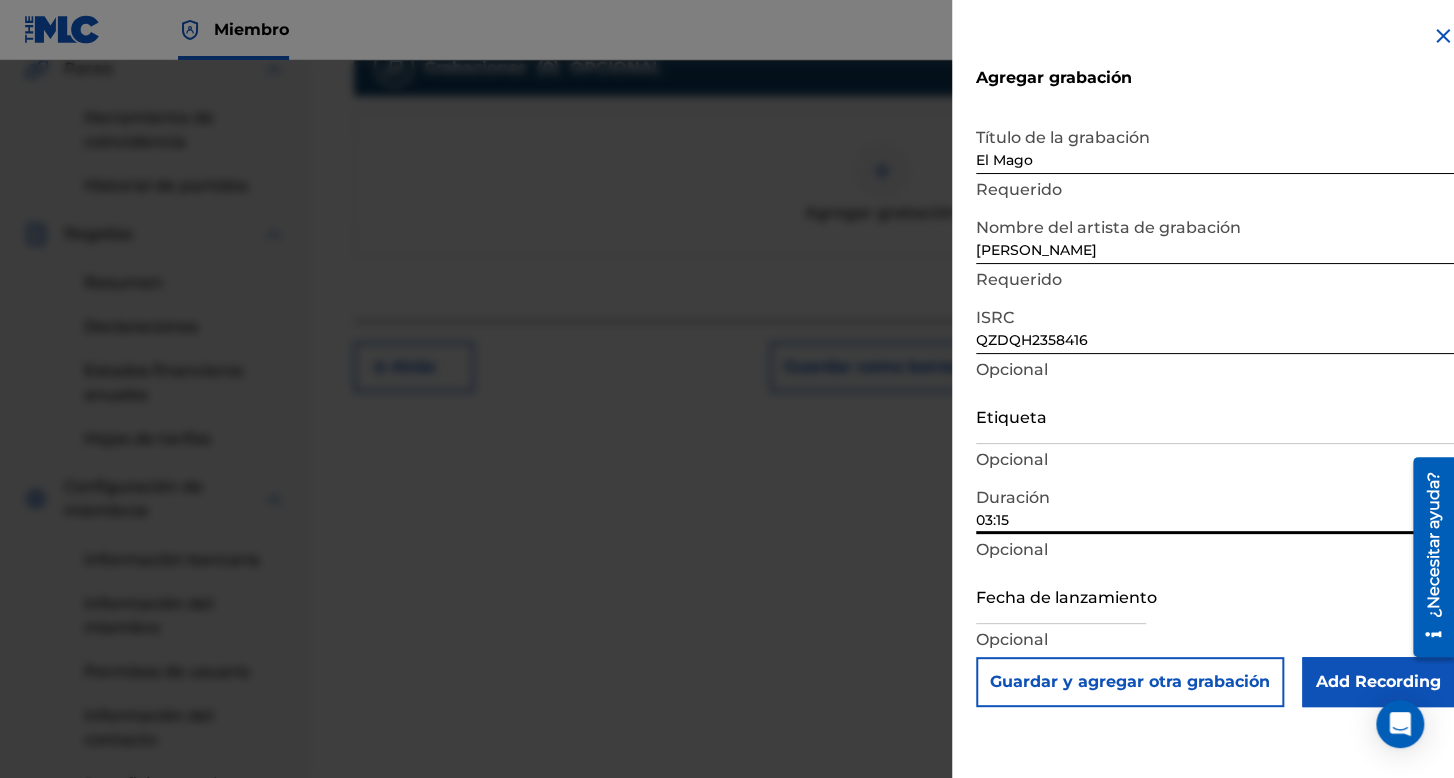 type on "03:15" 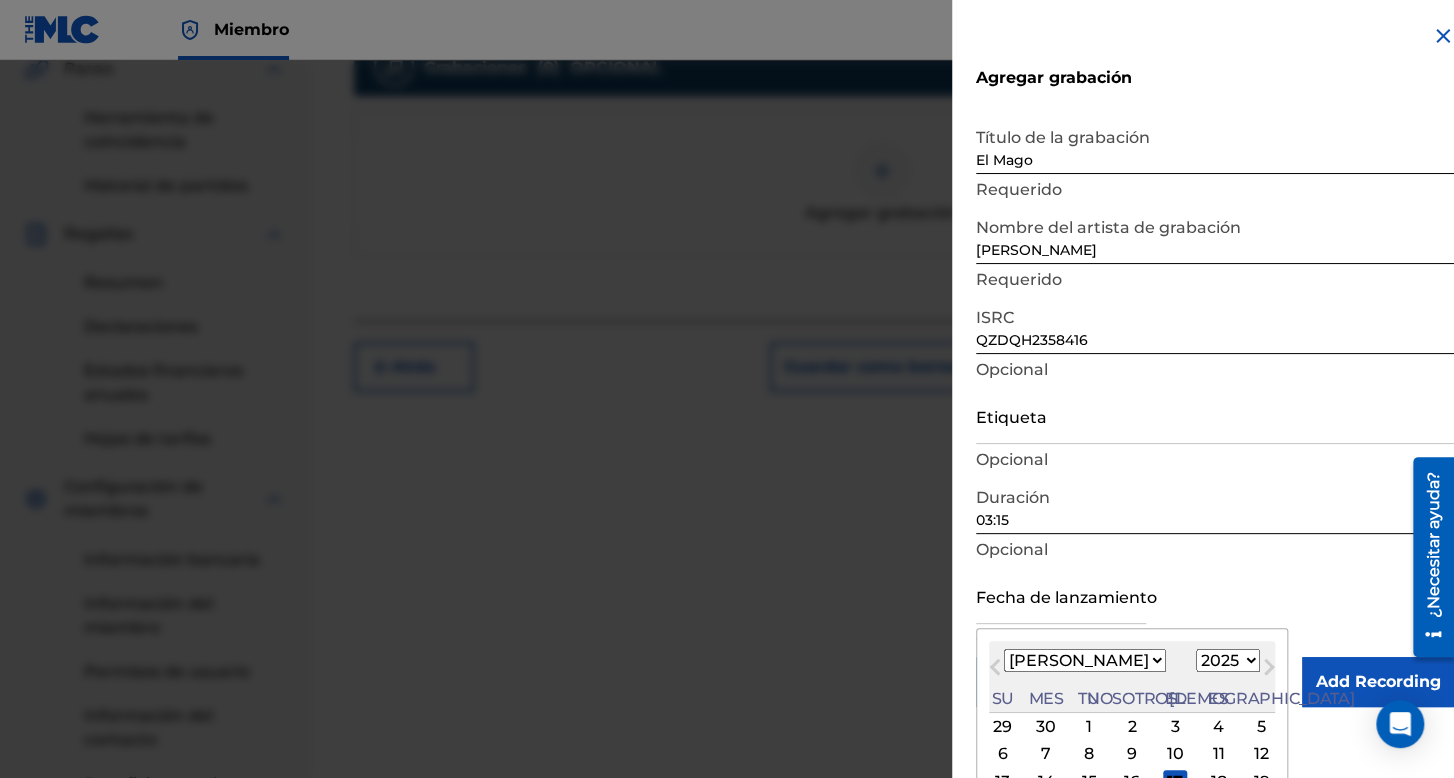 click on "Enero Febrero Marzo Abril Puede Junio [PERSON_NAME] Septiembre Octubre Noviembre Diciembre" at bounding box center [1085, 660] 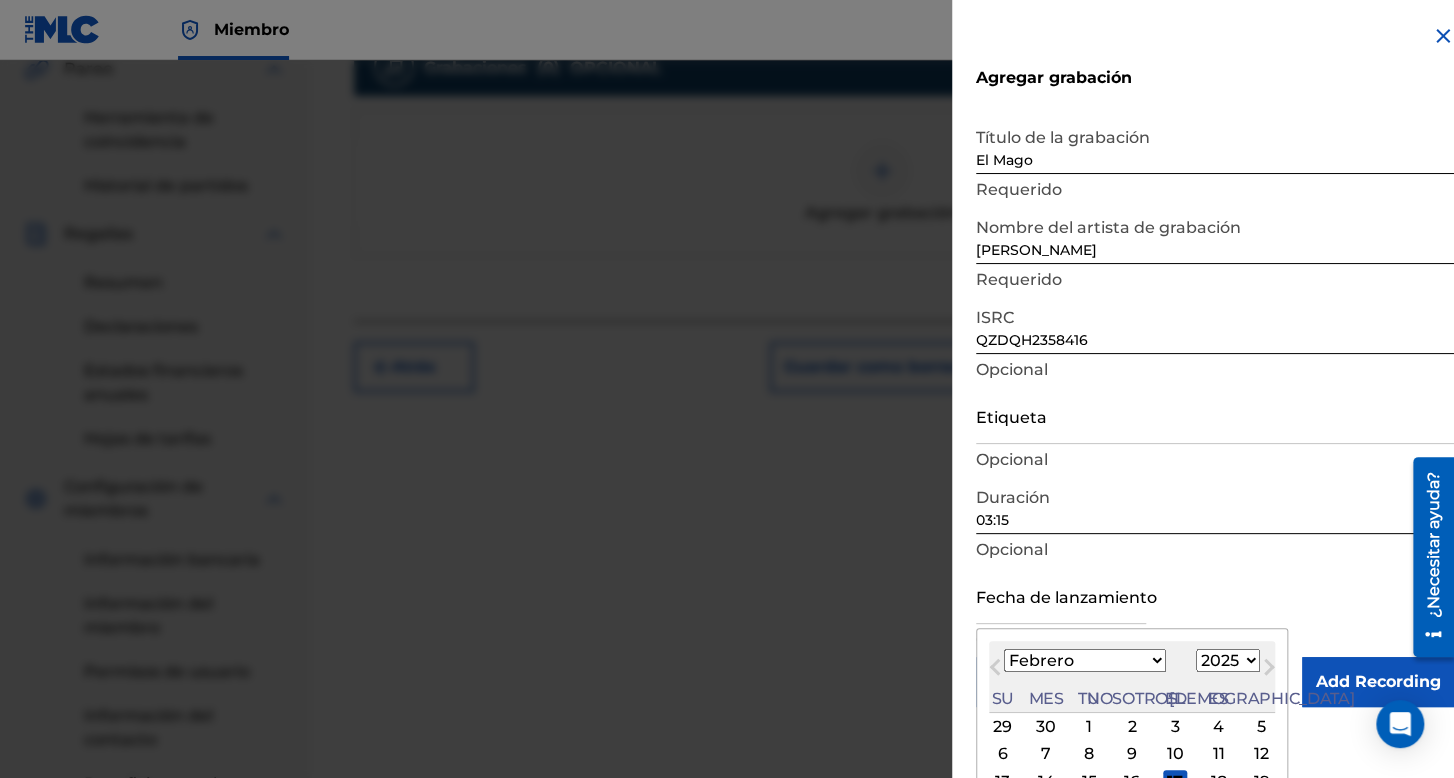 click on "Enero Febrero Marzo Abril Puede Junio [PERSON_NAME] Septiembre Octubre Noviembre Diciembre" at bounding box center [1085, 660] 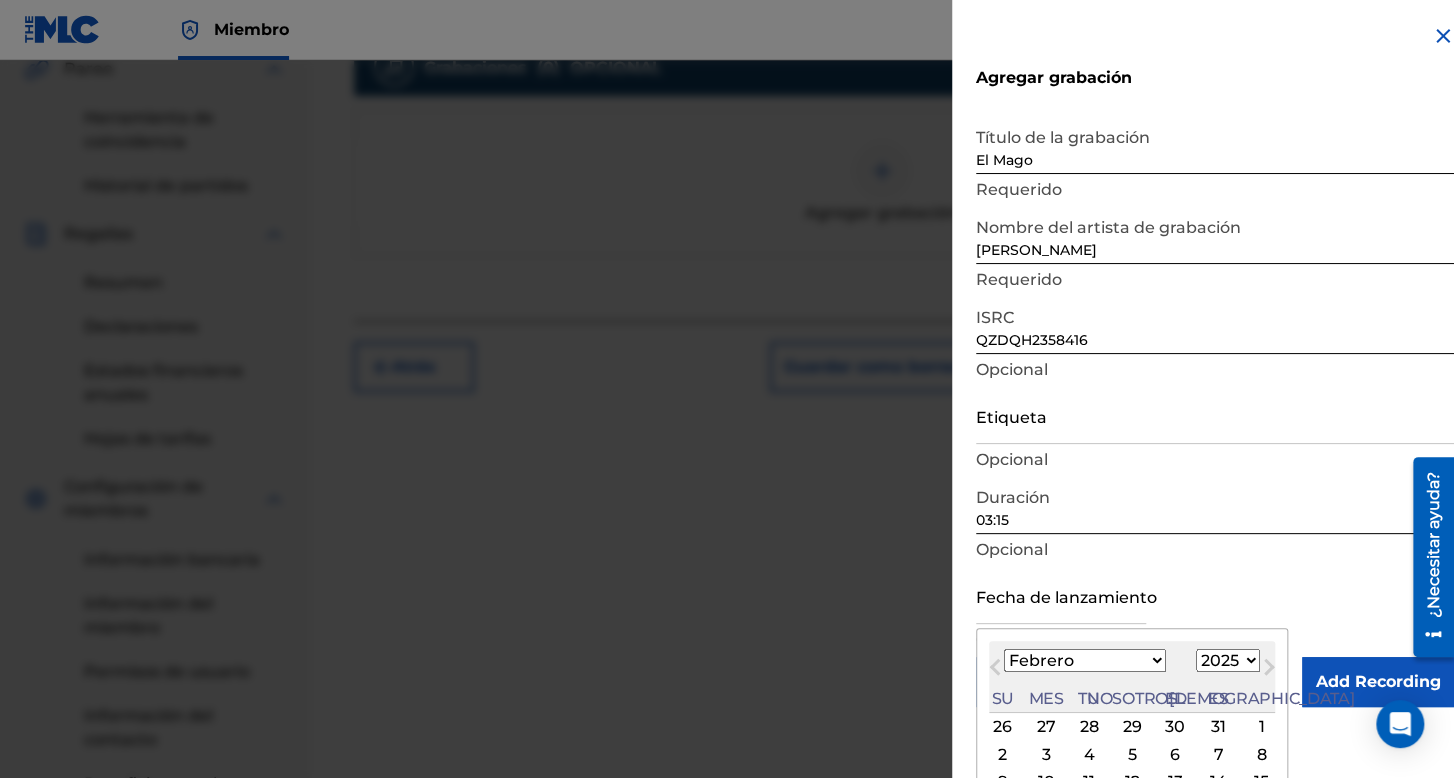 scroll, scrollTop: 112, scrollLeft: 0, axis: vertical 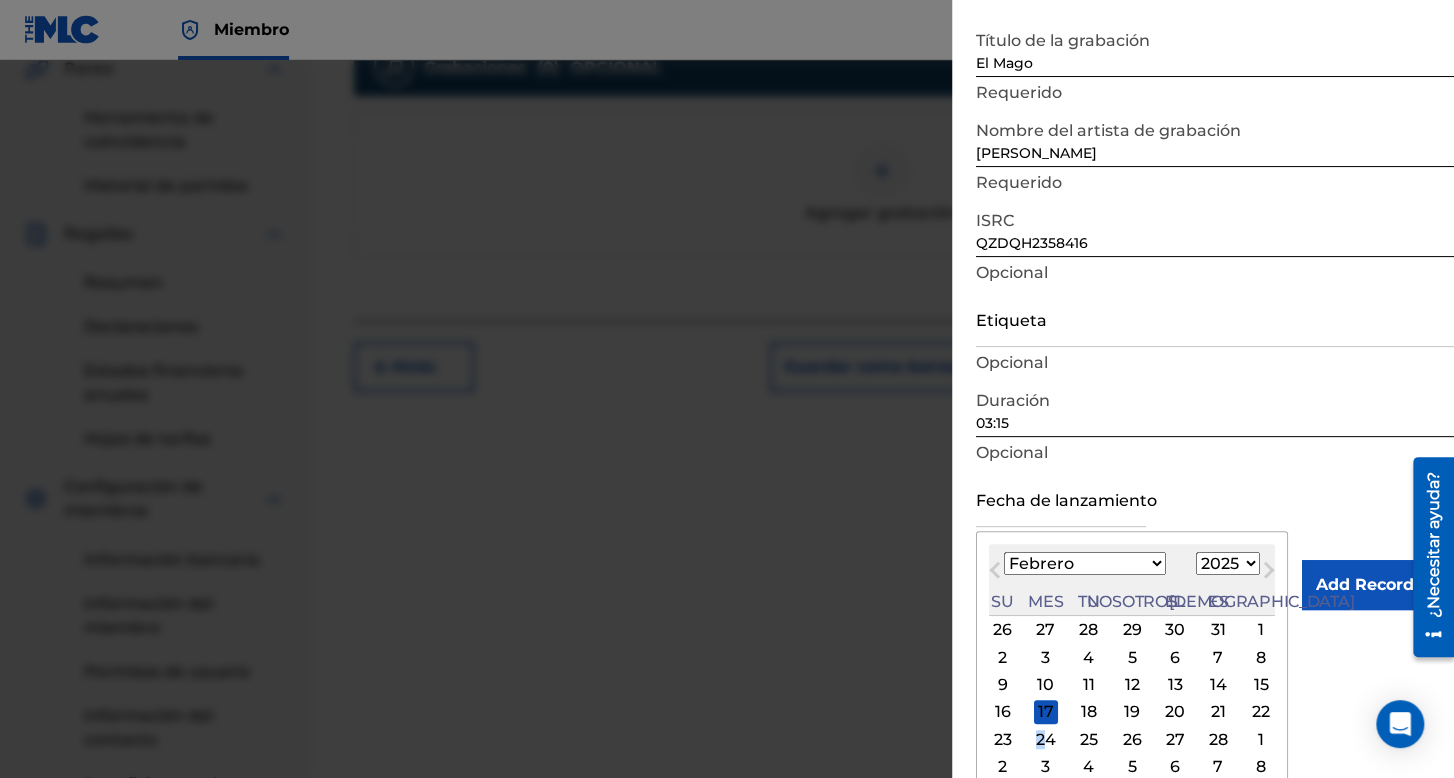 click on "24" at bounding box center (1046, 739) 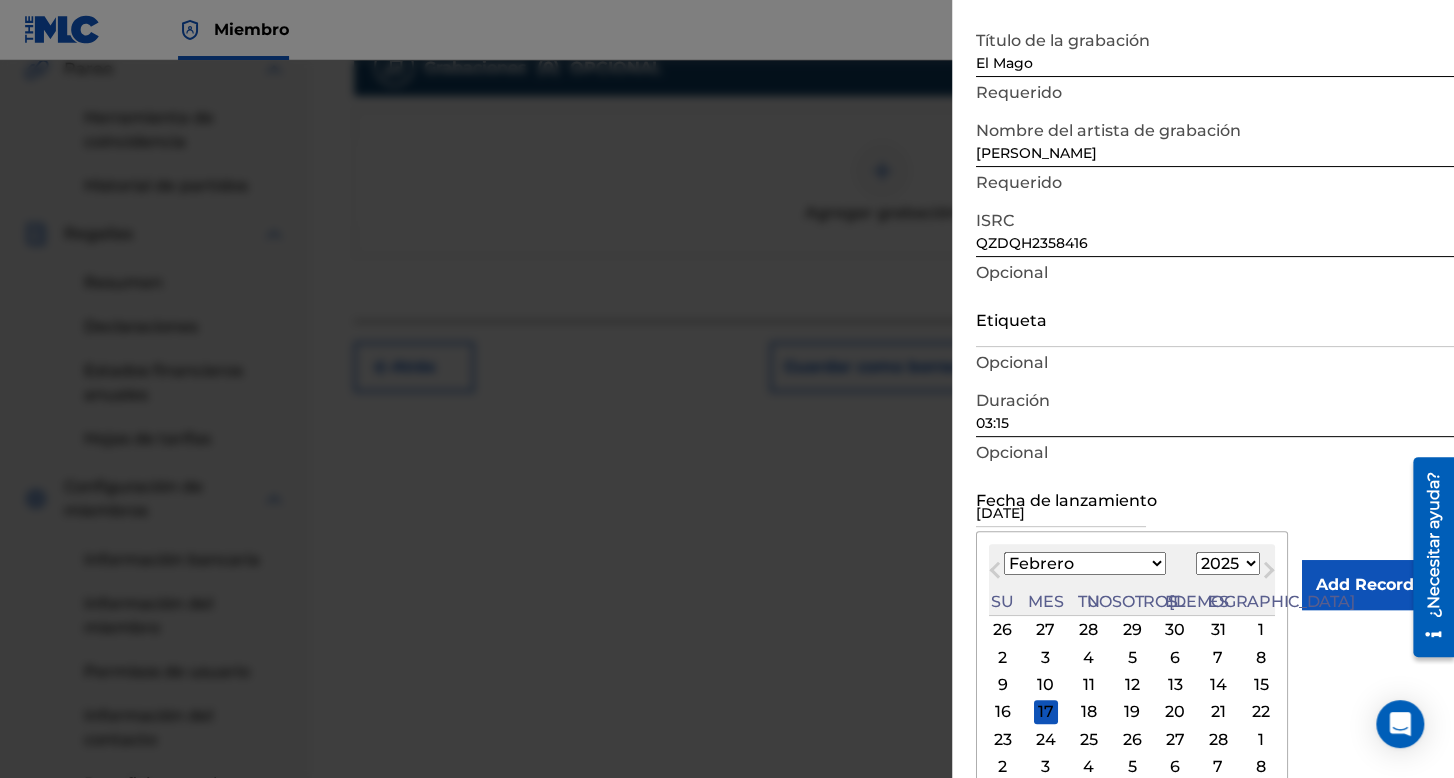 scroll, scrollTop: 0, scrollLeft: 0, axis: both 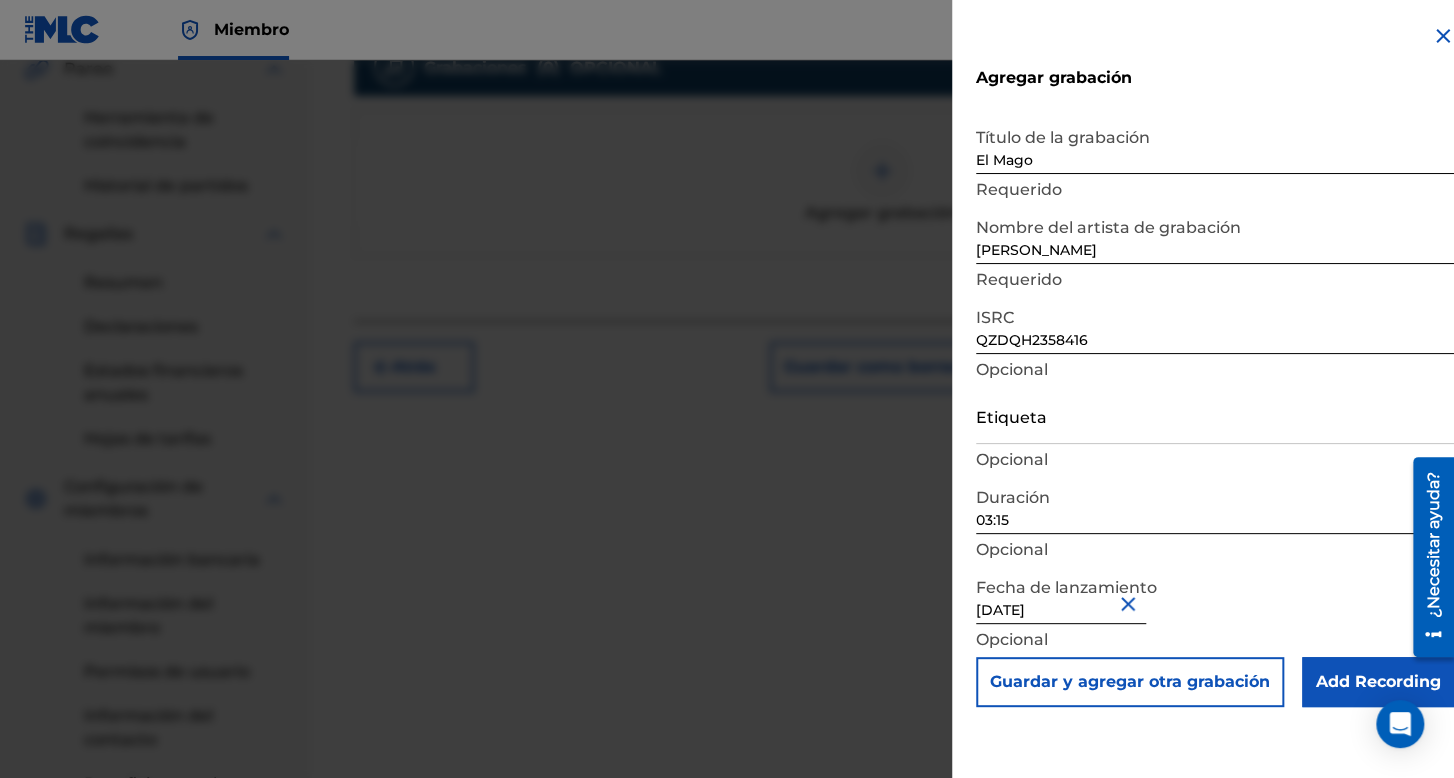 type on "[DATE]" 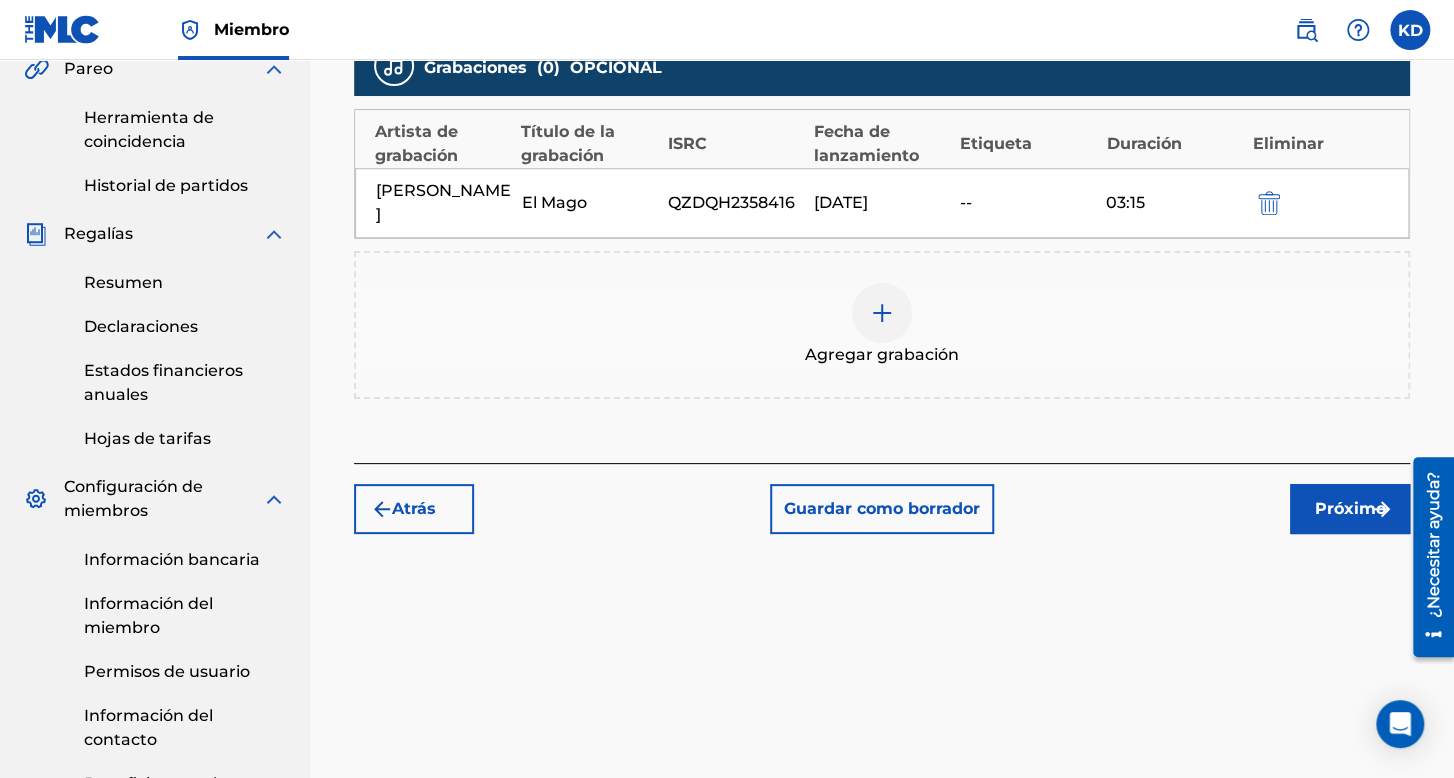 click on "Próximo" at bounding box center (1350, 508) 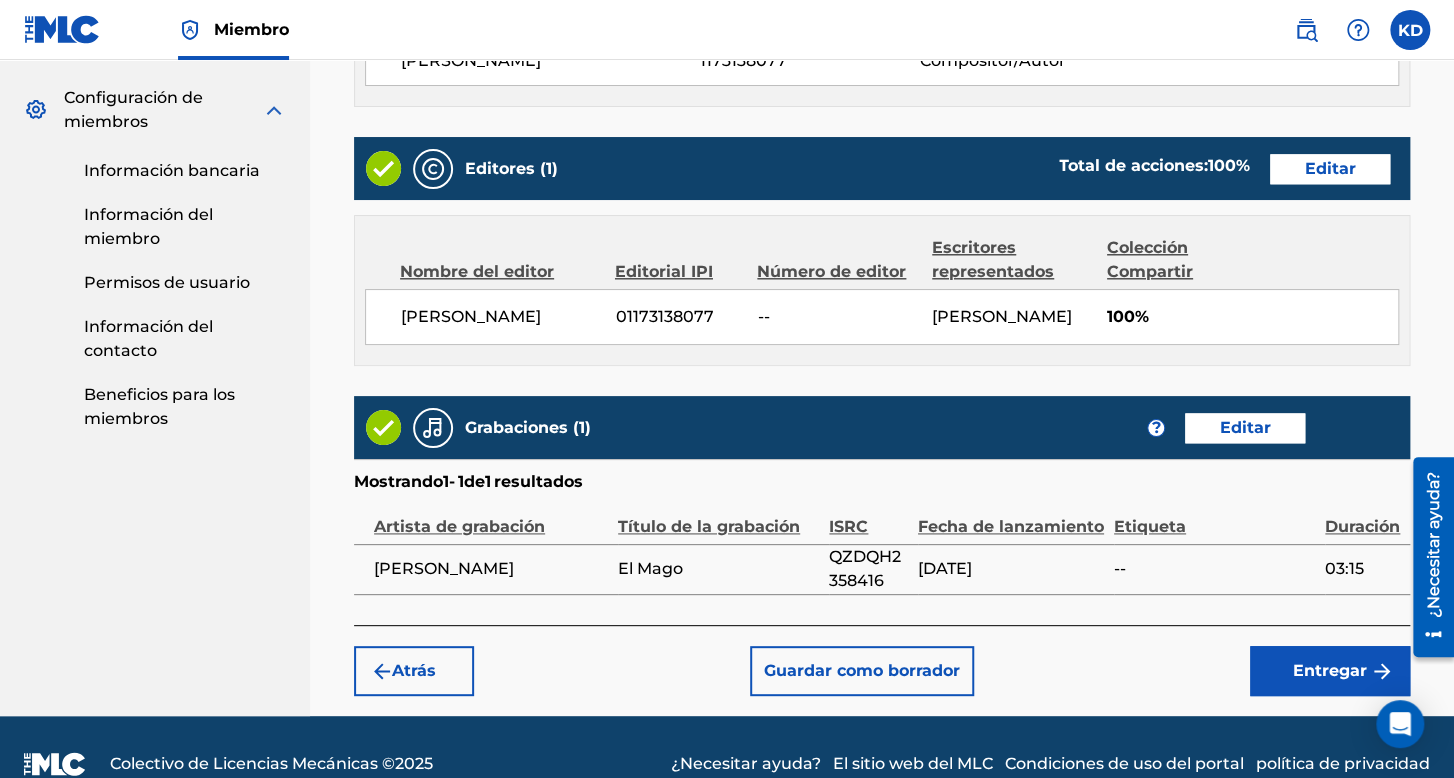 scroll, scrollTop: 1036, scrollLeft: 0, axis: vertical 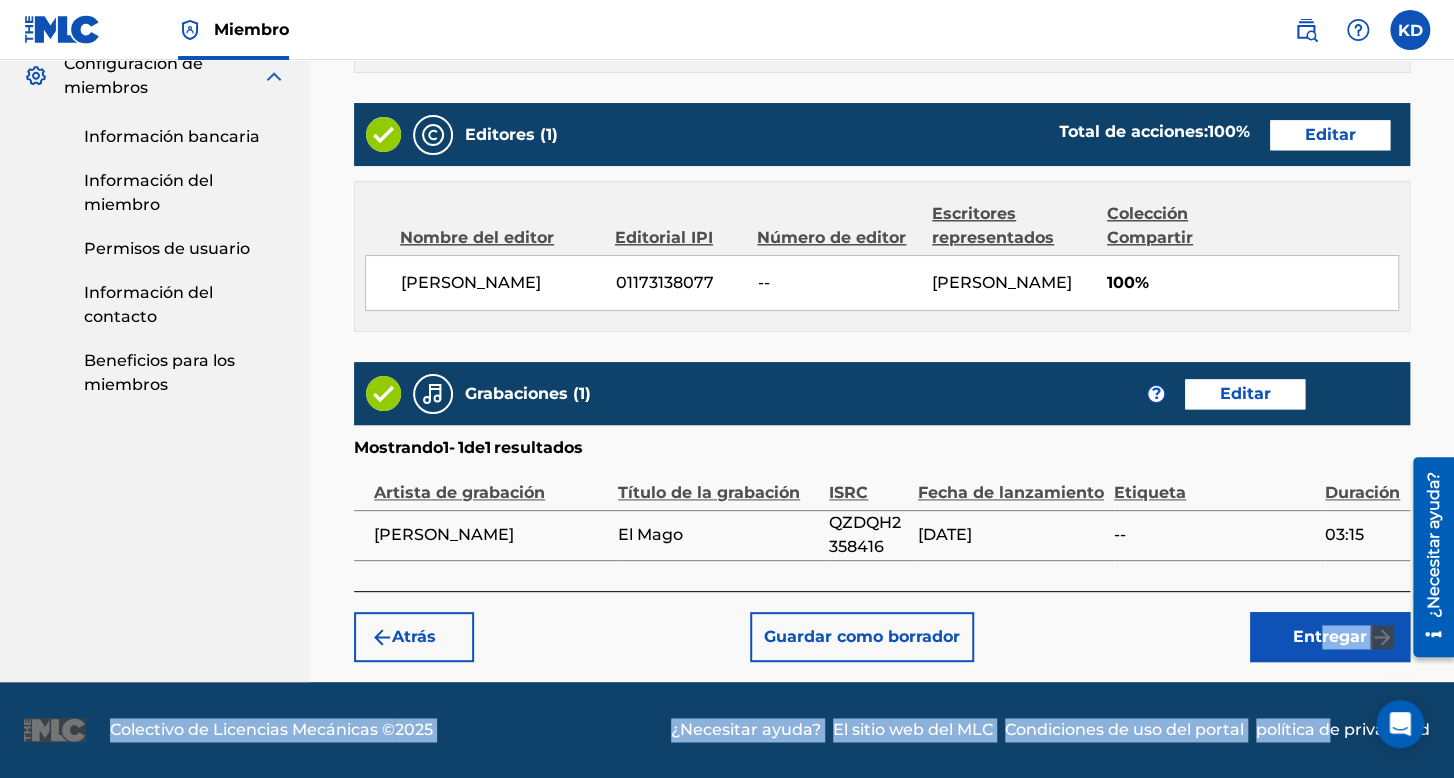click on "Registrar trabajo Buscar Introducir detalles del trabajo Agregar escritores Agregar editores y compartir Agregar grabación Revisar Revisar Por favor, revise la información ingresada para este trabajo. Si necesita editar alguna información, haga clic en el botón  Editar  . Una vez que toda la información sea correcta, haga clic en el botón  Enviar  .   El mago Detalle del trabajo   Editar Identificador de trabajo del miembro -- ISWC -- Duración 03:15 Idioma Español Títulos alternativos Sin títulos alternativos Escritores    (1) Editar Nombre del escritor Escritor IPI Rol de escritor [PERSON_NAME] 1173138077 Compositor/Autor Editores    (1) Total de acciones:  100  % Editar Nombre del editor Editorial IPI Número de editor Escritores representados Colección Compartir [PERSON_NAME] 01173138077 -- [PERSON_NAME] 100% Total de acciones:  100  % Grabaciones    (1) ? Editar Mostrando  1  -    1  de   1    resultados   Artista de grabación Título de la grabación ISRC --" at bounding box center (882, -111) 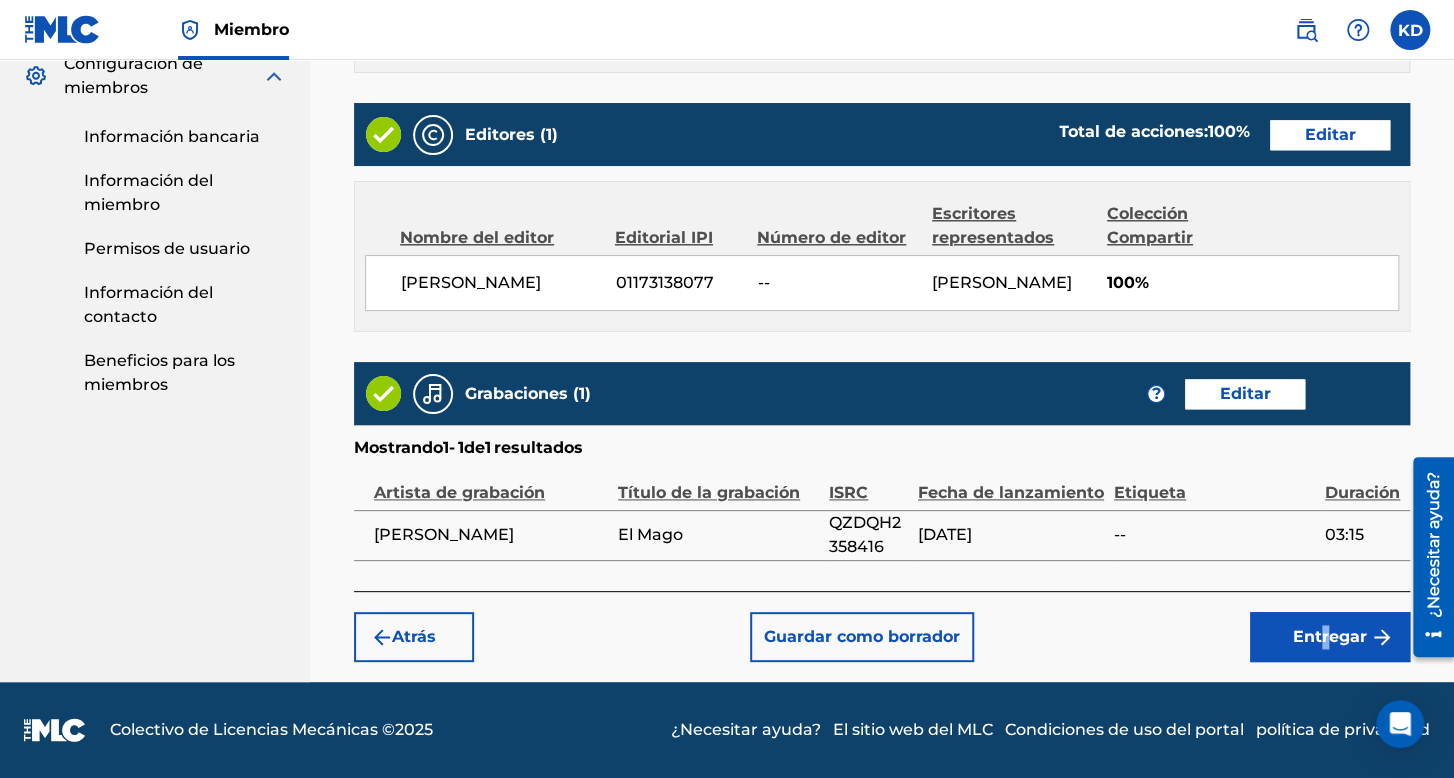 click on "Entregar" at bounding box center (1330, 637) 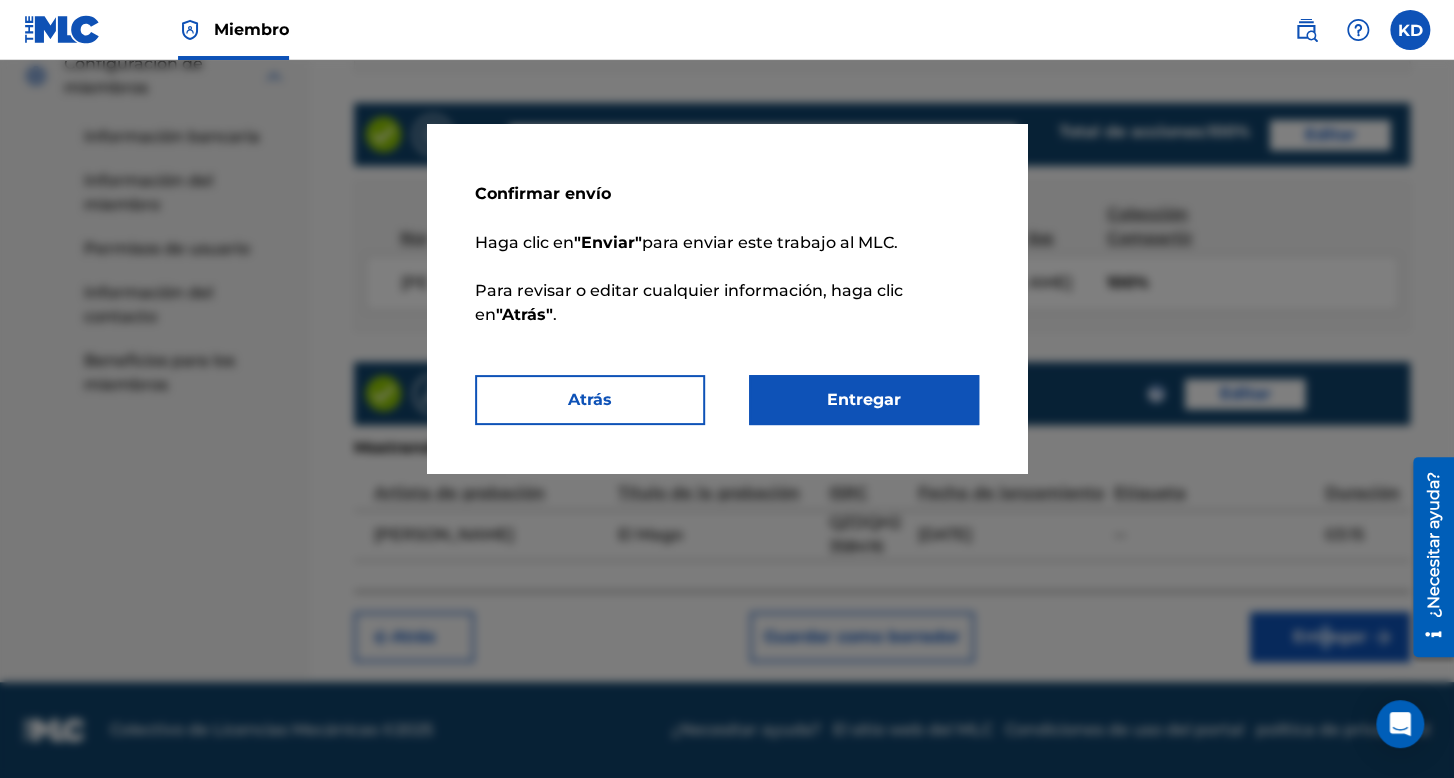 click on "Entregar" at bounding box center (864, 400) 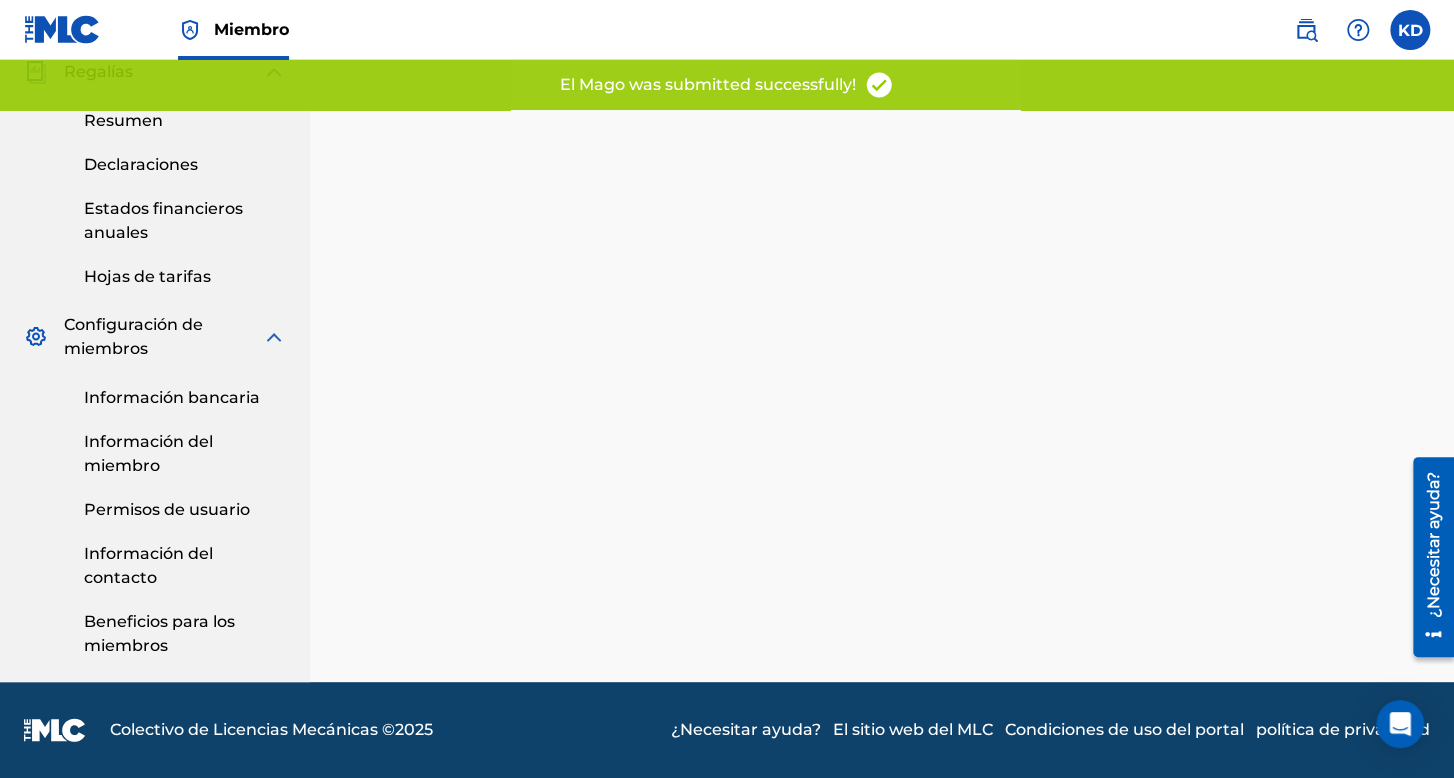 scroll, scrollTop: 0, scrollLeft: 0, axis: both 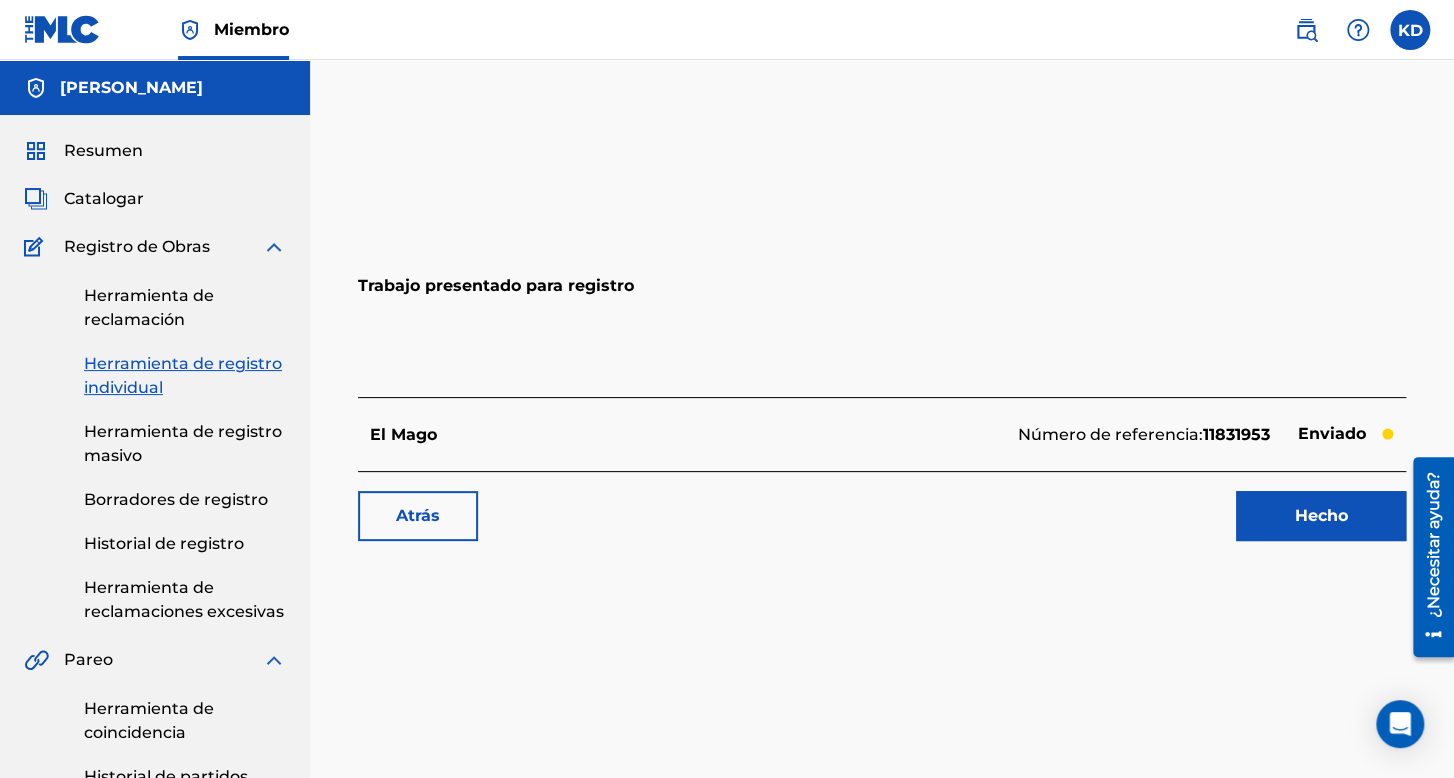 click on "Hecho" at bounding box center (1321, 515) 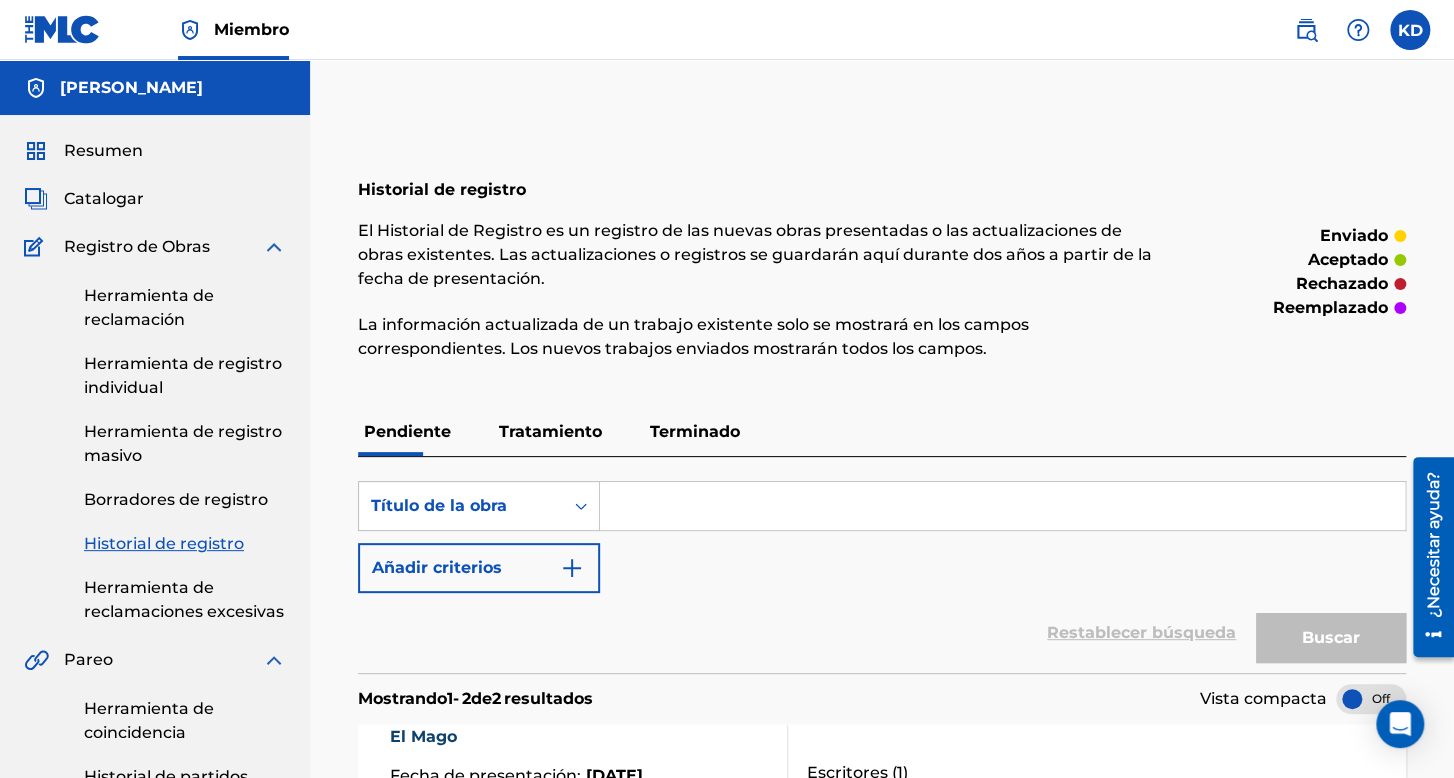 click on "Herramienta de reclamación" at bounding box center [149, 307] 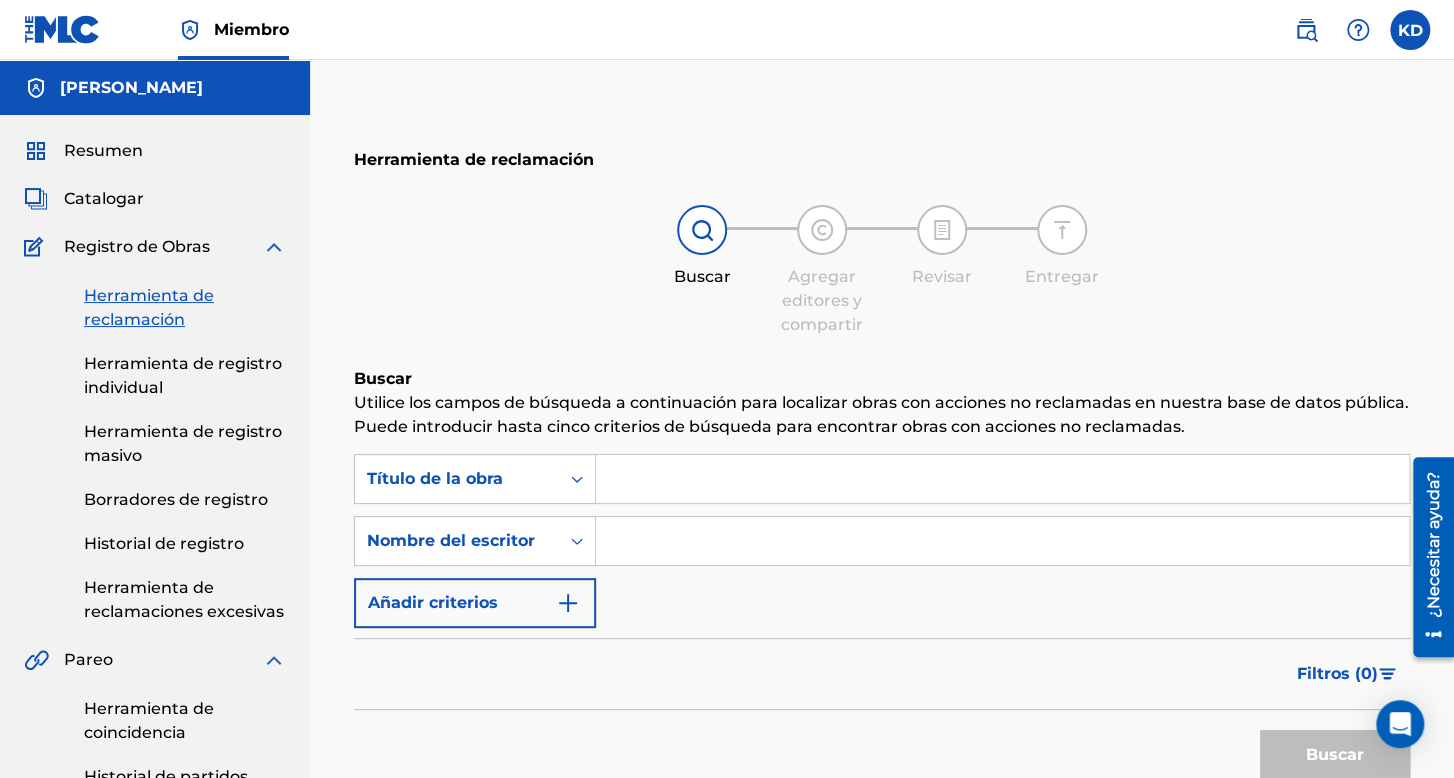 click on "Herramienta de registro individual" at bounding box center [183, 375] 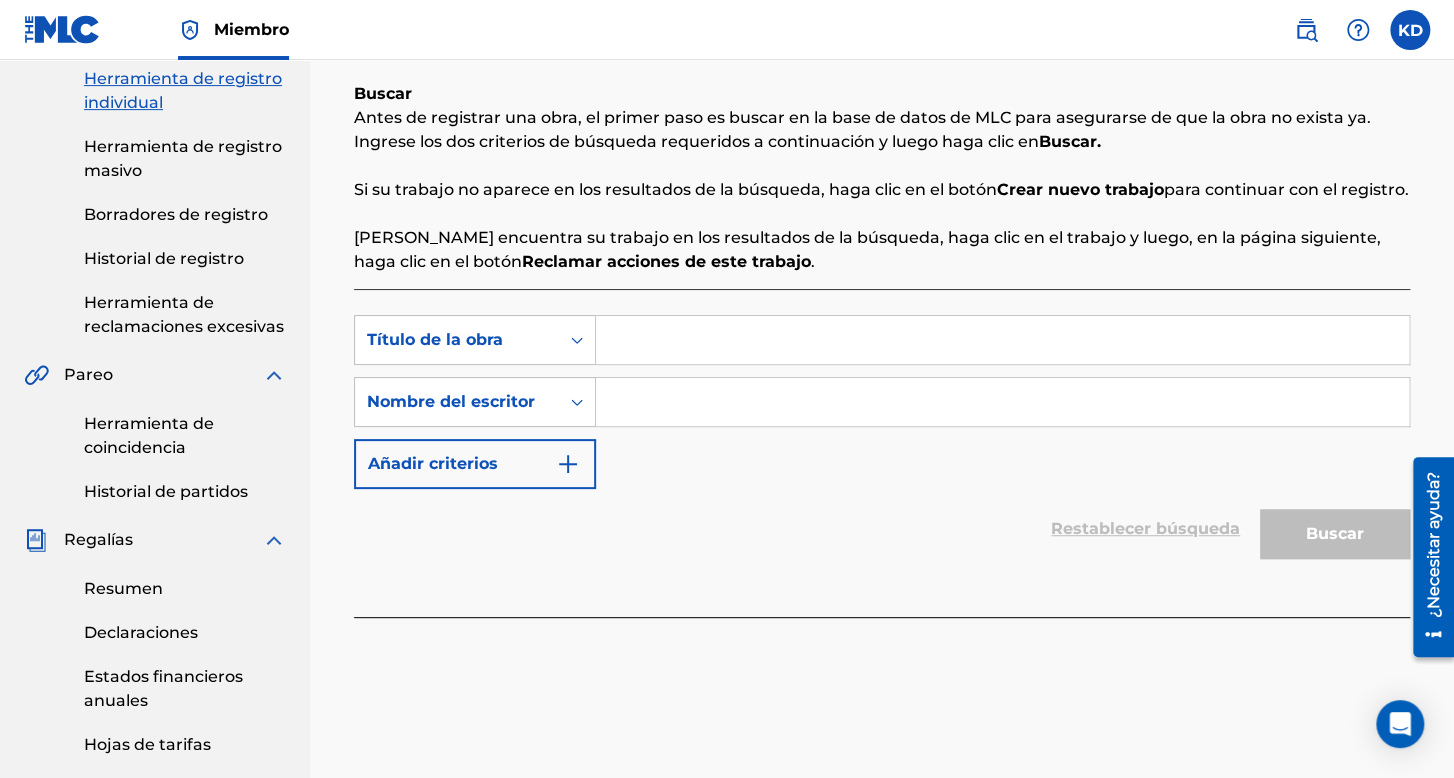 scroll, scrollTop: 300, scrollLeft: 0, axis: vertical 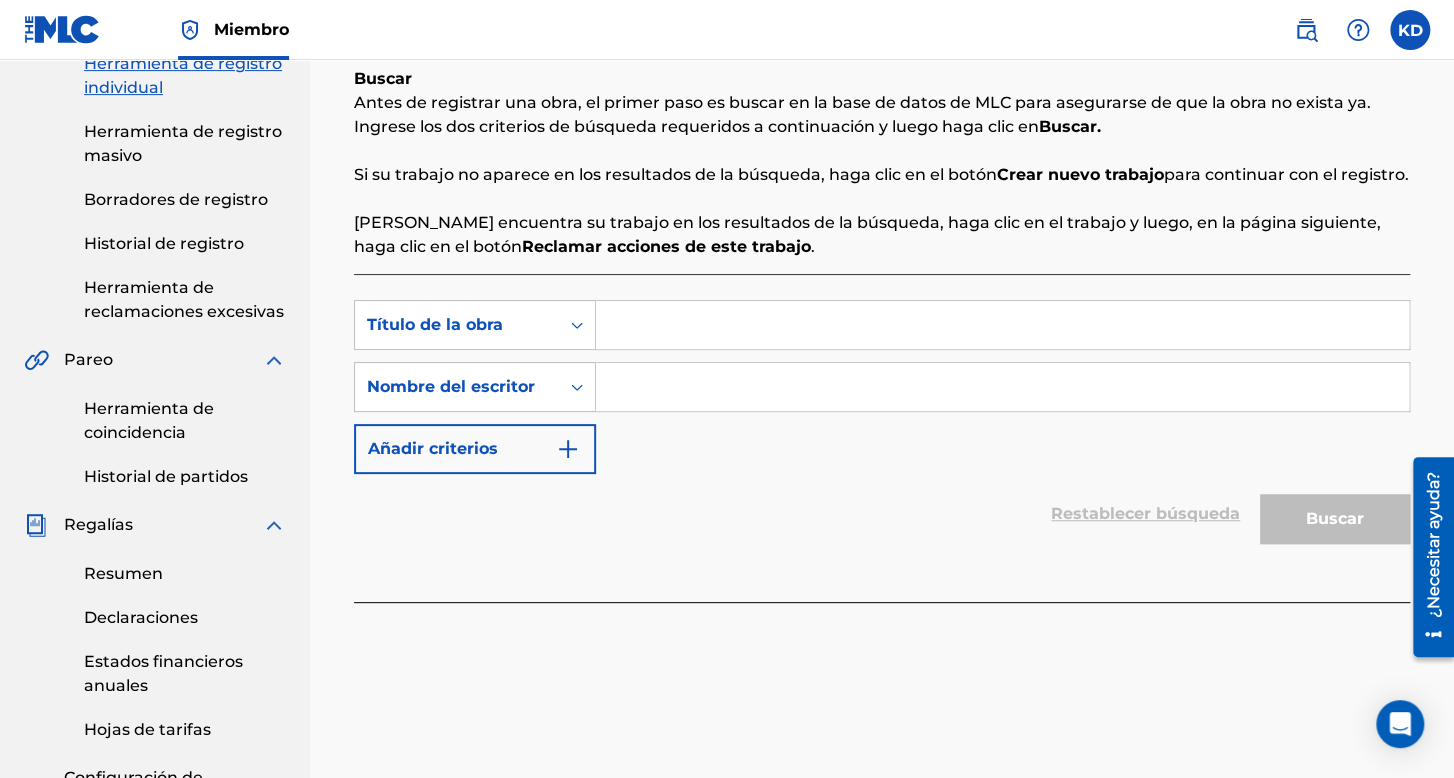 click at bounding box center (1002, 325) 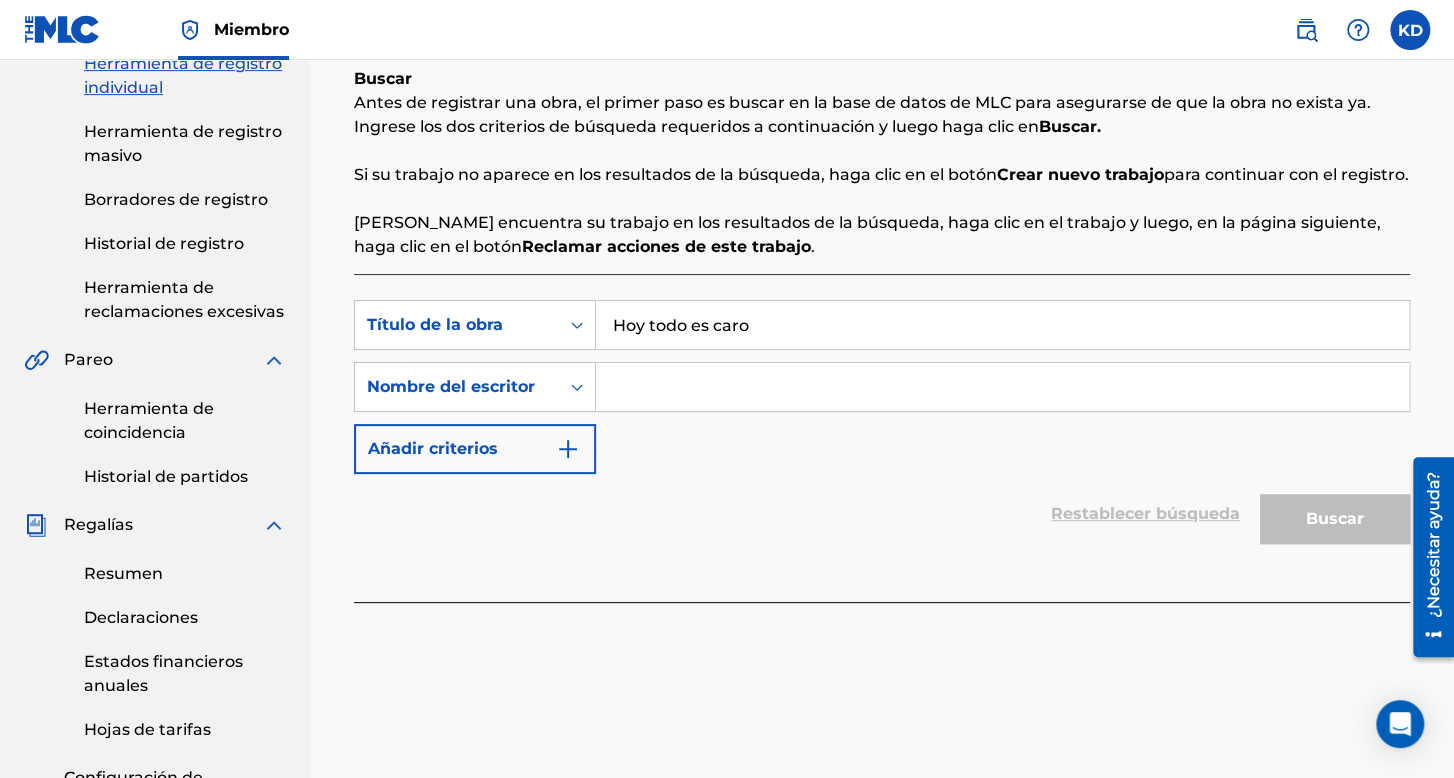 type on "Hoy todo es caro" 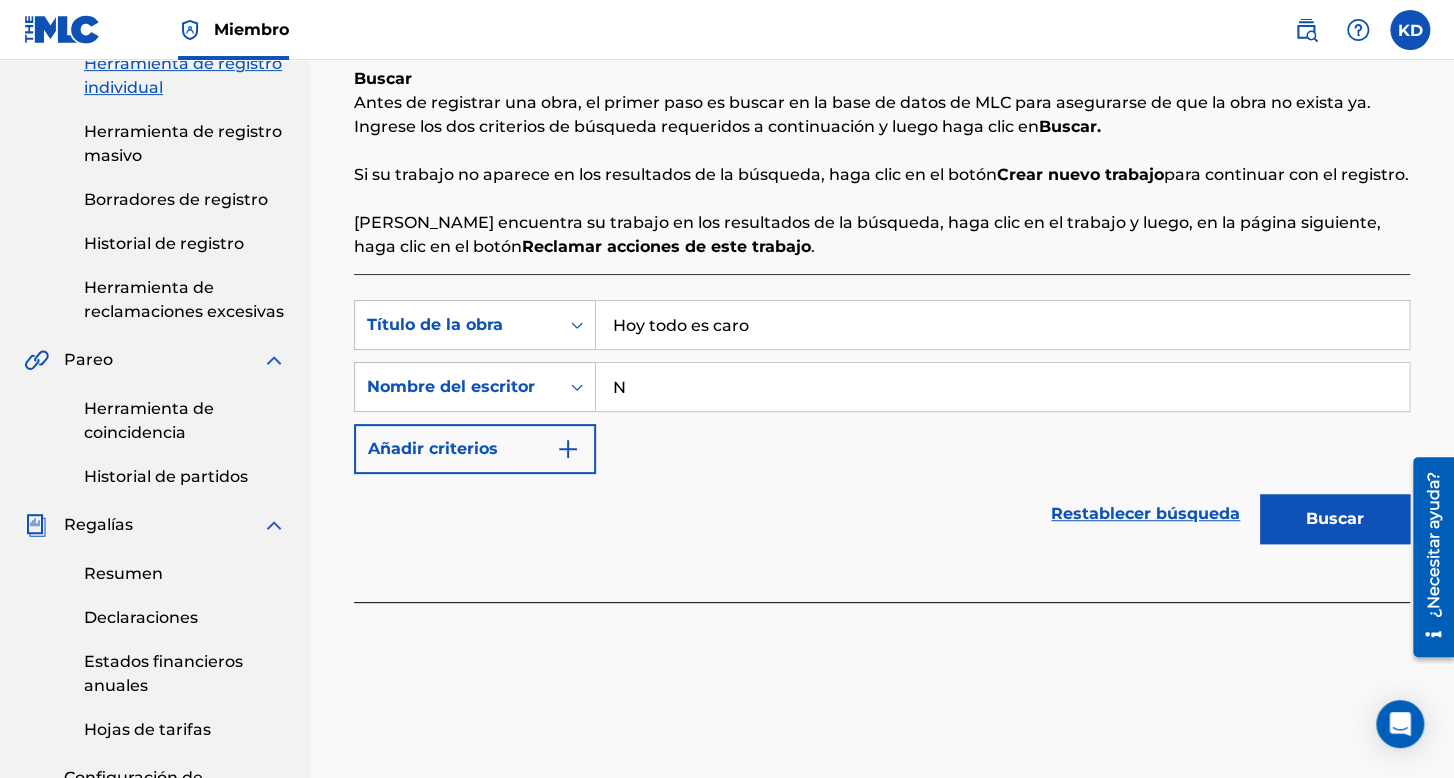 type on "[PERSON_NAME]" 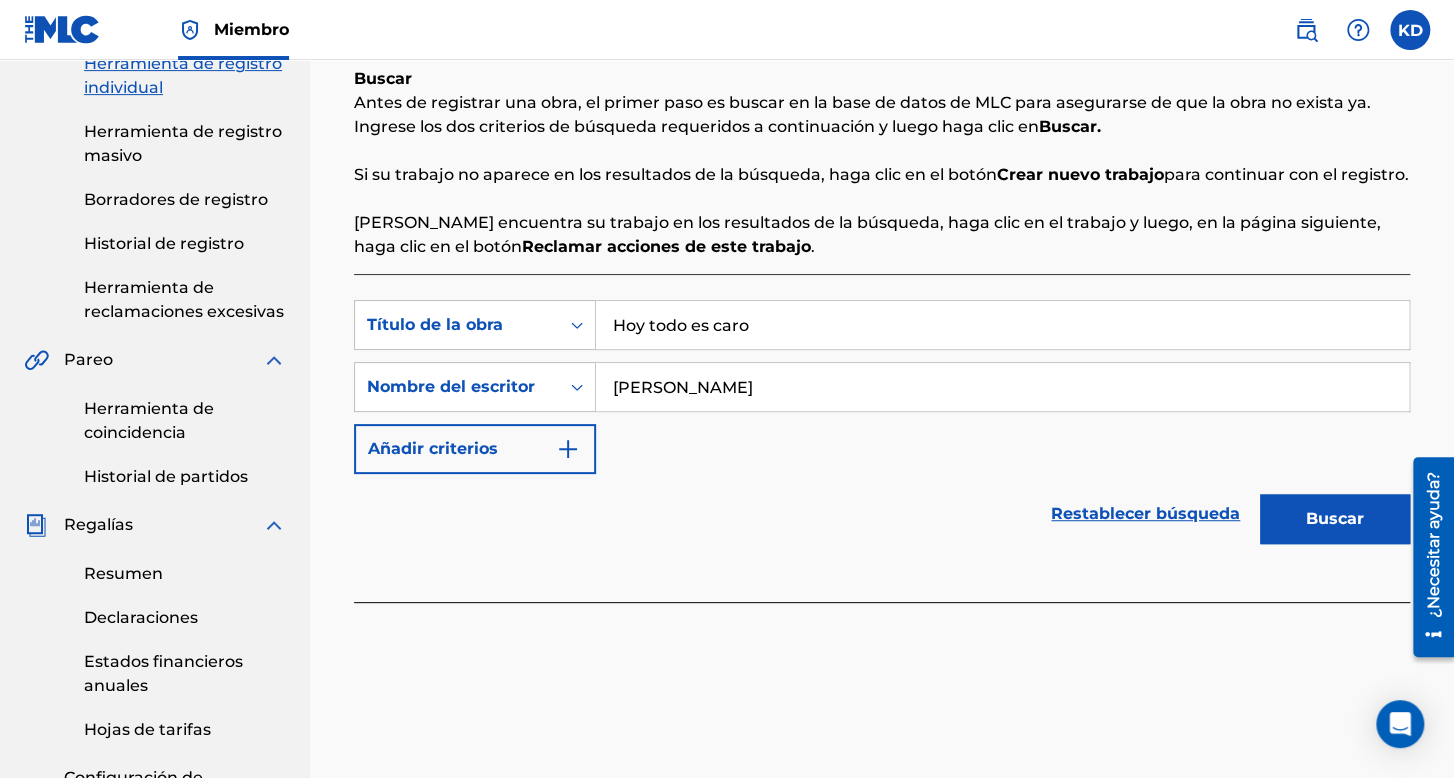 click on "Buscar" at bounding box center [1335, 518] 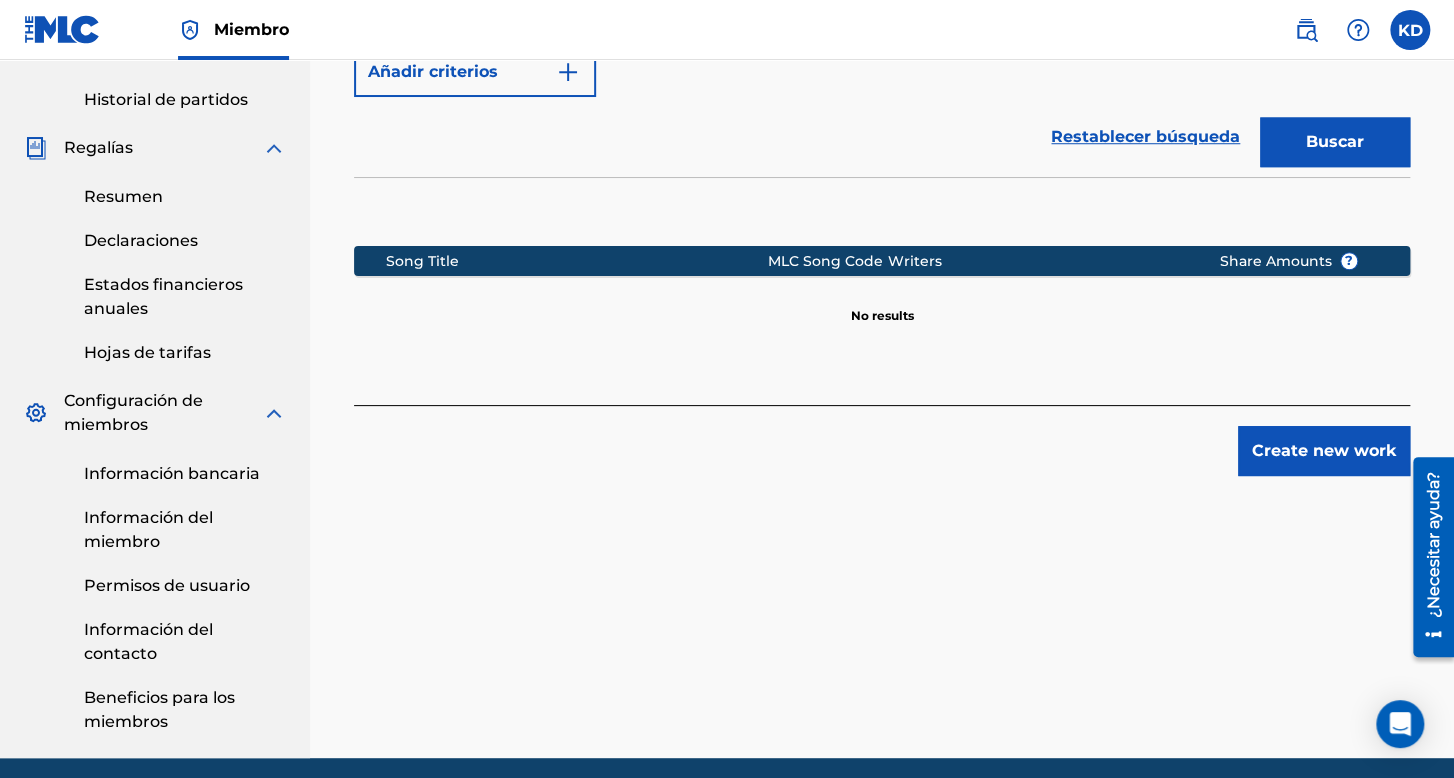scroll, scrollTop: 700, scrollLeft: 0, axis: vertical 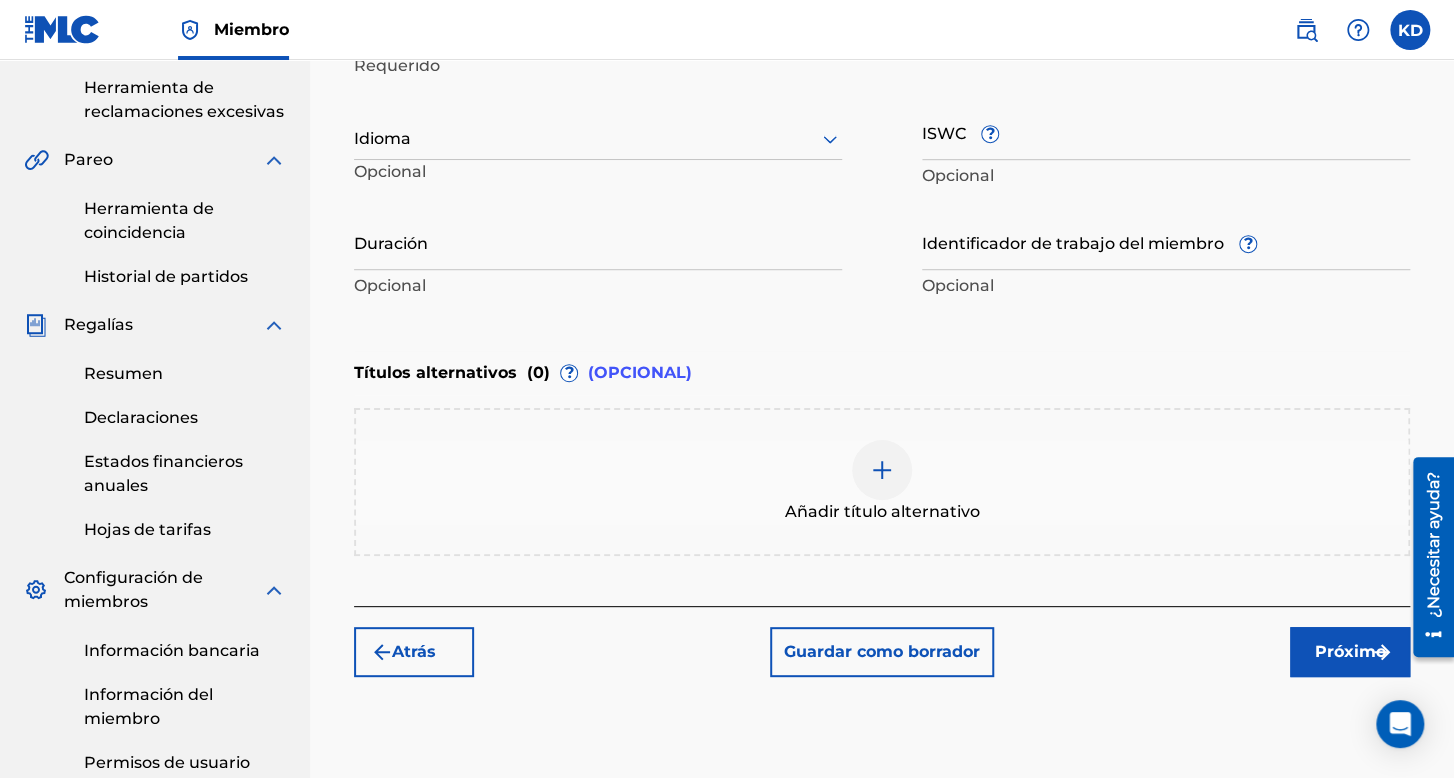 click at bounding box center [598, 138] 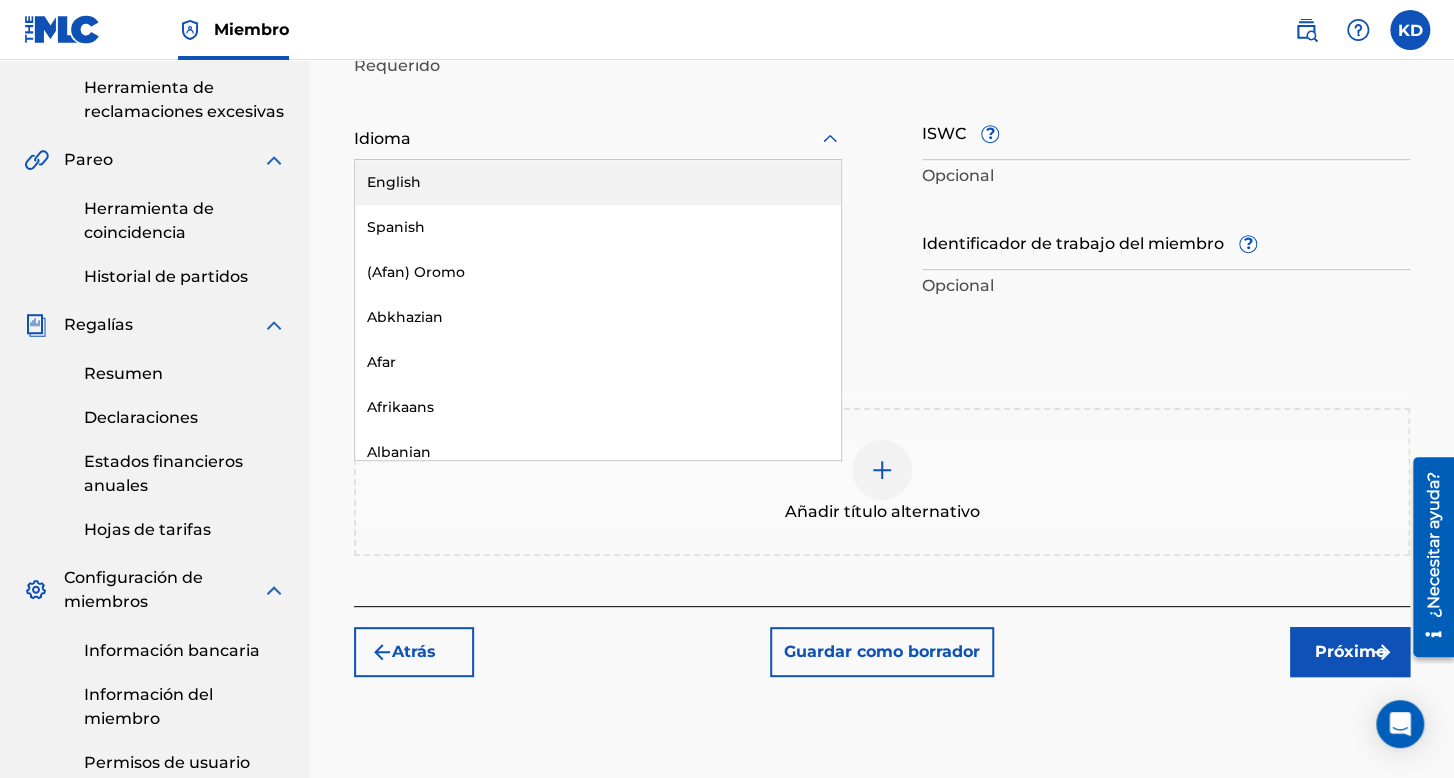 click on "Spanish" at bounding box center [598, 227] 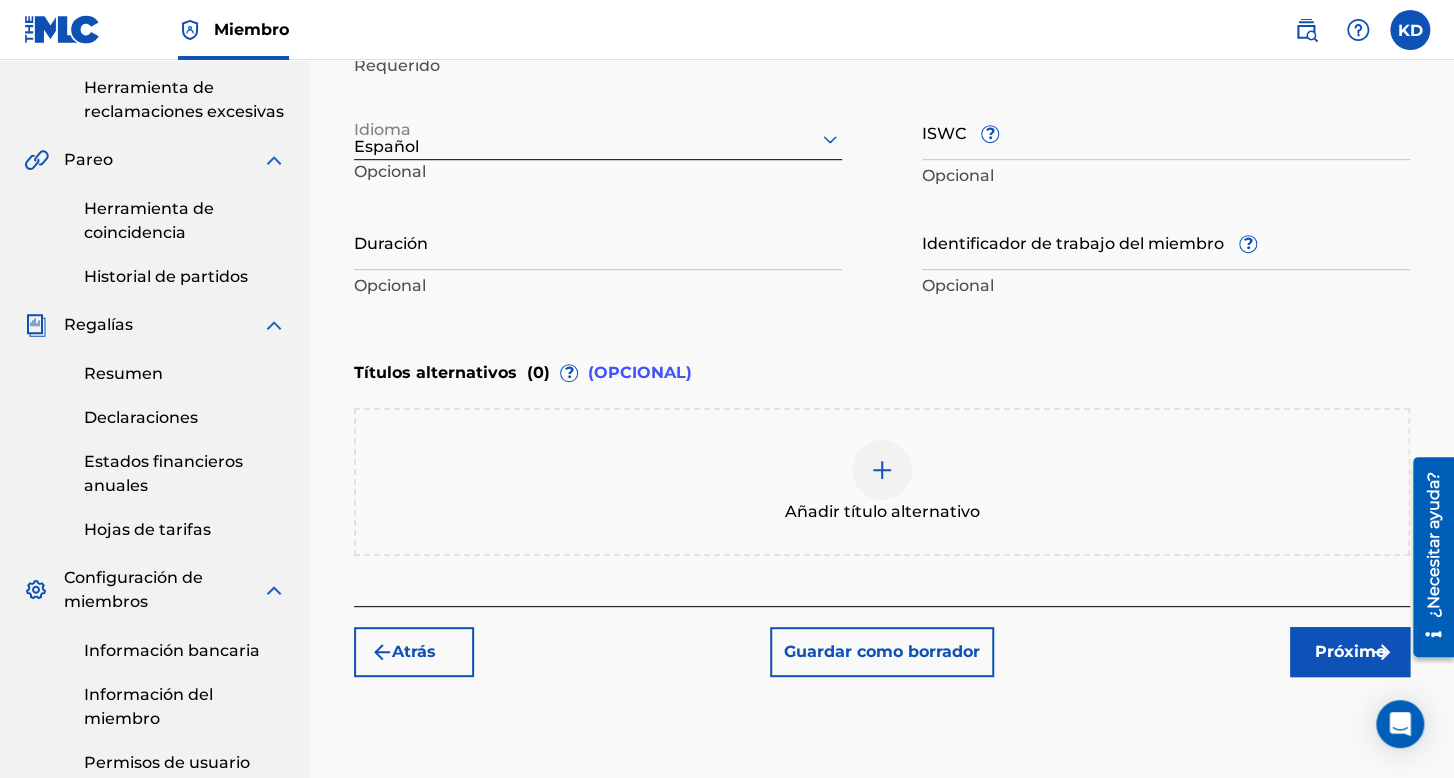 click on "Duración" at bounding box center (598, 241) 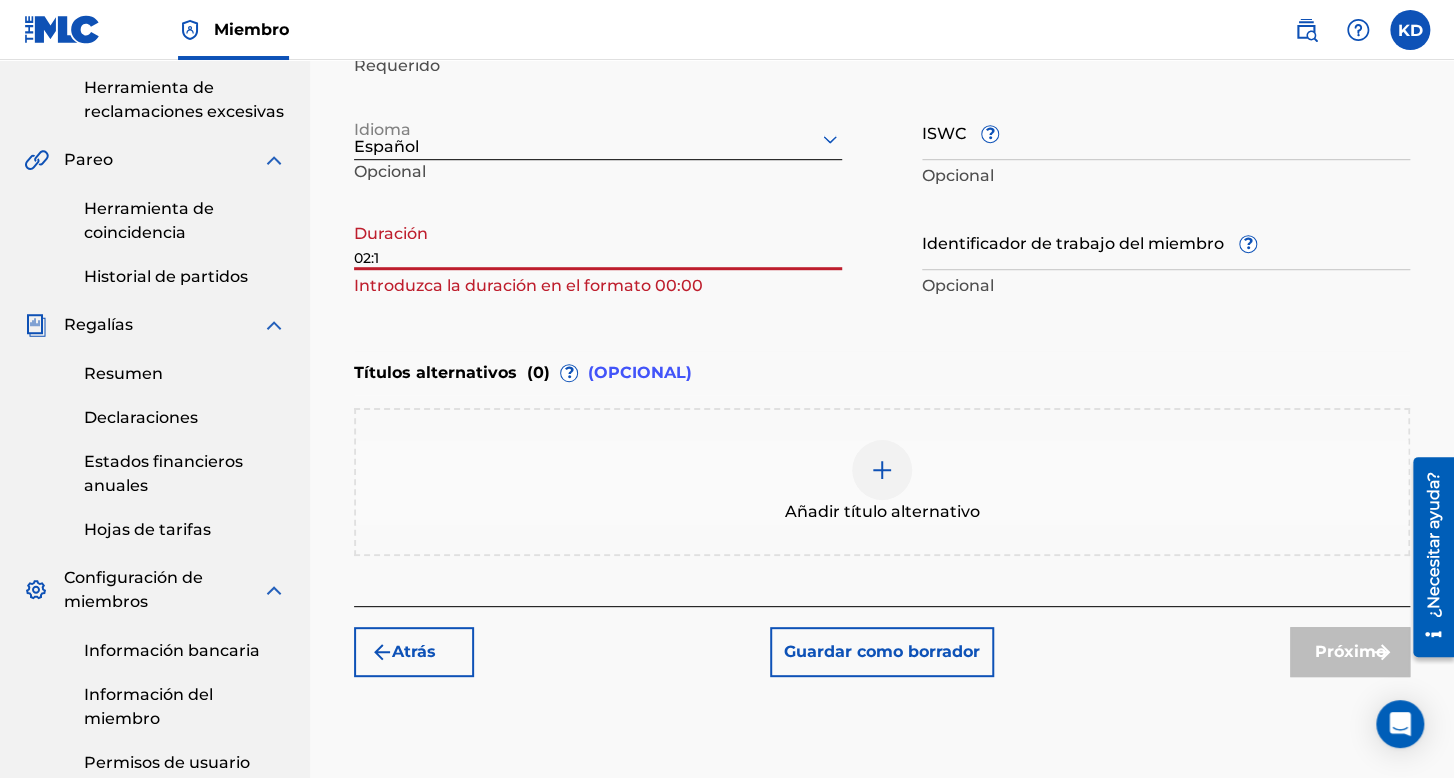 type on "02:12" 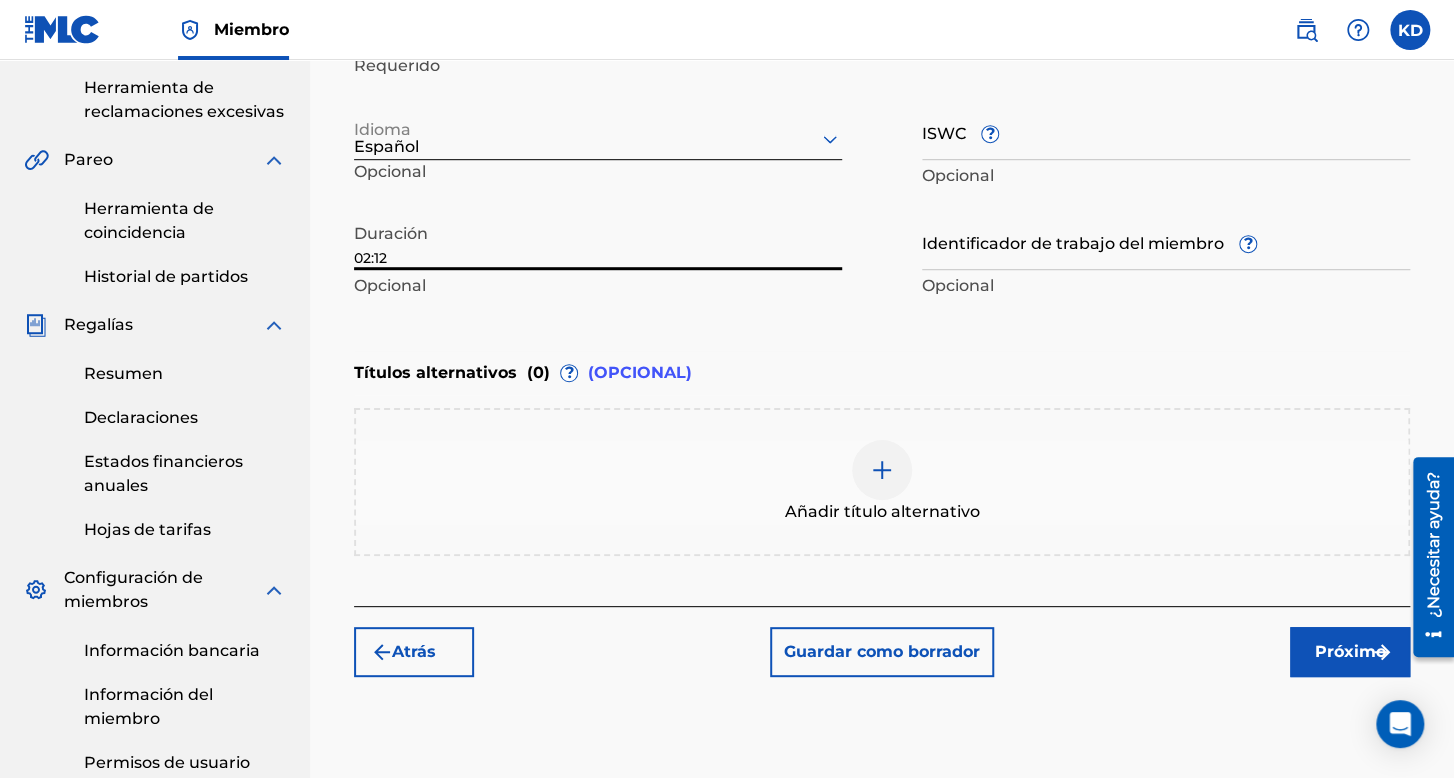click on "Próximo" at bounding box center (1350, 652) 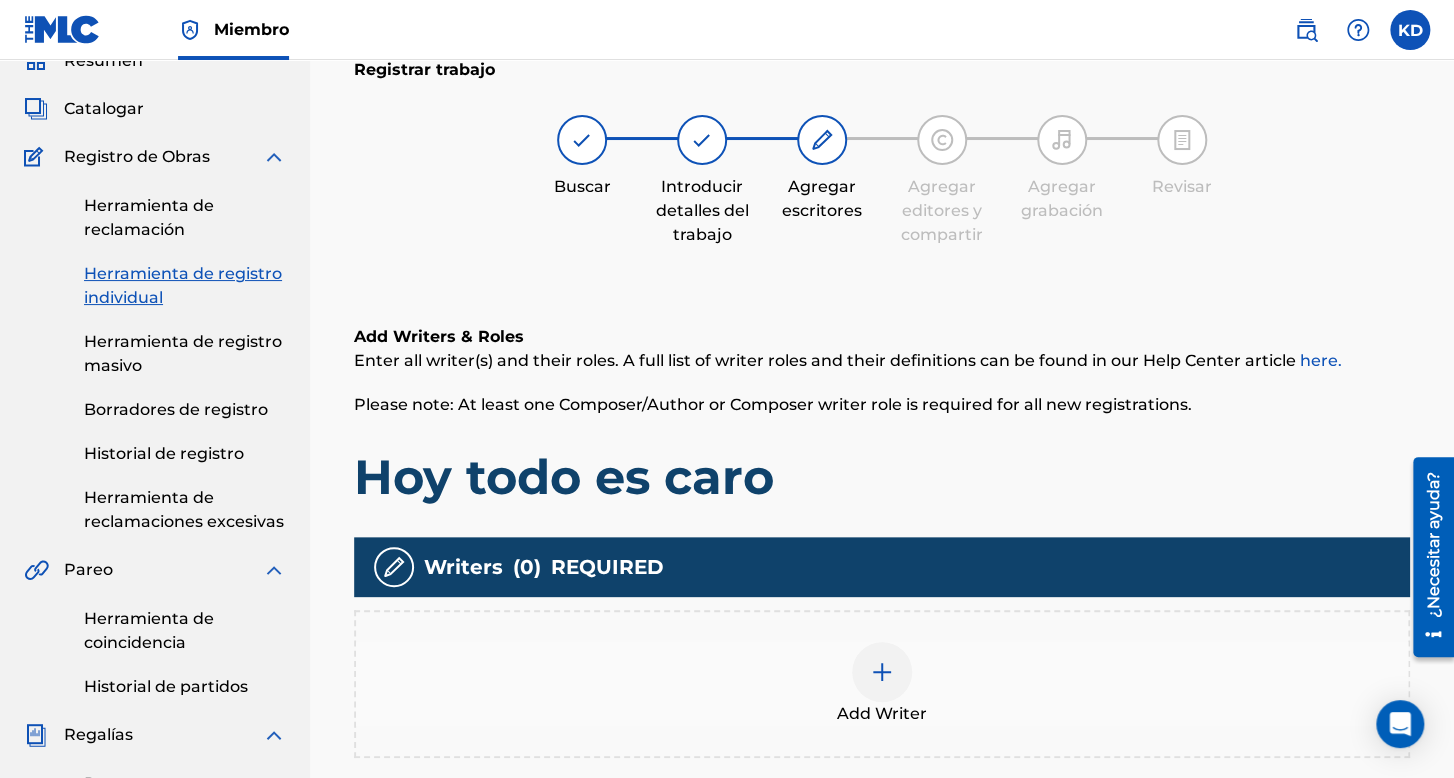 scroll, scrollTop: 490, scrollLeft: 0, axis: vertical 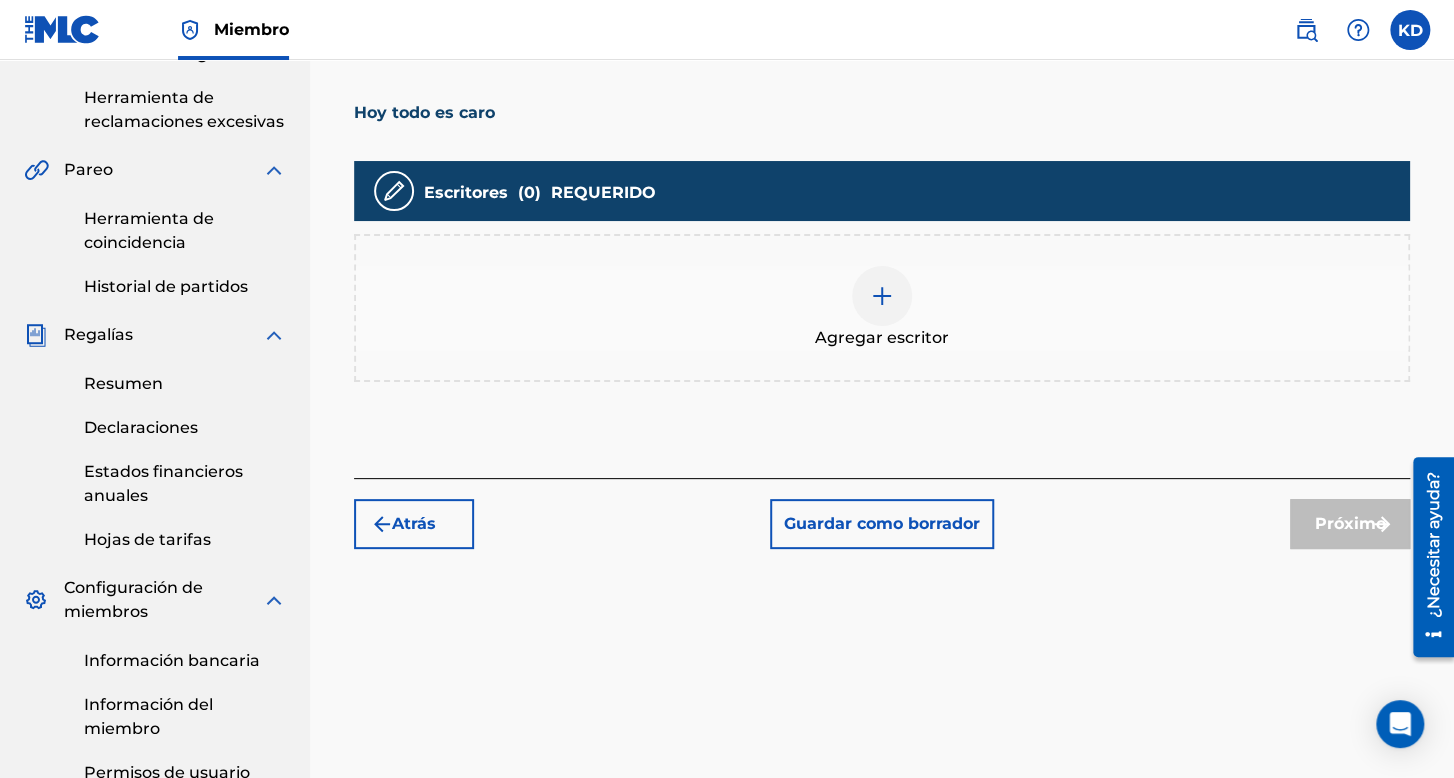click on "Agregar escritor" at bounding box center [882, 337] 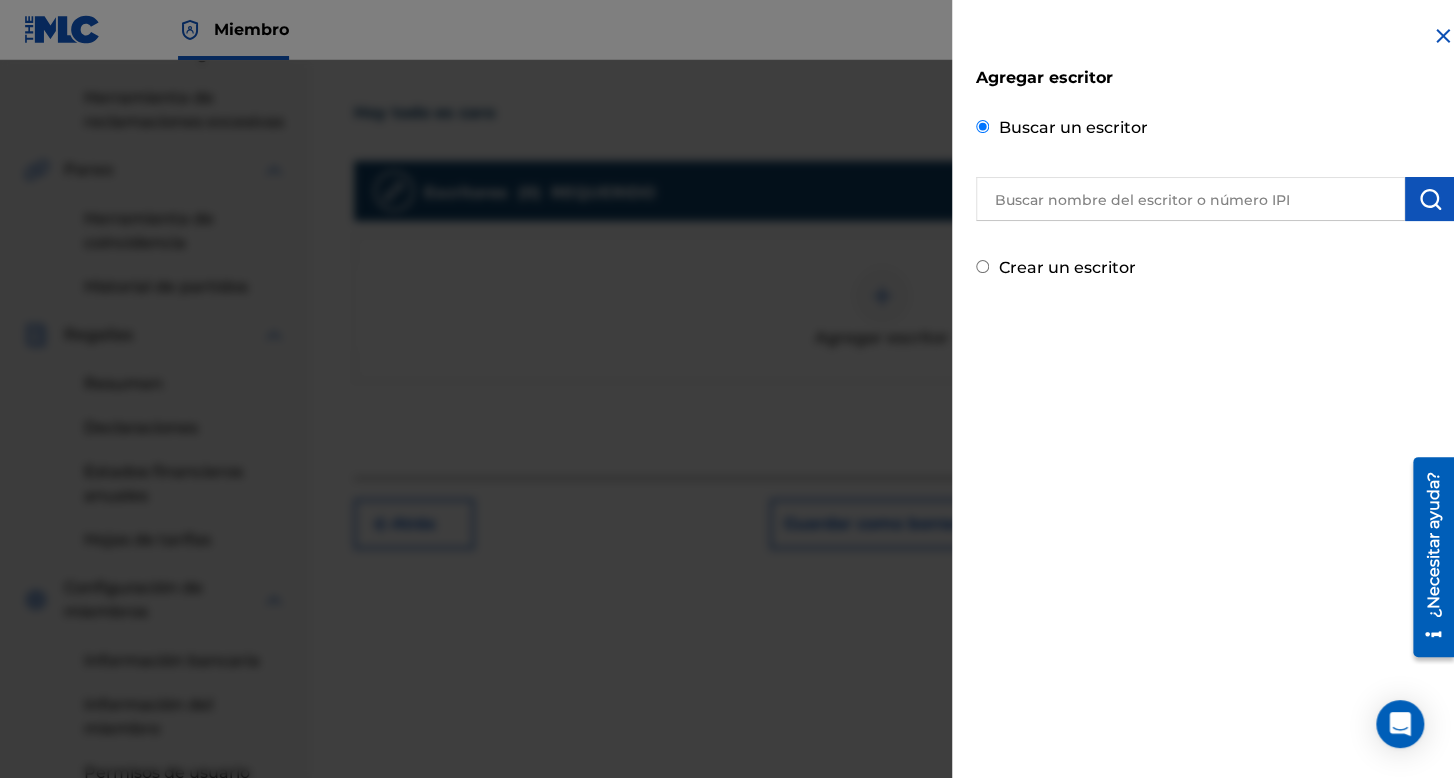 click on "Crear un escritor" at bounding box center [982, 266] 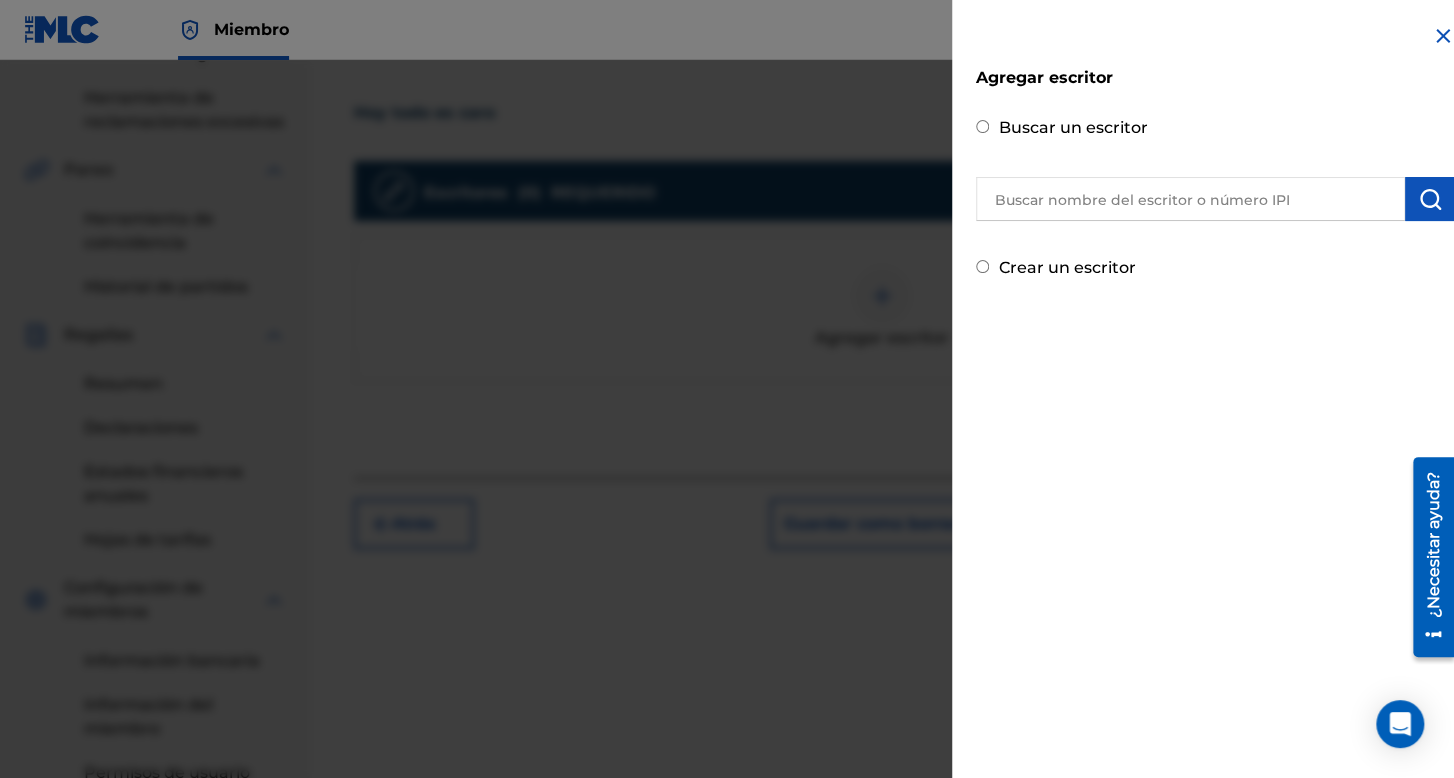 radio on "true" 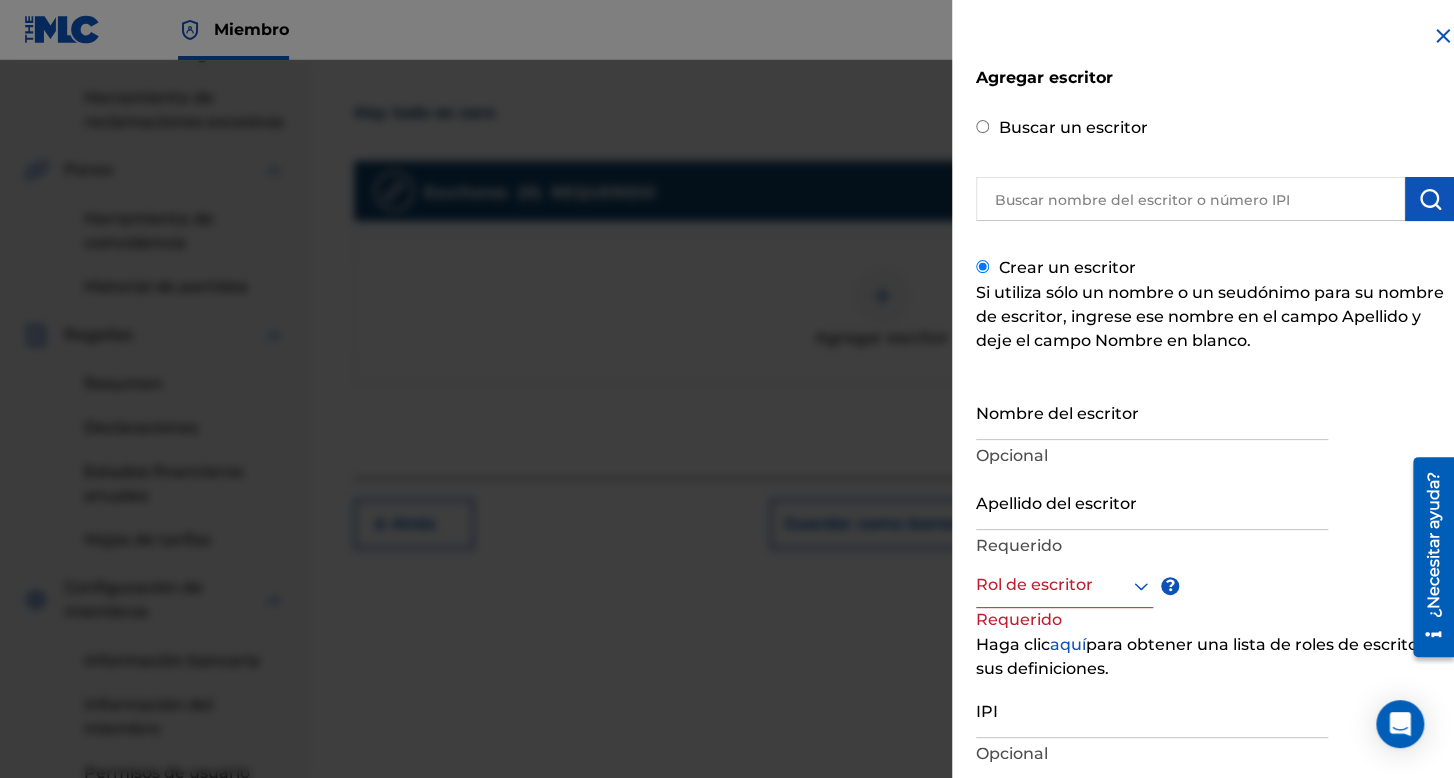 click on "Nombre del escritor" at bounding box center (1152, 411) 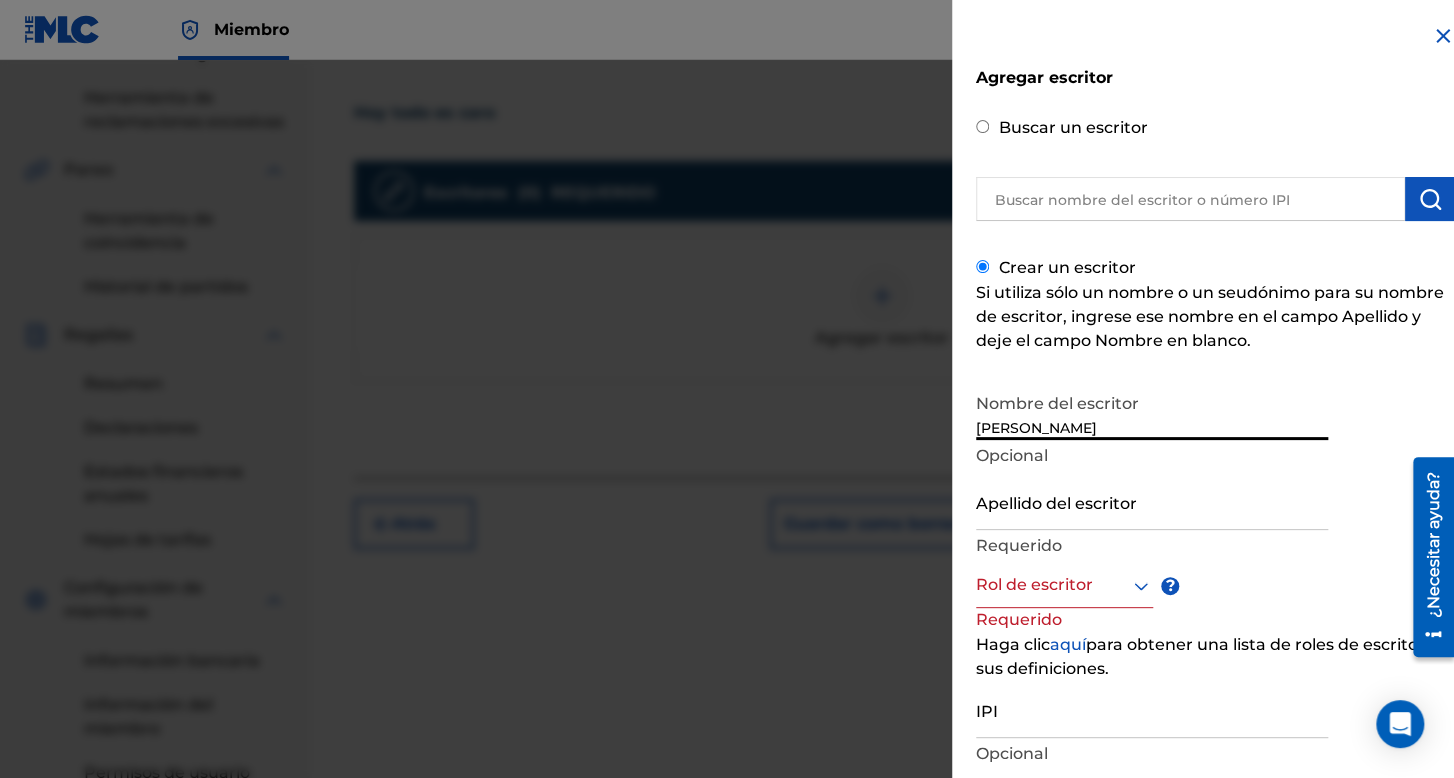 type on "[PERSON_NAME]" 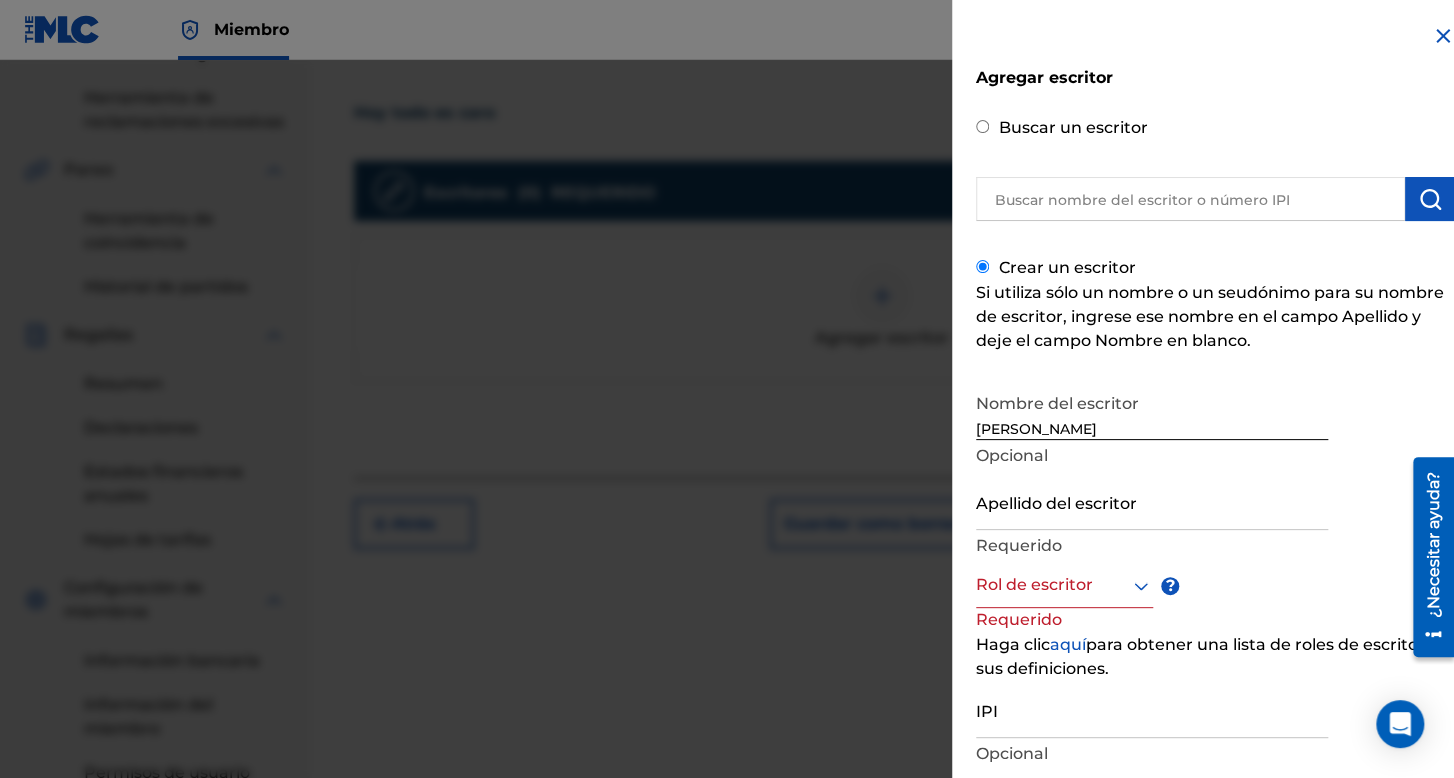 click on "Apellido del escritor" at bounding box center (1152, 501) 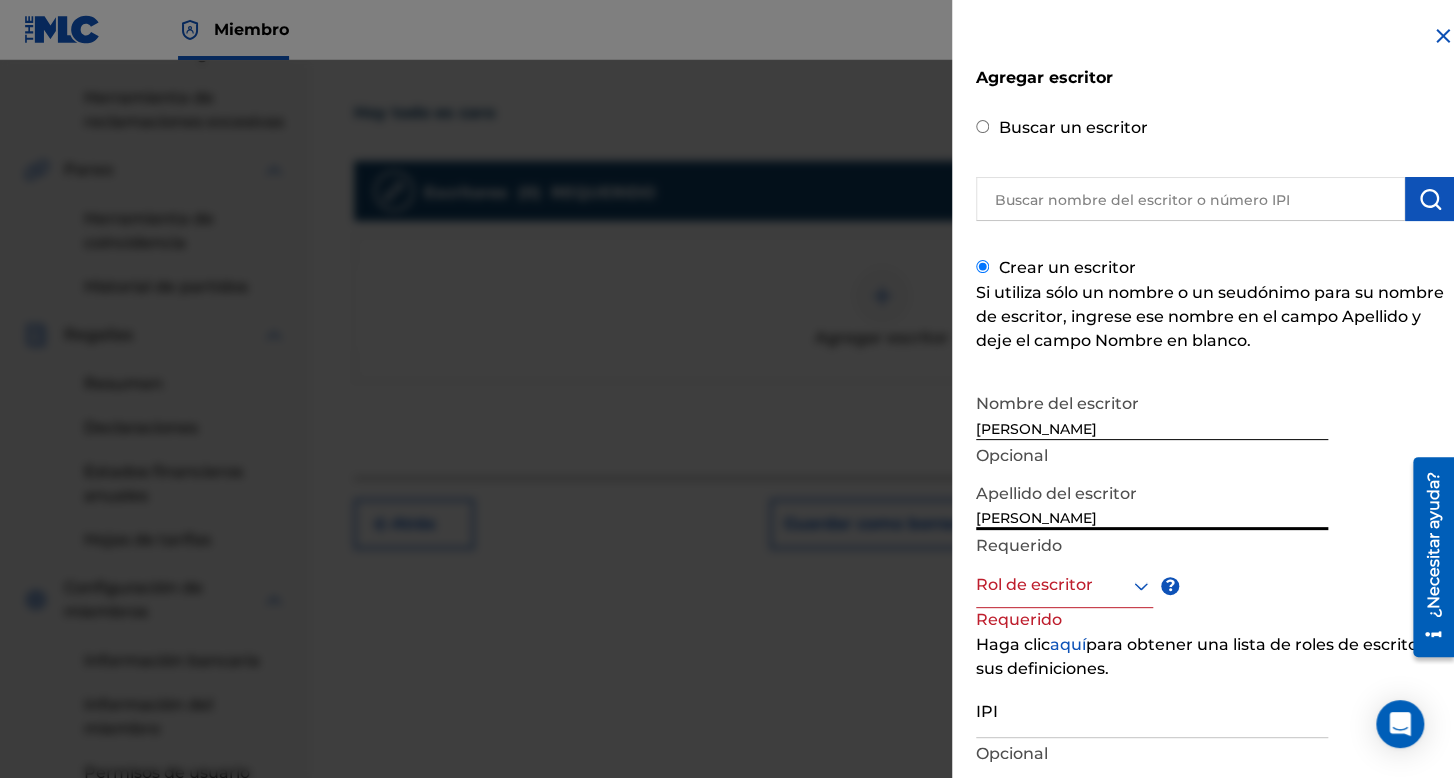 type on "[PERSON_NAME]" 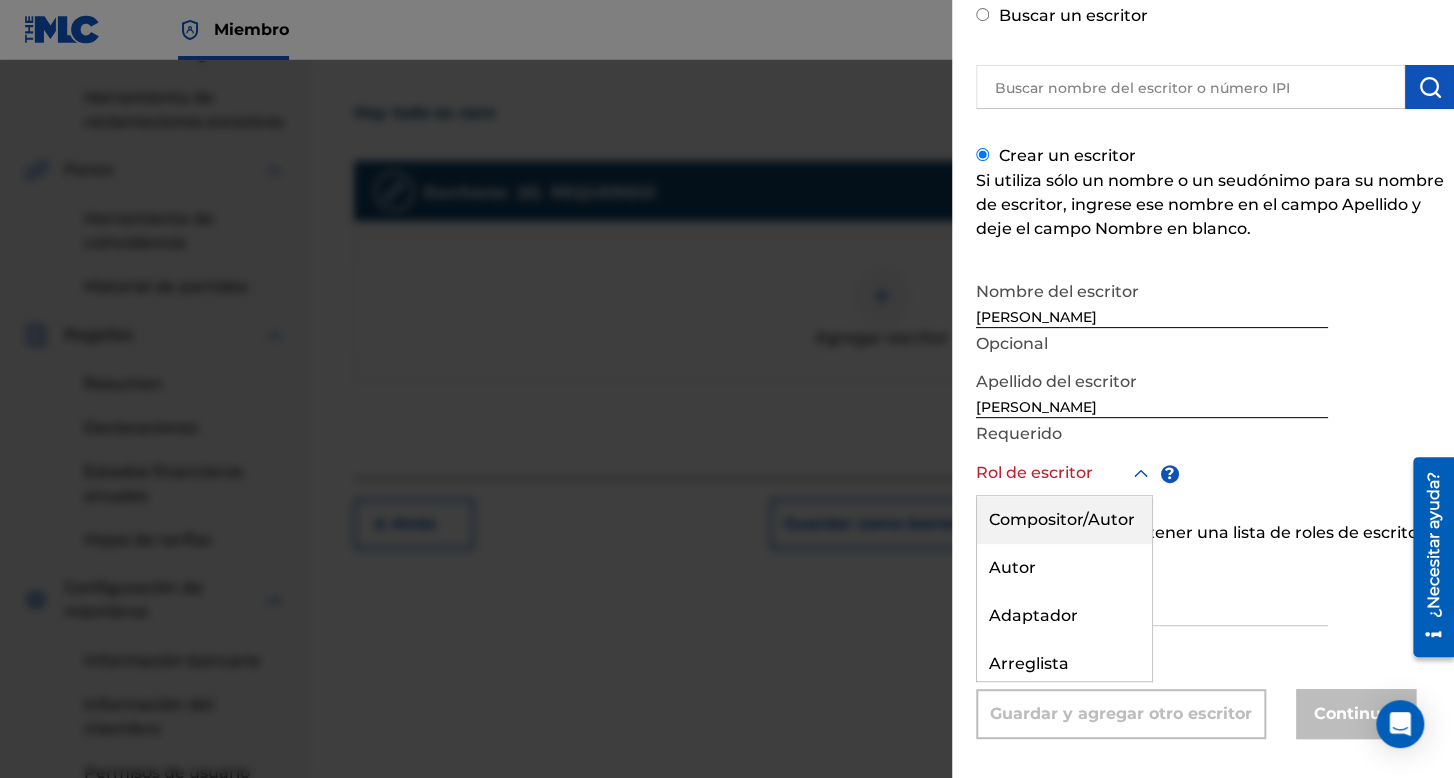 click on "Compositor/Autor" at bounding box center (1062, 519) 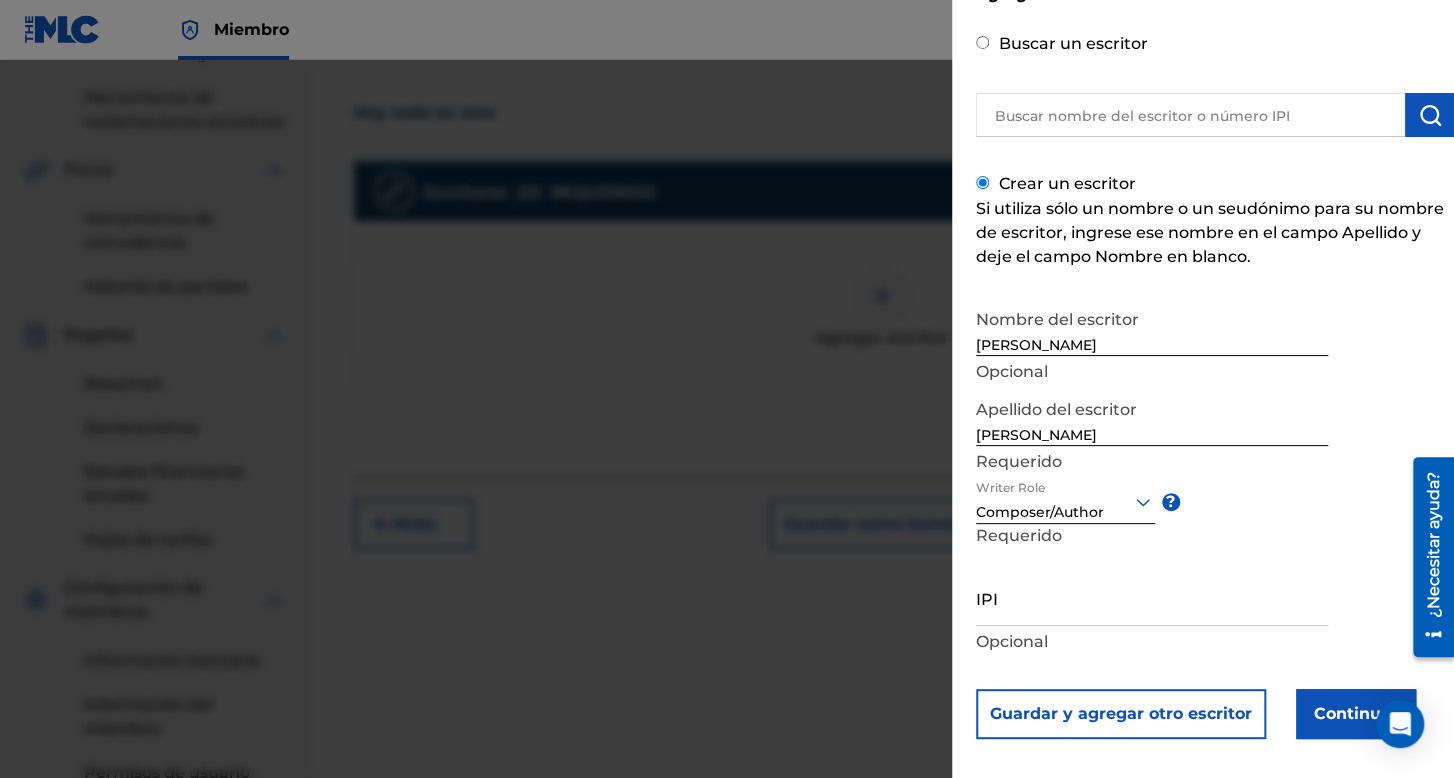 scroll, scrollTop: 99, scrollLeft: 0, axis: vertical 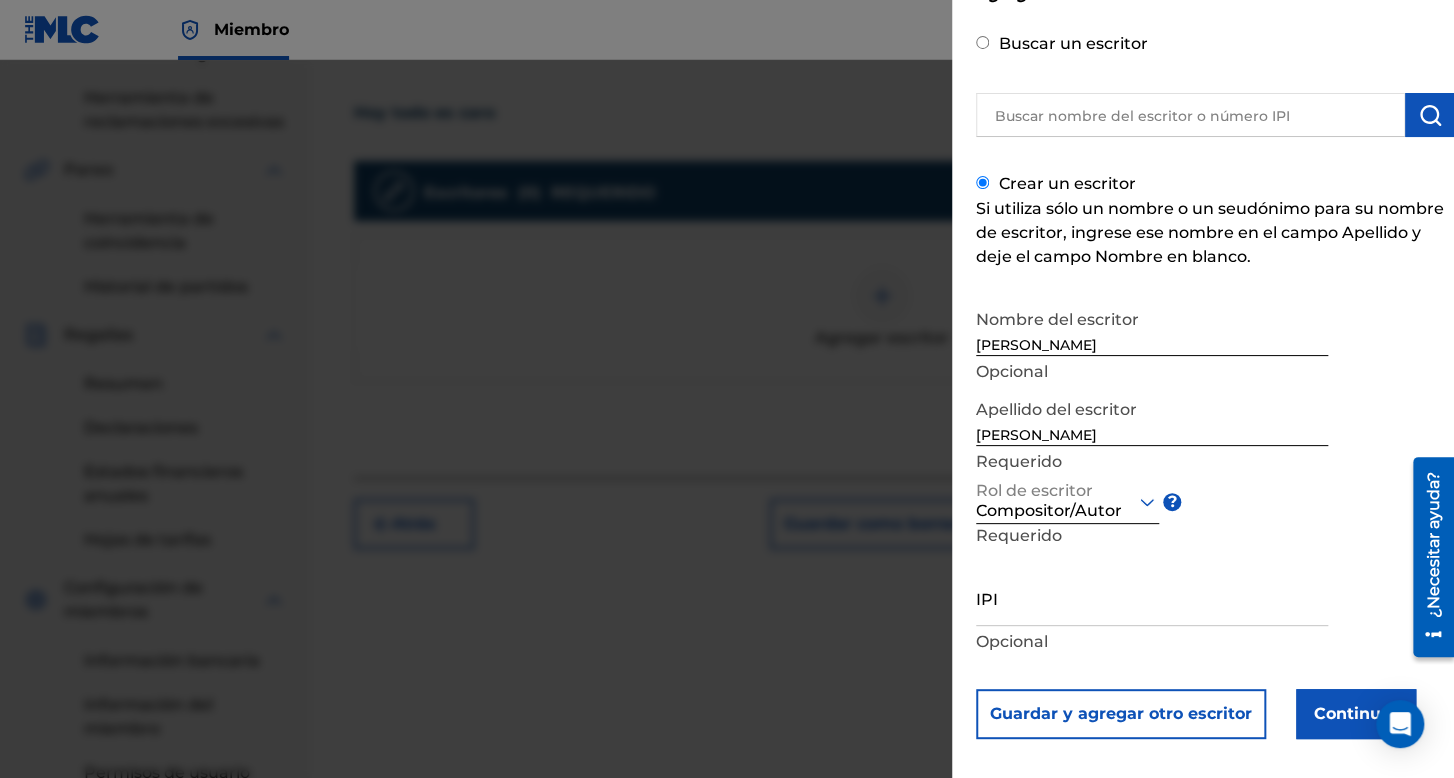 click on "IPI" at bounding box center [1152, 597] 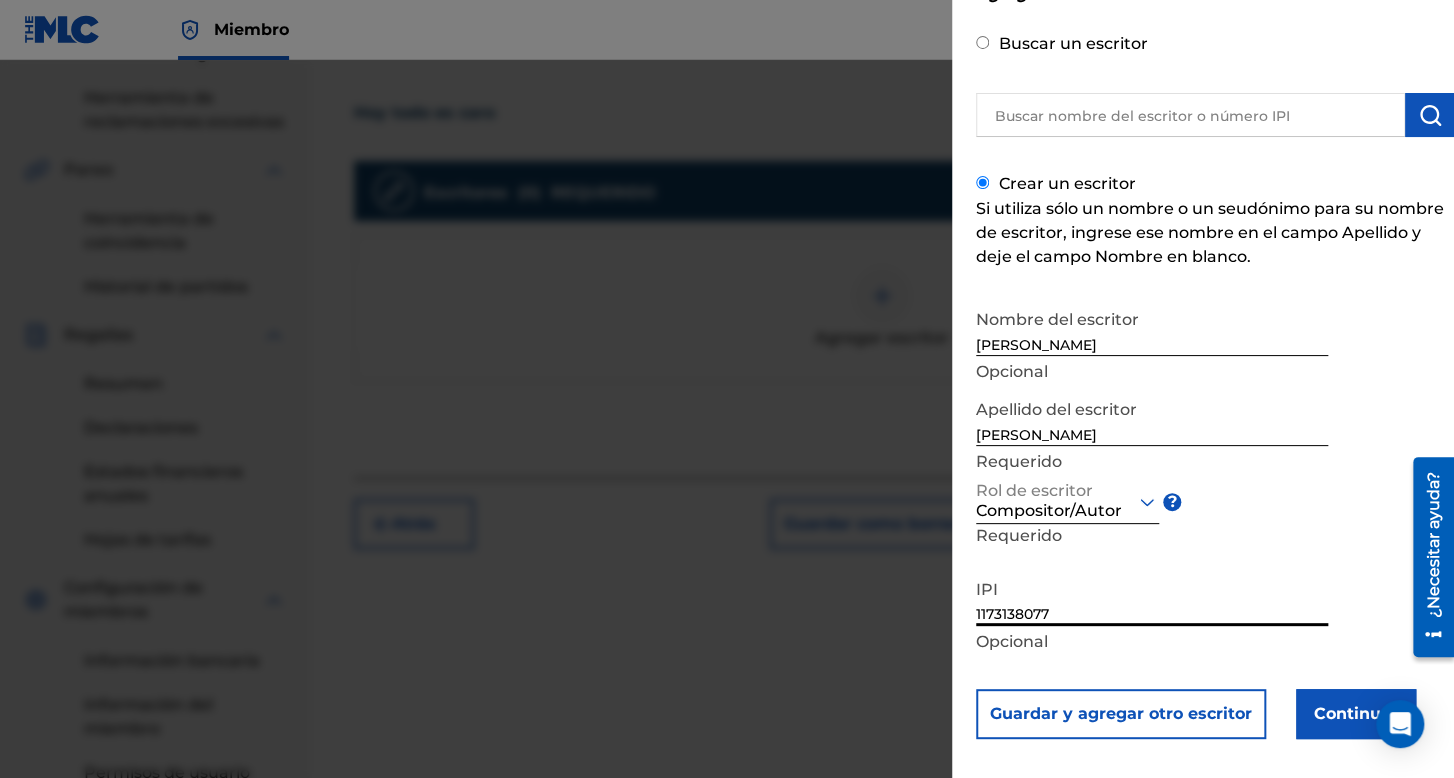 type on "1173138077" 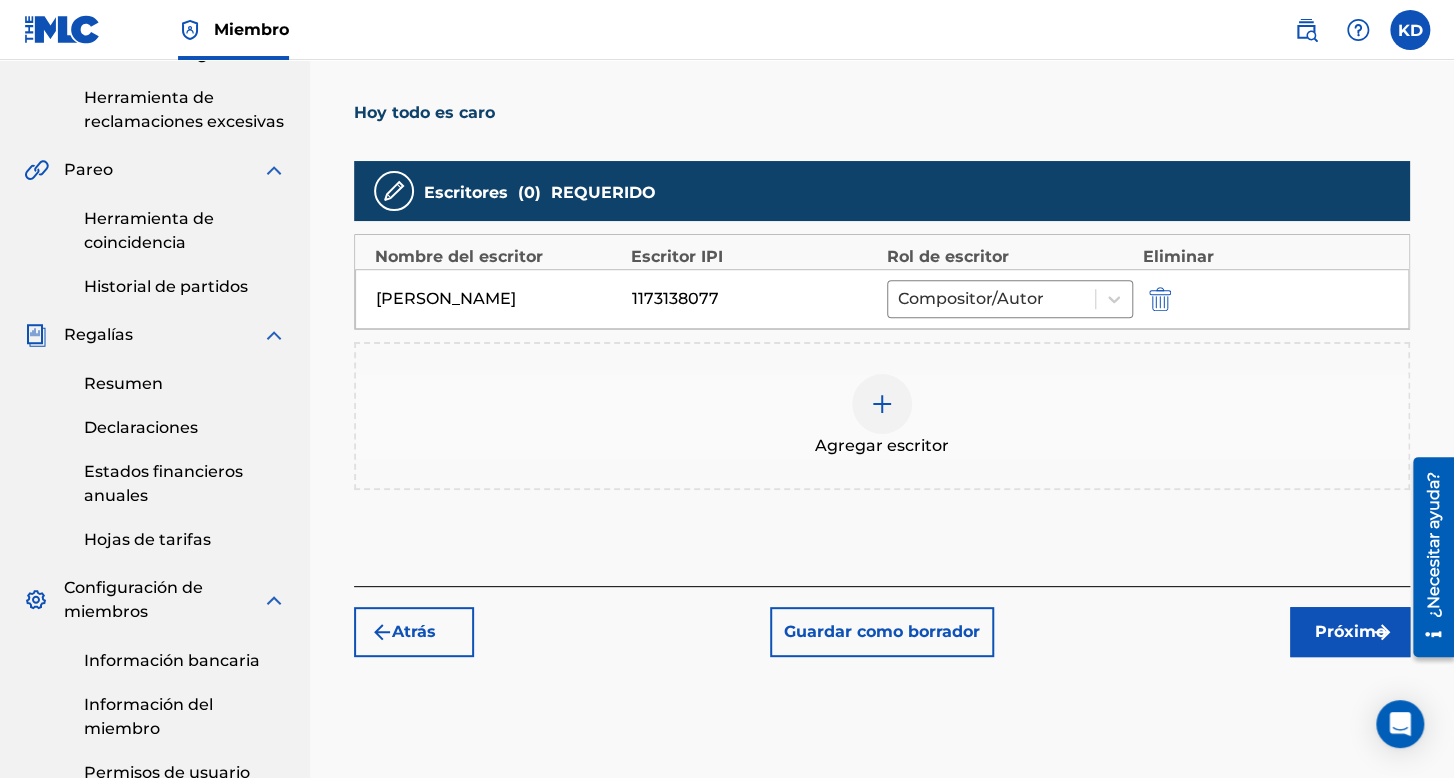 click on "Próximo" at bounding box center (1350, 632) 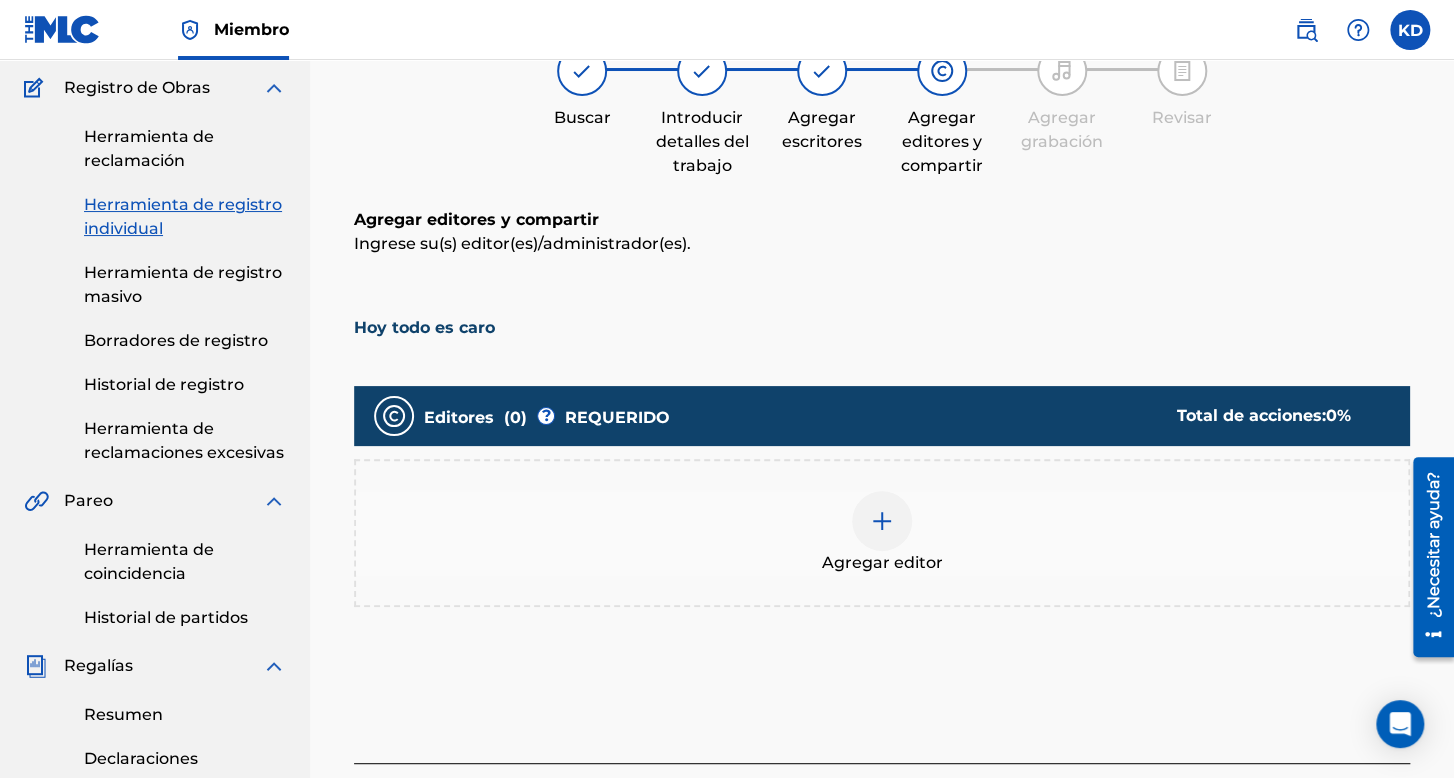 scroll, scrollTop: 190, scrollLeft: 0, axis: vertical 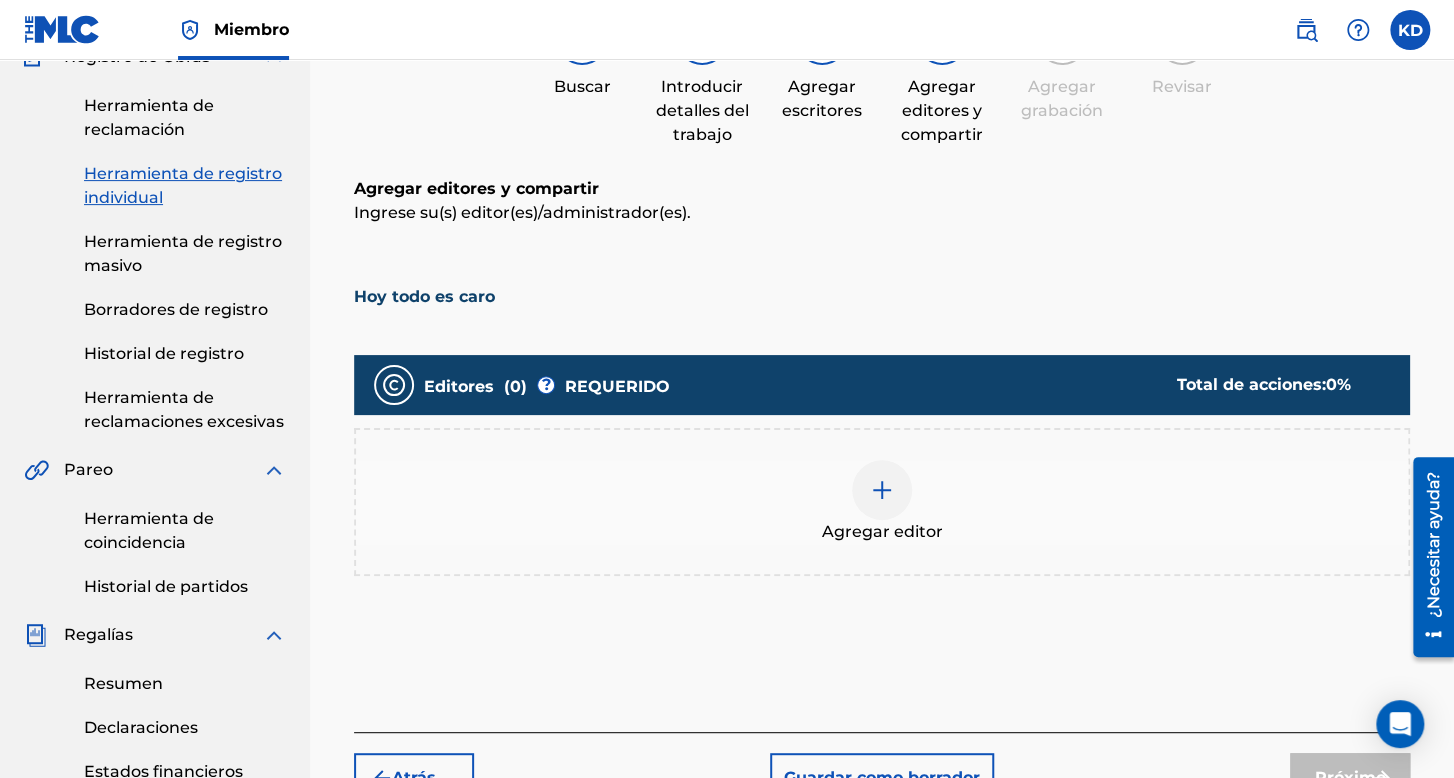 click at bounding box center (882, 490) 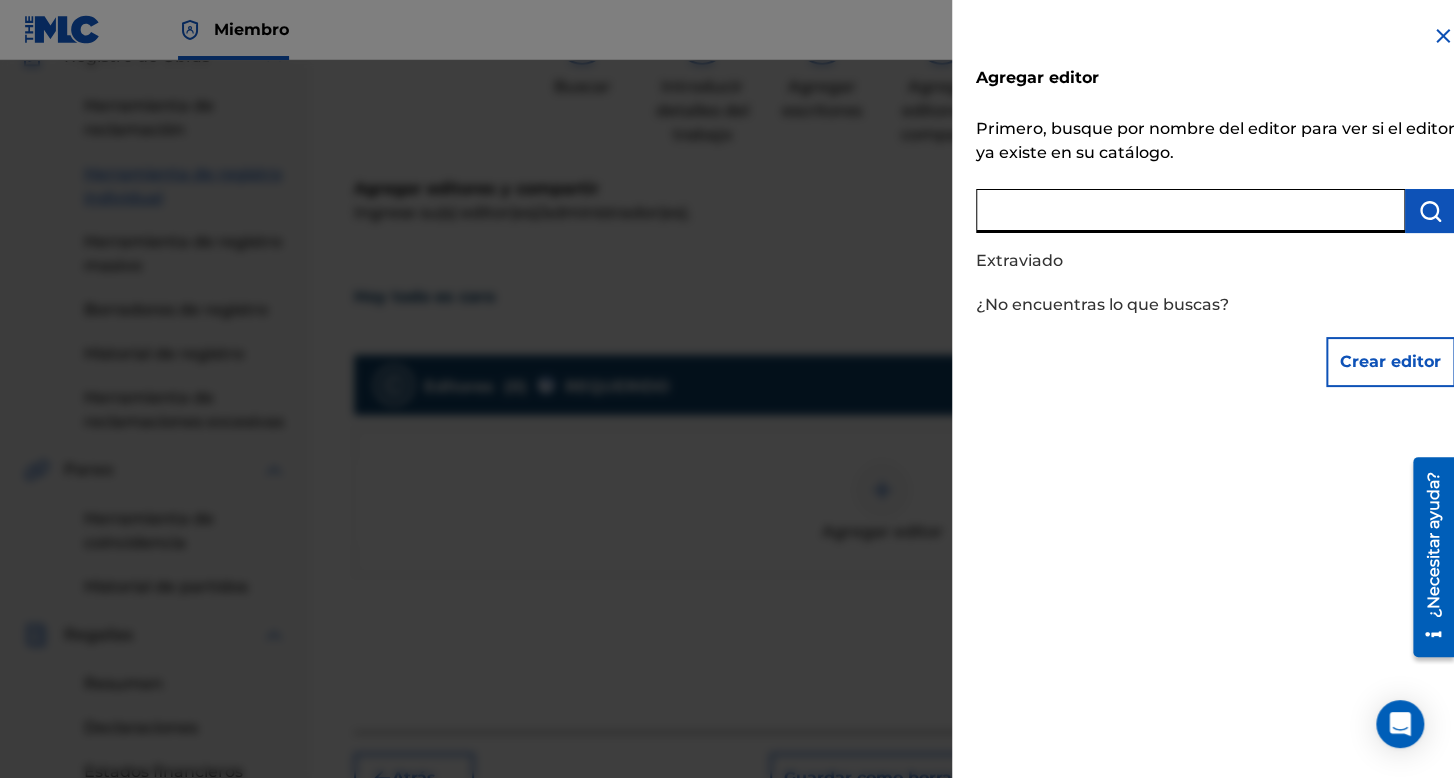 click at bounding box center (1190, 211) 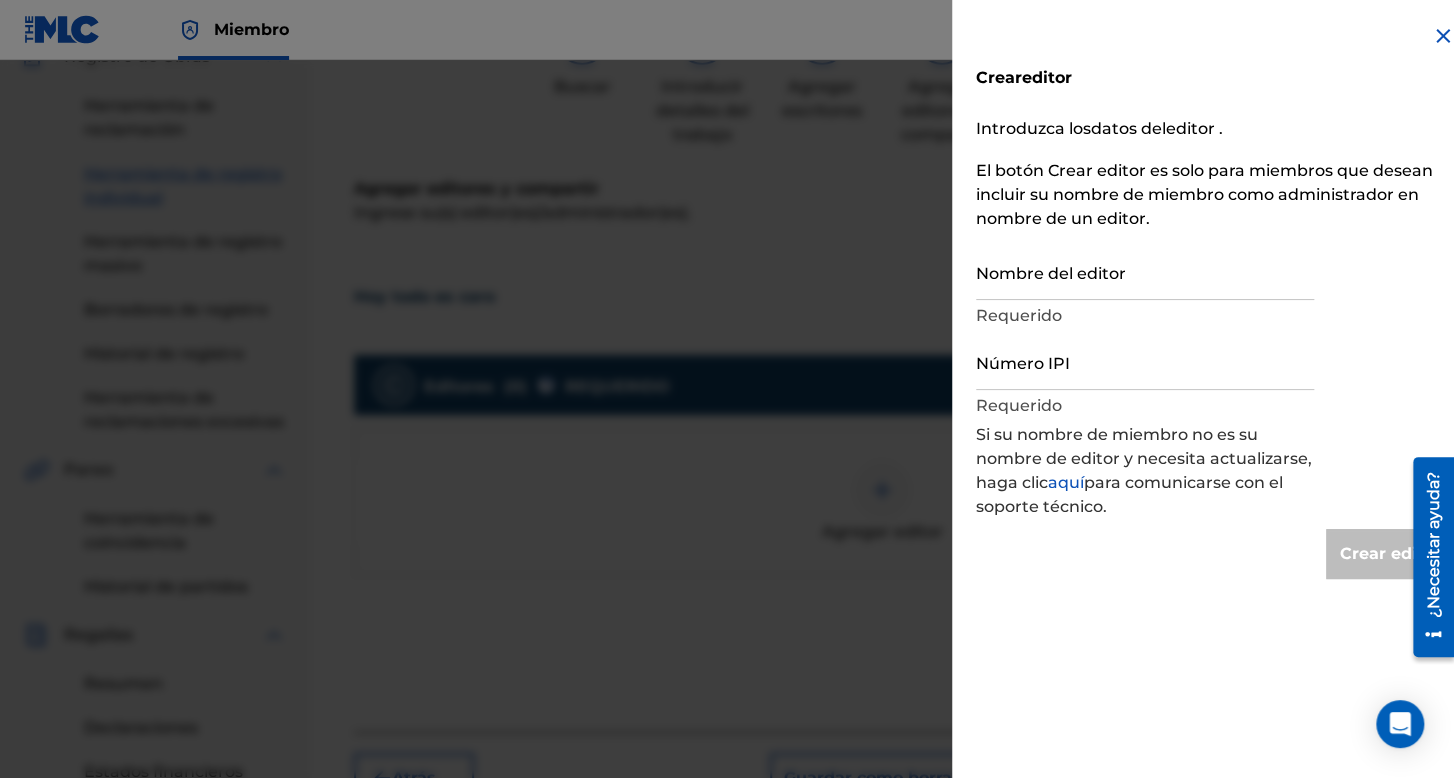 click on "Nombre del editor" at bounding box center (1145, 271) 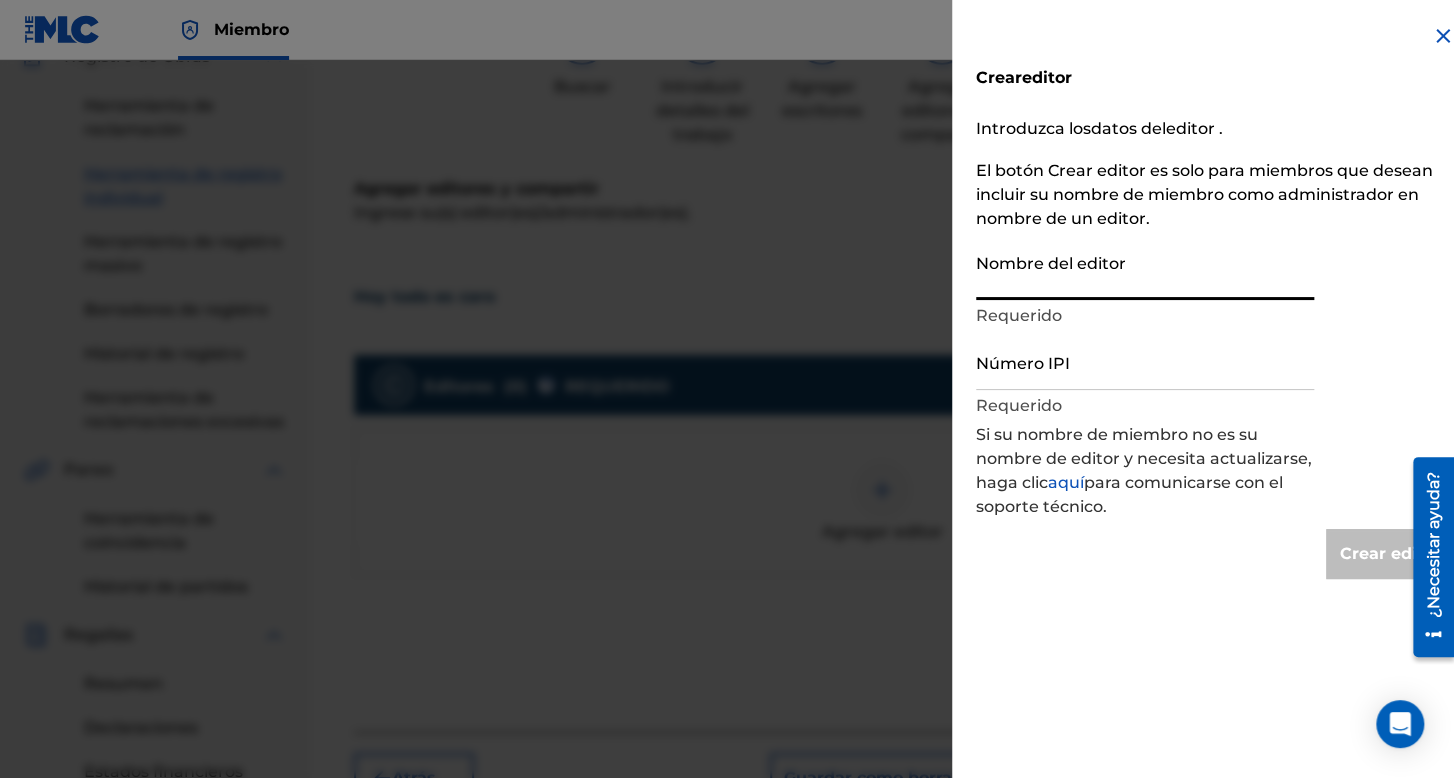 type on "[PERSON_NAME]" 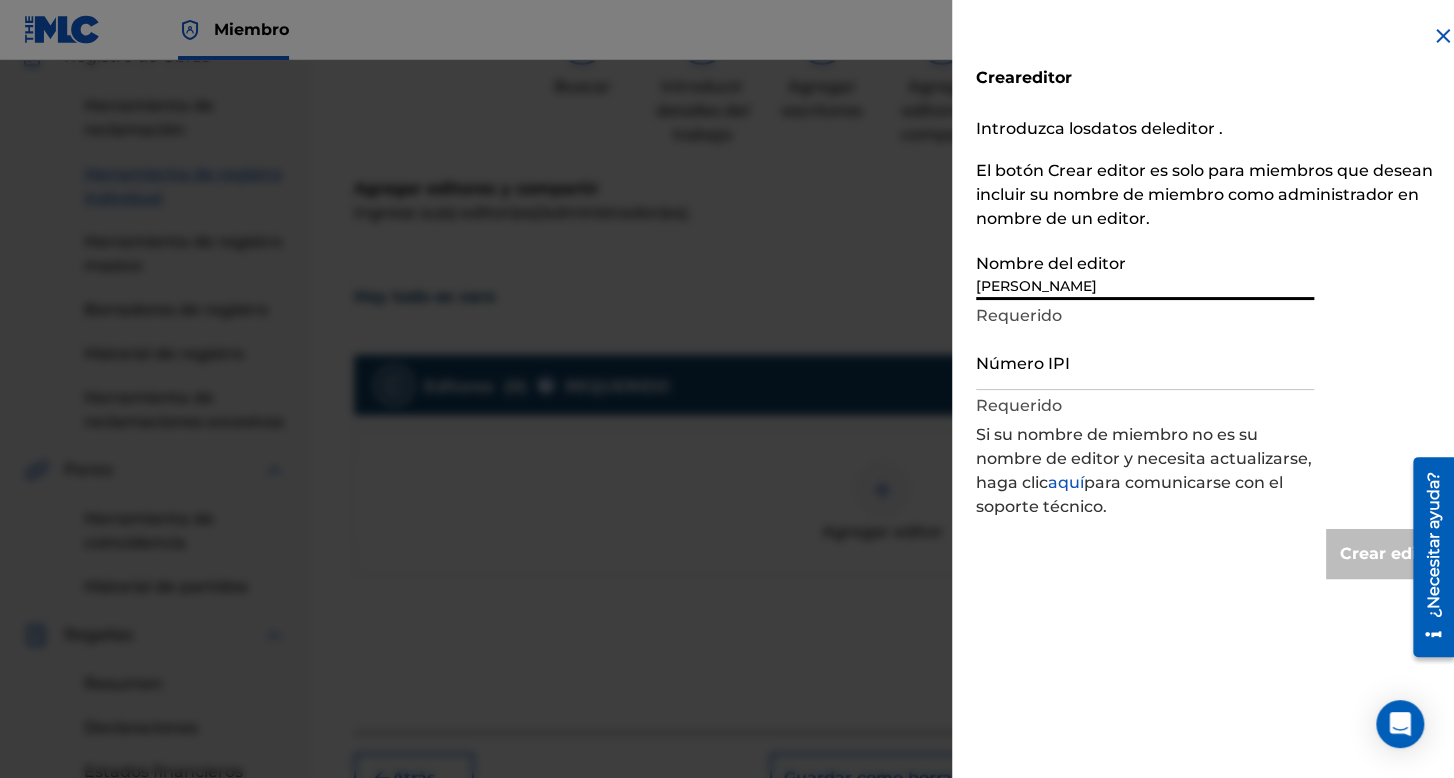 type on "Create Publisher" 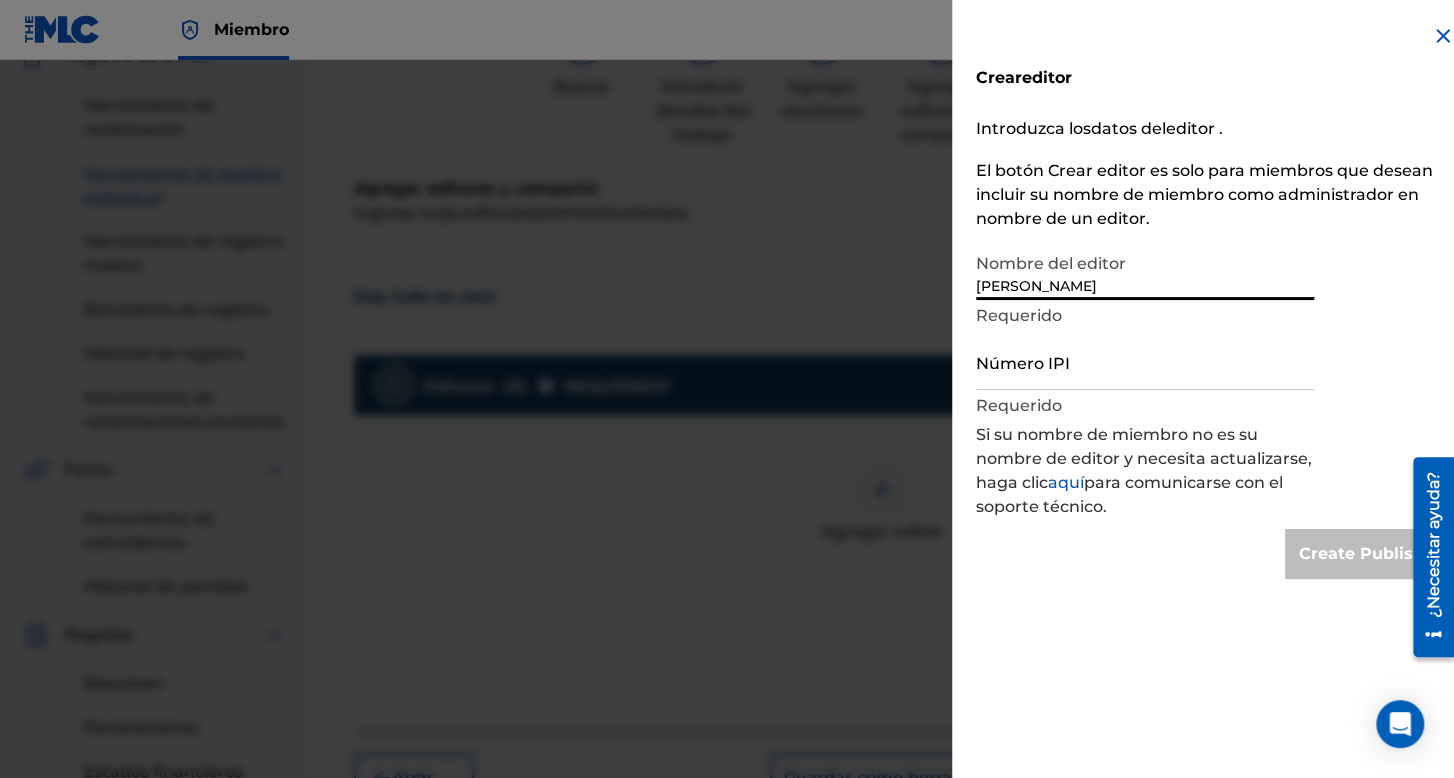 click on "Número IPI" at bounding box center (1145, 361) 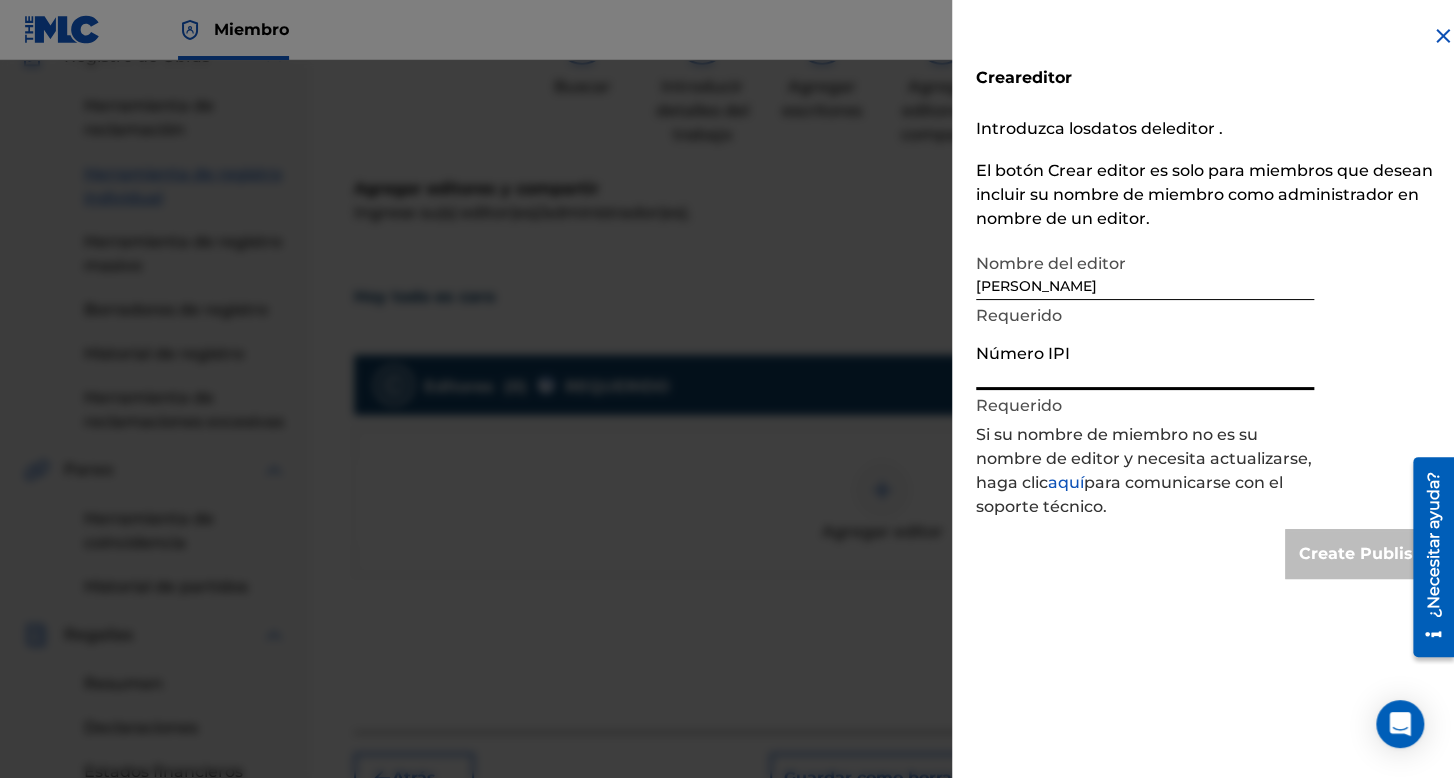 type on "1173138077" 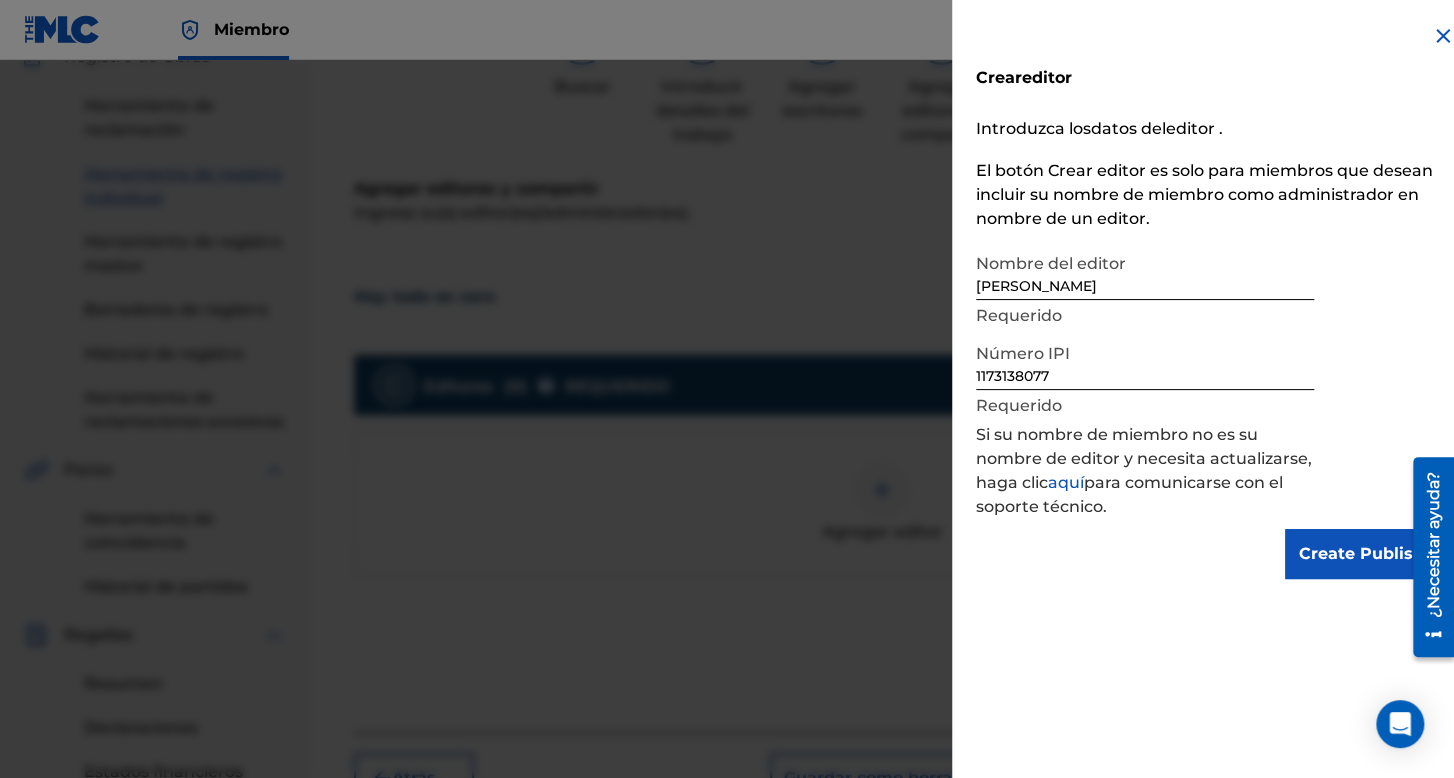 click on "Create Publisher" at bounding box center [1370, 554] 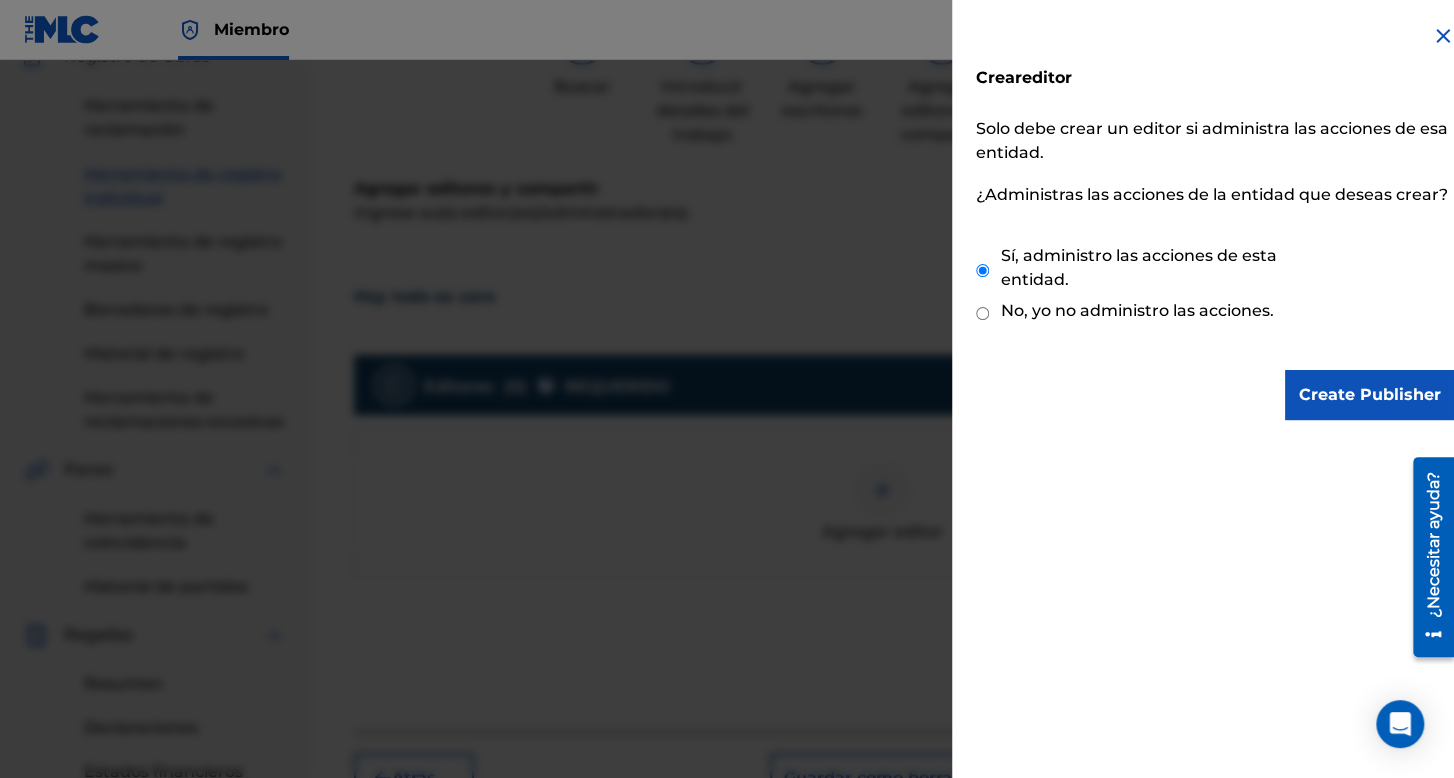 click on "Create Publisher" at bounding box center (1370, 395) 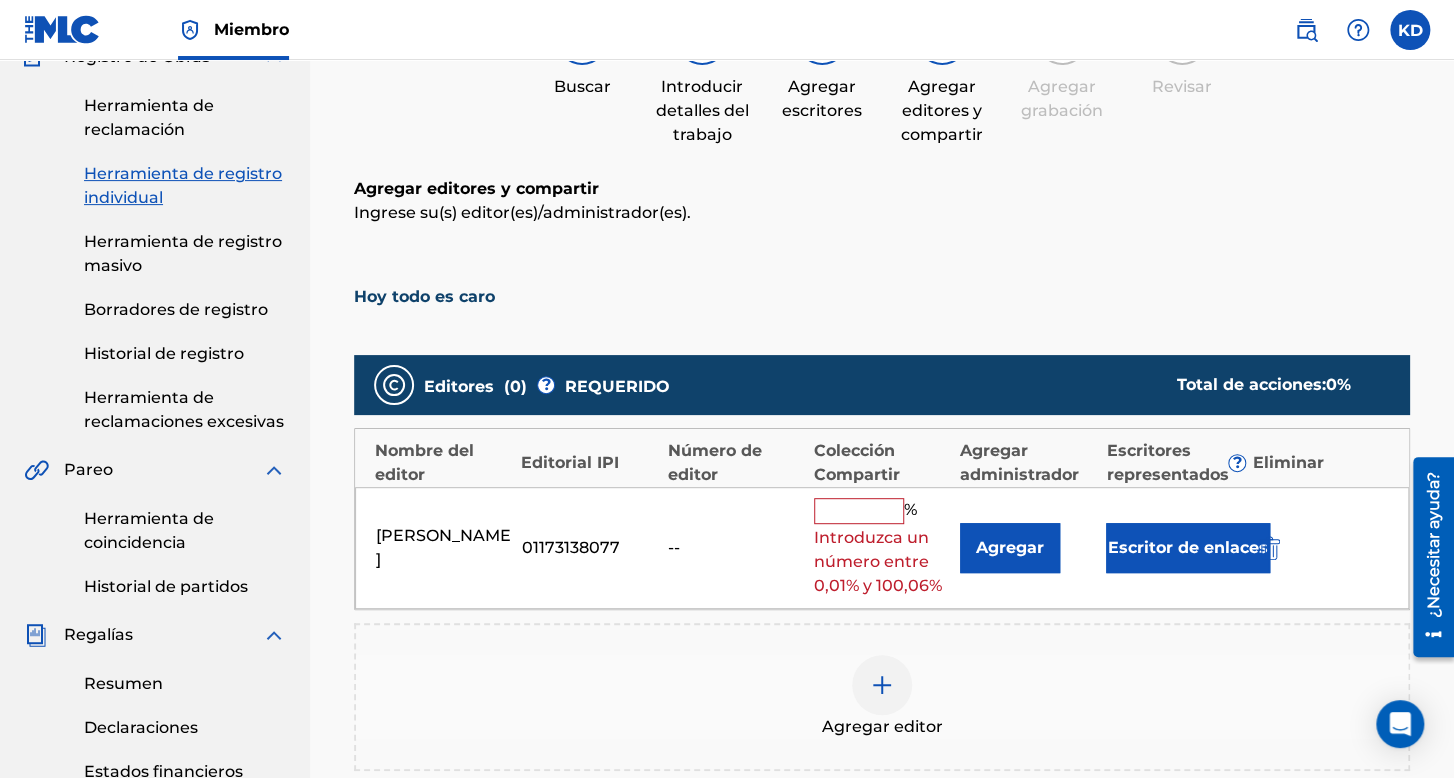 click at bounding box center [859, 511] 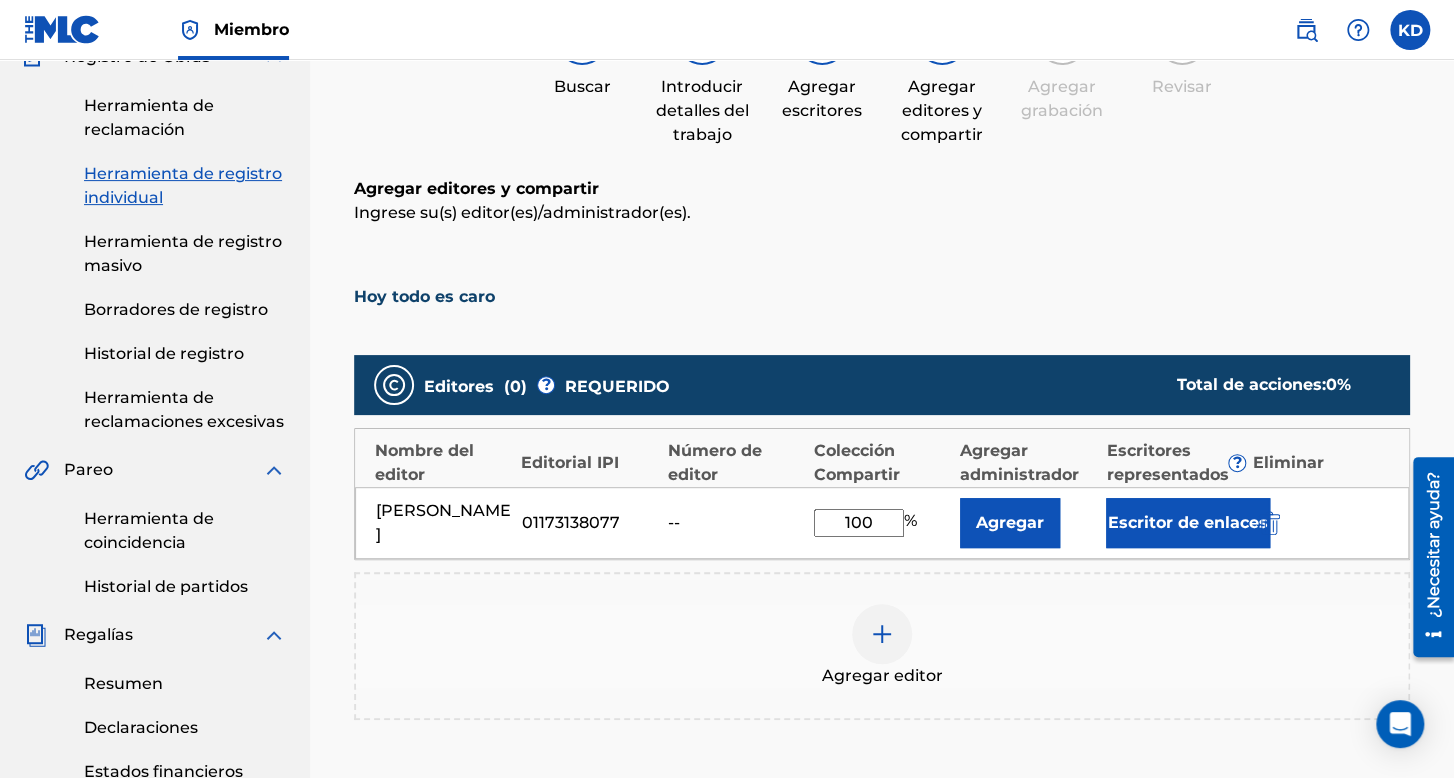 click on "Escritor de enlaces" at bounding box center [1188, 523] 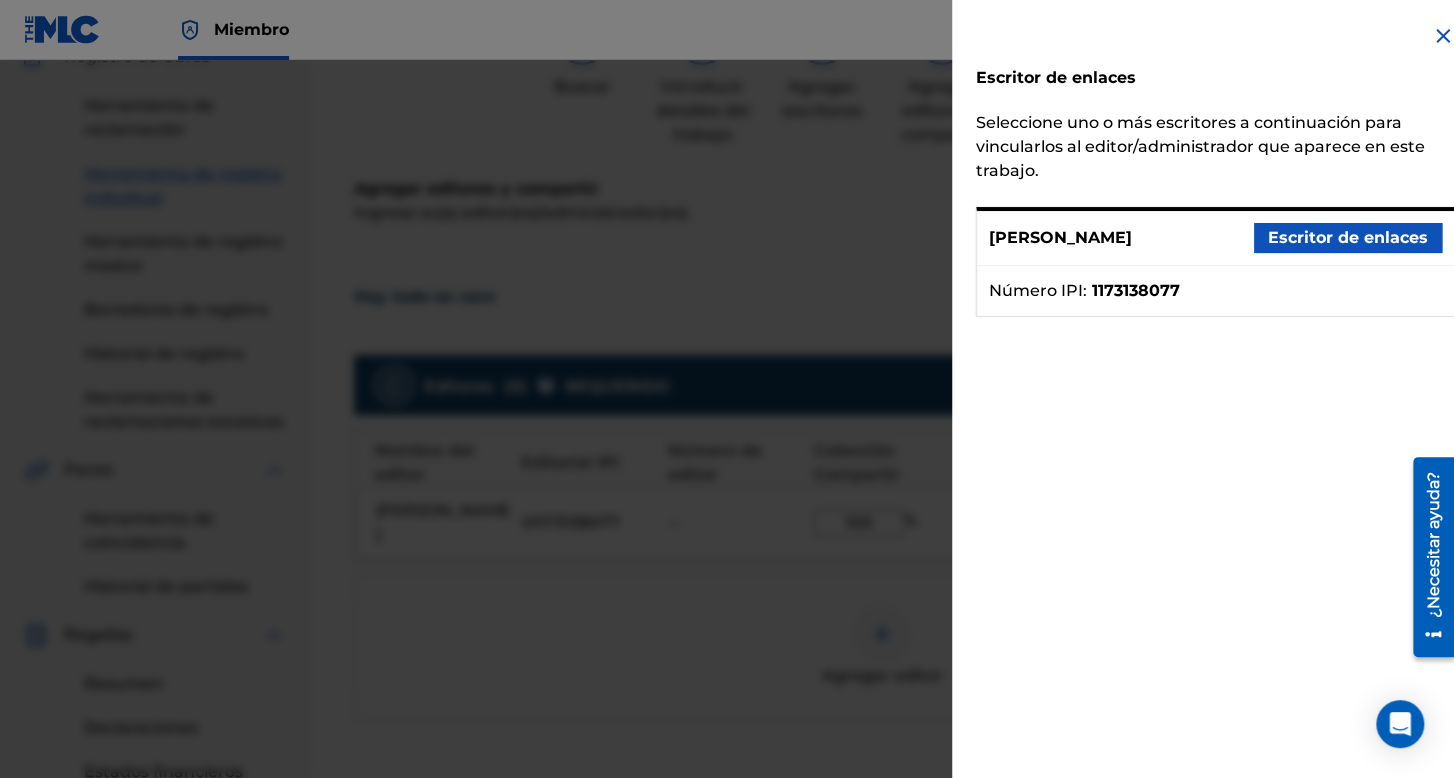 click on "Escritor de enlaces" at bounding box center [1348, 237] 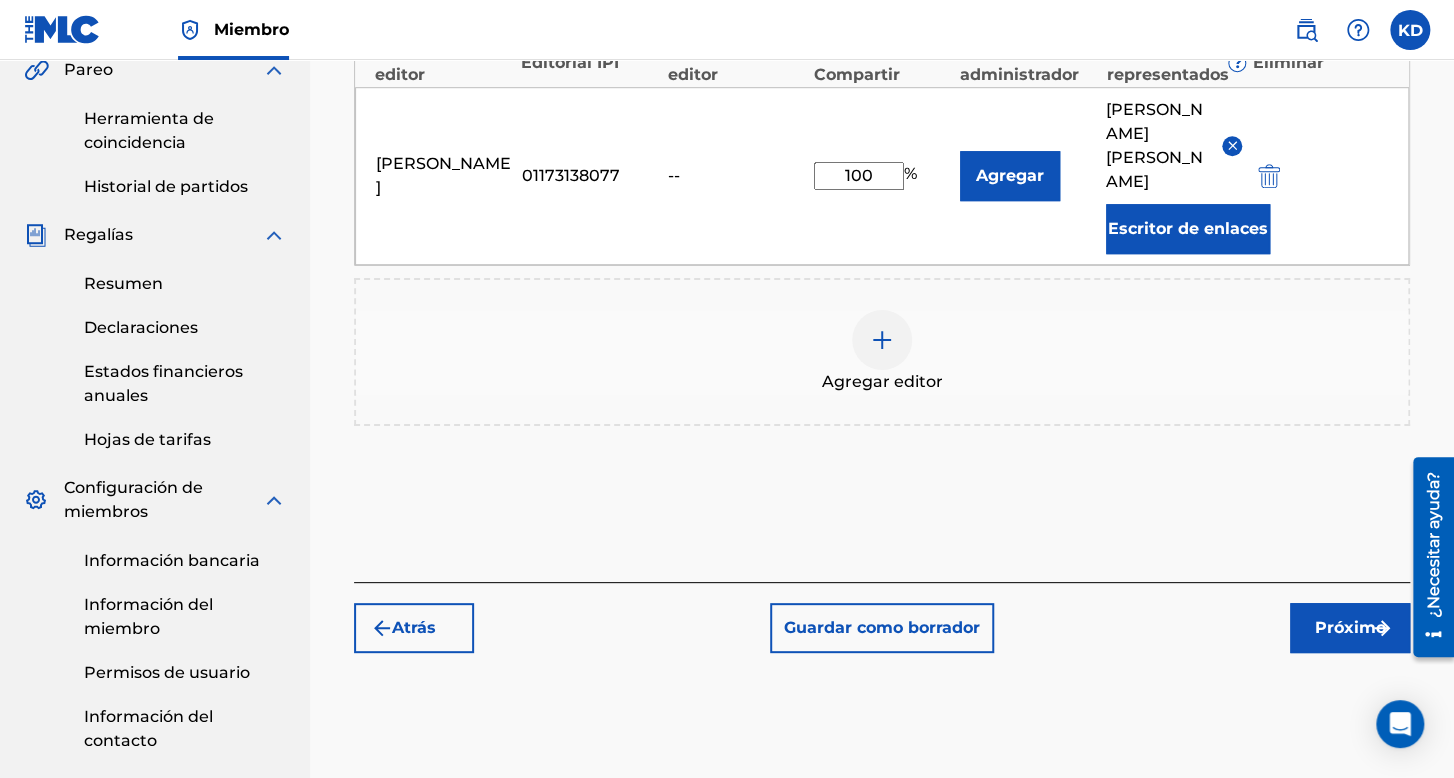click on "Próximo" at bounding box center [1350, 628] 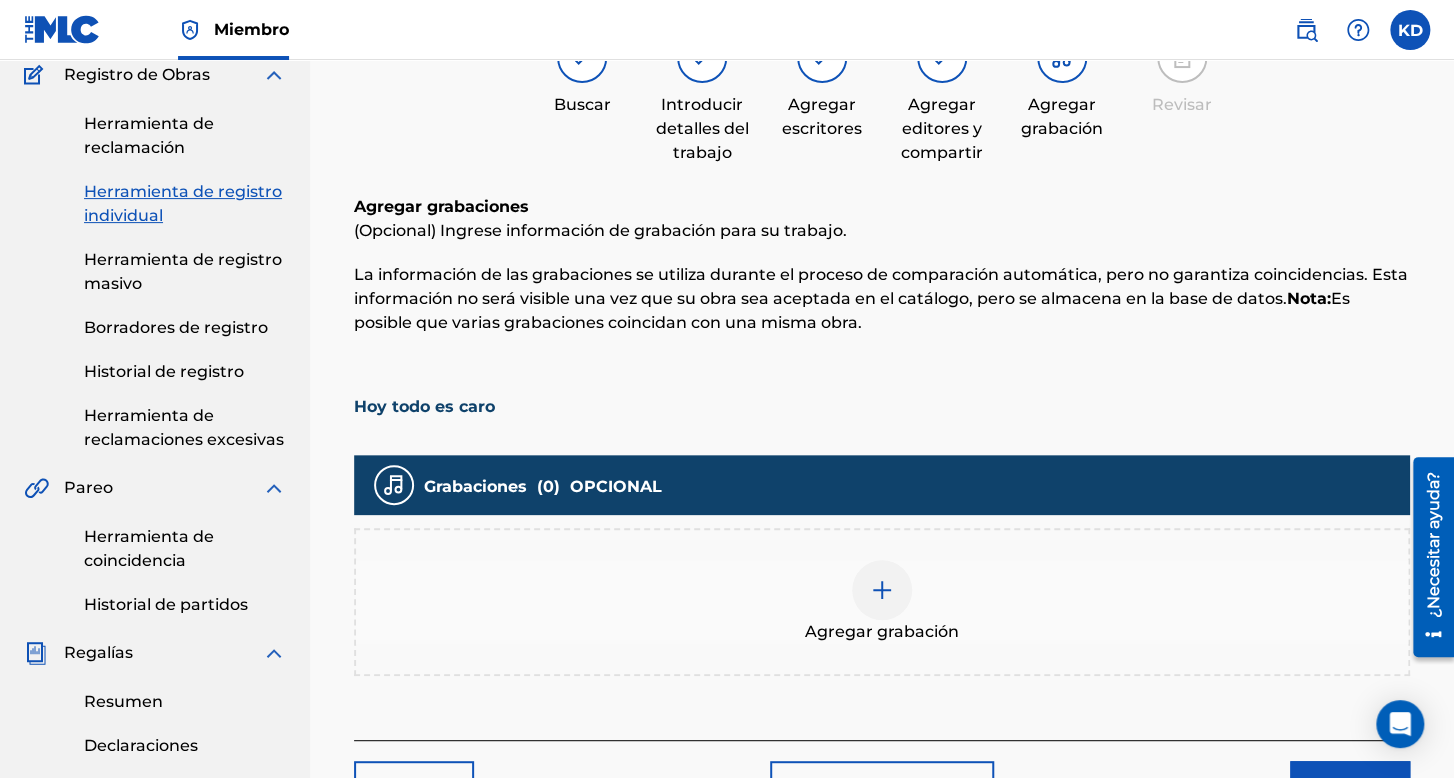 scroll, scrollTop: 390, scrollLeft: 0, axis: vertical 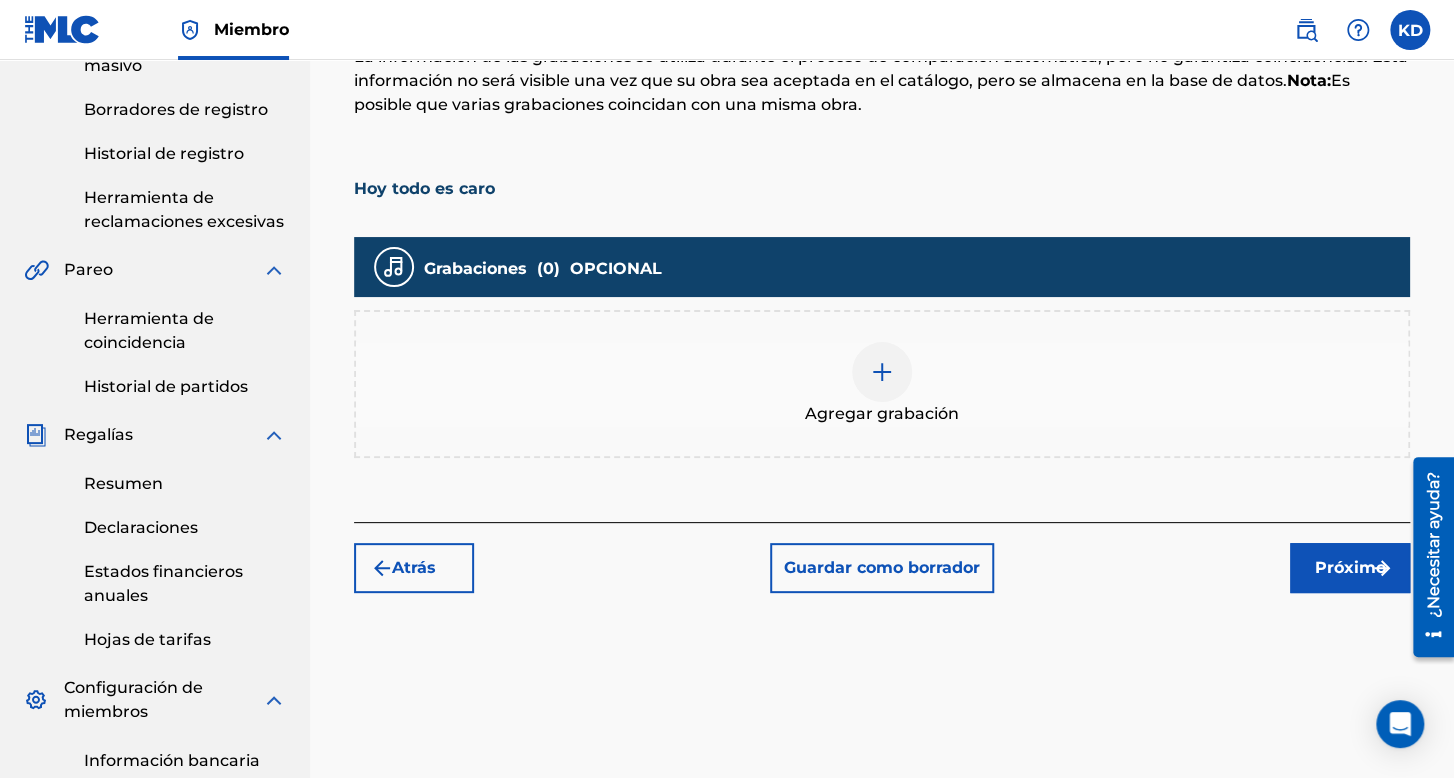 click on "Agregar grabación" at bounding box center [882, 413] 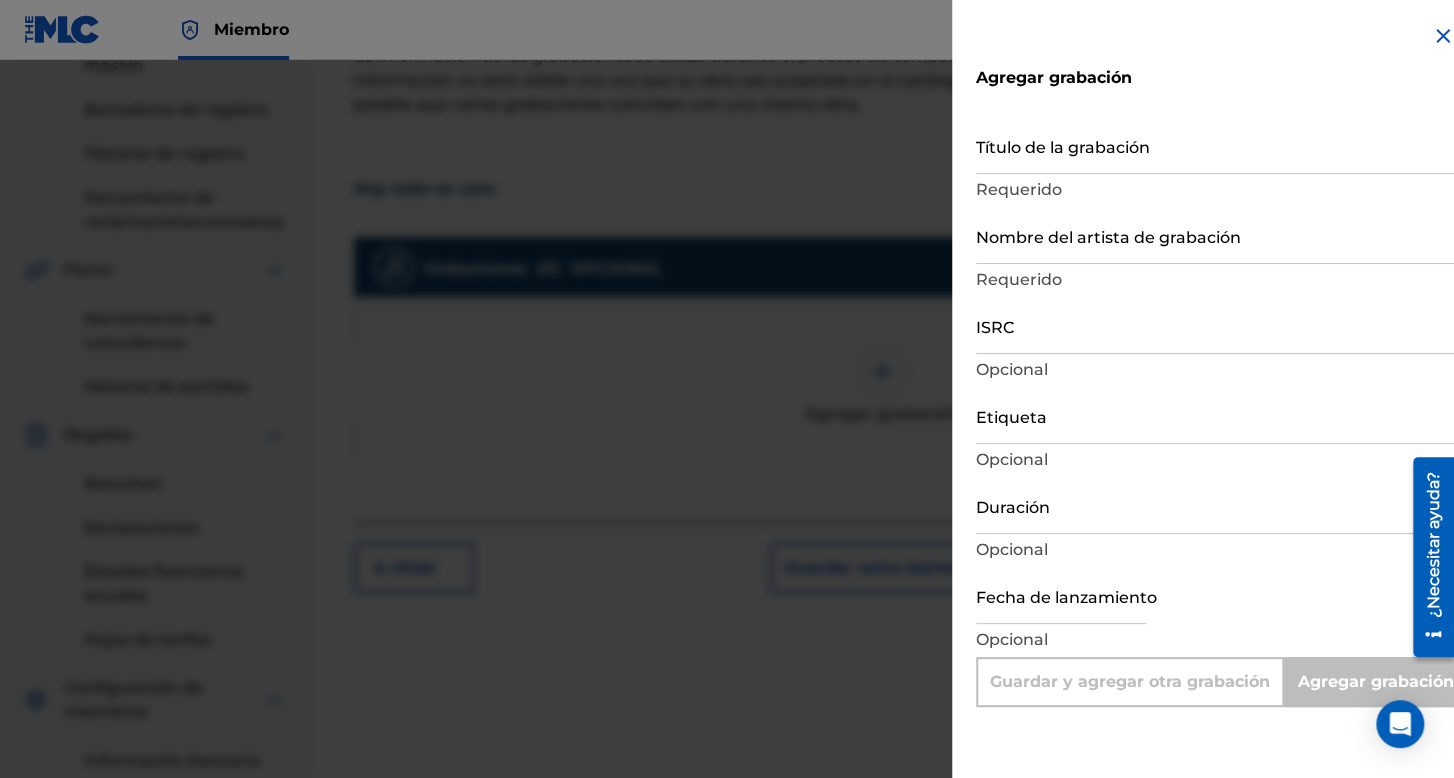 drag, startPoint x: 1107, startPoint y: 157, endPoint x: 1101, endPoint y: 171, distance: 15.231546 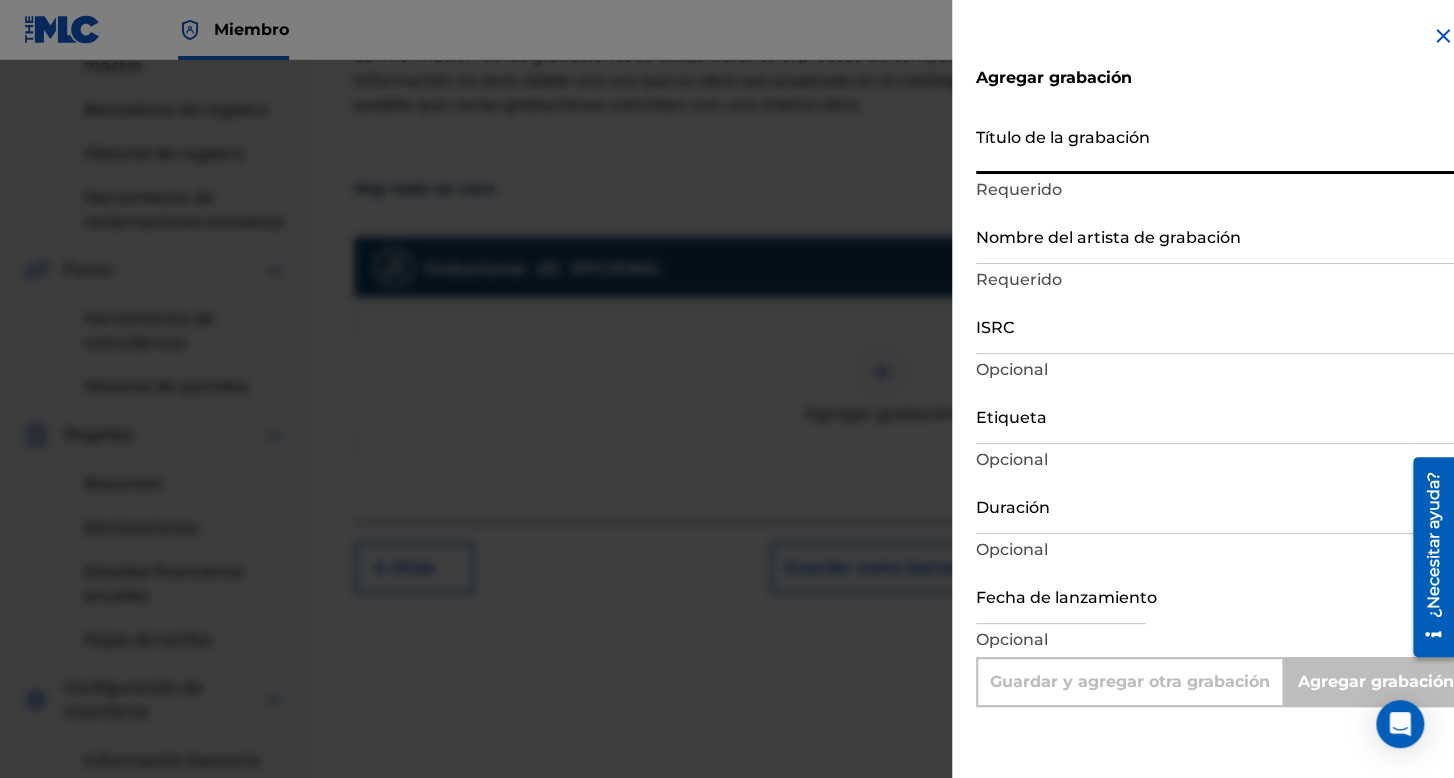click on "Título de la grabación" at bounding box center [1215, 145] 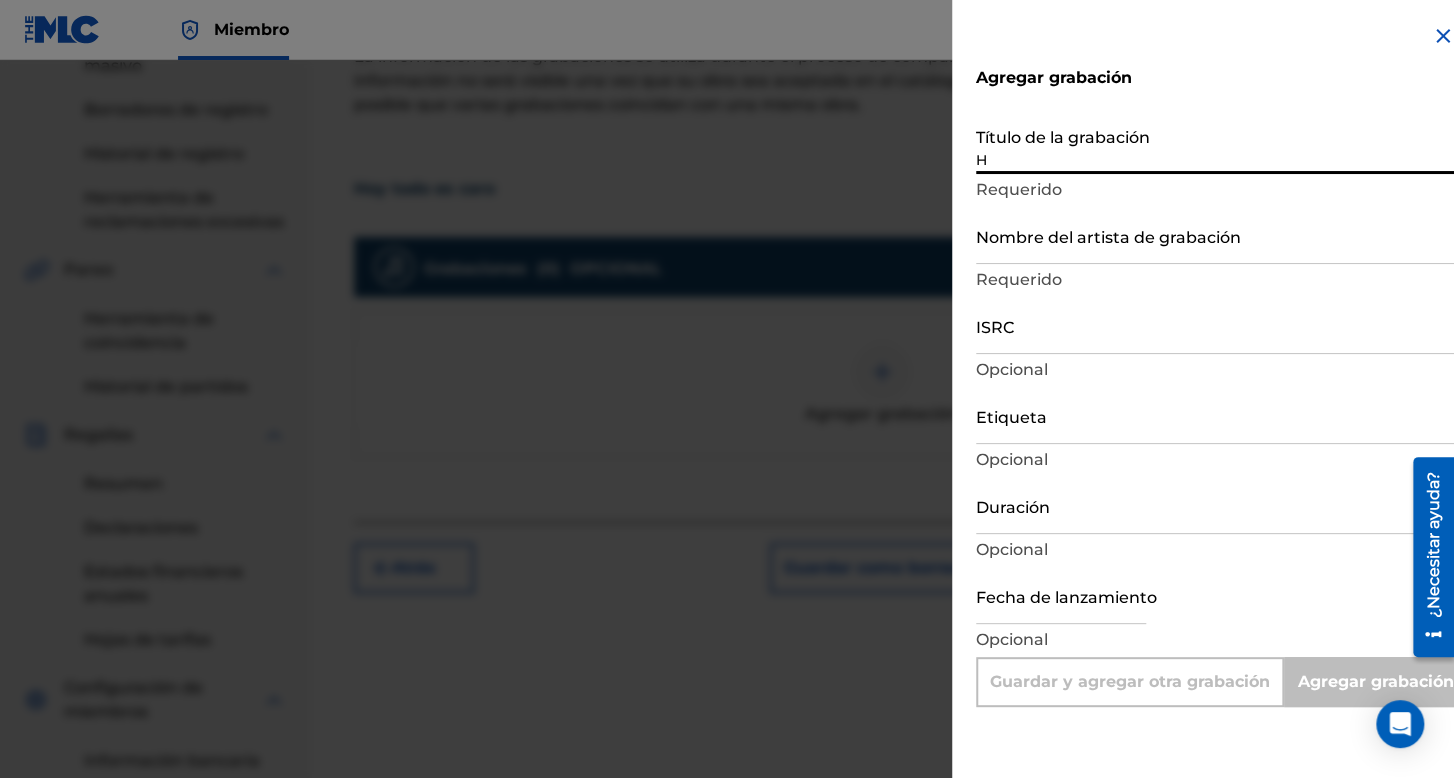 type on "Add Recording" 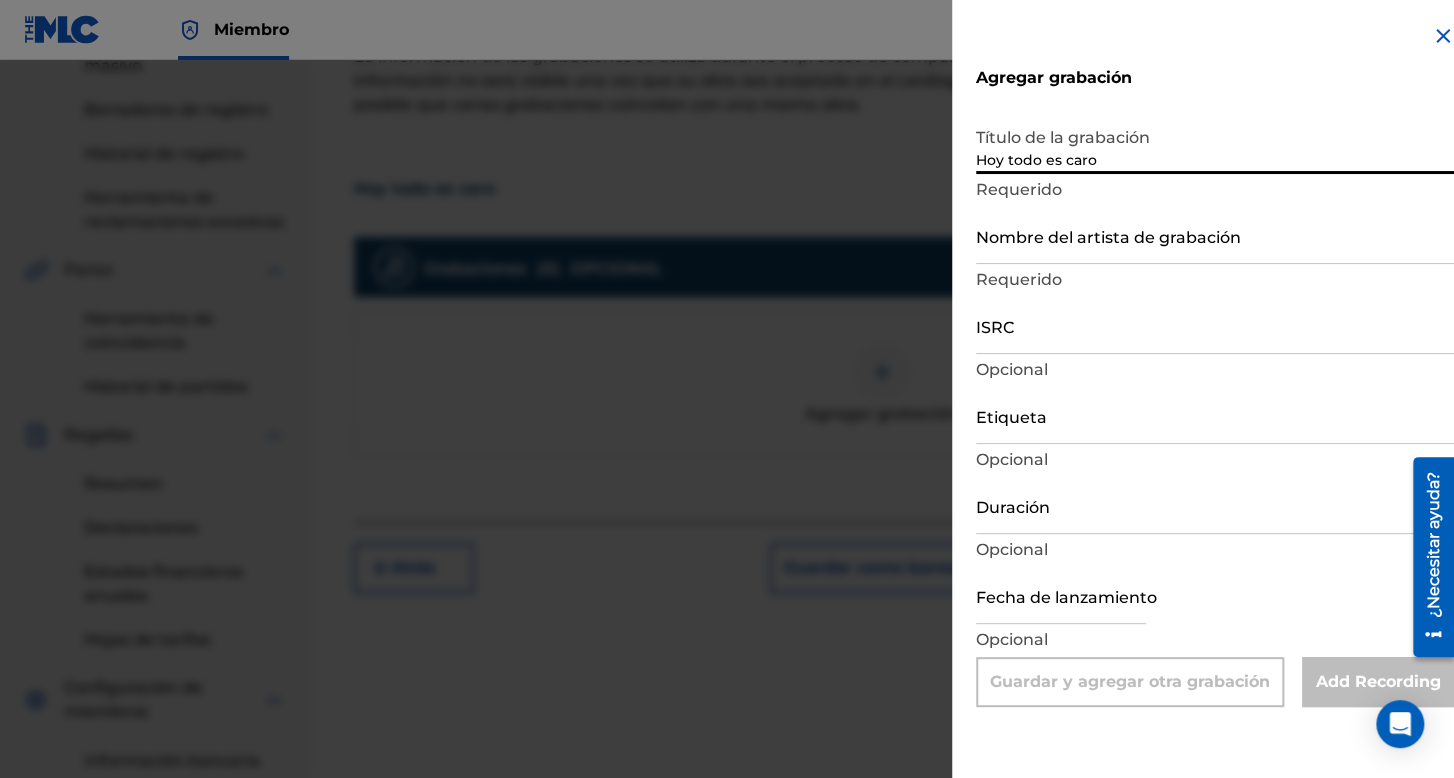 type on "Hoy todo es caro" 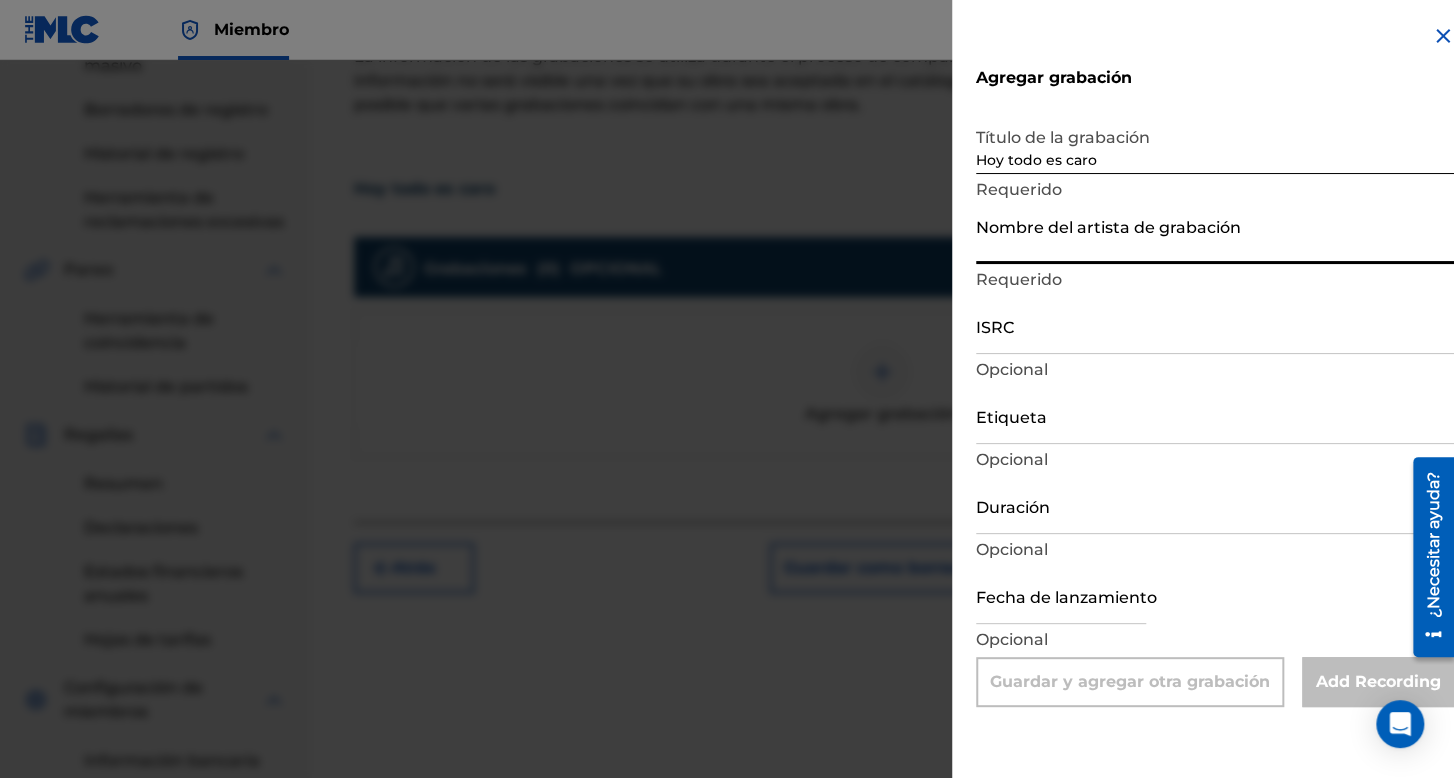 type on "[PERSON_NAME]" 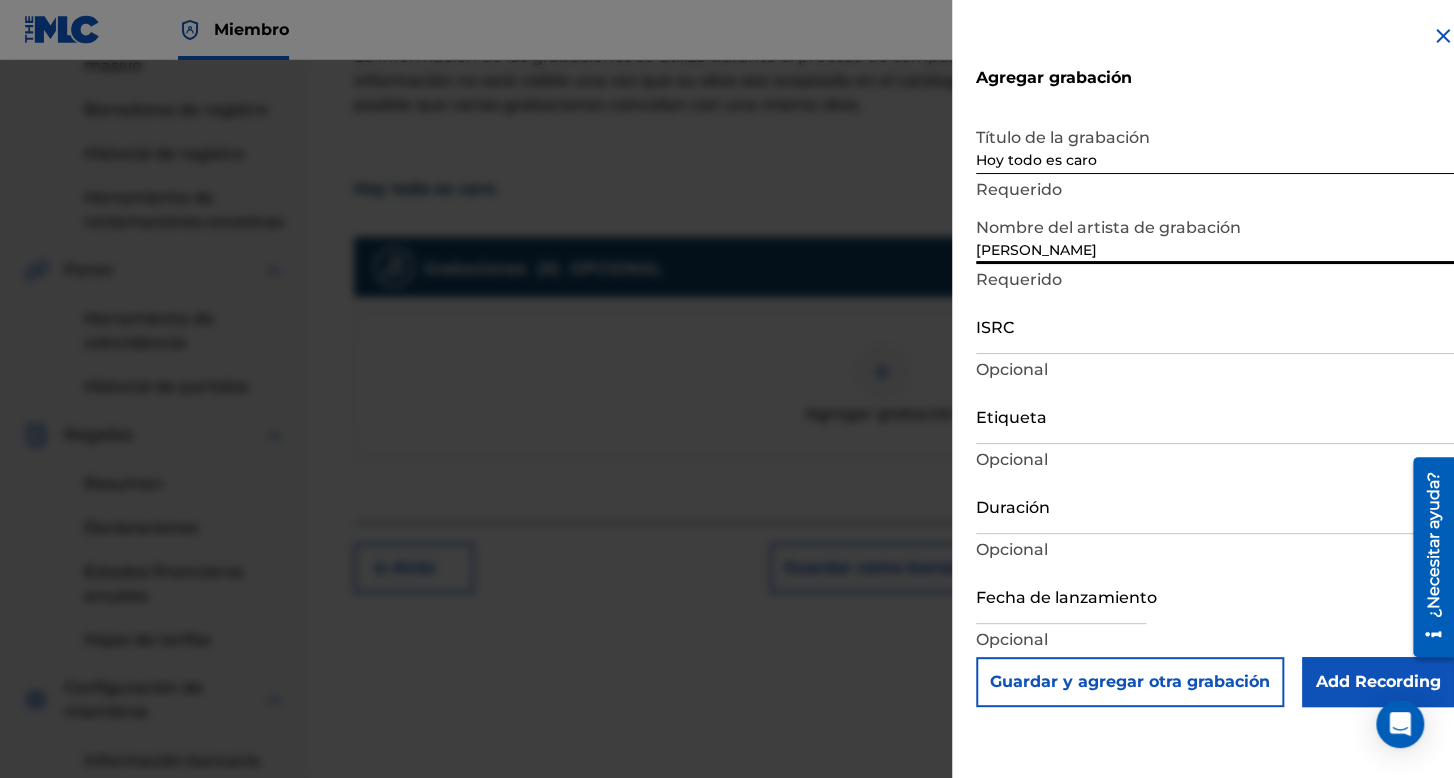 click on "Opcional" at bounding box center [1215, 370] 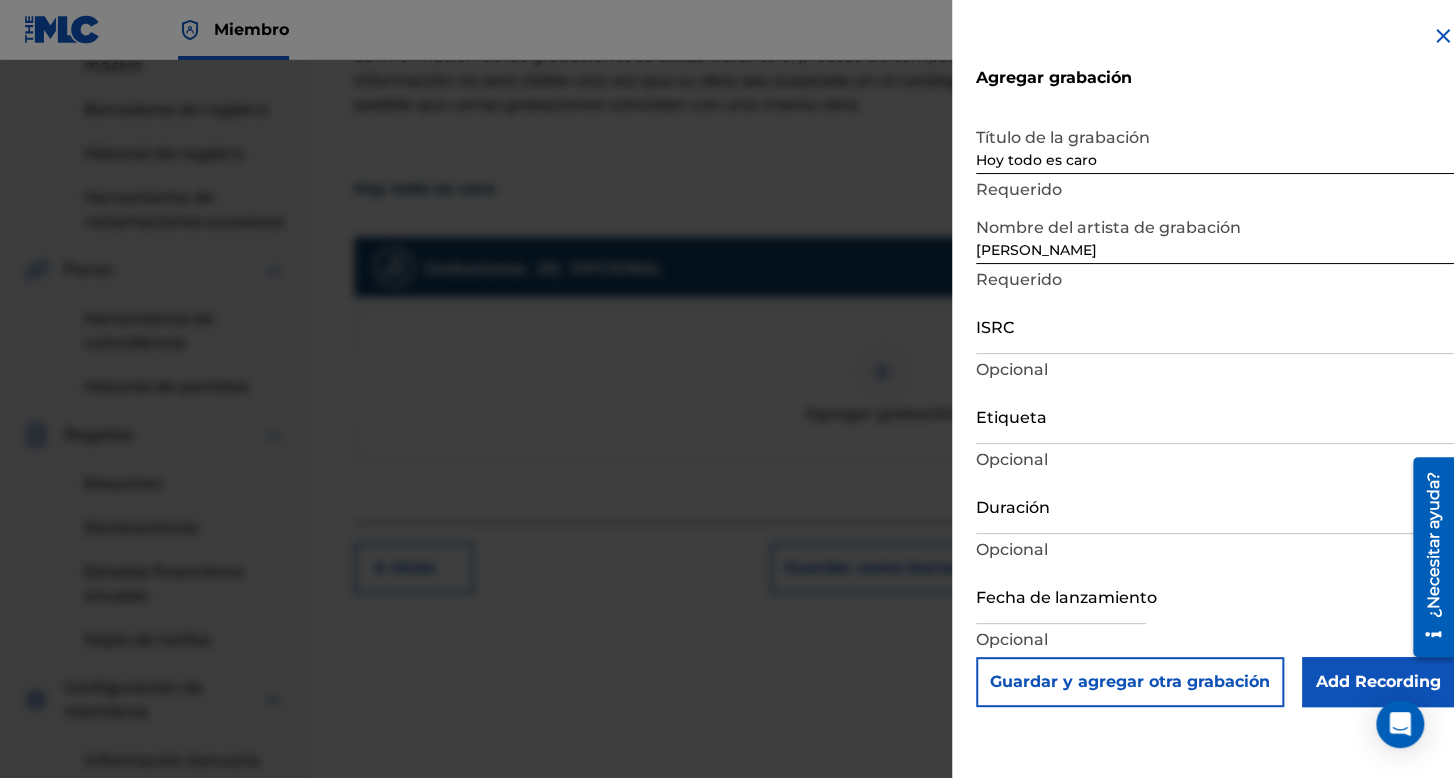 click on "ISRC" at bounding box center (1215, 325) 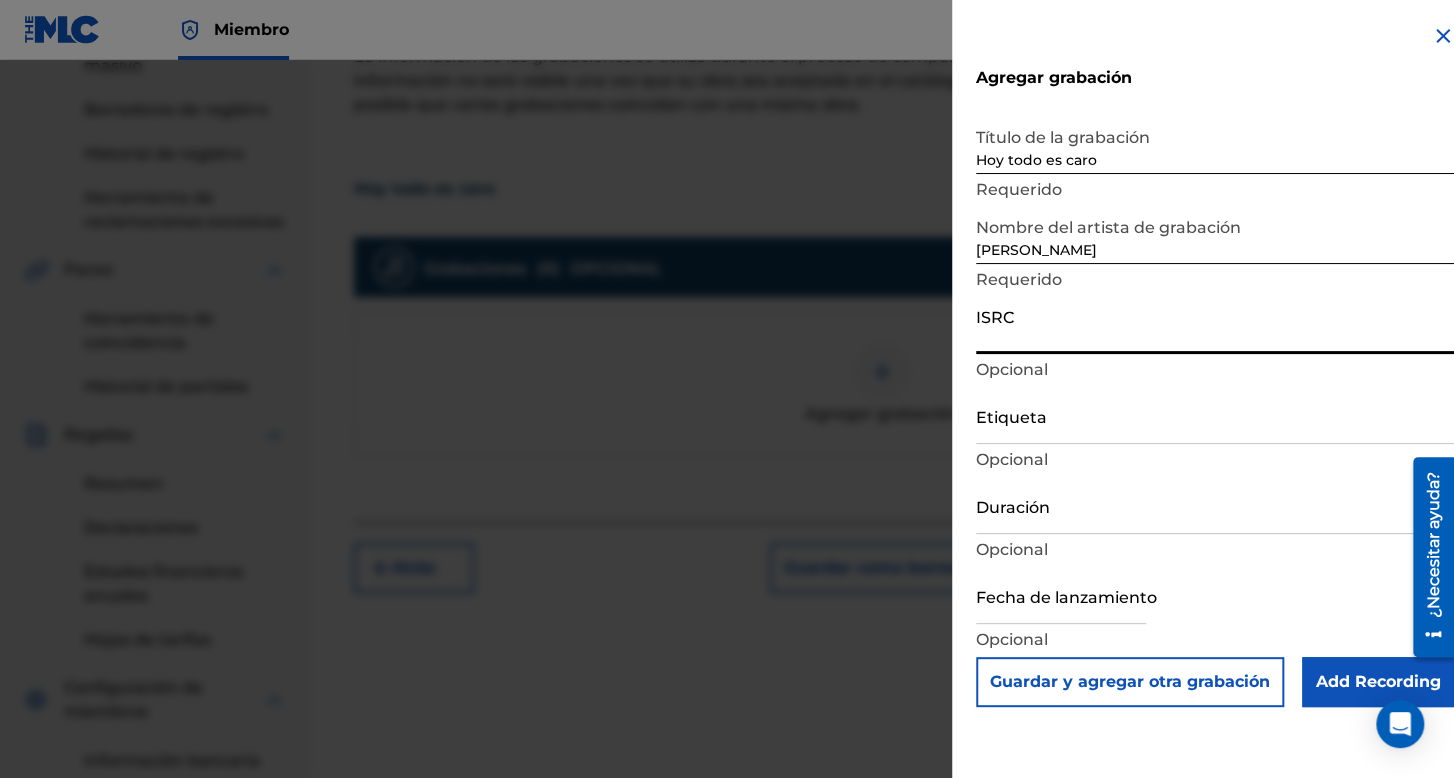 paste on "AUGBT2216222" 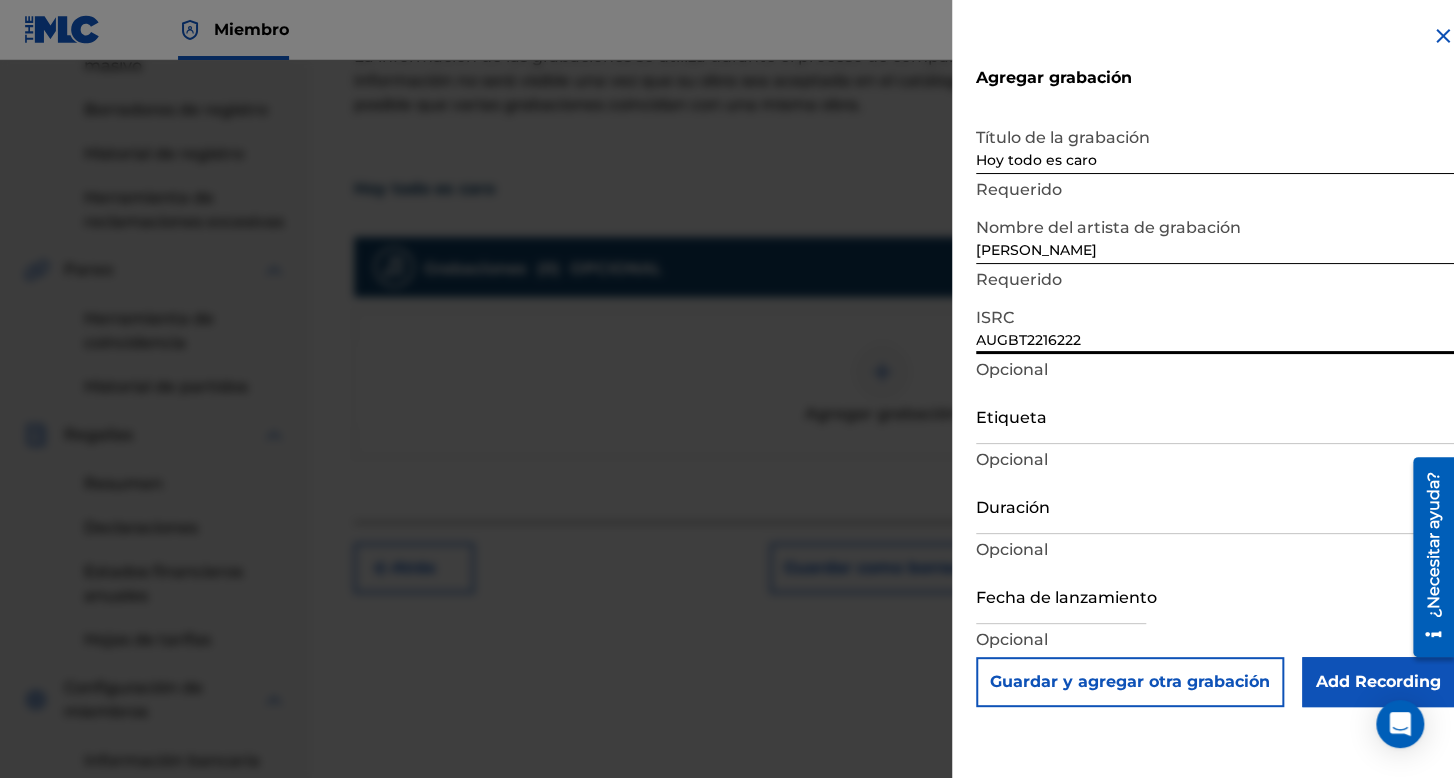 type on "AUGBT2216222" 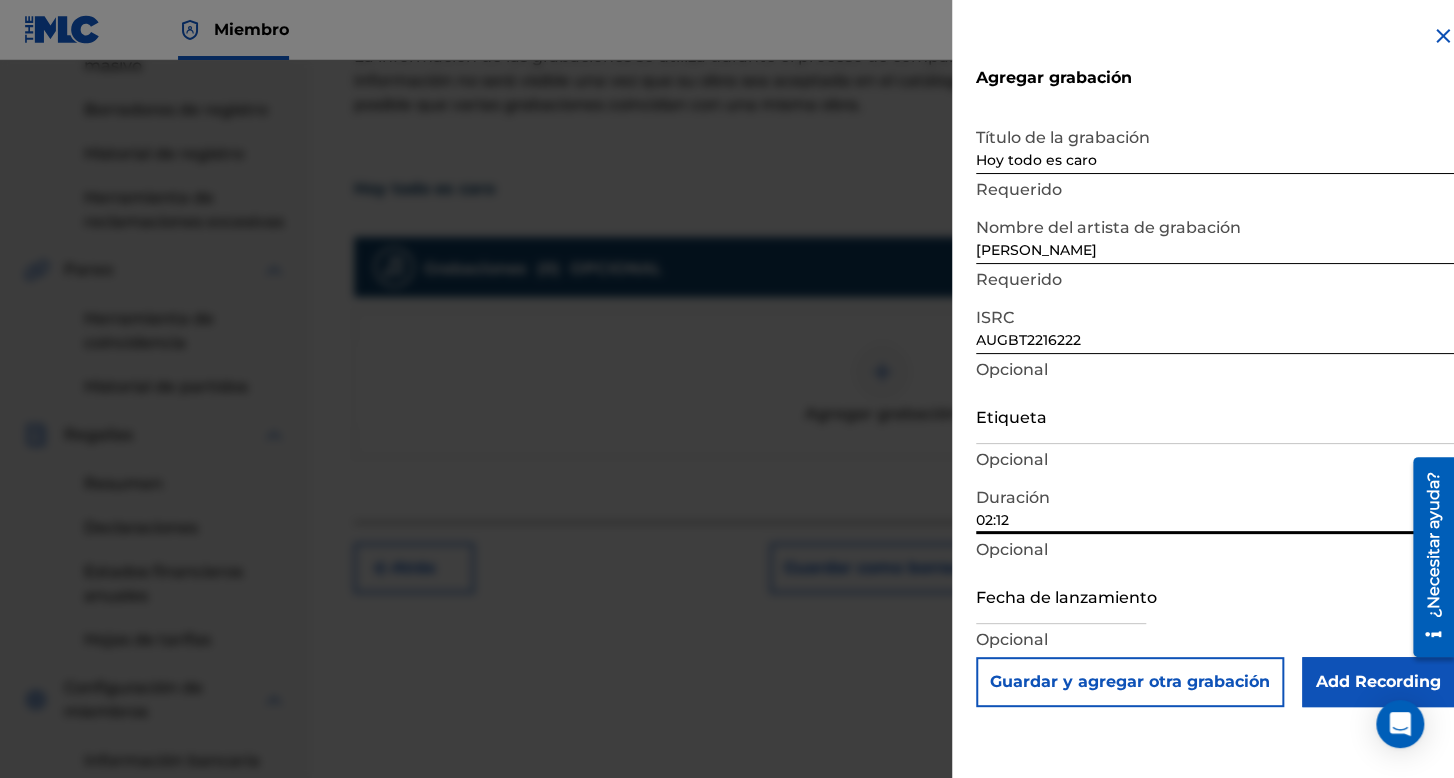 type on "02:12" 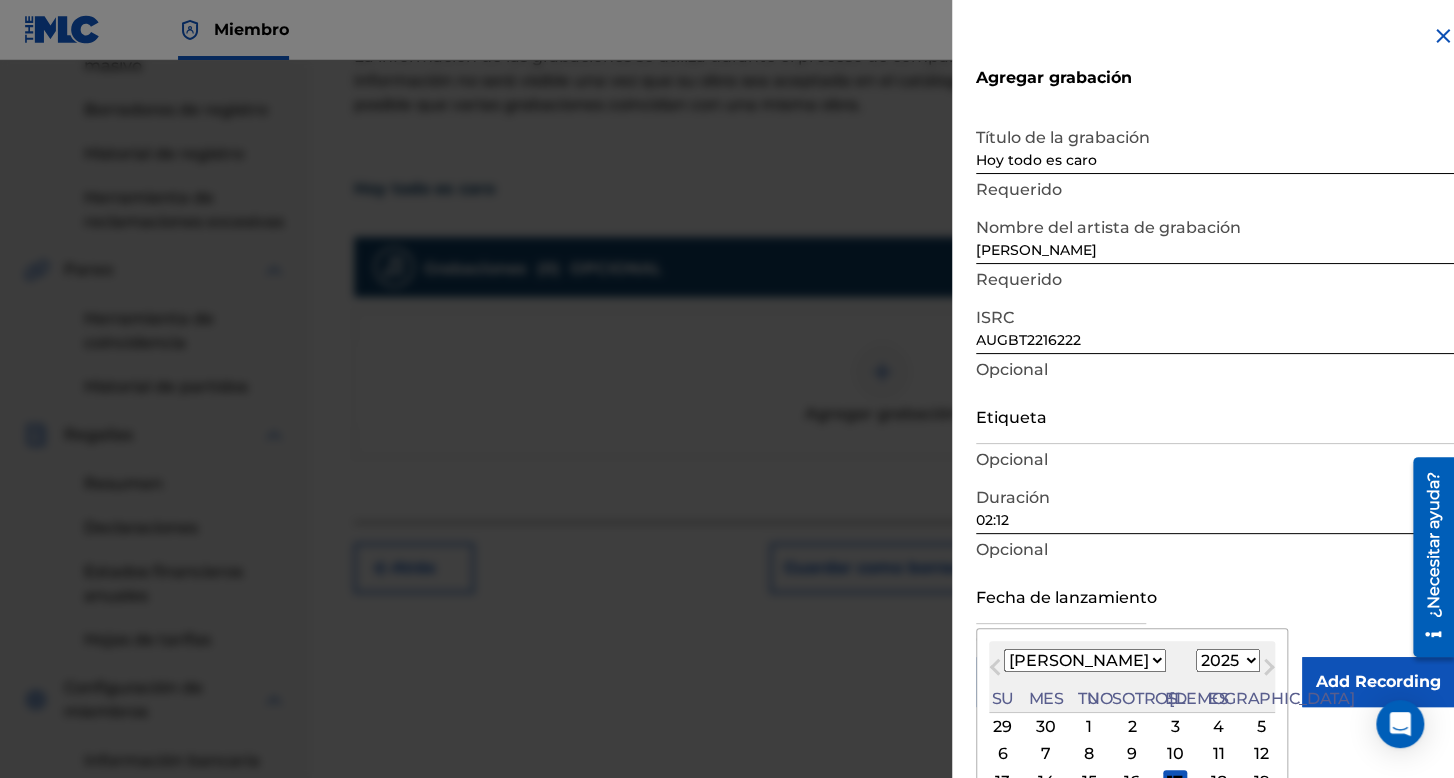 scroll, scrollTop: 112, scrollLeft: 0, axis: vertical 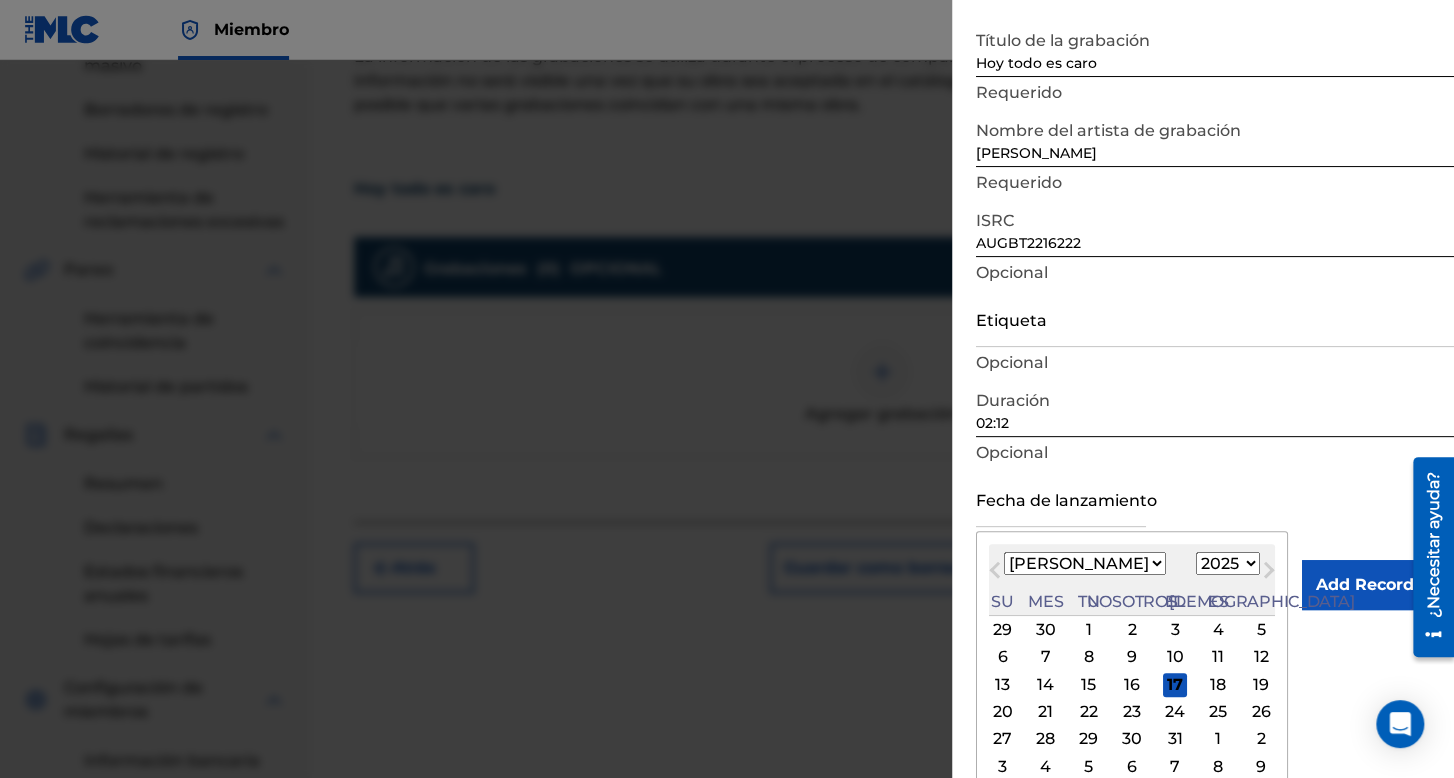 click on "Enero Febrero Marzo Abril Puede Junio [PERSON_NAME] Septiembre Octubre Noviembre Diciembre" at bounding box center [1085, 563] 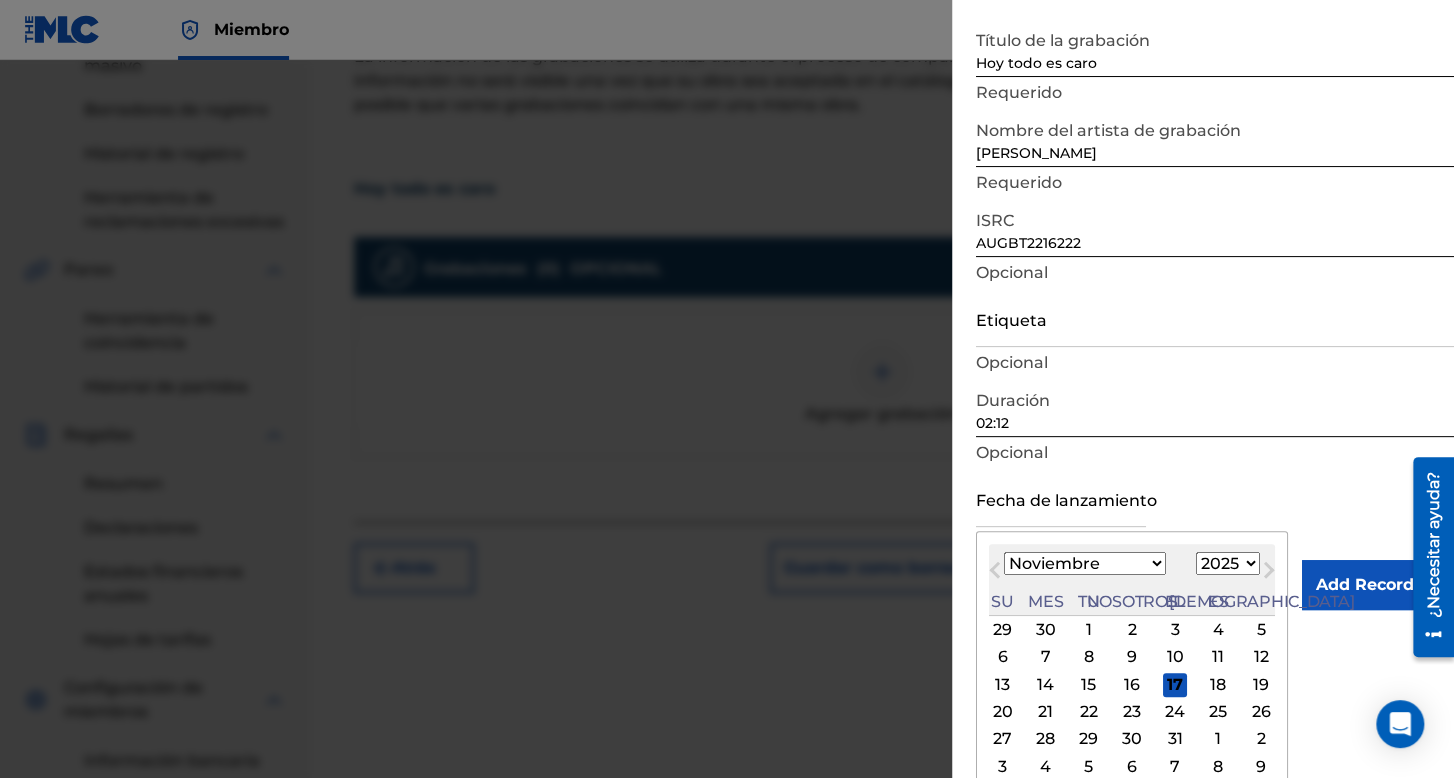 click on "Enero Febrero Marzo Abril Puede Junio [PERSON_NAME] Septiembre Octubre Noviembre Diciembre" at bounding box center (1085, 563) 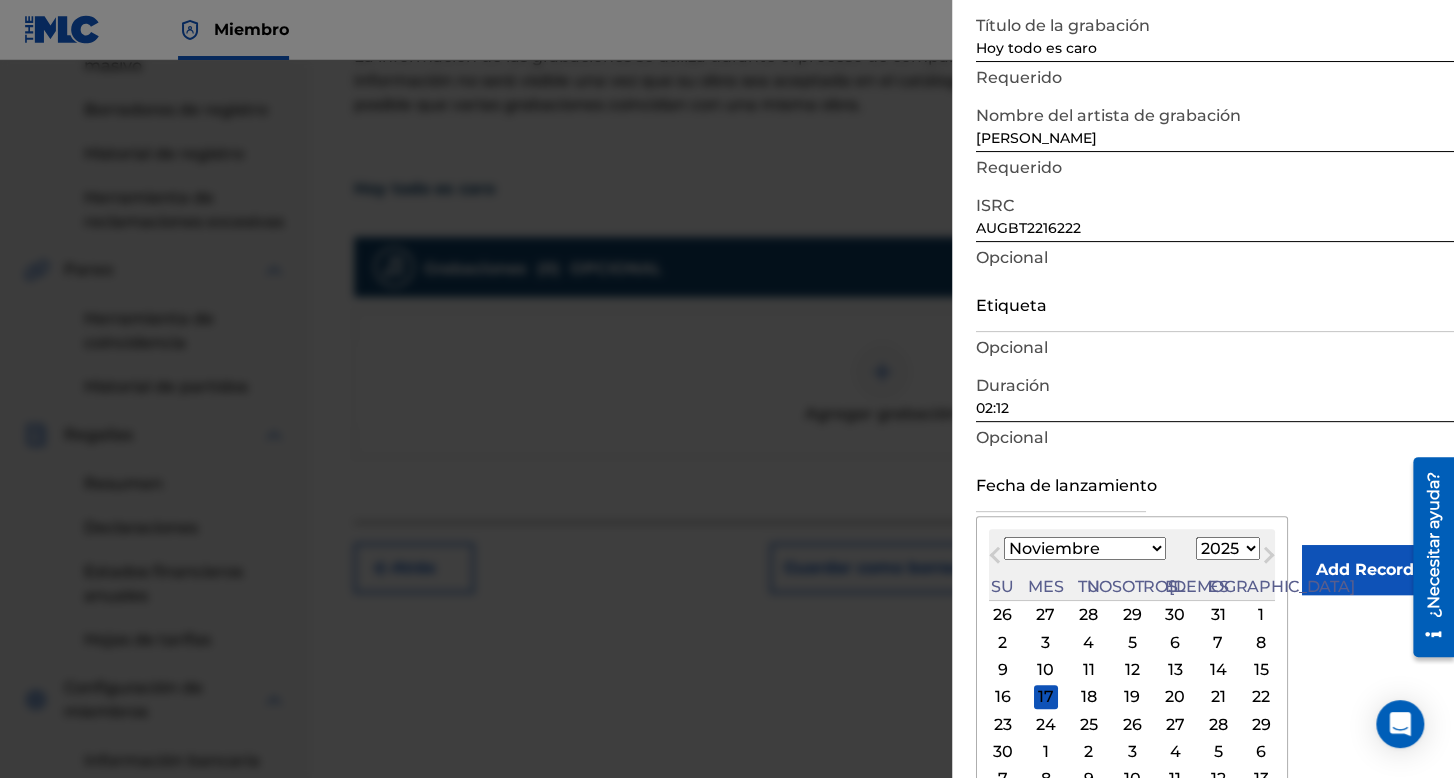 click on "1899 1900 1901 1902 1903 1904 1905 1906 1907 1908 1909 1910 1911 1912 1913 1914 1915 1916 1917 1918 1919 1920 1921 1922 1923 1924 1925 1926 1927 1928 1929 1930 1931 1932 1933 1934 1935 1936 1937 1938 1939 1940 1941 1942 1943 1944 1945 1946 1947 1948 1949 1950 1951 1952 1953 1954 1955 1956 1957 1958 1959 1960 1961 1962 1963 1964 1965 1966 1967 1968 1969 1970 1971 1972 1973 1974 1975 1976 1977 1978 1979 1980 1981 1982 1983 1984 1985 1986 1987 1988 1989 1990 1991 1992 1993 1994 1995 1996 1997 1998 1999 2000 2001 2002 2003 2004 2005 2006 2007 2008 2009 2010 2011 2012 2013 2014 2015 2016 2017 2018 2019 2020 2021 2022 2023 2024 2025 2026 2027 2028 2029 2030 2031 2032 2033 2034 2035 2036 2037 2038 2039 2040 2041 2042 2043 2044 2045 2046 2047 2048 2049 2050 2051 2052 2053 2054 2055 2056 2057 2058 2059 2060 2061 2062 2063 2064 2065 2066 2067 2068 2069 2070 2071 2072 2073 2074 2075 2076 2077 2078 2079 2080 2081 2082 2083 2084 2085 2086 2087 2088 2089 2090 2091 2092 2093 2094 2095 2096 2097 2098 2099 2100" at bounding box center [1228, 548] 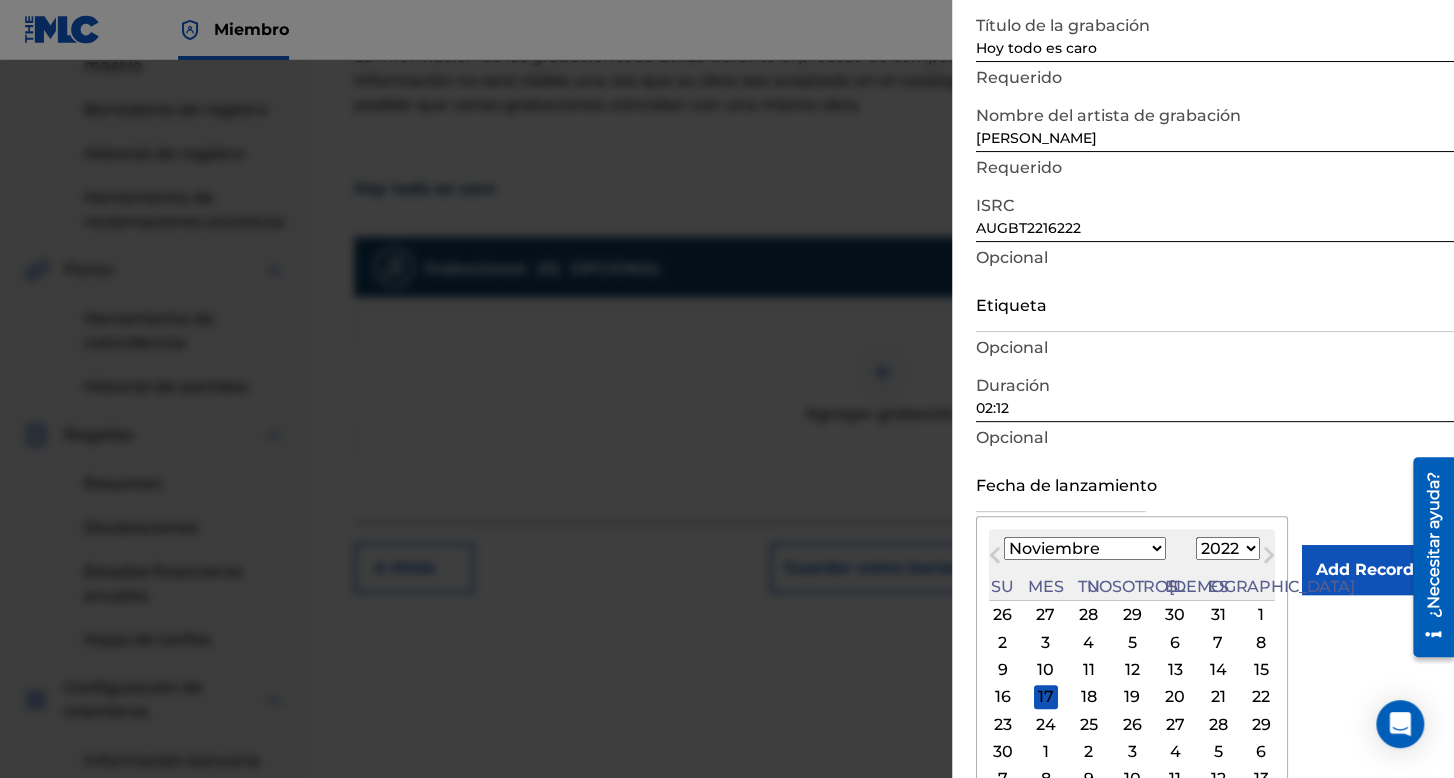 click on "1899 1900 1901 1902 1903 1904 1905 1906 1907 1908 1909 1910 1911 1912 1913 1914 1915 1916 1917 1918 1919 1920 1921 1922 1923 1924 1925 1926 1927 1928 1929 1930 1931 1932 1933 1934 1935 1936 1937 1938 1939 1940 1941 1942 1943 1944 1945 1946 1947 1948 1949 1950 1951 1952 1953 1954 1955 1956 1957 1958 1959 1960 1961 1962 1963 1964 1965 1966 1967 1968 1969 1970 1971 1972 1973 1974 1975 1976 1977 1978 1979 1980 1981 1982 1983 1984 1985 1986 1987 1988 1989 1990 1991 1992 1993 1994 1995 1996 1997 1998 1999 2000 2001 2002 2003 2004 2005 2006 2007 2008 2009 2010 2011 2012 2013 2014 2015 2016 2017 2018 2019 2020 2021 2022 2023 2024 2025 2026 2027 2028 2029 2030 2031 2032 2033 2034 2035 2036 2037 2038 2039 2040 2041 2042 2043 2044 2045 2046 2047 2048 2049 2050 2051 2052 2053 2054 2055 2056 2057 2058 2059 2060 2061 2062 2063 2064 2065 2066 2067 2068 2069 2070 2071 2072 2073 2074 2075 2076 2077 2078 2079 2080 2081 2082 2083 2084 2085 2086 2087 2088 2089 2090 2091 2092 2093 2094 2095 2096 2097 2098 2099 2100" at bounding box center (1228, 548) 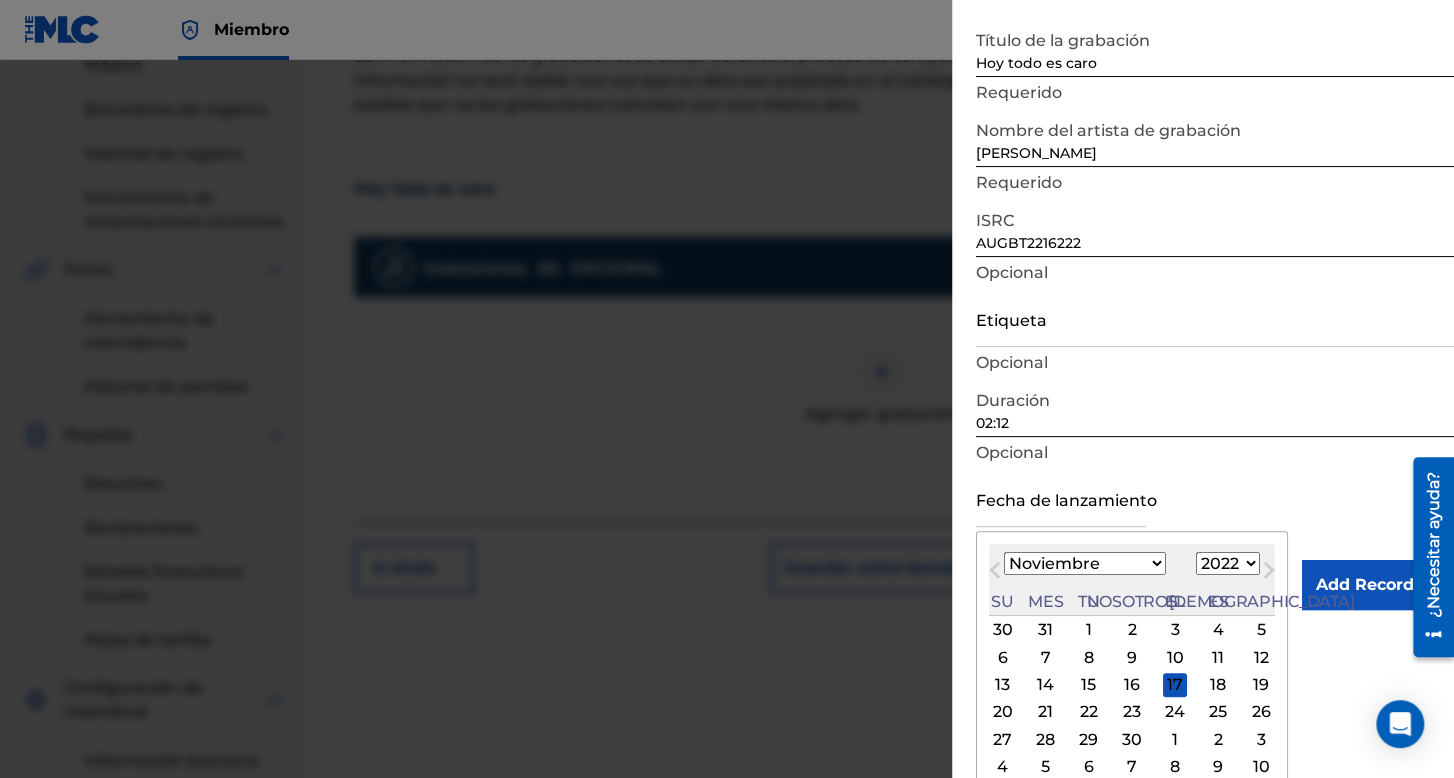 click on "4" at bounding box center (1218, 630) 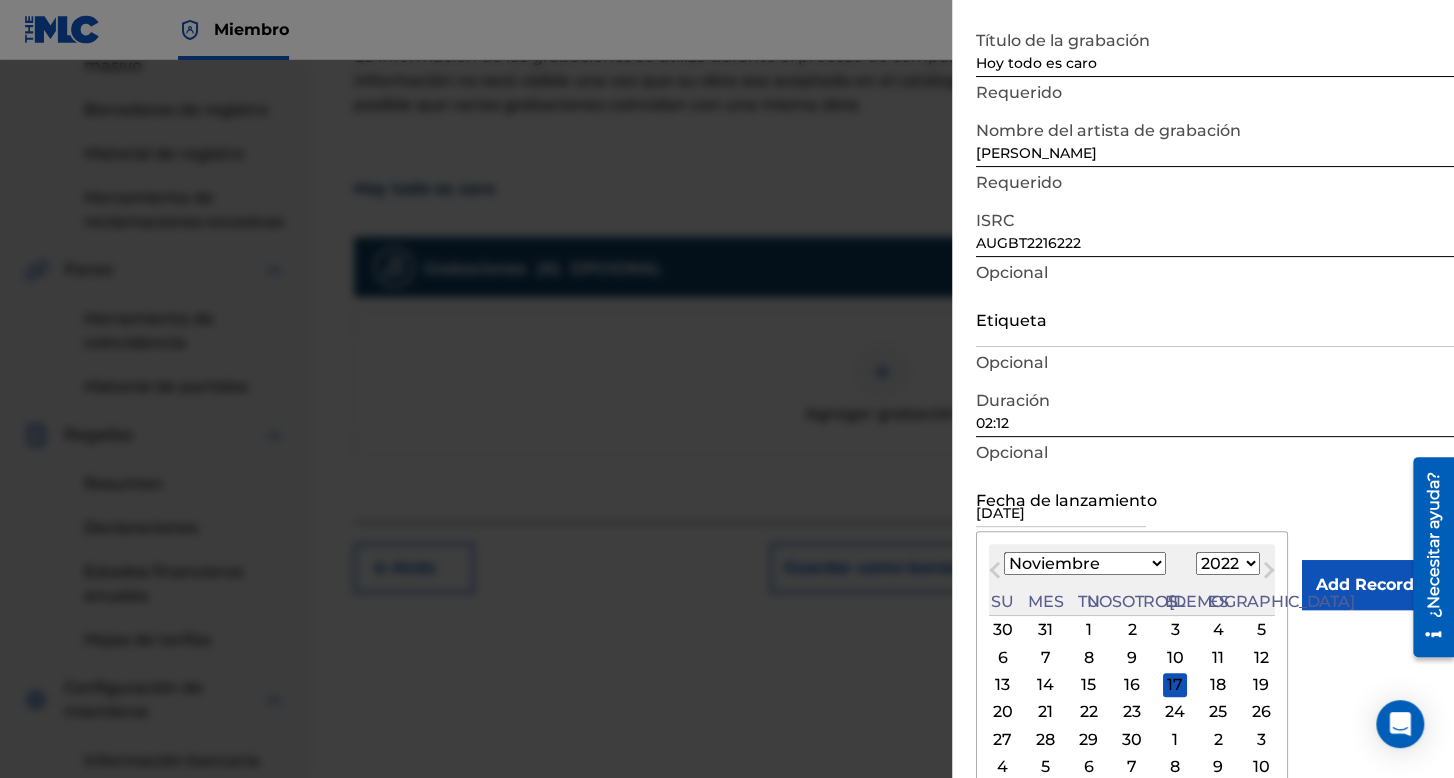 scroll, scrollTop: 0, scrollLeft: 0, axis: both 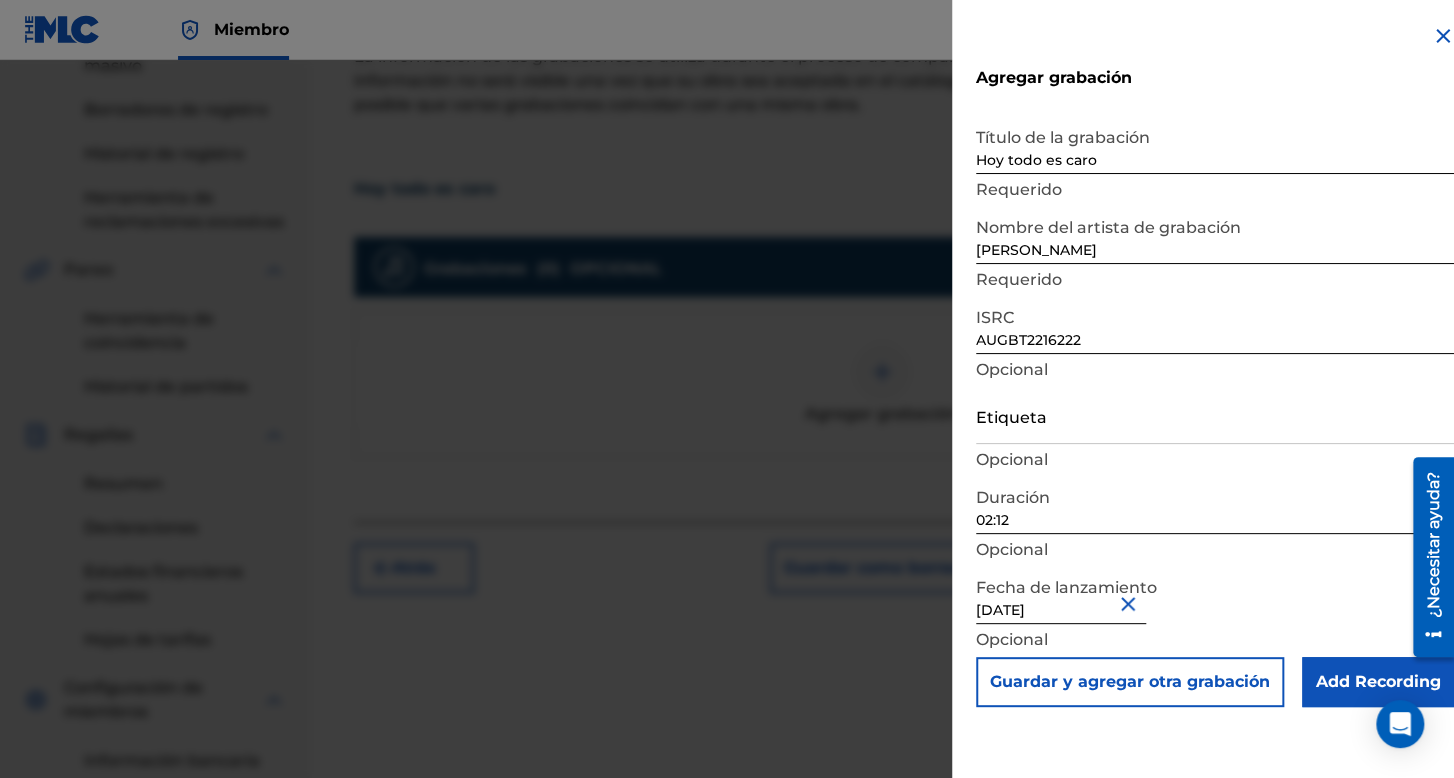 click on "Add Recording" at bounding box center [1378, 682] 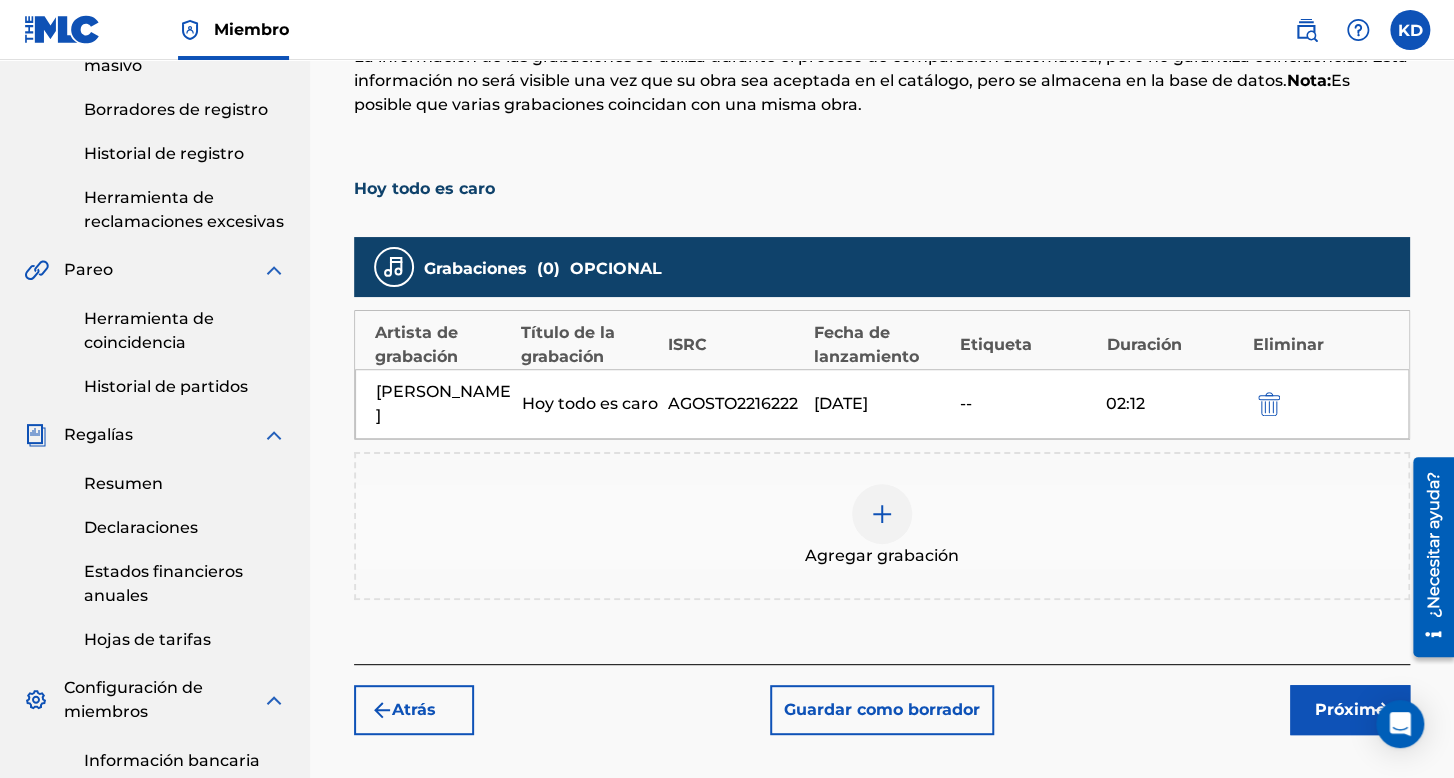 click on "Próximo" at bounding box center (1350, 710) 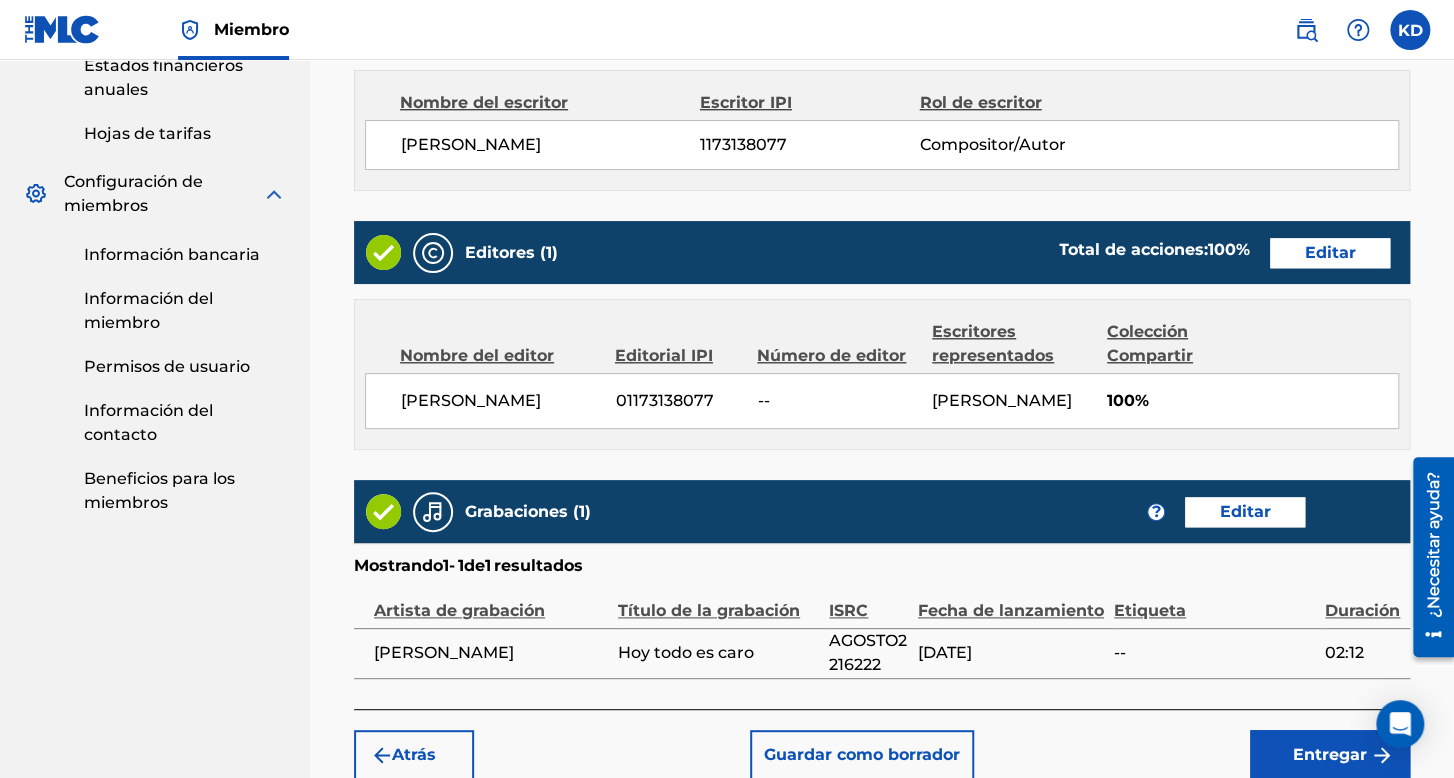 scroll, scrollTop: 1036, scrollLeft: 0, axis: vertical 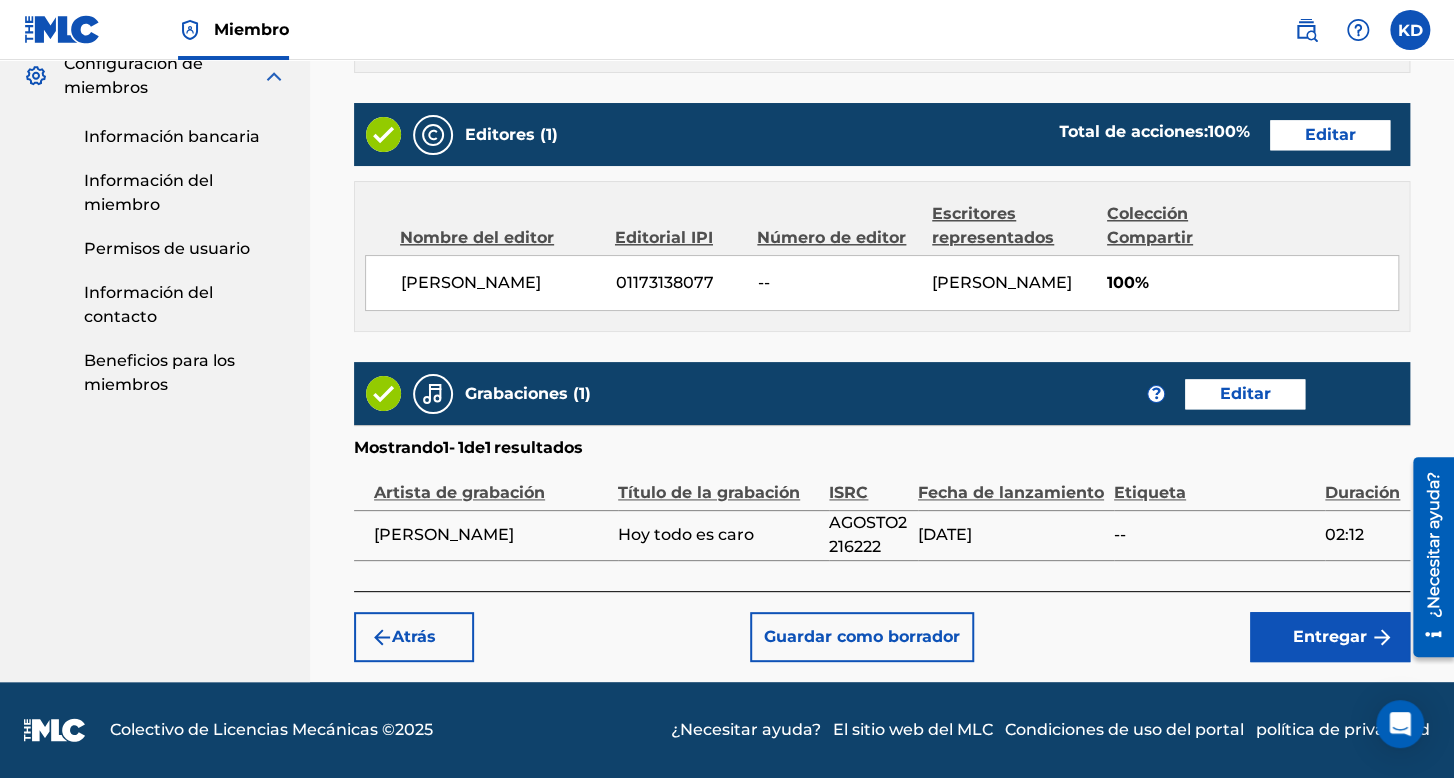 click on "Entregar" at bounding box center [1330, 636] 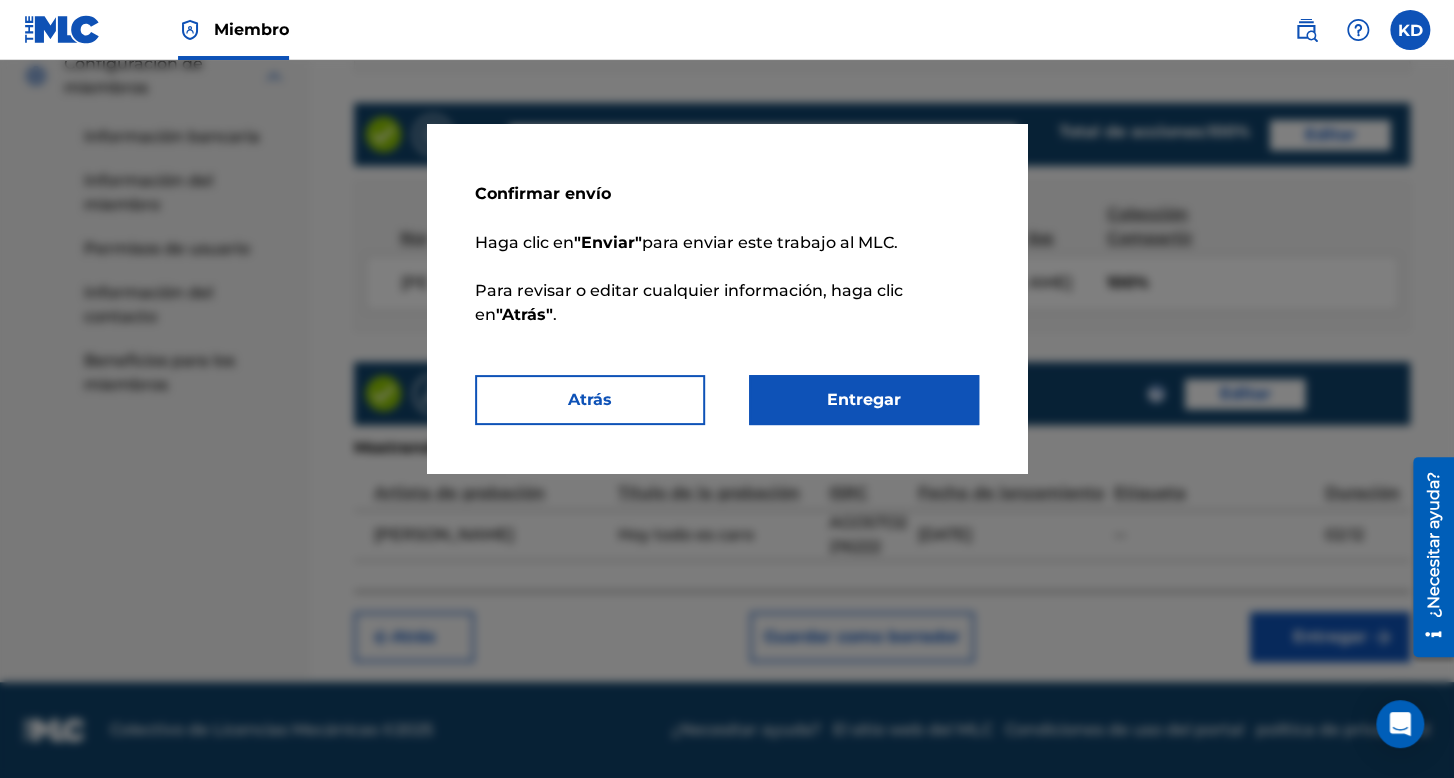 click on "Entregar" at bounding box center (864, 400) 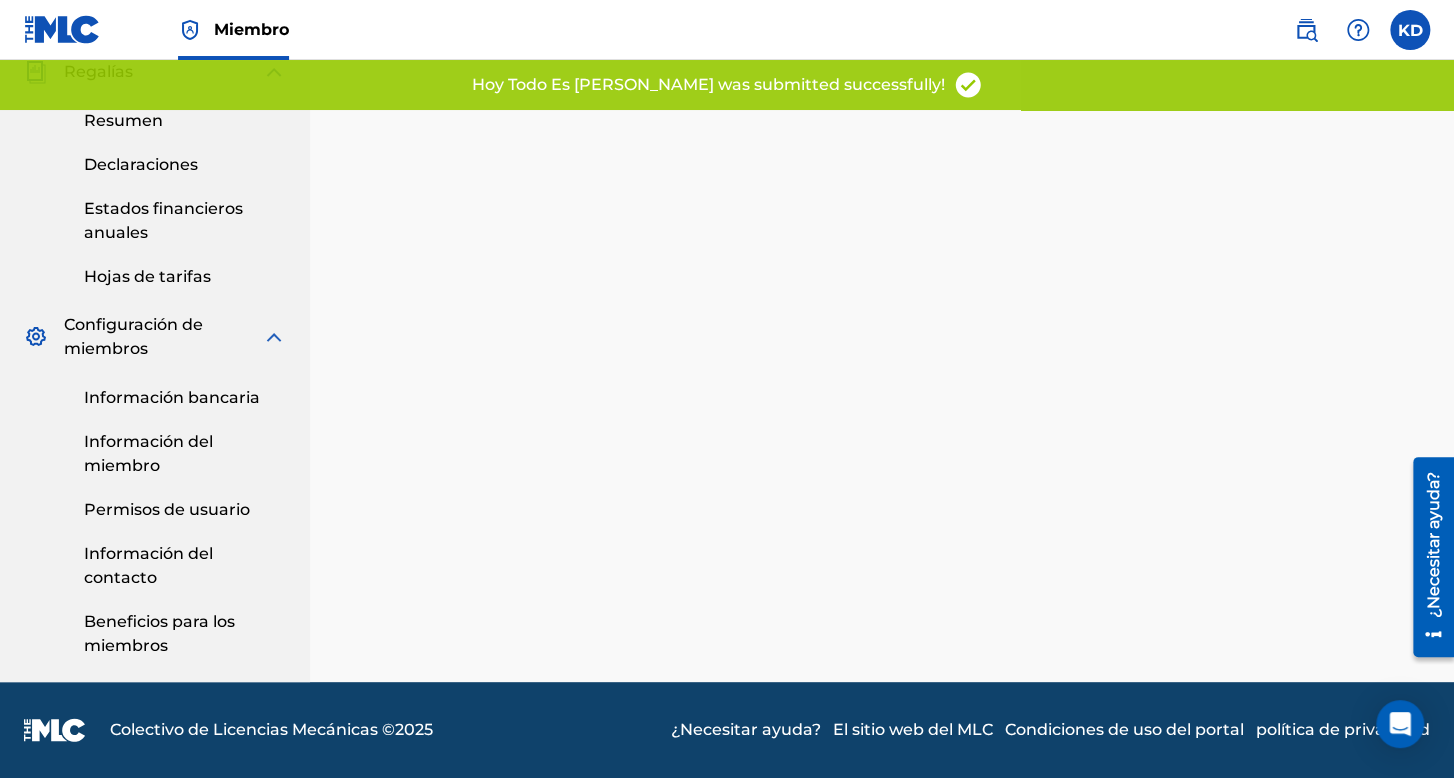 scroll, scrollTop: 0, scrollLeft: 0, axis: both 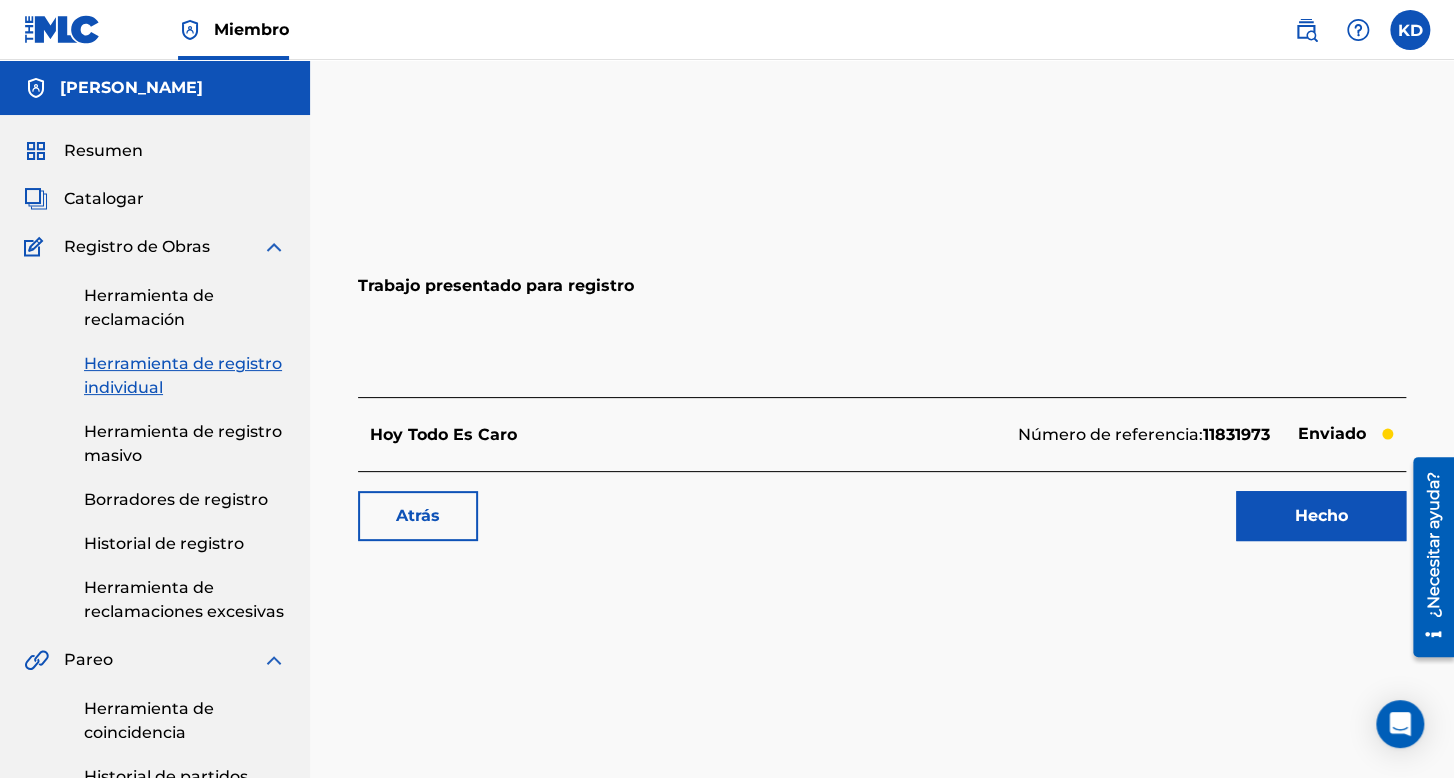 click on "Herramienta de registro individual" at bounding box center (183, 375) 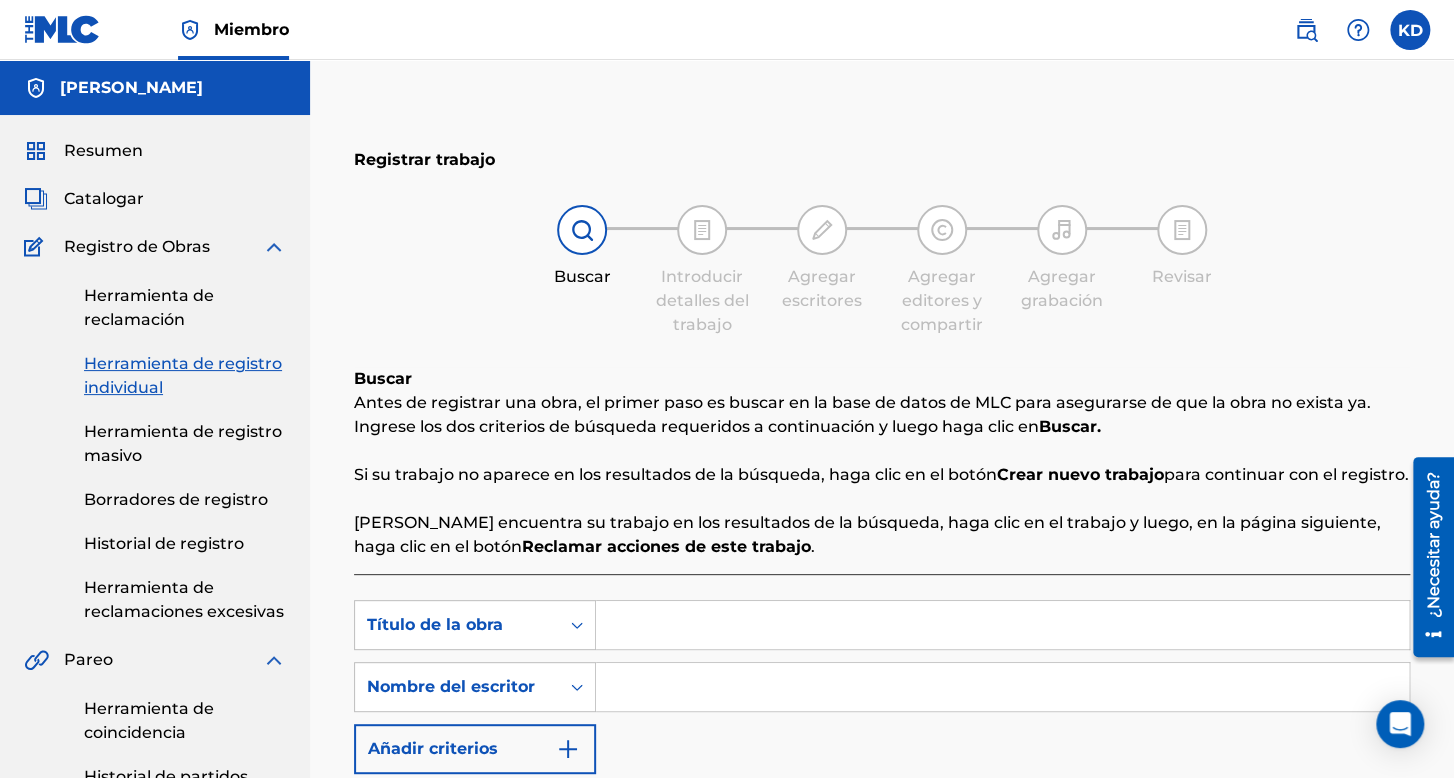 scroll, scrollTop: 200, scrollLeft: 0, axis: vertical 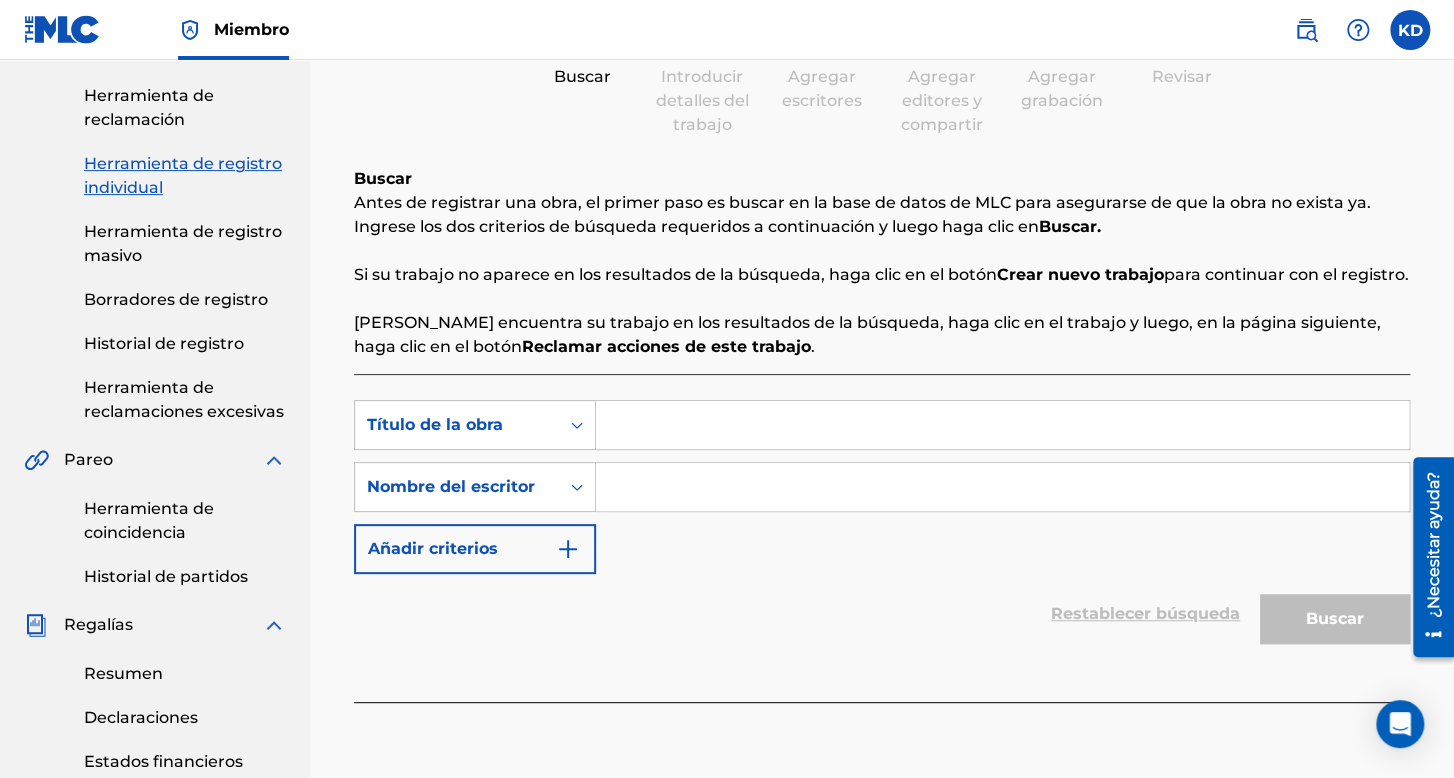click at bounding box center (1002, 425) 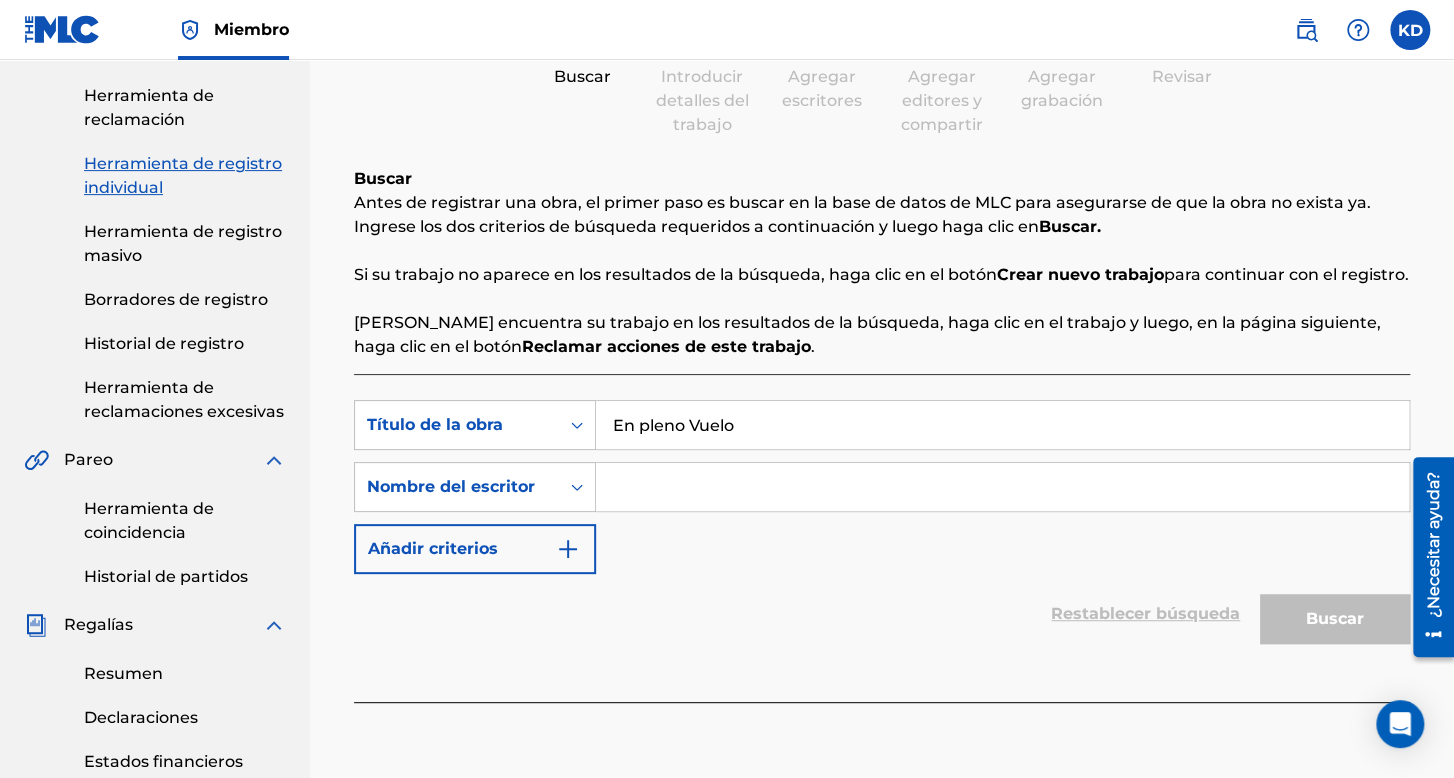 type on "En pleno Vuelo" 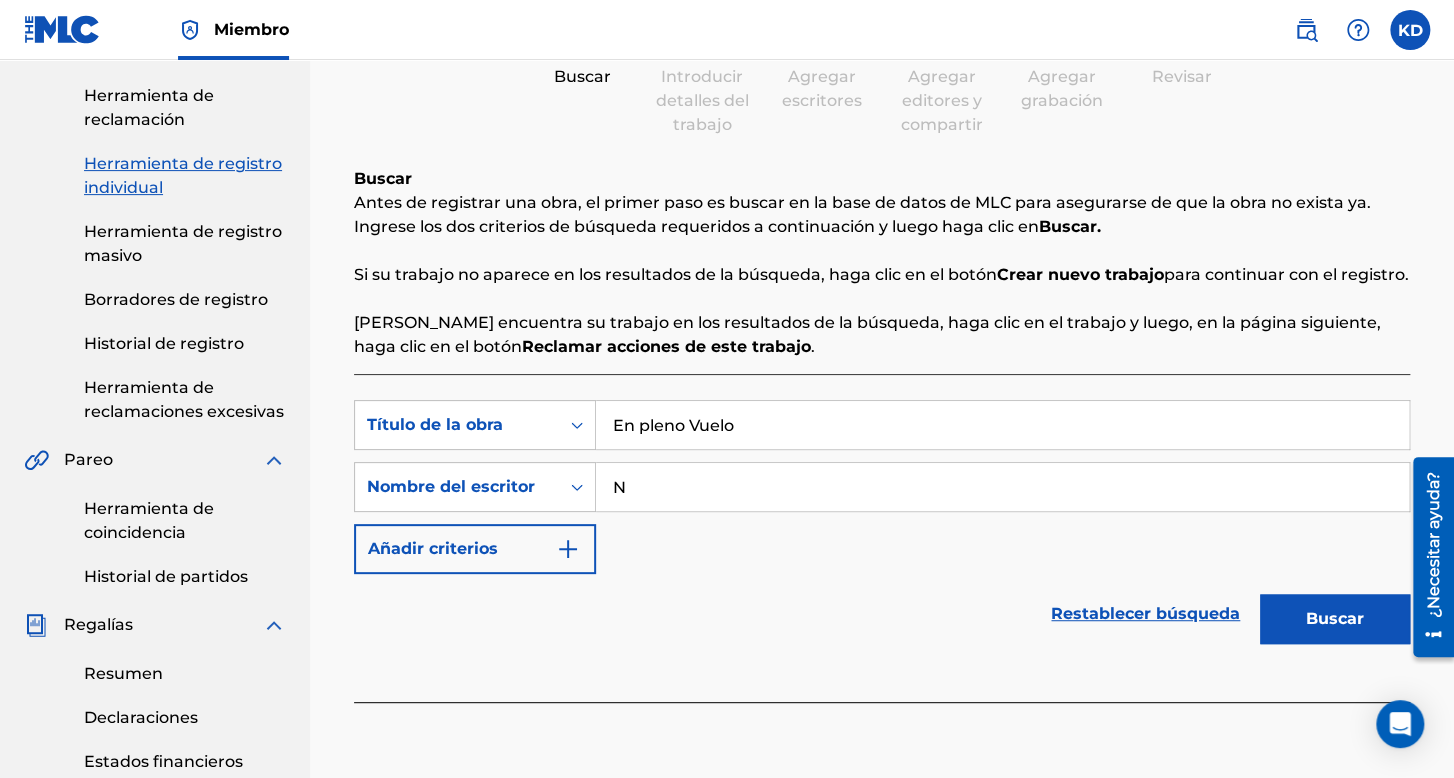 type on "[PERSON_NAME]" 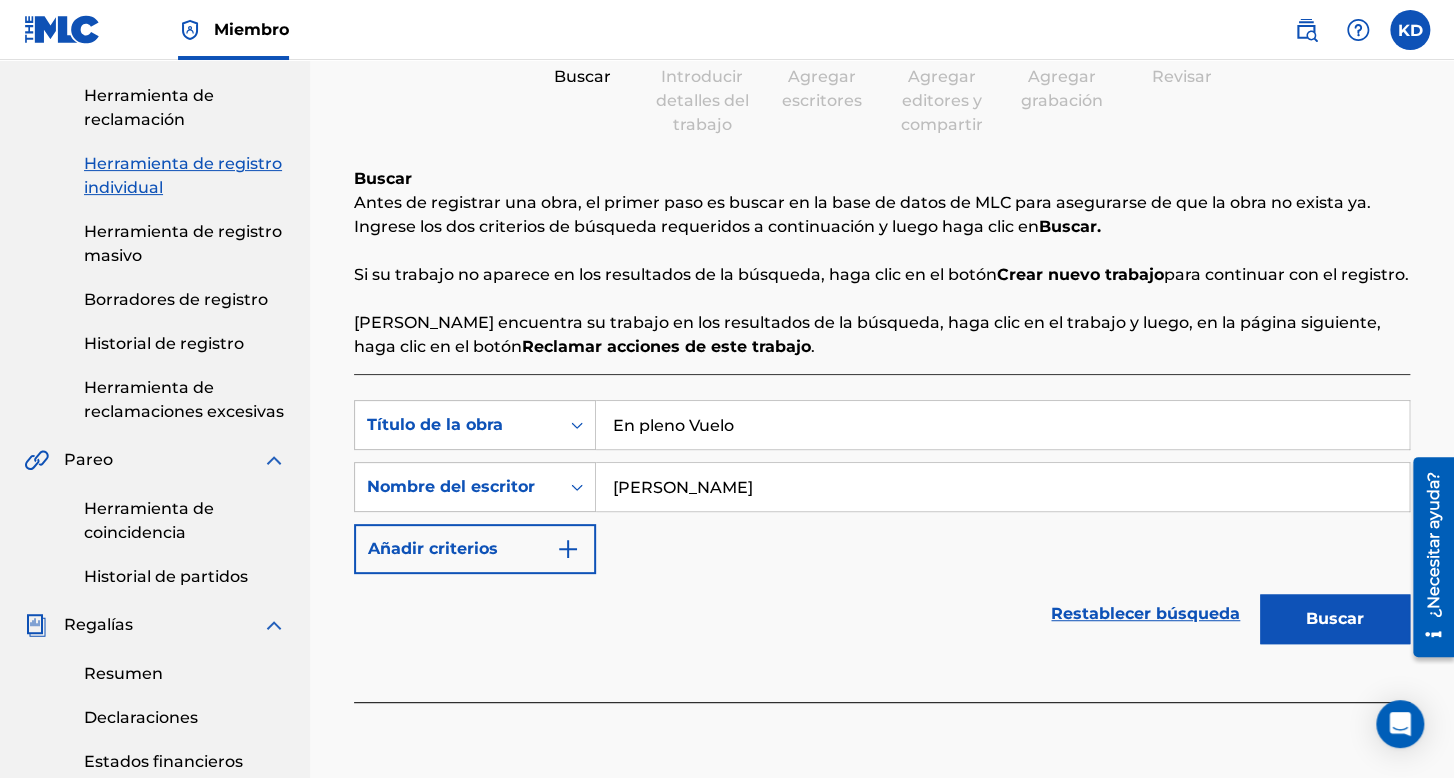 click on "Buscar" at bounding box center [1335, 619] 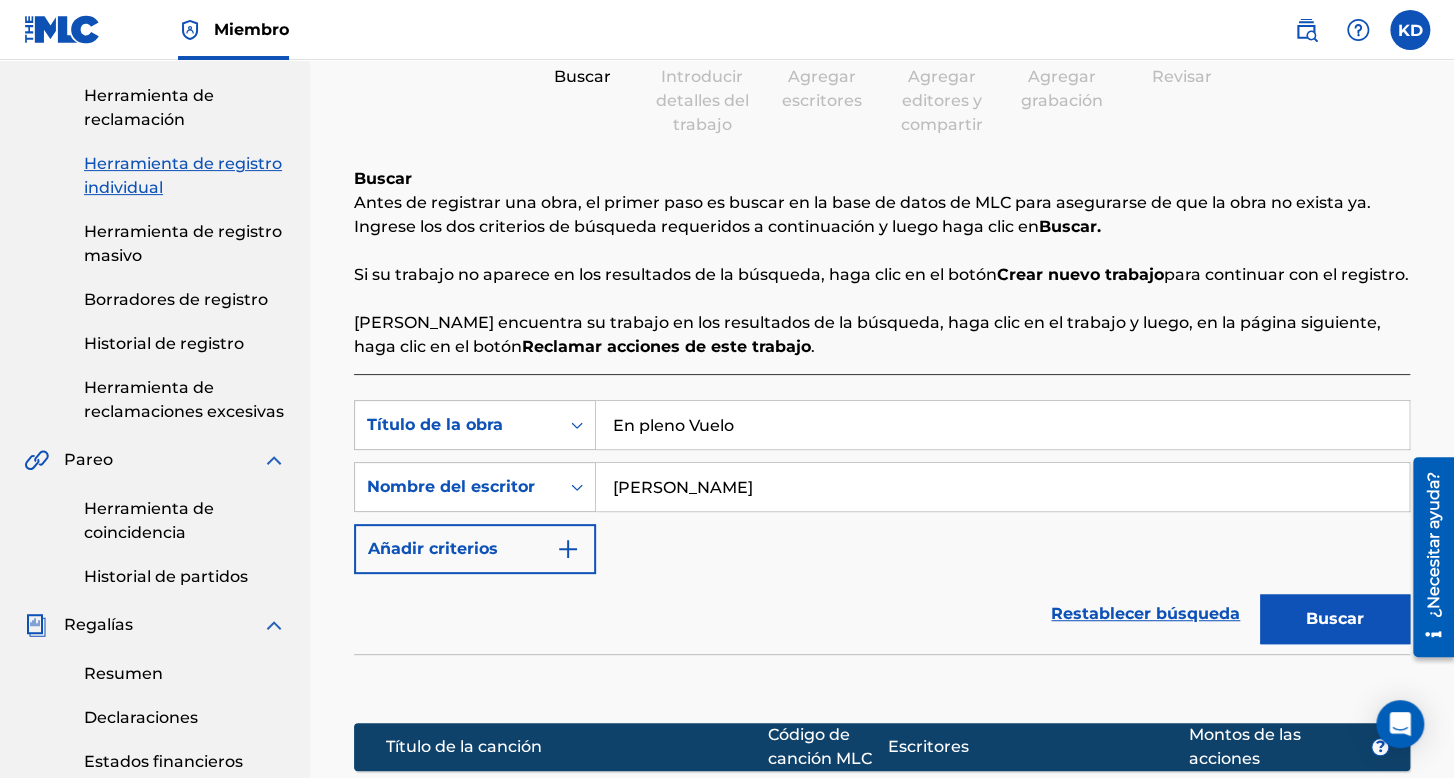 scroll, scrollTop: 700, scrollLeft: 0, axis: vertical 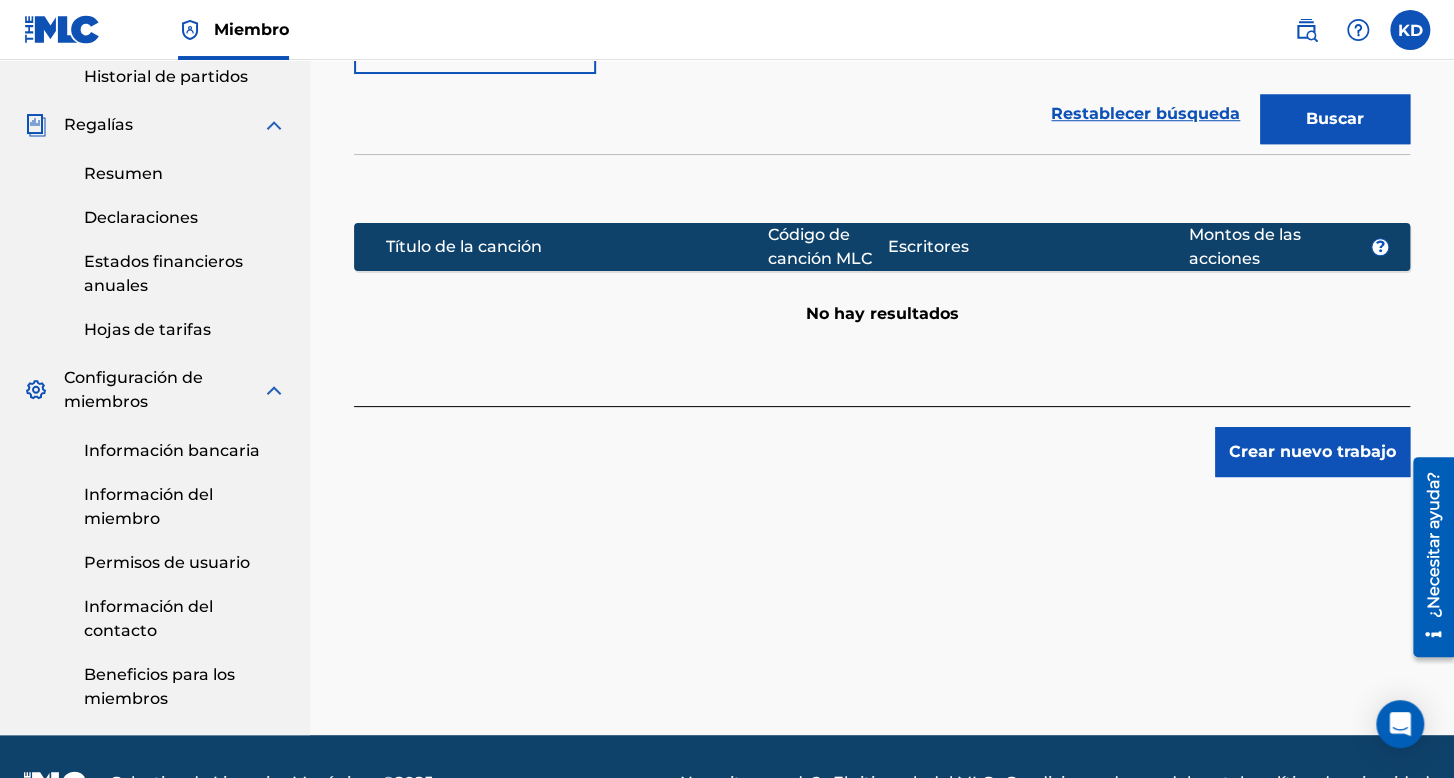 click on "Crear nuevo trabajo" at bounding box center [1312, 452] 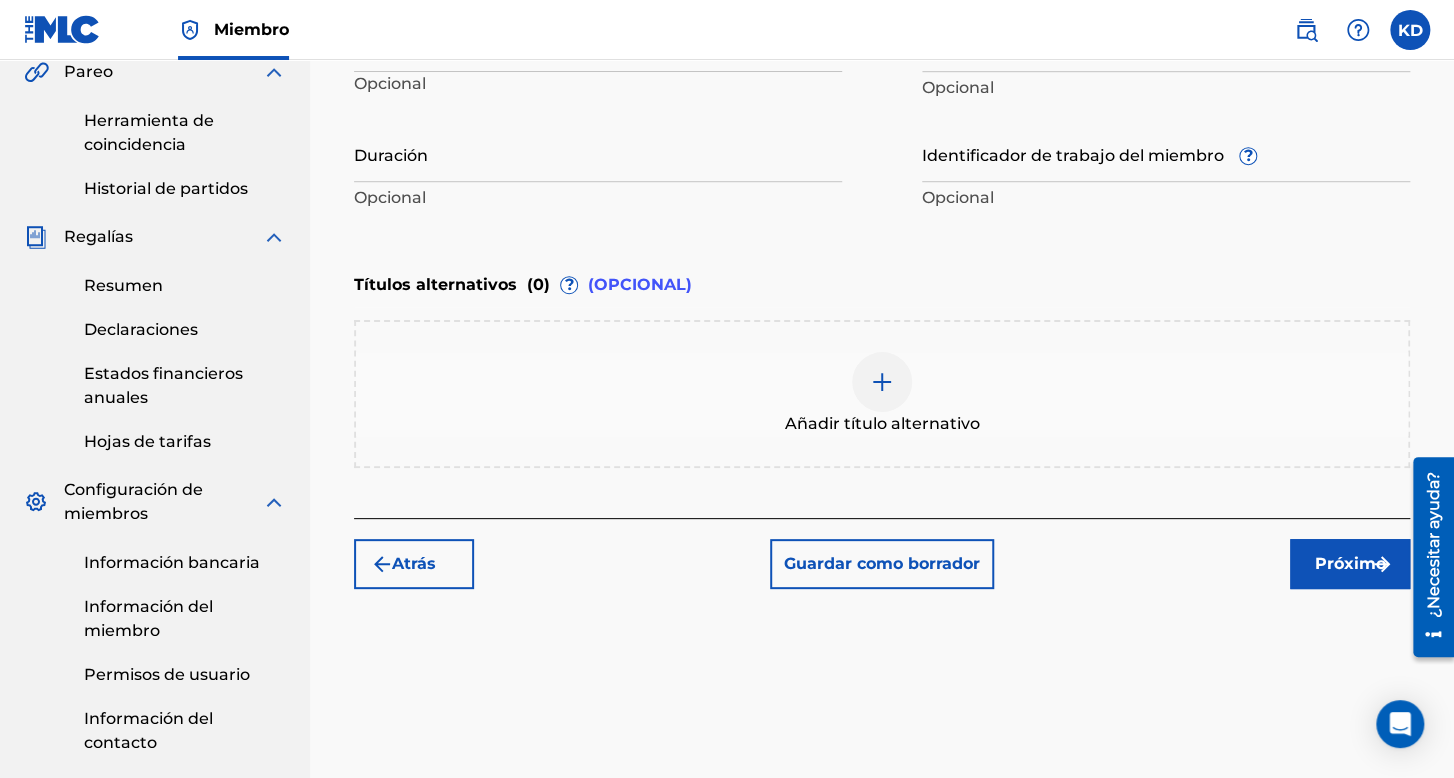 scroll, scrollTop: 400, scrollLeft: 0, axis: vertical 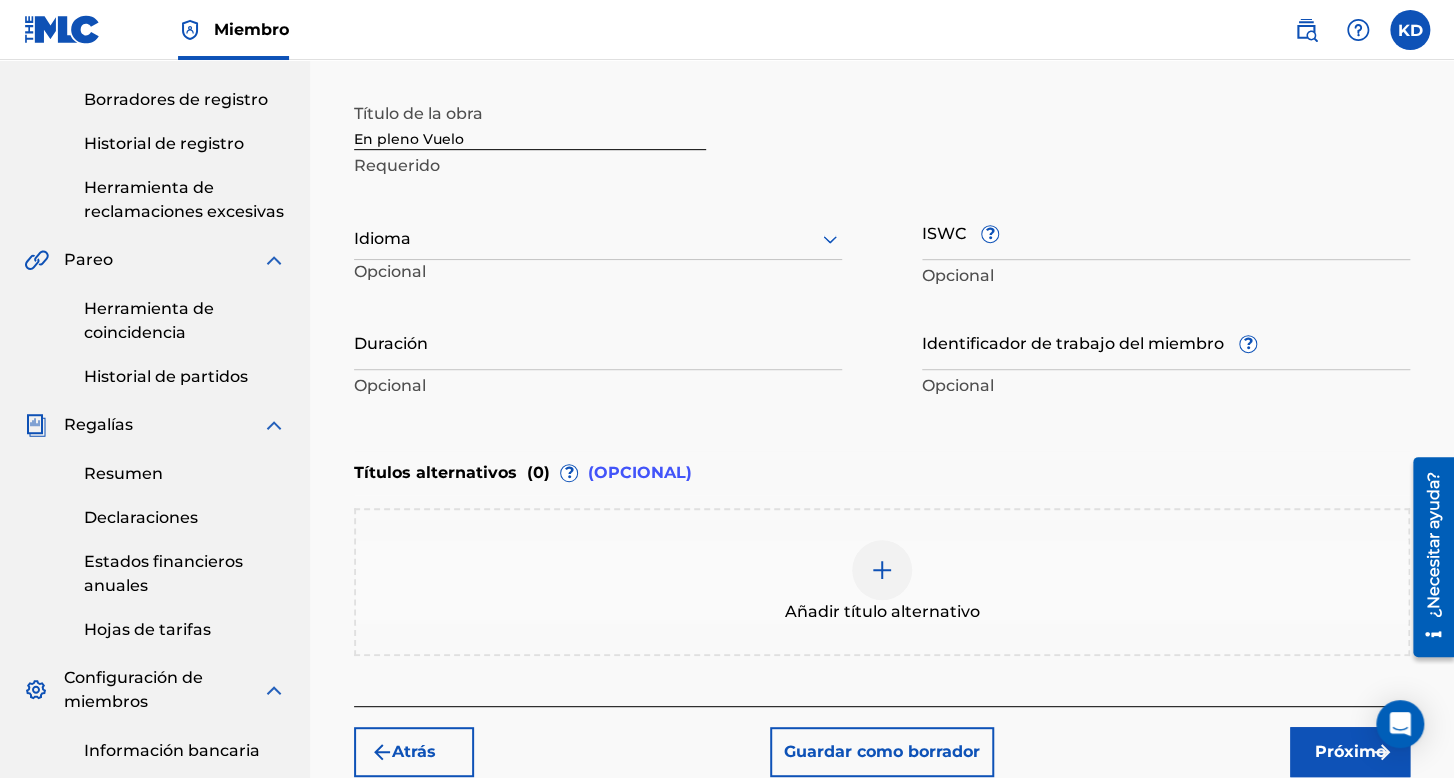 click at bounding box center (598, 238) 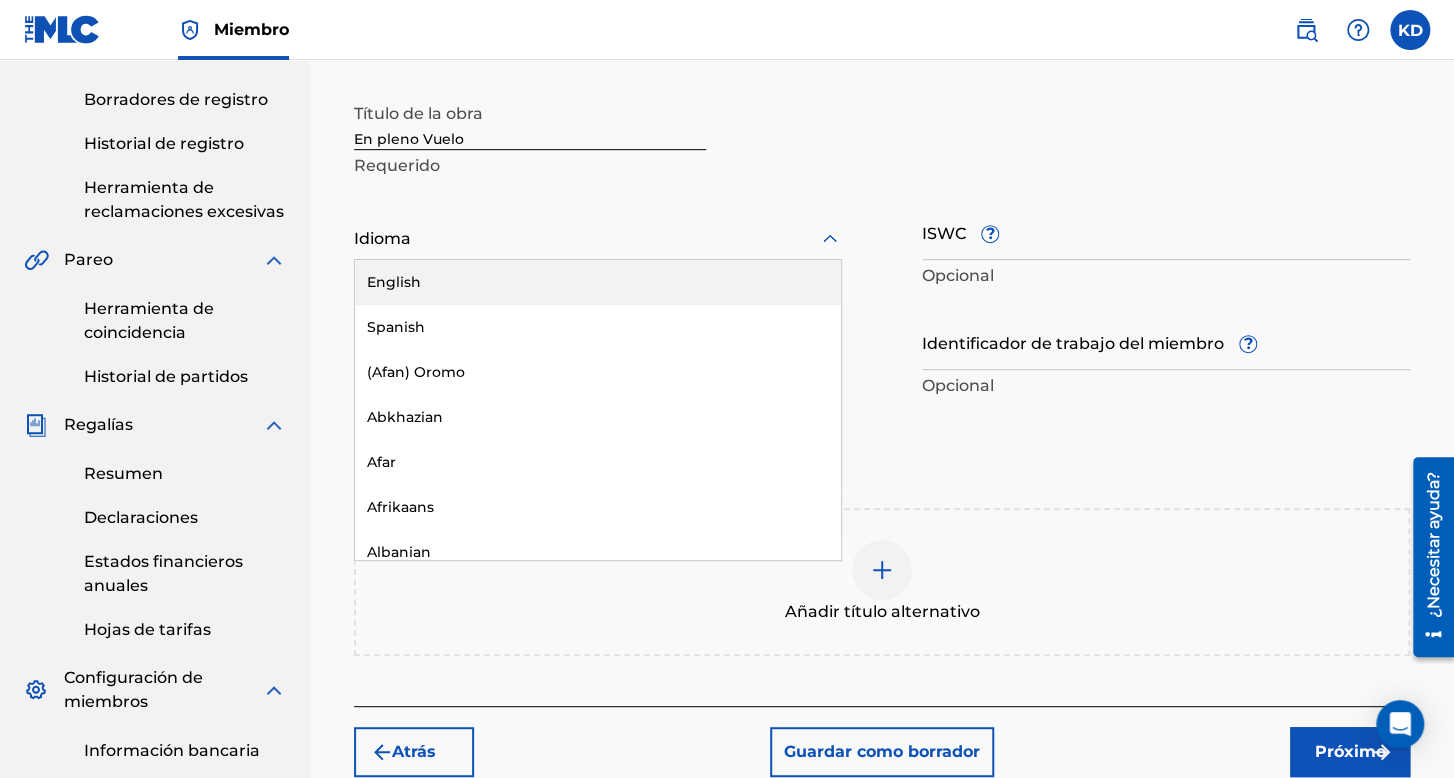 click on "Spanish" at bounding box center [598, 327] 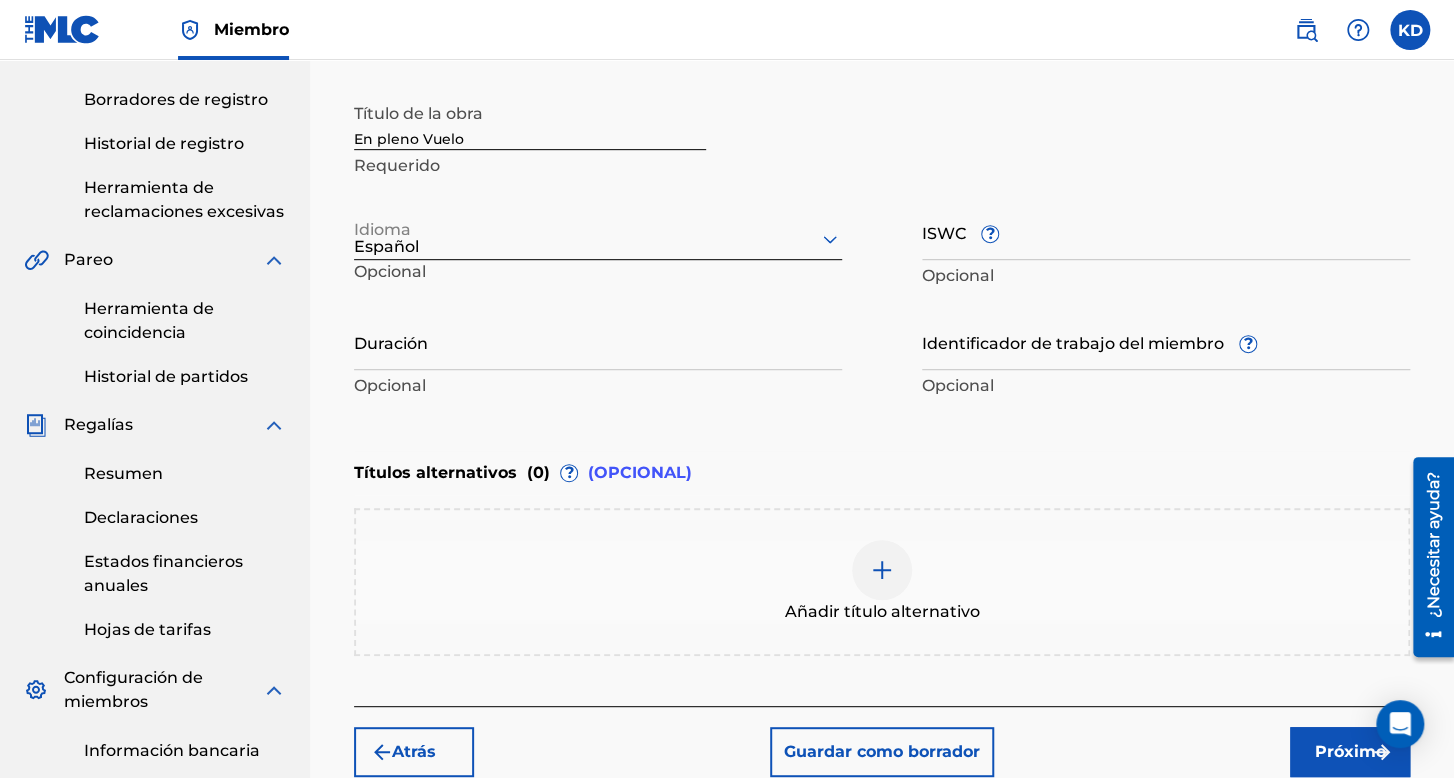 click on "Duración" at bounding box center (598, 341) 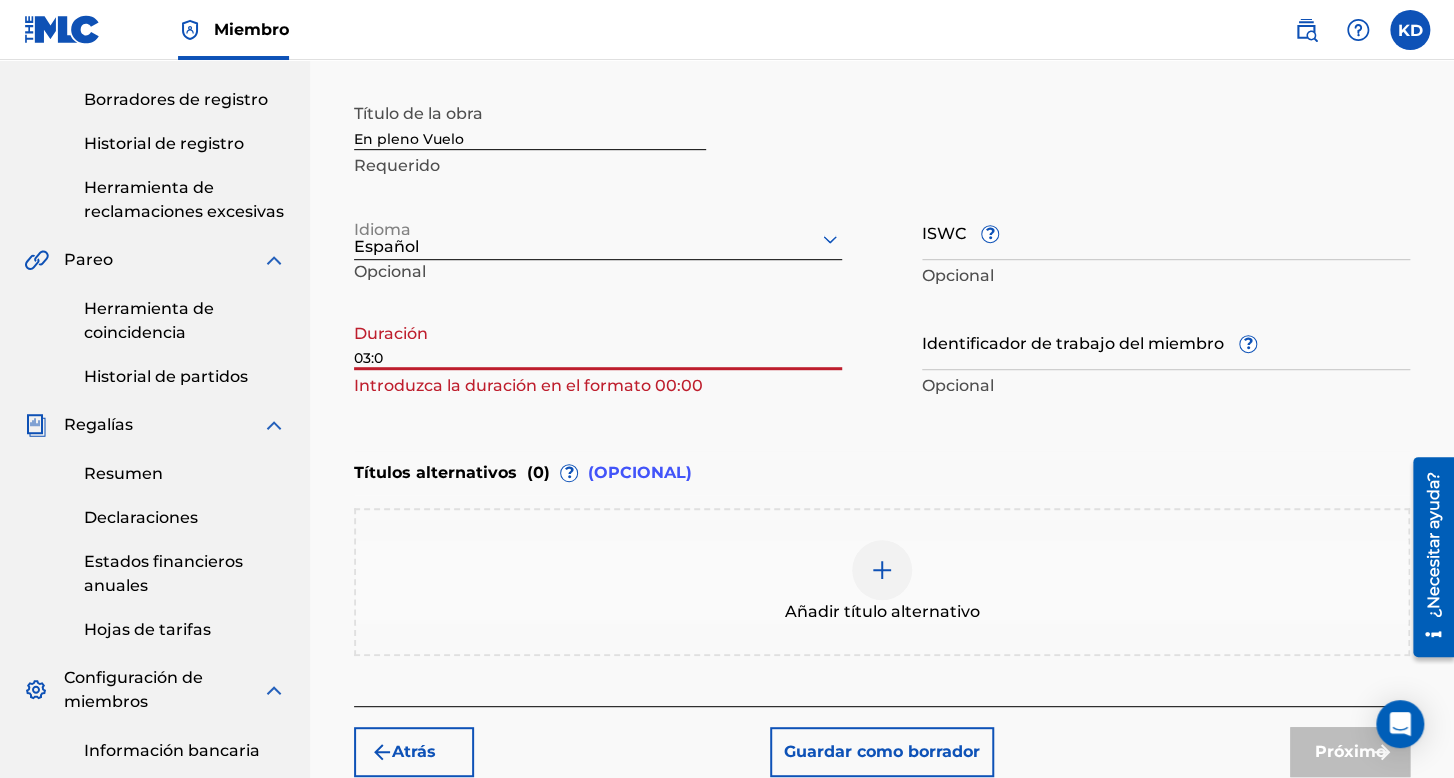 type on "03:07" 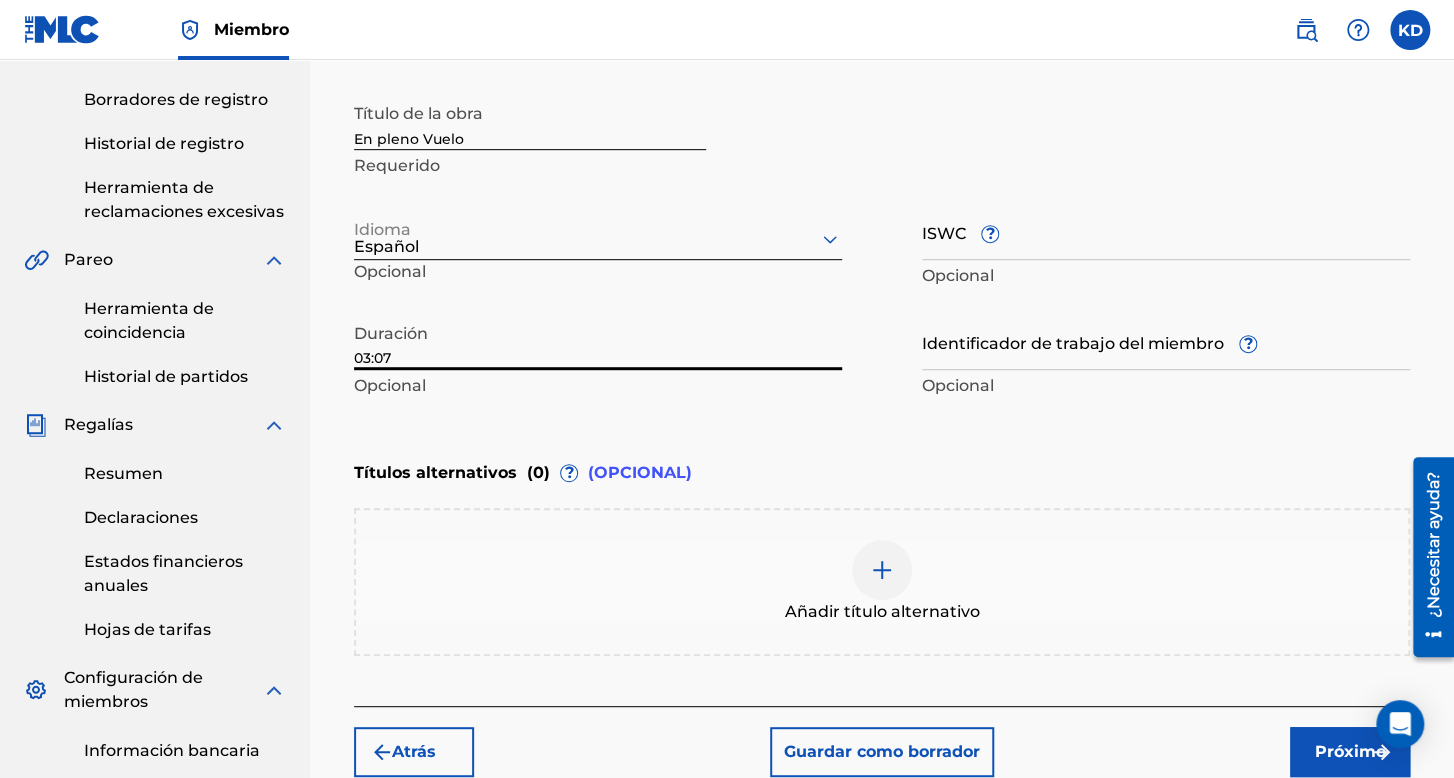 click on "Próximo" at bounding box center [1350, 752] 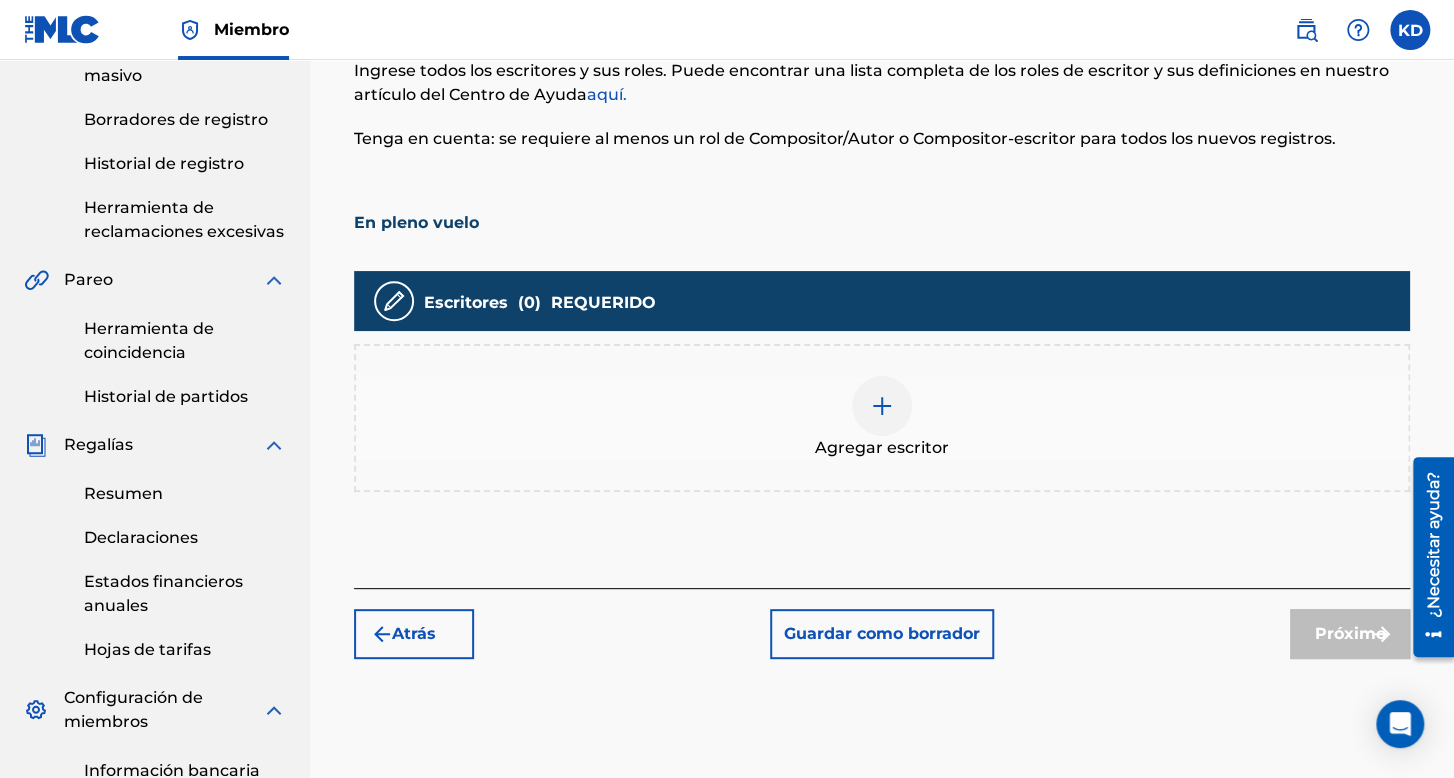 scroll, scrollTop: 390, scrollLeft: 0, axis: vertical 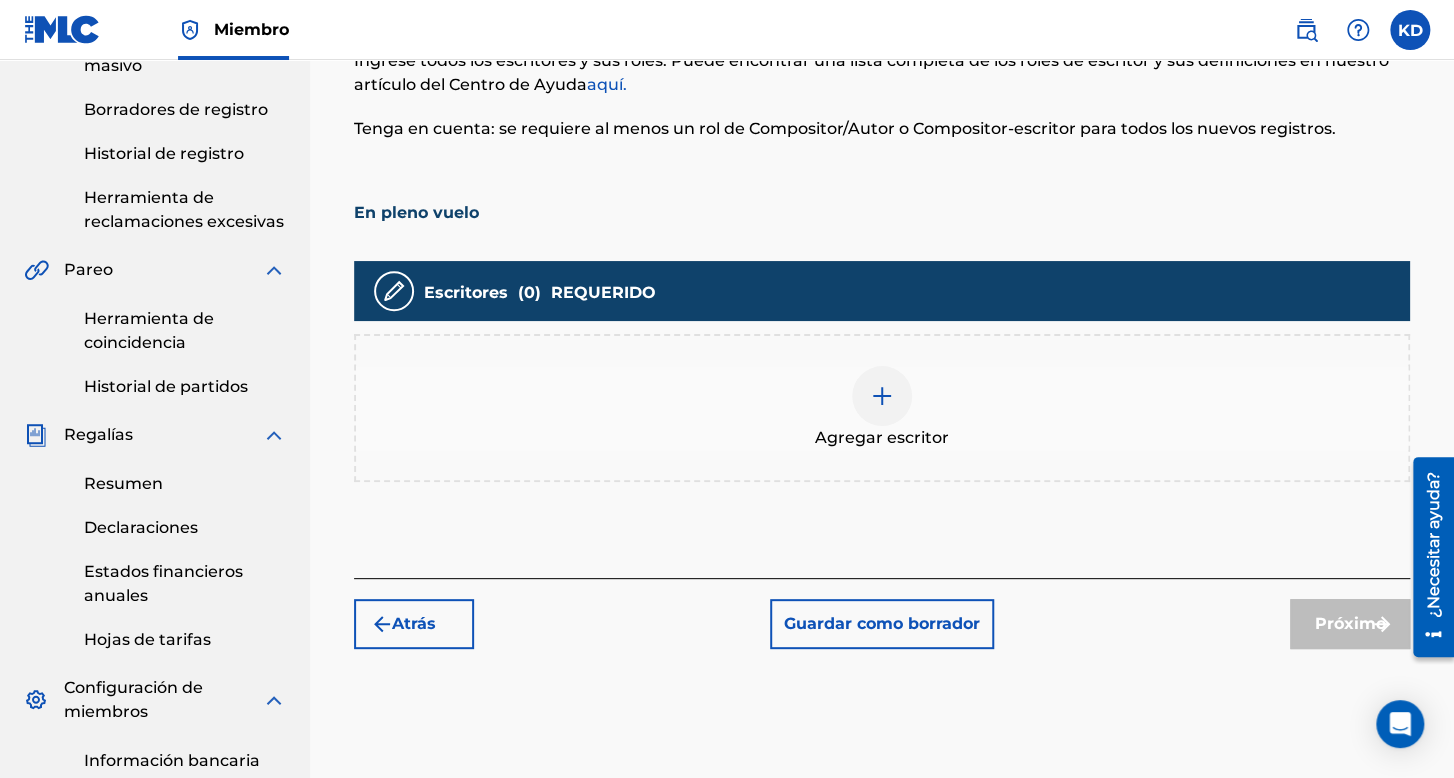 click on "Agregar escritor" at bounding box center [882, 437] 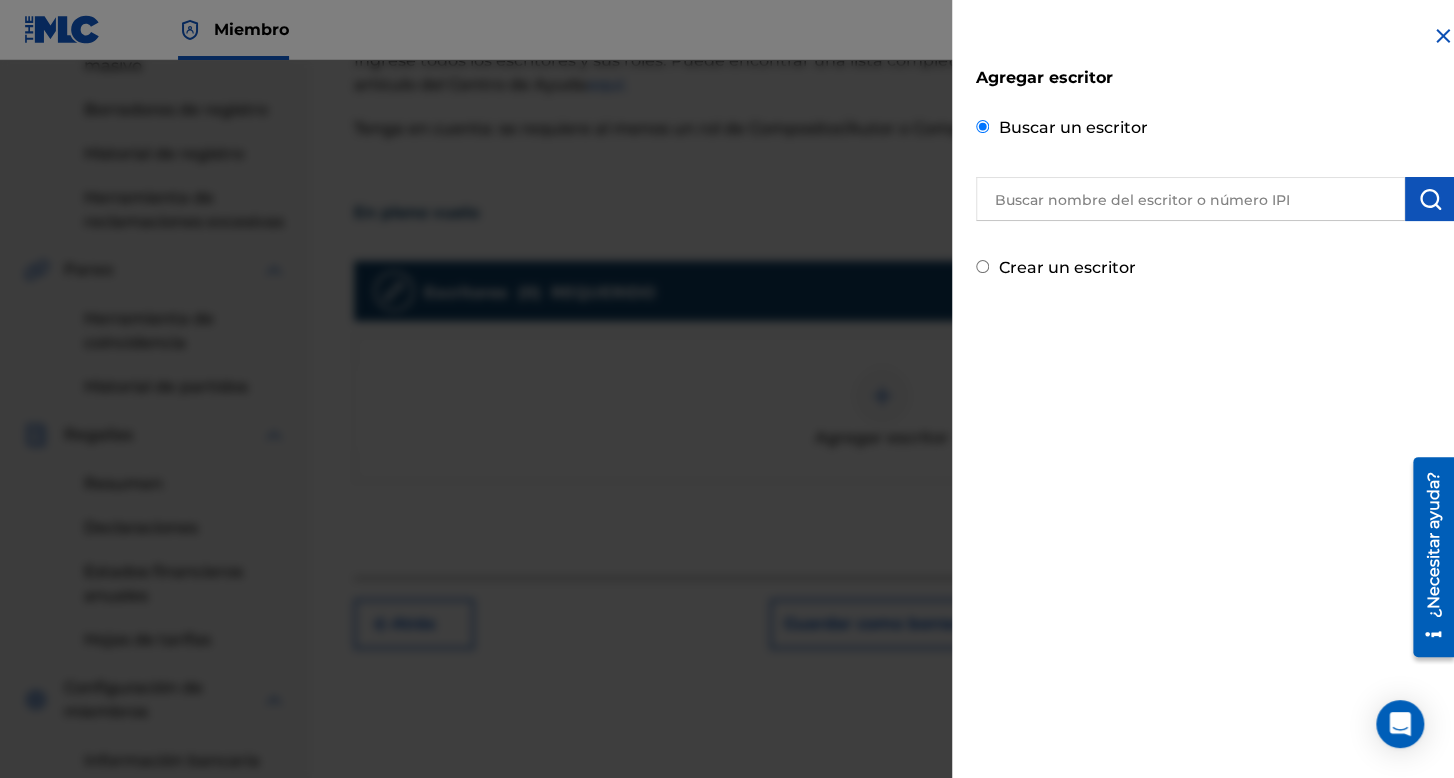 click at bounding box center (1190, 199) 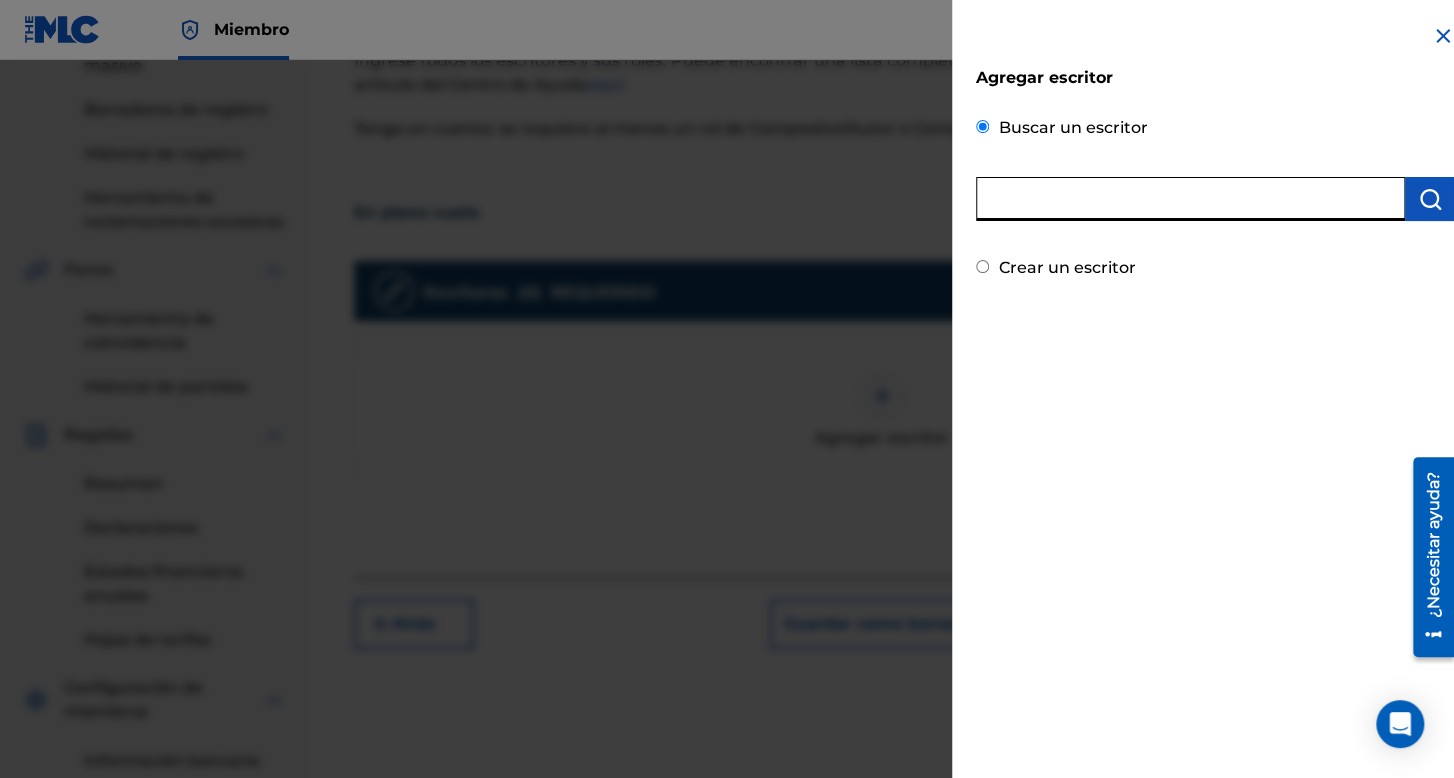click on "Crear un escritor" at bounding box center (982, 266) 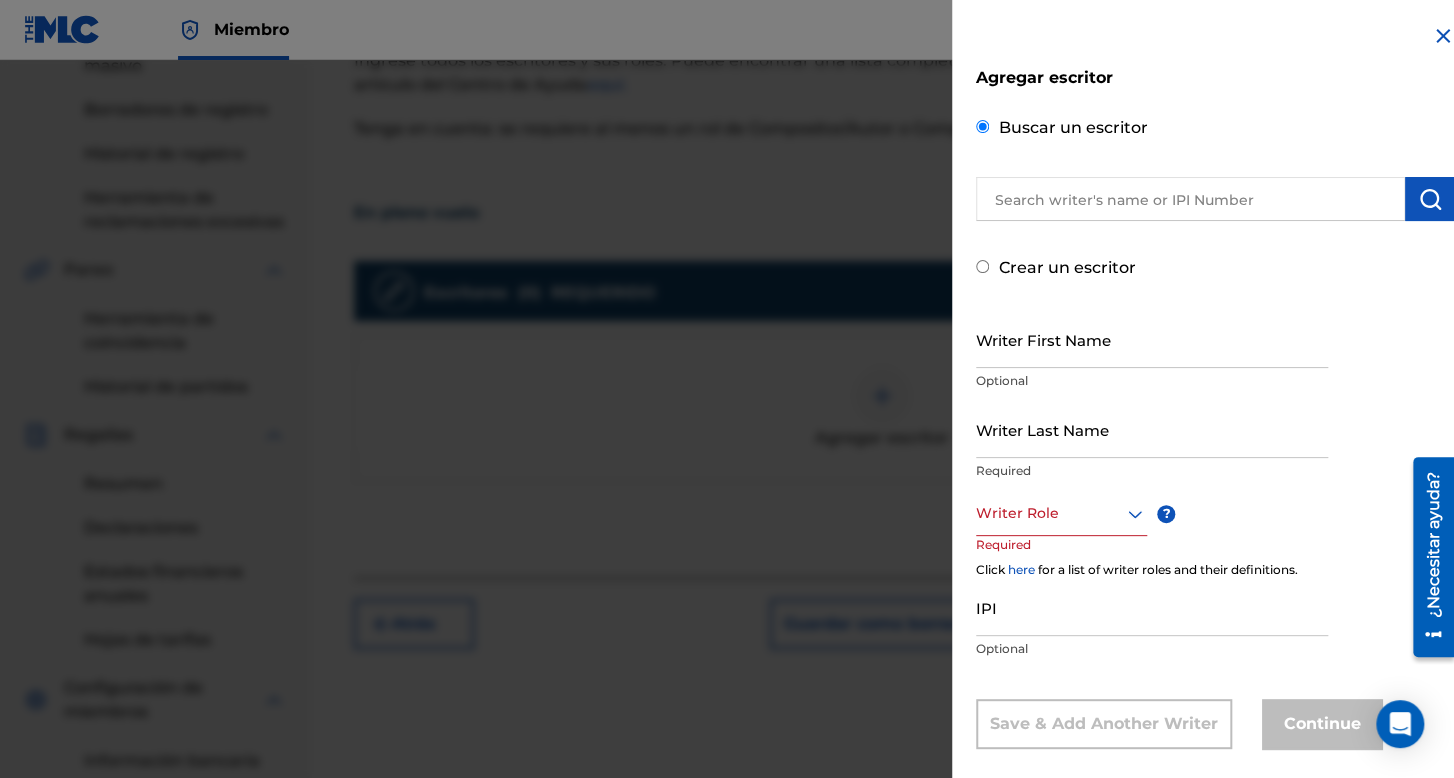 radio on "false" 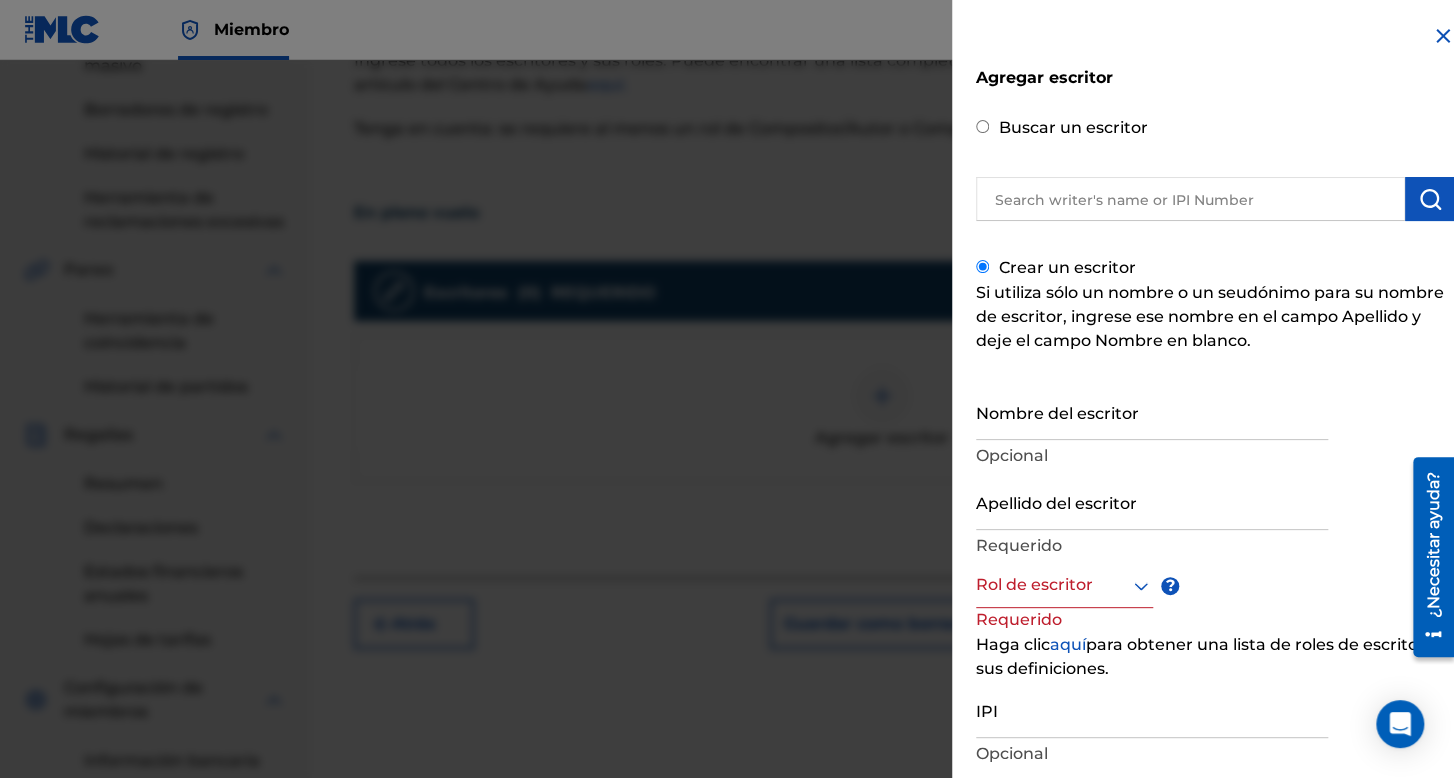 click on "Crear un escritor Si utiliza sólo un nombre o un seudónimo para su nombre de escritor, ingrese ese nombre en el campo Apellido y deje el campo Nombre en blanco. Nombre del escritor   Opcional Apellido del escritor   Requerido Rol de escritor ? Requerido Haga clic  aquí  para obtener una lista de roles de escritor y sus definiciones.     IPI   Opcional Guardar y agregar otro escritor Continuar" at bounding box center [1215, 551] 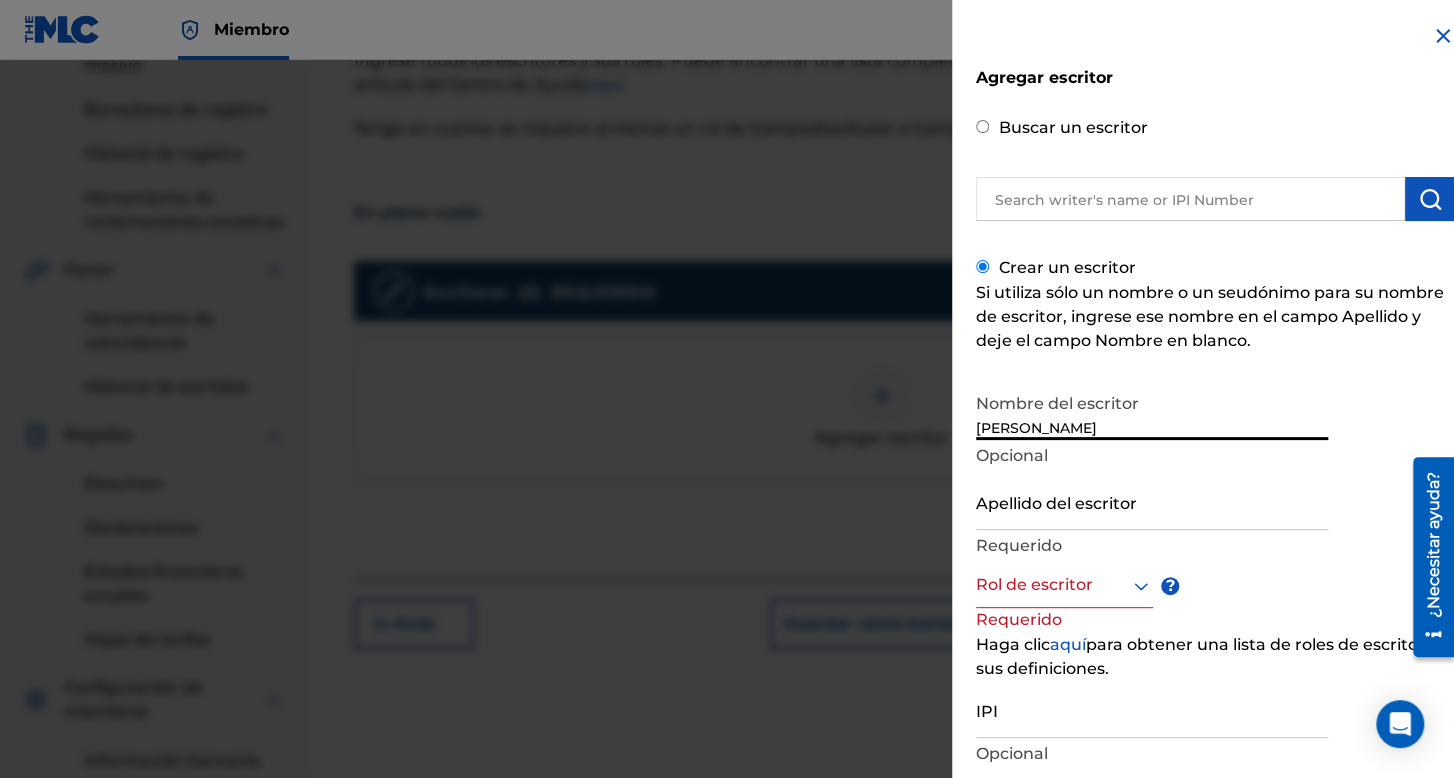 type on "[PERSON_NAME]" 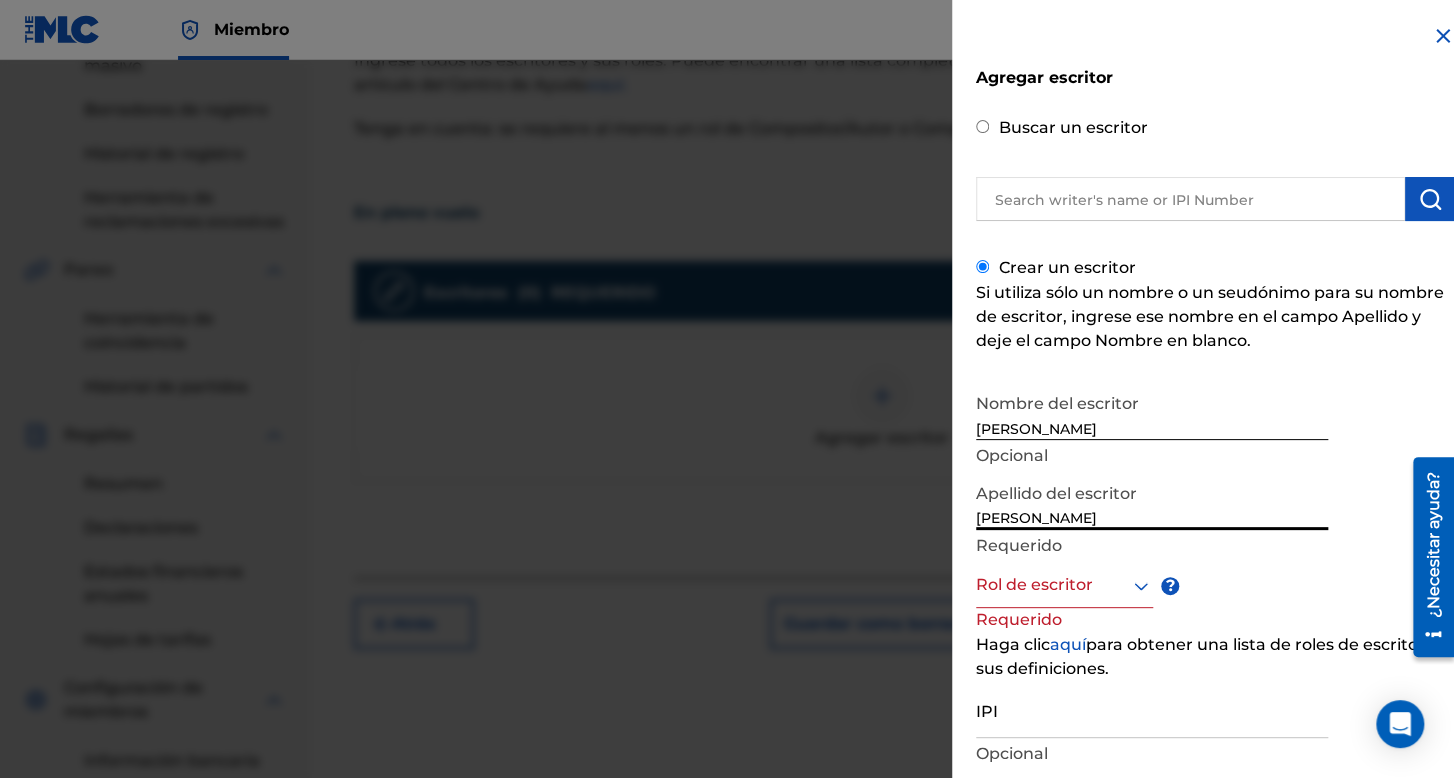 type on "[PERSON_NAME]" 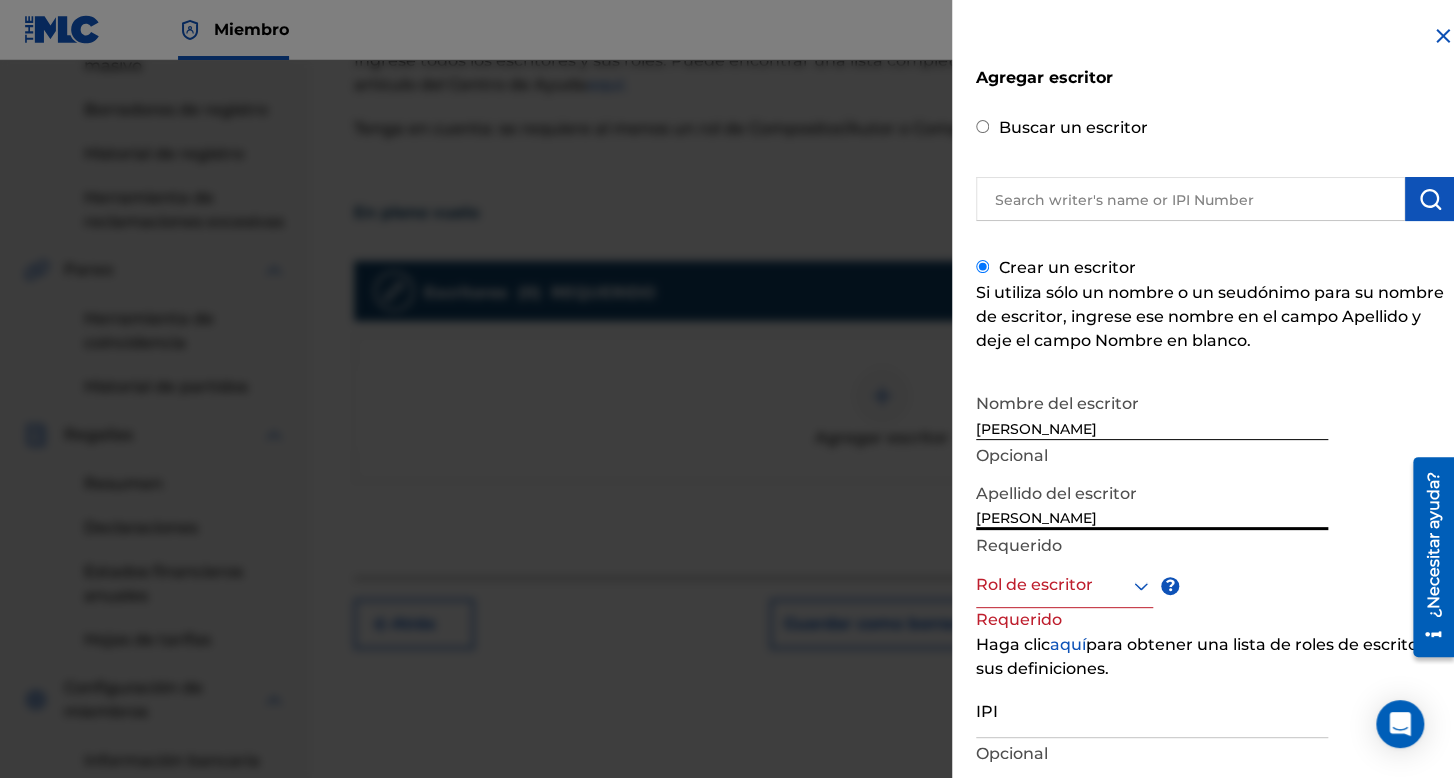 click on "Rol de escritor" at bounding box center (1064, 585) 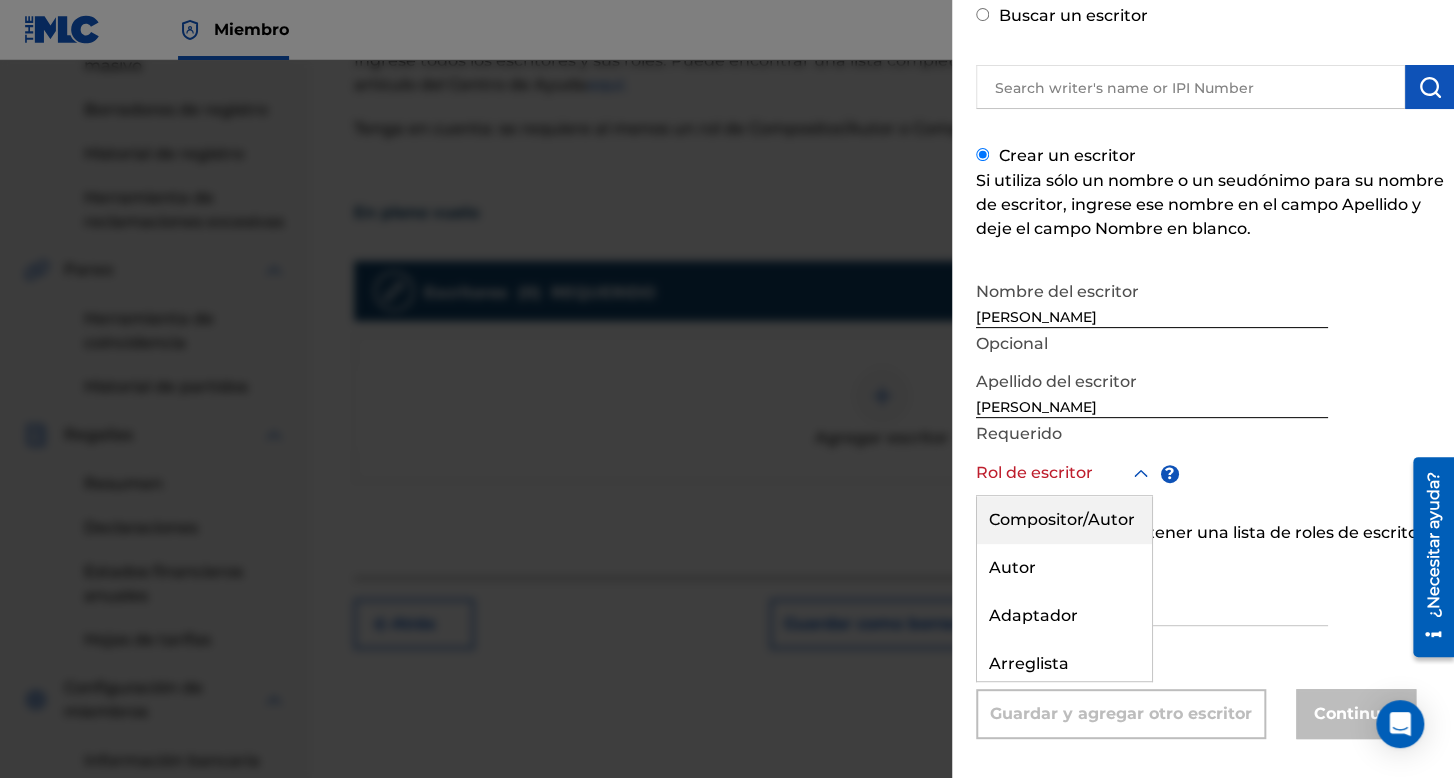 click on "Compositor/Autor" at bounding box center [1064, 520] 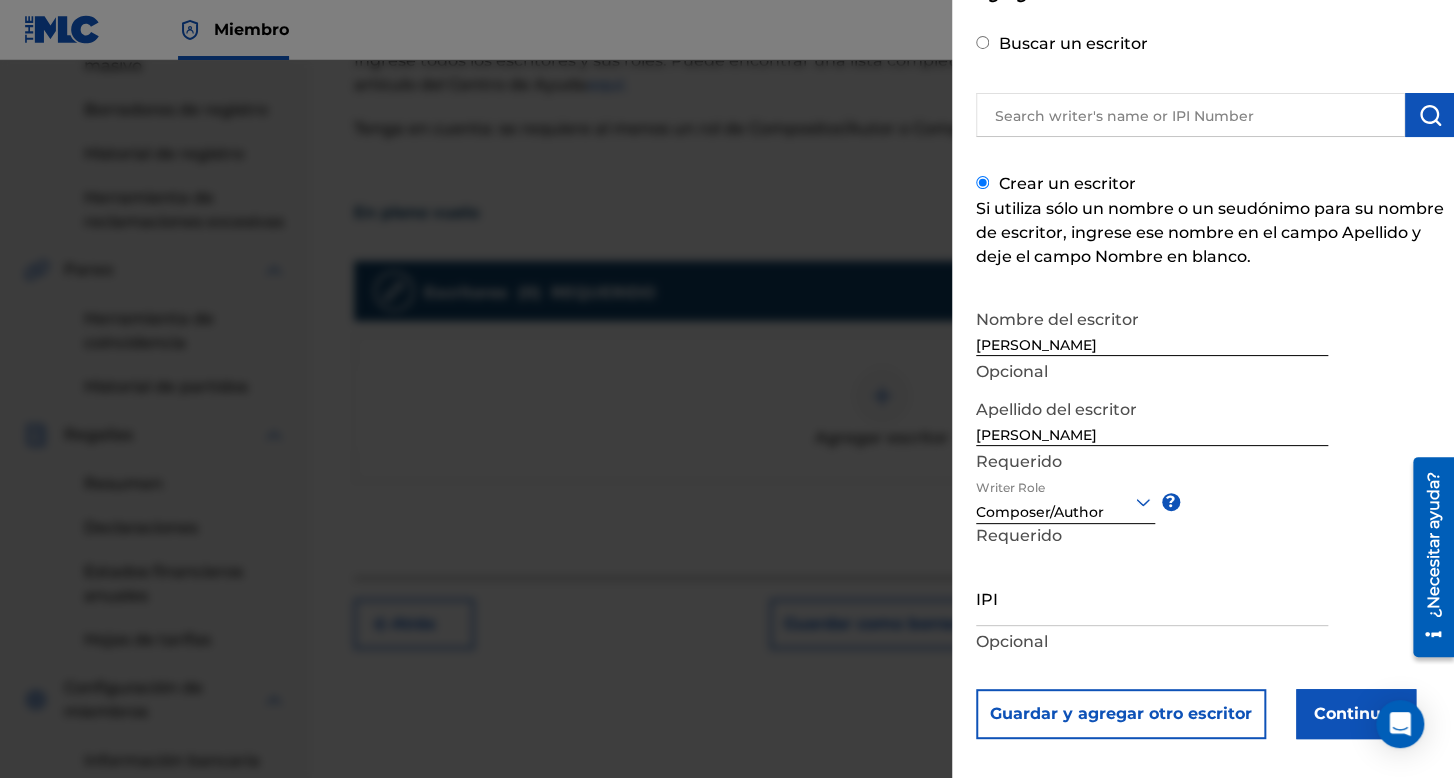 scroll, scrollTop: 99, scrollLeft: 0, axis: vertical 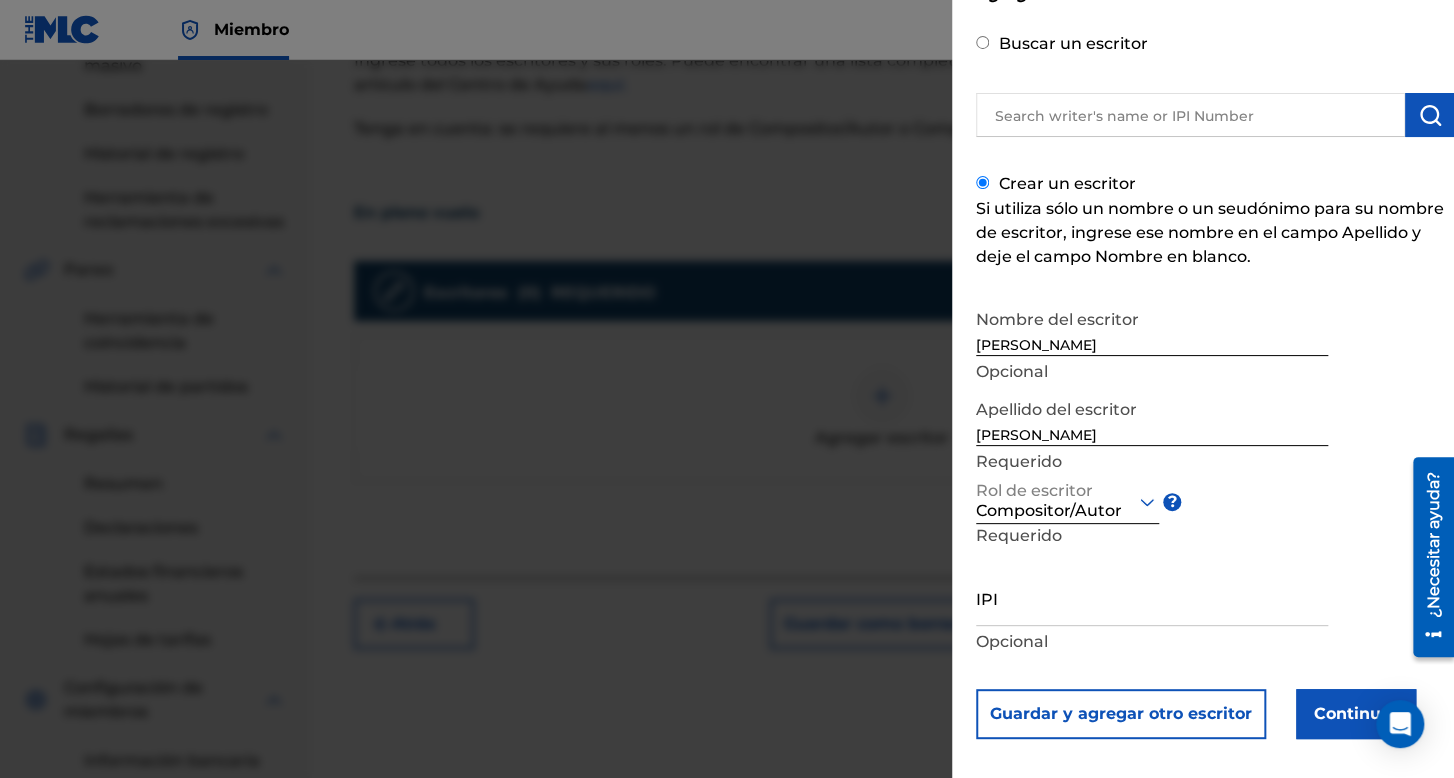 click on "IPI" at bounding box center [1152, 597] 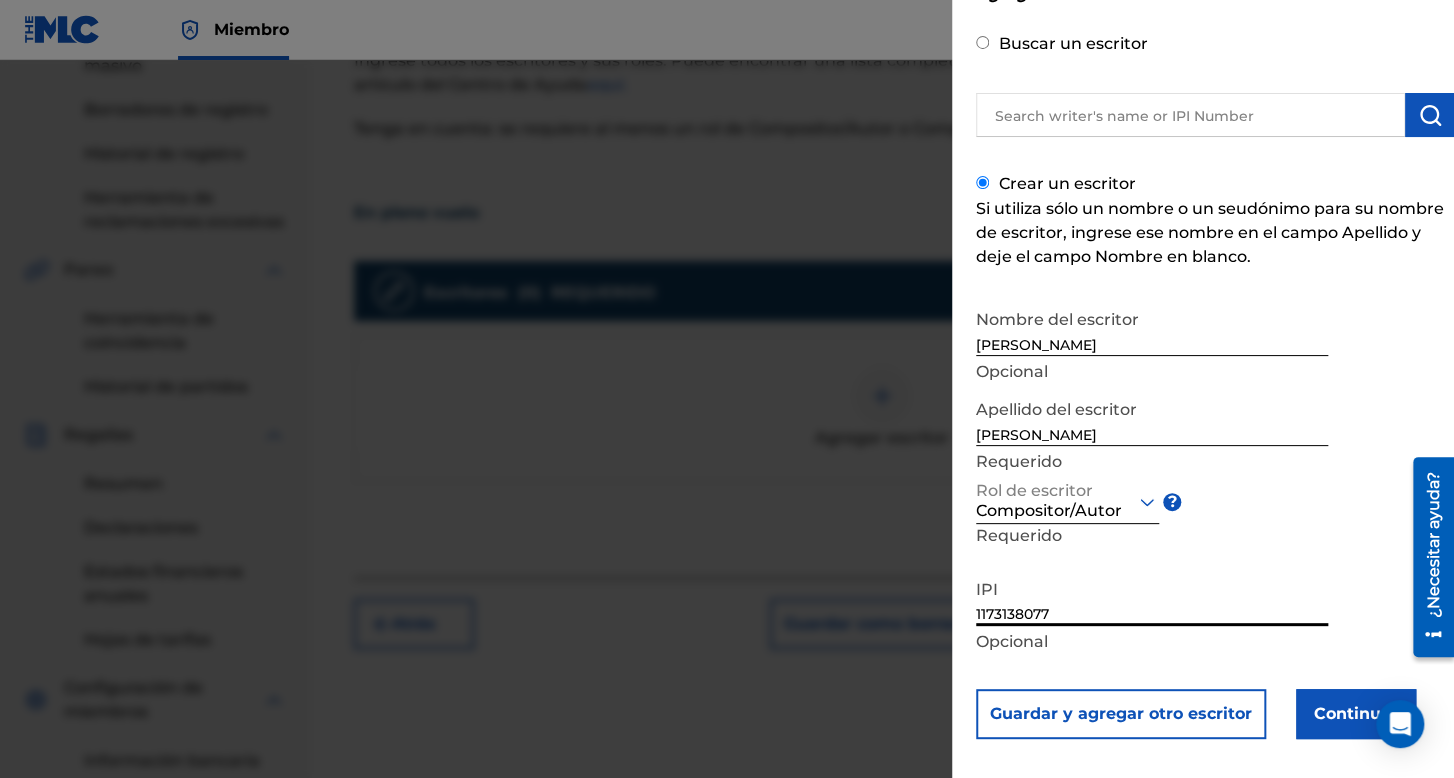 type on "1173138077" 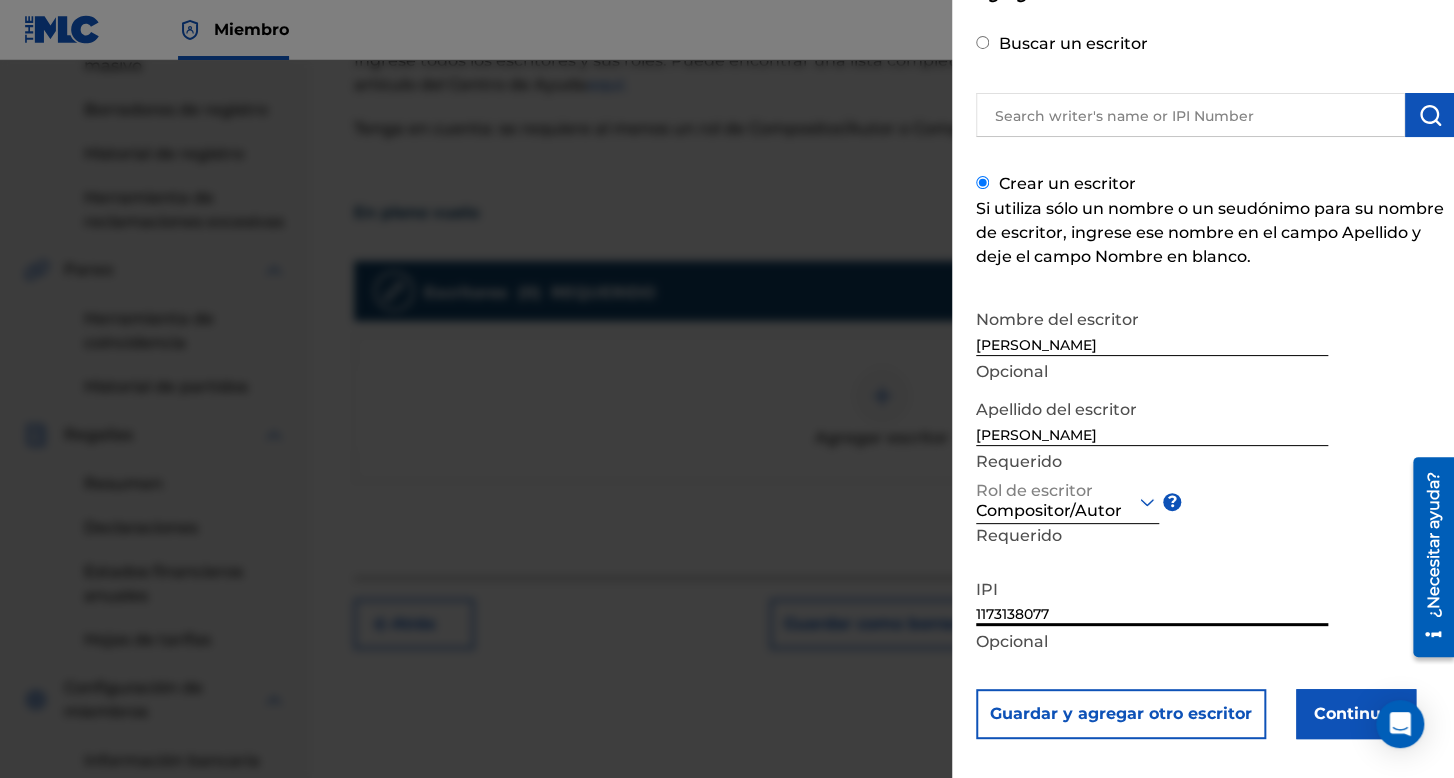 click on "Continuar" at bounding box center (1356, 714) 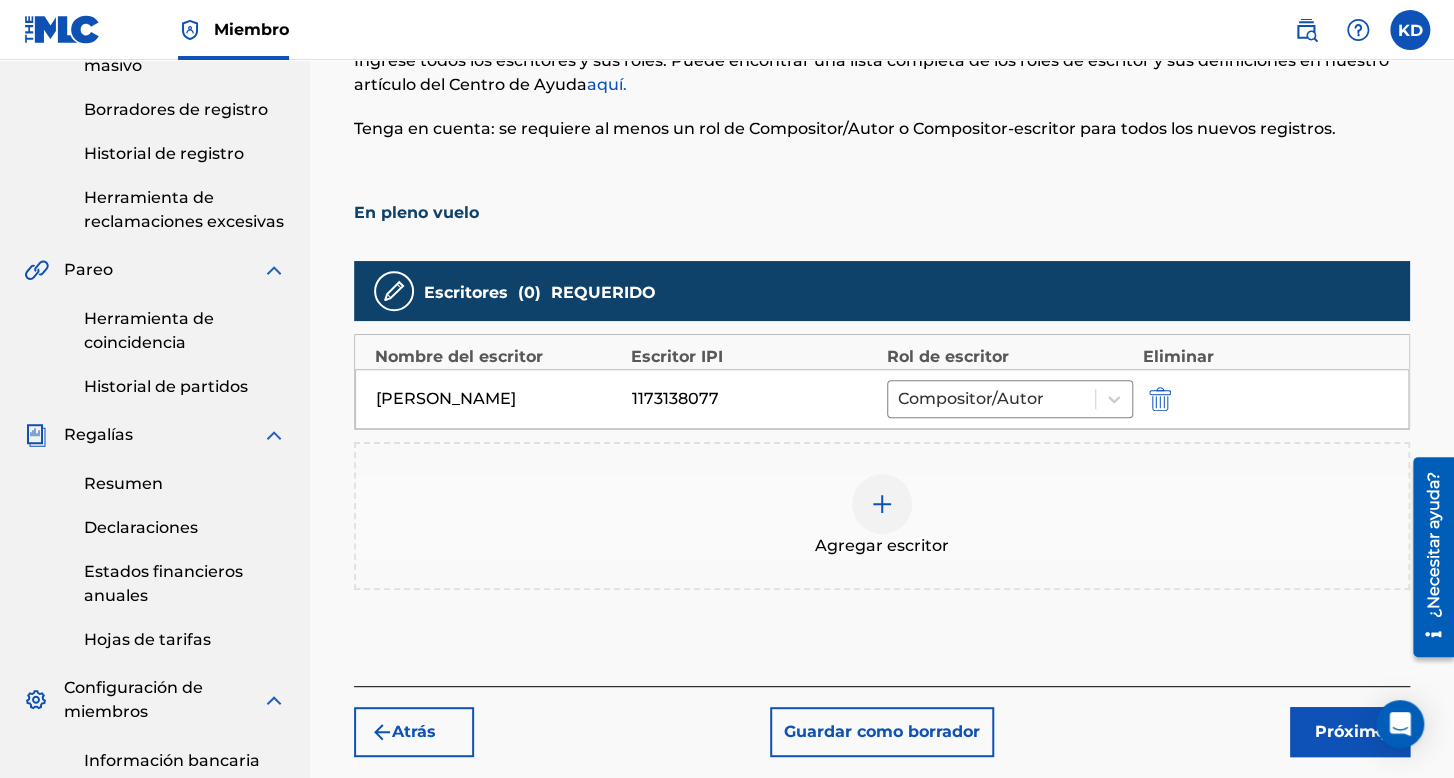 click on "Próximo" at bounding box center (1350, 731) 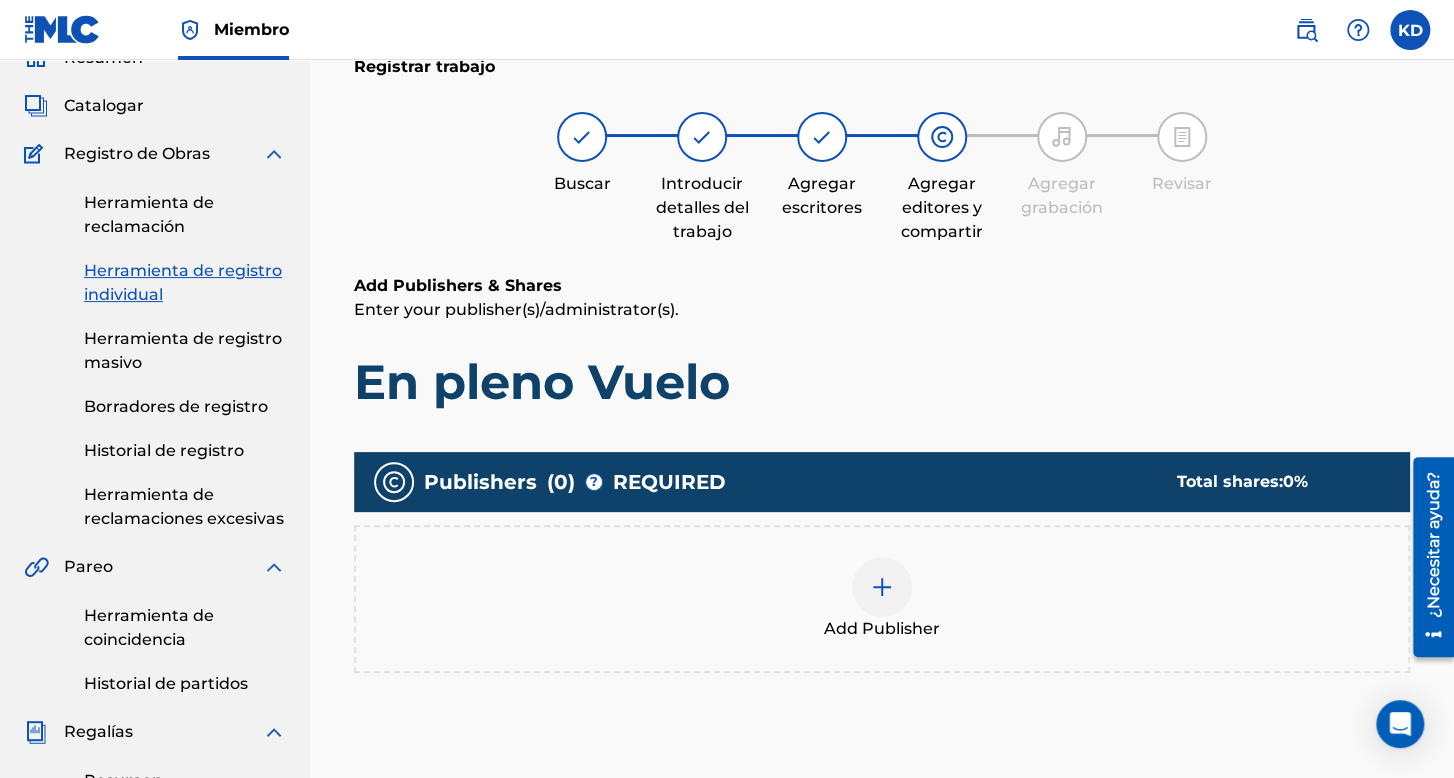 scroll, scrollTop: 90, scrollLeft: 0, axis: vertical 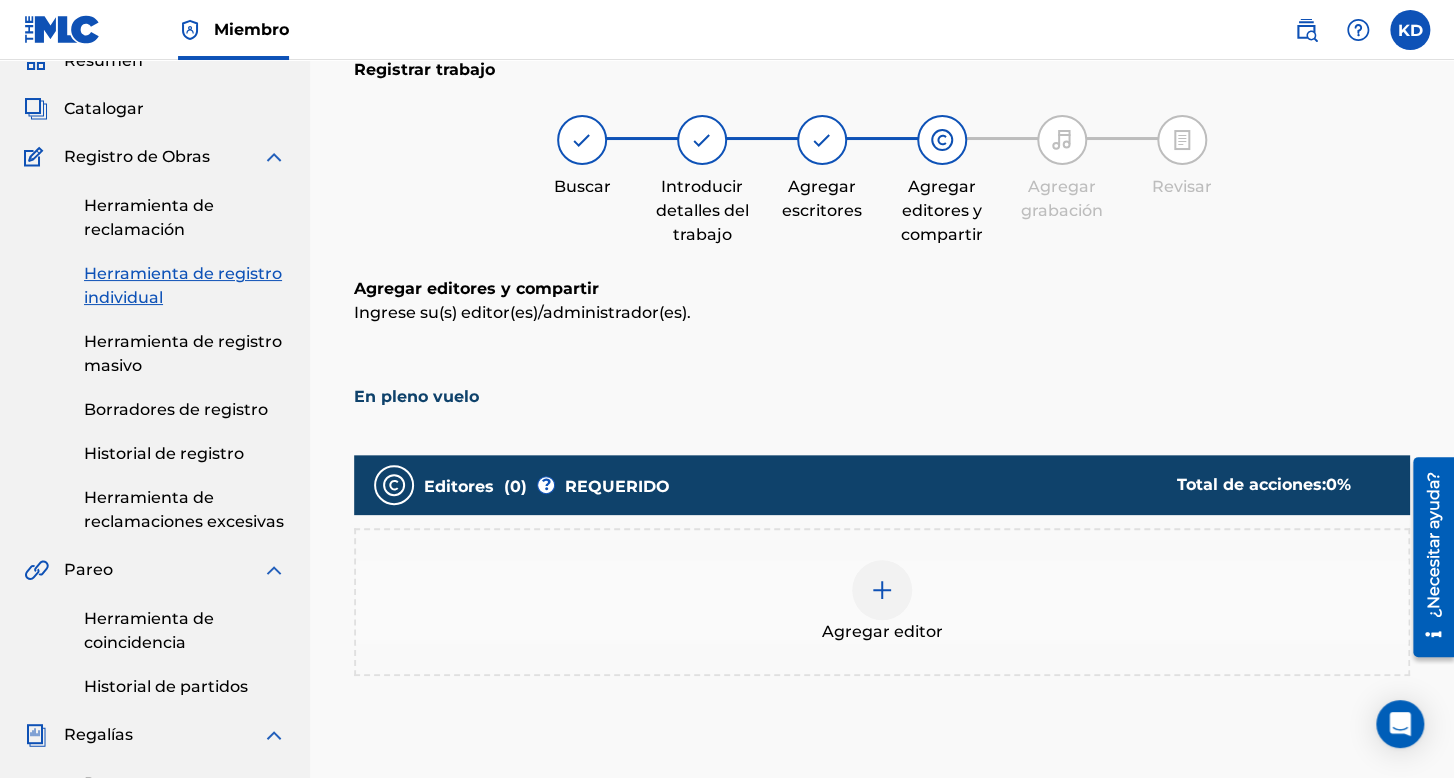 click at bounding box center [882, 590] 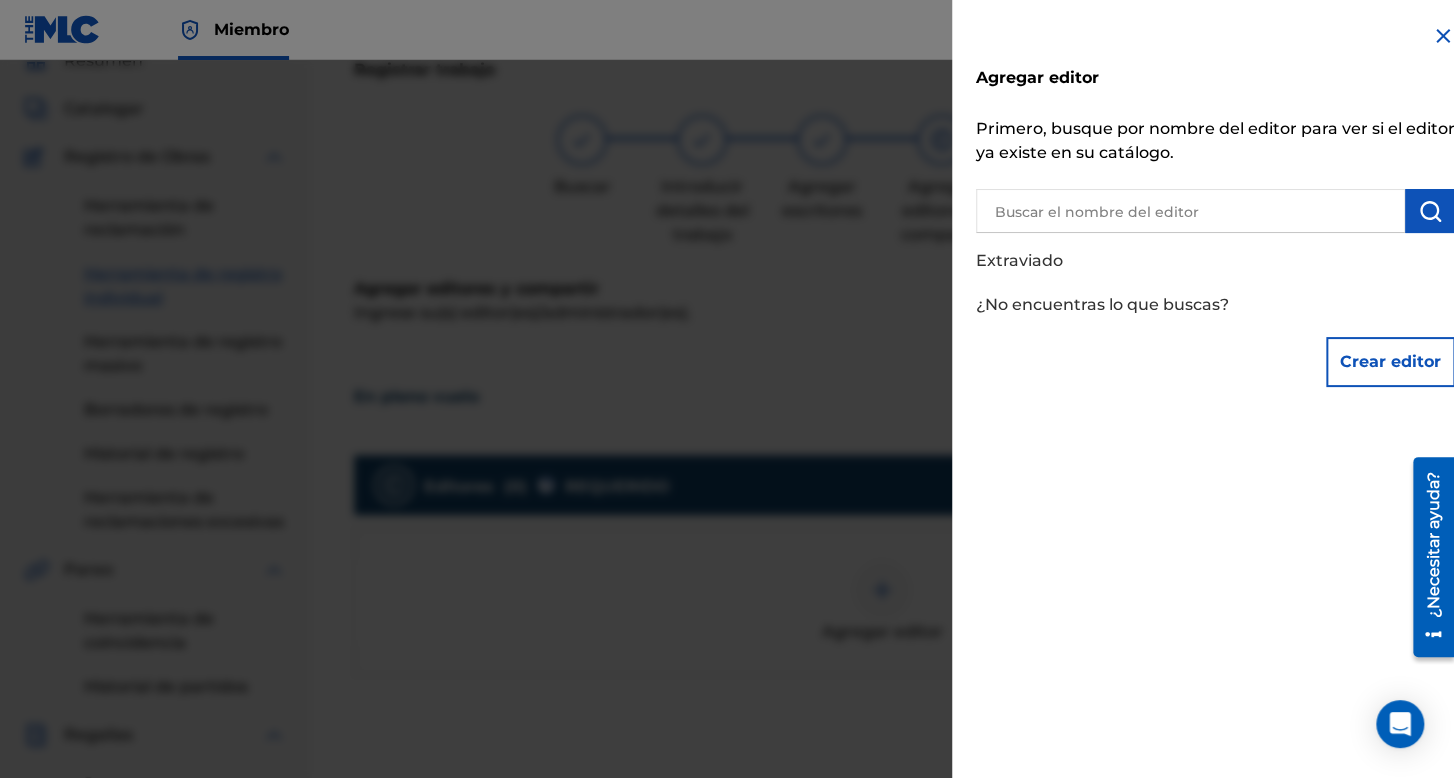 click at bounding box center (1190, 211) 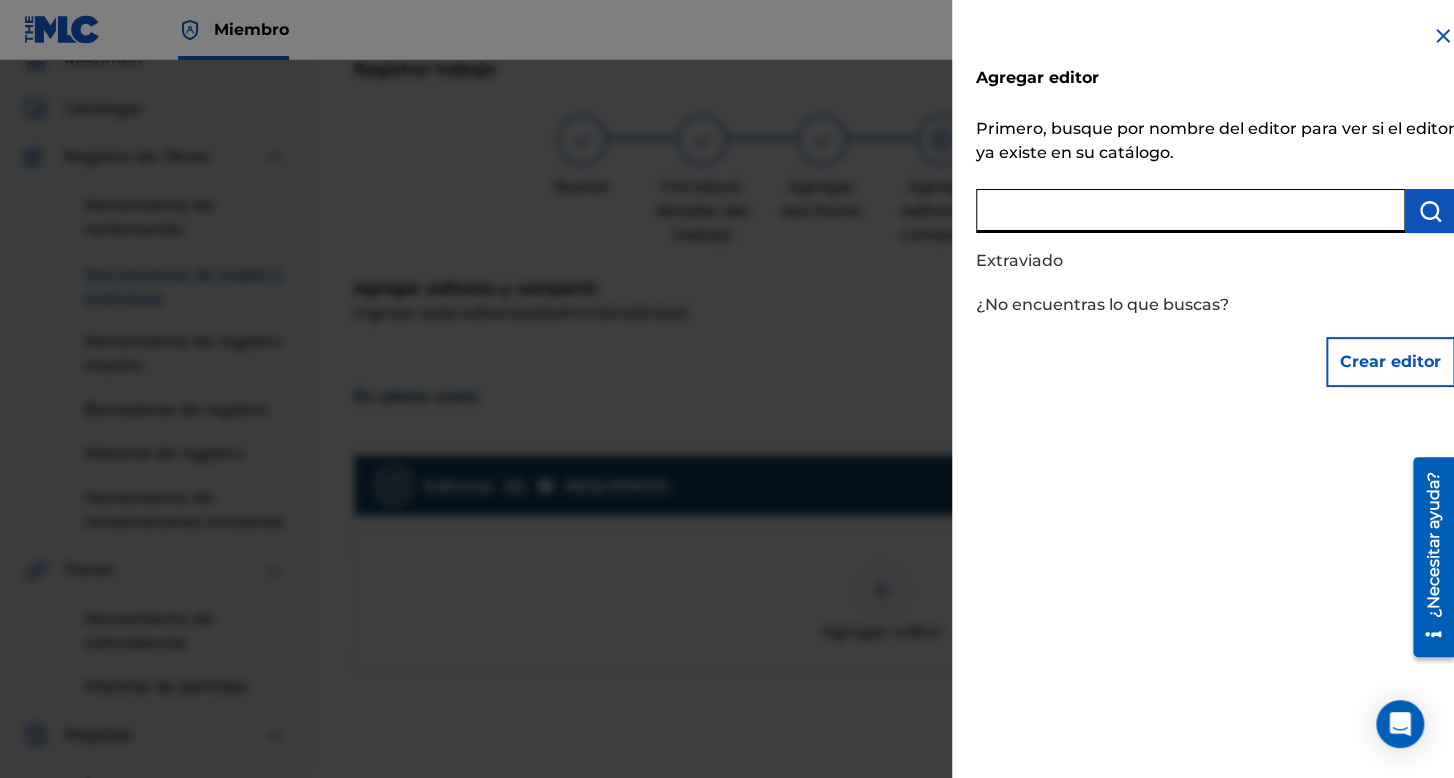 click on "Crear editor" at bounding box center (1390, 362) 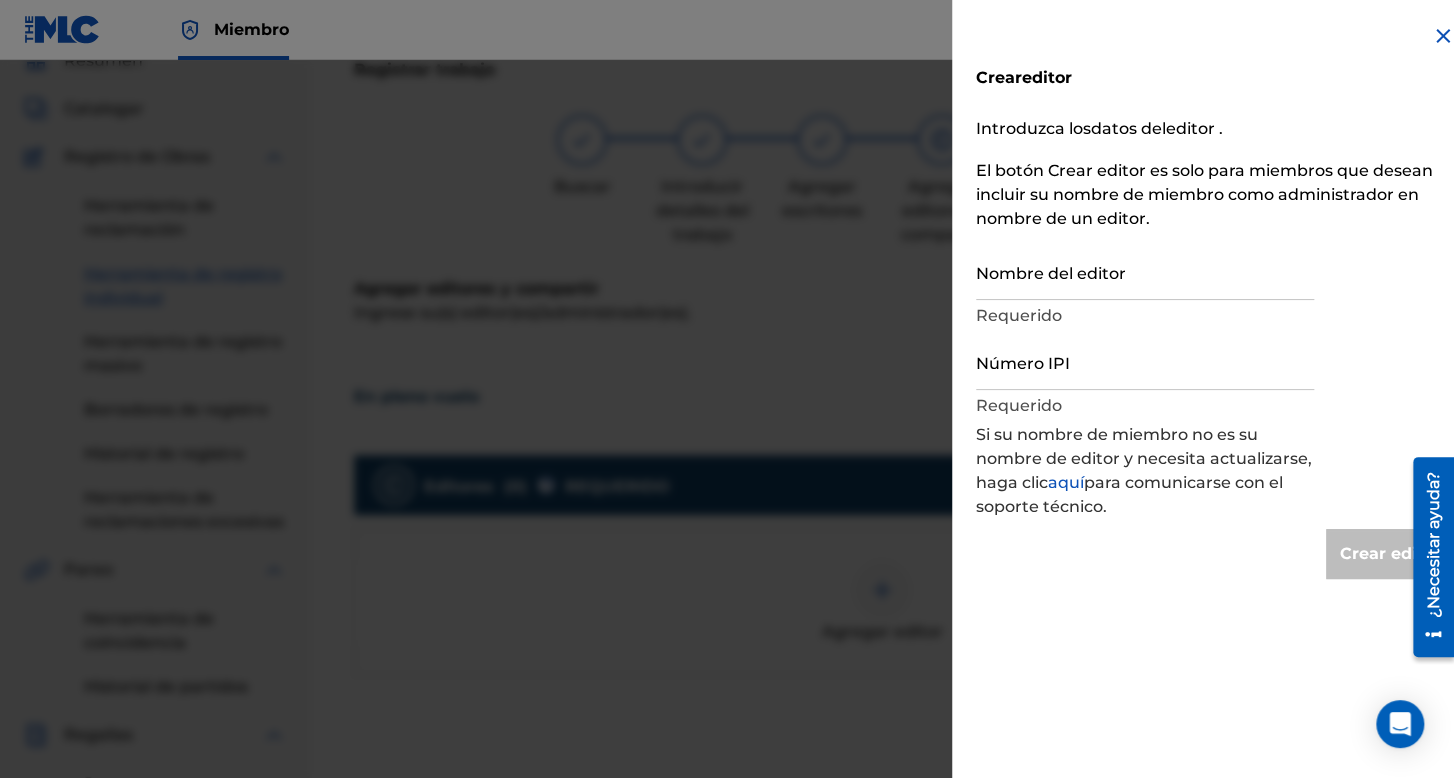 click on "Nombre del editor" at bounding box center (1145, 271) 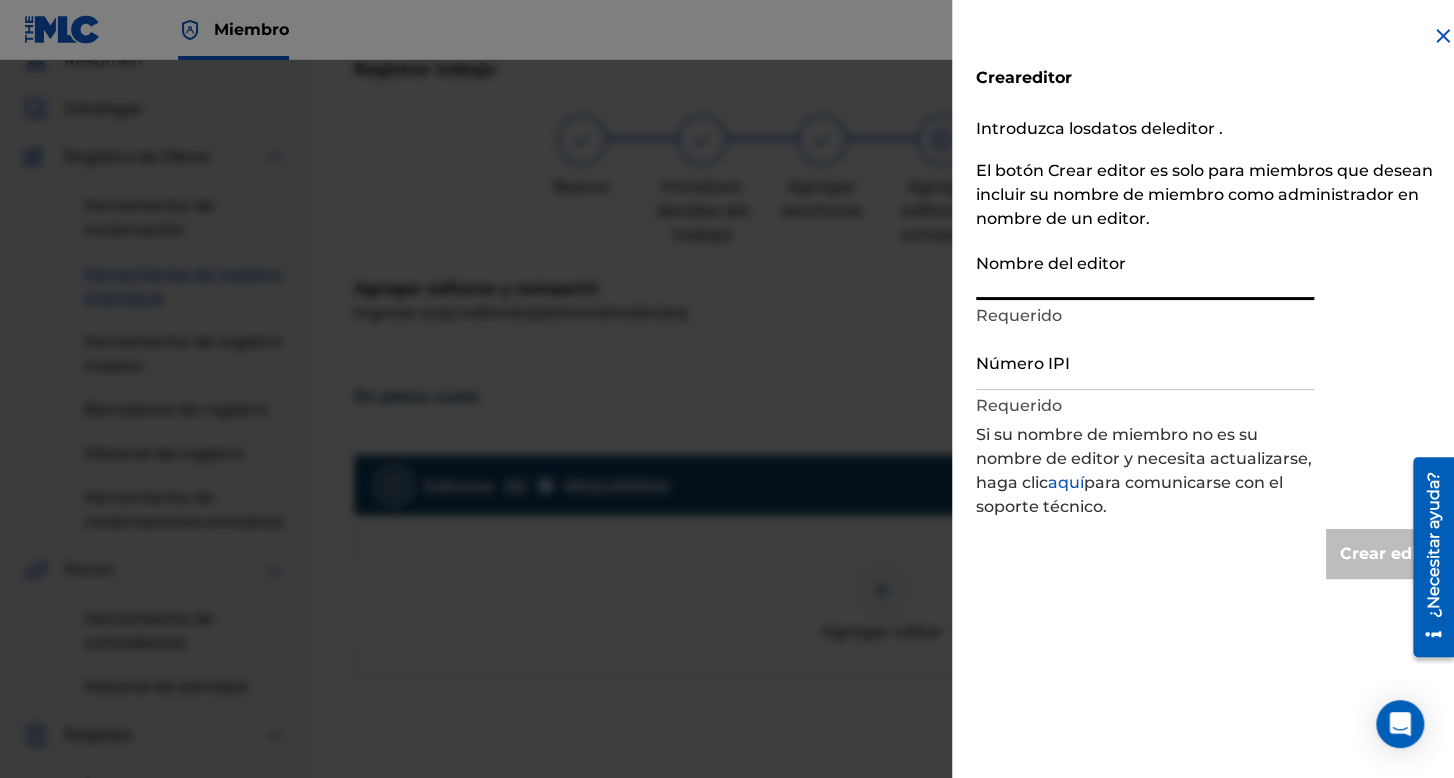 type on "[PERSON_NAME]" 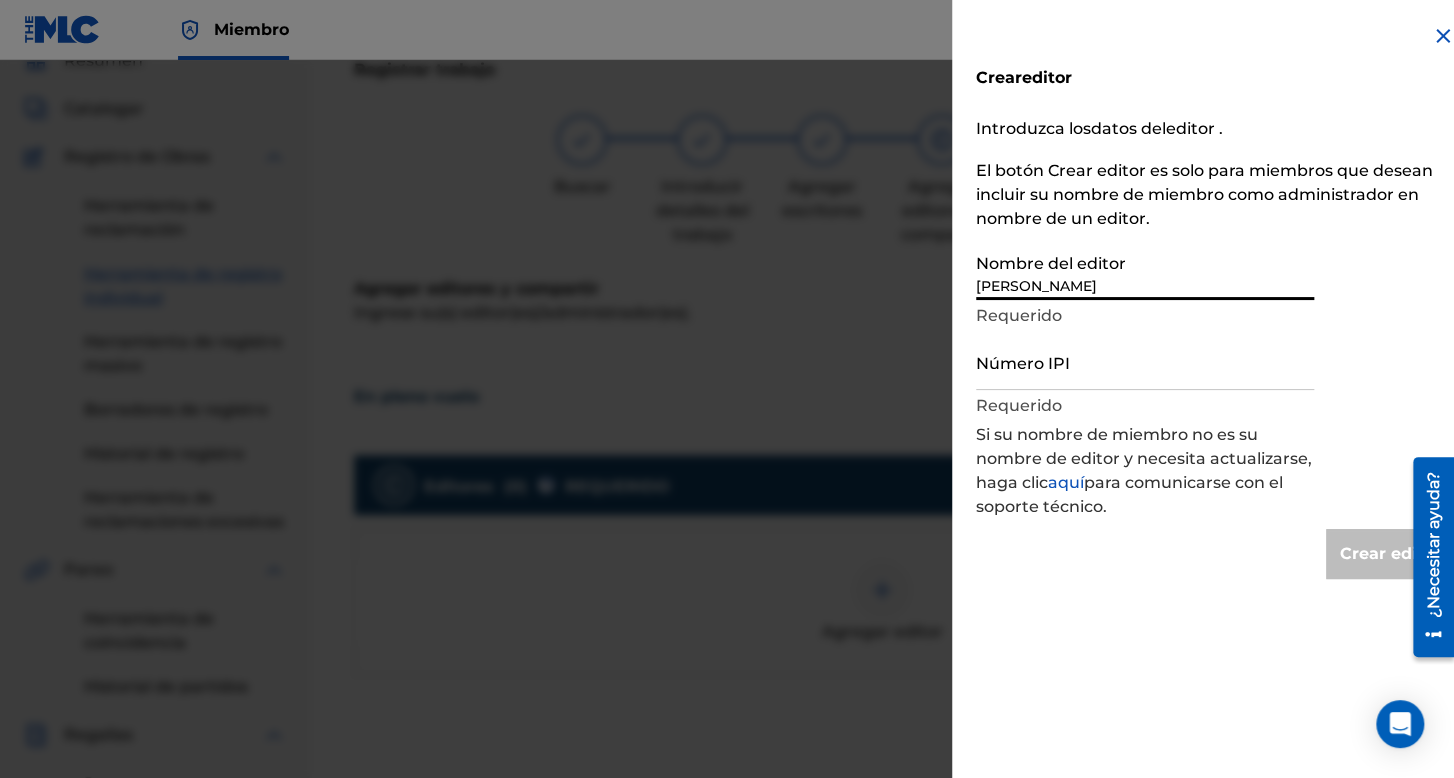 type on "Create Publisher" 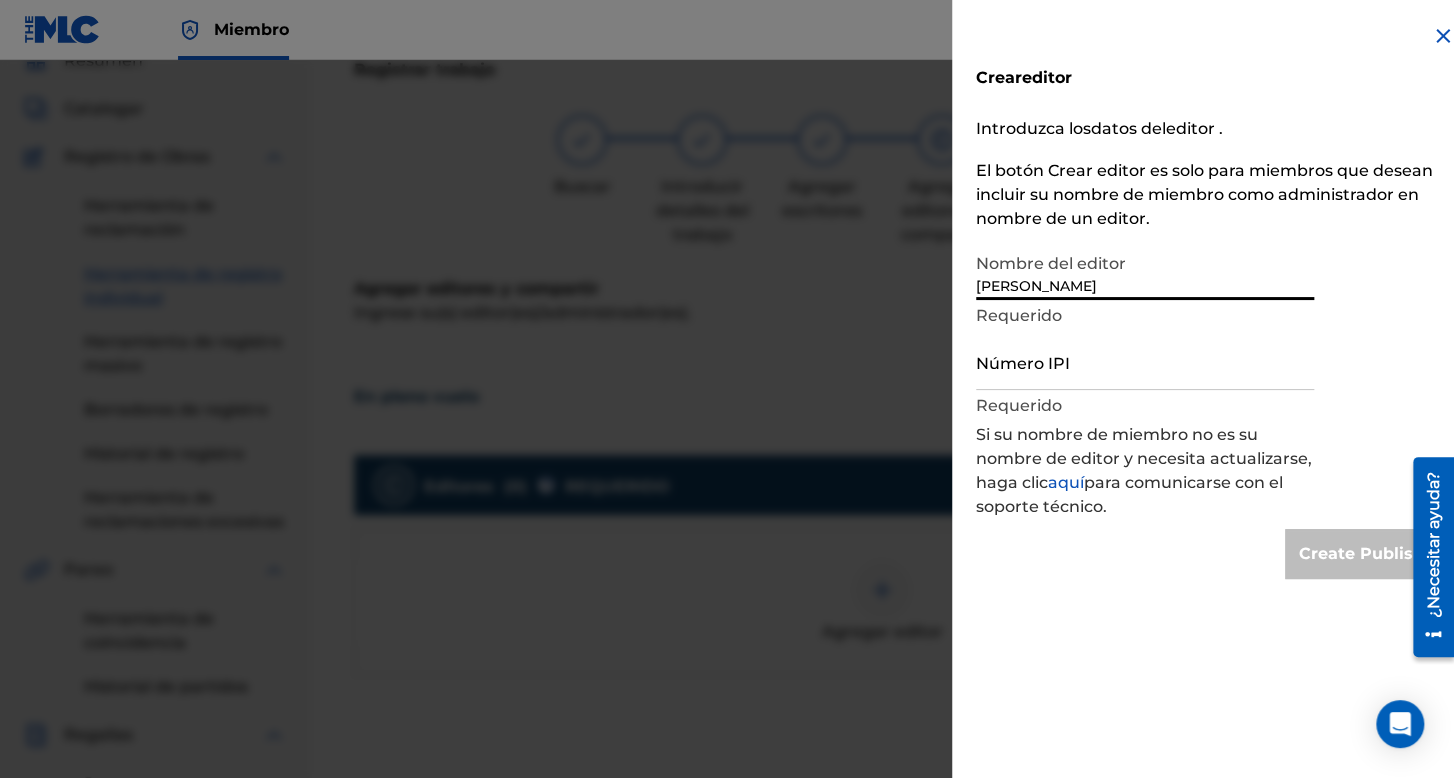 click on "Número IPI" at bounding box center [1145, 361] 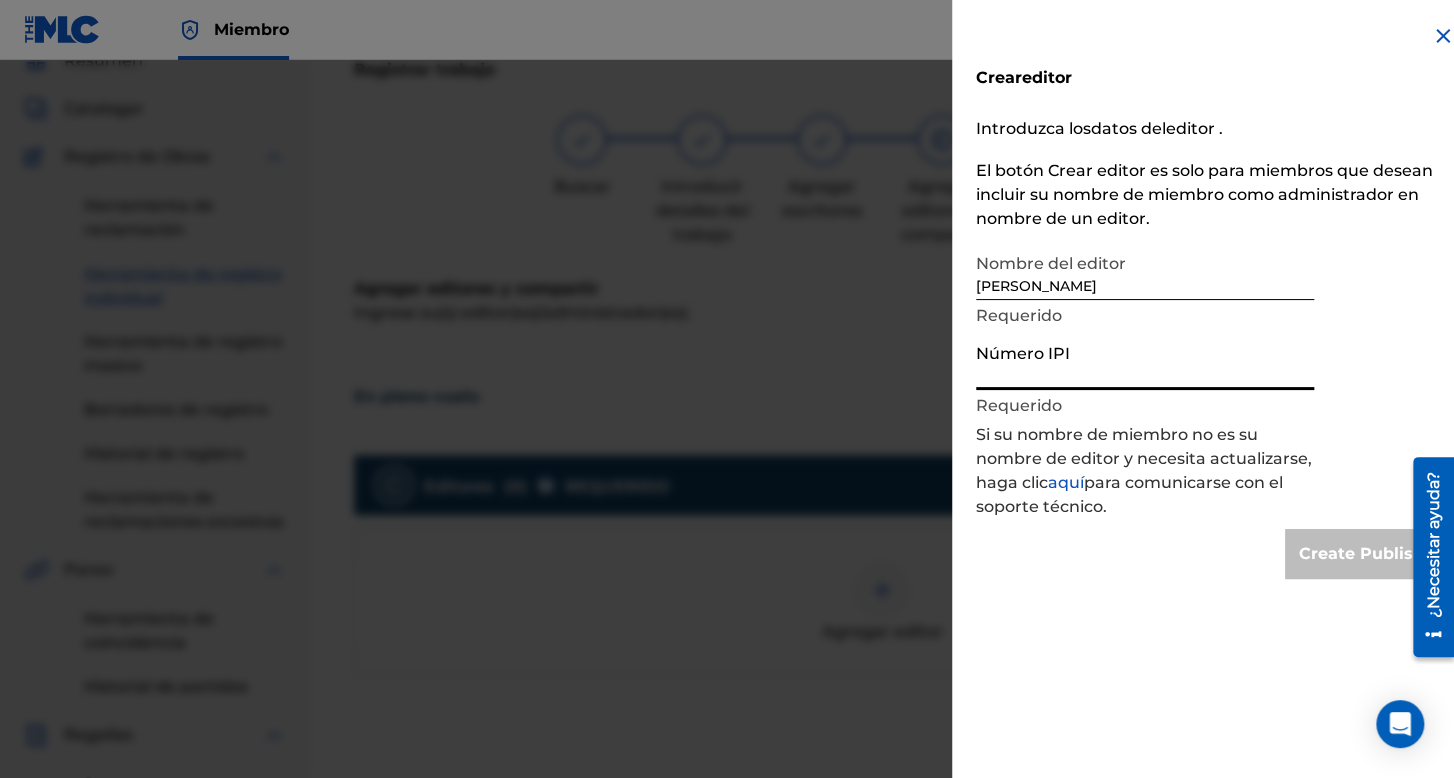 type on "1173138077" 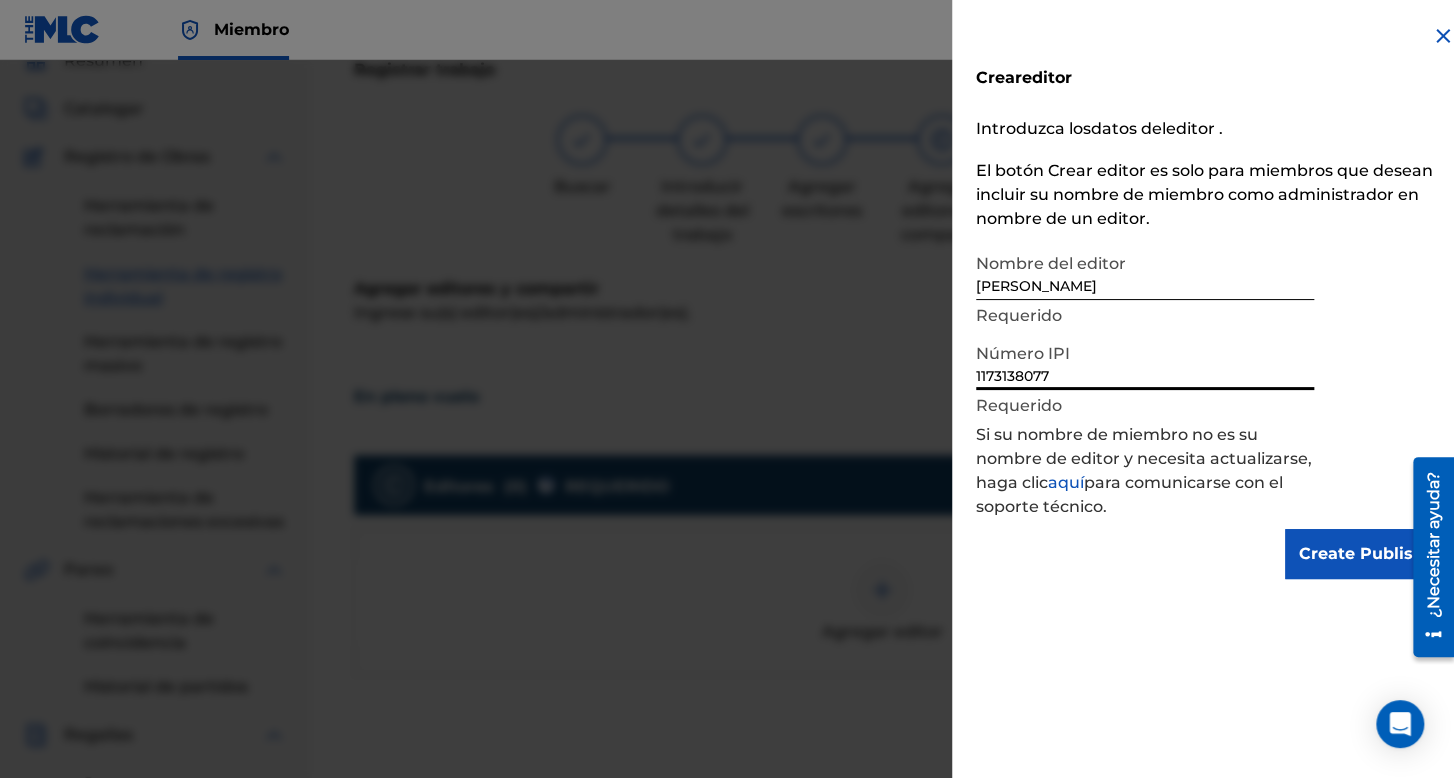 click on "Create Publisher" at bounding box center [1370, 554] 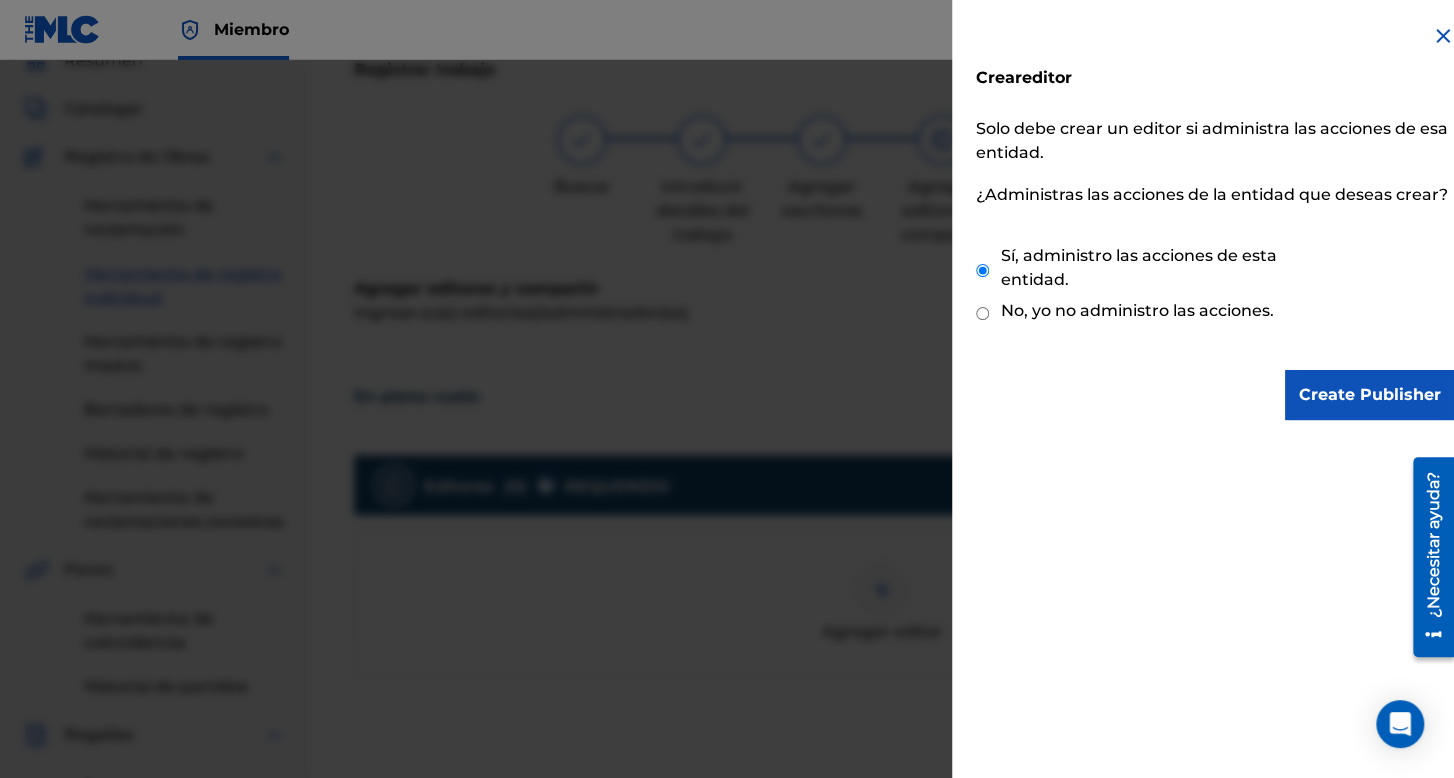 click on "Create Publisher" at bounding box center (1370, 395) 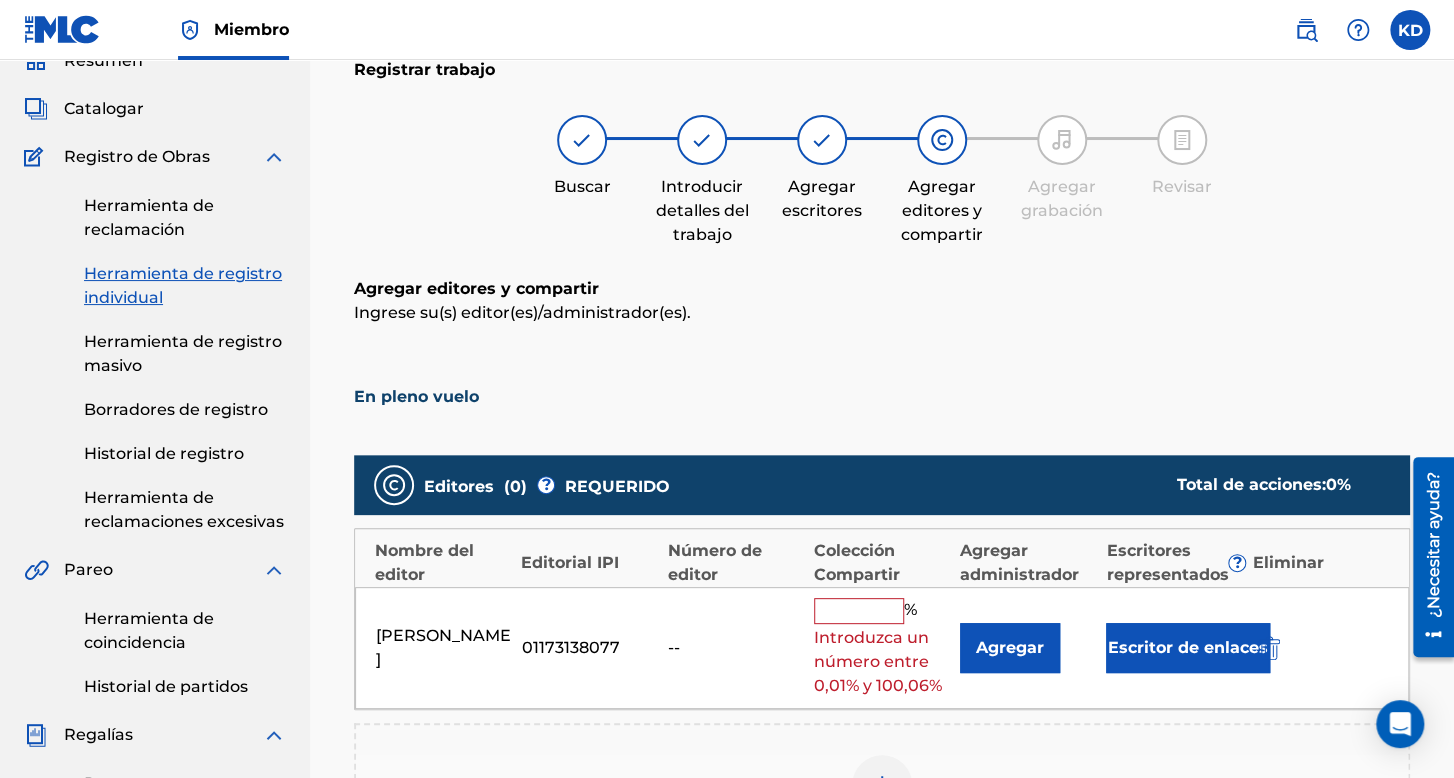 click on "[PERSON_NAME] 01173138077 -- % Introduzca un número entre 0,01% y 100,06% Agregar Escritor de enlaces" at bounding box center (882, 648) 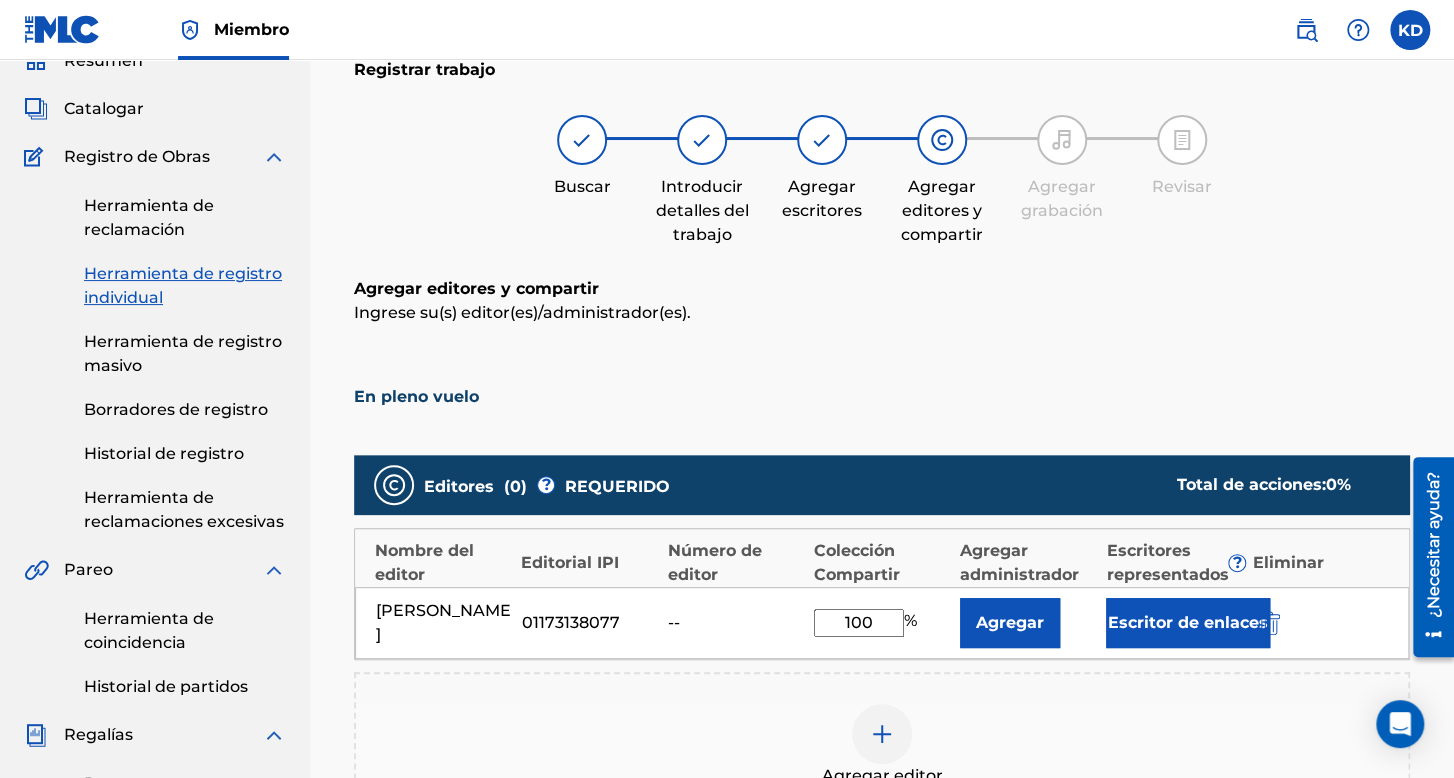 type on "100" 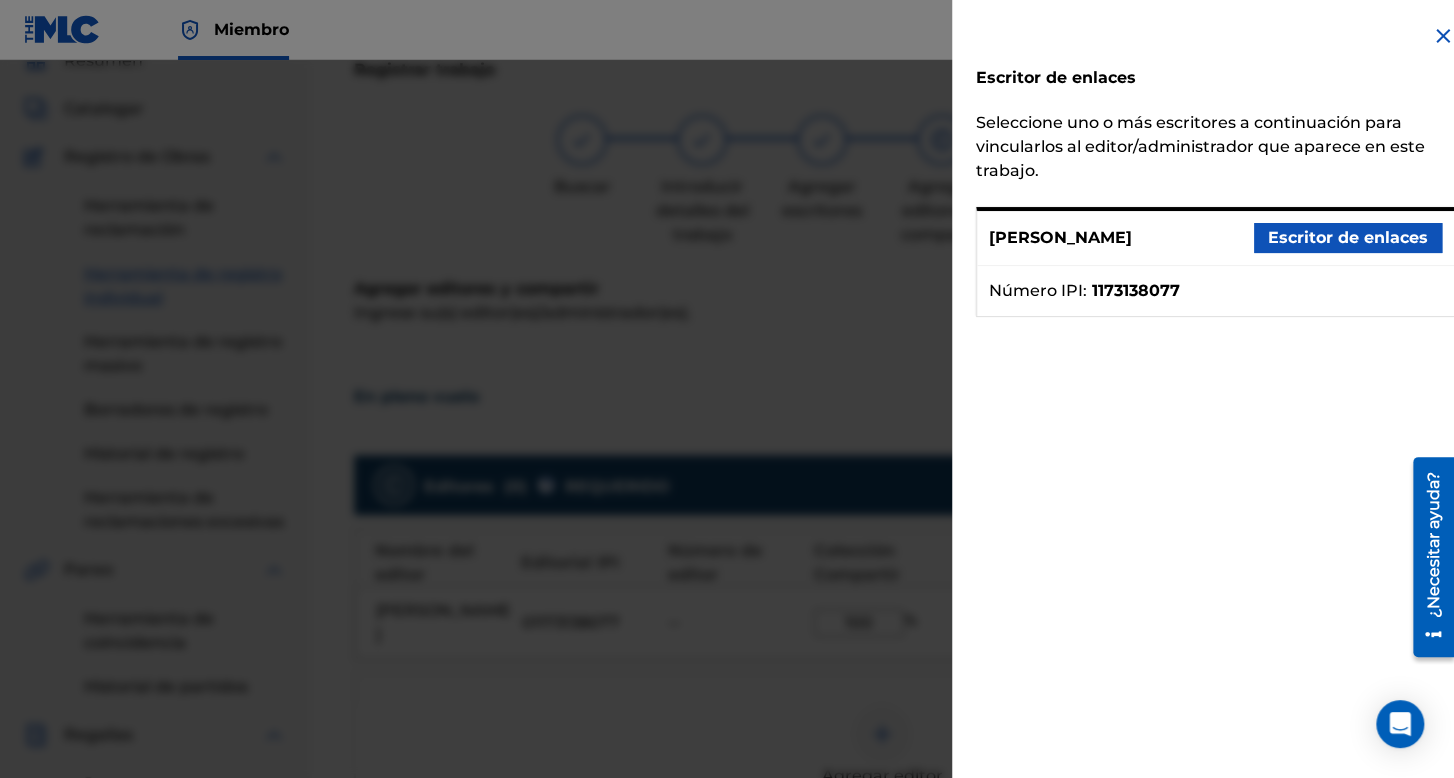 click on "Escritor de enlaces" at bounding box center (1348, 238) 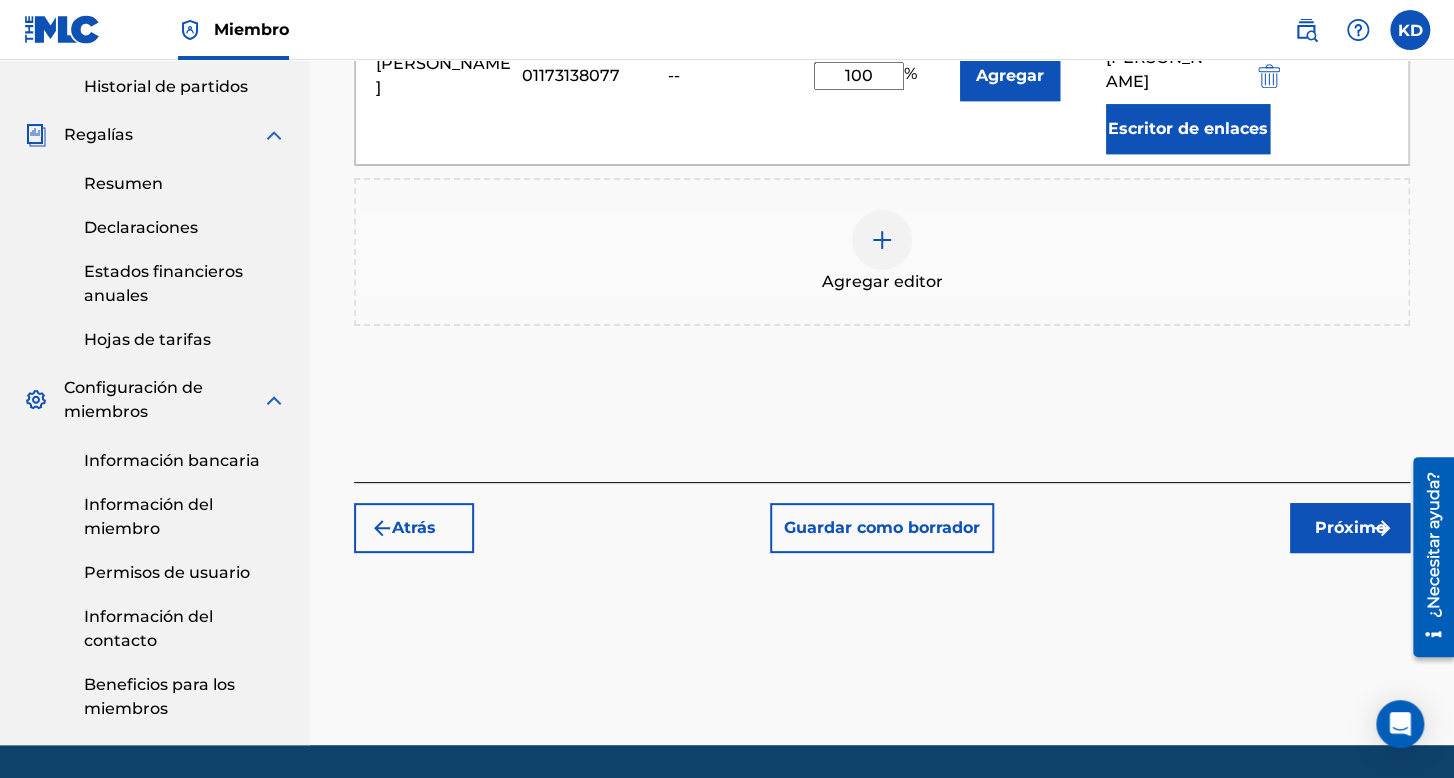 click on "Próximo" at bounding box center (1350, 527) 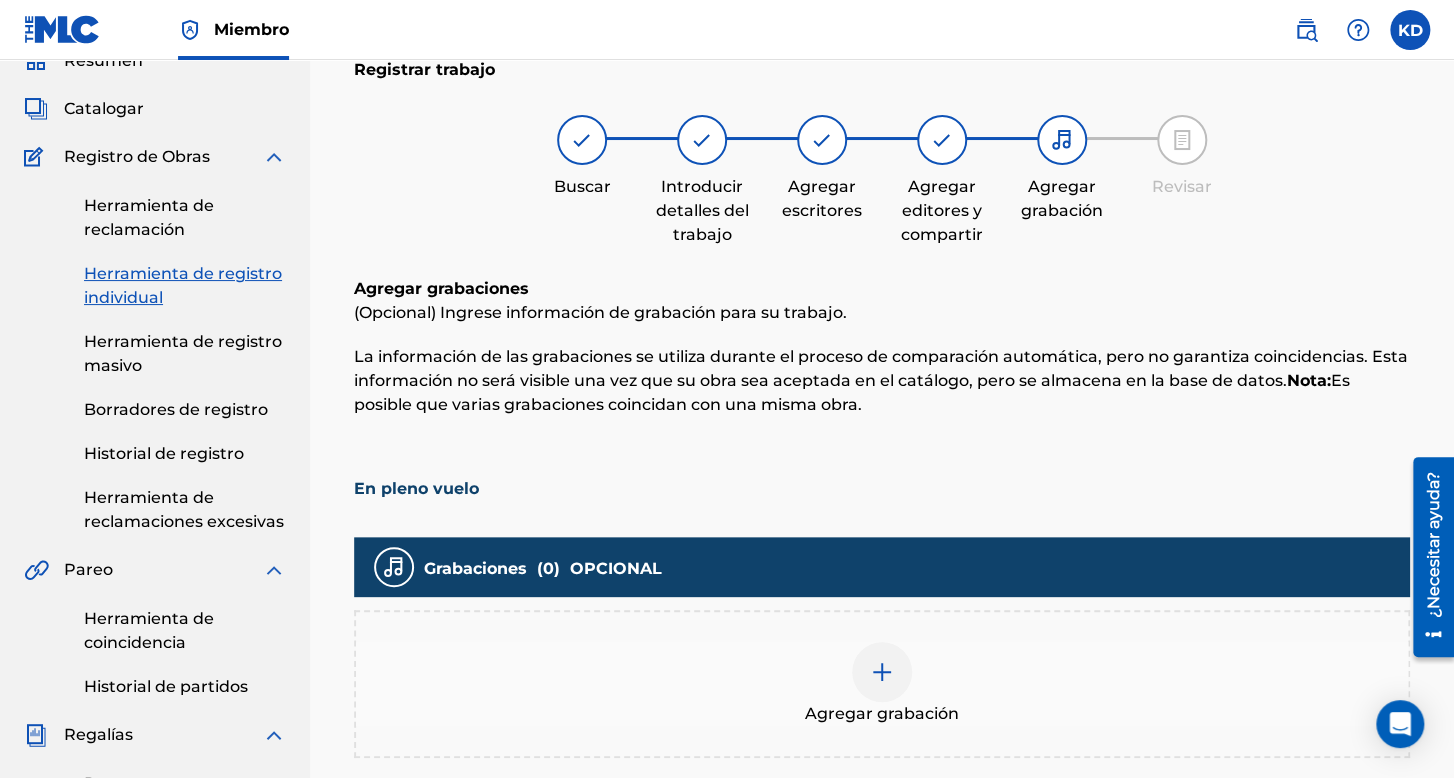 scroll, scrollTop: 290, scrollLeft: 0, axis: vertical 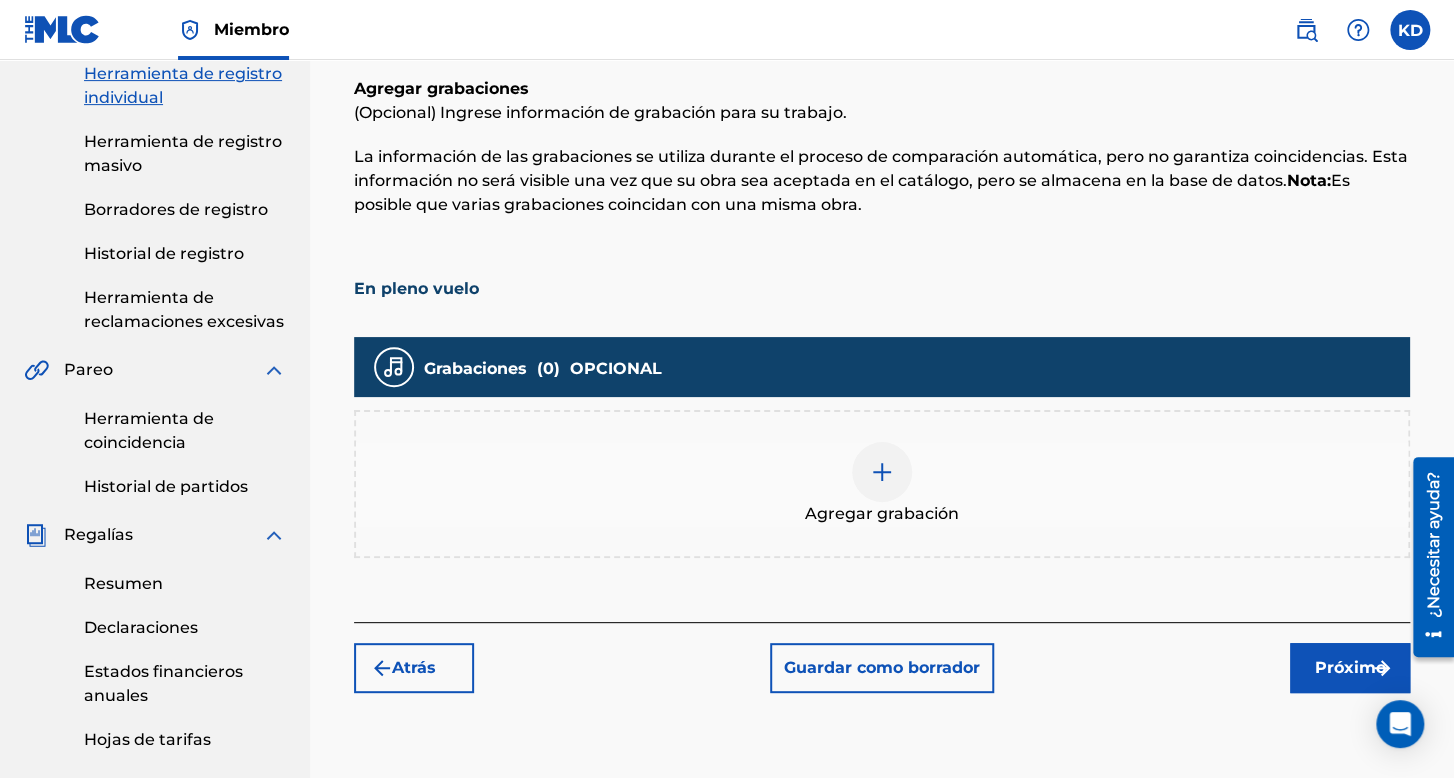 click on "Agregar grabación" at bounding box center (882, 484) 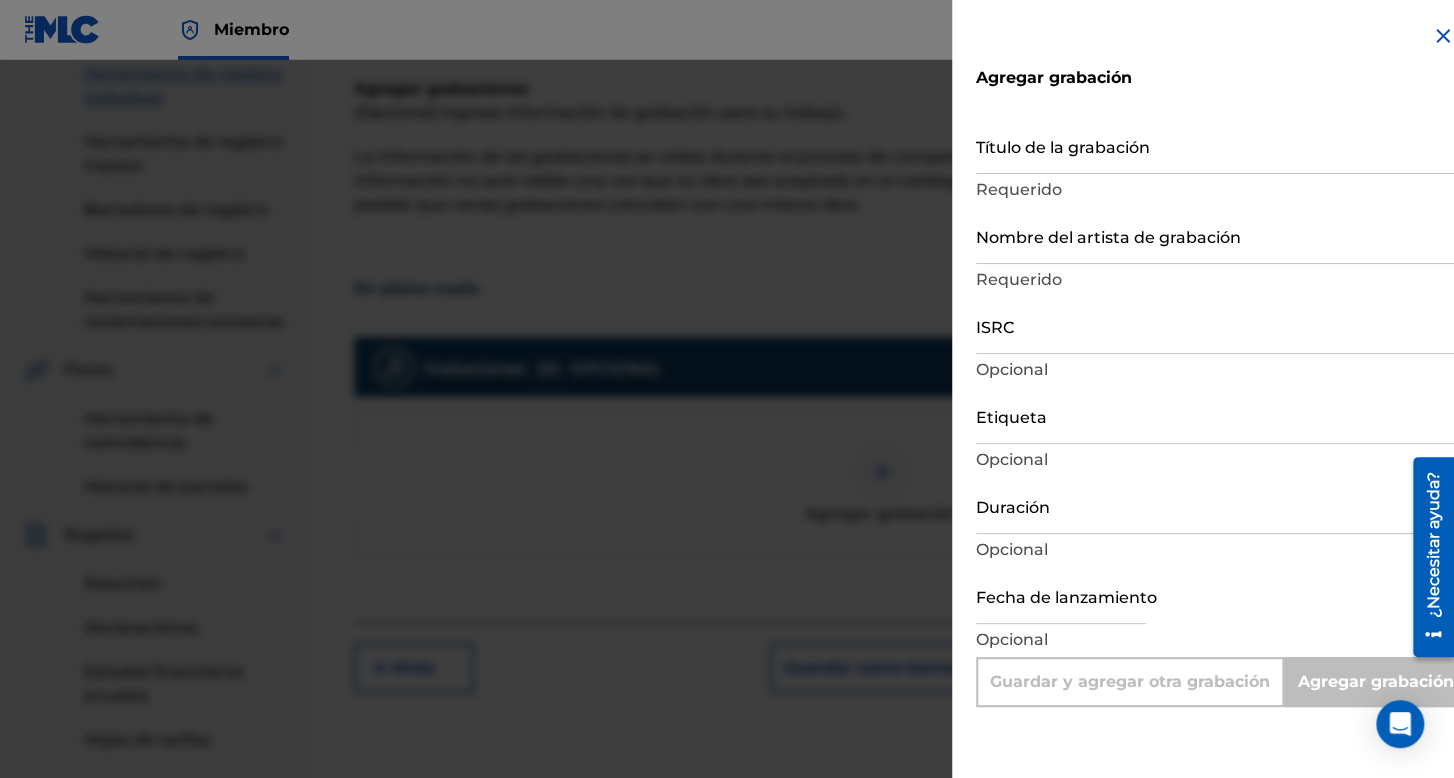 click on "Título de la grabación" at bounding box center [1215, 145] 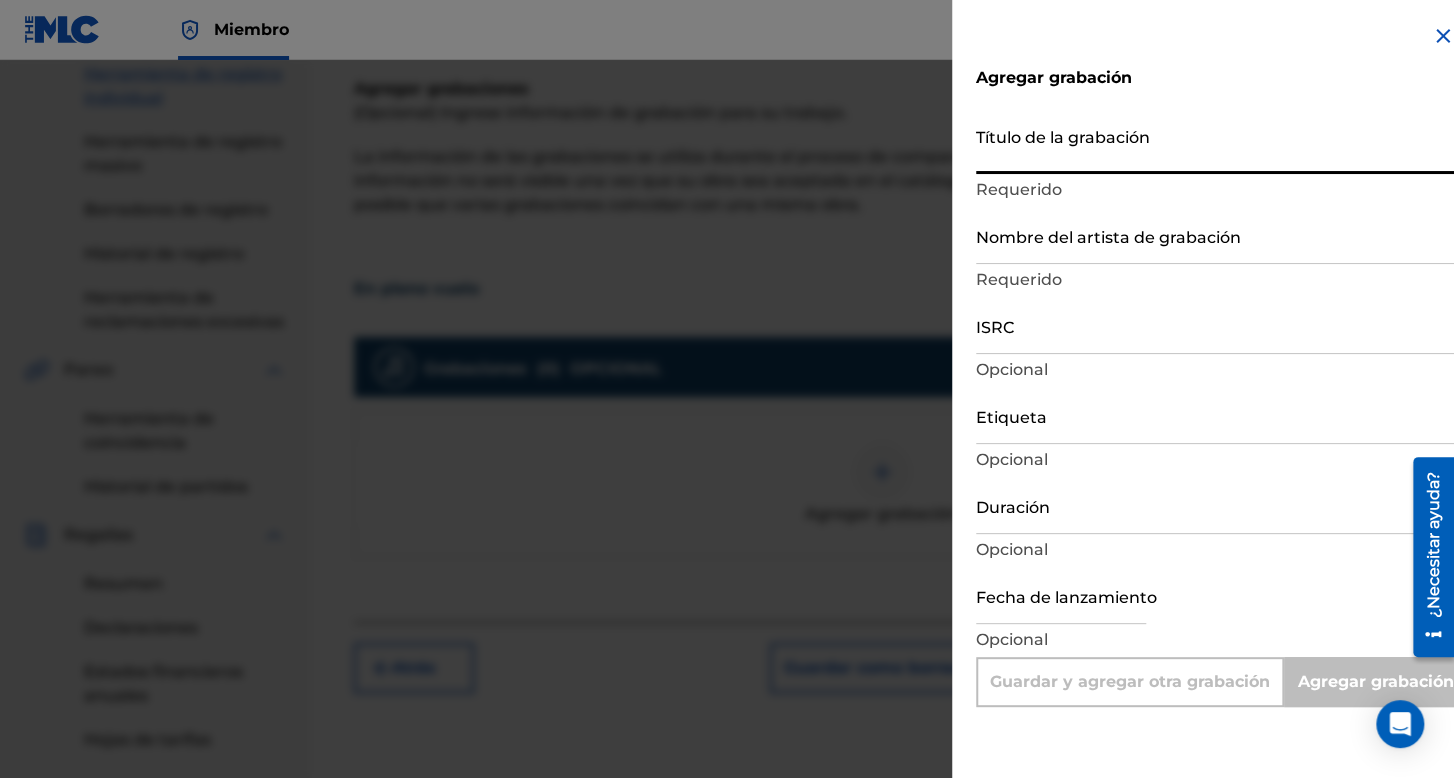 type on "E" 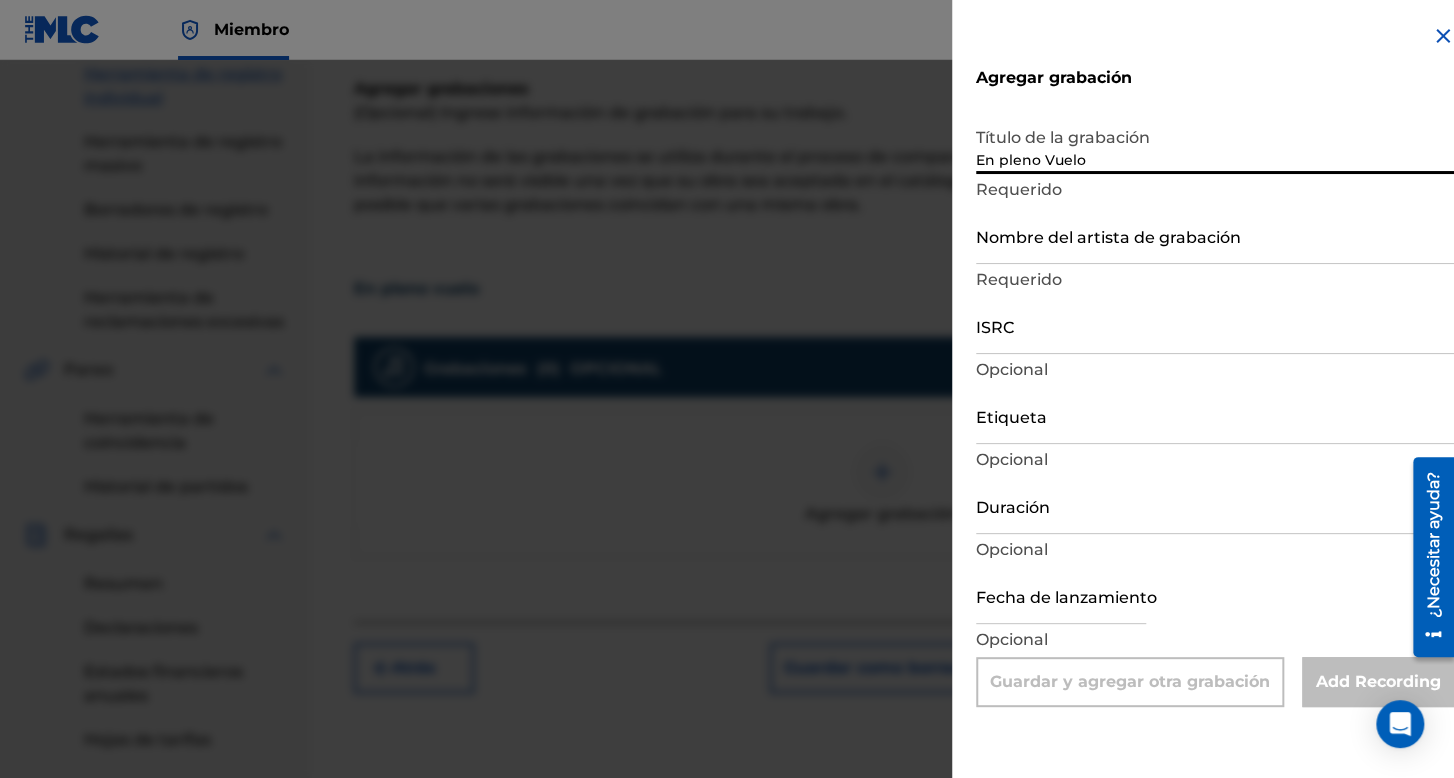type on "En pleno Vuelo" 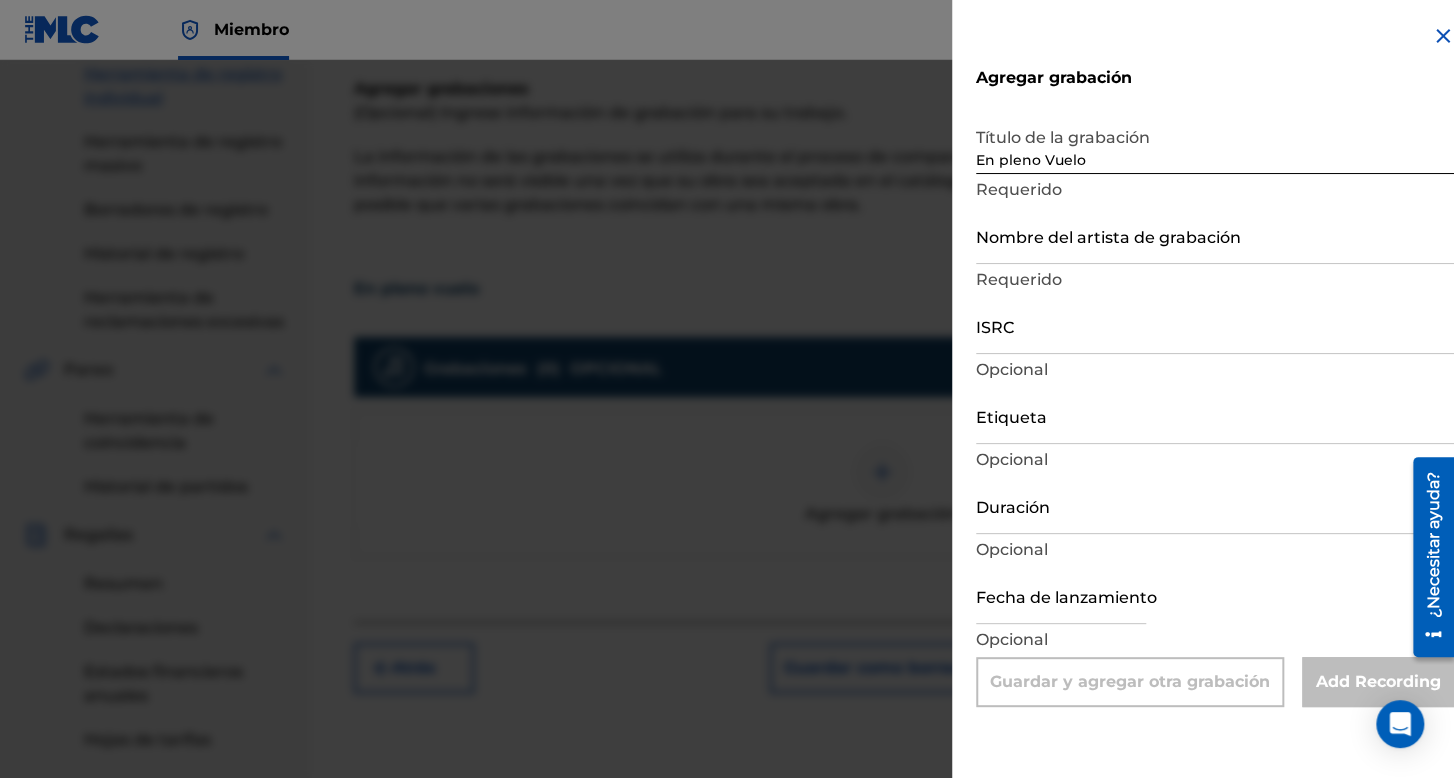 click on "Título de la grabación En pleno Vuelo Requerido" at bounding box center [1215, 162] 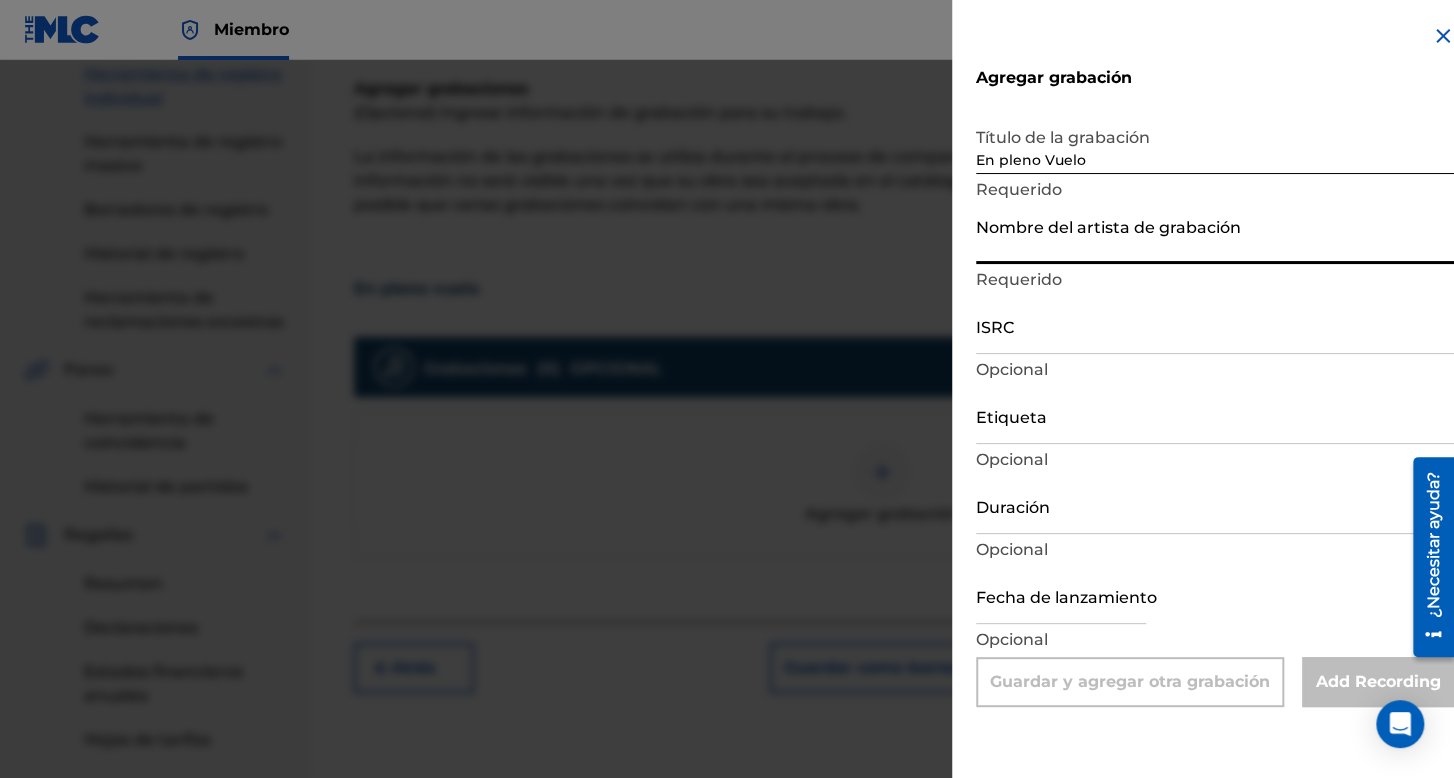 type on "[PERSON_NAME]" 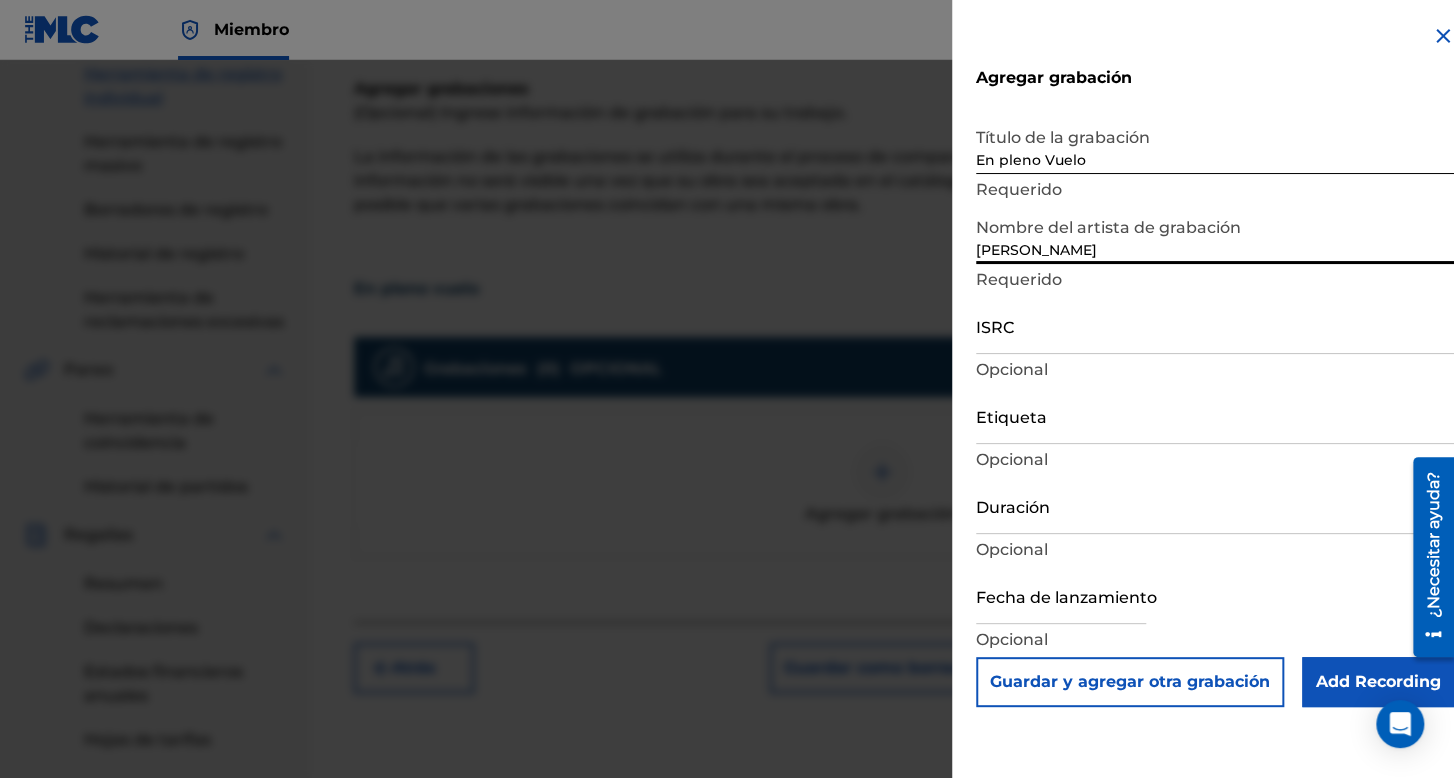 click on "ISRC" at bounding box center (1215, 325) 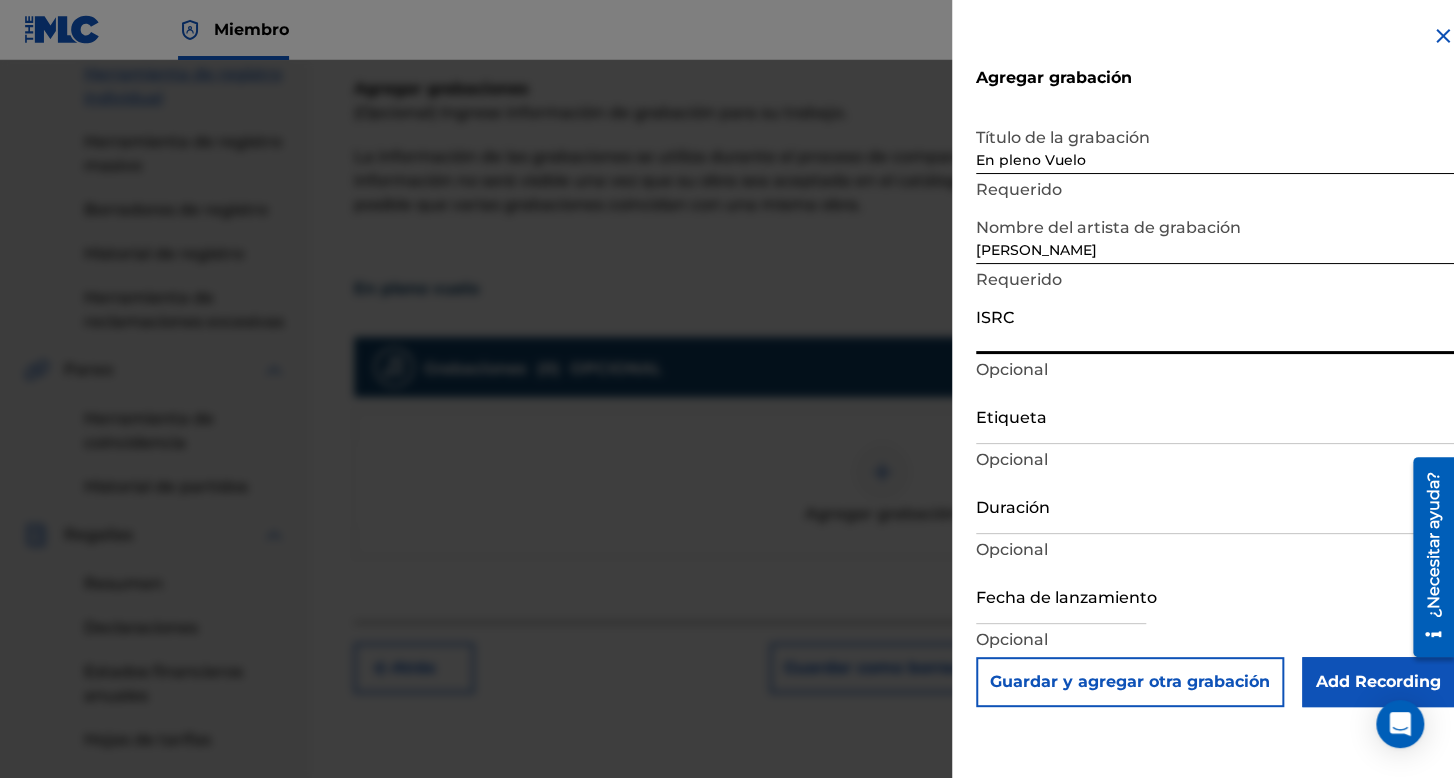 paste on "TCAGH2251615" 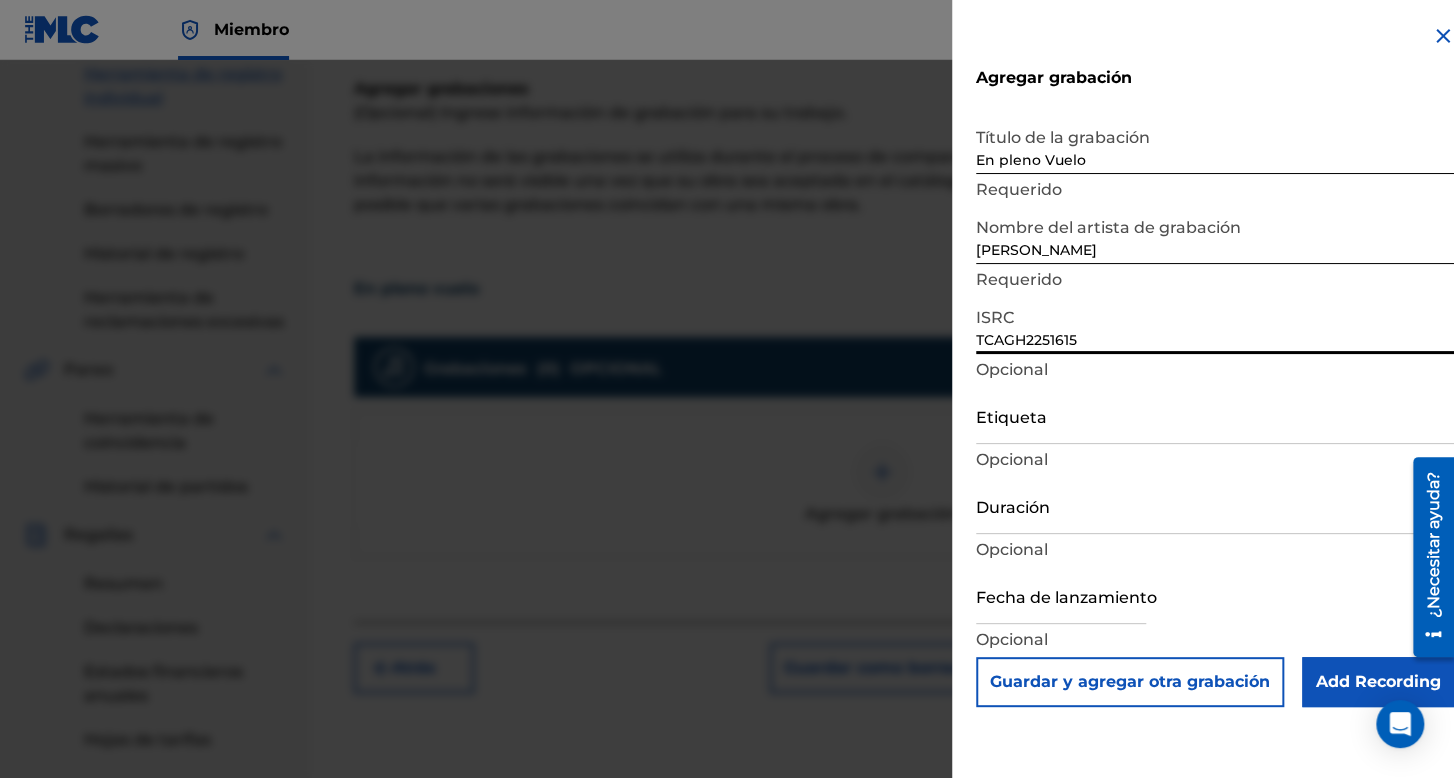 type on "TCAGH2251615" 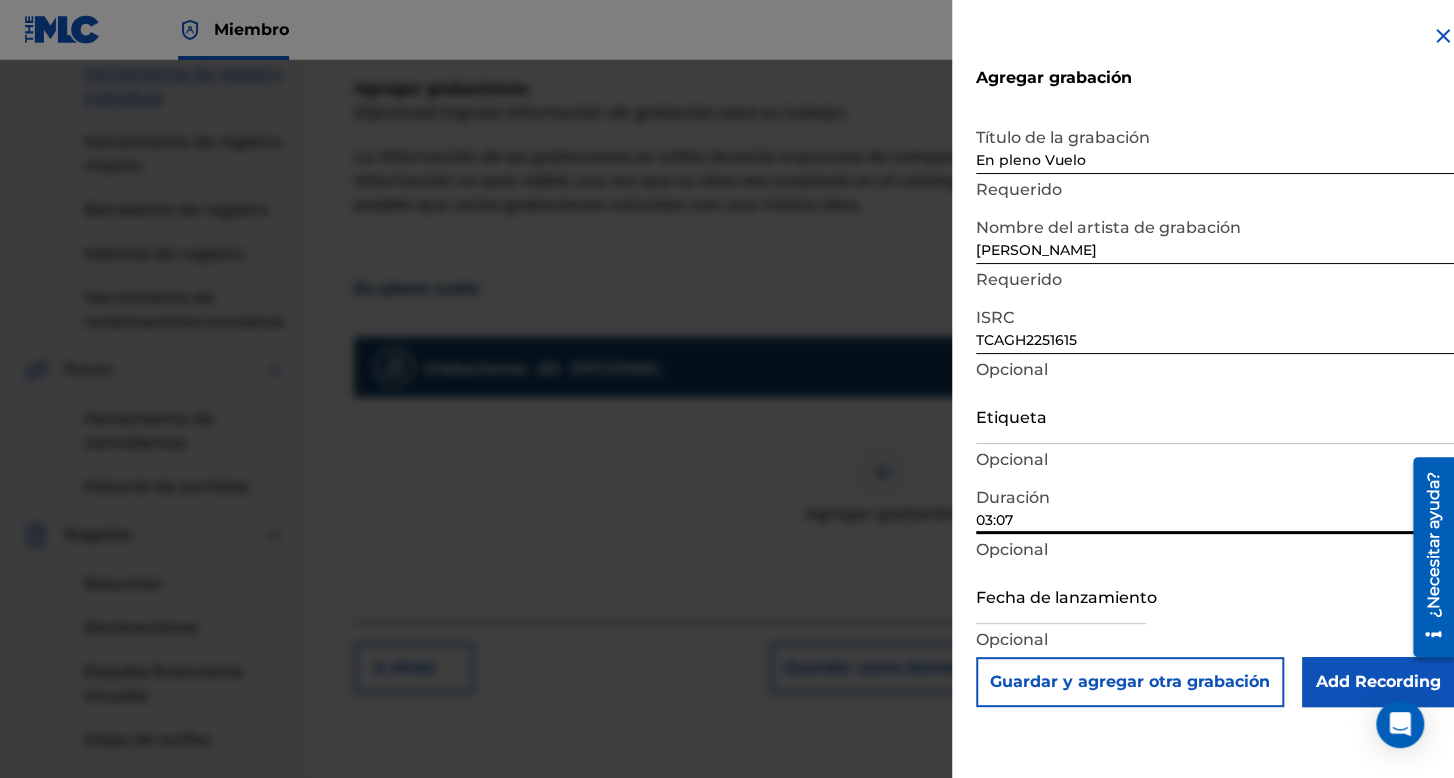 type on "03:07" 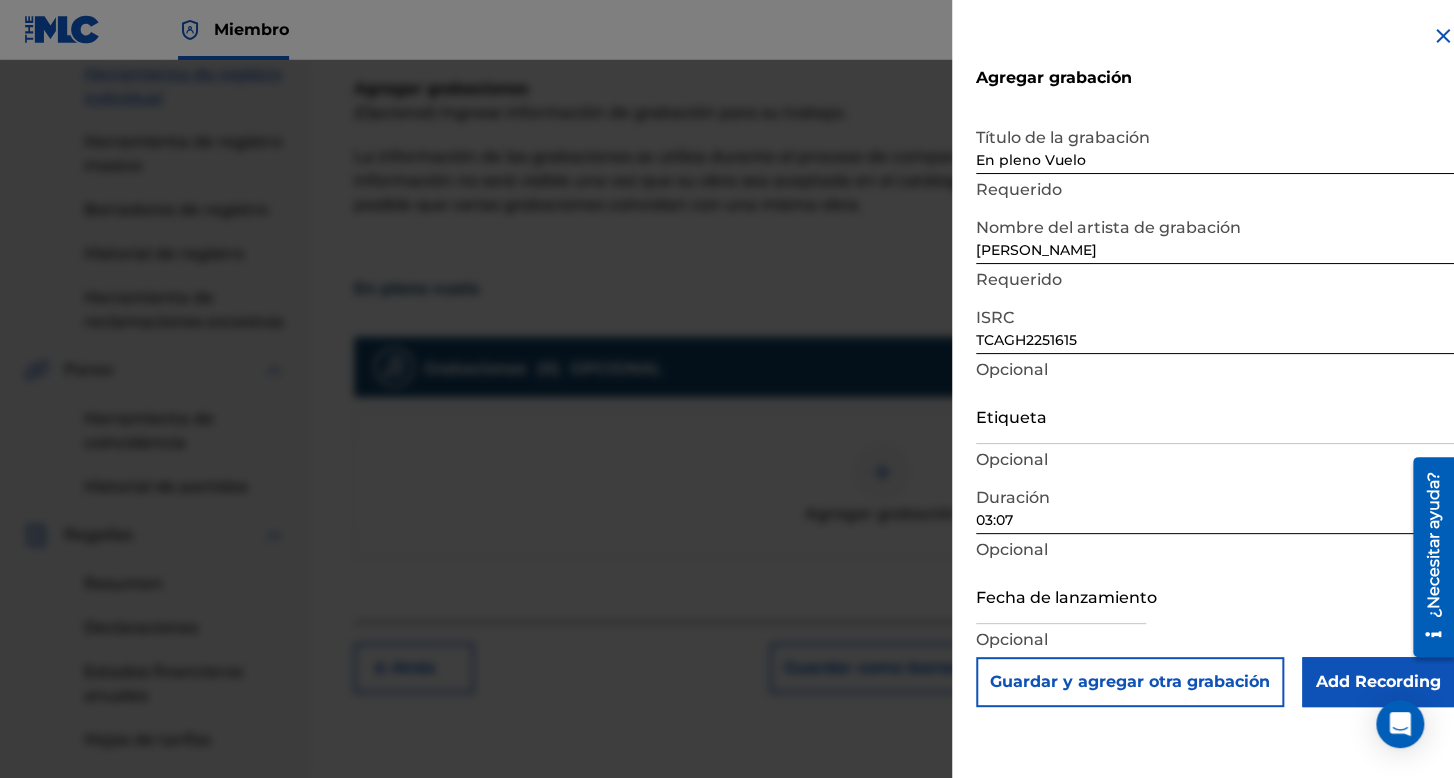 click at bounding box center (1061, 595) 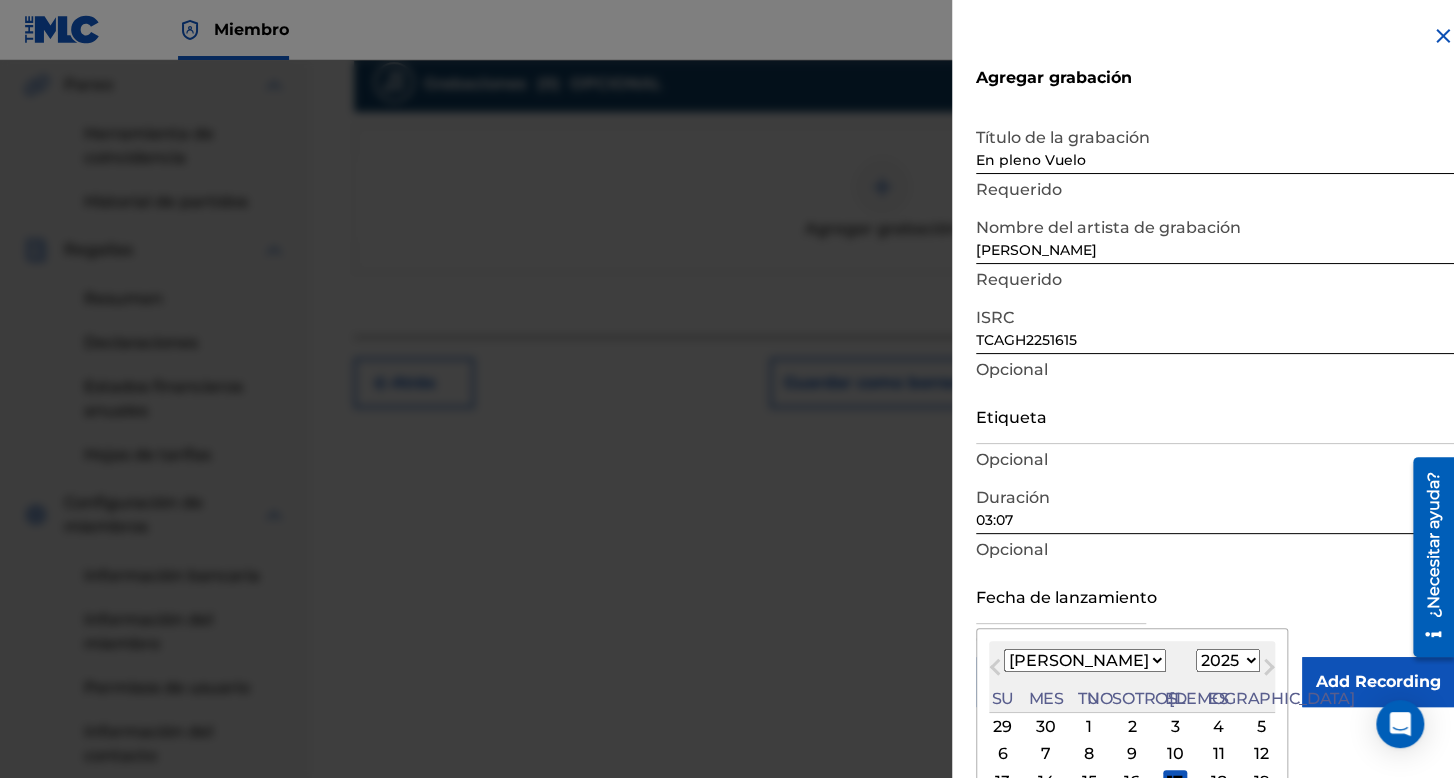 scroll, scrollTop: 590, scrollLeft: 0, axis: vertical 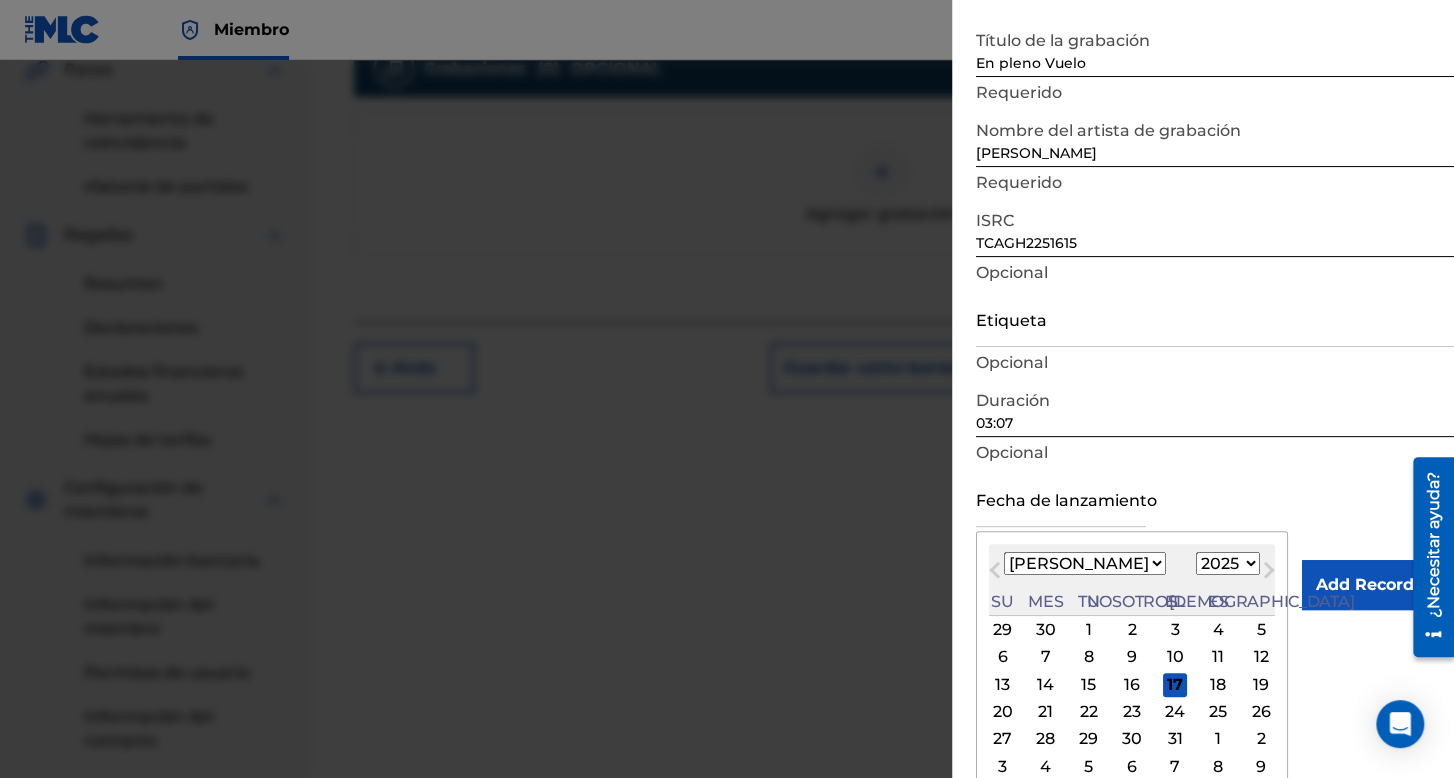 click on "1899 1900 1901 1902 1903 1904 1905 1906 1907 1908 1909 1910 1911 1912 1913 1914 1915 1916 1917 1918 1919 1920 1921 1922 1923 1924 1925 1926 1927 1928 1929 1930 1931 1932 1933 1934 1935 1936 1937 1938 1939 1940 1941 1942 1943 1944 1945 1946 1947 1948 1949 1950 1951 1952 1953 1954 1955 1956 1957 1958 1959 1960 1961 1962 1963 1964 1965 1966 1967 1968 1969 1970 1971 1972 1973 1974 1975 1976 1977 1978 1979 1980 1981 1982 1983 1984 1985 1986 1987 1988 1989 1990 1991 1992 1993 1994 1995 1996 1997 1998 1999 2000 2001 2002 2003 2004 2005 2006 2007 2008 2009 2010 2011 2012 2013 2014 2015 2016 2017 2018 2019 2020 2021 2022 2023 2024 2025 2026 2027 2028 2029 2030 2031 2032 2033 2034 2035 2036 2037 2038 2039 2040 2041 2042 2043 2044 2045 2046 2047 2048 2049 2050 2051 2052 2053 2054 2055 2056 2057 2058 2059 2060 2061 2062 2063 2064 2065 2066 2067 2068 2069 2070 2071 2072 2073 2074 2075 2076 2077 2078 2079 2080 2081 2082 2083 2084 2085 2086 2087 2088 2089 2090 2091 2092 2093 2094 2095 2096 2097 2098 2099 2100" at bounding box center (1228, 563) 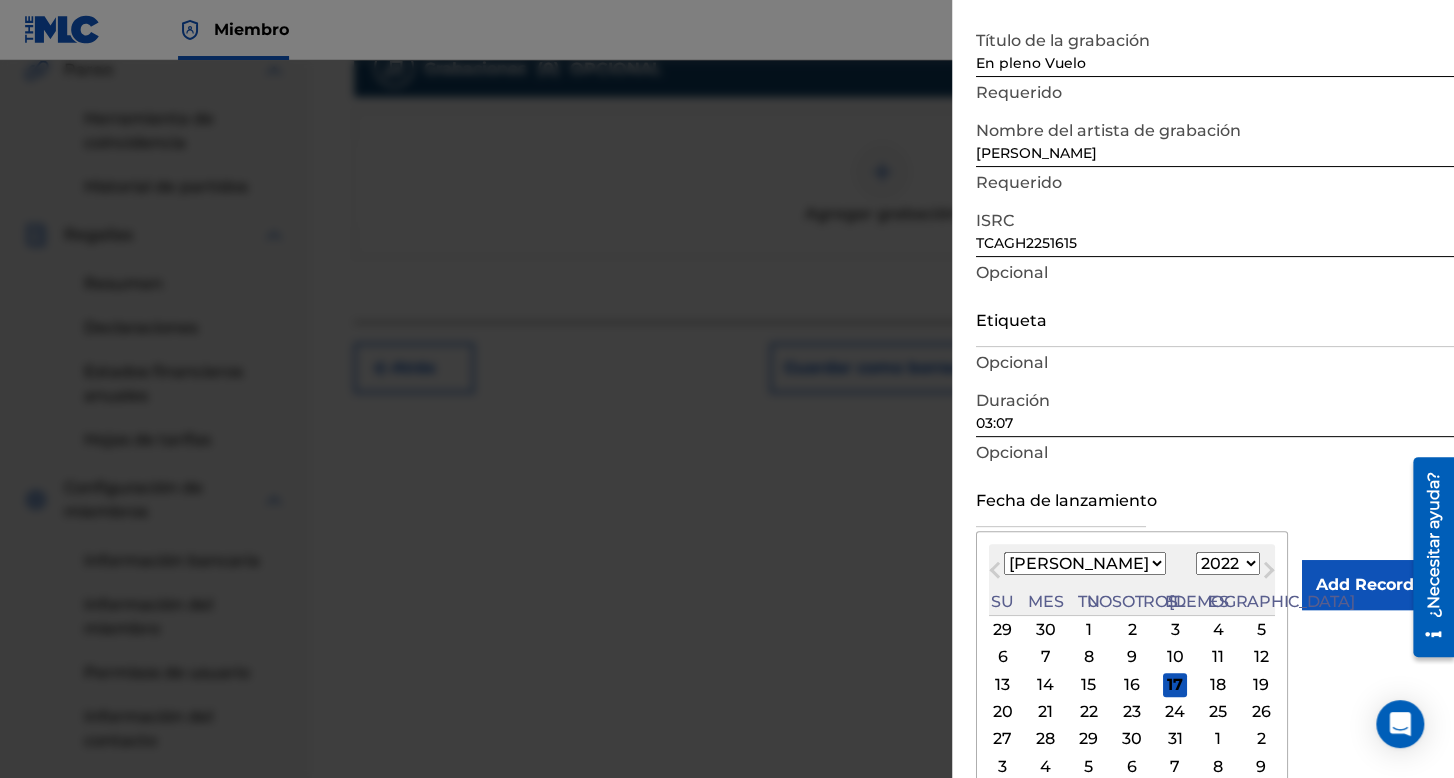 click on "1899 1900 1901 1902 1903 1904 1905 1906 1907 1908 1909 1910 1911 1912 1913 1914 1915 1916 1917 1918 1919 1920 1921 1922 1923 1924 1925 1926 1927 1928 1929 1930 1931 1932 1933 1934 1935 1936 1937 1938 1939 1940 1941 1942 1943 1944 1945 1946 1947 1948 1949 1950 1951 1952 1953 1954 1955 1956 1957 1958 1959 1960 1961 1962 1963 1964 1965 1966 1967 1968 1969 1970 1971 1972 1973 1974 1975 1976 1977 1978 1979 1980 1981 1982 1983 1984 1985 1986 1987 1988 1989 1990 1991 1992 1993 1994 1995 1996 1997 1998 1999 2000 2001 2002 2003 2004 2005 2006 2007 2008 2009 2010 2011 2012 2013 2014 2015 2016 2017 2018 2019 2020 2021 2022 2023 2024 2025 2026 2027 2028 2029 2030 2031 2032 2033 2034 2035 2036 2037 2038 2039 2040 2041 2042 2043 2044 2045 2046 2047 2048 2049 2050 2051 2052 2053 2054 2055 2056 2057 2058 2059 2060 2061 2062 2063 2064 2065 2066 2067 2068 2069 2070 2071 2072 2073 2074 2075 2076 2077 2078 2079 2080 2081 2082 2083 2084 2085 2086 2087 2088 2089 2090 2091 2092 2093 2094 2095 2096 2097 2098 2099 2100" at bounding box center (1228, 563) 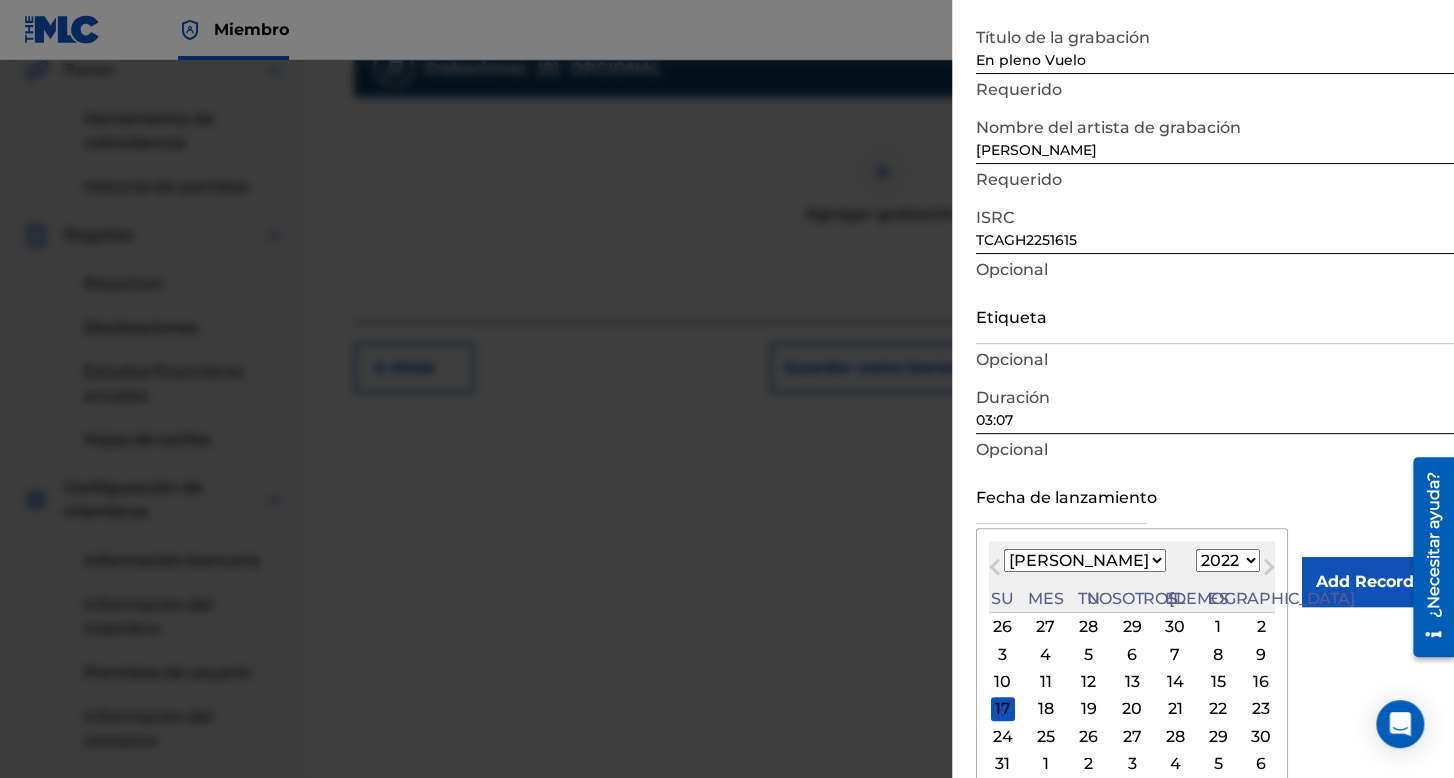 click on "5" at bounding box center (1089, 654) 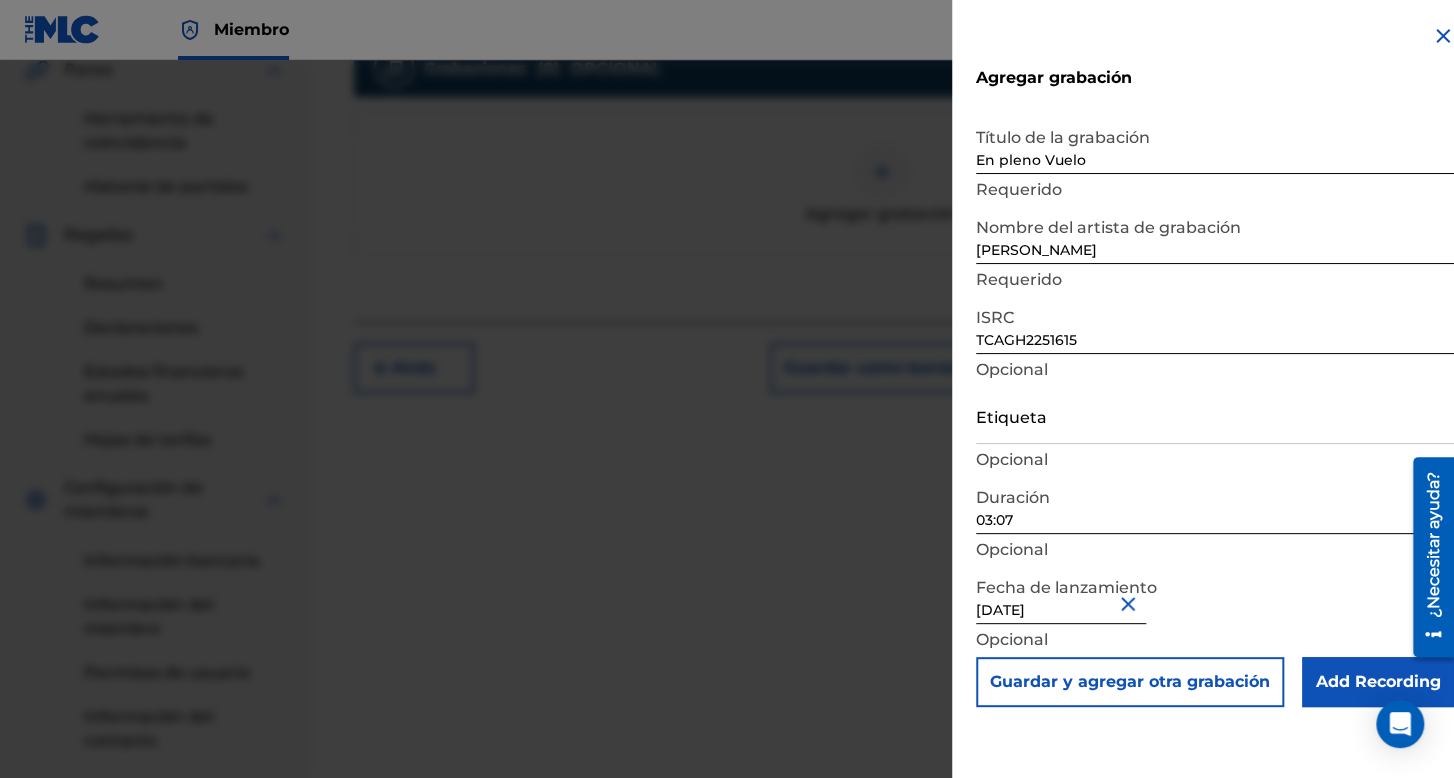 scroll, scrollTop: 0, scrollLeft: 0, axis: both 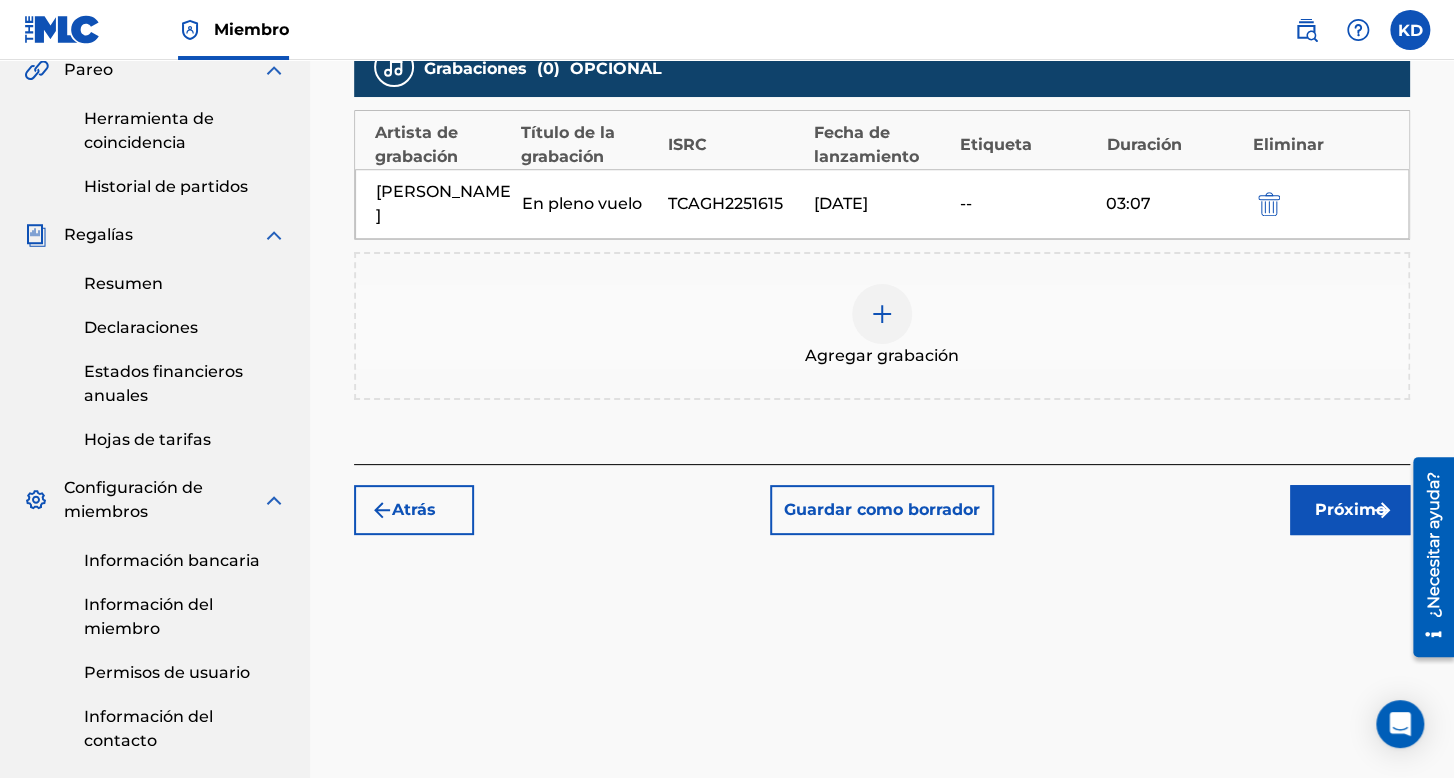 click at bounding box center [1382, 510] 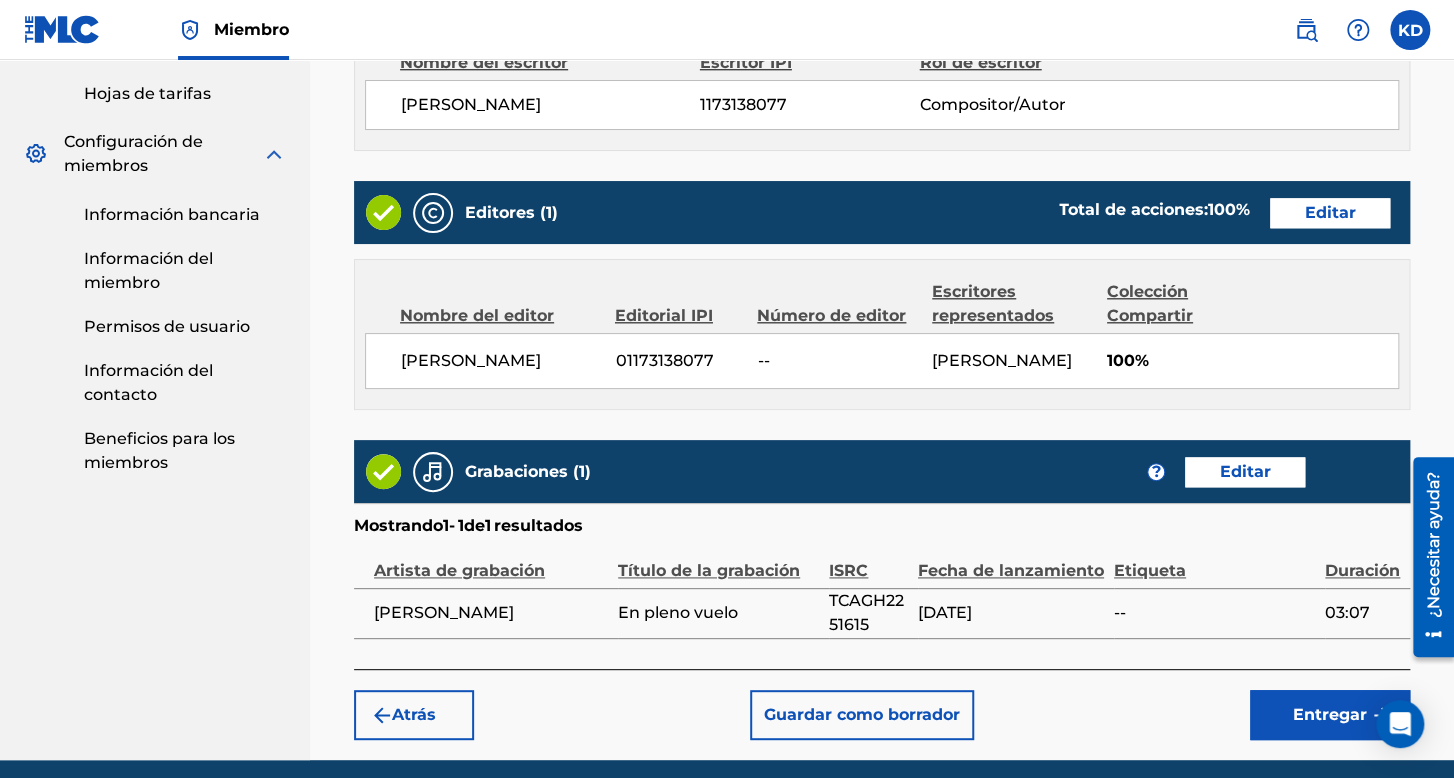 scroll, scrollTop: 1036, scrollLeft: 0, axis: vertical 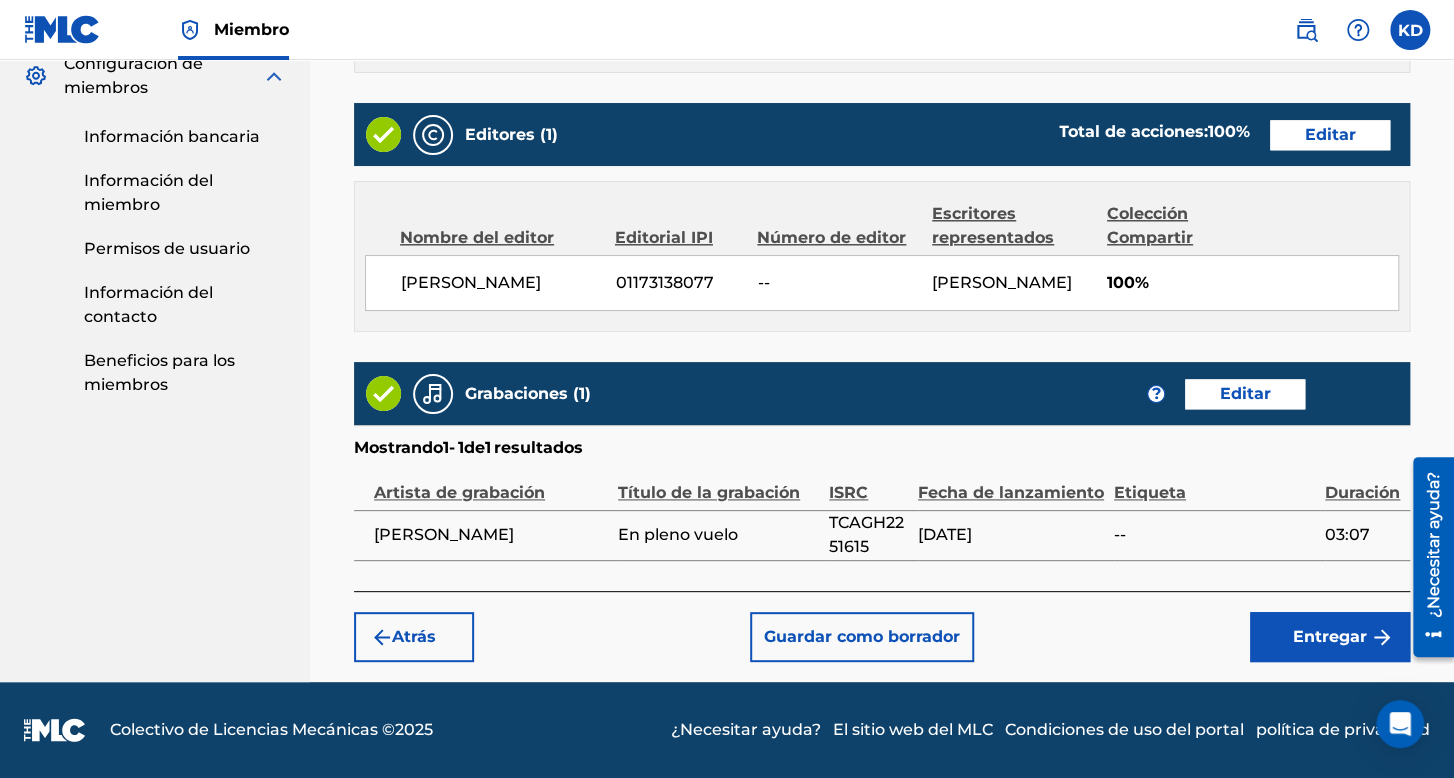 click on "Entregar" at bounding box center [1330, 637] 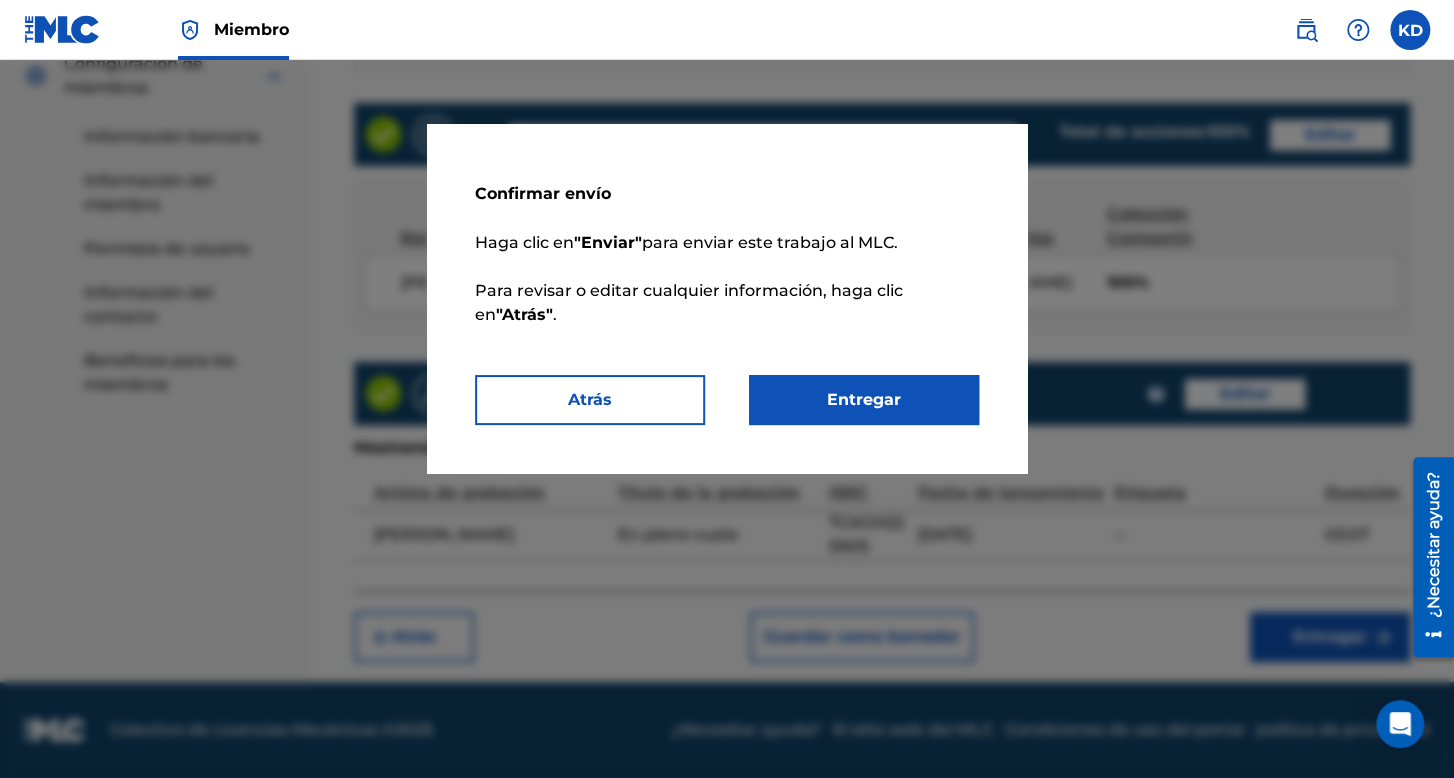 click on "Confirmar envío Haga clic en  "Enviar"  para enviar este trabajo al MLC.  Para revisar o editar cualquier información, haga clic en  "Atrás"  . Atrás Entregar" at bounding box center [727, 298] 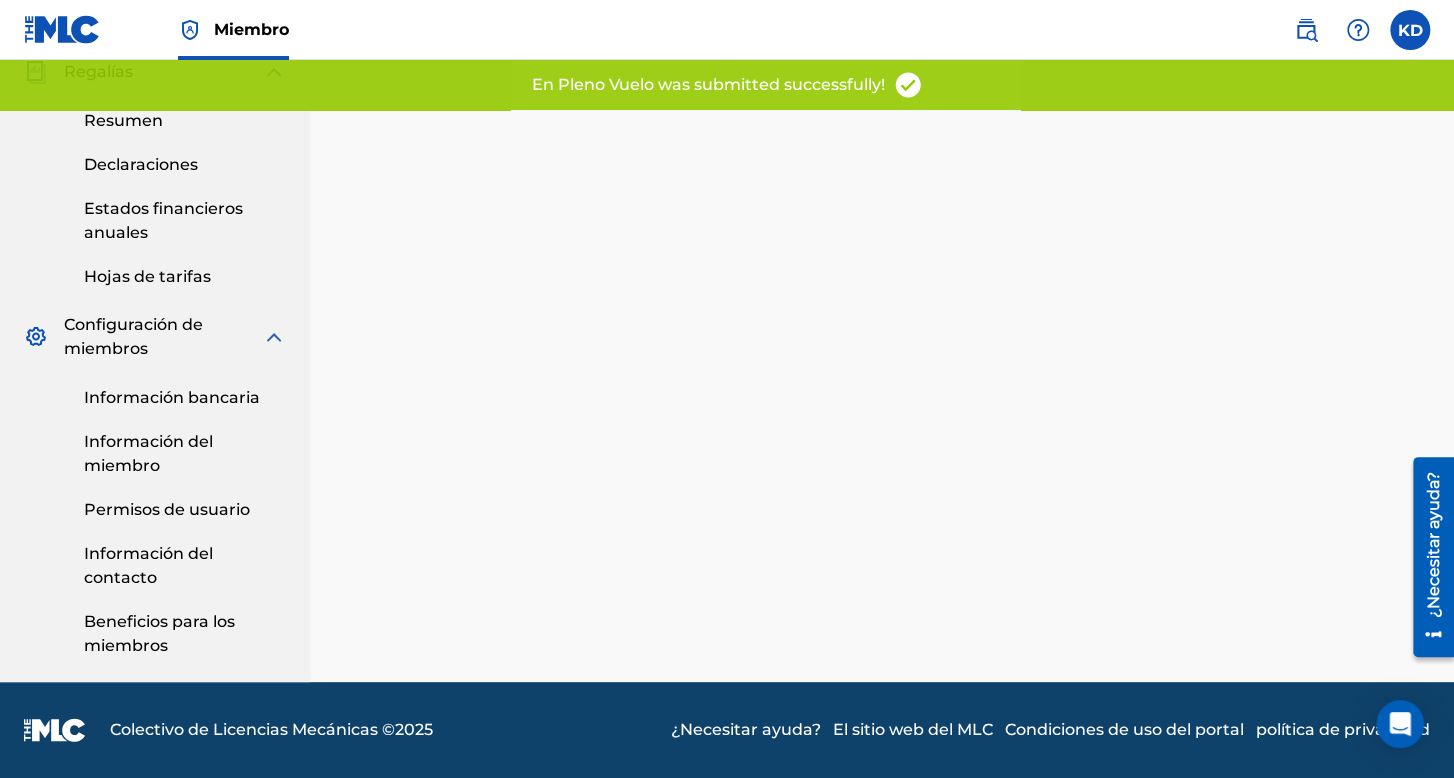 scroll, scrollTop: 0, scrollLeft: 0, axis: both 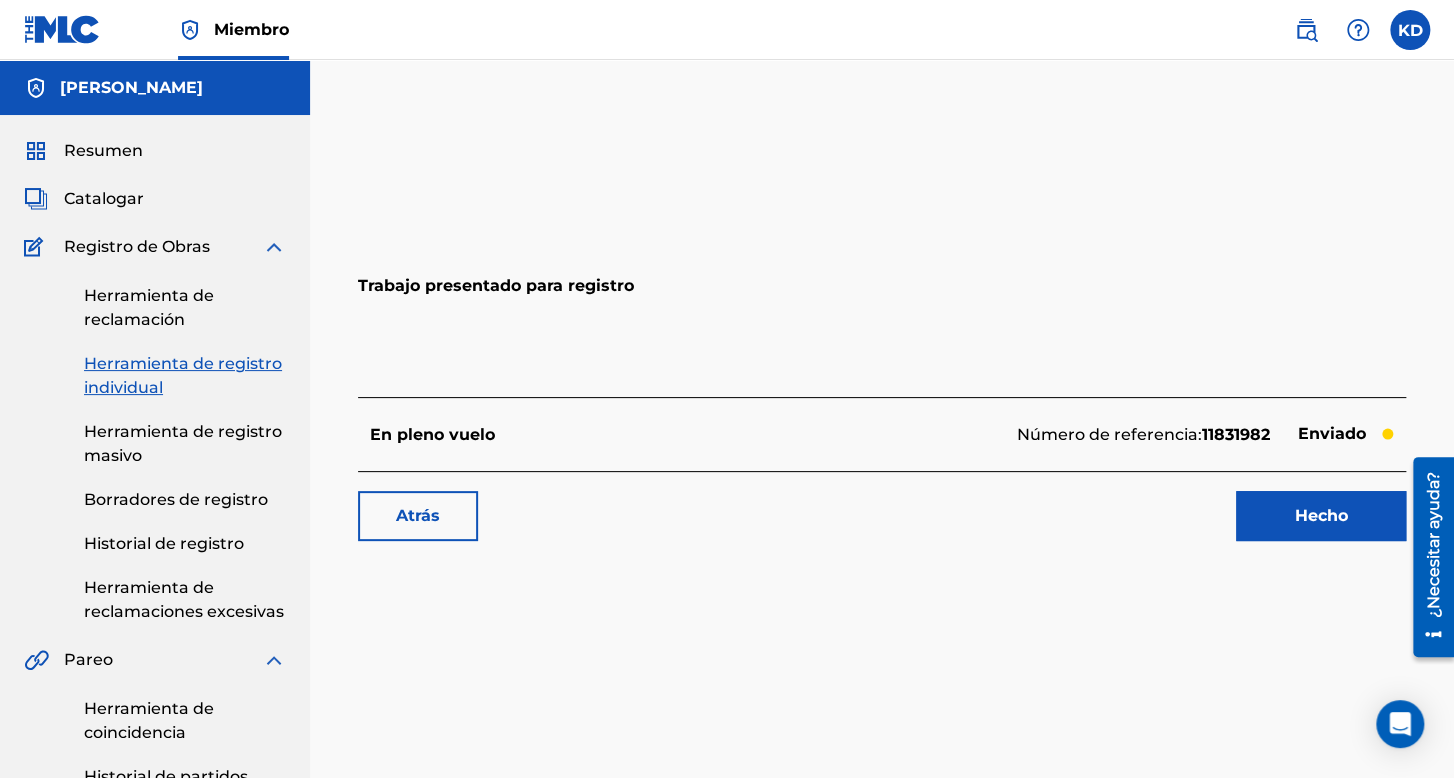 click on "Herramienta de registro individual" at bounding box center [183, 375] 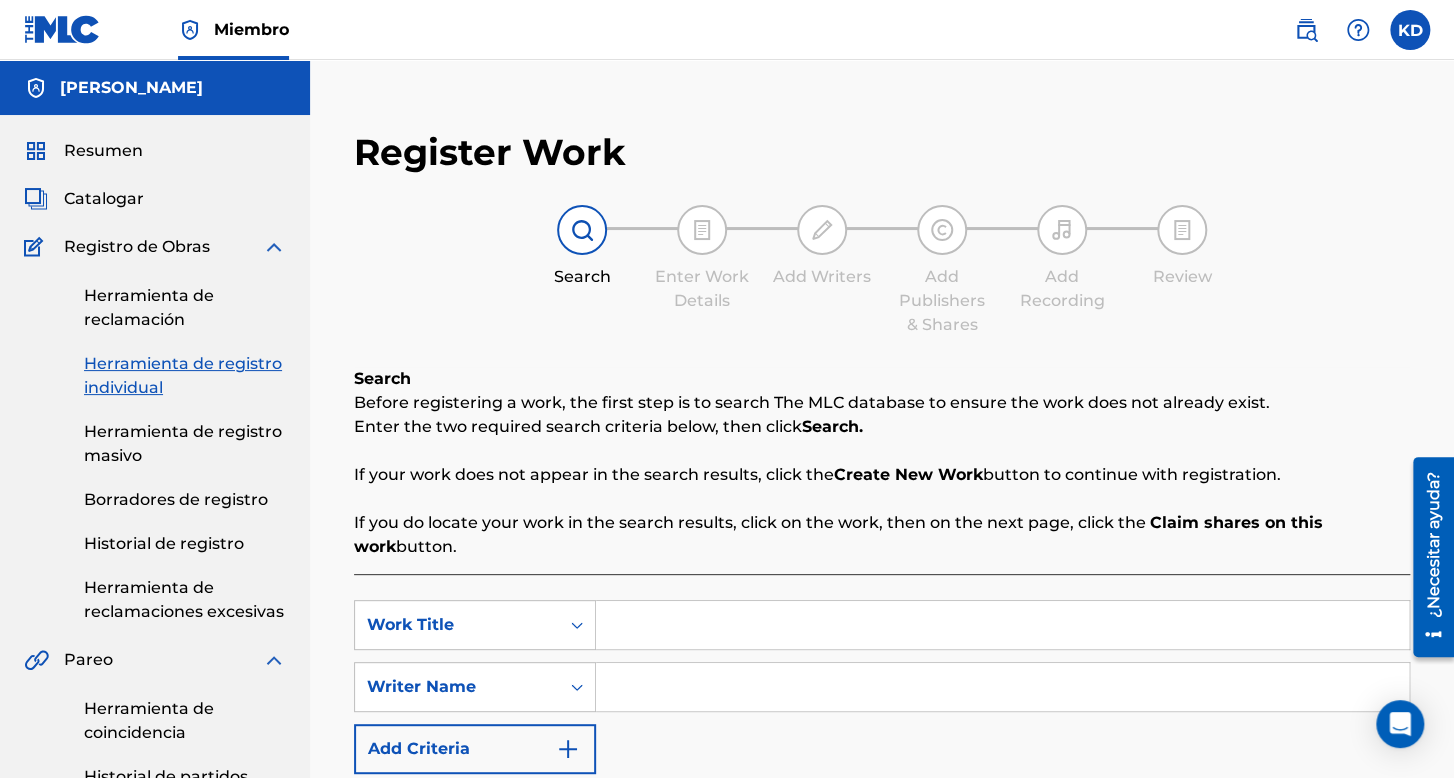scroll, scrollTop: 200, scrollLeft: 0, axis: vertical 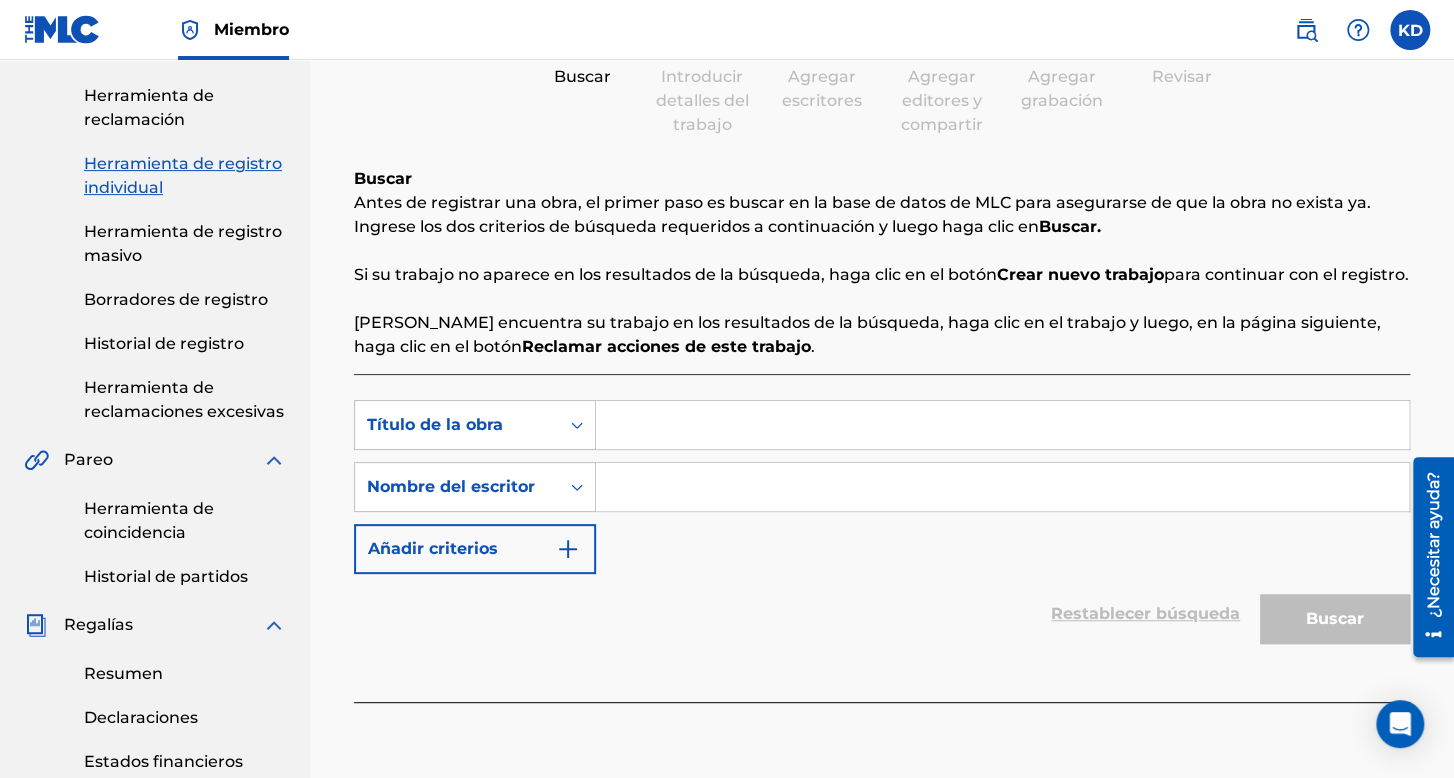 click at bounding box center [1002, 425] 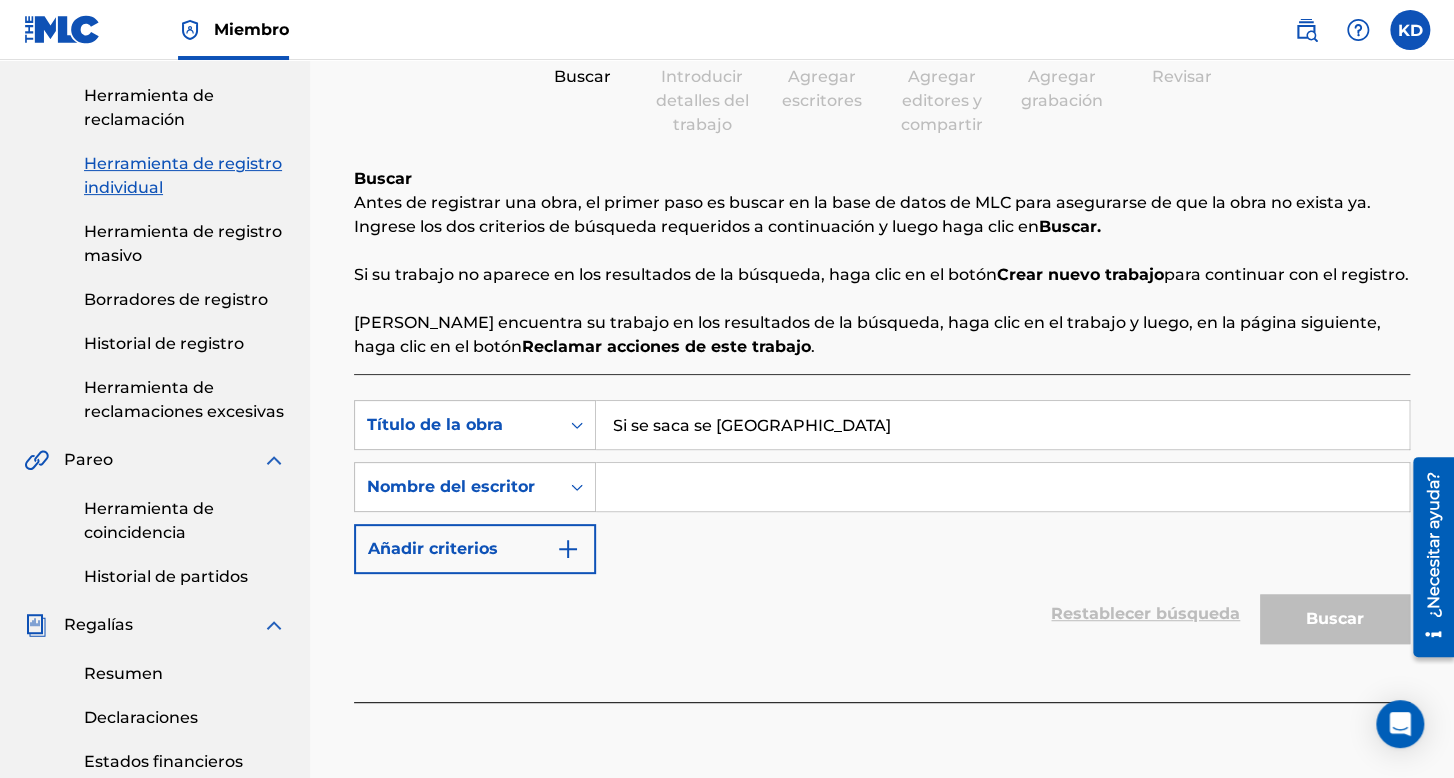 type on "Si se saca se [GEOGRAPHIC_DATA]" 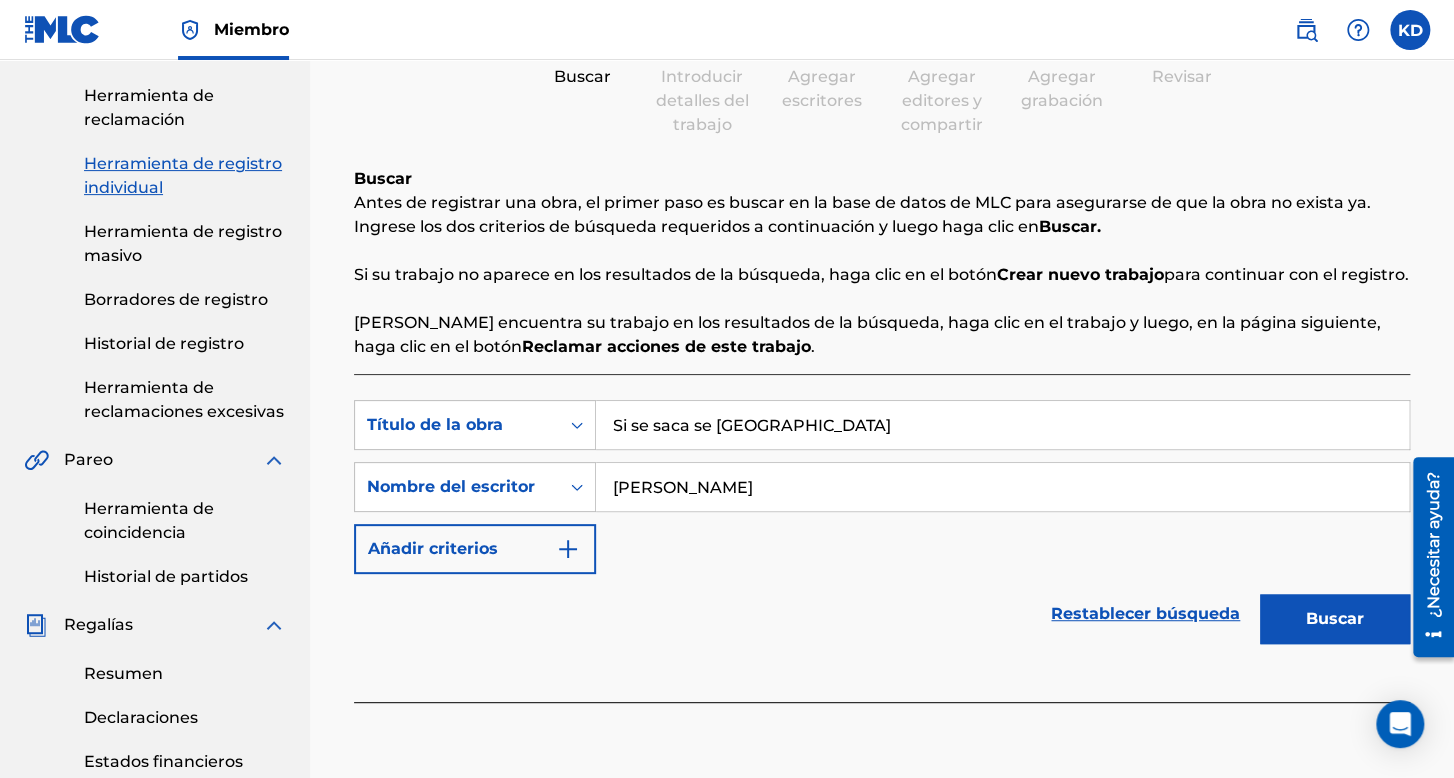 type on "[PERSON_NAME]" 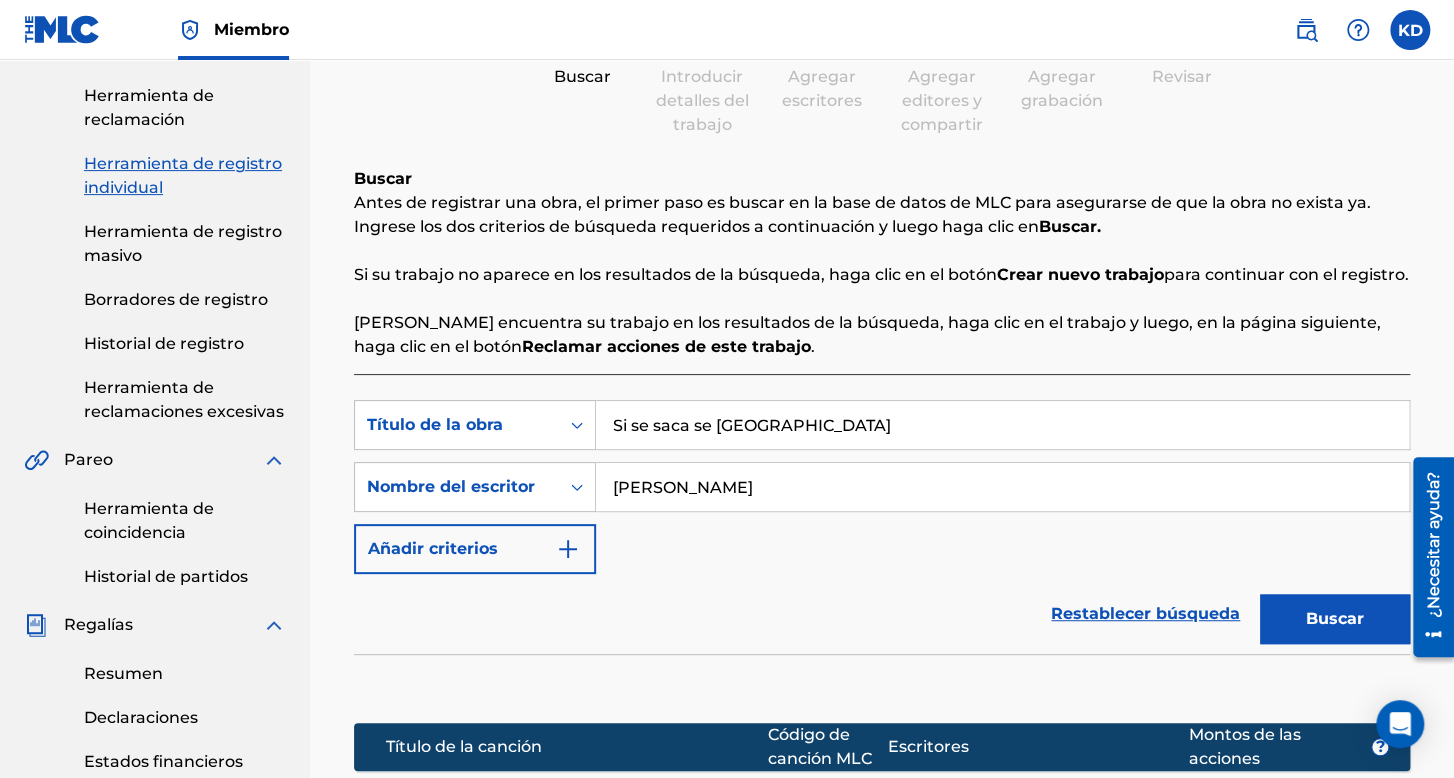 scroll, scrollTop: 500, scrollLeft: 0, axis: vertical 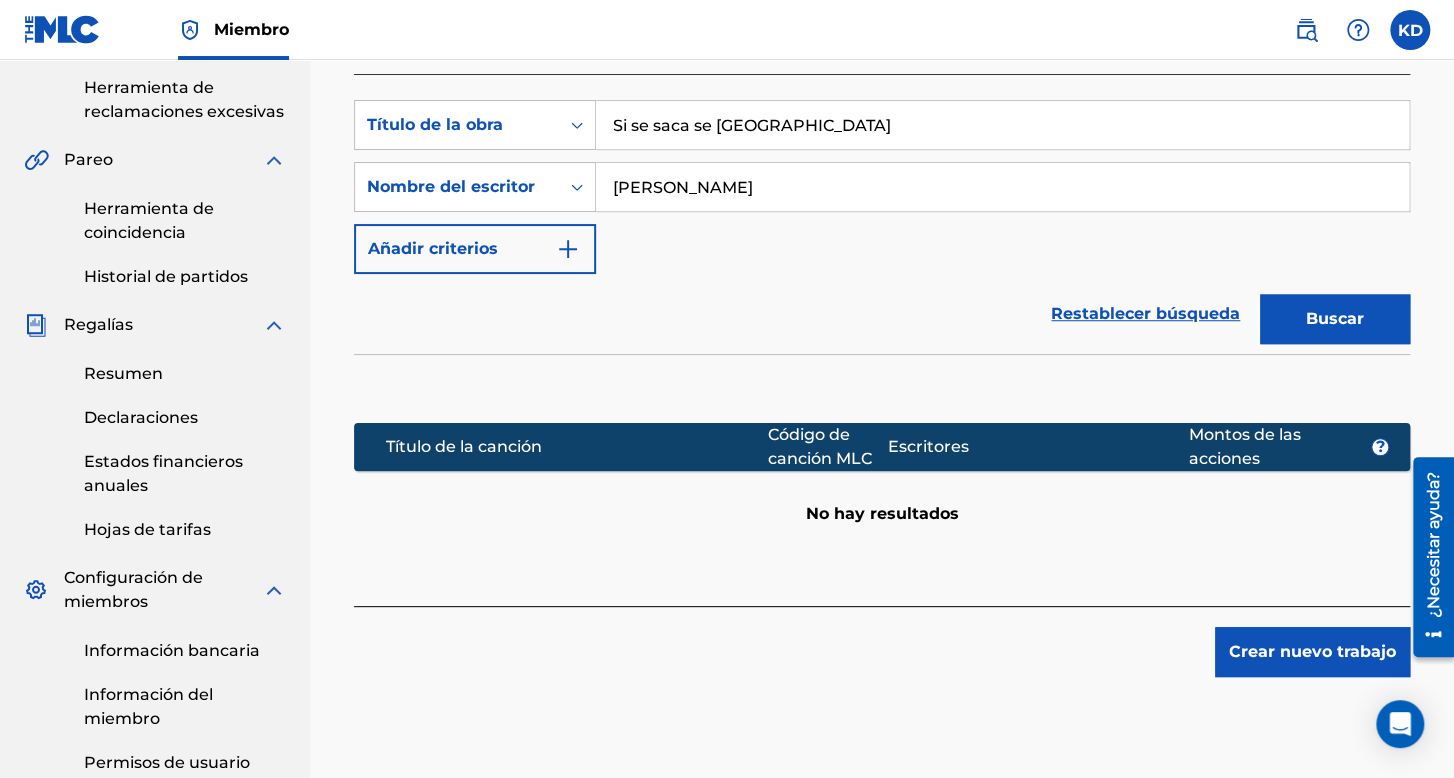 click on "Crear nuevo trabajo" at bounding box center (1312, 652) 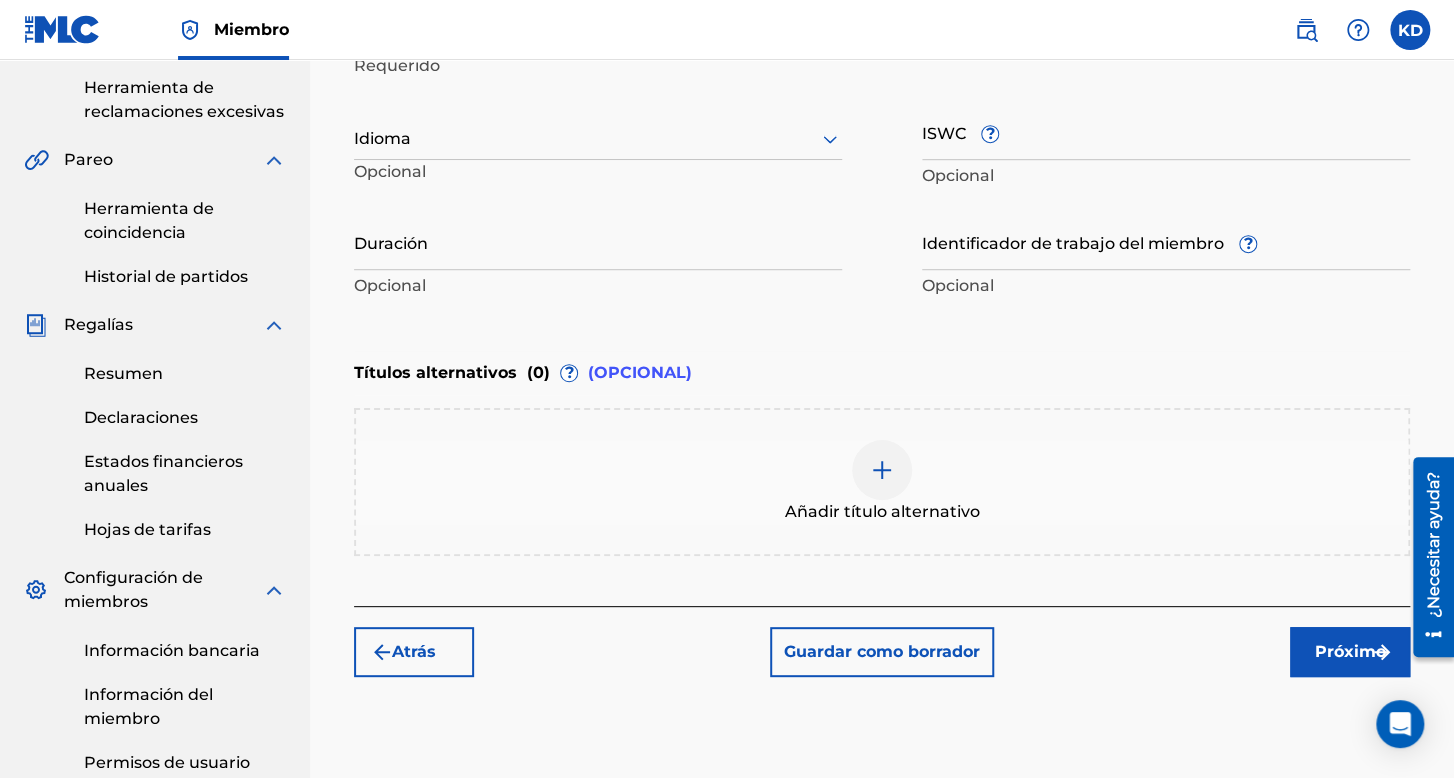 click at bounding box center [598, 138] 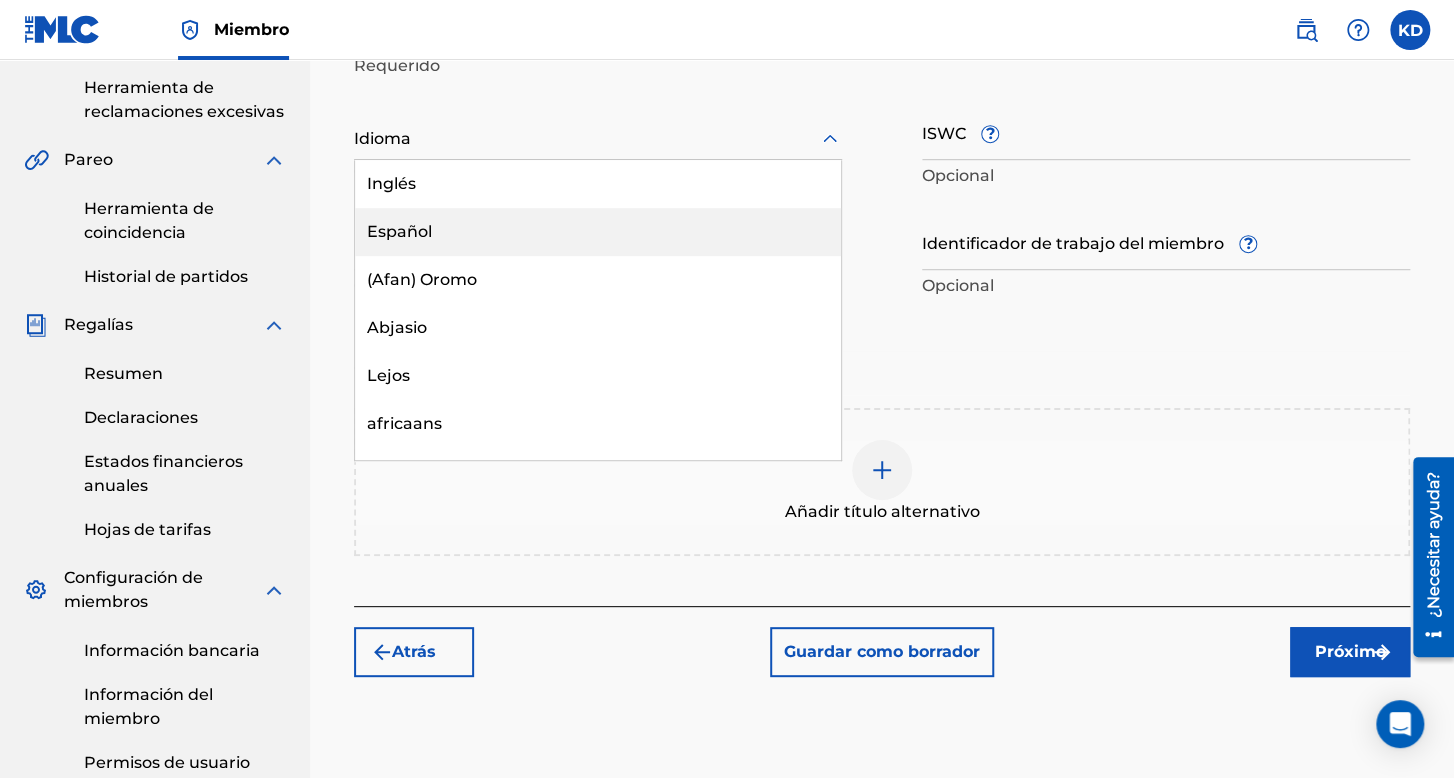 click on "Español" at bounding box center (598, 232) 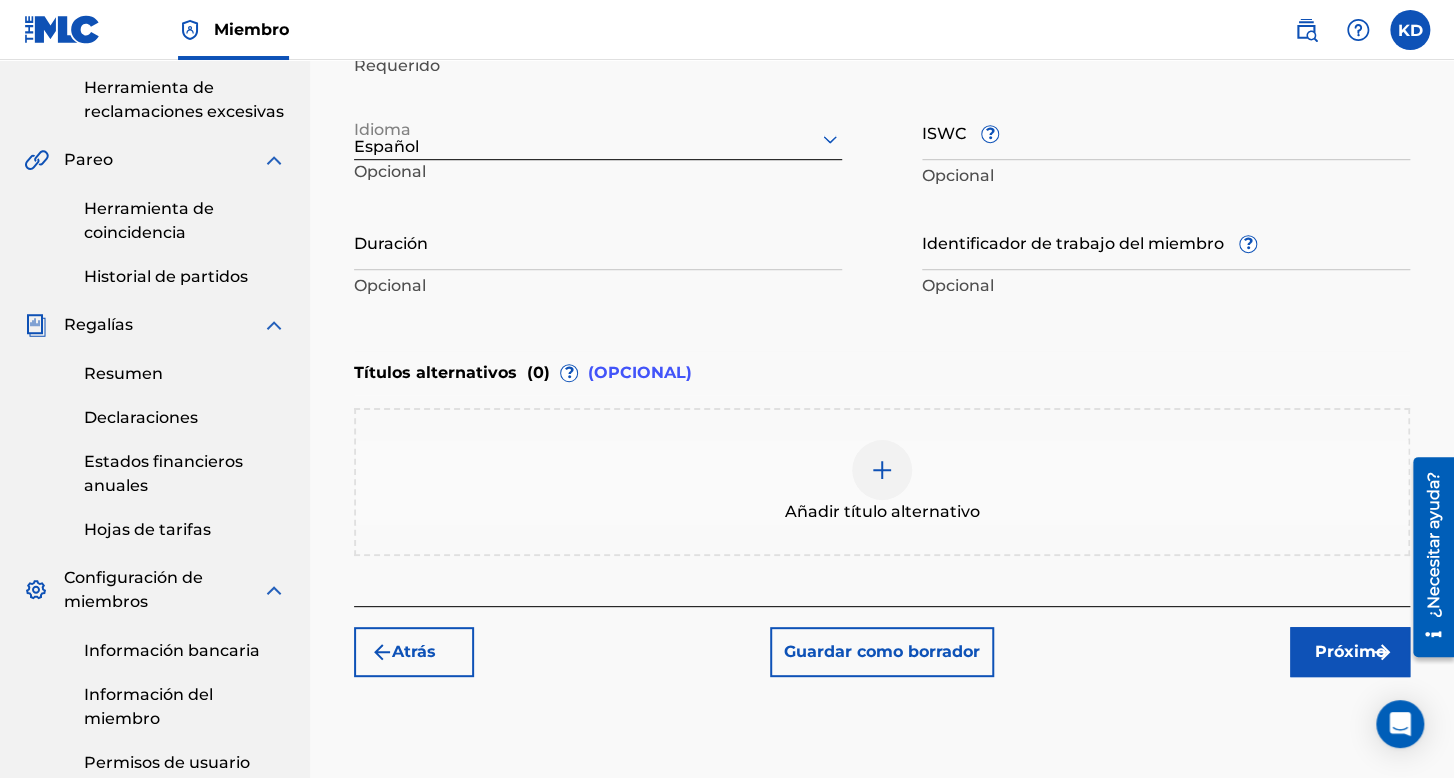 click on "Duración" at bounding box center [598, 241] 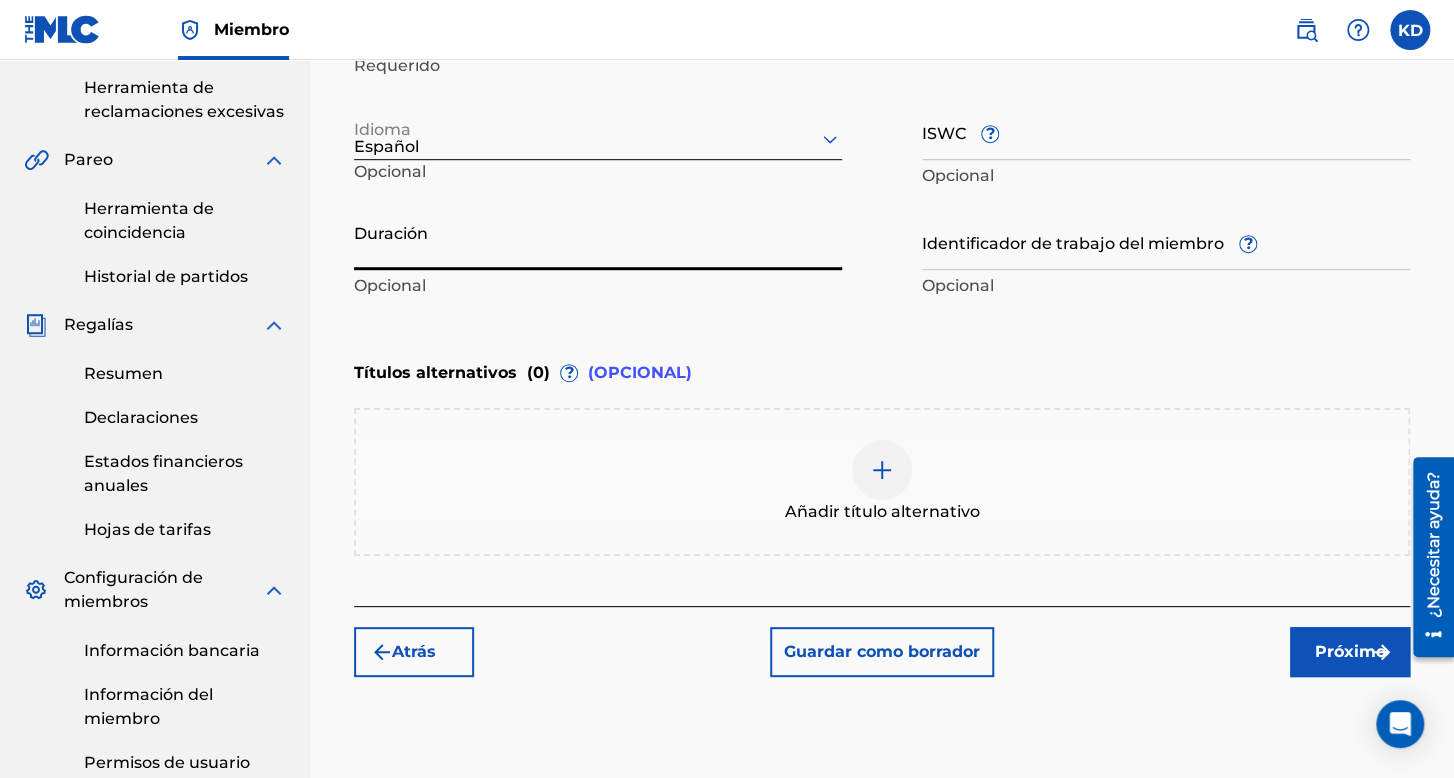 click on "Duración" at bounding box center [598, 241] 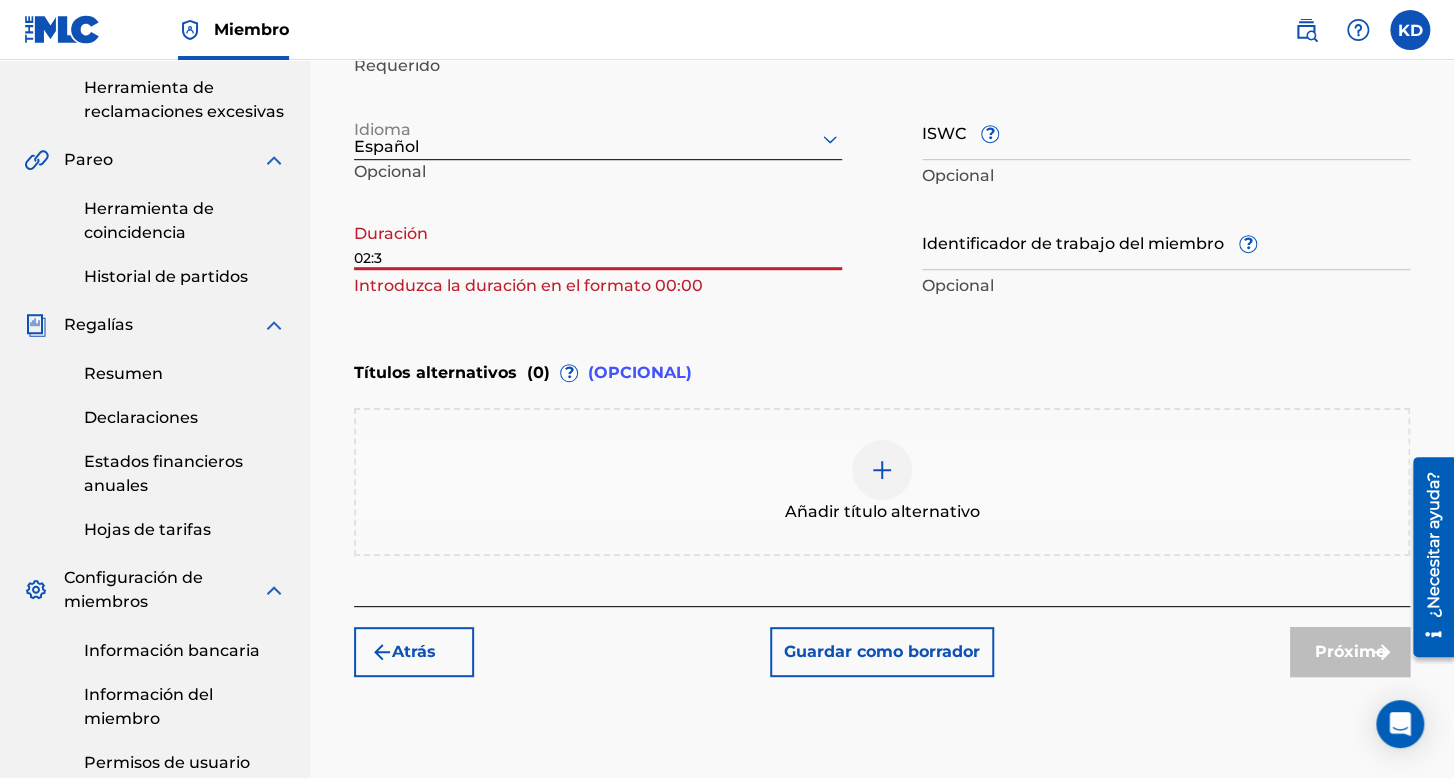 type on "02:36" 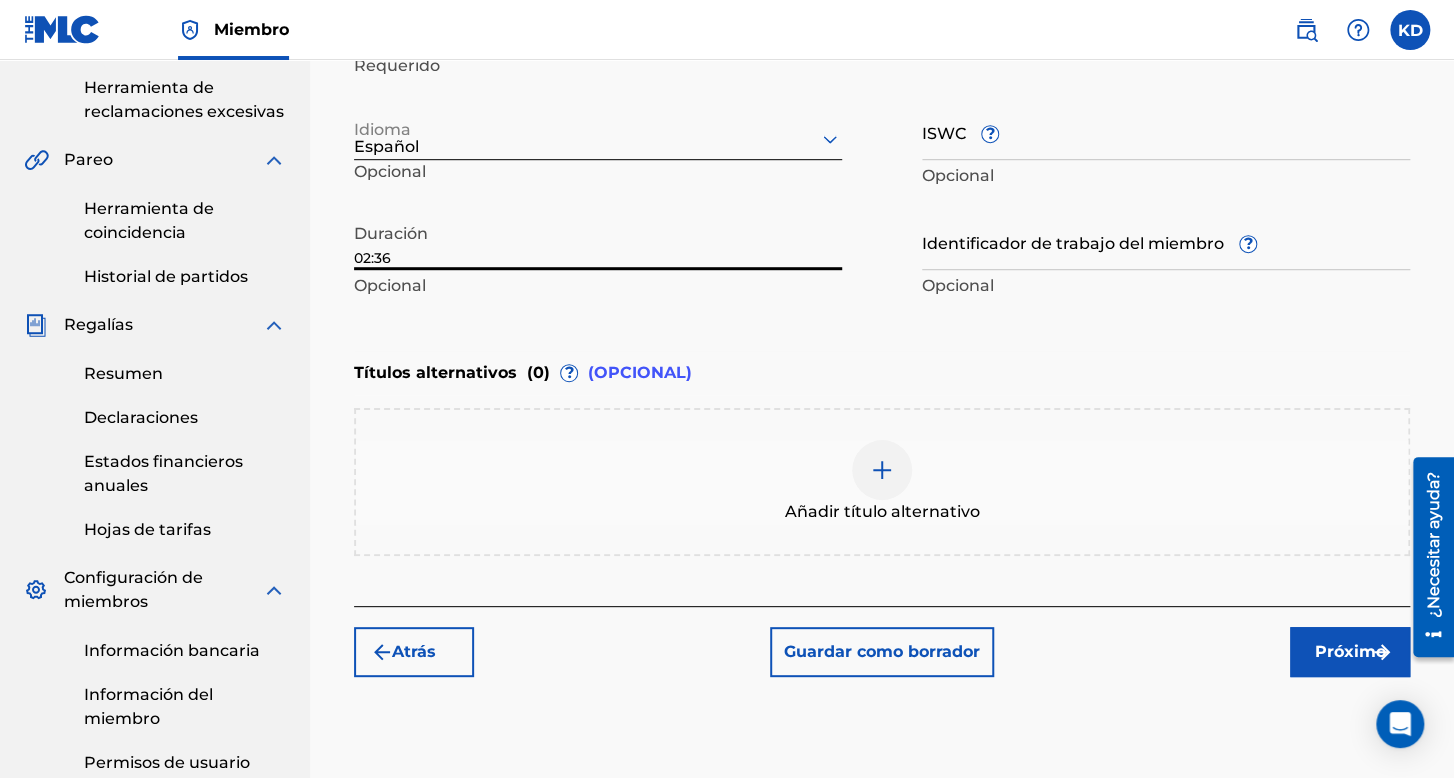 click on "Próximo" at bounding box center (1350, 651) 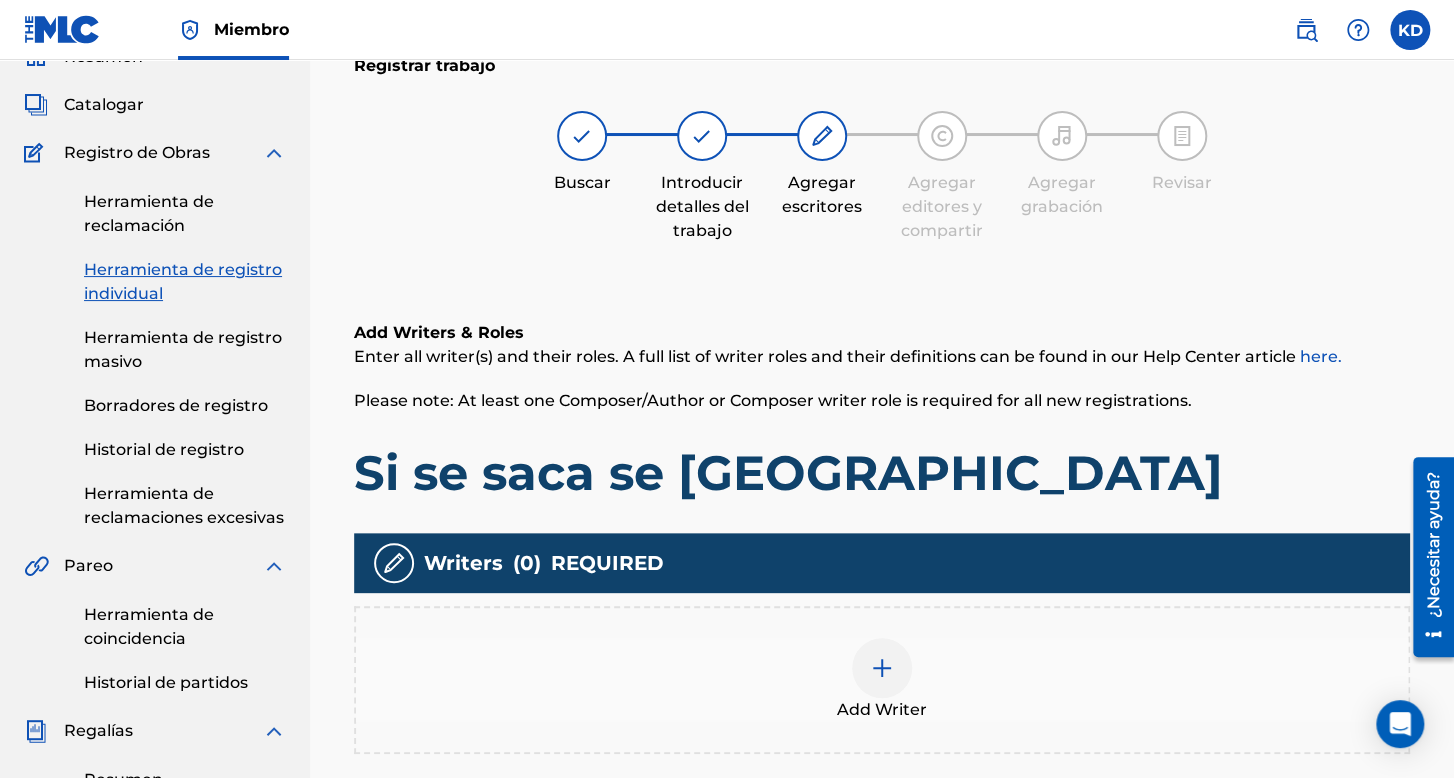 scroll, scrollTop: 90, scrollLeft: 0, axis: vertical 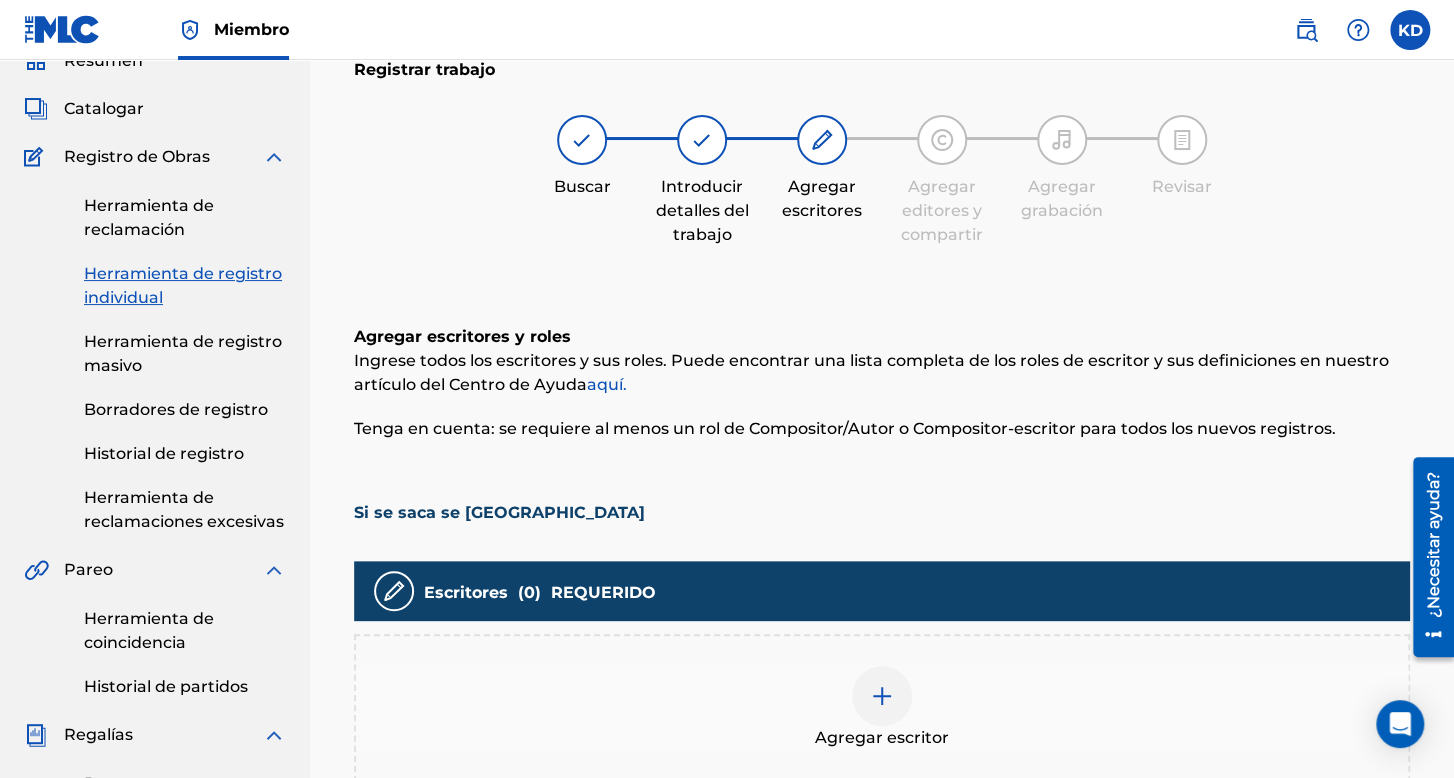 click on "Agregar escritor" at bounding box center [882, 708] 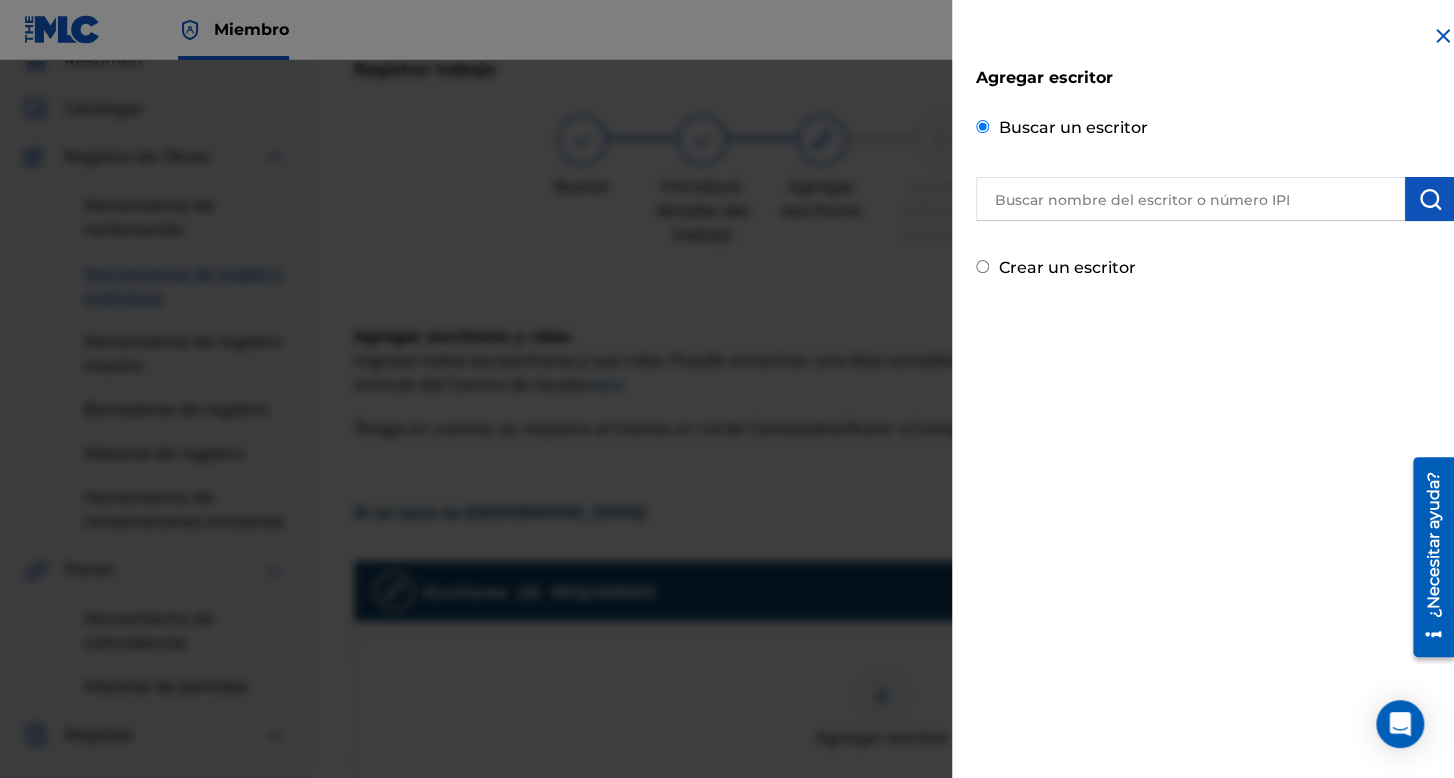 click at bounding box center [1190, 199] 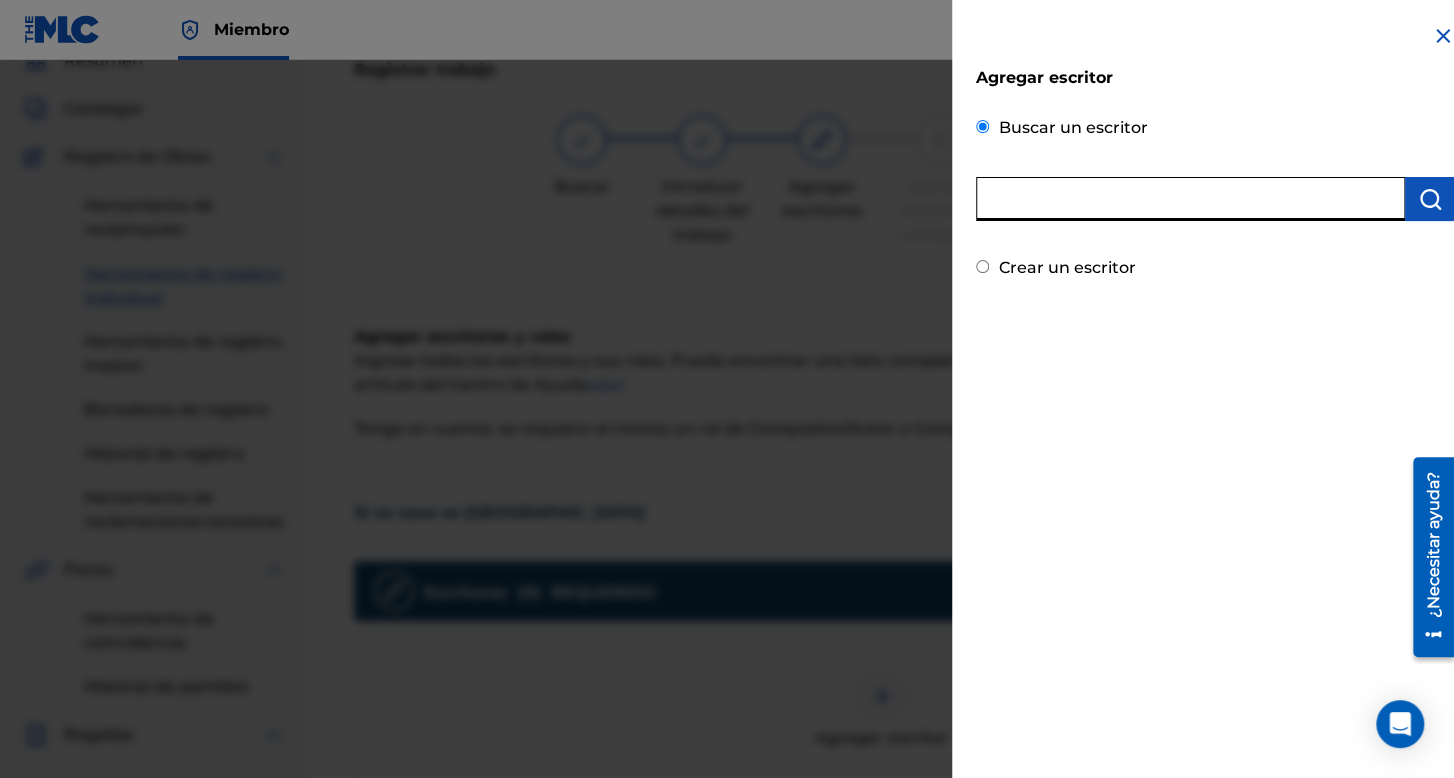 click on "Crear un escritor" at bounding box center [982, 266] 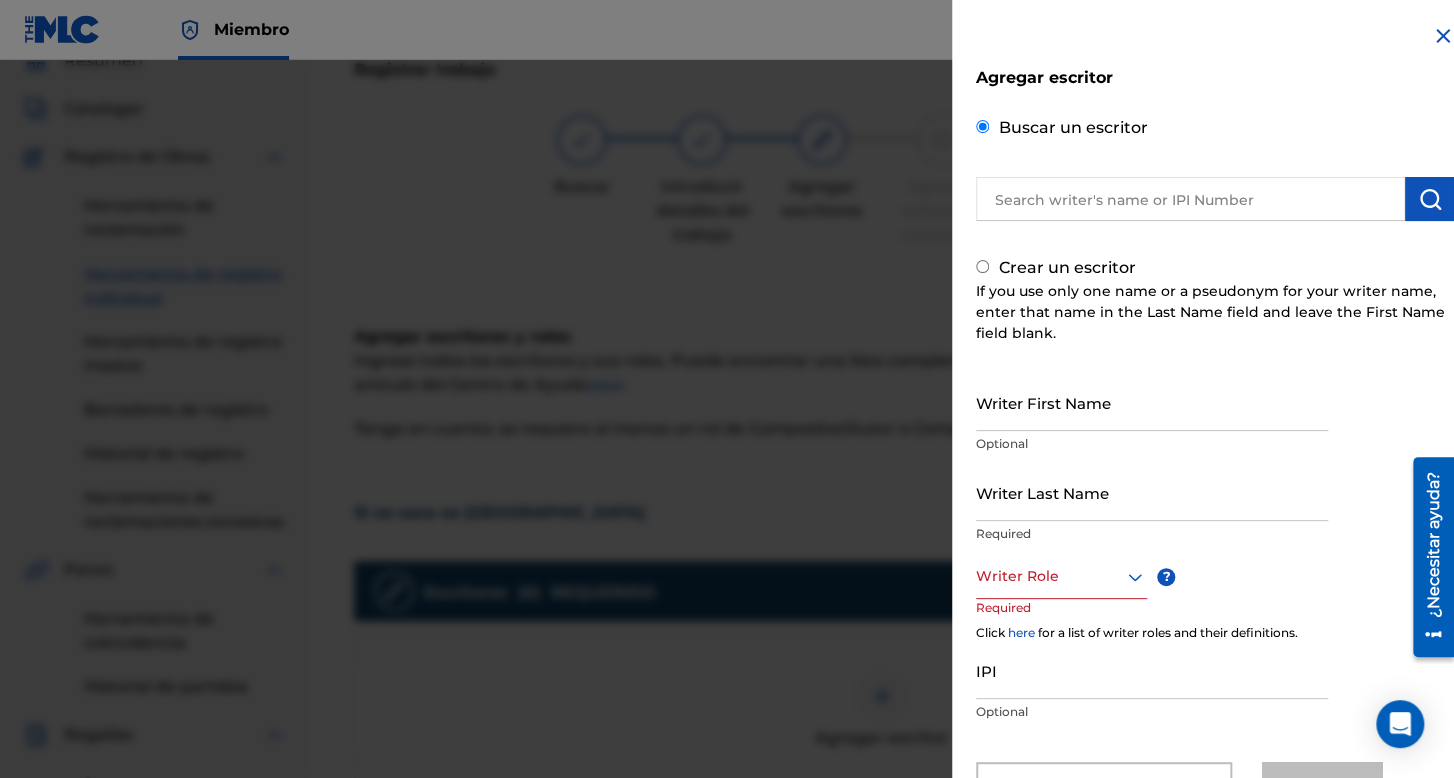 radio on "false" 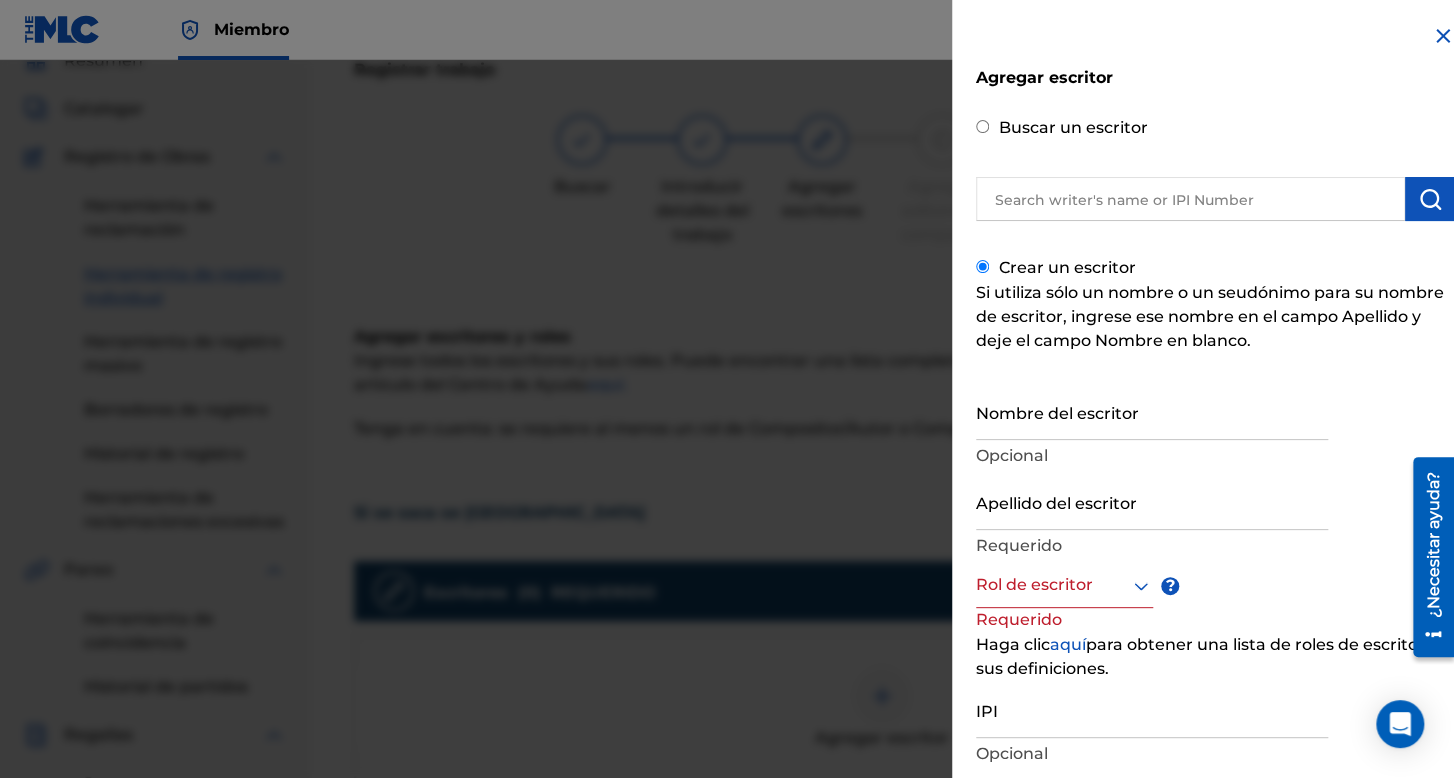 click on "Nombre del escritor" at bounding box center [1152, 411] 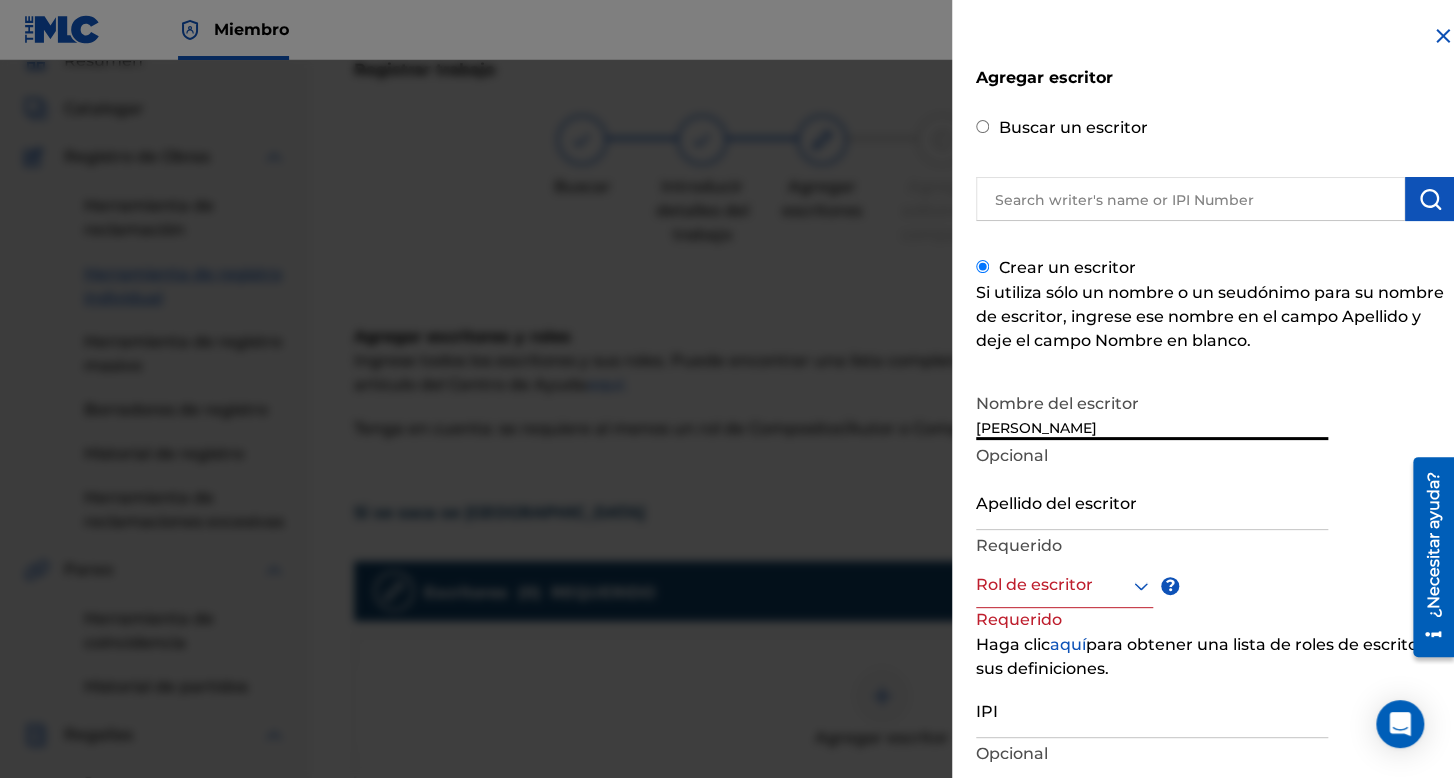 type on "[PERSON_NAME]" 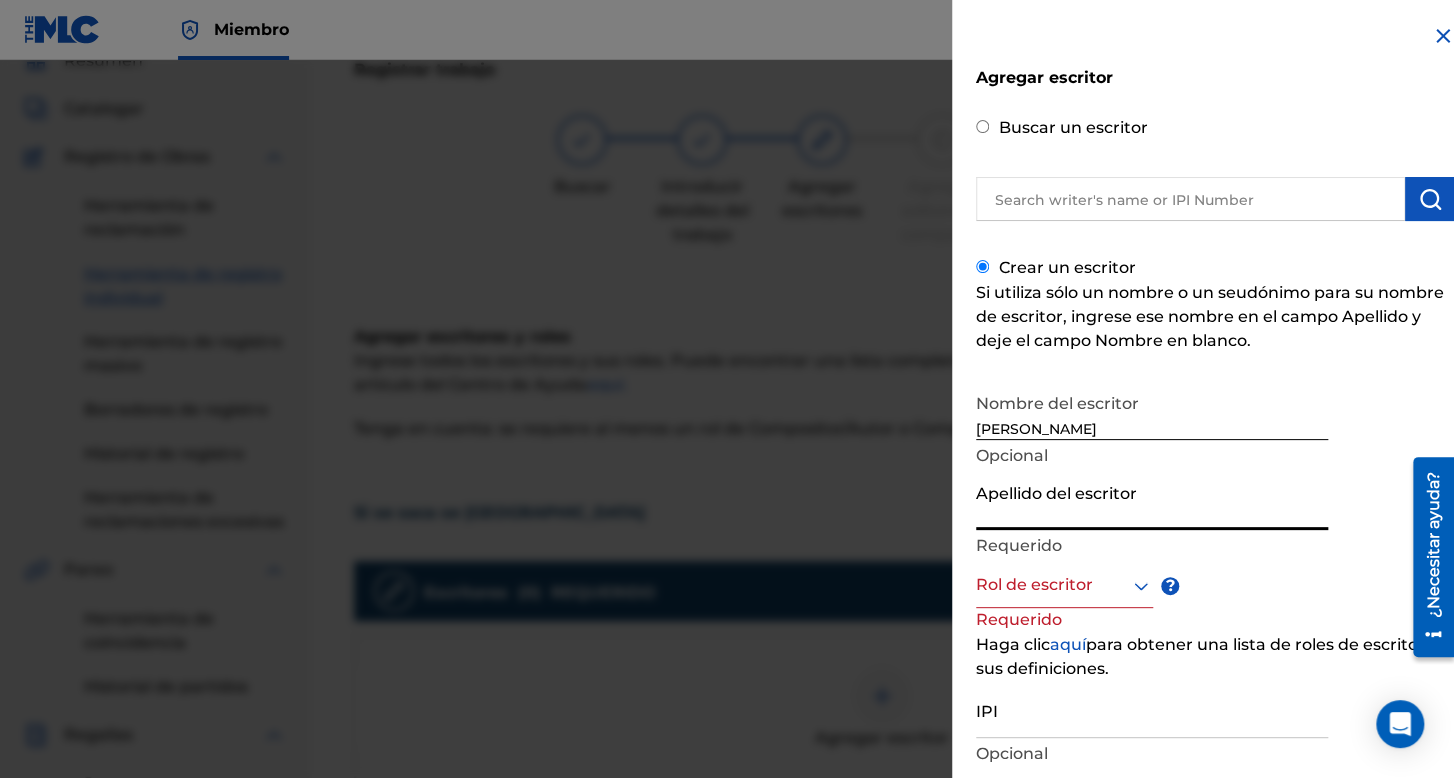 type on "F" 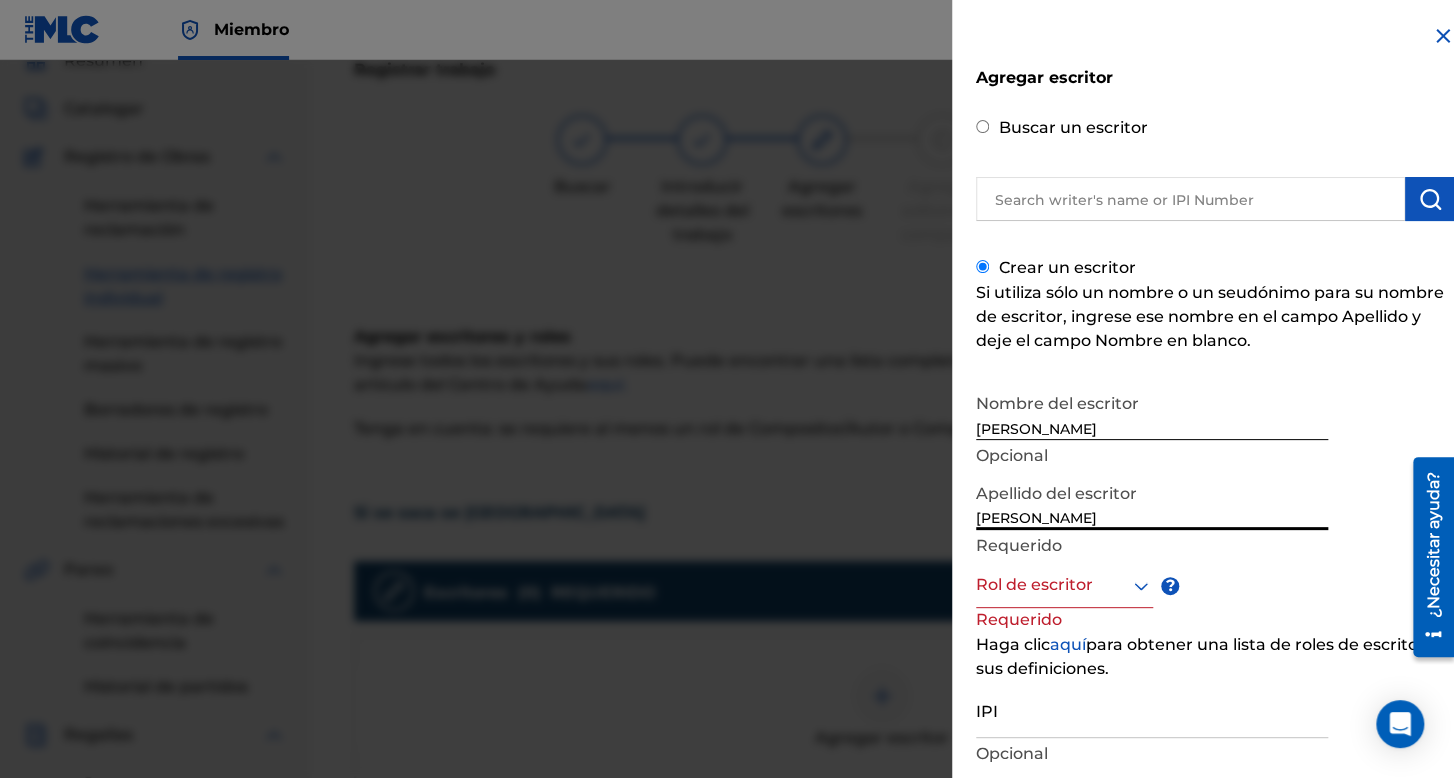 type on "[PERSON_NAME]" 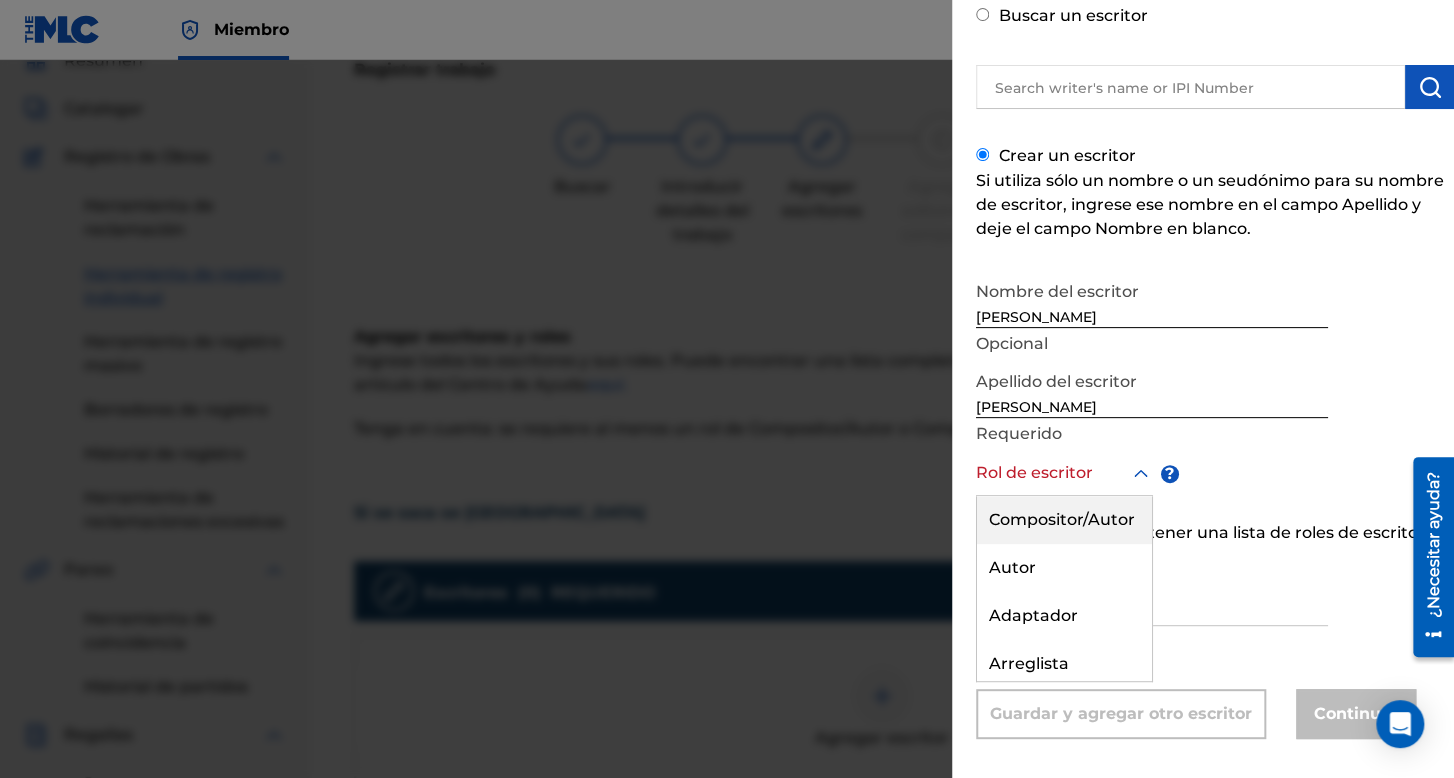 click on "Compositor/Autor" at bounding box center [1062, 519] 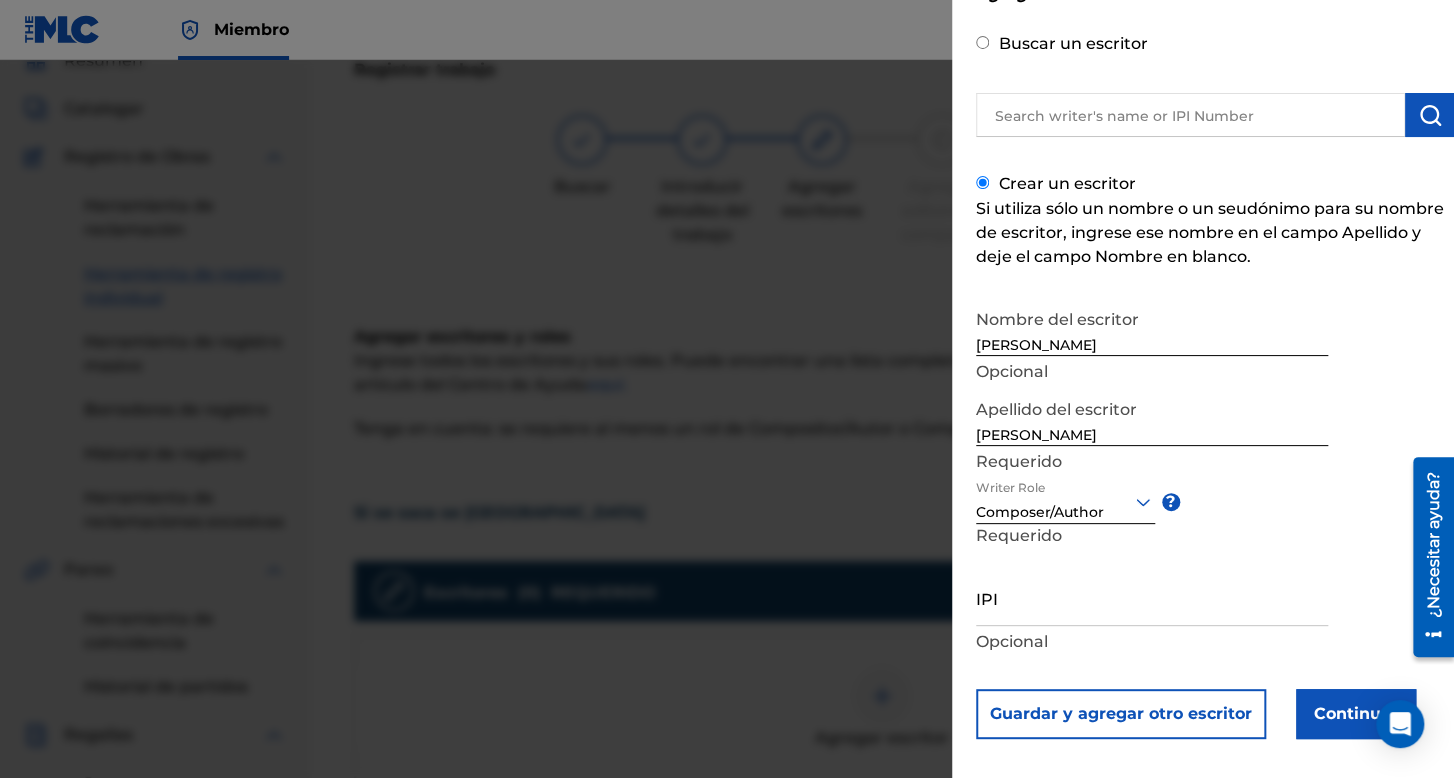 scroll, scrollTop: 99, scrollLeft: 0, axis: vertical 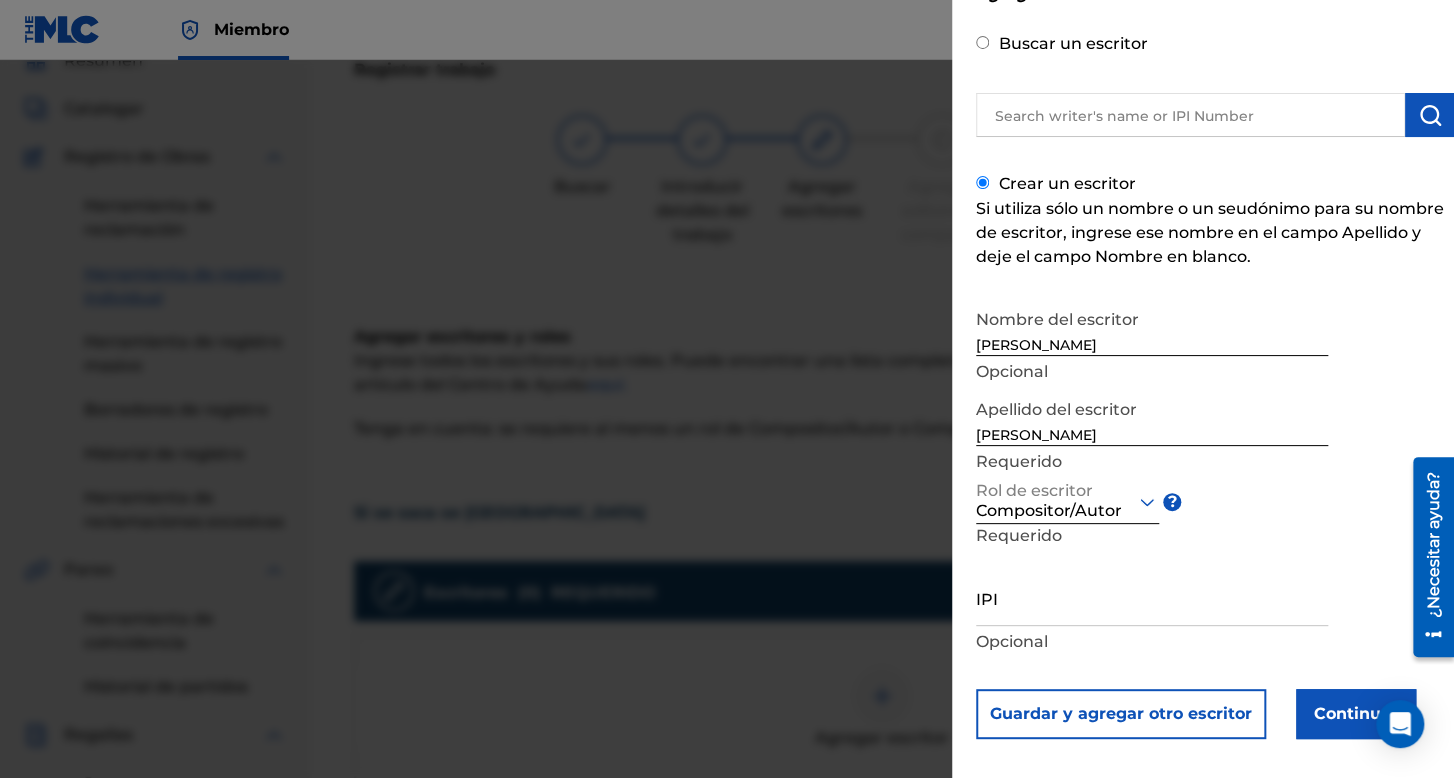 click on "IPI" at bounding box center [1152, 597] 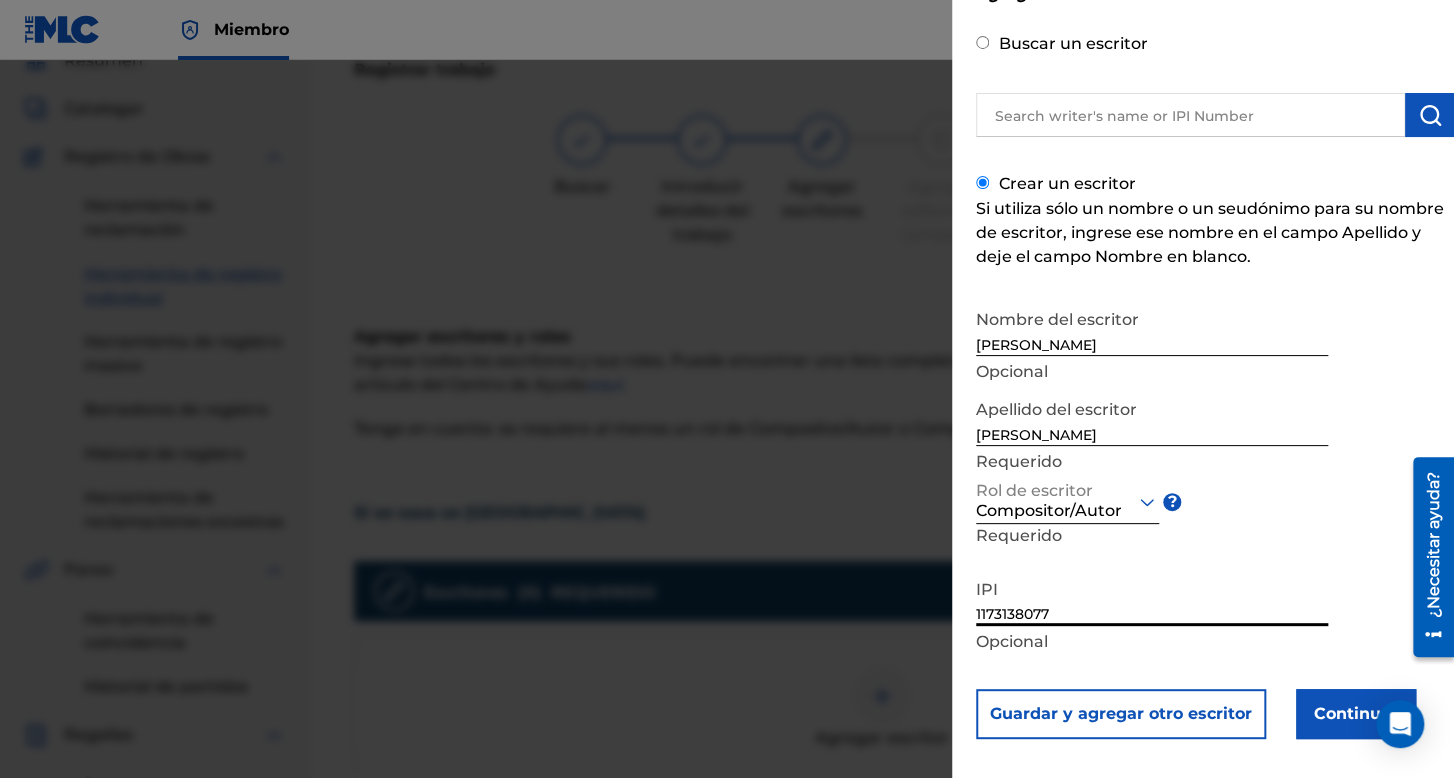 type on "1173138077" 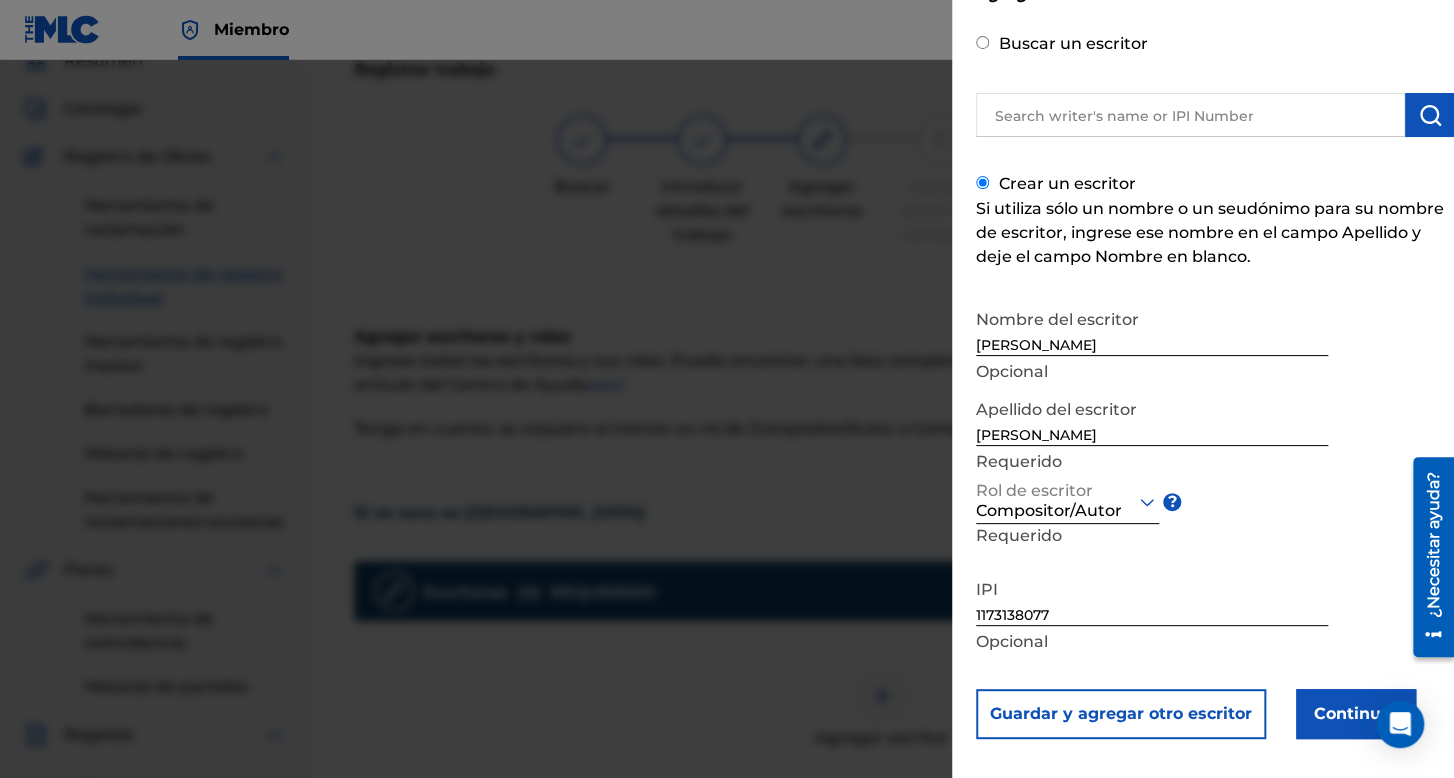 click on "Continuar" at bounding box center (1356, 713) 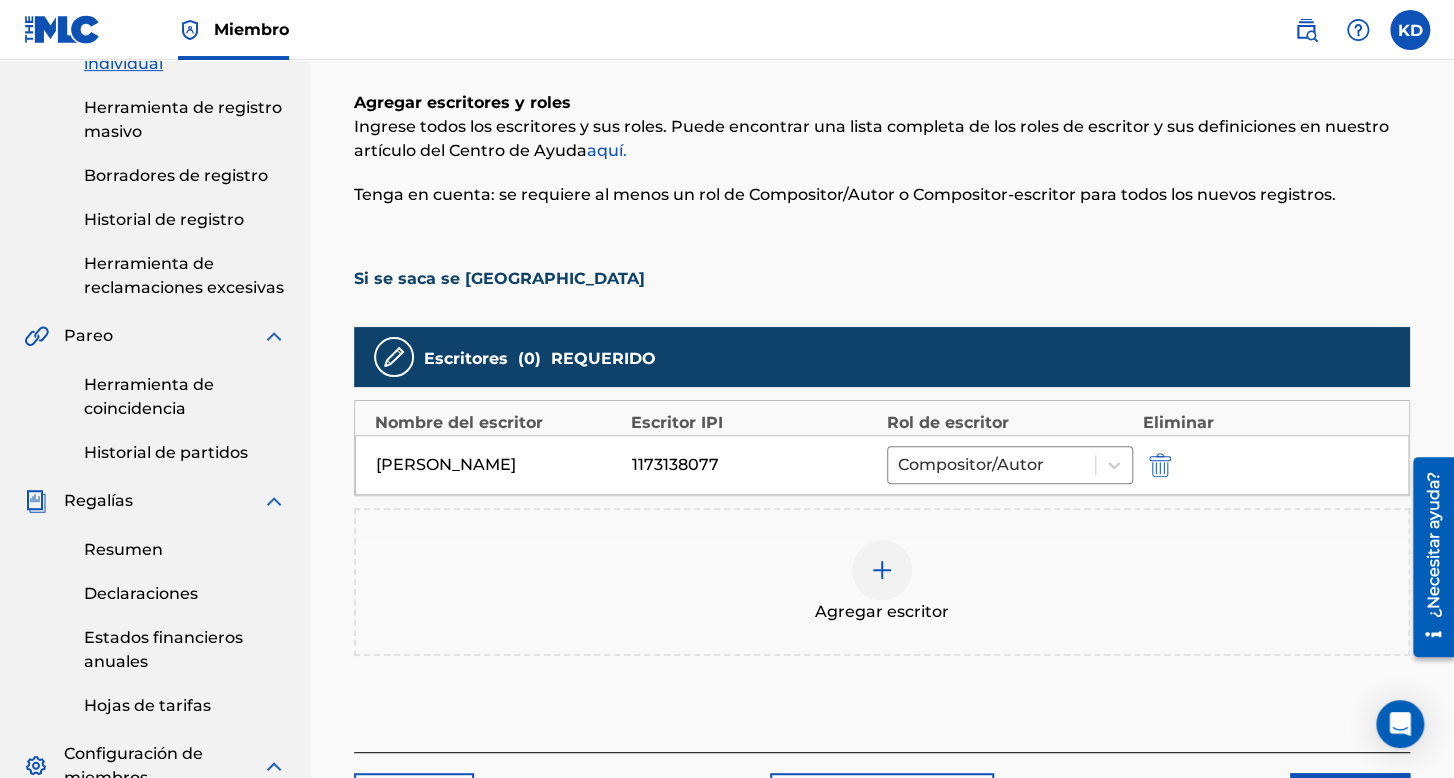 scroll, scrollTop: 490, scrollLeft: 0, axis: vertical 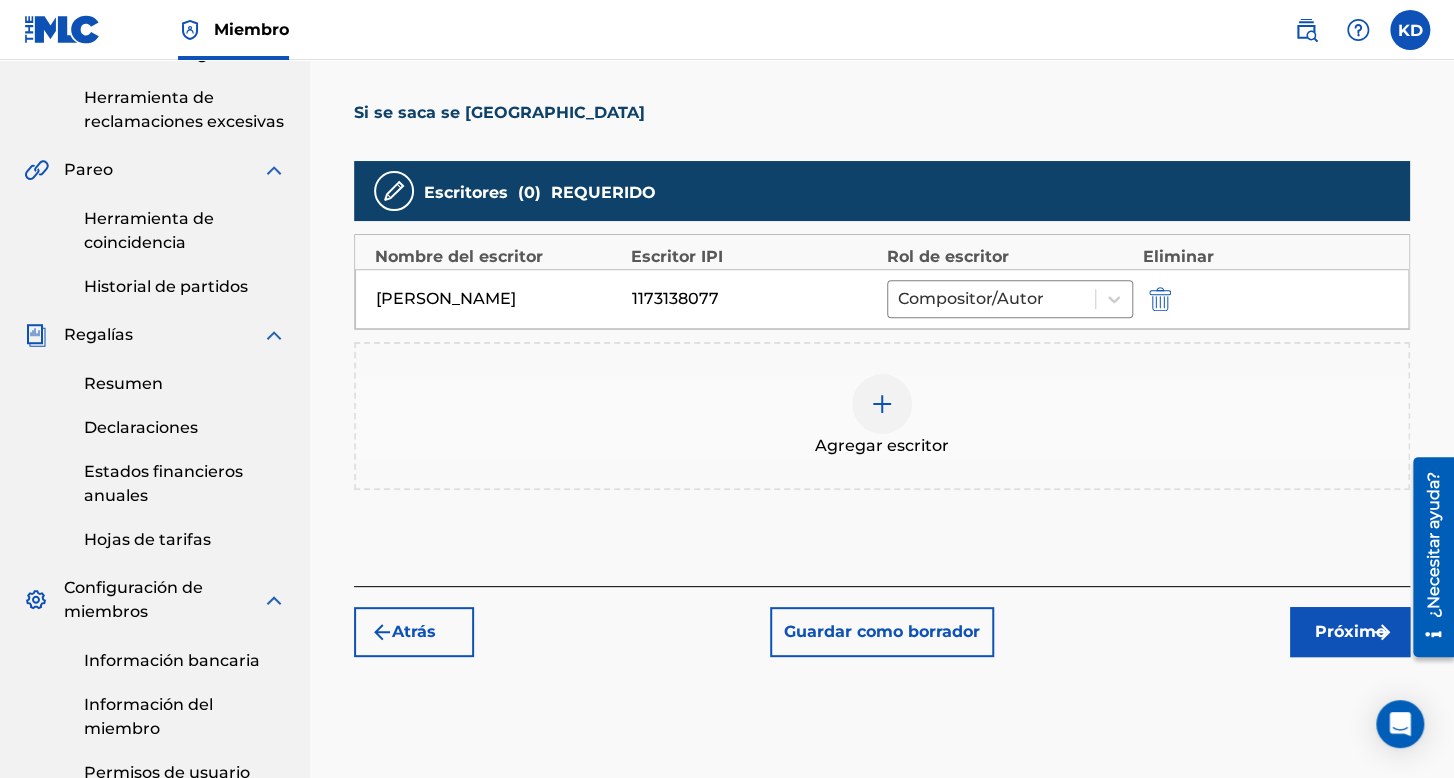 click on "Próximo" at bounding box center (1350, 631) 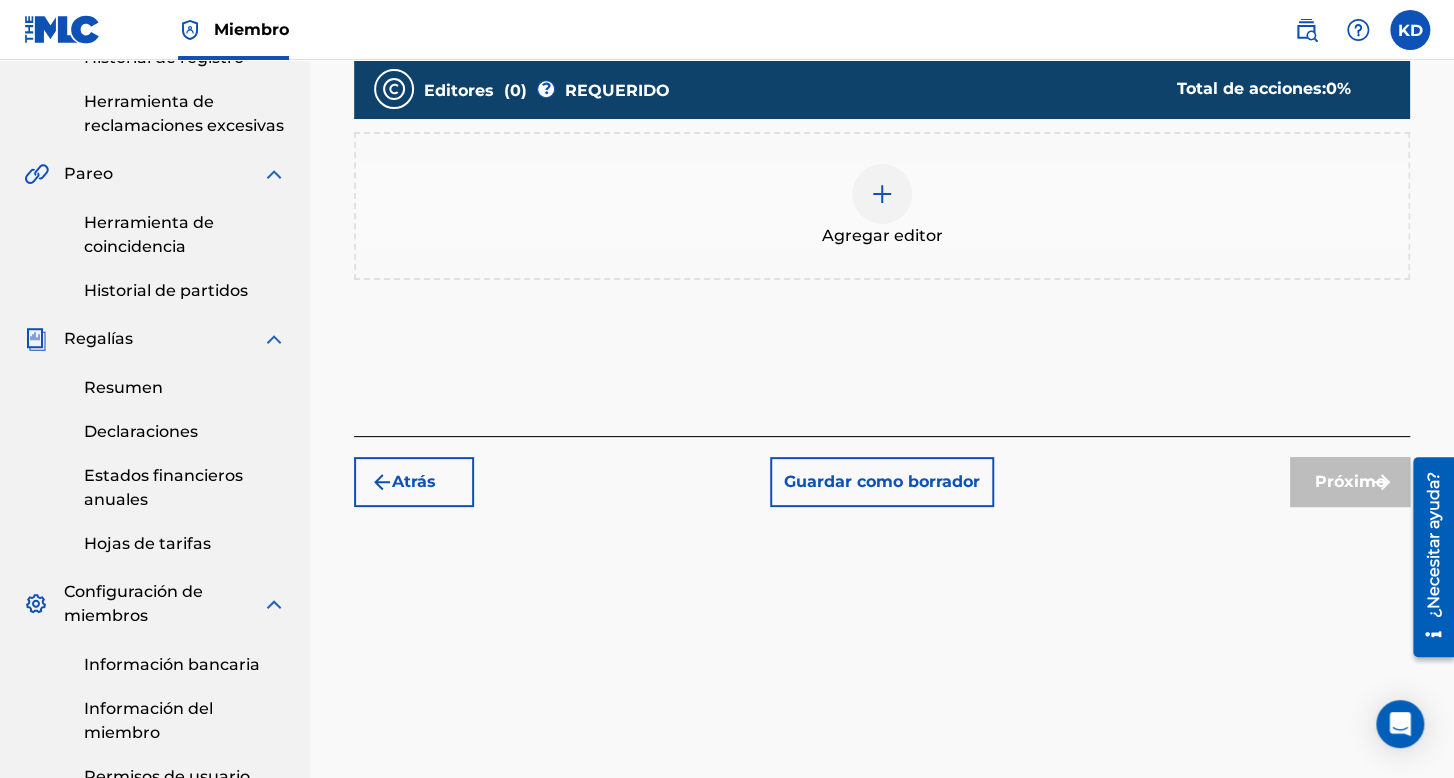 scroll, scrollTop: 490, scrollLeft: 0, axis: vertical 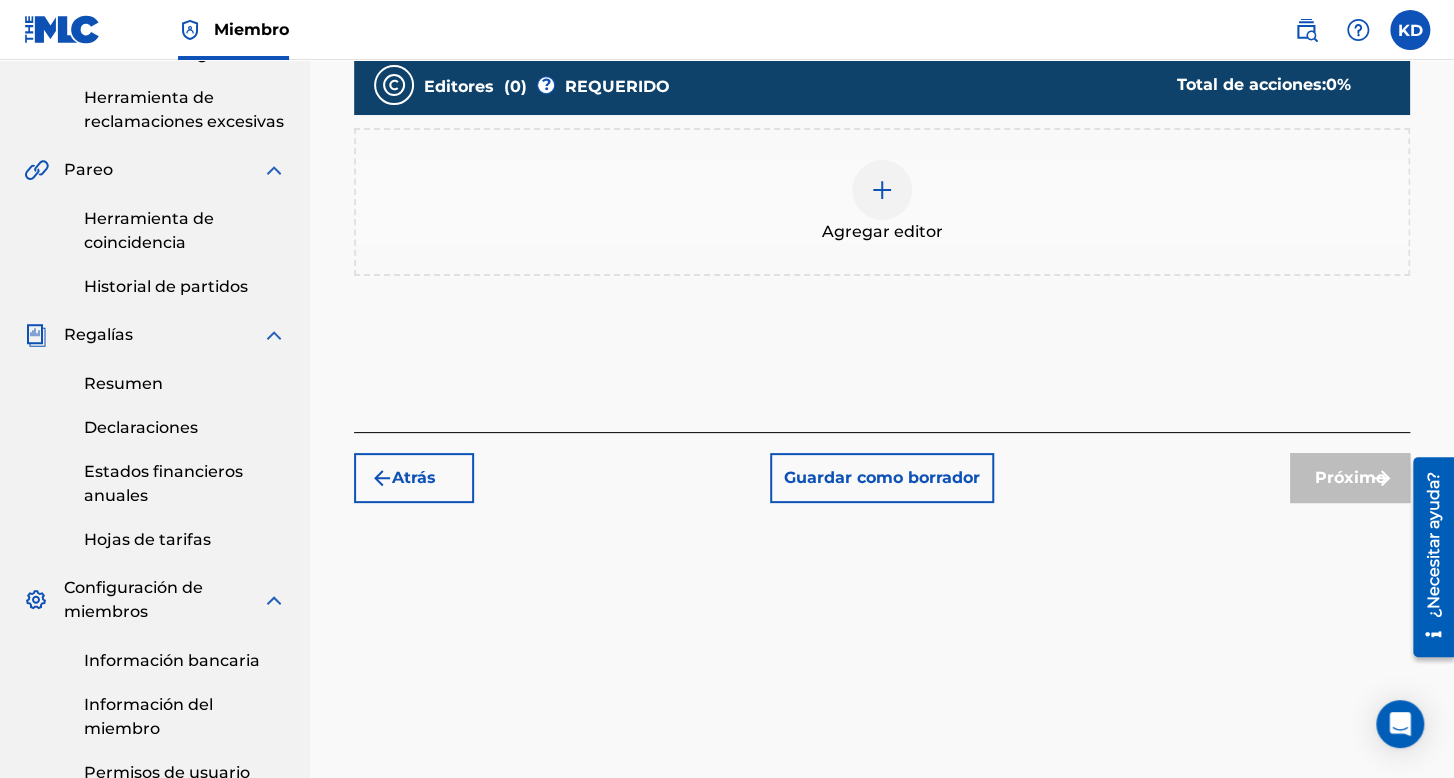 click on "Agregar editor" at bounding box center (882, 202) 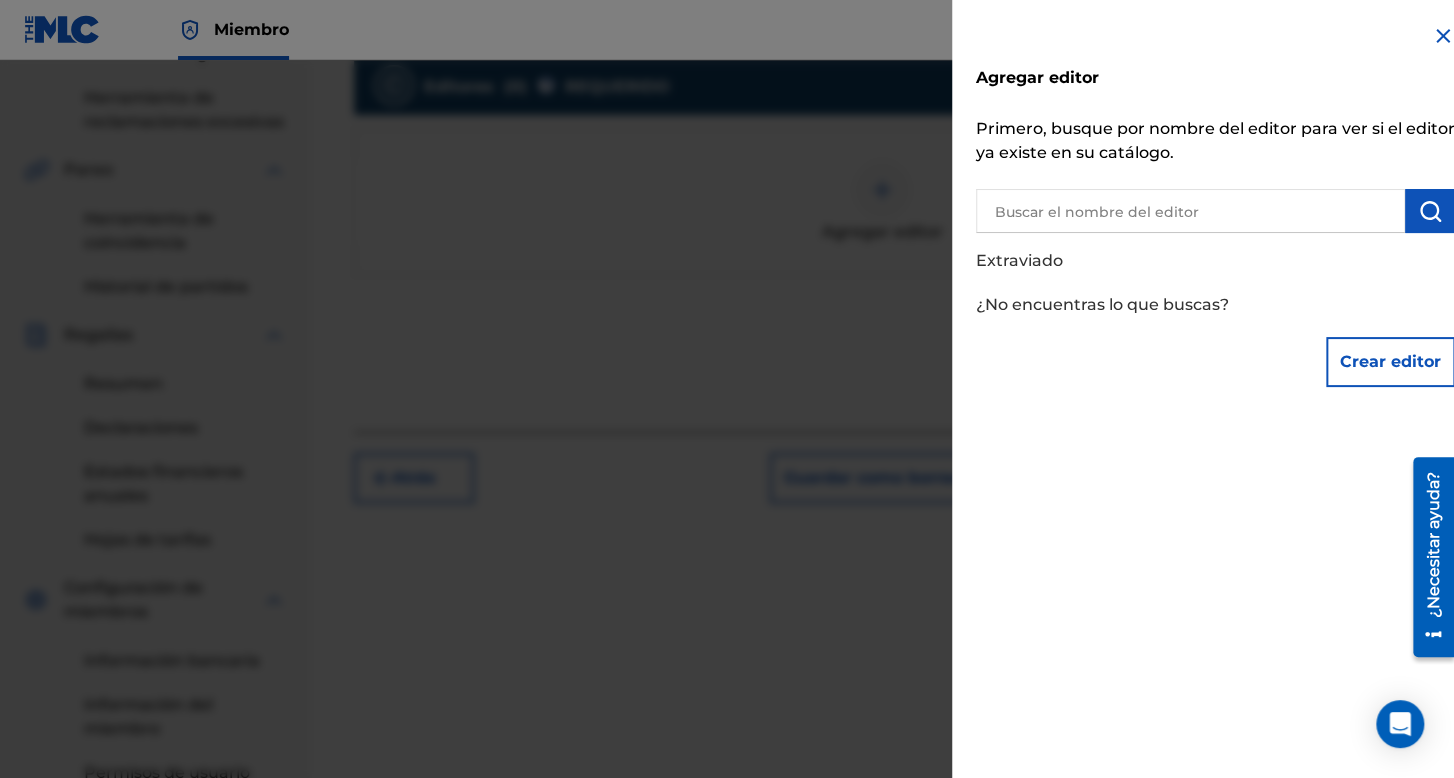 click at bounding box center (1190, 211) 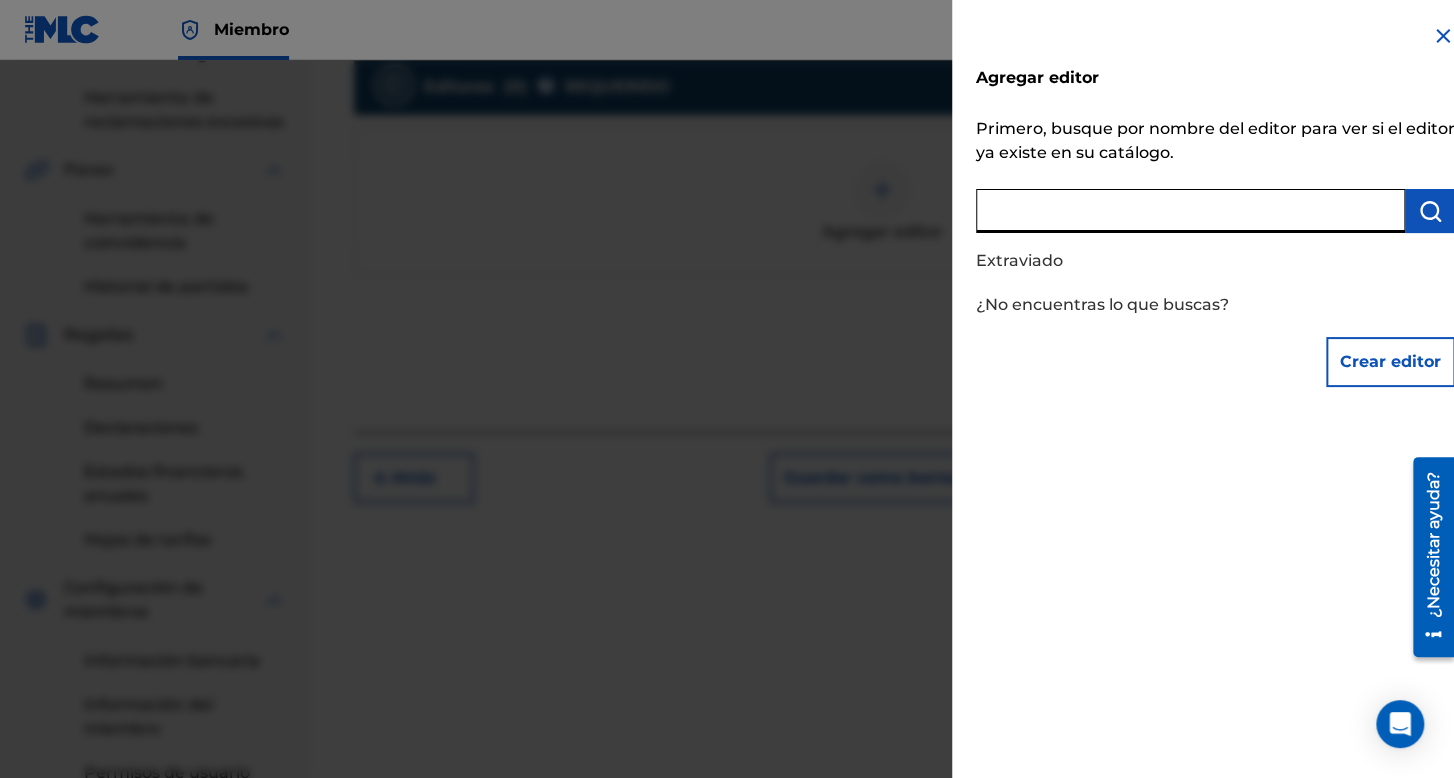 click on "Crear editor" at bounding box center (1390, 362) 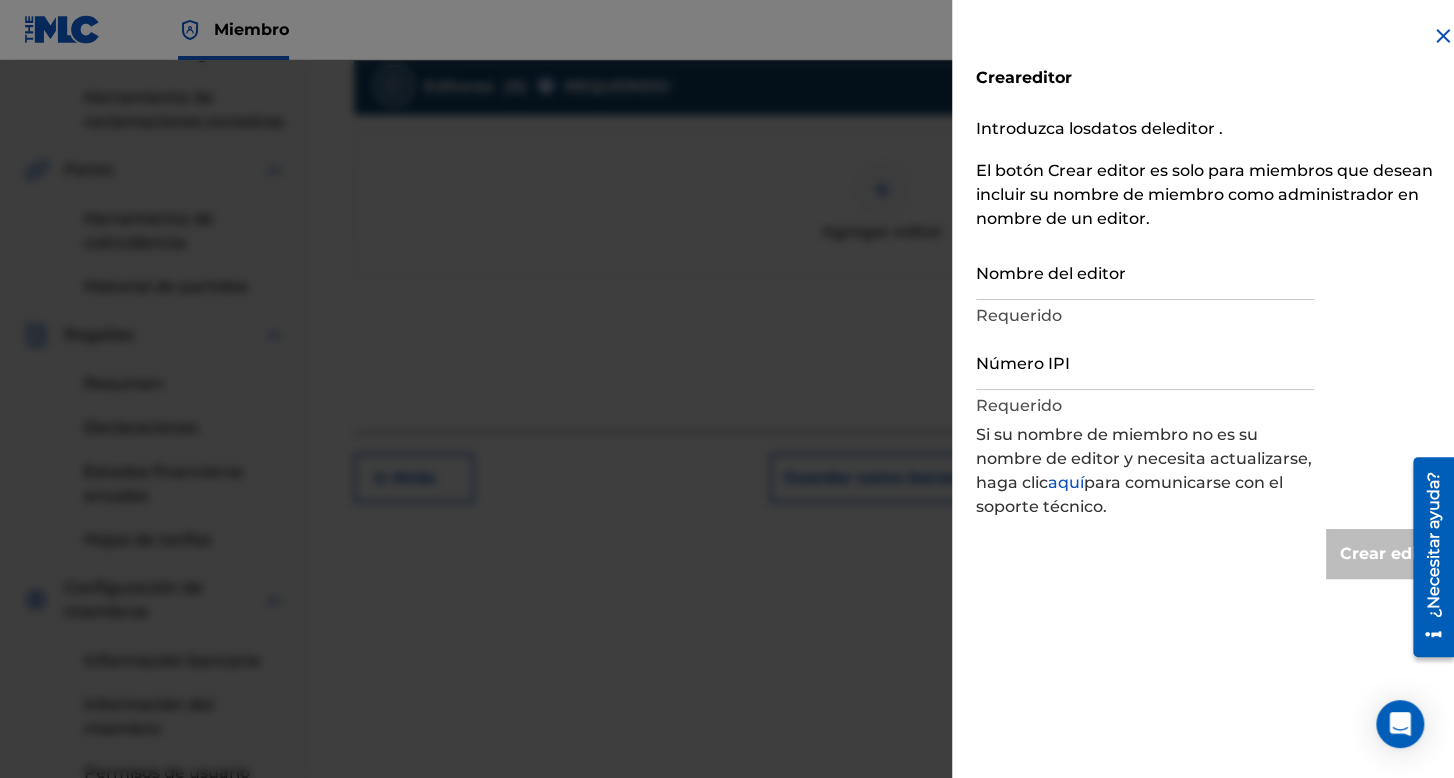 click on "Nombre del editor" at bounding box center (1145, 271) 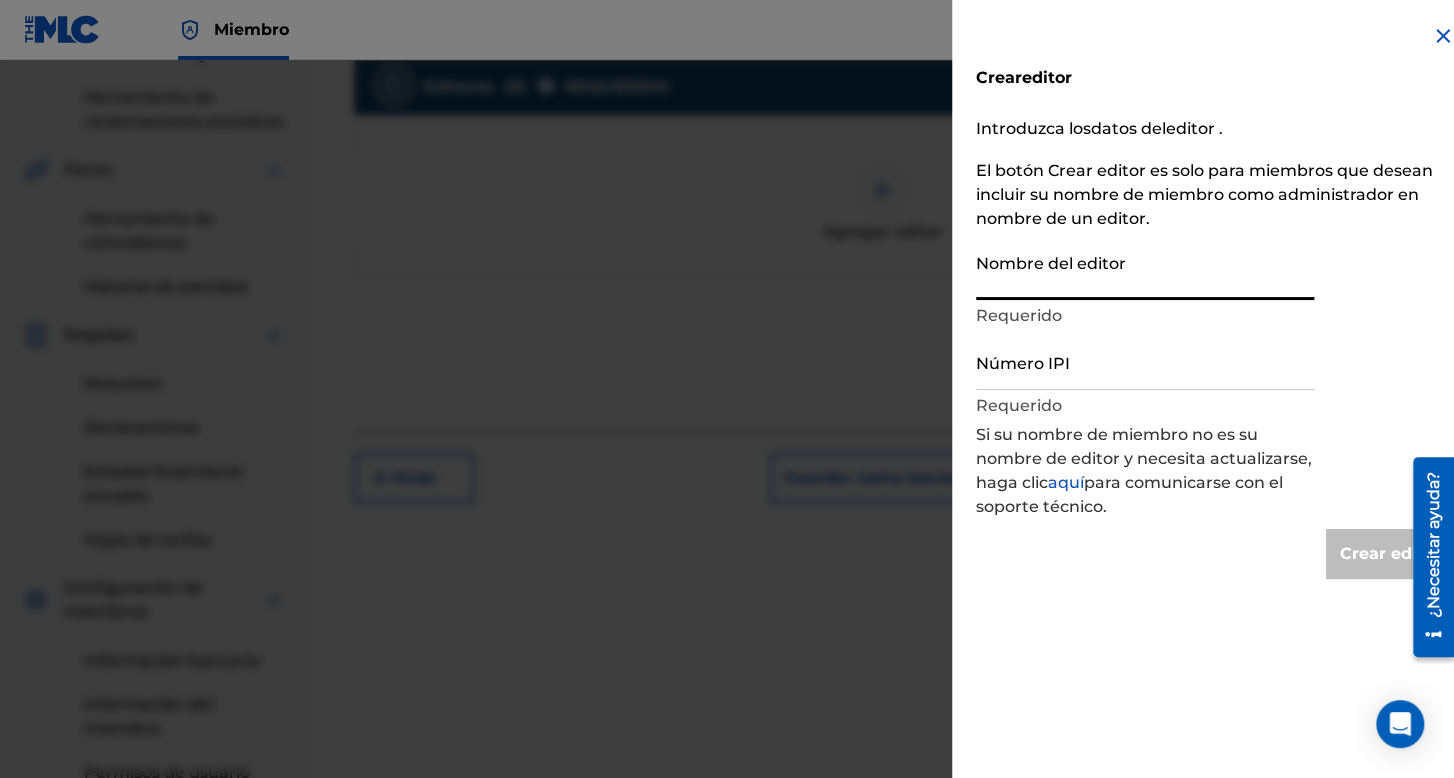 type on "[PERSON_NAME]" 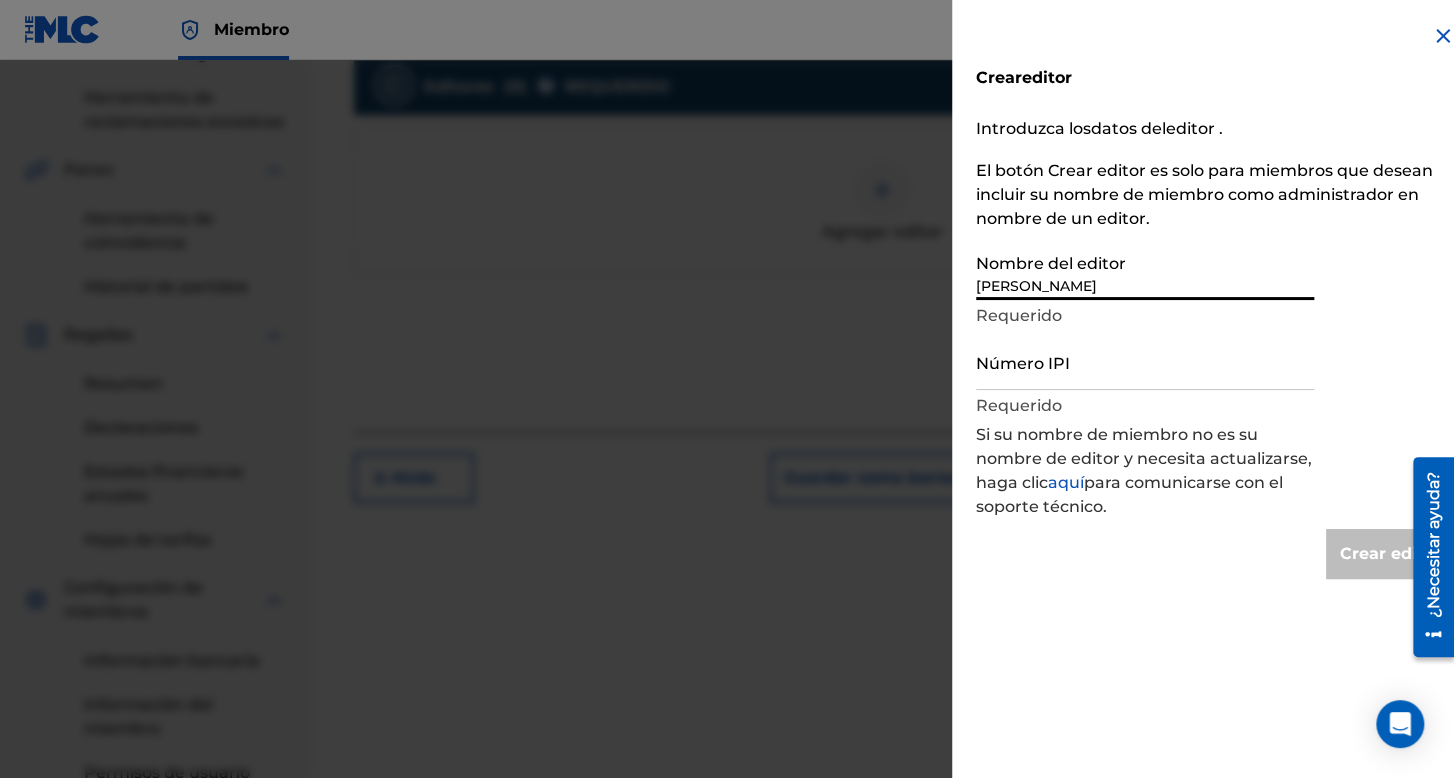type on "Create Publisher" 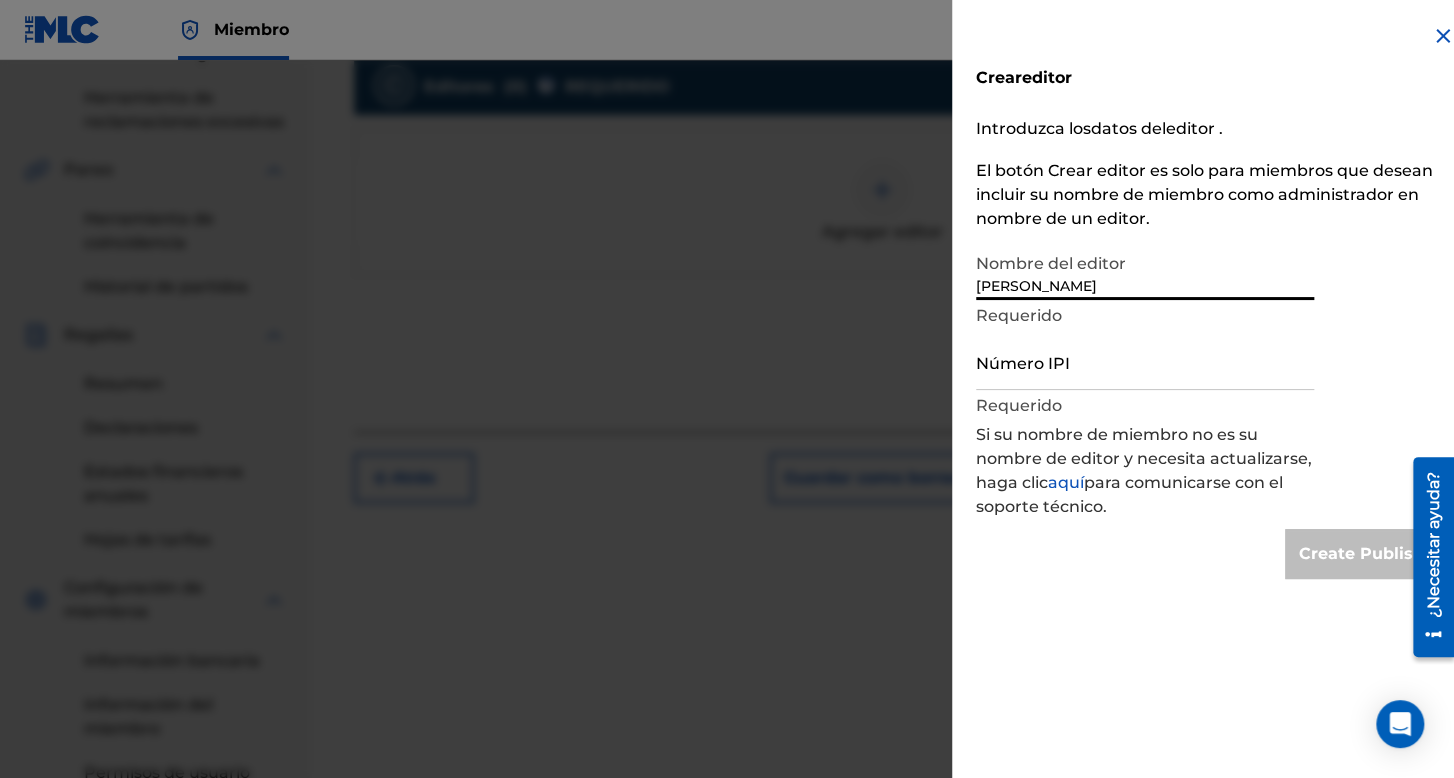 click on "Número IPI" at bounding box center (1145, 361) 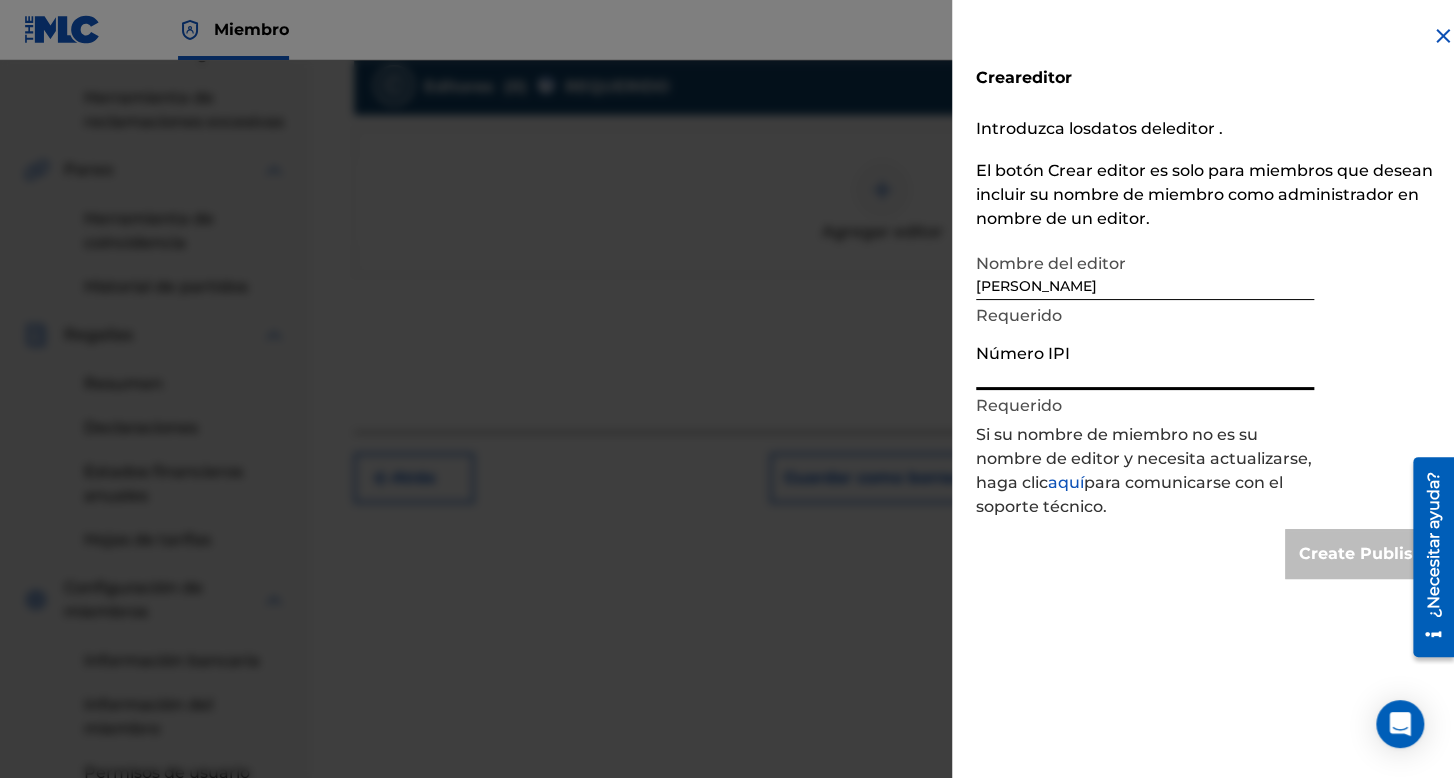 type on "1173138077" 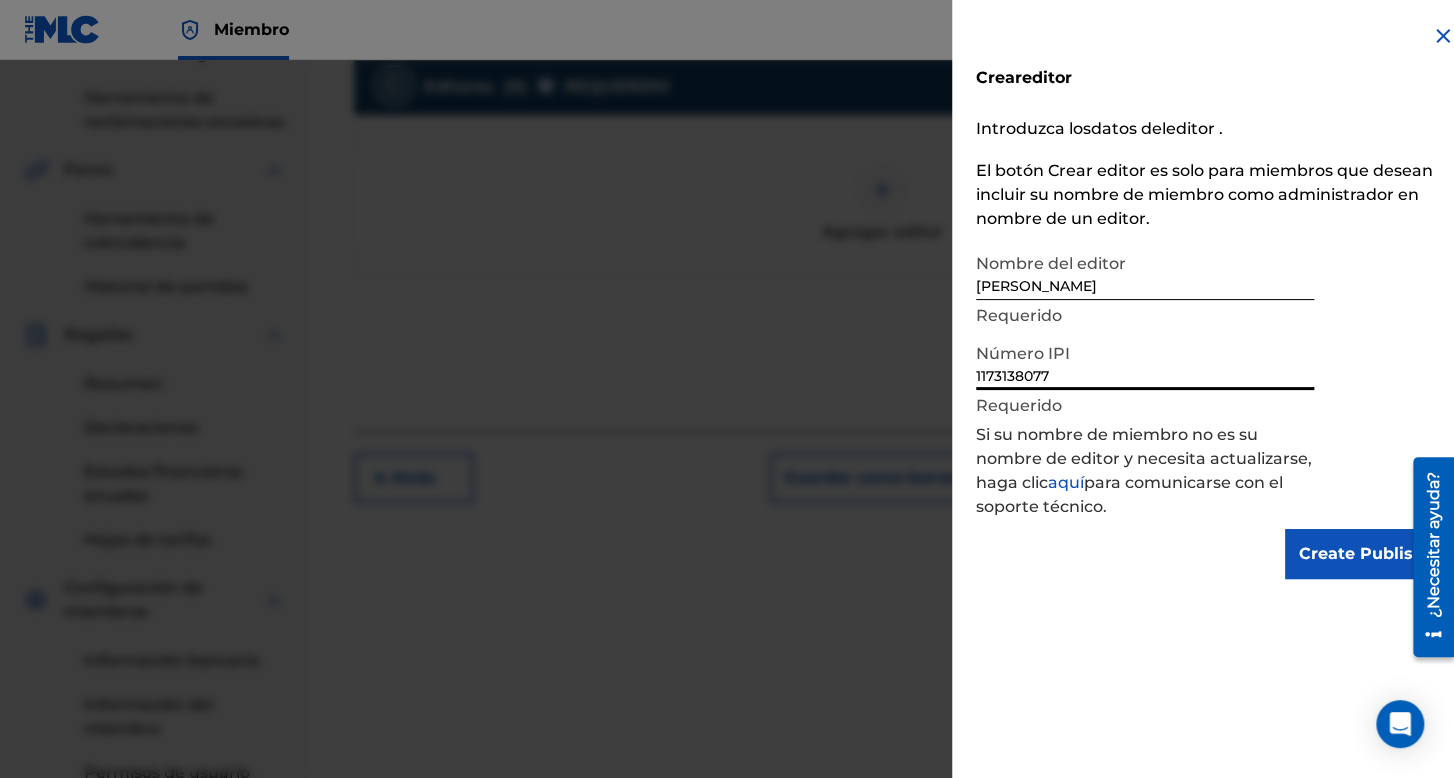 click on "Crear  editor Introduzca los  datos del  editor . El botón Crear editor es solo para miembros que desean incluir su nombre de miembro como administrador en nombre de un editor. Nombre del editor [PERSON_NAME] Número IPI 1173138077 Requerido Si su nombre de miembro no es su nombre de editor y necesita actualizarse, haga clic  aquí  para comunicarse con el soporte técnico.     Create Publisher" at bounding box center (1215, 301) 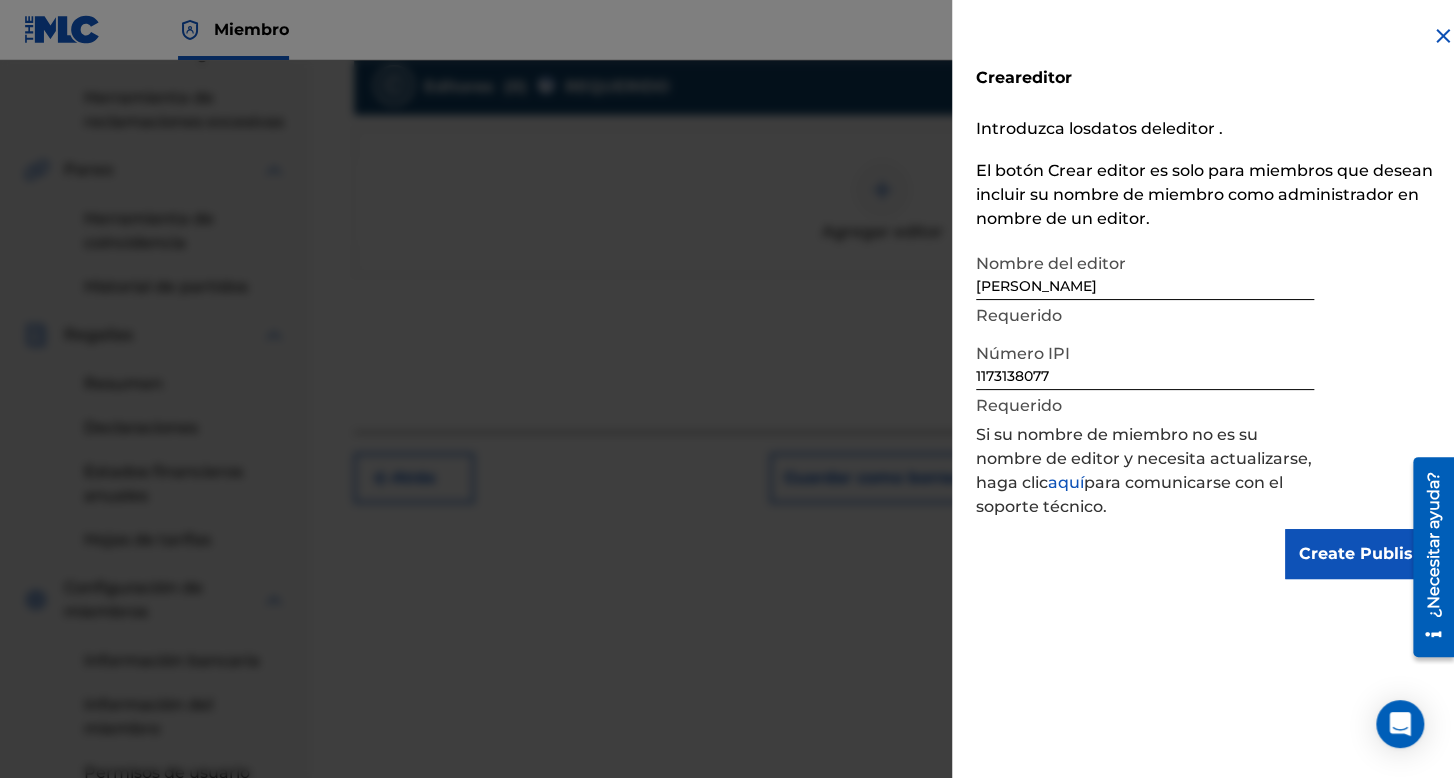 click on "Create Publisher" at bounding box center [1370, 554] 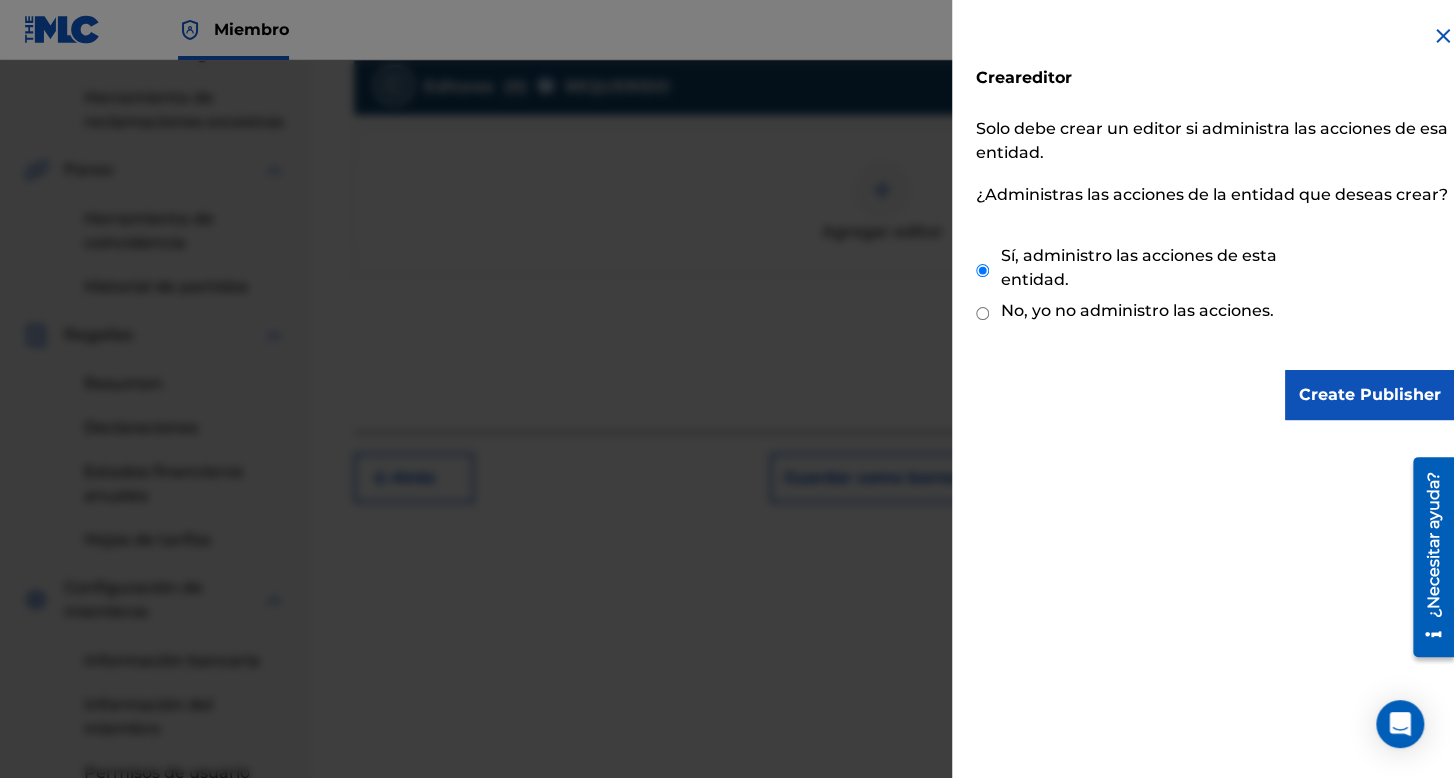 click on "Create Publisher" at bounding box center [1370, 395] 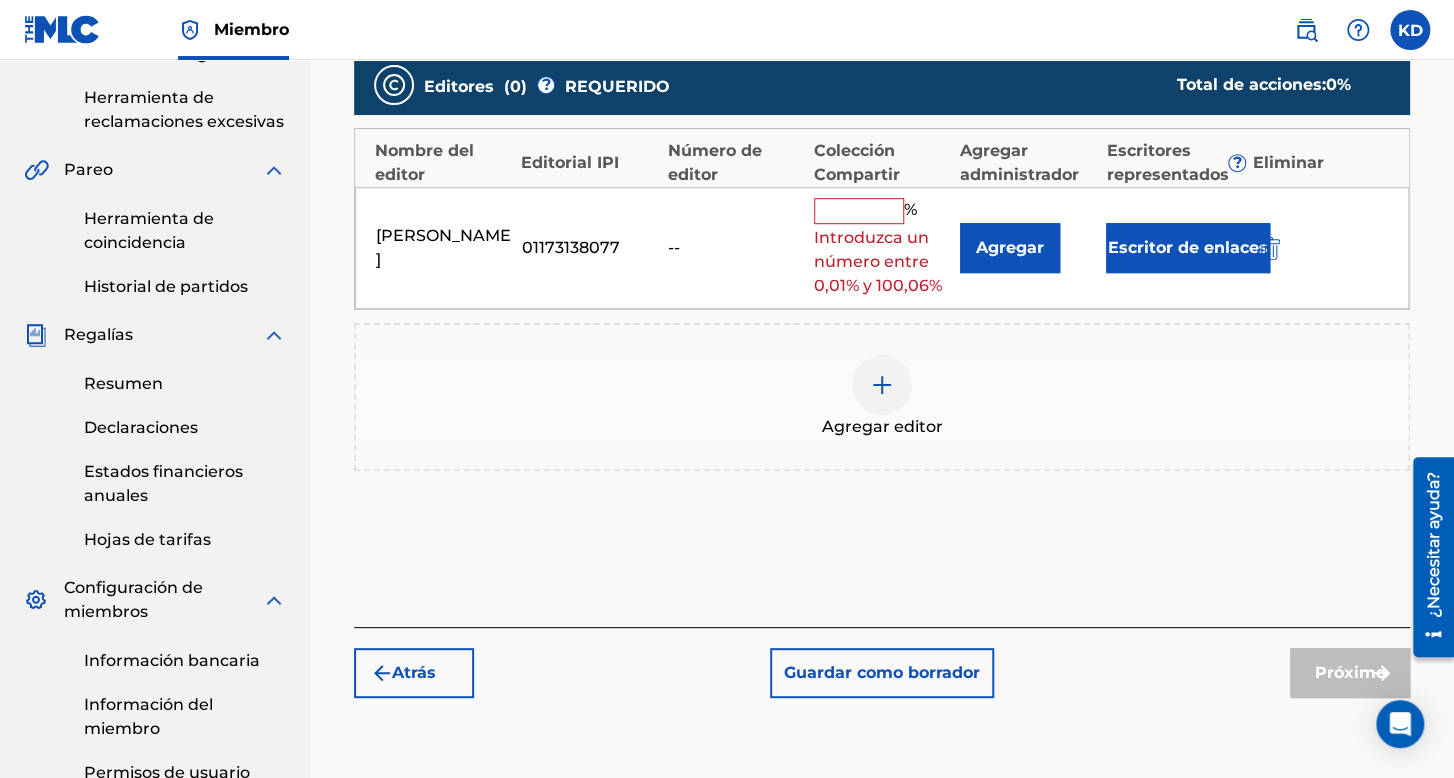 click at bounding box center [859, 211] 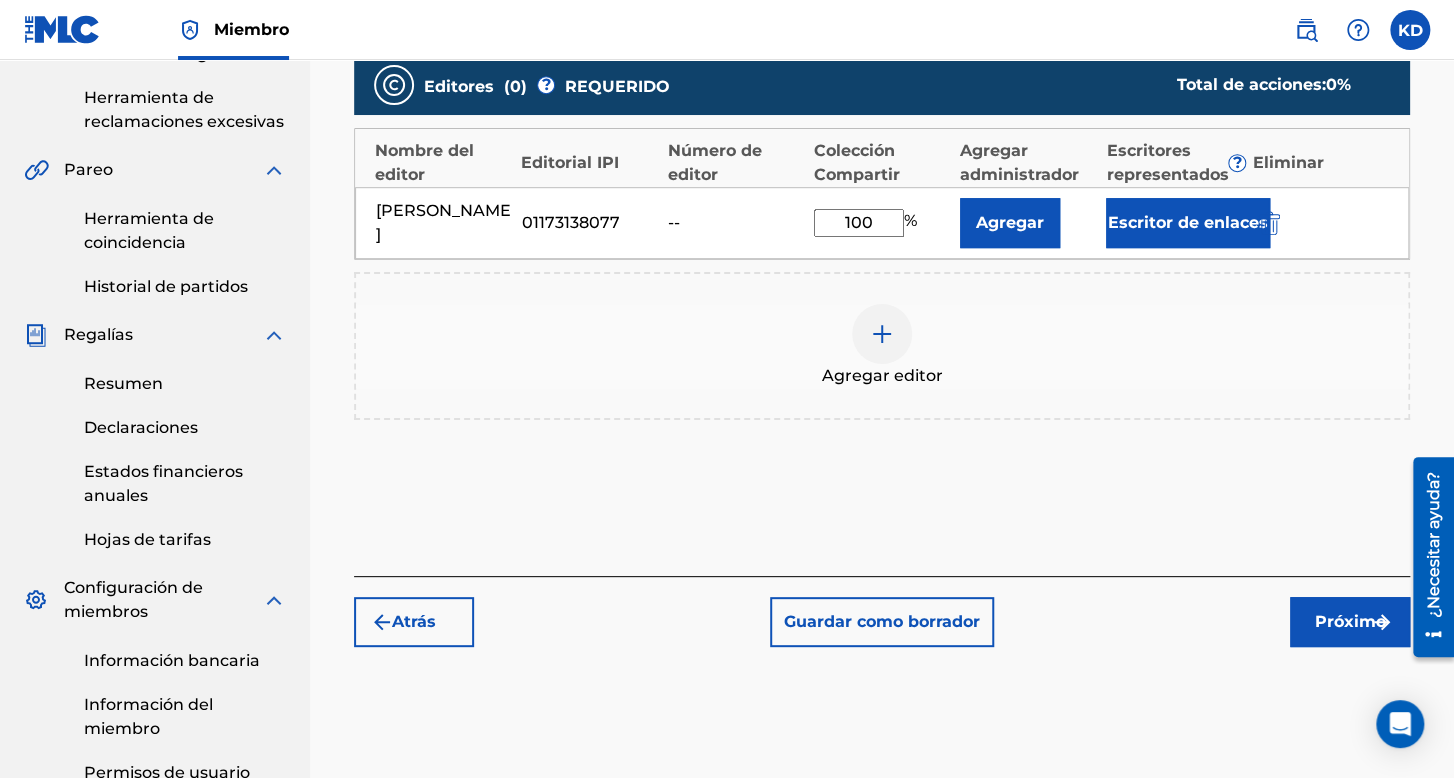 click on "Escritor de enlaces" at bounding box center [1188, 222] 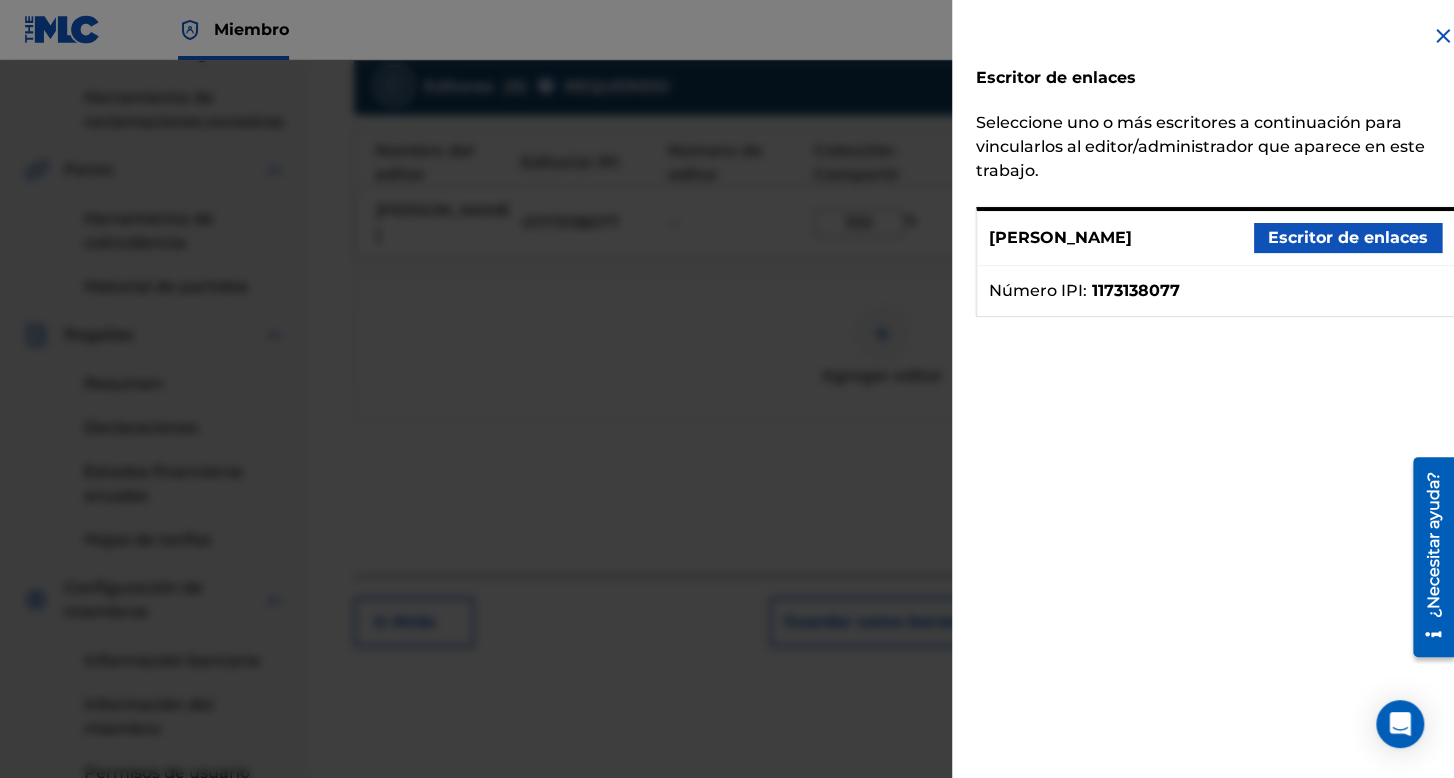 click on "[PERSON_NAME] Escritor de enlaces" at bounding box center [1215, 238] 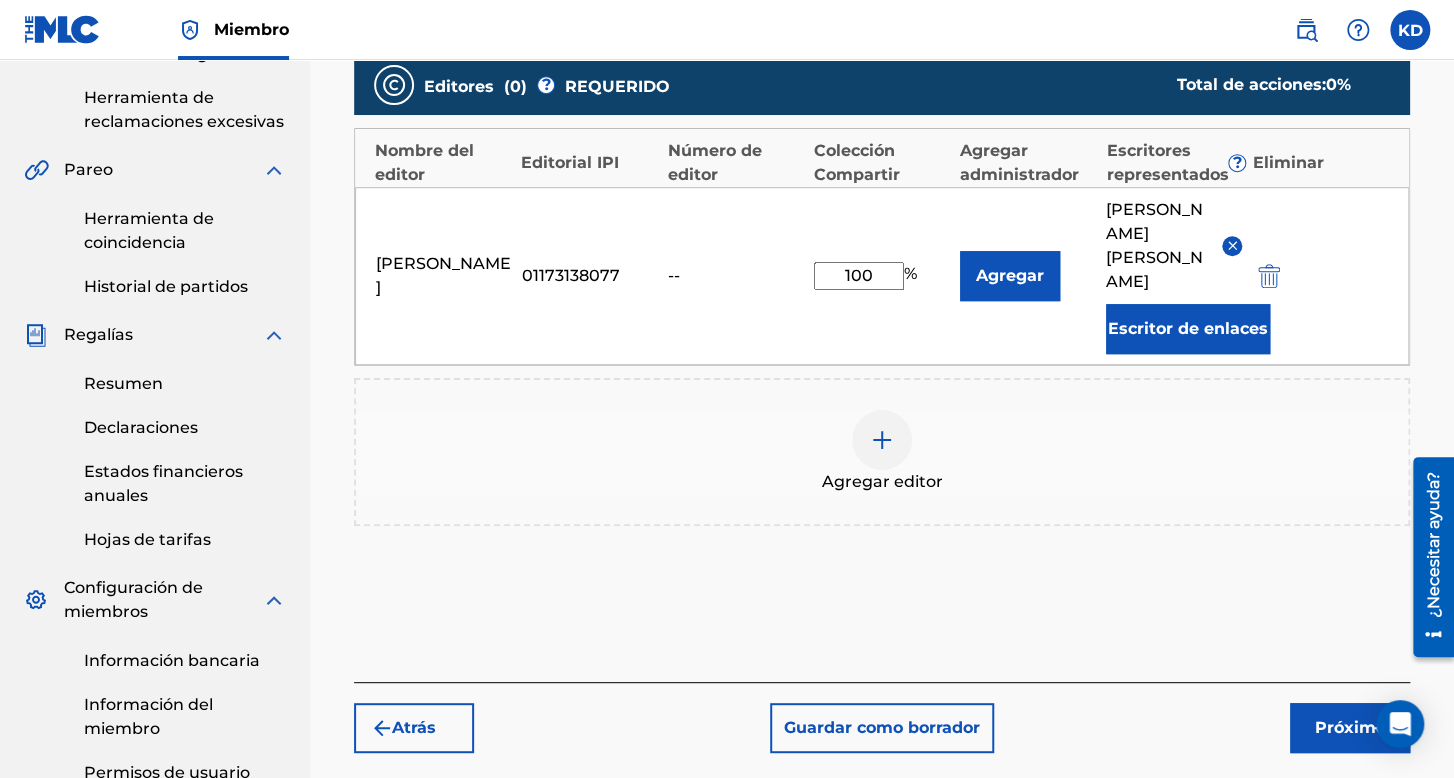 click on "Próximo" at bounding box center [1350, 727] 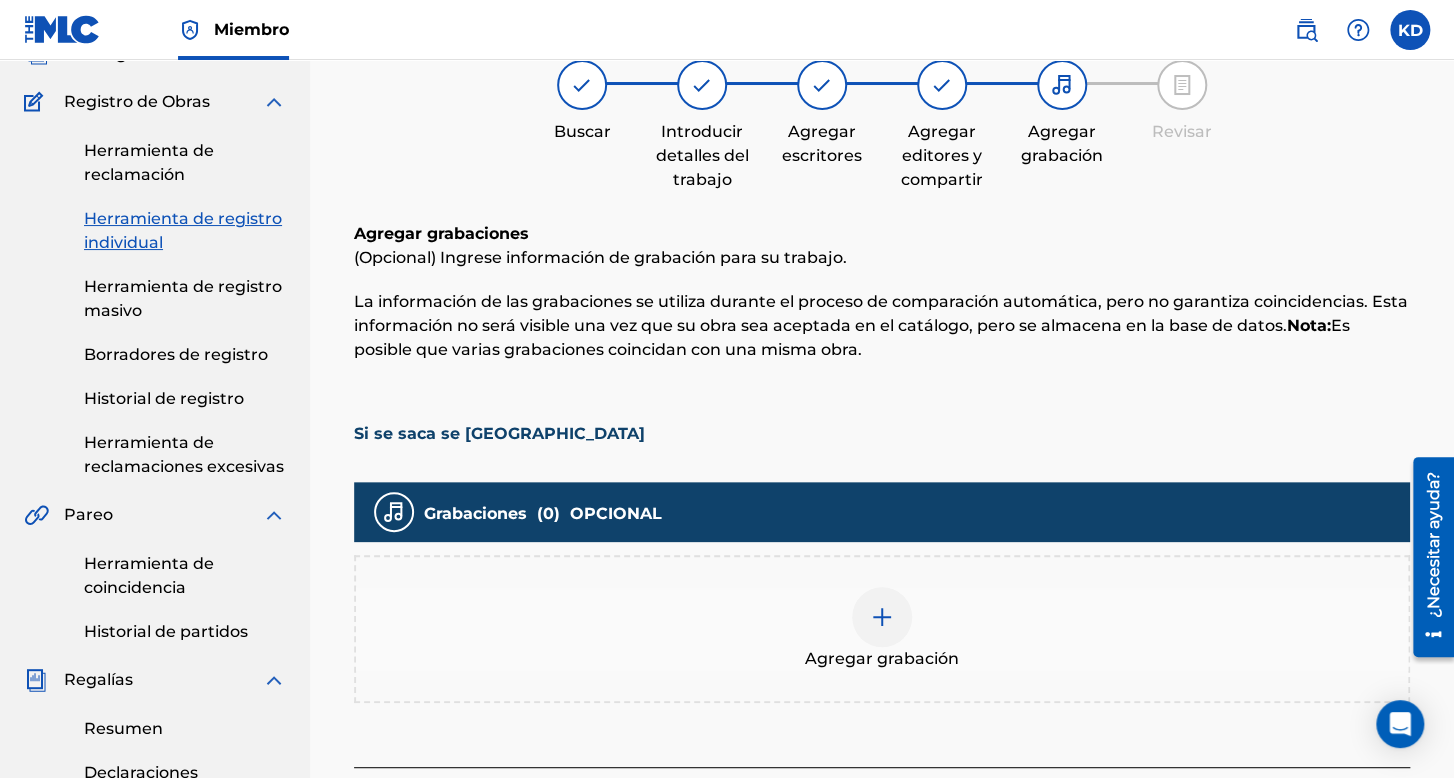 scroll, scrollTop: 190, scrollLeft: 0, axis: vertical 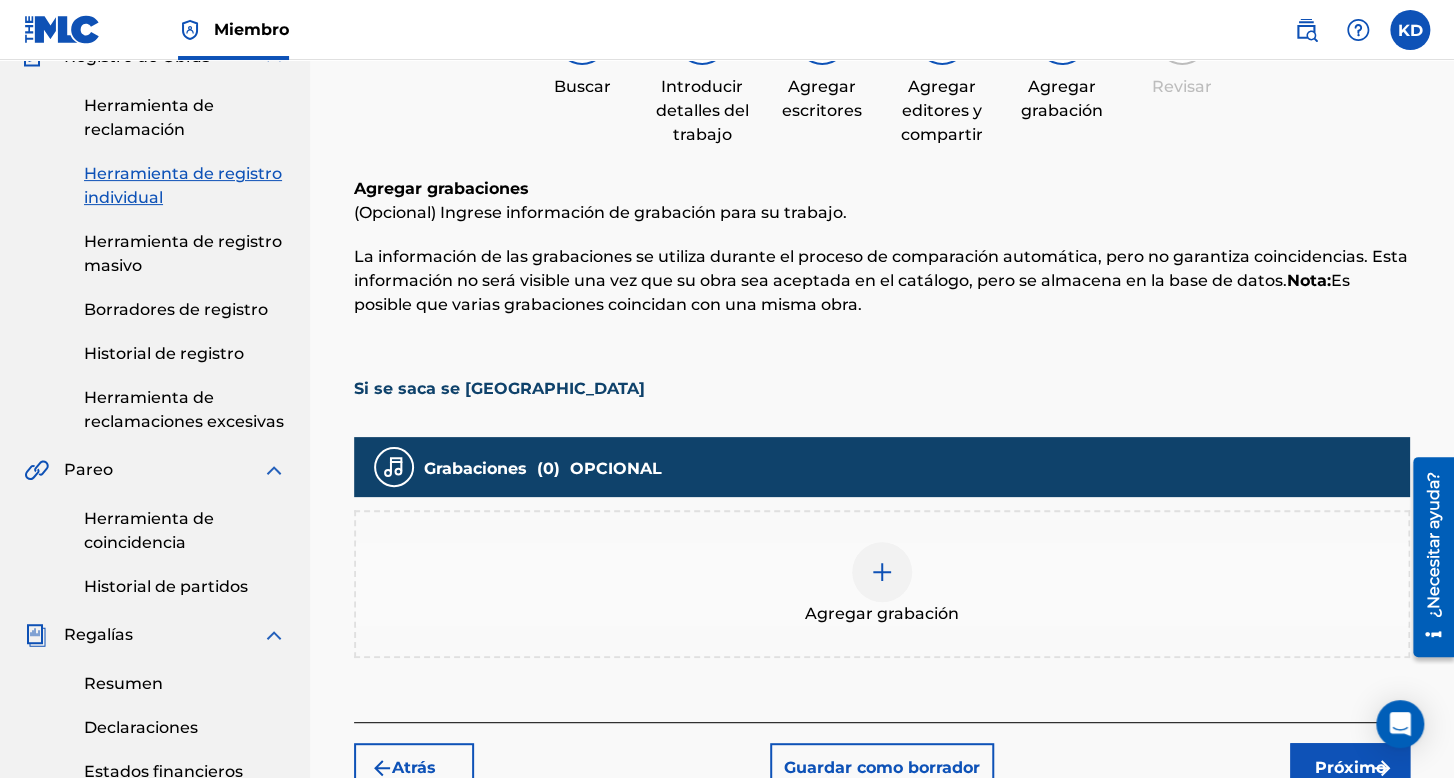 click on "Agregar grabación" at bounding box center [882, 584] 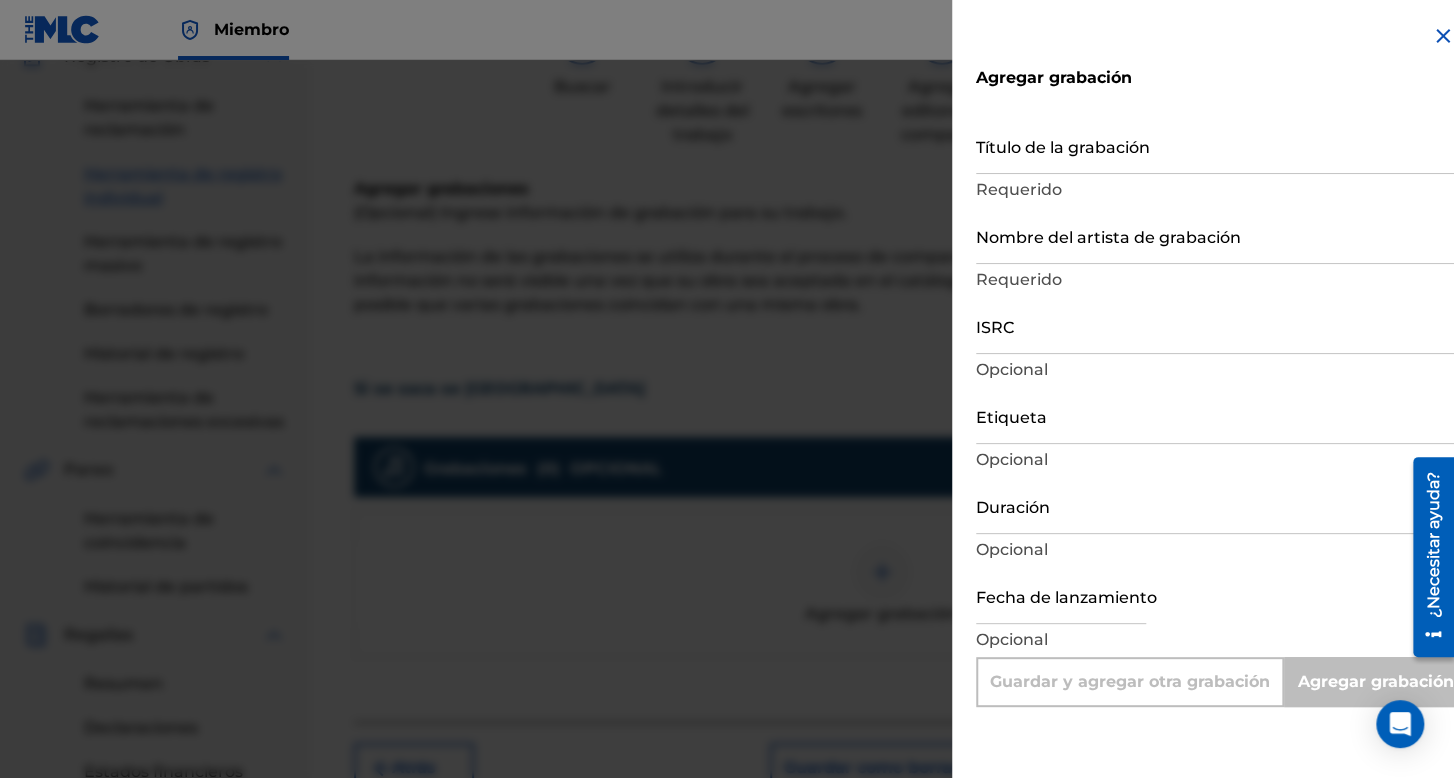 click on "Título de la grabación" at bounding box center [1215, 145] 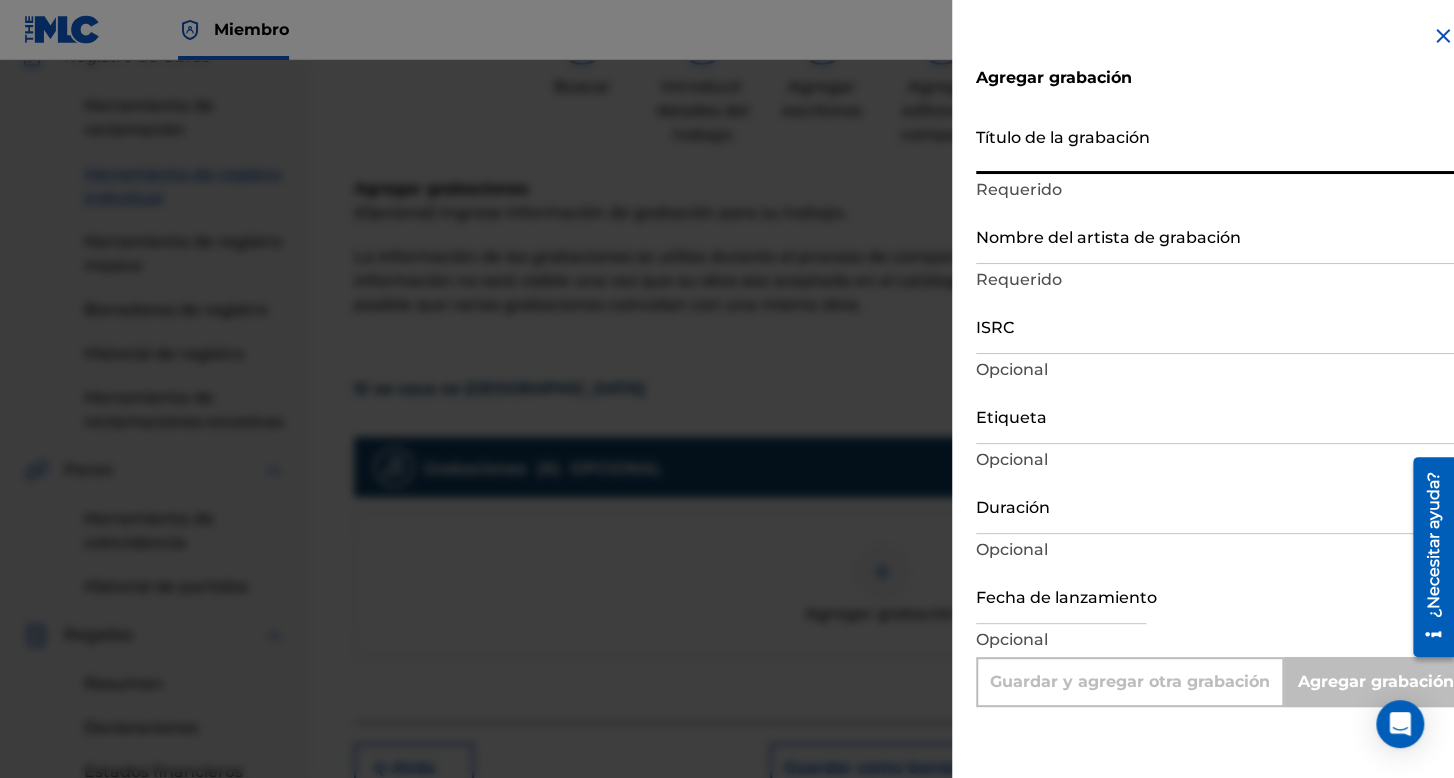 type on "S" 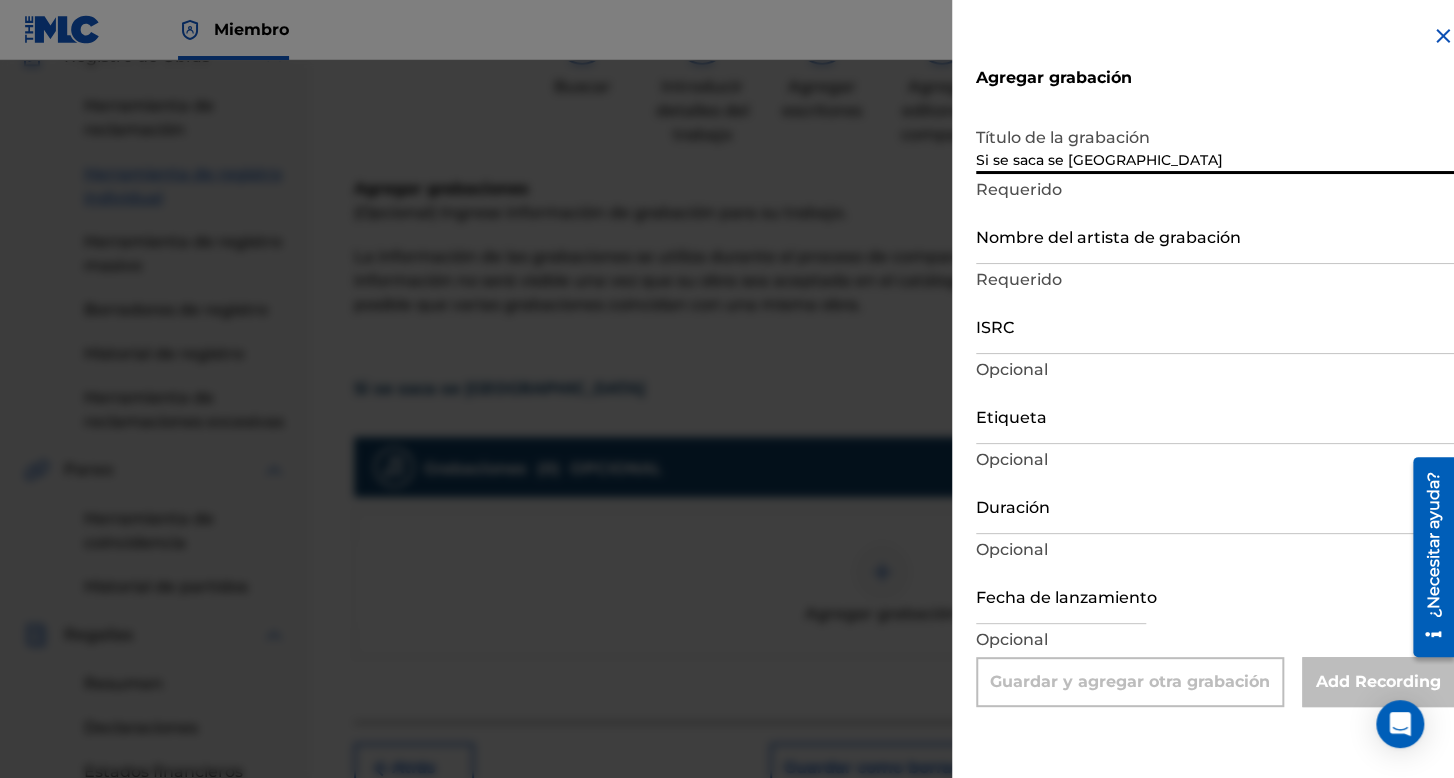 type on "Si se saca se [GEOGRAPHIC_DATA]" 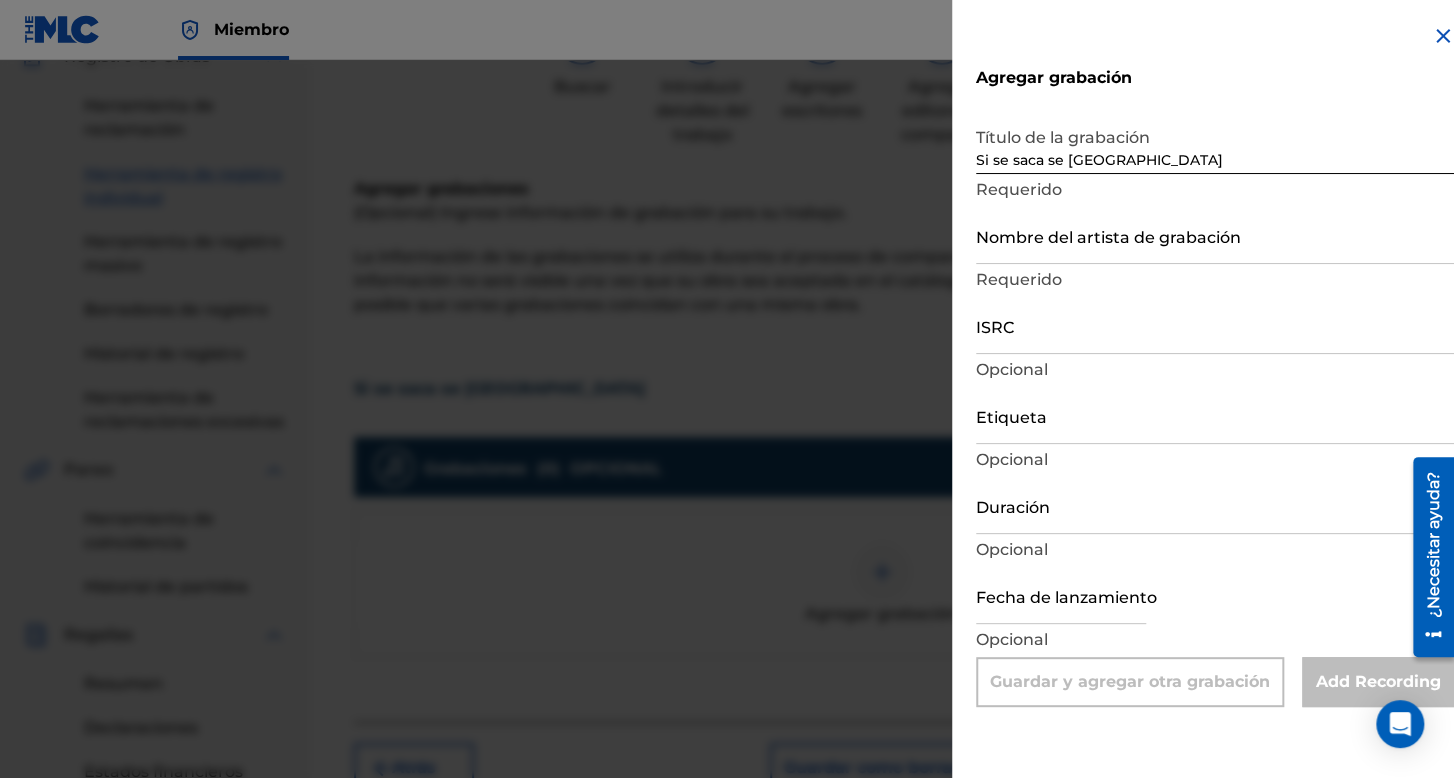 click on "Nombre del artista de grabación" at bounding box center (1215, 235) 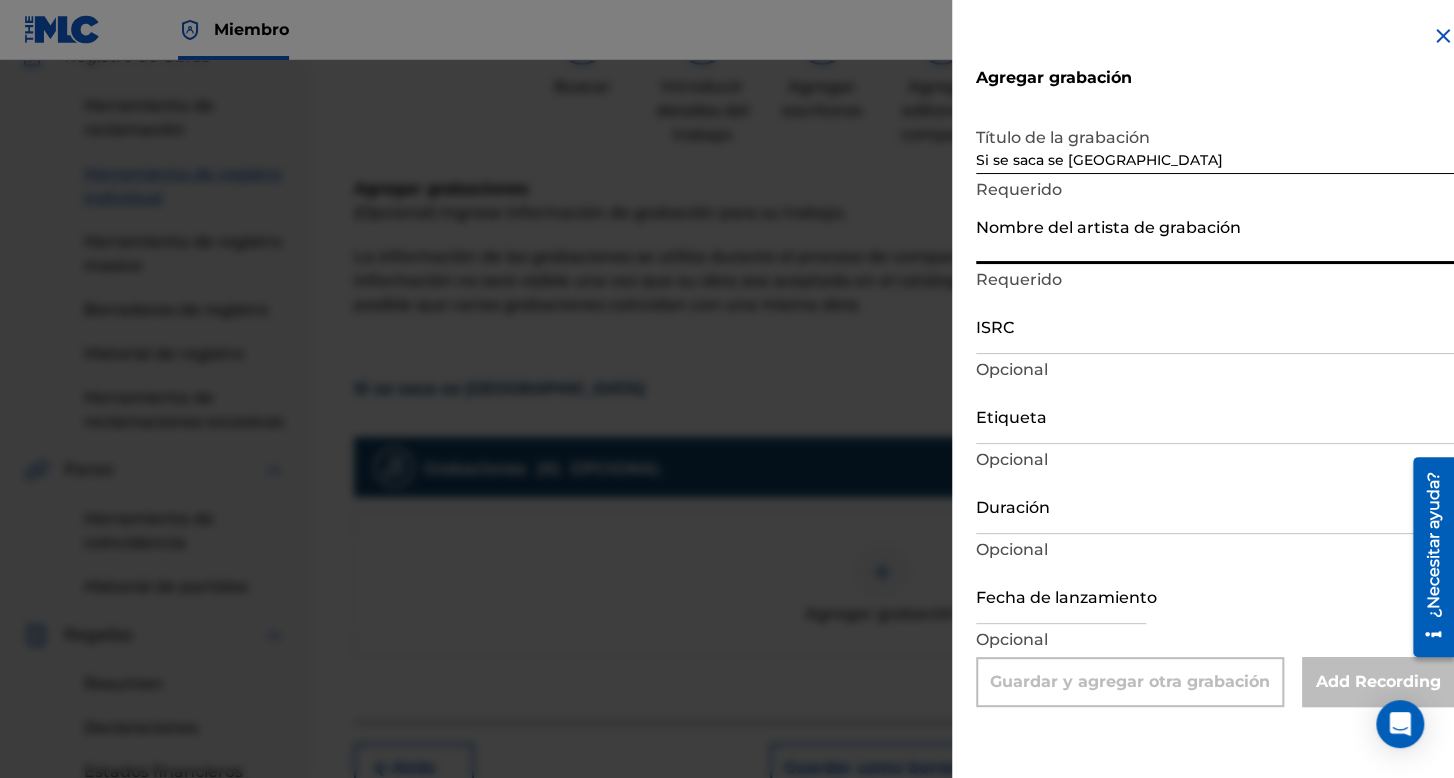 type on "[PERSON_NAME]" 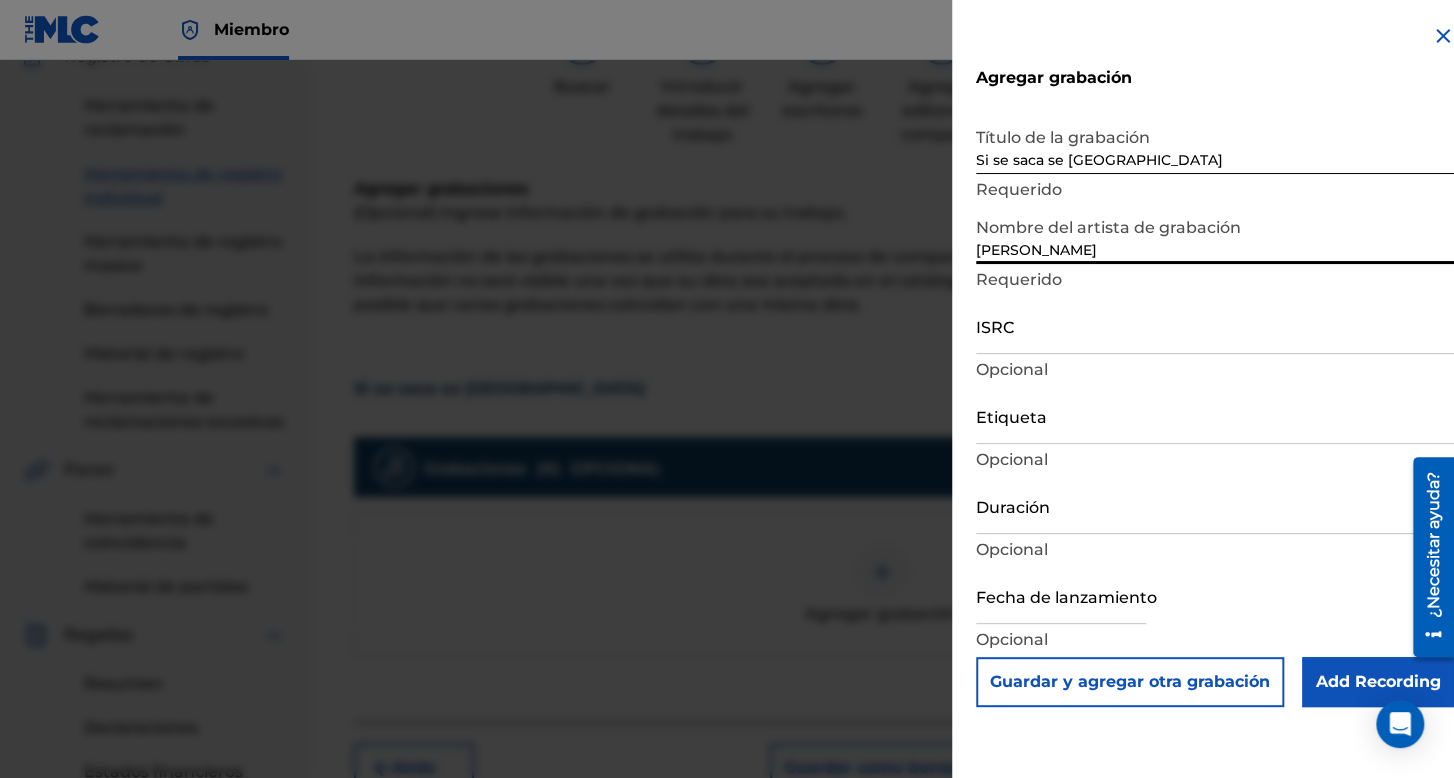 click on "ISRC" at bounding box center (1215, 325) 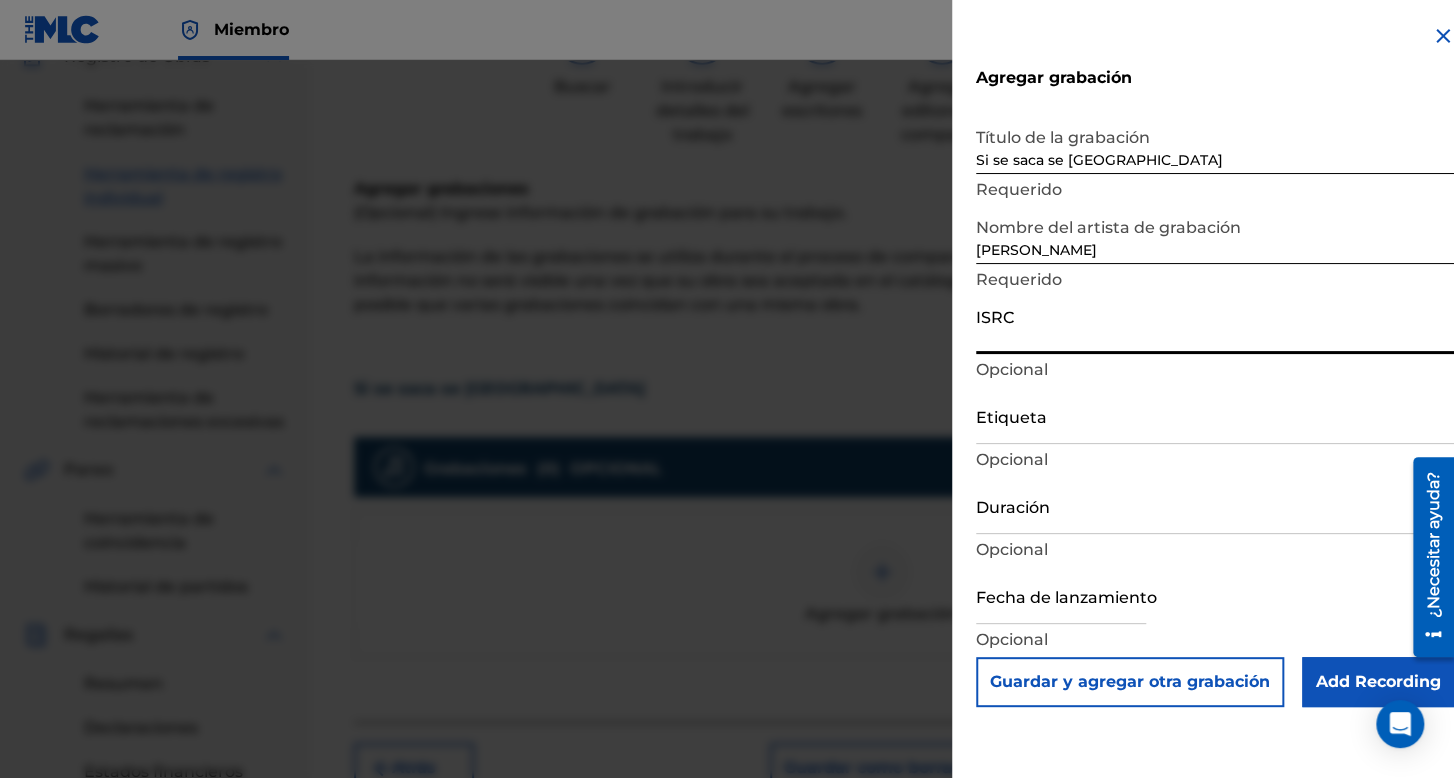 paste on "QM6P42323188" 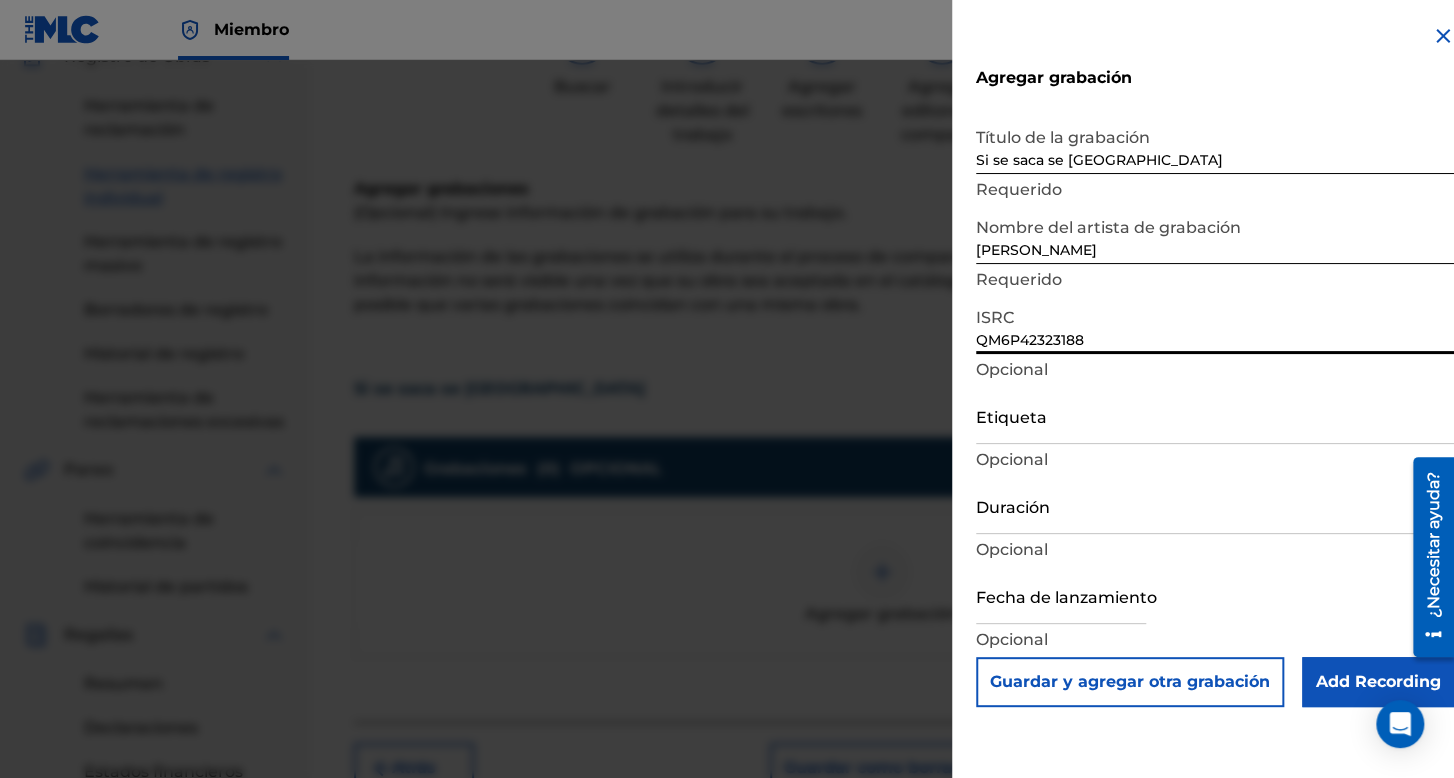 type on "QM6P42323188" 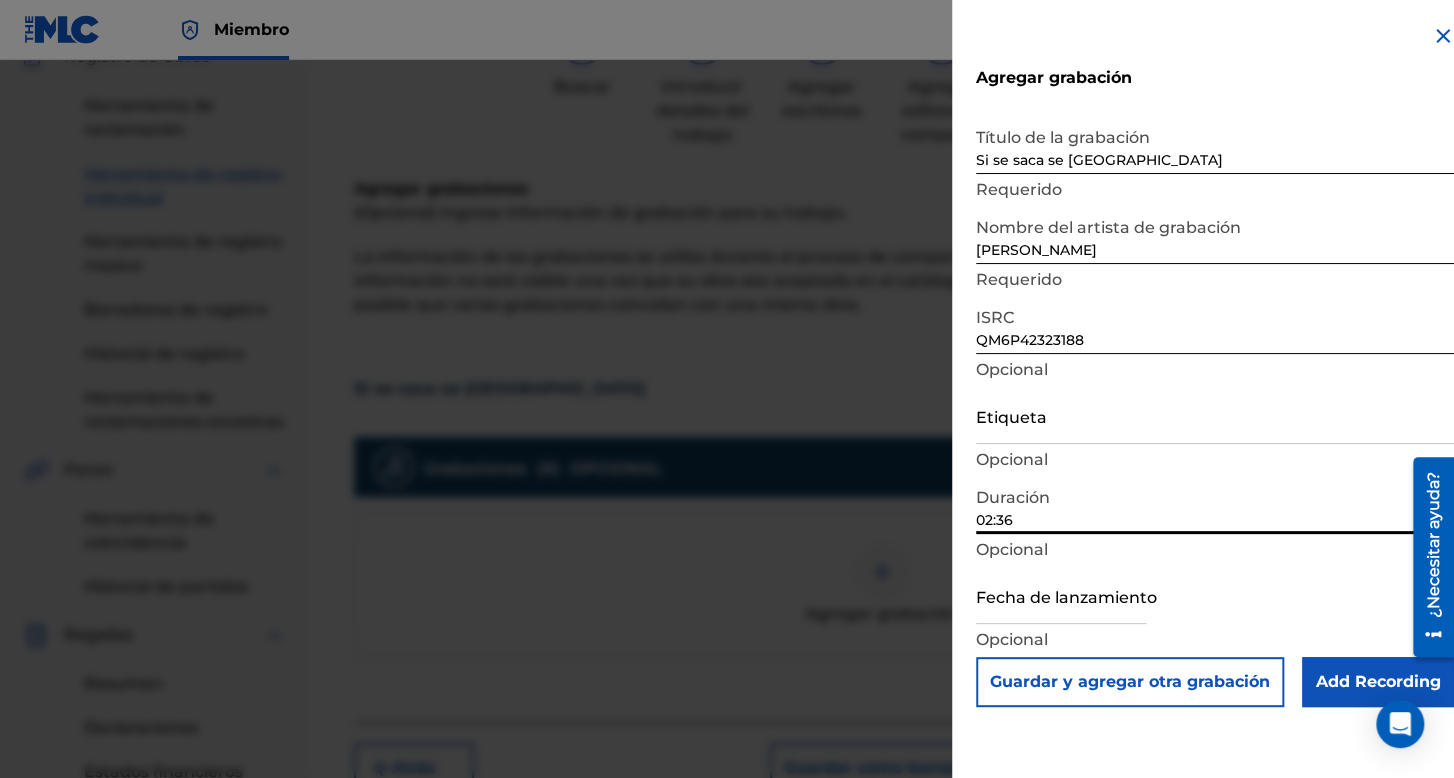 type on "02:36" 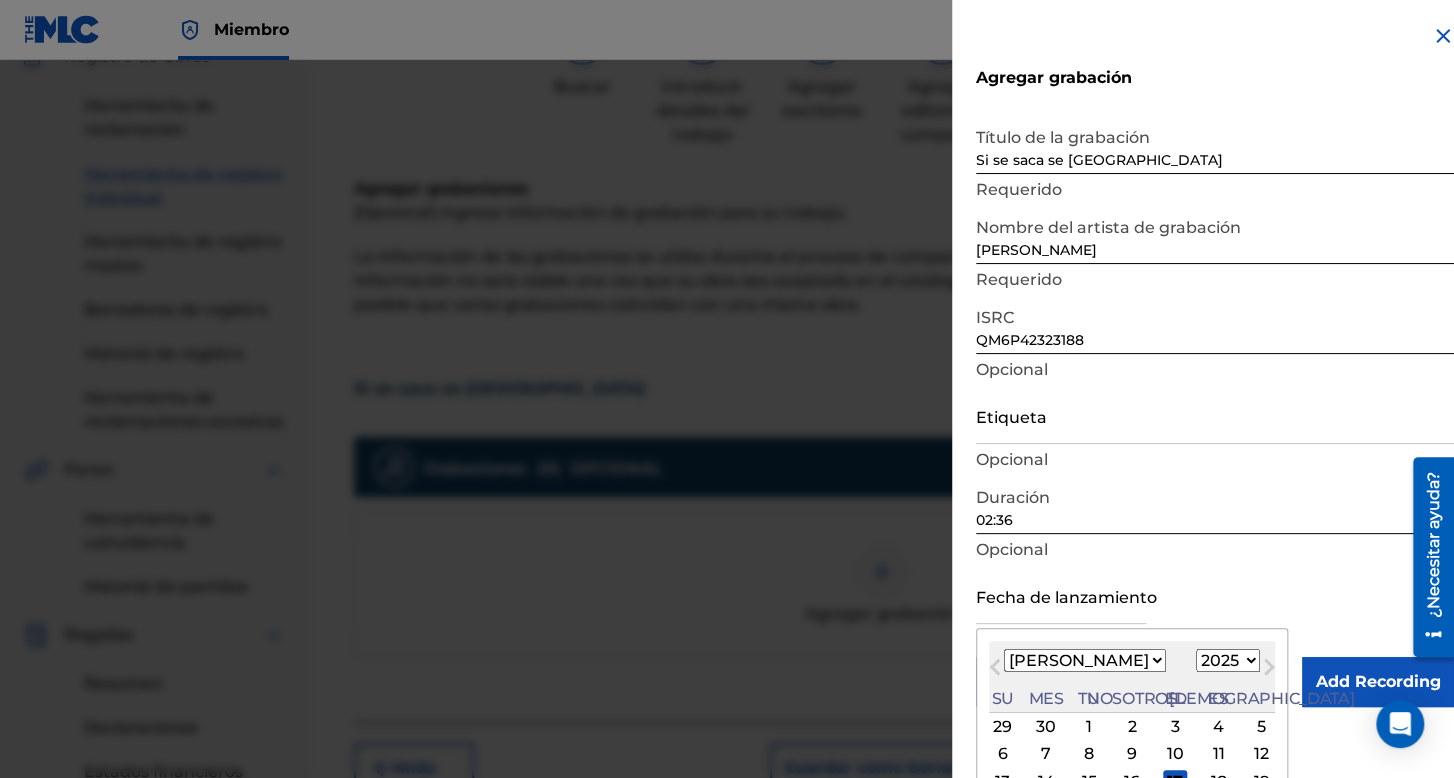 scroll, scrollTop: 112, scrollLeft: 0, axis: vertical 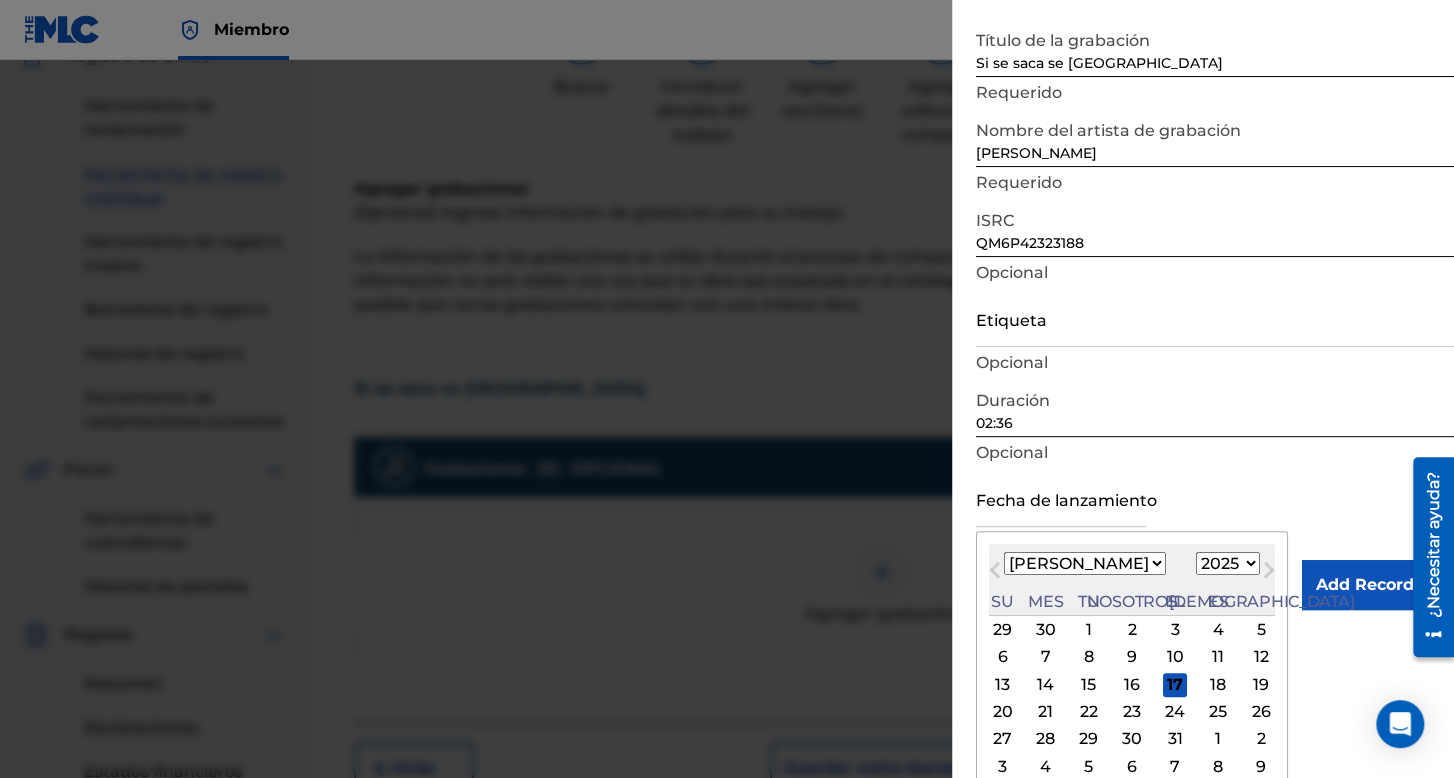 click on "Enero Febrero Marzo Abril Puede Junio [PERSON_NAME] Septiembre Octubre Noviembre Diciembre" at bounding box center (1085, 563) 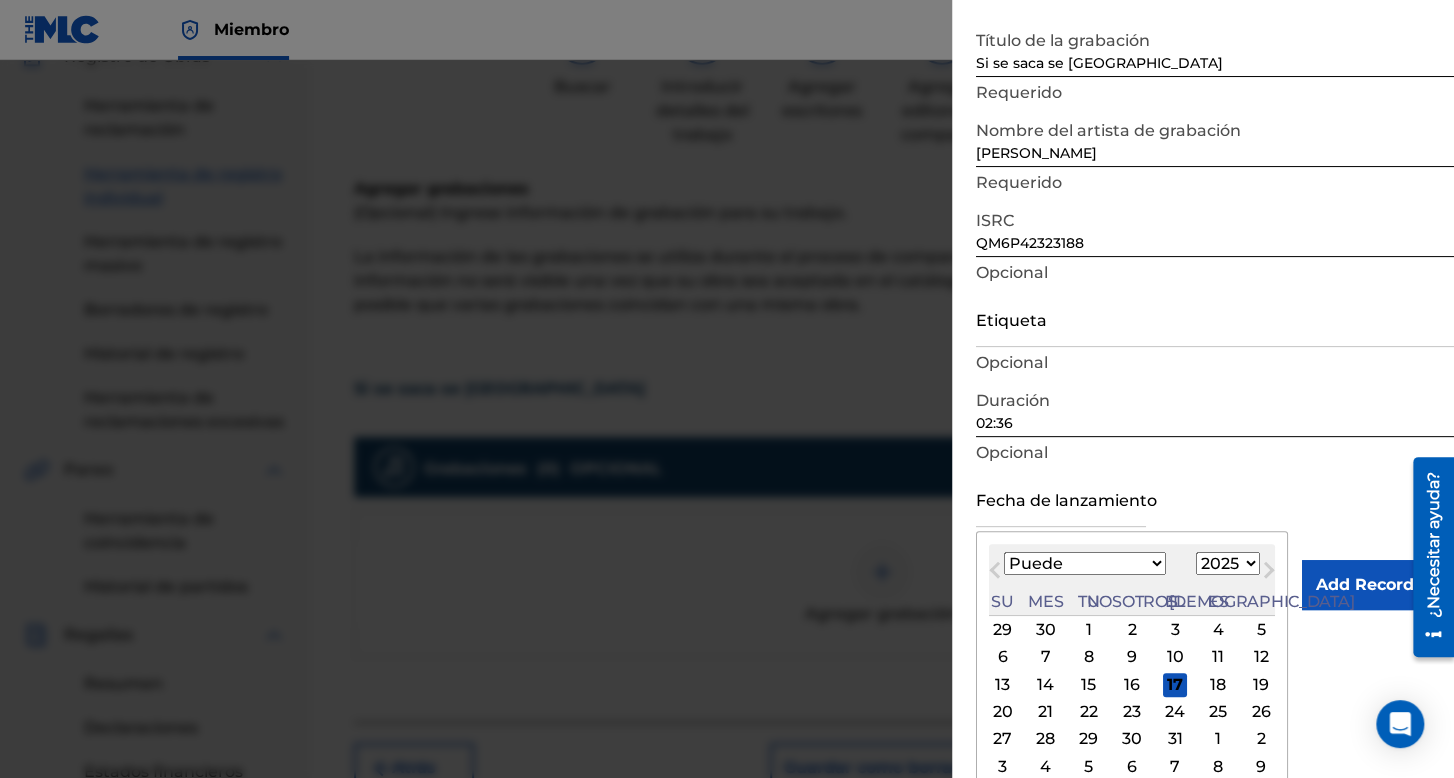 click on "Enero Febrero Marzo Abril Puede Junio [PERSON_NAME] Septiembre Octubre Noviembre Diciembre" at bounding box center [1085, 563] 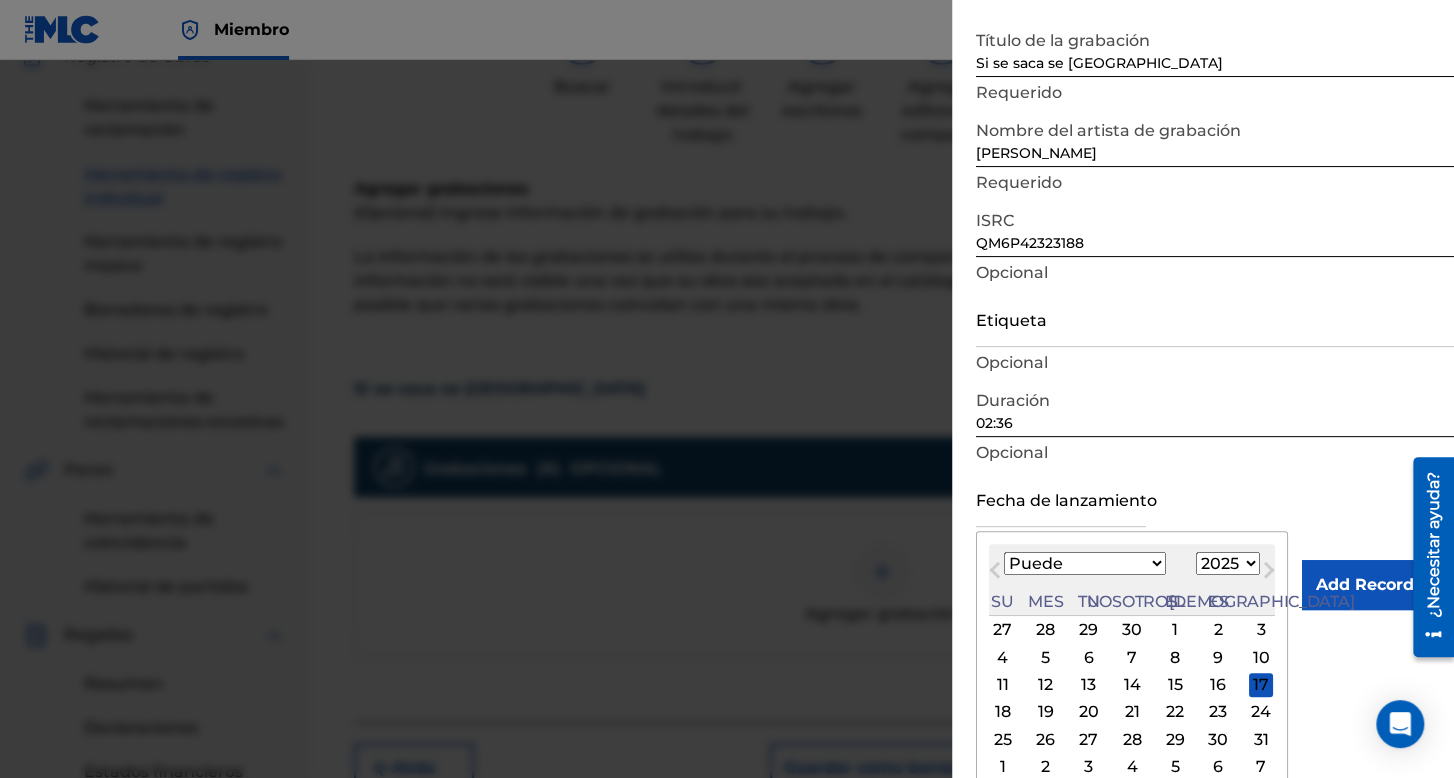 click on "1899 1900 1901 1902 1903 1904 1905 1906 1907 1908 1909 1910 1911 1912 1913 1914 1915 1916 1917 1918 1919 1920 1921 1922 1923 1924 1925 1926 1927 1928 1929 1930 1931 1932 1933 1934 1935 1936 1937 1938 1939 1940 1941 1942 1943 1944 1945 1946 1947 1948 1949 1950 1951 1952 1953 1954 1955 1956 1957 1958 1959 1960 1961 1962 1963 1964 1965 1966 1967 1968 1969 1970 1971 1972 1973 1974 1975 1976 1977 1978 1979 1980 1981 1982 1983 1984 1985 1986 1987 1988 1989 1990 1991 1992 1993 1994 1995 1996 1997 1998 1999 2000 2001 2002 2003 2004 2005 2006 2007 2008 2009 2010 2011 2012 2013 2014 2015 2016 2017 2018 2019 2020 2021 2022 2023 2024 2025 2026 2027 2028 2029 2030 2031 2032 2033 2034 2035 2036 2037 2038 2039 2040 2041 2042 2043 2044 2045 2046 2047 2048 2049 2050 2051 2052 2053 2054 2055 2056 2057 2058 2059 2060 2061 2062 2063 2064 2065 2066 2067 2068 2069 2070 2071 2072 2073 2074 2075 2076 2077 2078 2079 2080 2081 2082 2083 2084 2085 2086 2087 2088 2089 2090 2091 2092 2093 2094 2095 2096 2097 2098 2099 2100" at bounding box center (1228, 563) 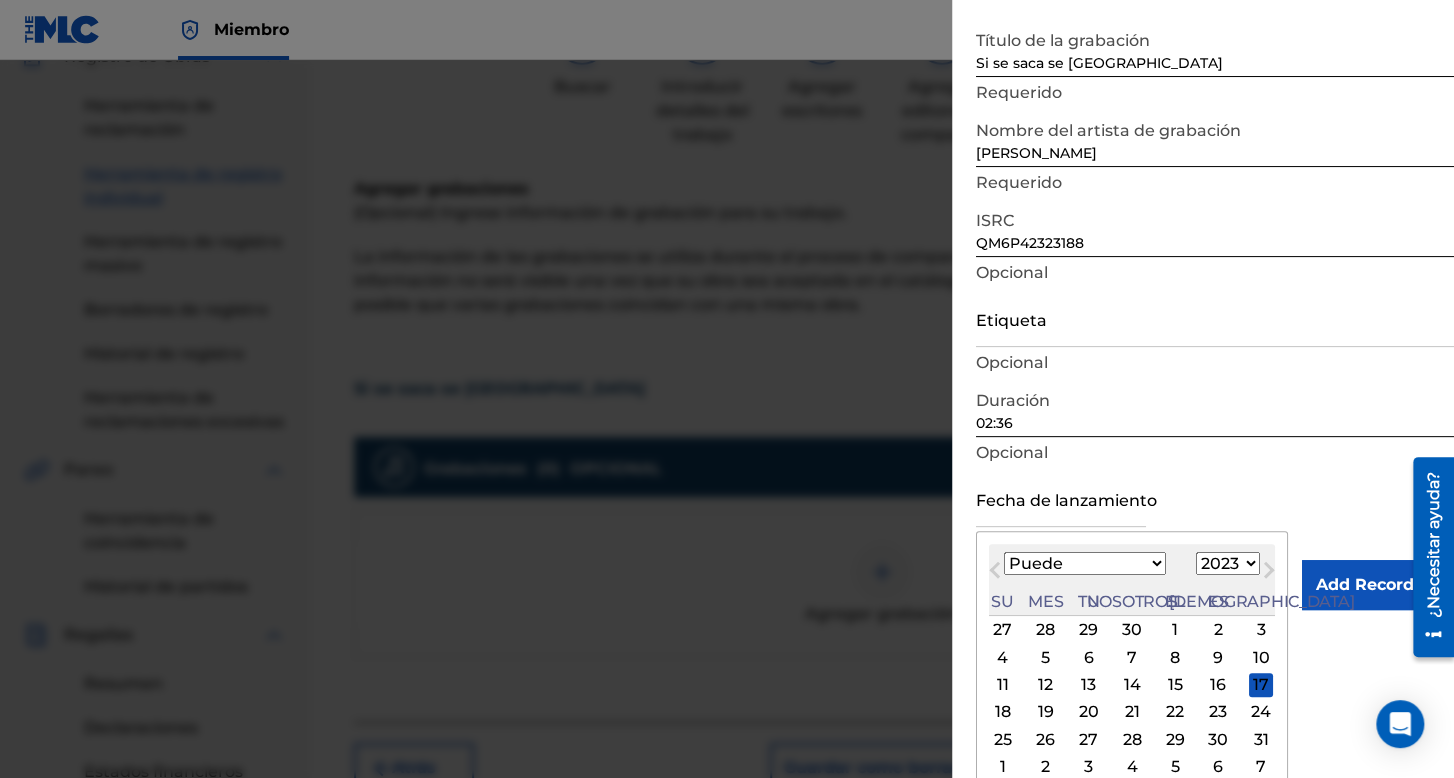 click on "1899 1900 1901 1902 1903 1904 1905 1906 1907 1908 1909 1910 1911 1912 1913 1914 1915 1916 1917 1918 1919 1920 1921 1922 1923 1924 1925 1926 1927 1928 1929 1930 1931 1932 1933 1934 1935 1936 1937 1938 1939 1940 1941 1942 1943 1944 1945 1946 1947 1948 1949 1950 1951 1952 1953 1954 1955 1956 1957 1958 1959 1960 1961 1962 1963 1964 1965 1966 1967 1968 1969 1970 1971 1972 1973 1974 1975 1976 1977 1978 1979 1980 1981 1982 1983 1984 1985 1986 1987 1988 1989 1990 1991 1992 1993 1994 1995 1996 1997 1998 1999 2000 2001 2002 2003 2004 2005 2006 2007 2008 2009 2010 2011 2012 2013 2014 2015 2016 2017 2018 2019 2020 2021 2022 2023 2024 2025 2026 2027 2028 2029 2030 2031 2032 2033 2034 2035 2036 2037 2038 2039 2040 2041 2042 2043 2044 2045 2046 2047 2048 2049 2050 2051 2052 2053 2054 2055 2056 2057 2058 2059 2060 2061 2062 2063 2064 2065 2066 2067 2068 2069 2070 2071 2072 2073 2074 2075 2076 2077 2078 2079 2080 2081 2082 2083 2084 2085 2086 2087 2088 2089 2090 2091 2092 2093 2094 2095 2096 2097 2098 2099 2100" at bounding box center [1228, 563] 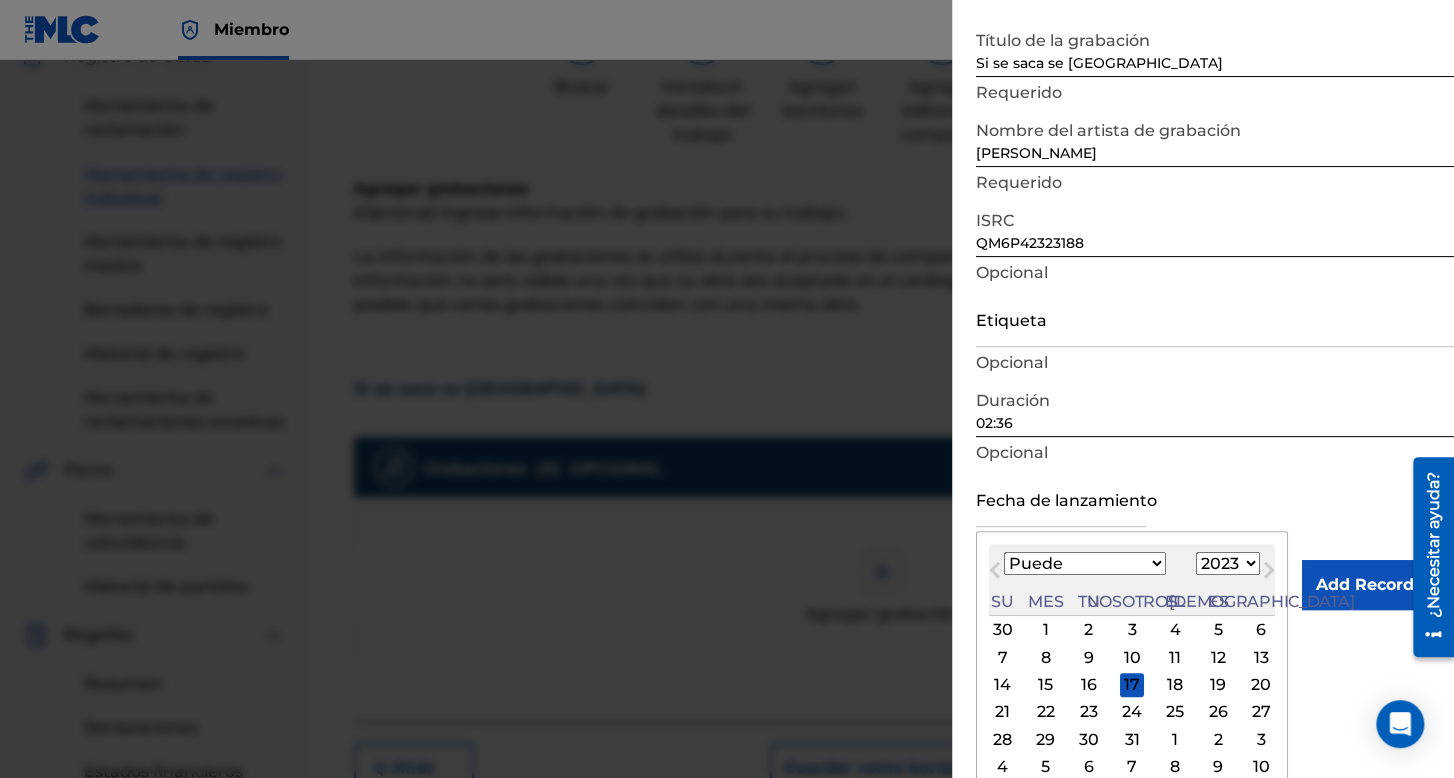 click on "26" at bounding box center (1218, 712) 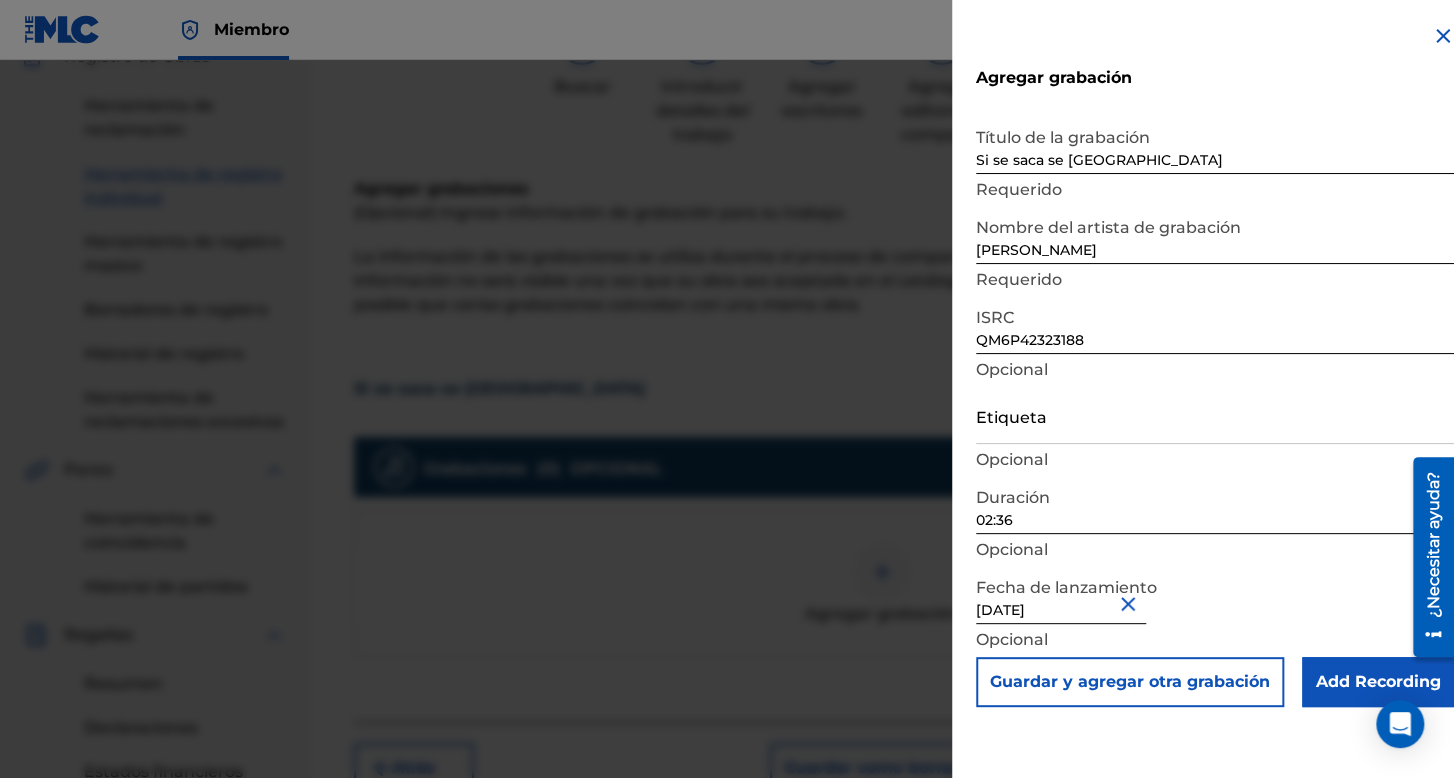 scroll, scrollTop: 0, scrollLeft: 0, axis: both 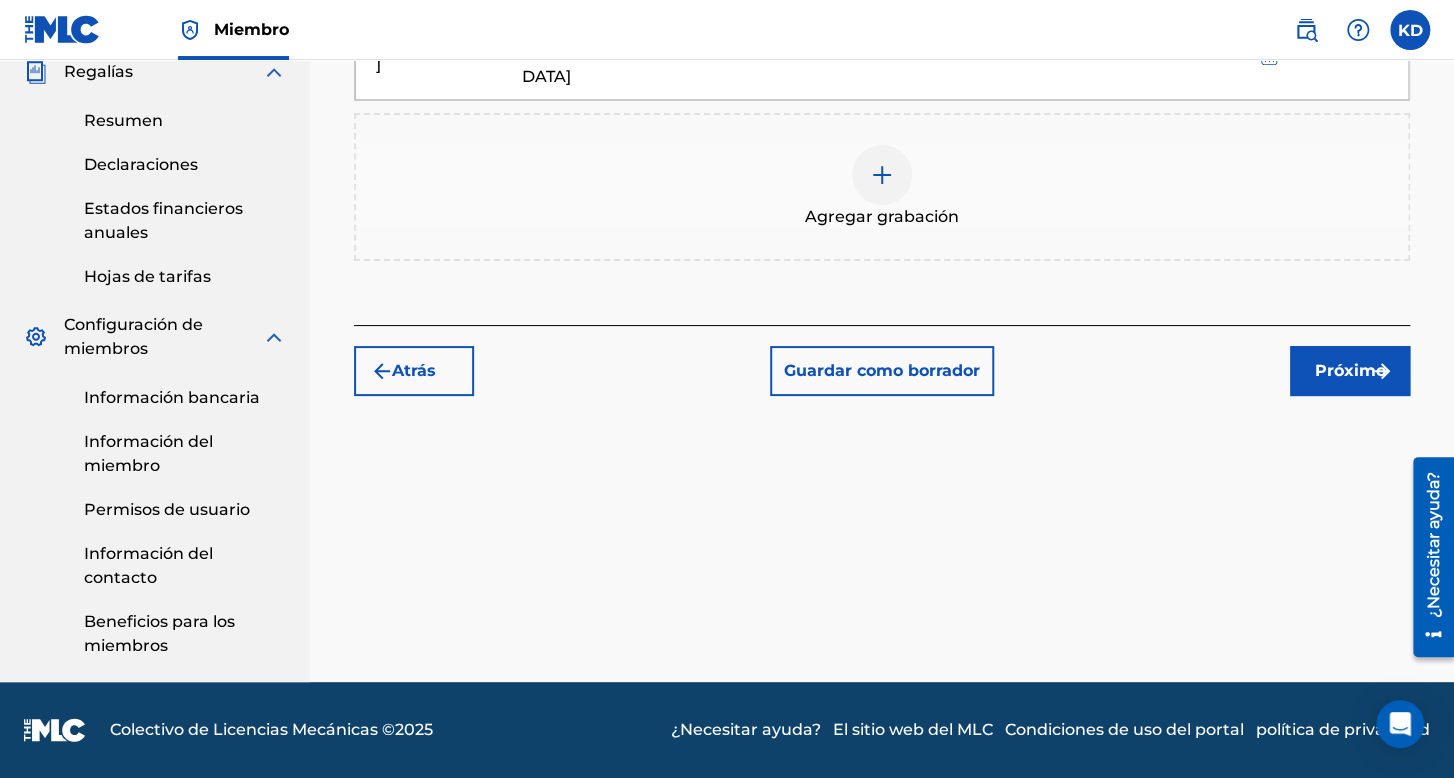 click on "Próximo" at bounding box center (1350, 370) 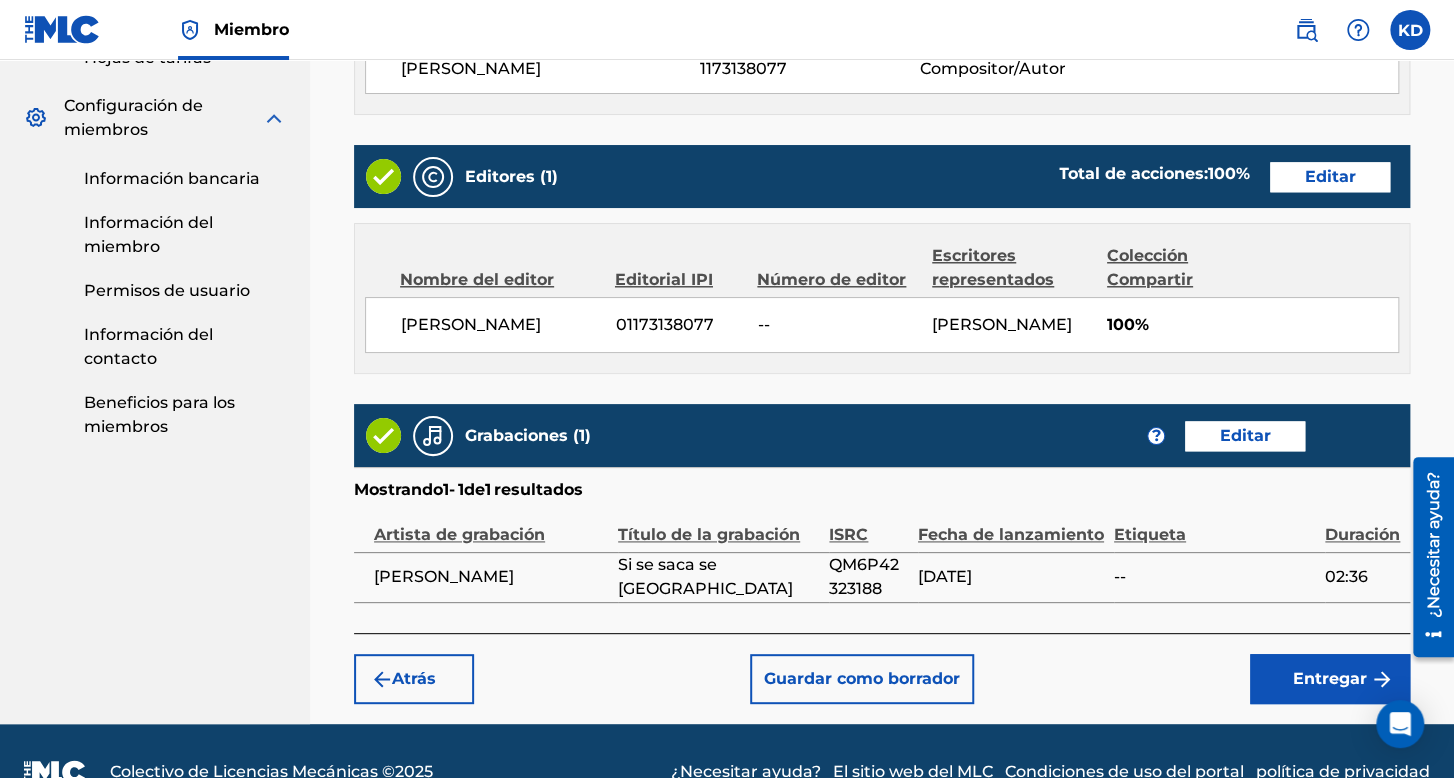 scroll, scrollTop: 990, scrollLeft: 0, axis: vertical 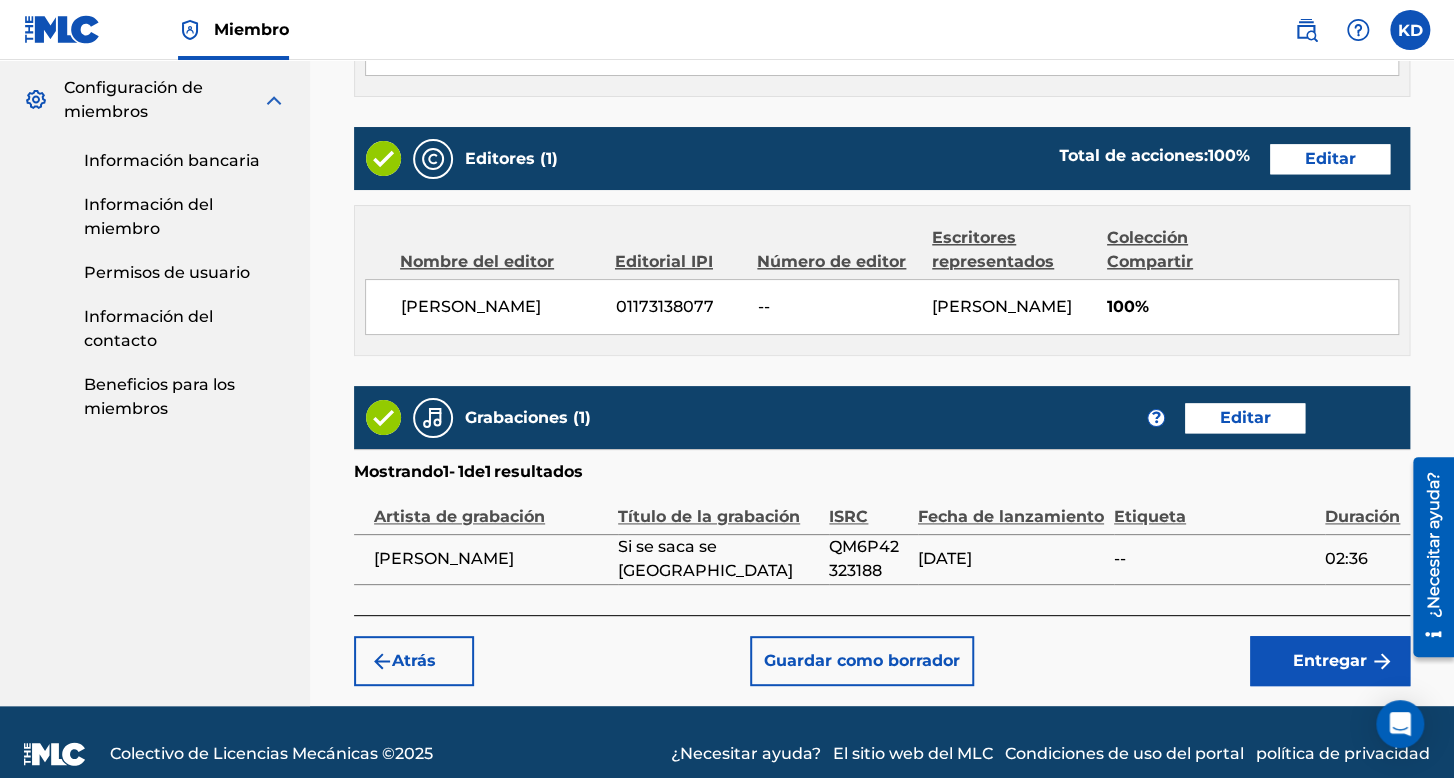 click on "Entregar" at bounding box center (1330, 660) 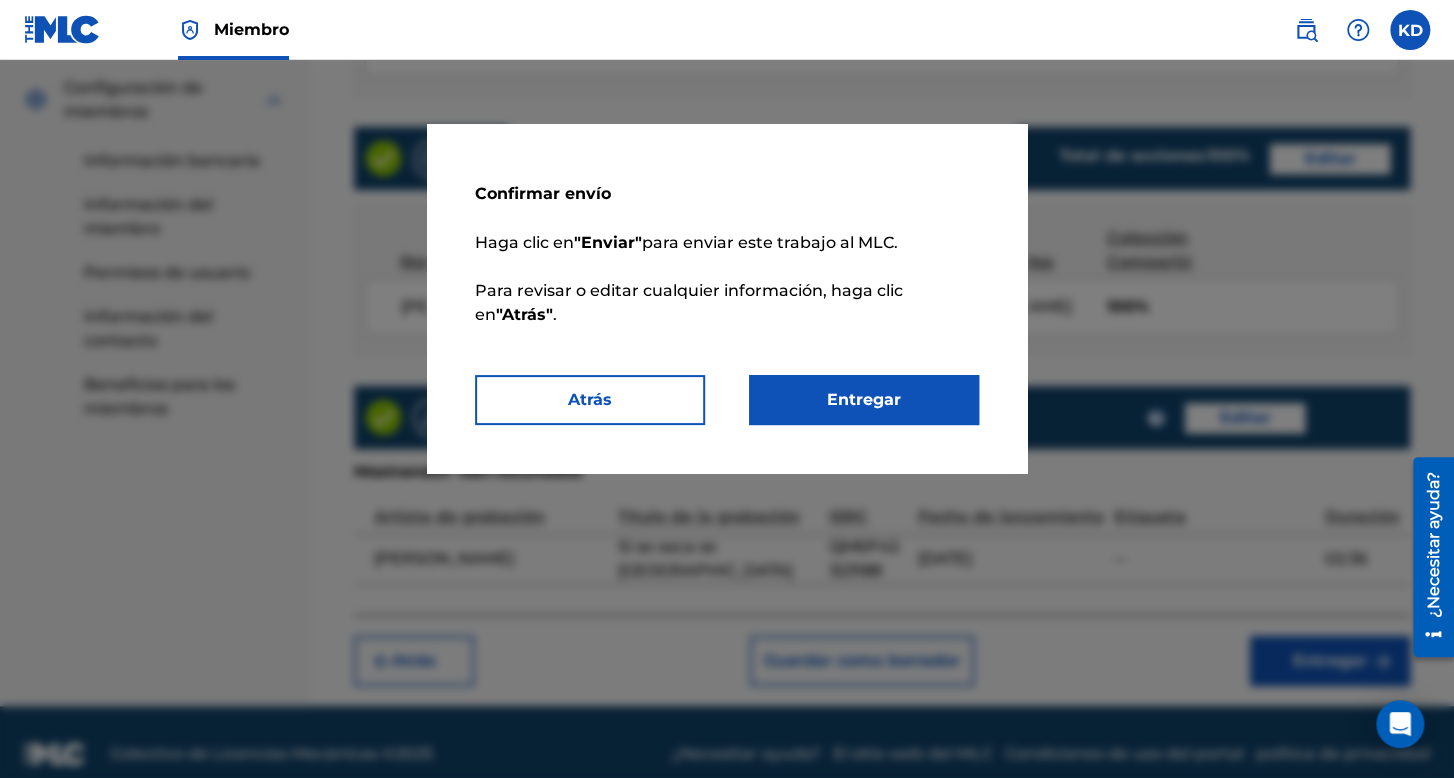 click on "Entregar" at bounding box center [864, 399] 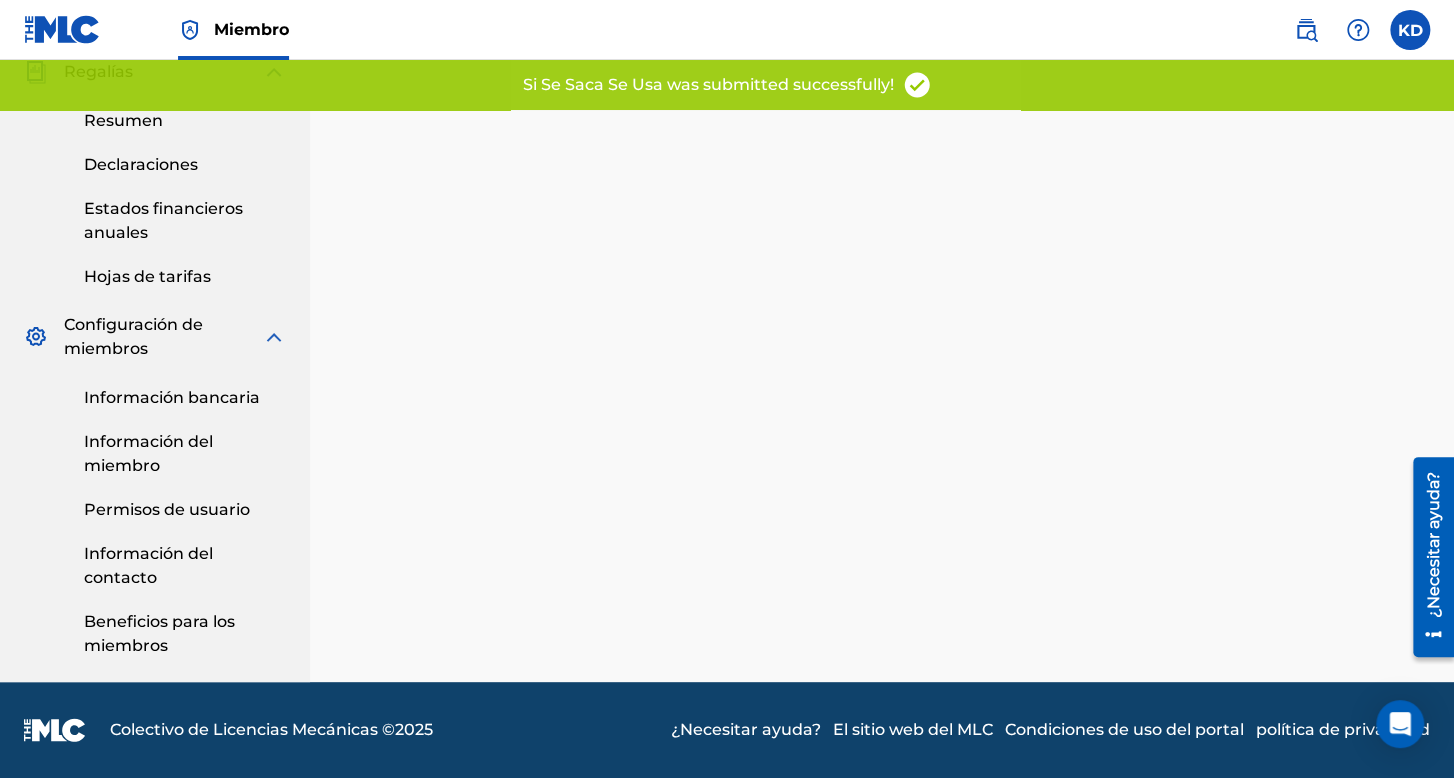 scroll, scrollTop: 0, scrollLeft: 0, axis: both 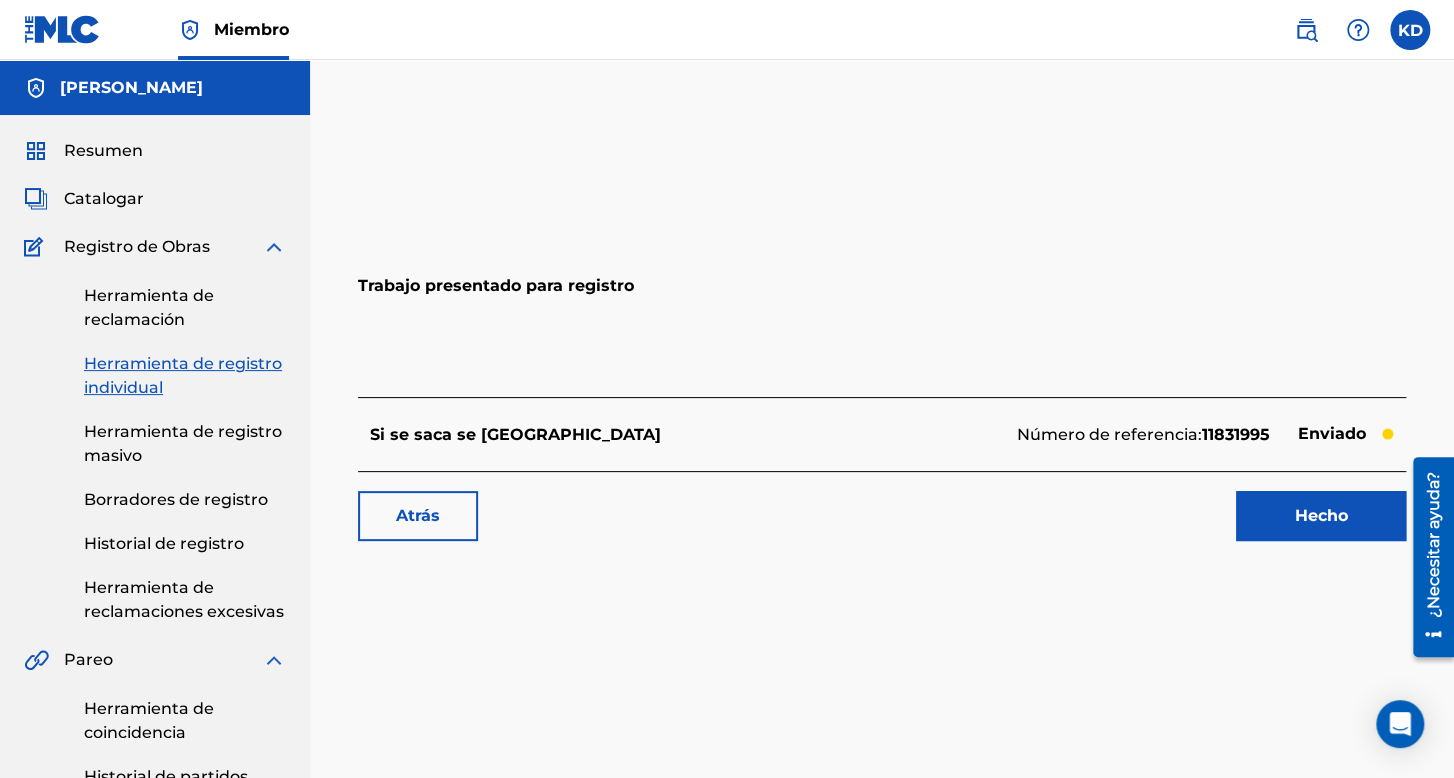 click on "Historial de registro" at bounding box center [164, 543] 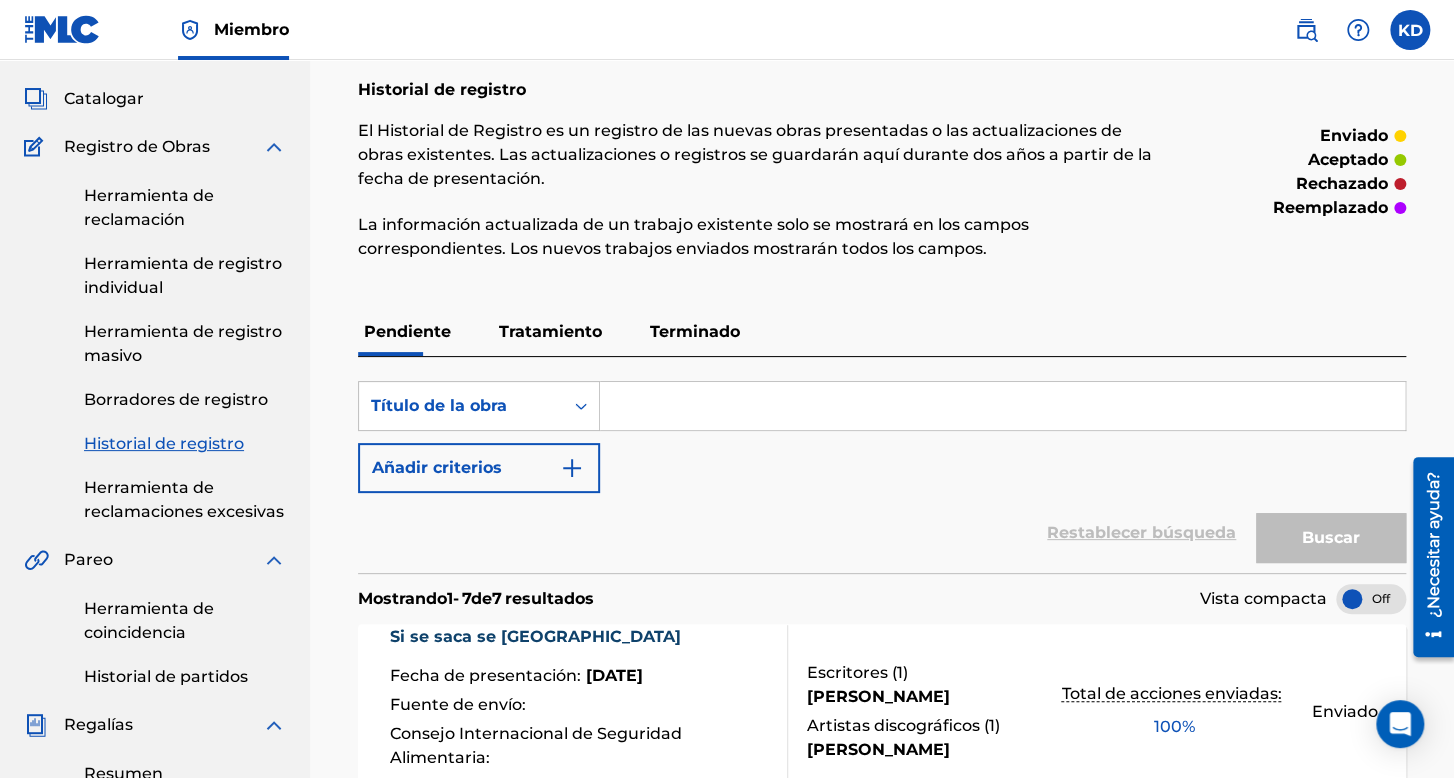scroll, scrollTop: 200, scrollLeft: 0, axis: vertical 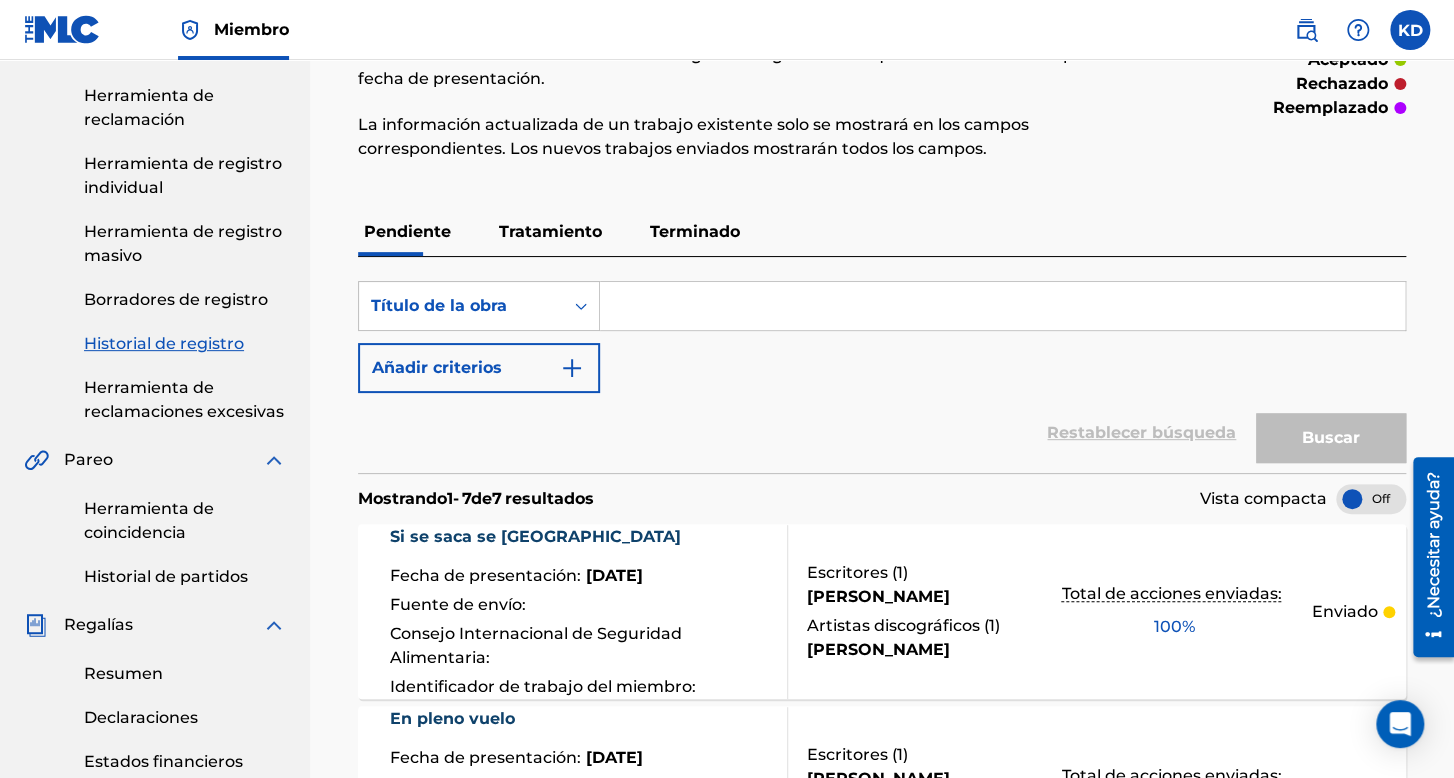 click on "Terminado" at bounding box center (695, 232) 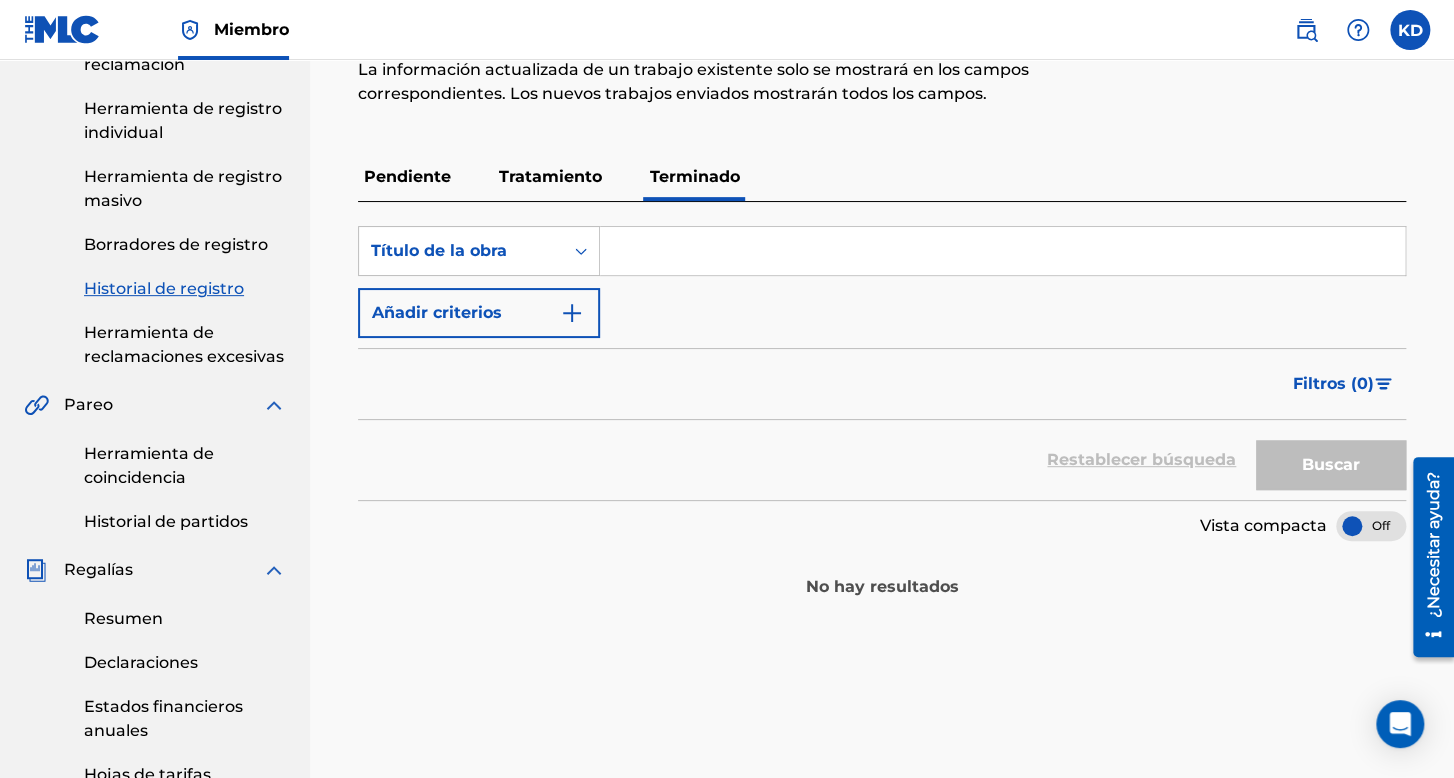 scroll, scrollTop: 100, scrollLeft: 0, axis: vertical 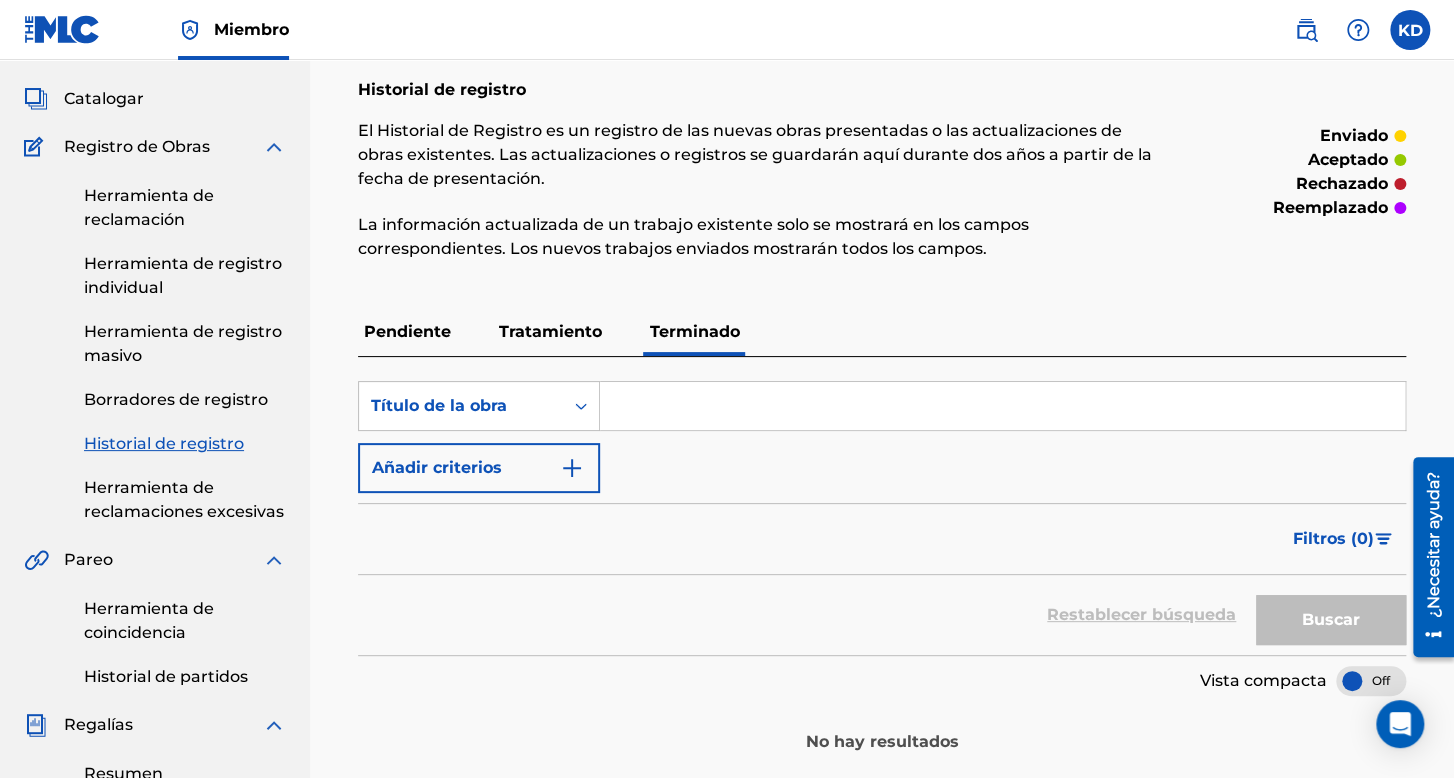 click on "Pendiente Tratamiento Terminado" at bounding box center (882, 332) 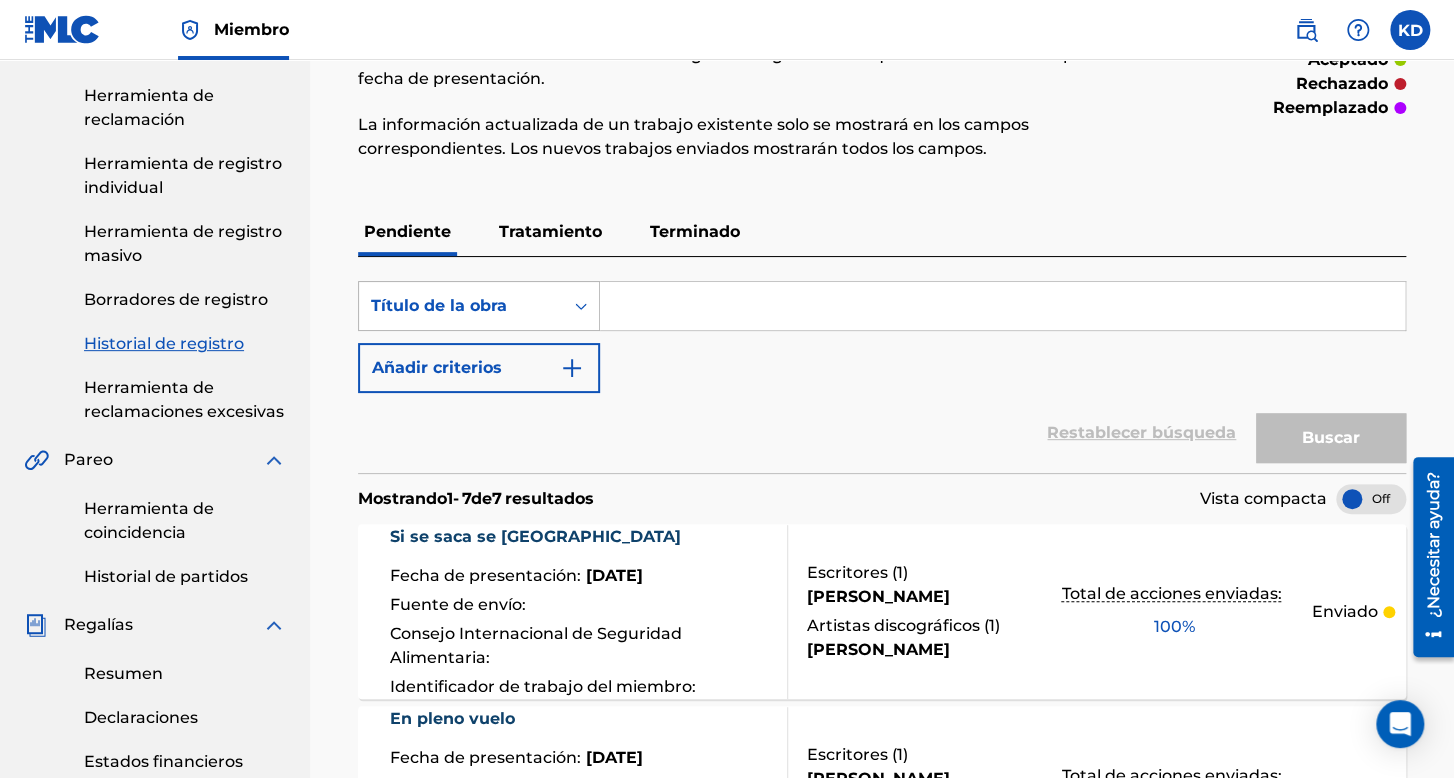 scroll, scrollTop: 0, scrollLeft: 0, axis: both 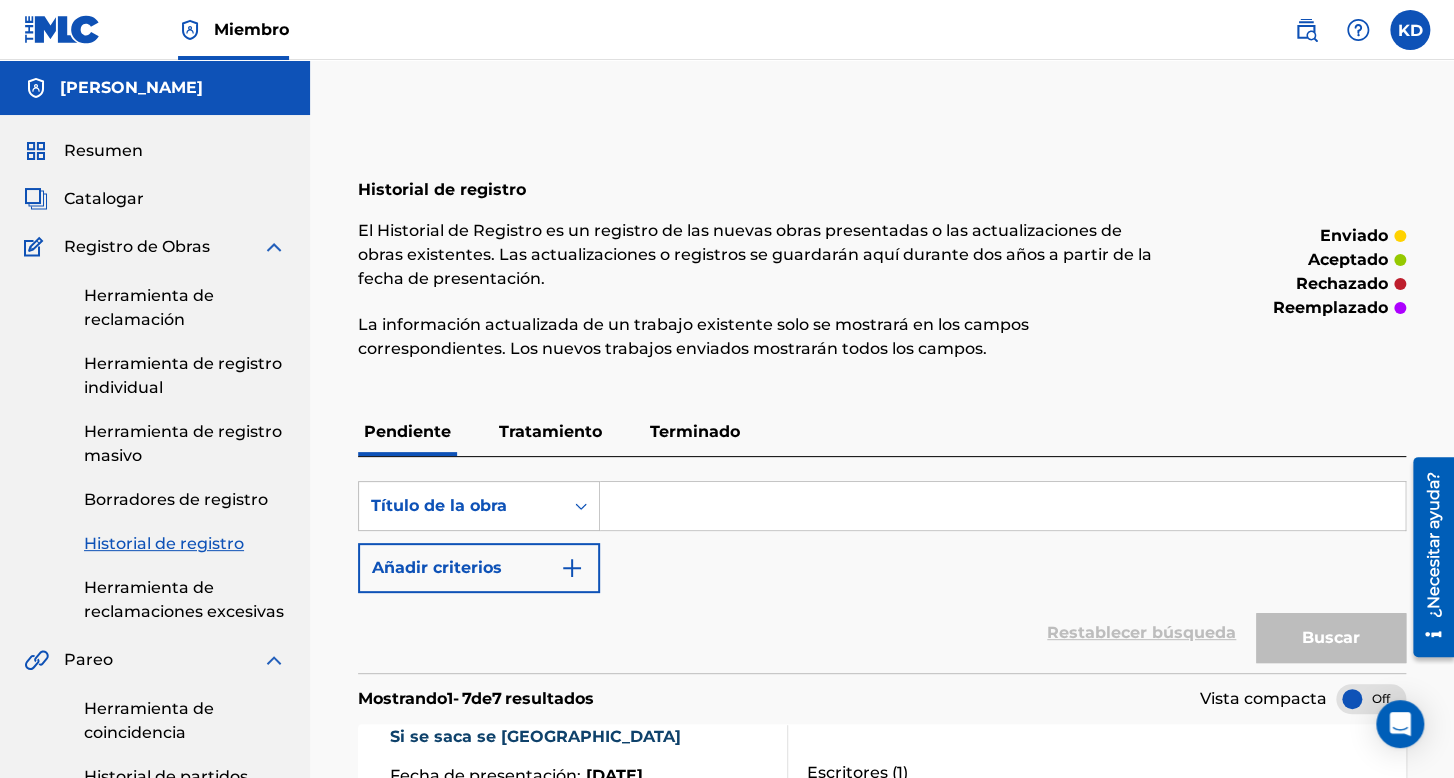 click on "KD KD [PERSON_NAME] [EMAIL_ADDRESS][DOMAIN_NAME] Perfil Finalizar la sesión" at bounding box center (1352, 30) 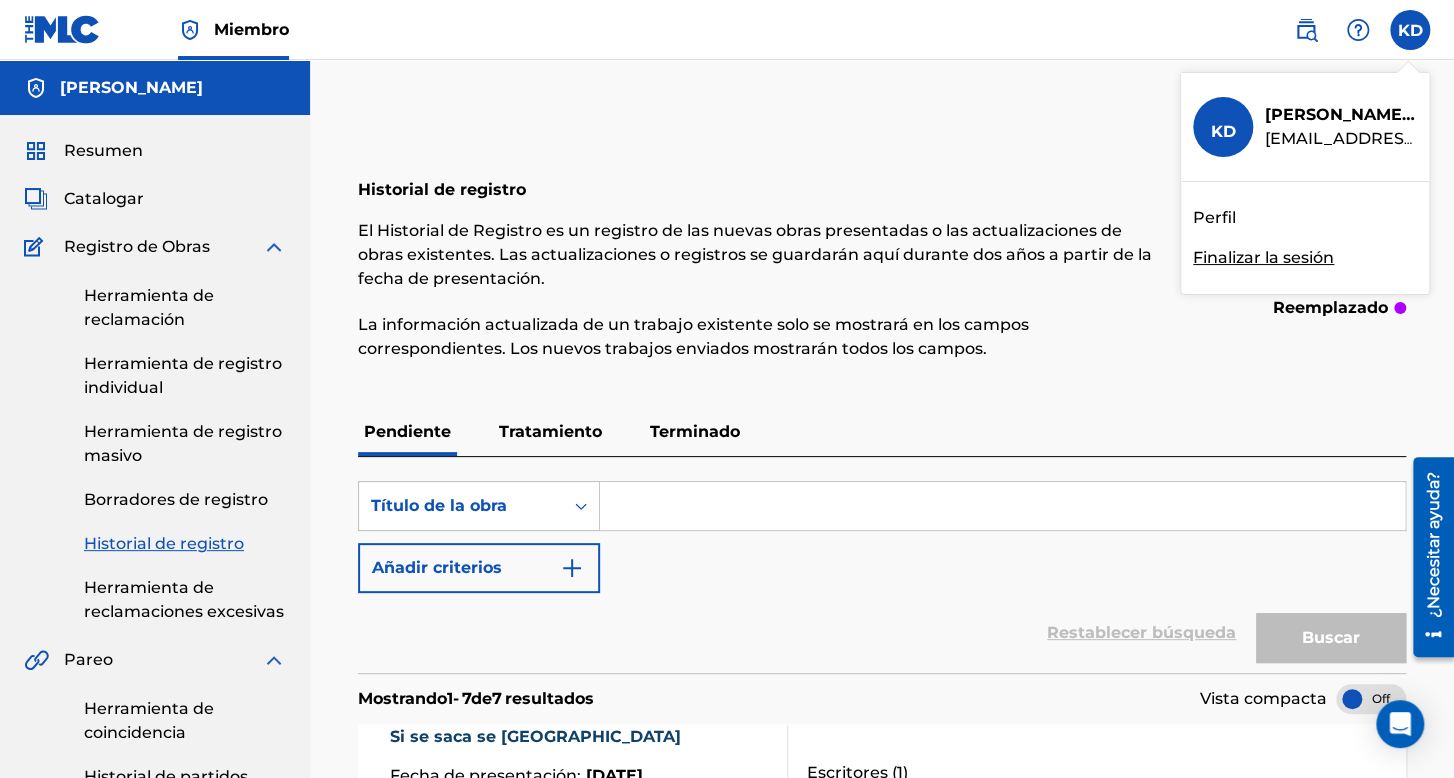 click on "Finalizar la sesión" at bounding box center [1263, 257] 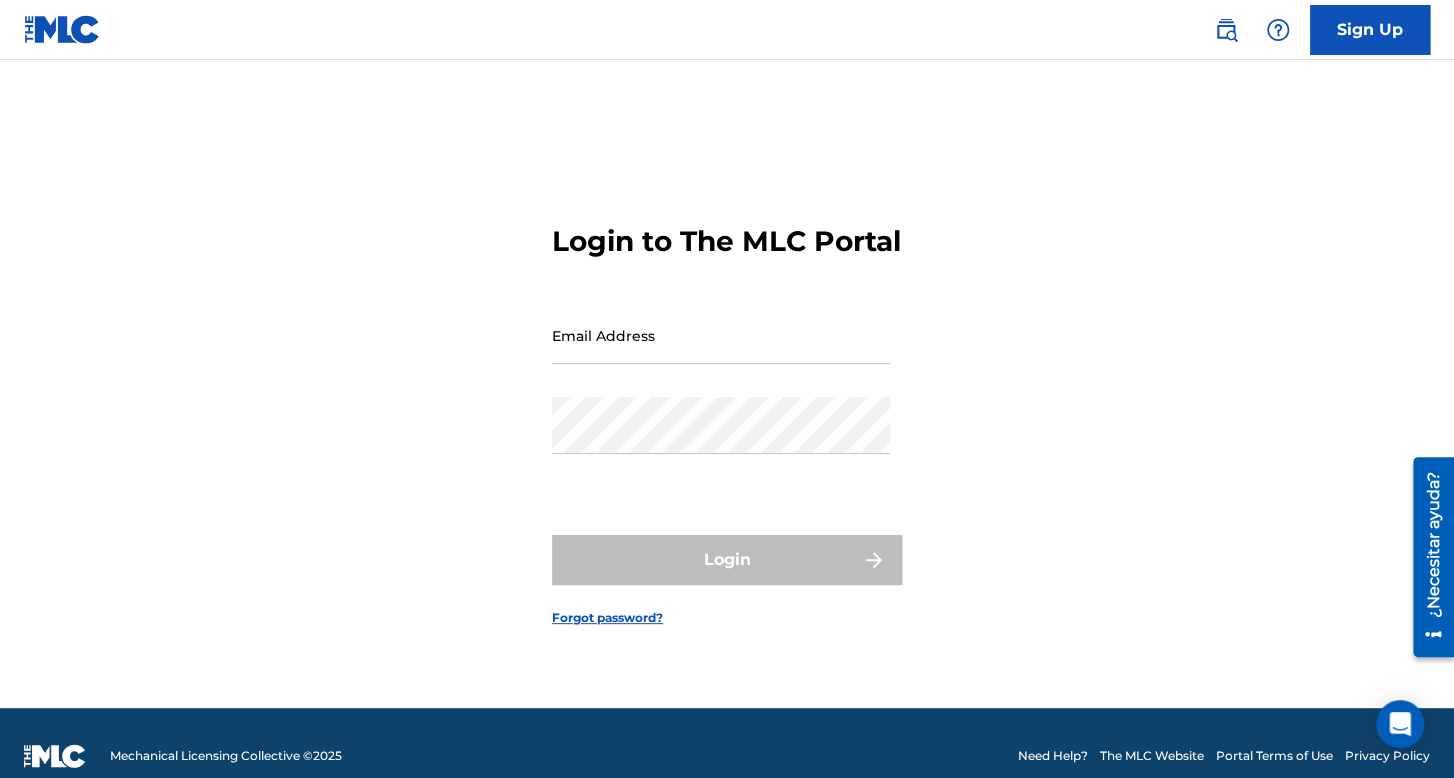 click on "Email Address" at bounding box center [721, 335] 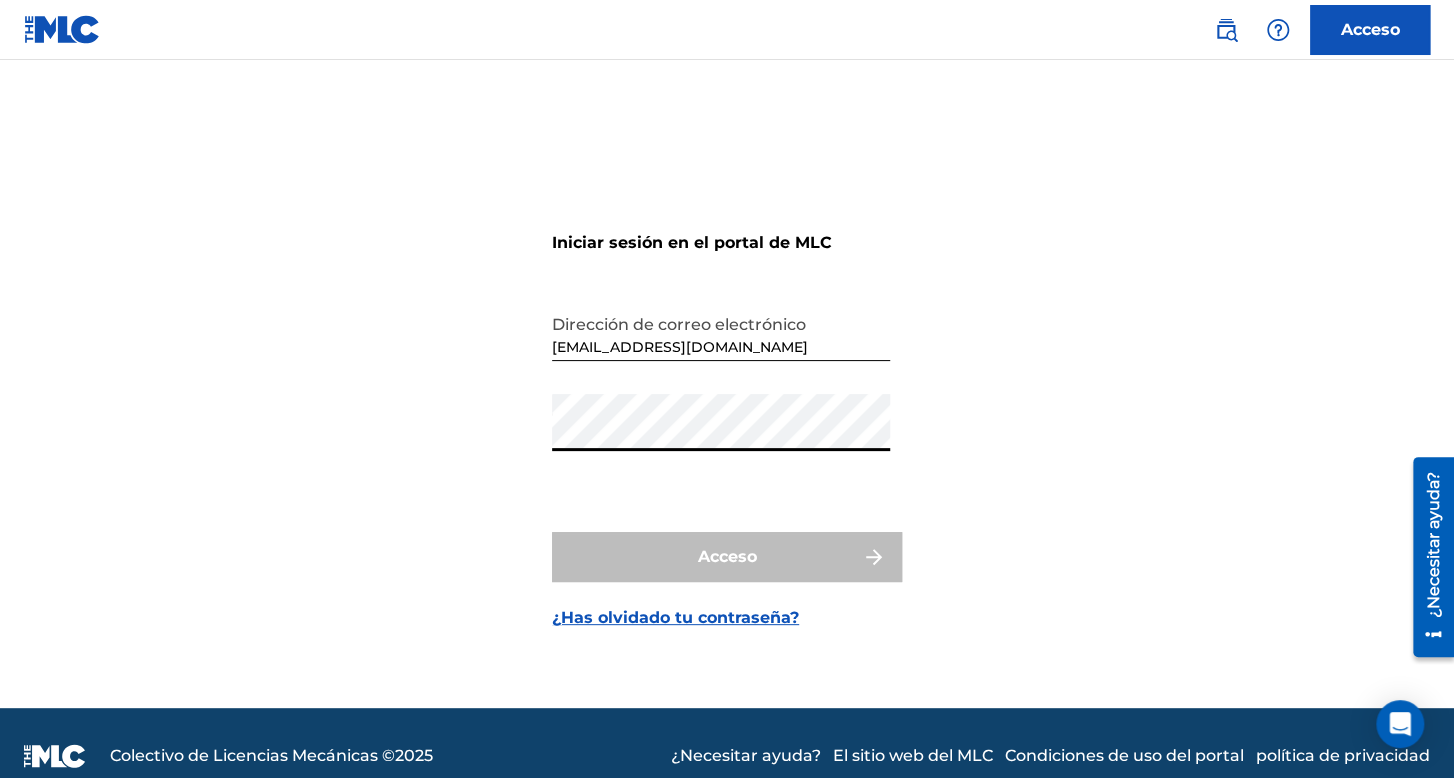 type on "[EMAIL_ADDRESS][DOMAIN_NAME]" 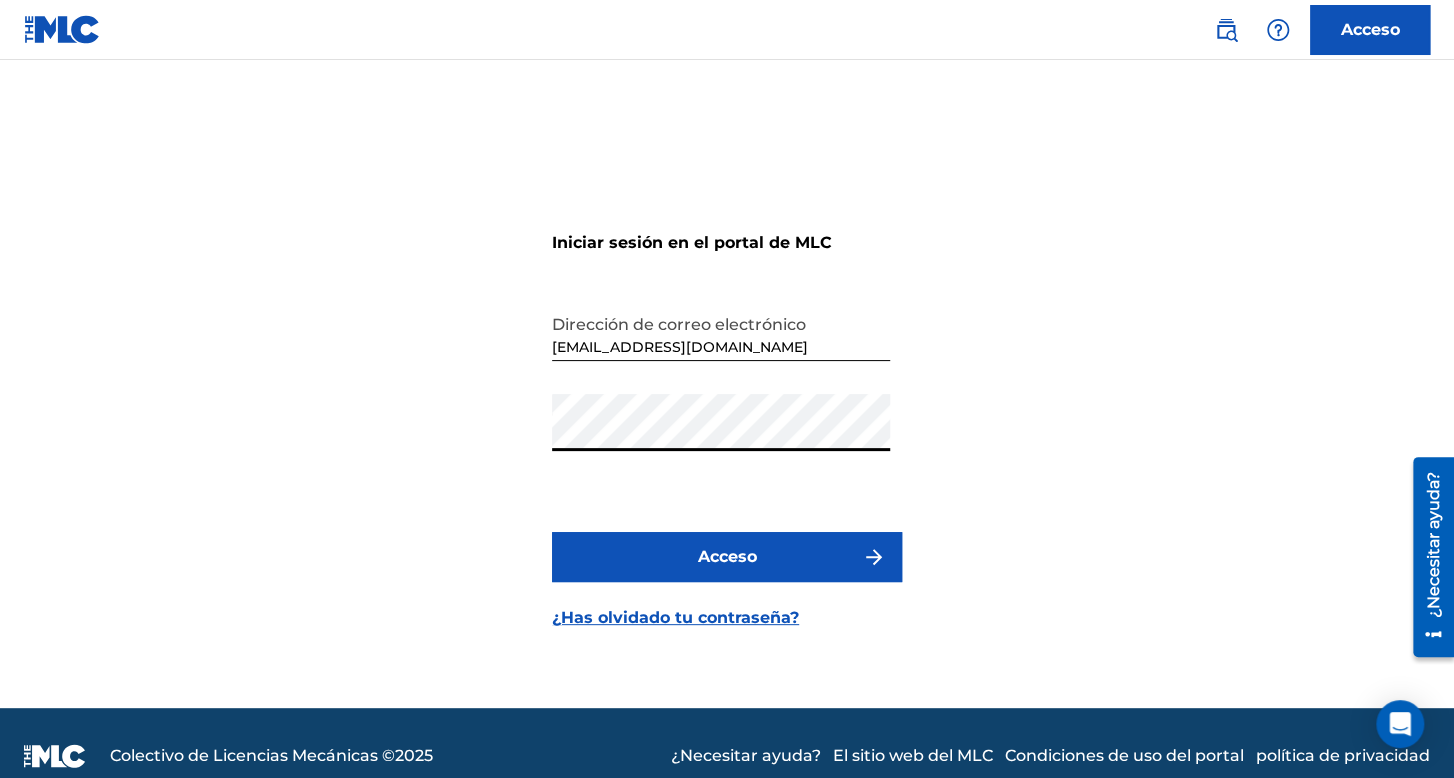 click on "Acceso" at bounding box center (727, 557) 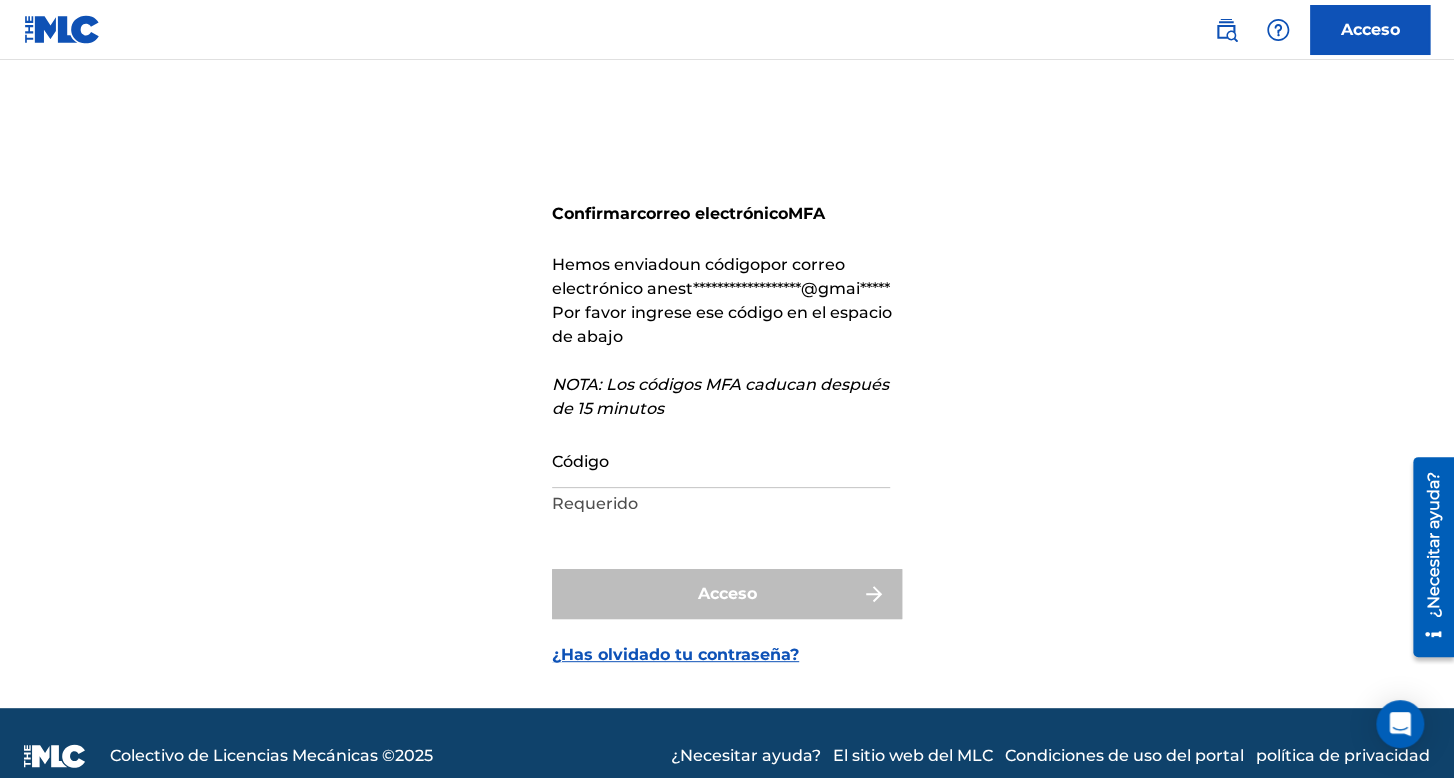 click on "Código" at bounding box center (721, 459) 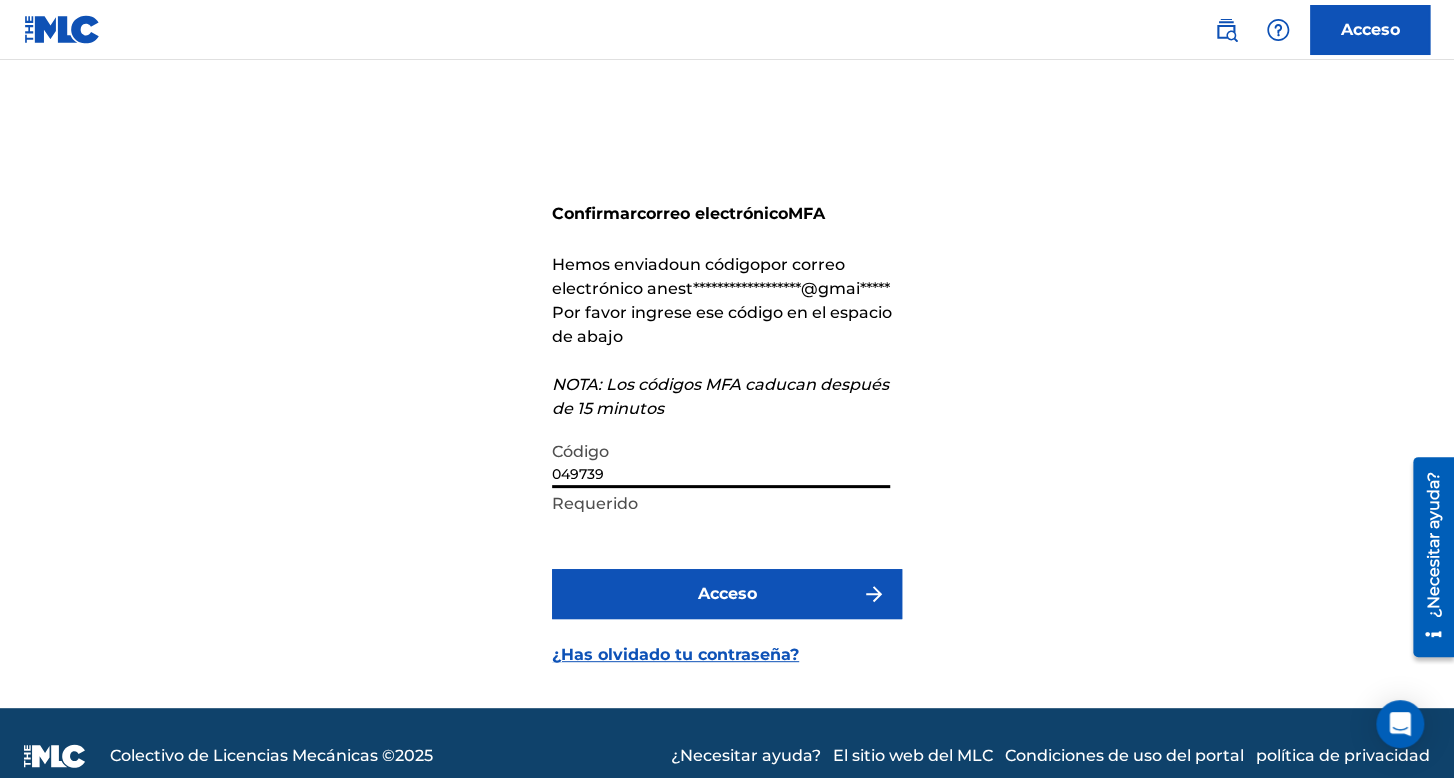 type on "049739" 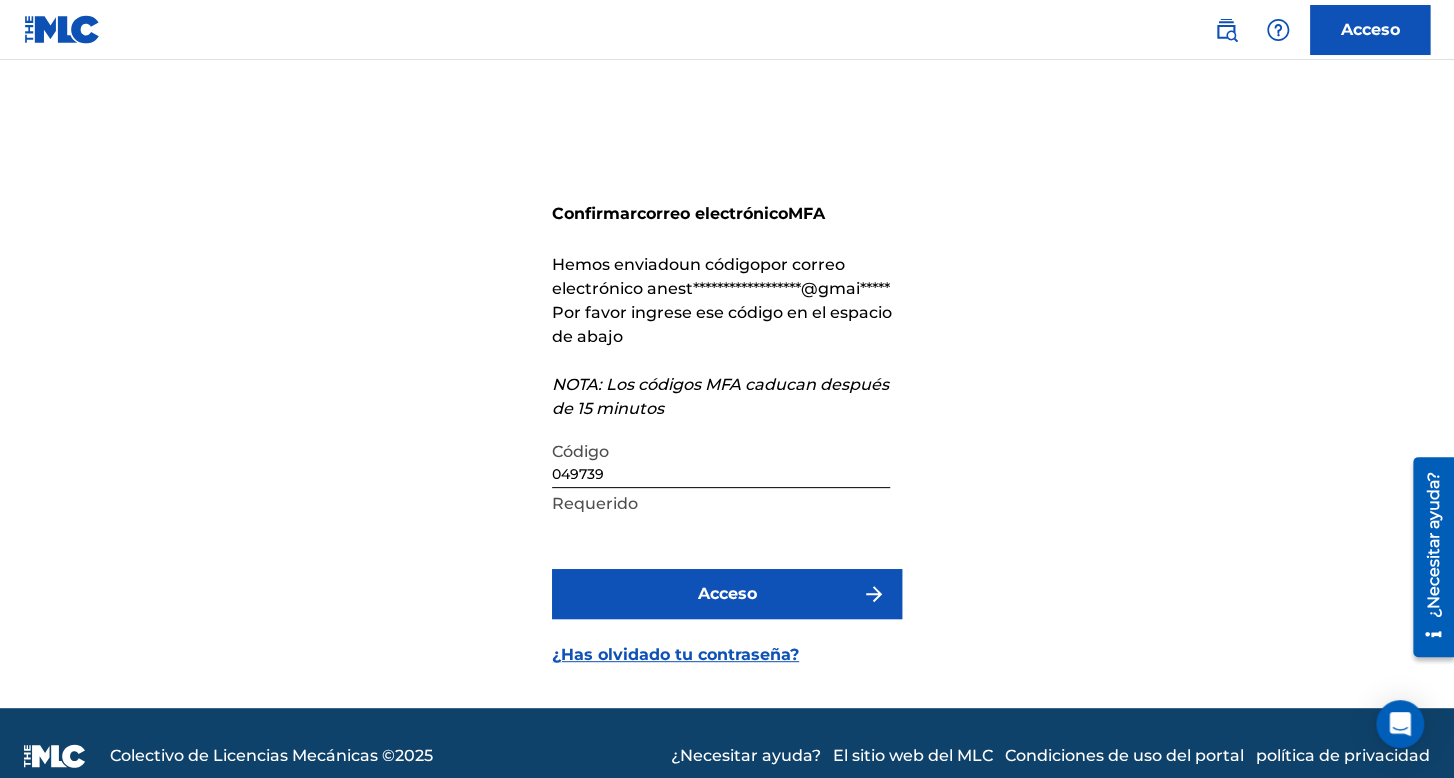 click on "Acceso" at bounding box center [727, 594] 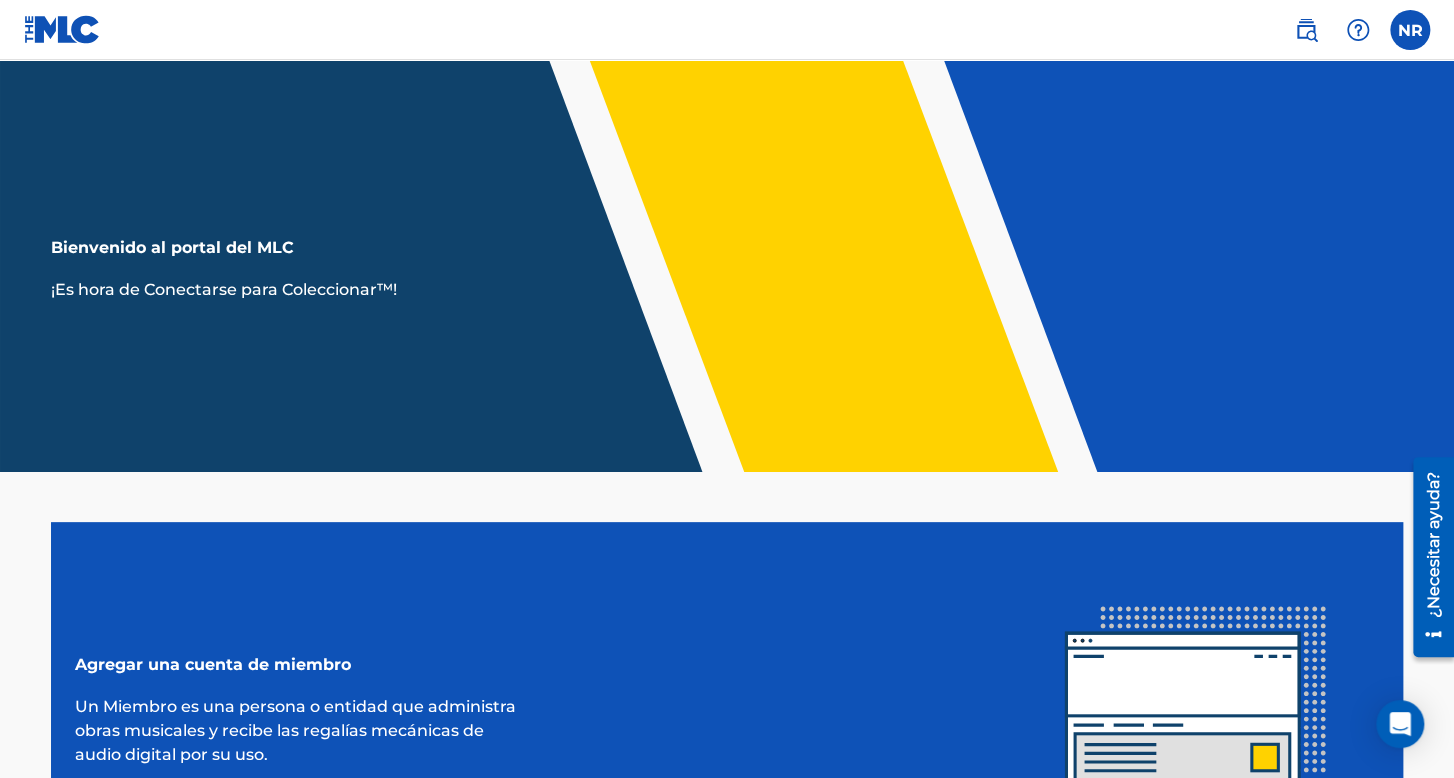 click at bounding box center [1410, 30] 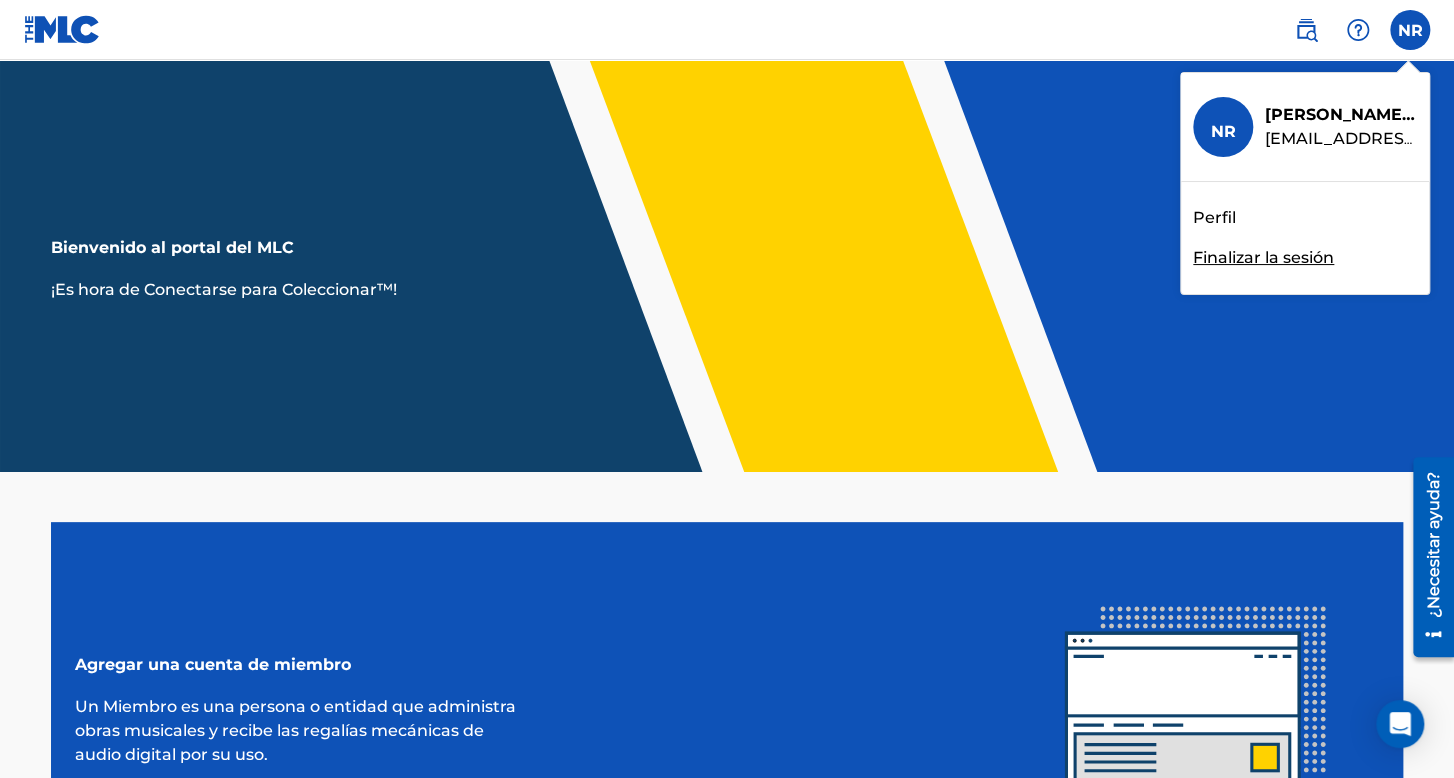 drag, startPoint x: 1035, startPoint y: 20, endPoint x: 776, endPoint y: 97, distance: 270.2036 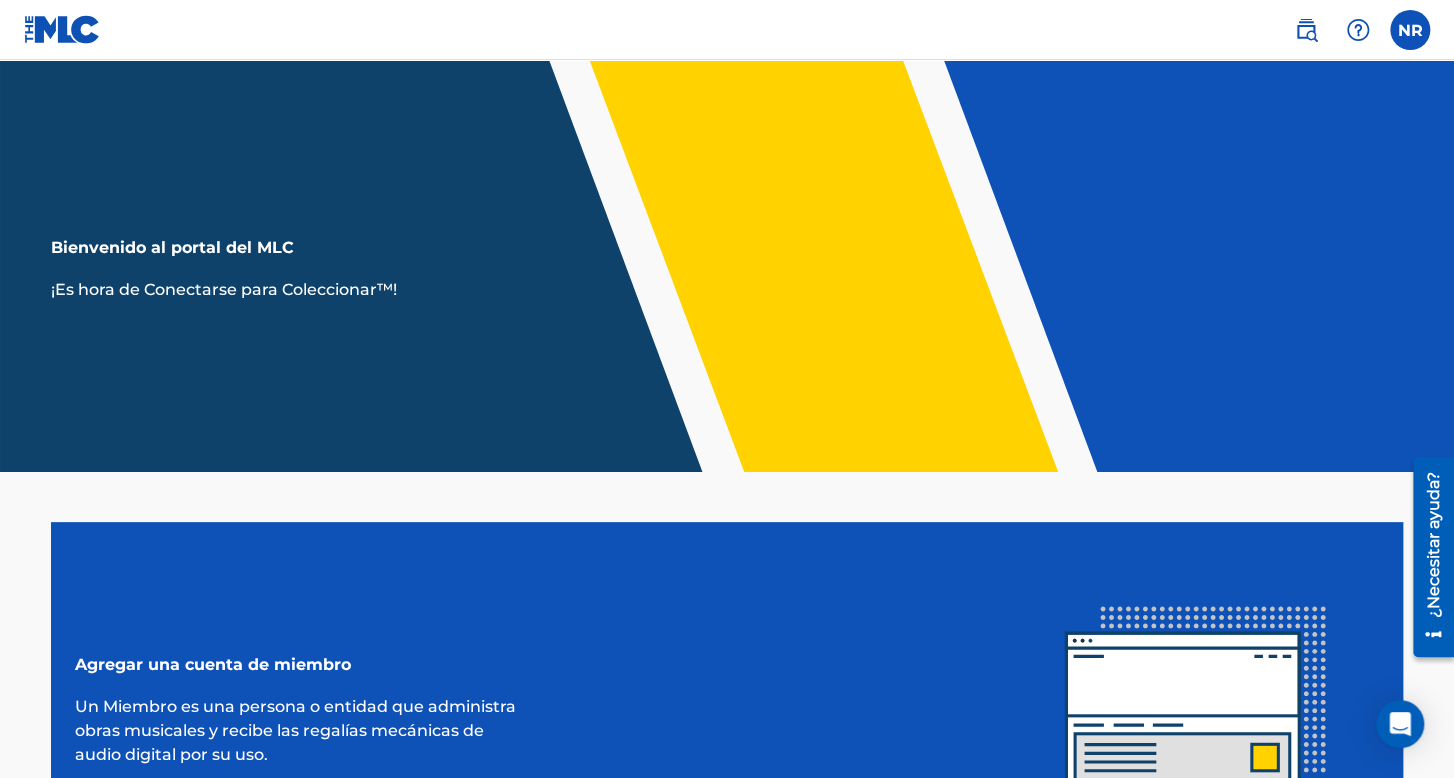 click at bounding box center (1410, 30) 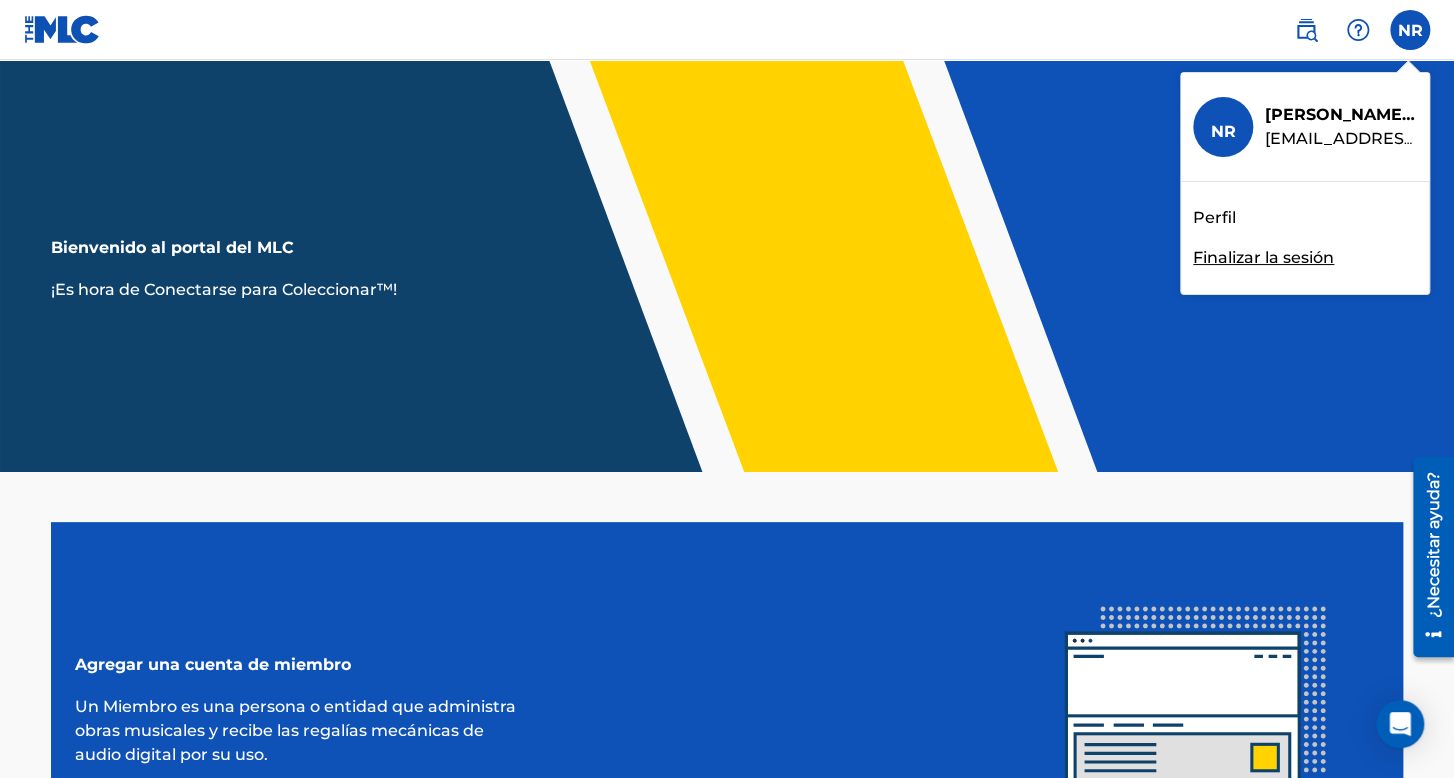 click on "Finalizar la sesión" at bounding box center (1263, 257) 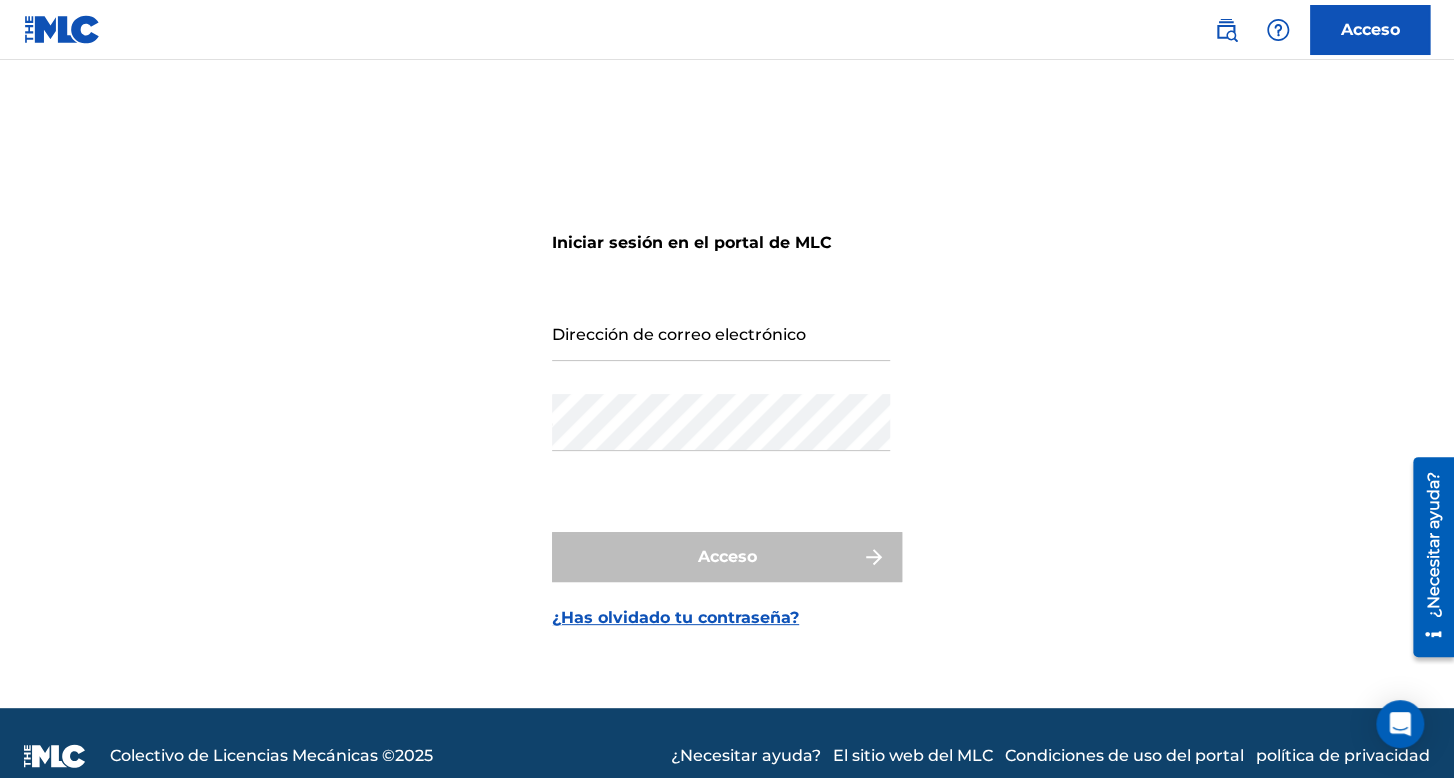 click on "Dirección de correo electrónico" at bounding box center (721, 332) 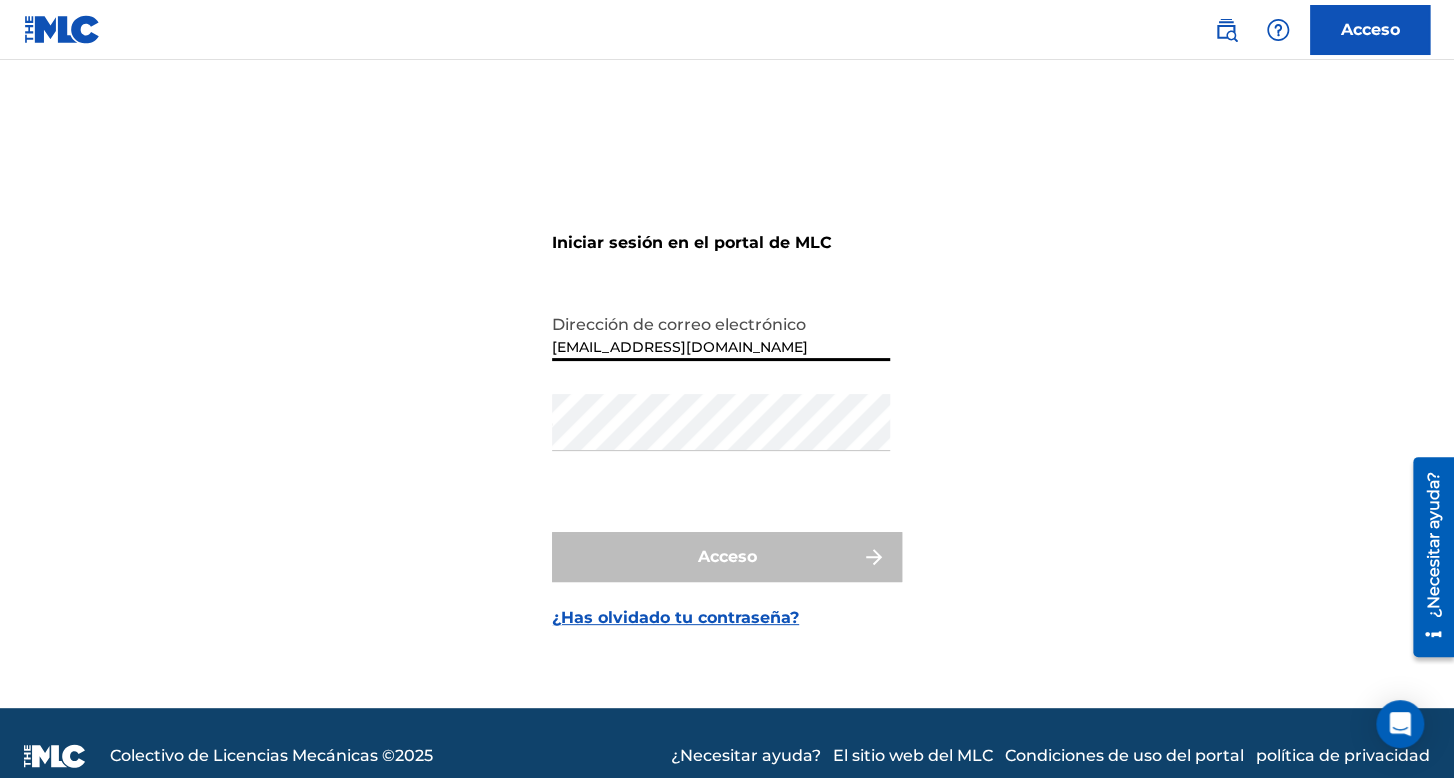 click on "Iniciar sesión en el portal de MLC Dirección de correo electrónico [EMAIL_ADDRESS][DOMAIN_NAME] Contraseña Acceso ¿Has olvidado tu contraseña?" at bounding box center [727, 409] 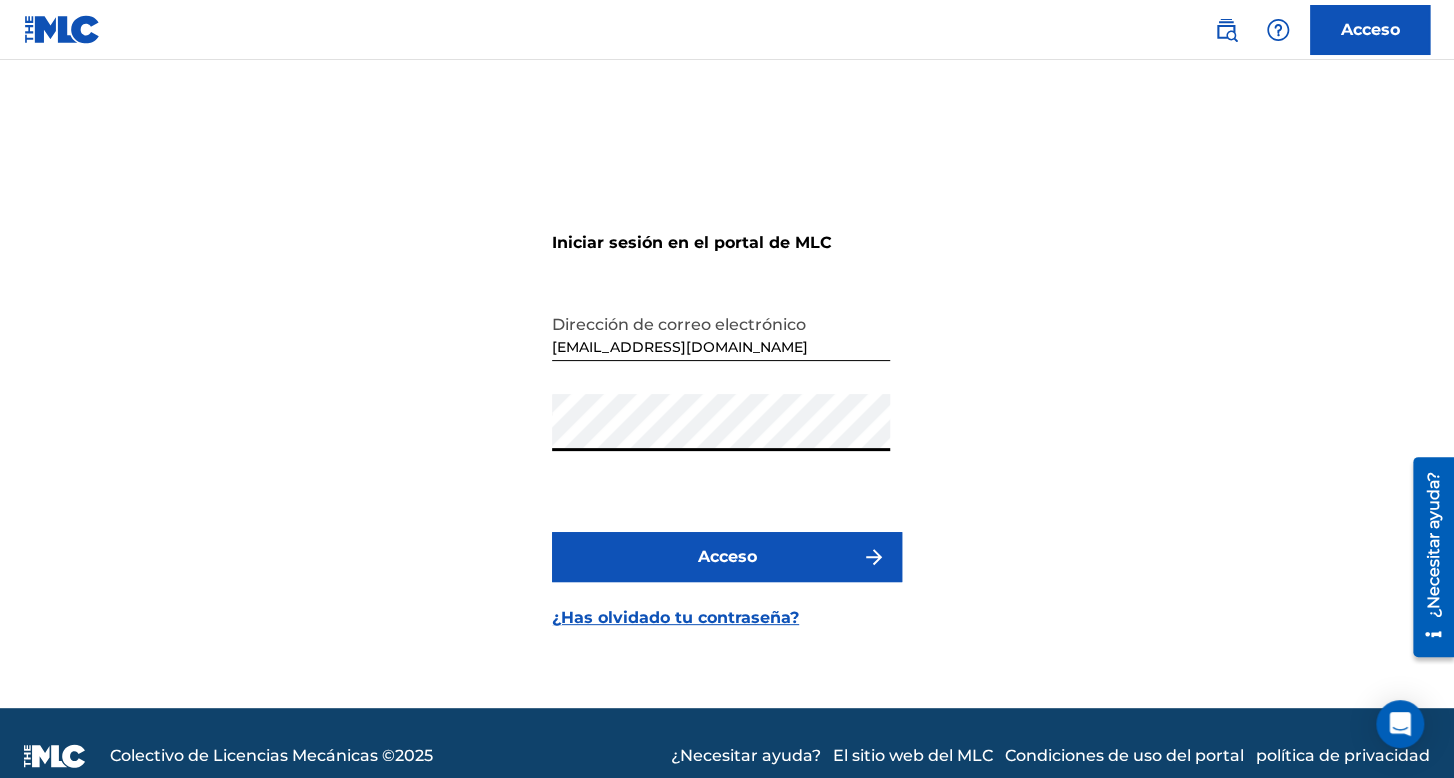 click on "Acceso" at bounding box center (727, 557) 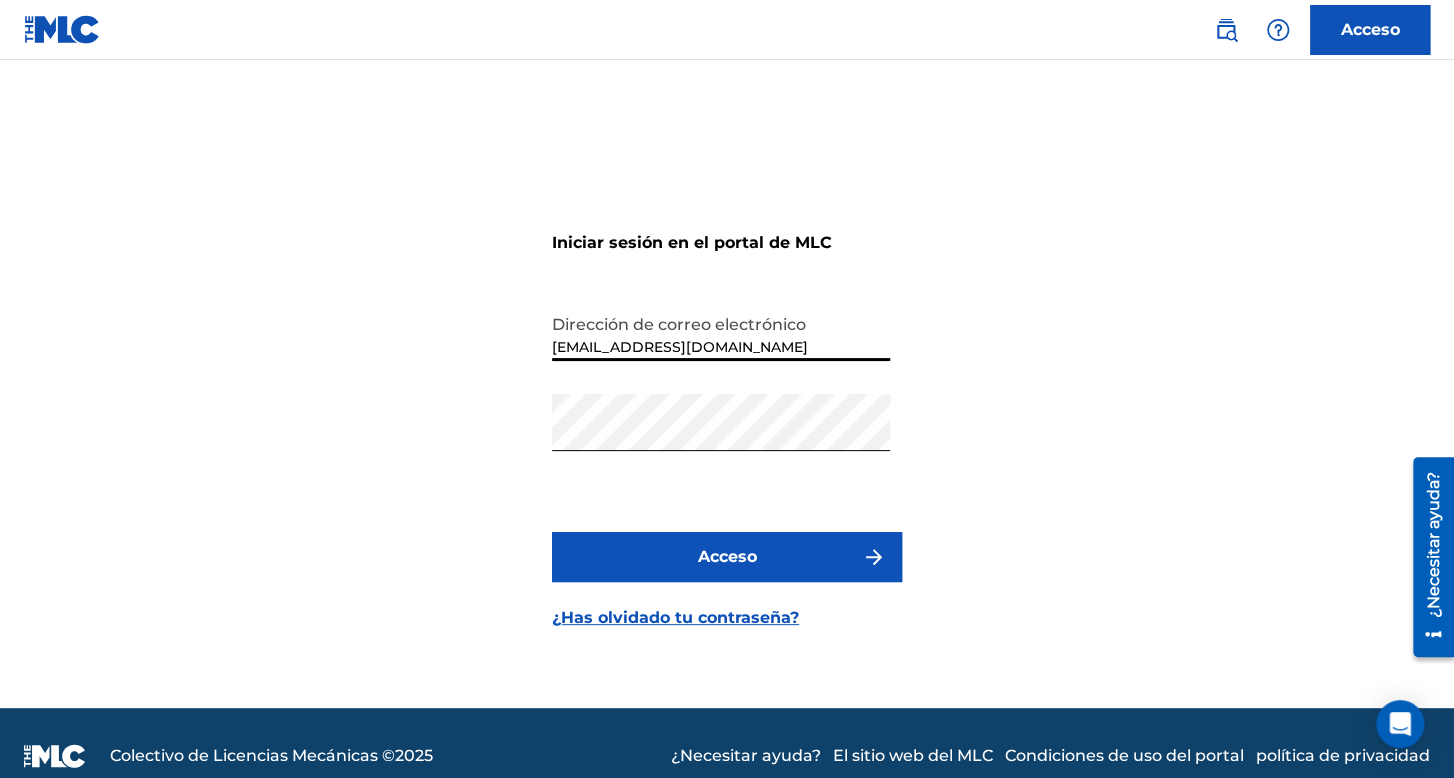 click on "[EMAIL_ADDRESS][DOMAIN_NAME]" at bounding box center (721, 332) 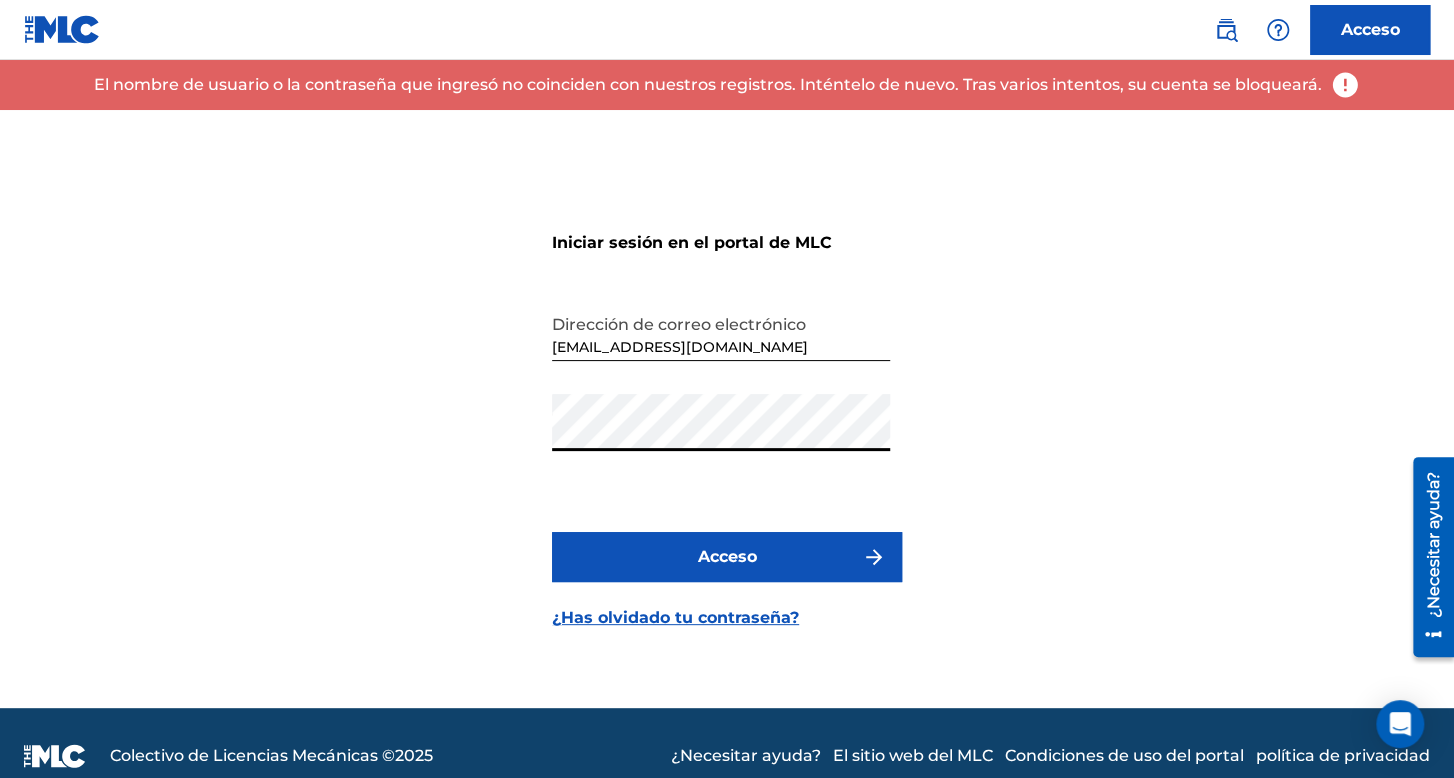 click on "Iniciar sesión en el portal de MLC Dirección de correo electrónico [EMAIL_ADDRESS][DOMAIN_NAME] Contraseña Acceso ¿Has olvidado tu contraseña?" at bounding box center [727, 409] 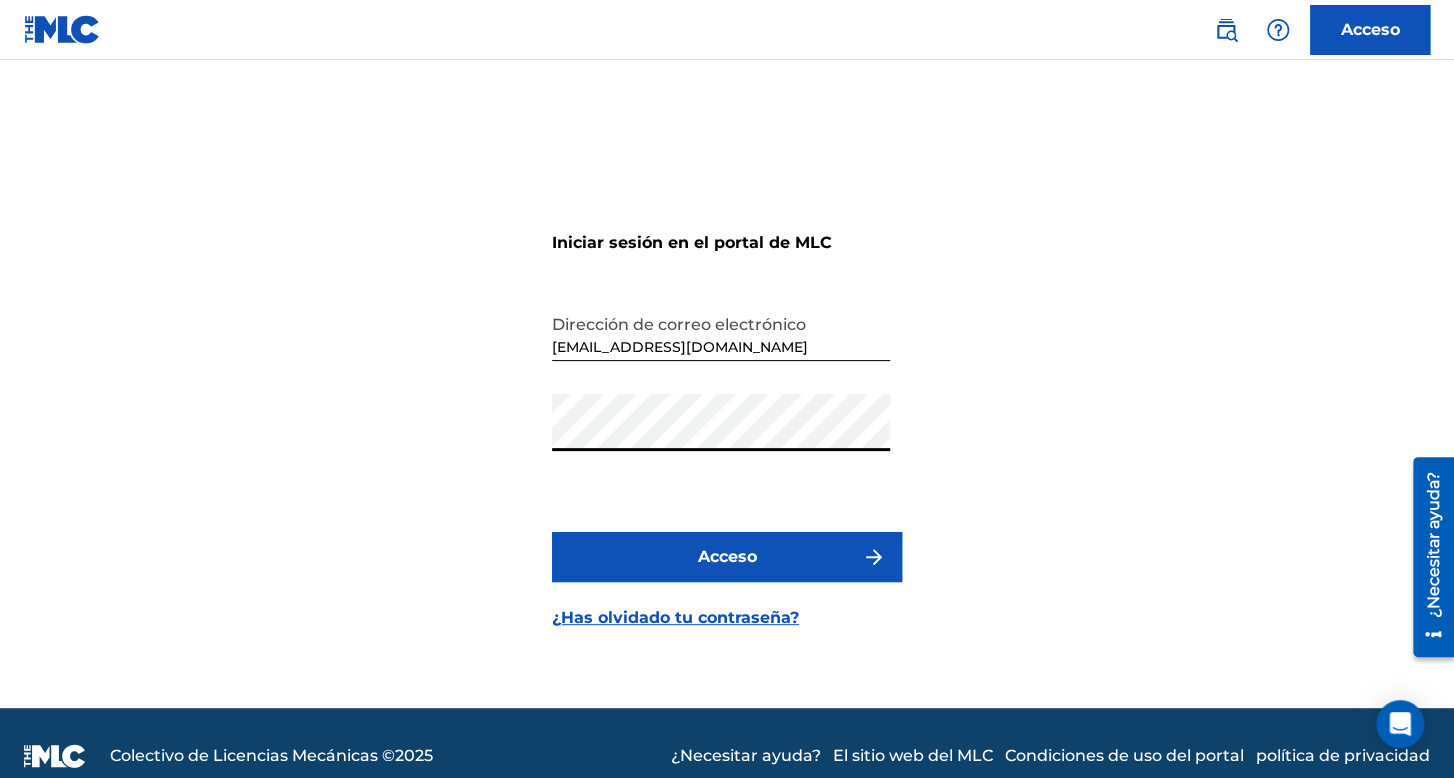 click on "Acceso" at bounding box center (727, 557) 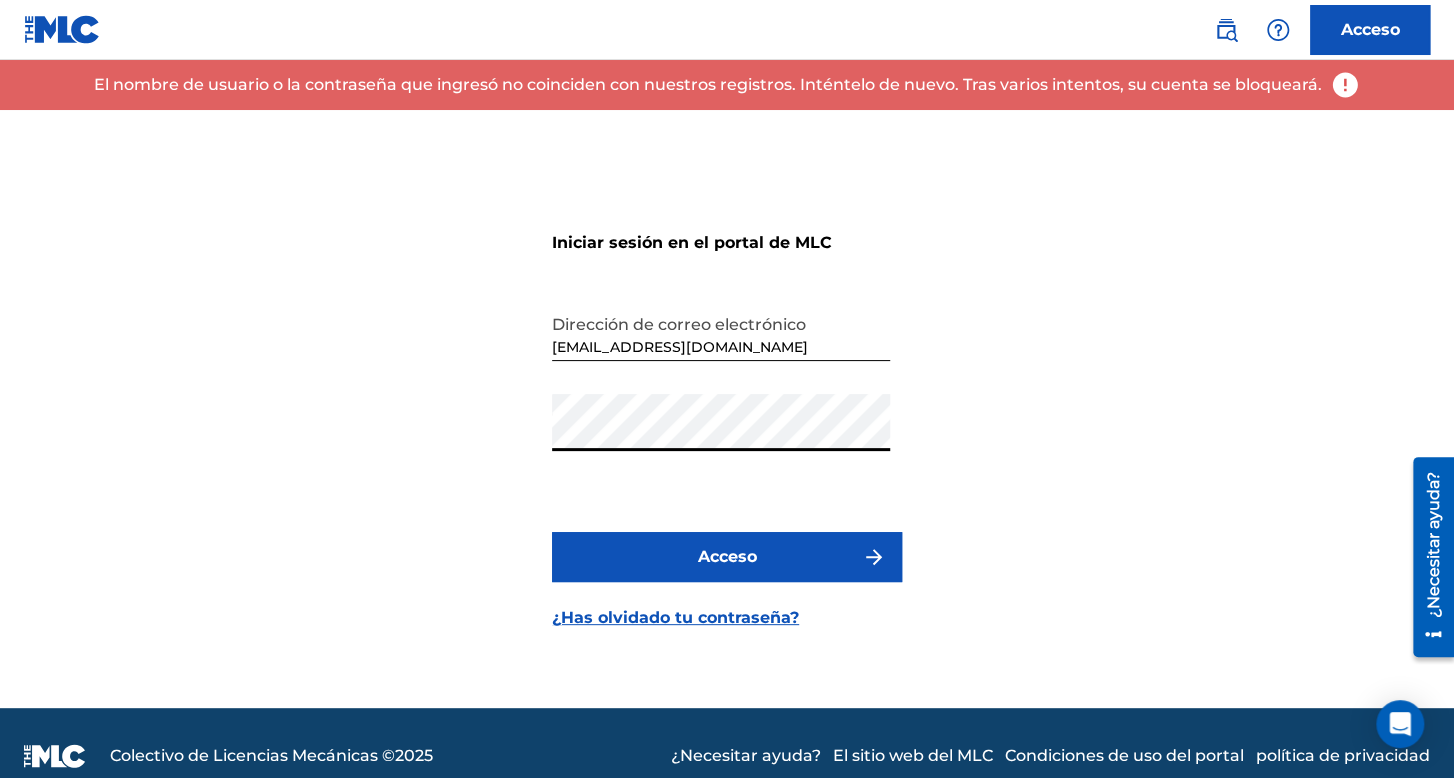 click on "Acceso" at bounding box center (727, 557) 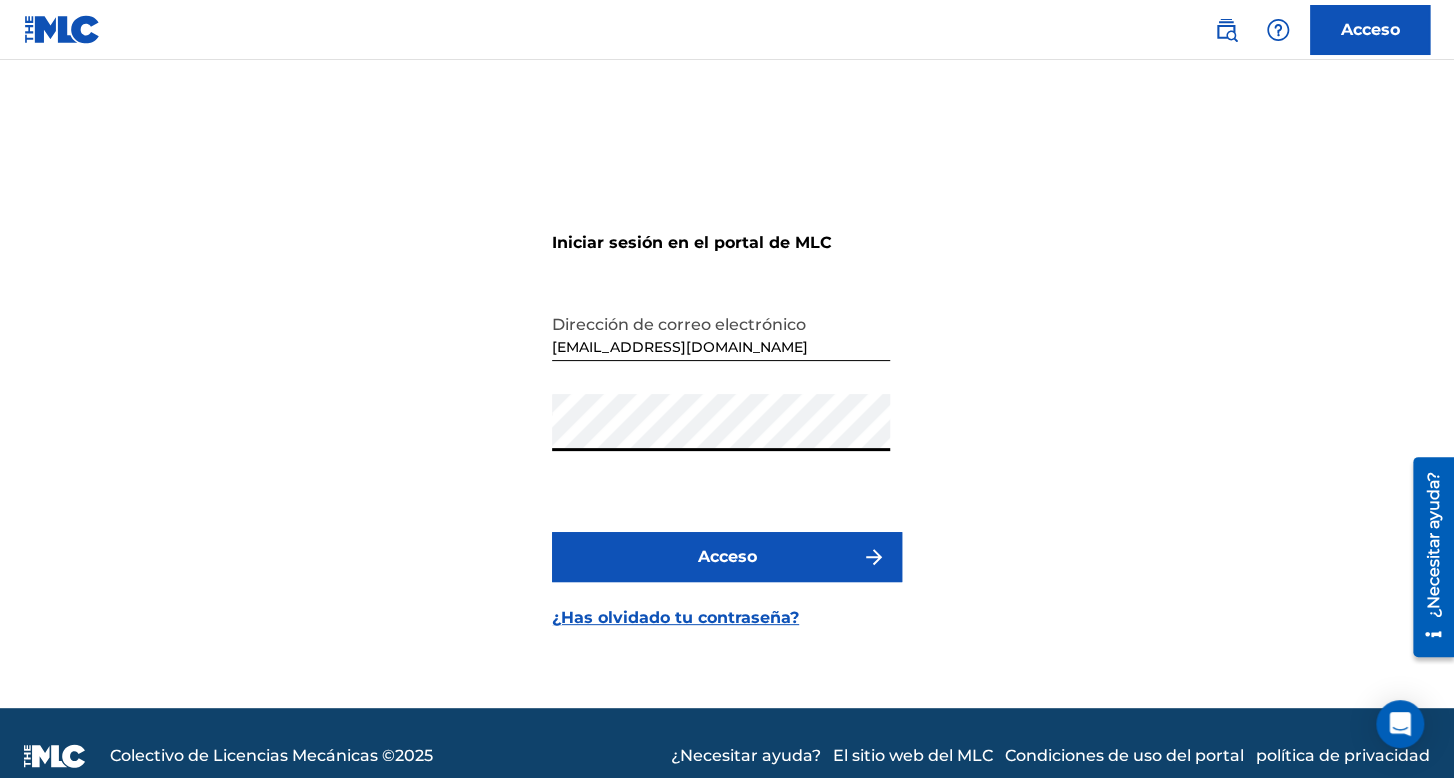 click on "Acceso" at bounding box center [727, 557] 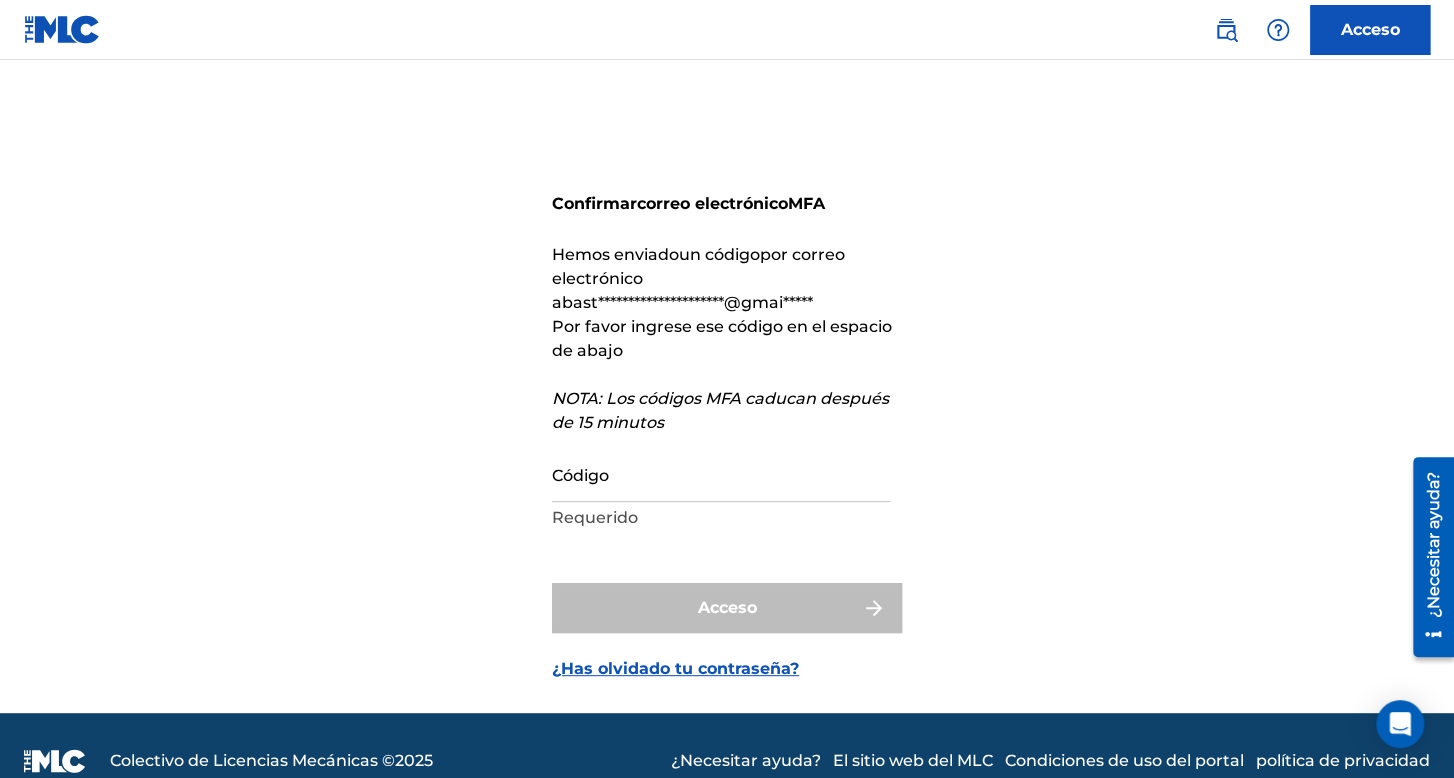 click on "Código" at bounding box center [721, 473] 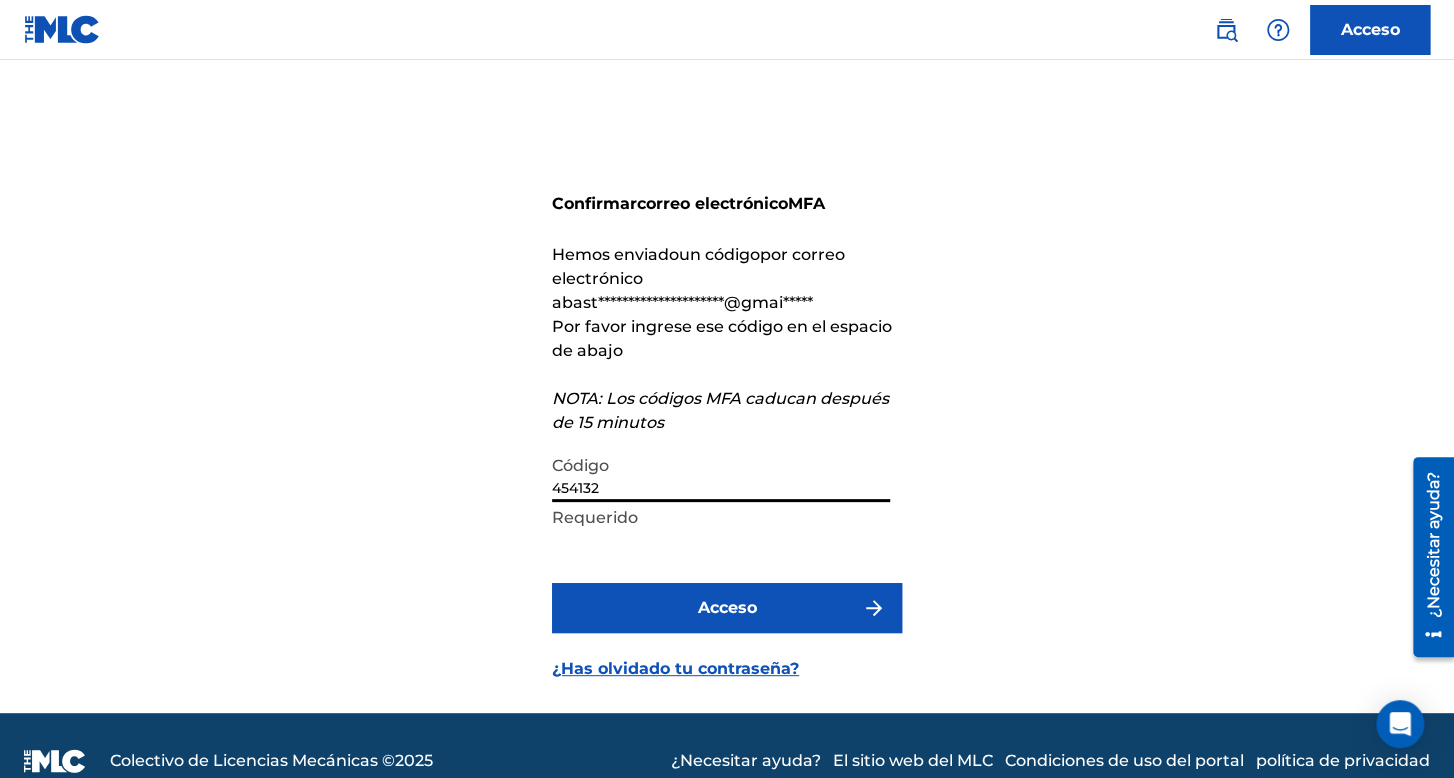 type on "454132" 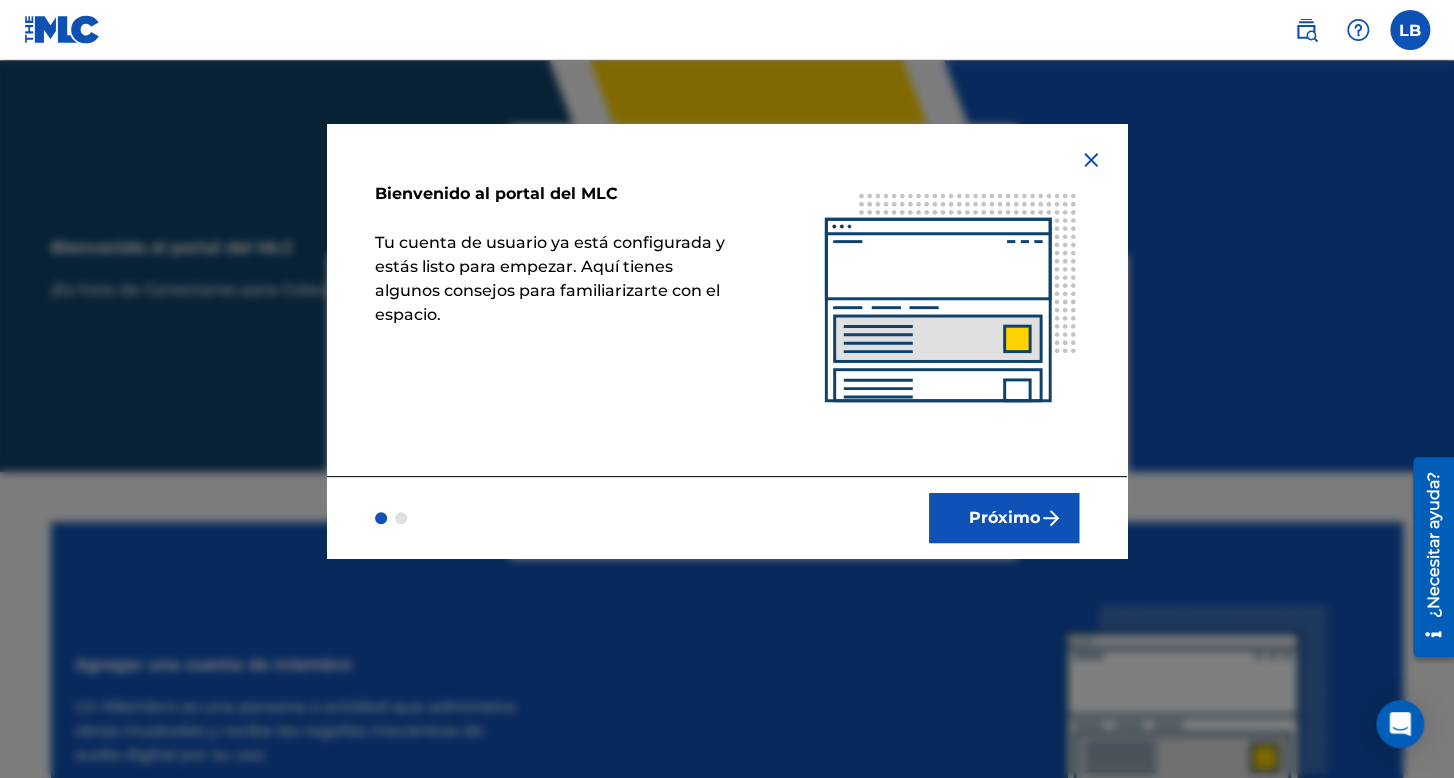 click on "Próximo" at bounding box center [1004, 517] 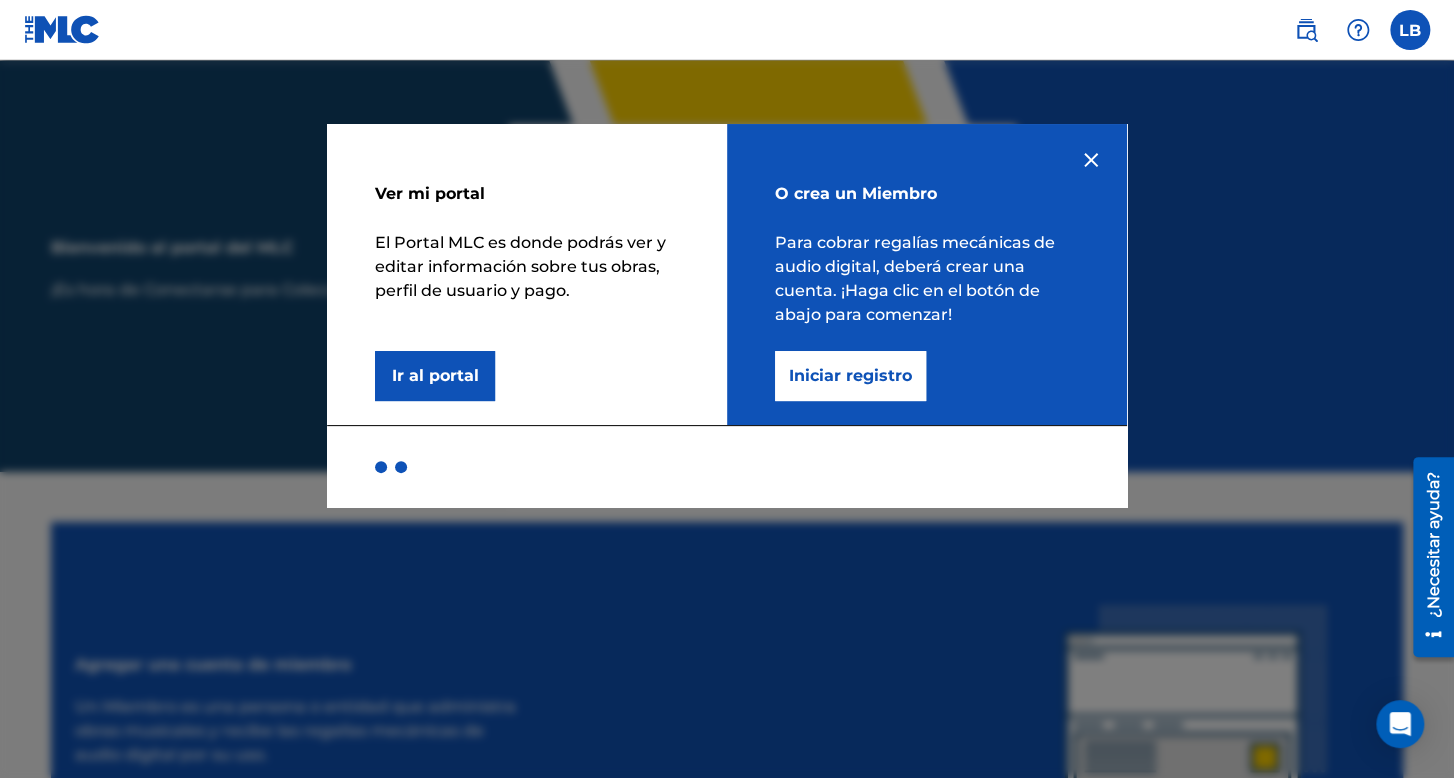 click on "Ir al portal" at bounding box center (435, 376) 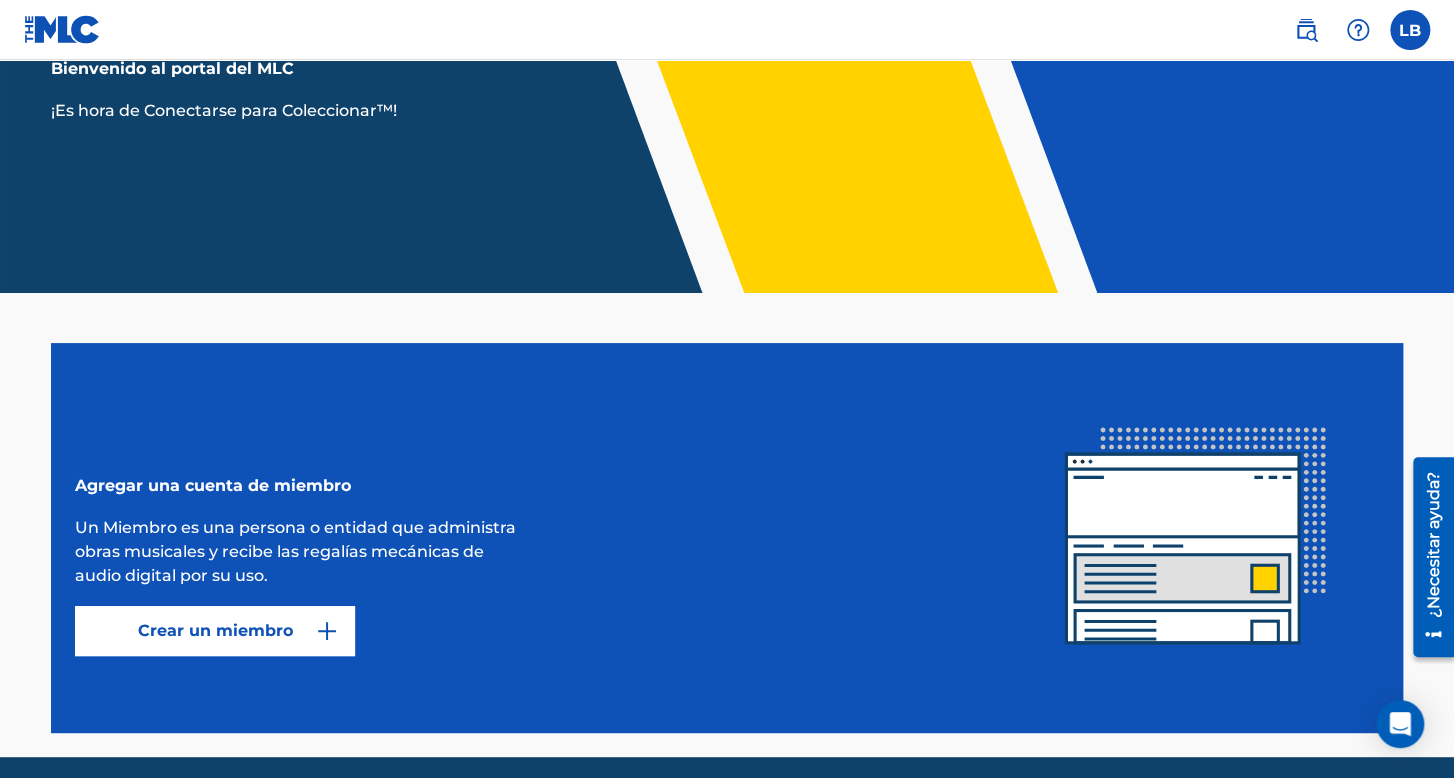 scroll, scrollTop: 254, scrollLeft: 0, axis: vertical 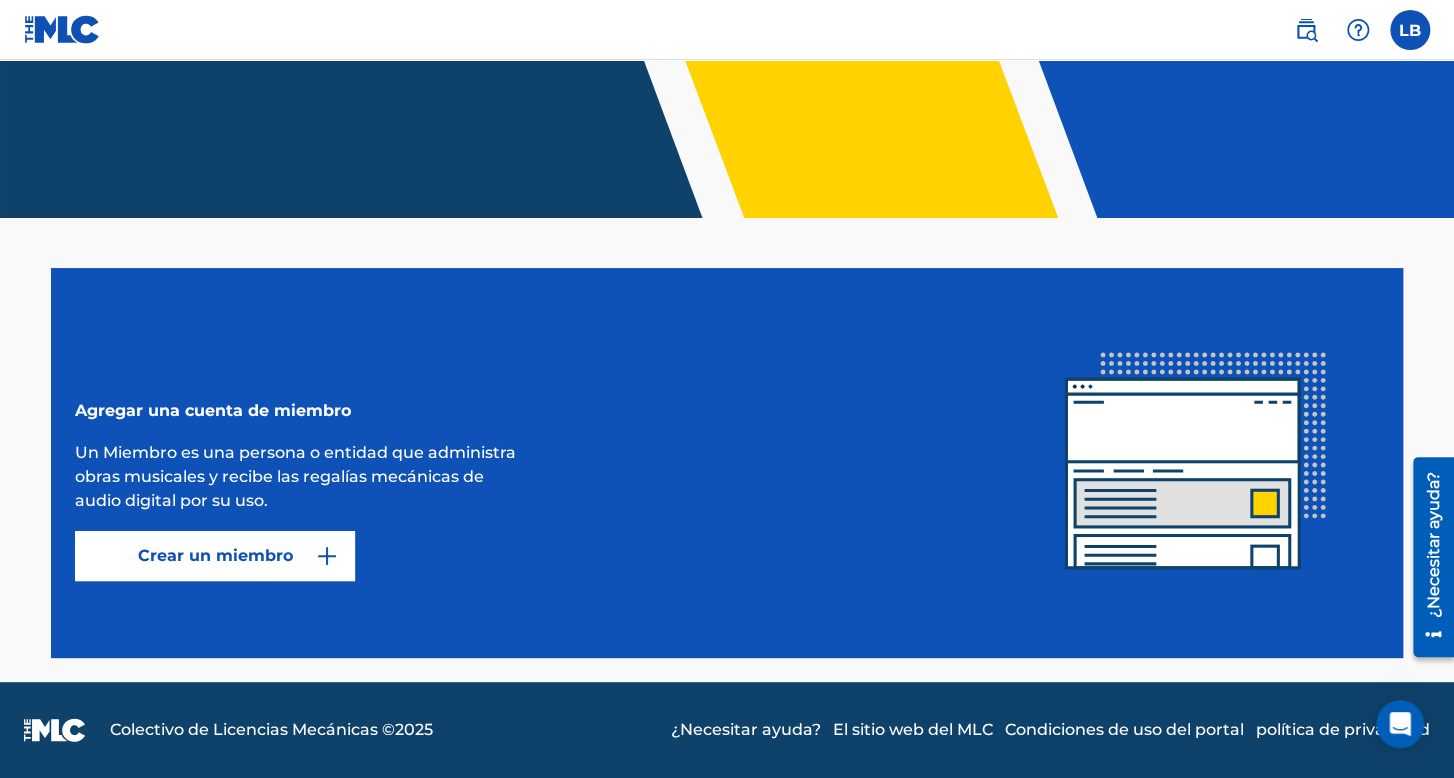 click on "Crear un miembro" at bounding box center (215, 556) 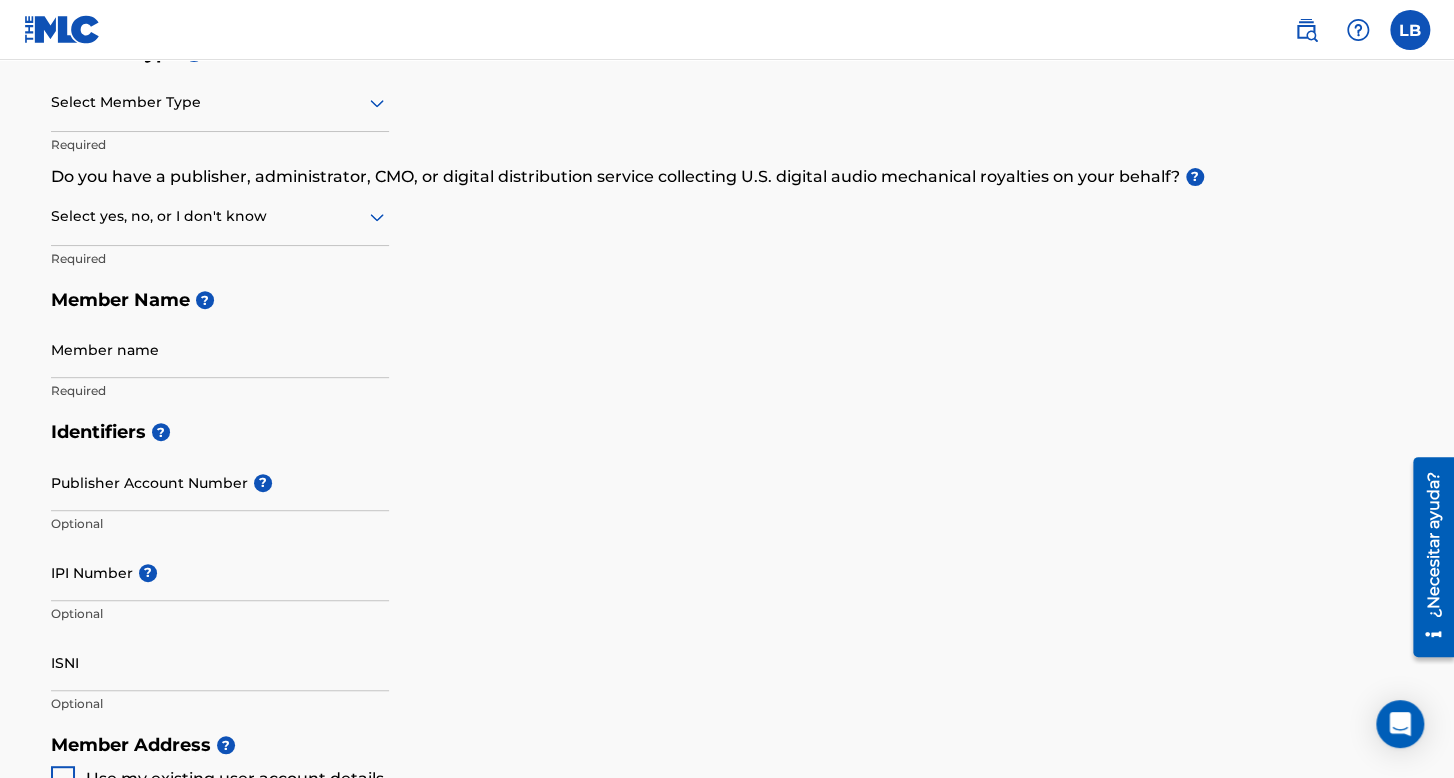 scroll, scrollTop: 0, scrollLeft: 0, axis: both 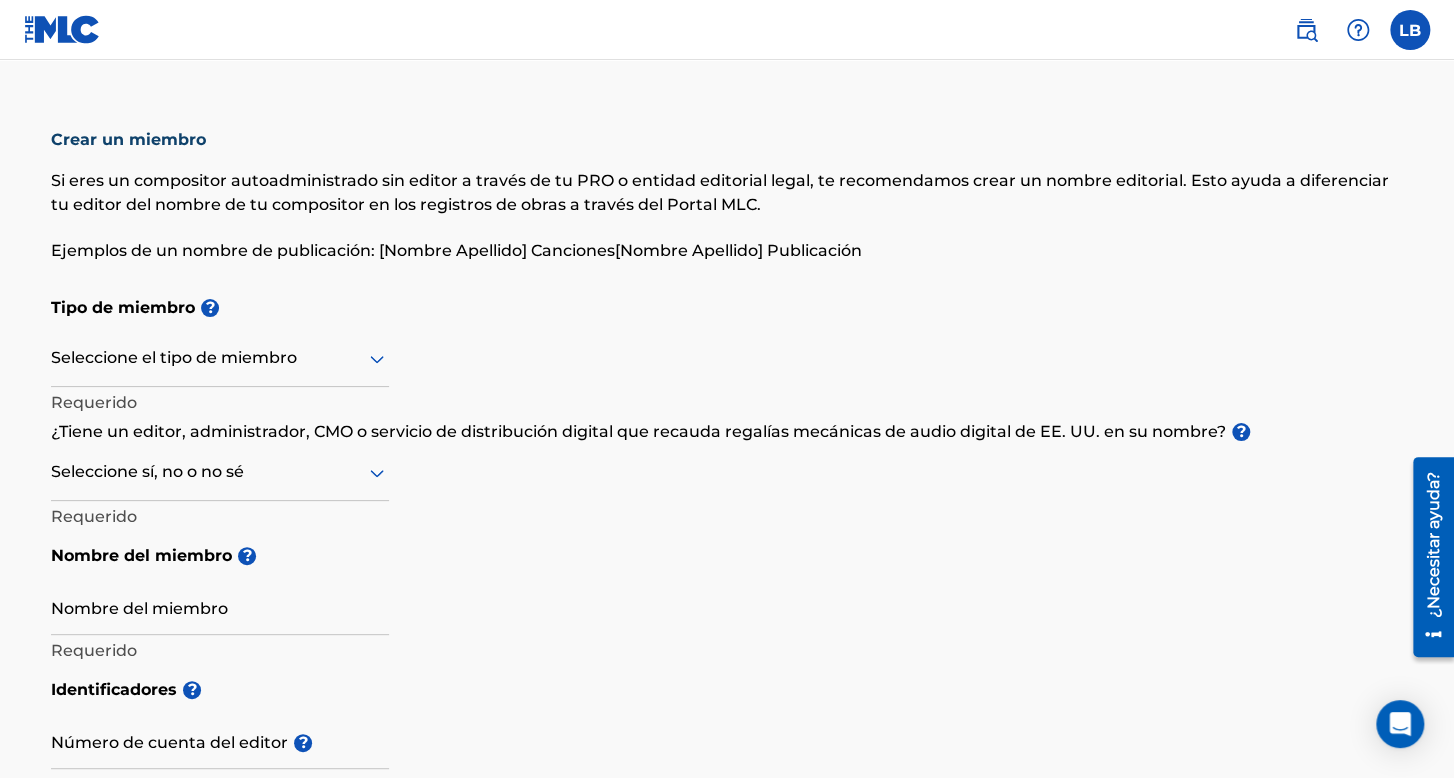click on "Requerido" at bounding box center [220, 403] 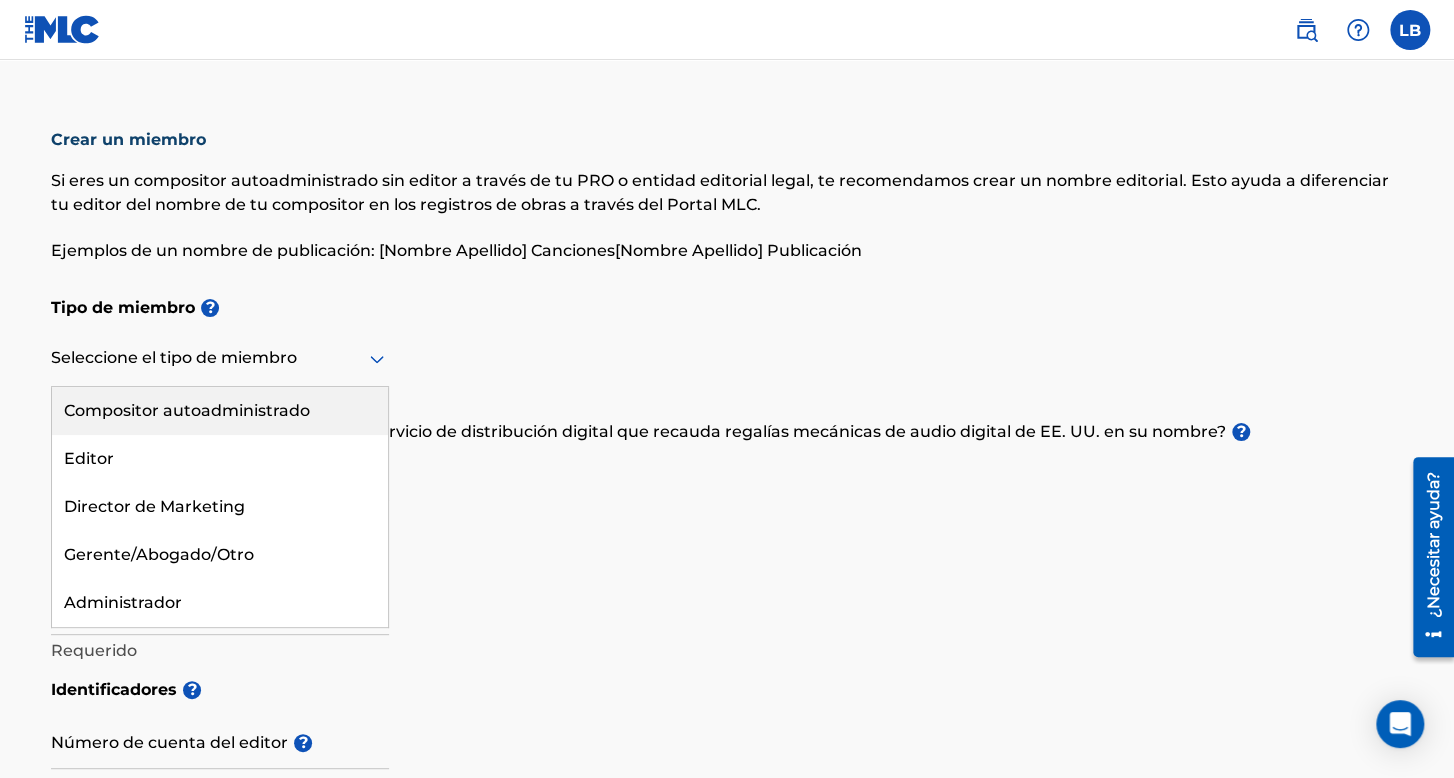 click on "Compositor autoadministrado" at bounding box center (220, 411) 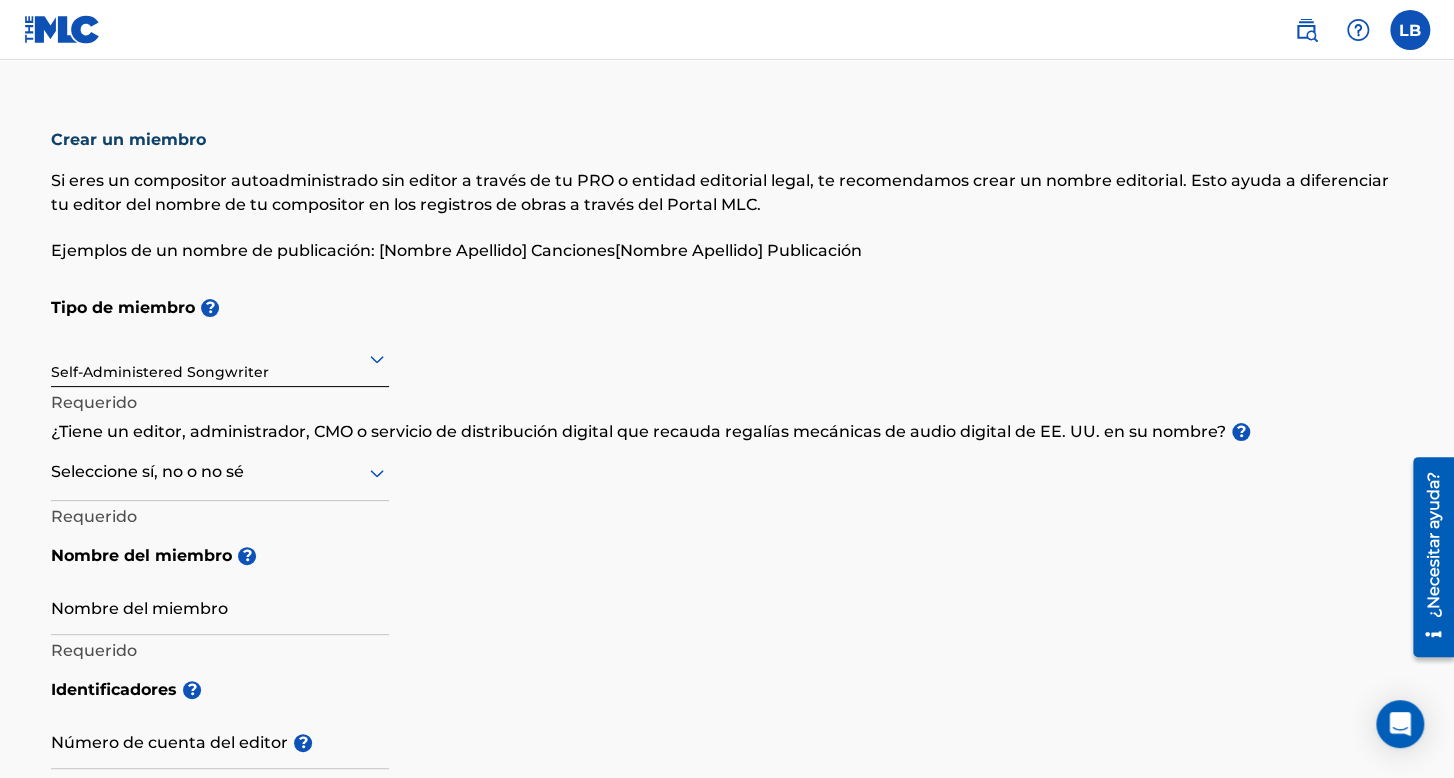 click on "Seleccione sí, no o no sé" at bounding box center [220, 472] 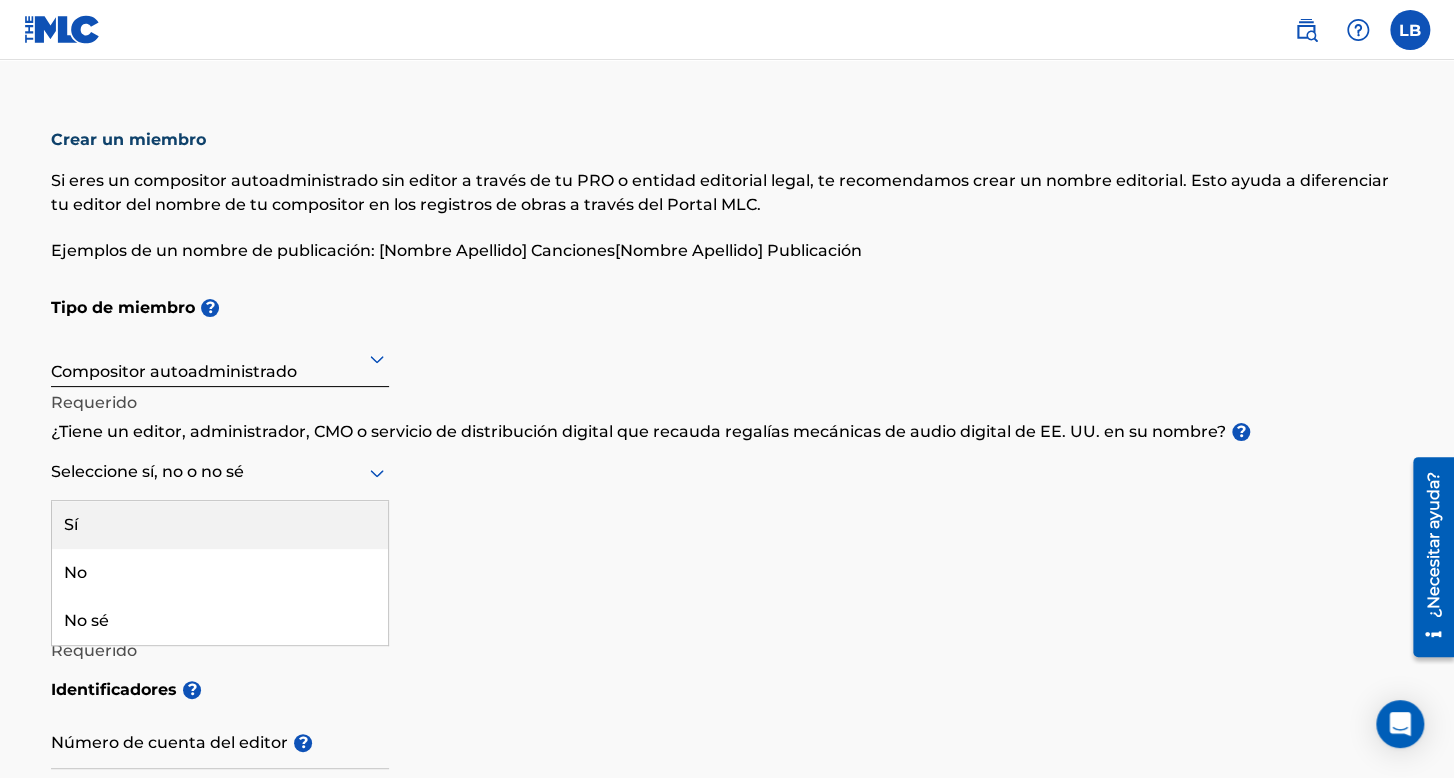 click on "Sí" at bounding box center [220, 525] 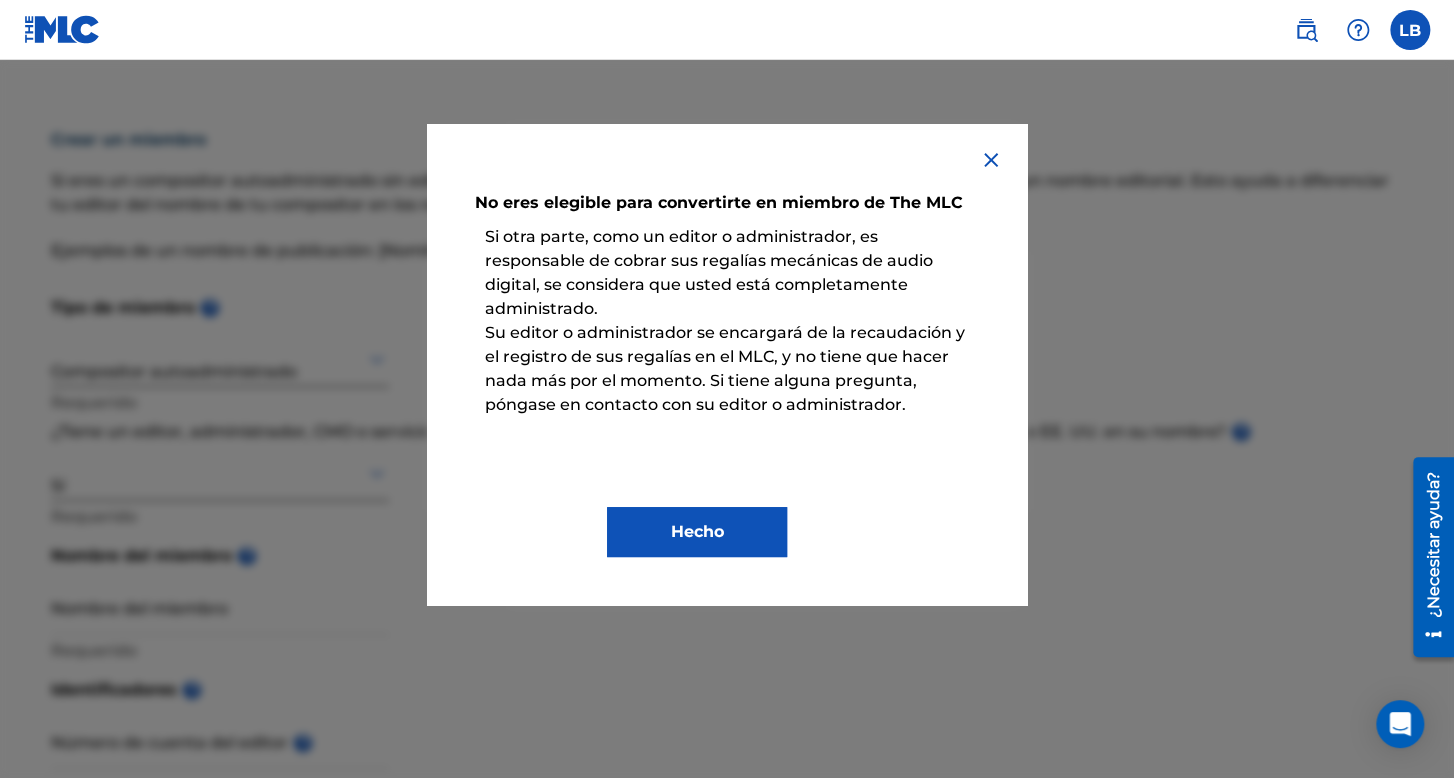 click on "No eres elegible para convertirte en miembro de The MLC Si otra parte, como un editor o administrador, es responsable de cobrar sus regalías mecánicas de audio digital, se considera que usted está completamente administrado. Su editor o administrador se encargará de la recaudación y el registro de sus regalías en el MLC, y no tiene que hacer nada más por el momento. Si tiene alguna pregunta, póngase en contacto con su editor o administrador. Hecho" at bounding box center (727, 364) 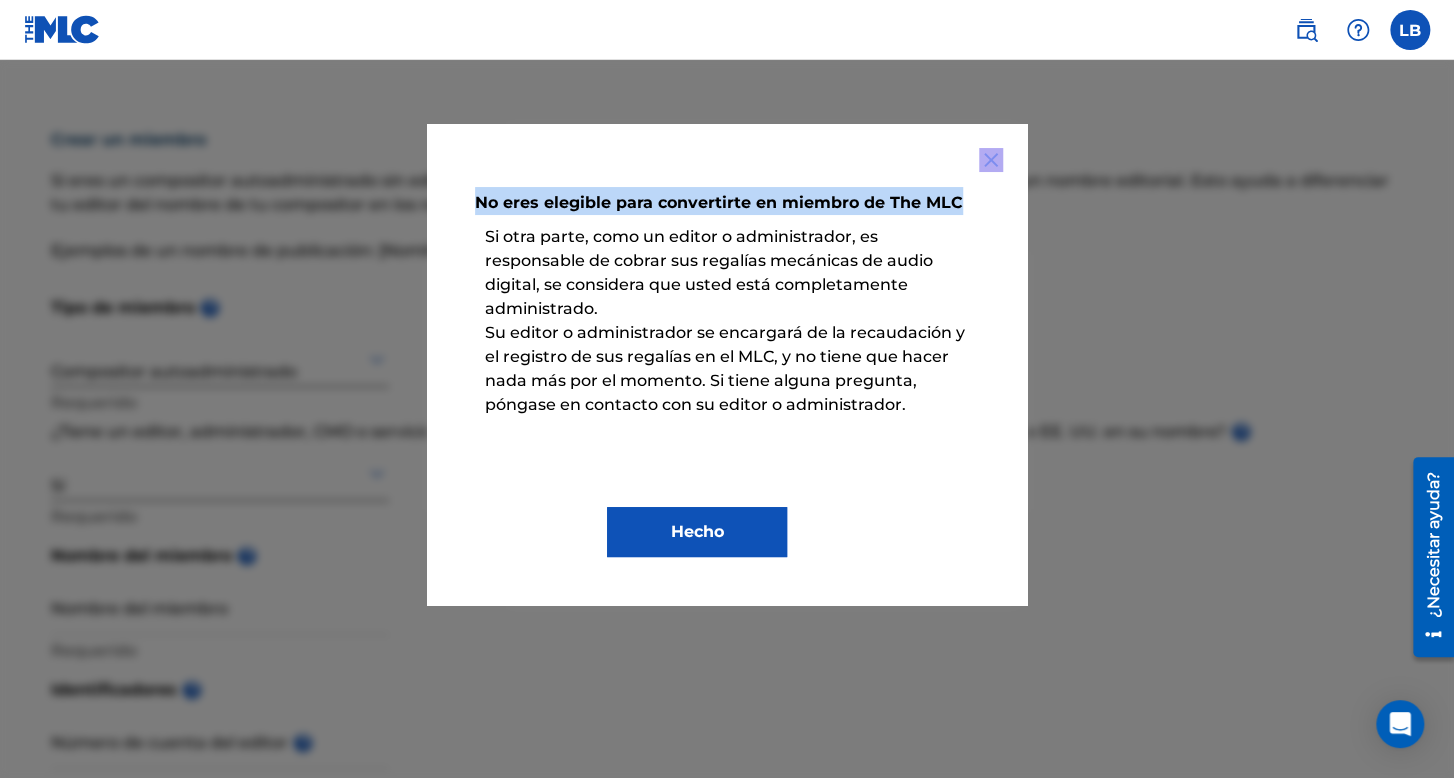 click at bounding box center (991, 160) 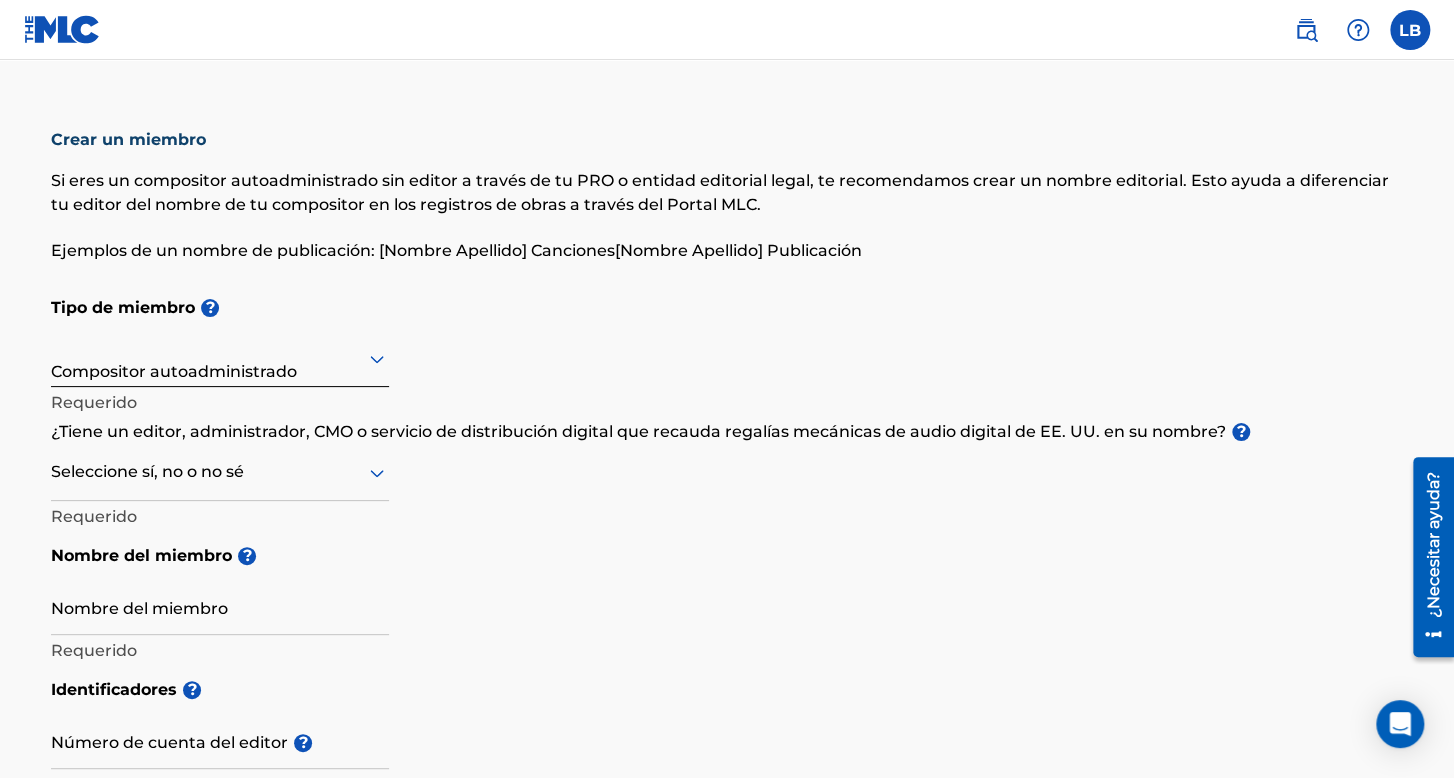 click at bounding box center [220, 472] 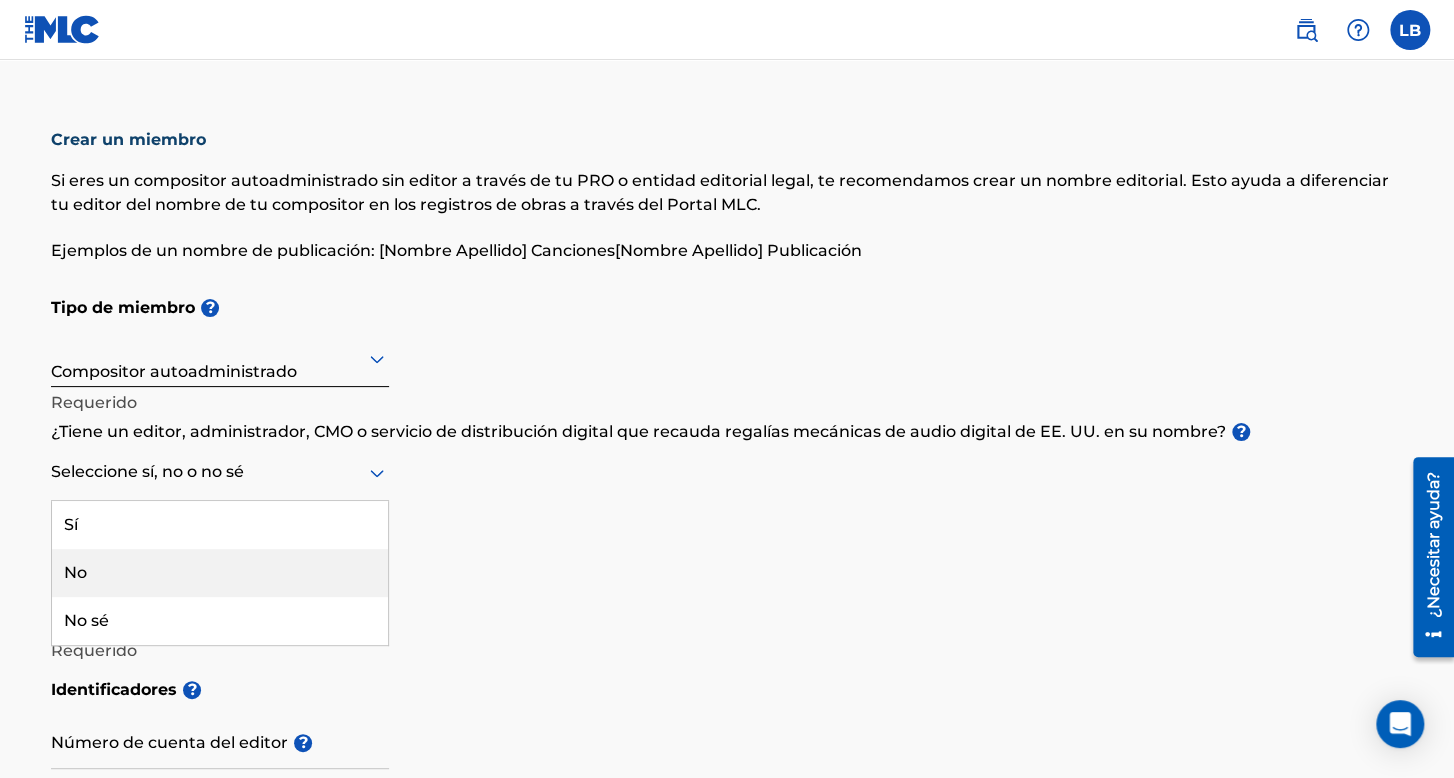 click on "No" at bounding box center [220, 573] 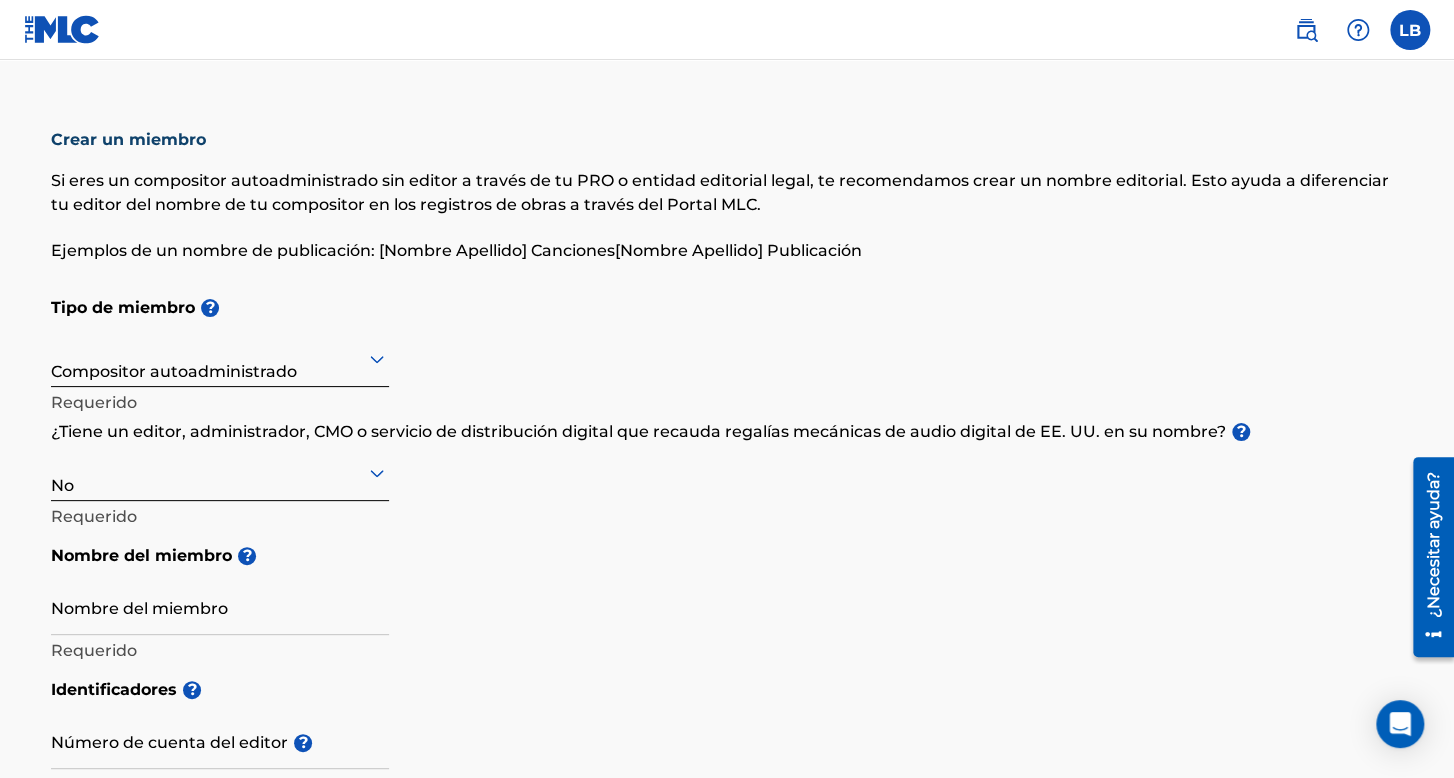 scroll, scrollTop: 400, scrollLeft: 0, axis: vertical 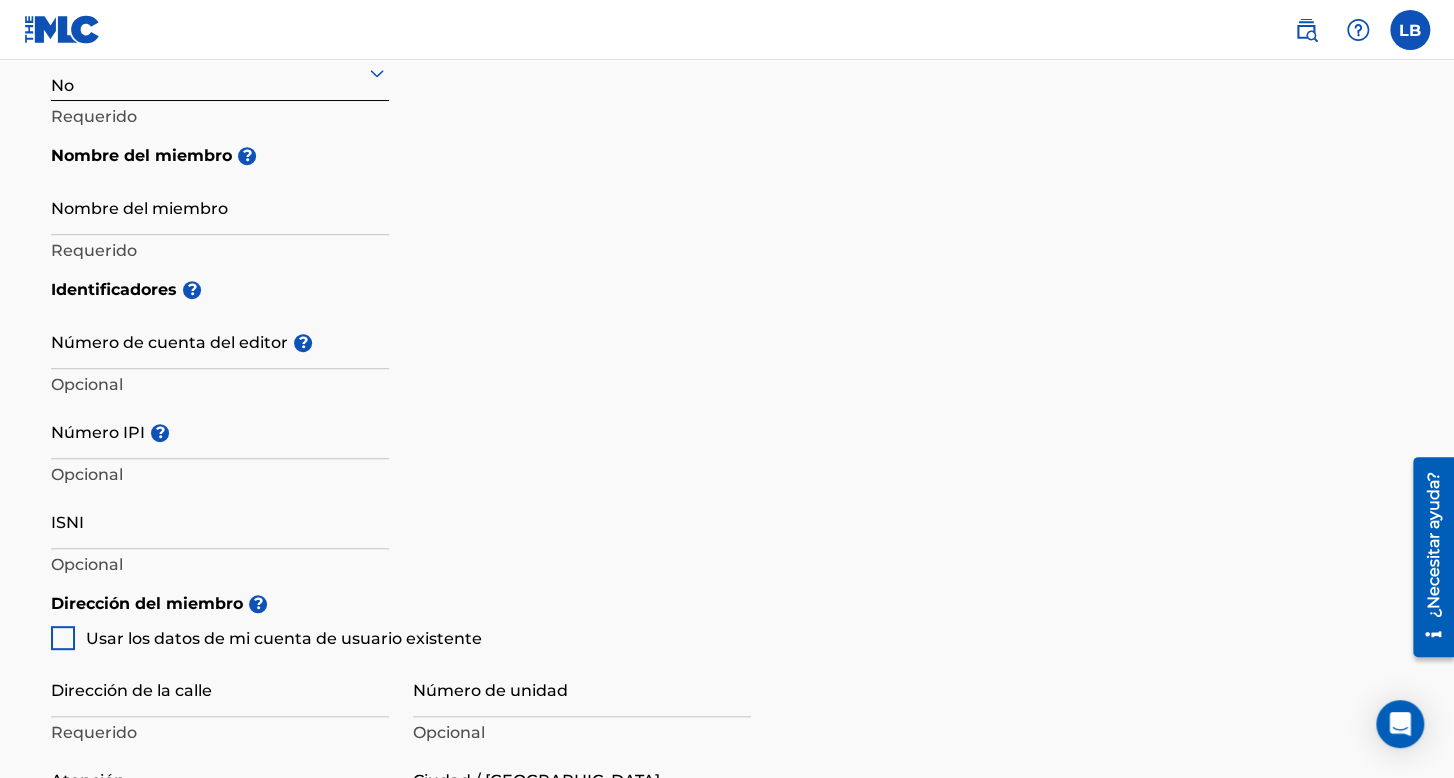 click on "Nombre del miembro" at bounding box center [220, 206] 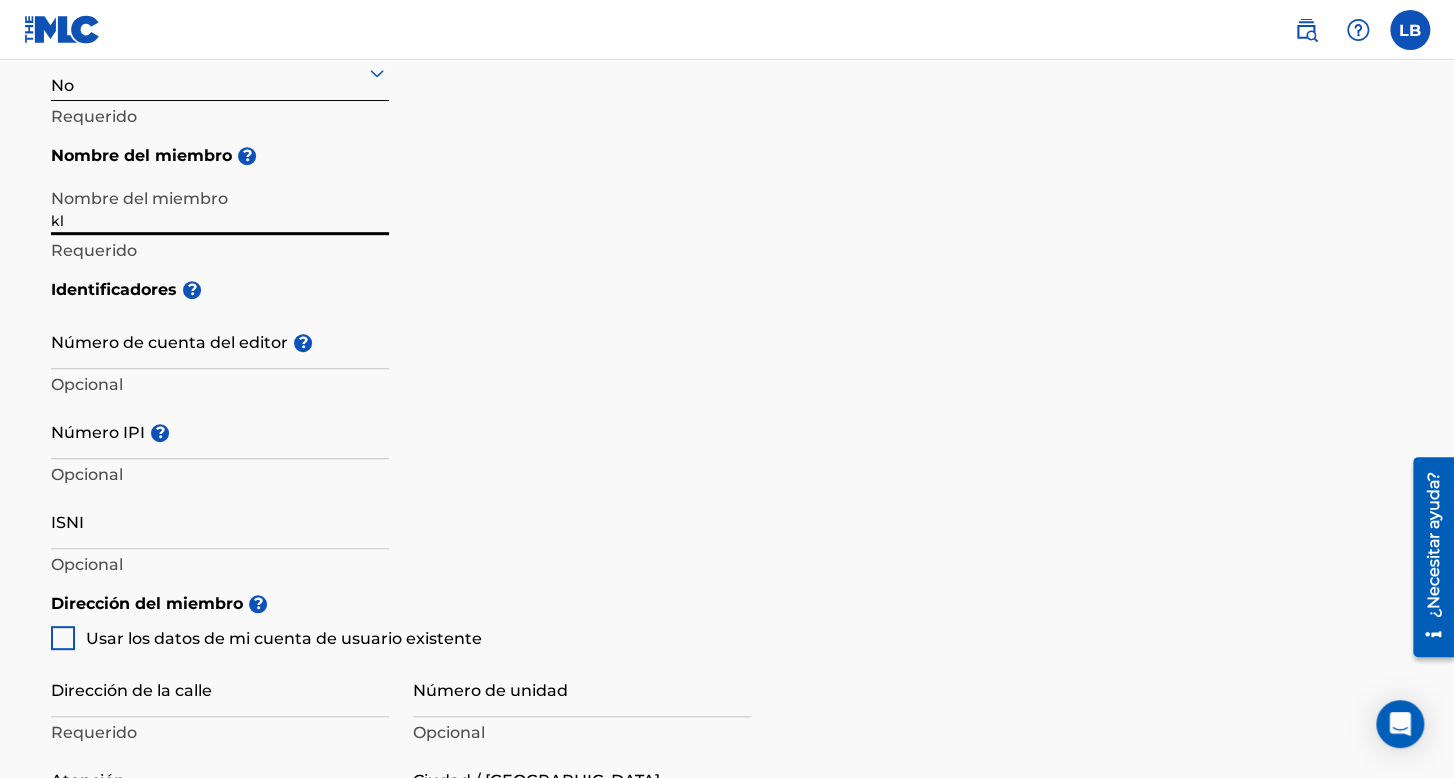 type on "k" 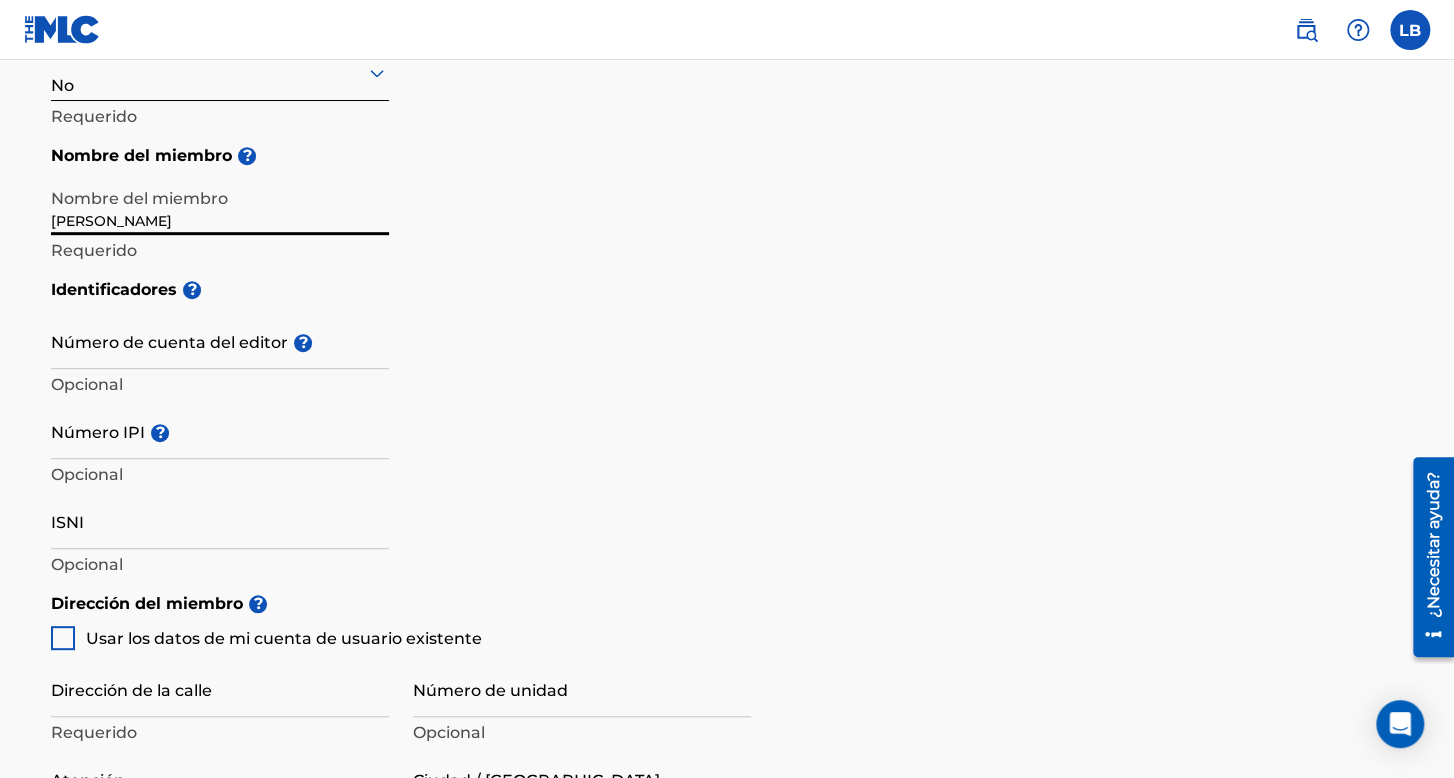 type on "[PERSON_NAME]" 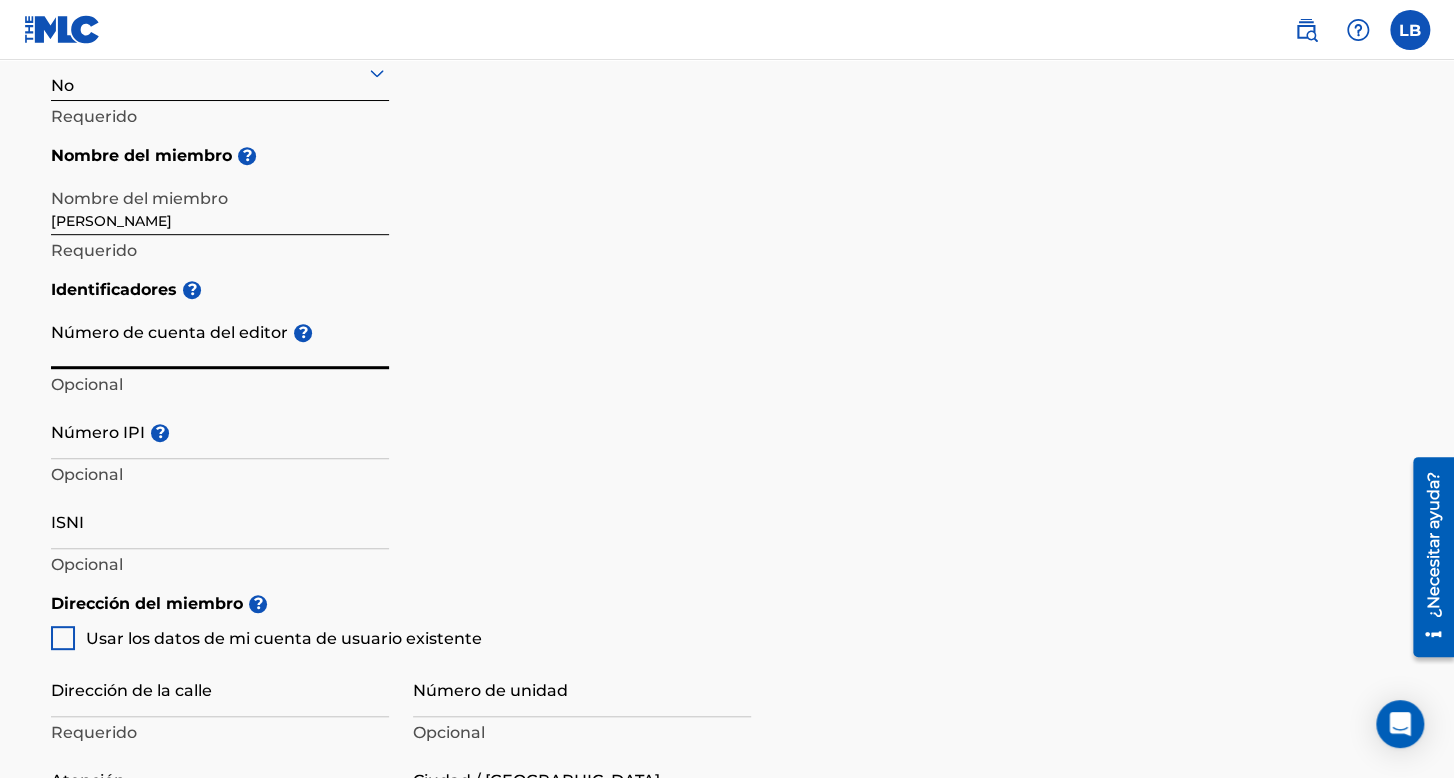 click on "Número IPI ?" at bounding box center [220, 430] 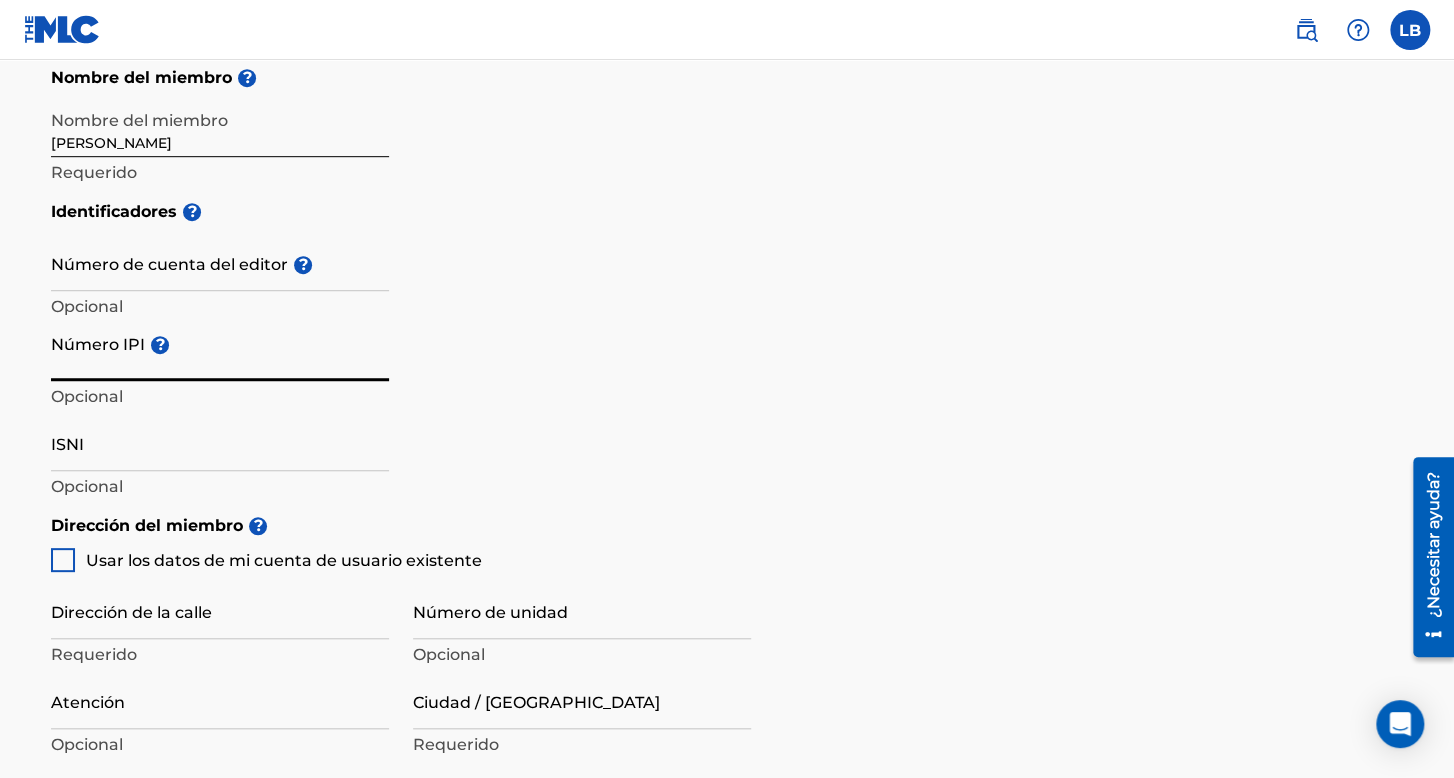 scroll, scrollTop: 500, scrollLeft: 0, axis: vertical 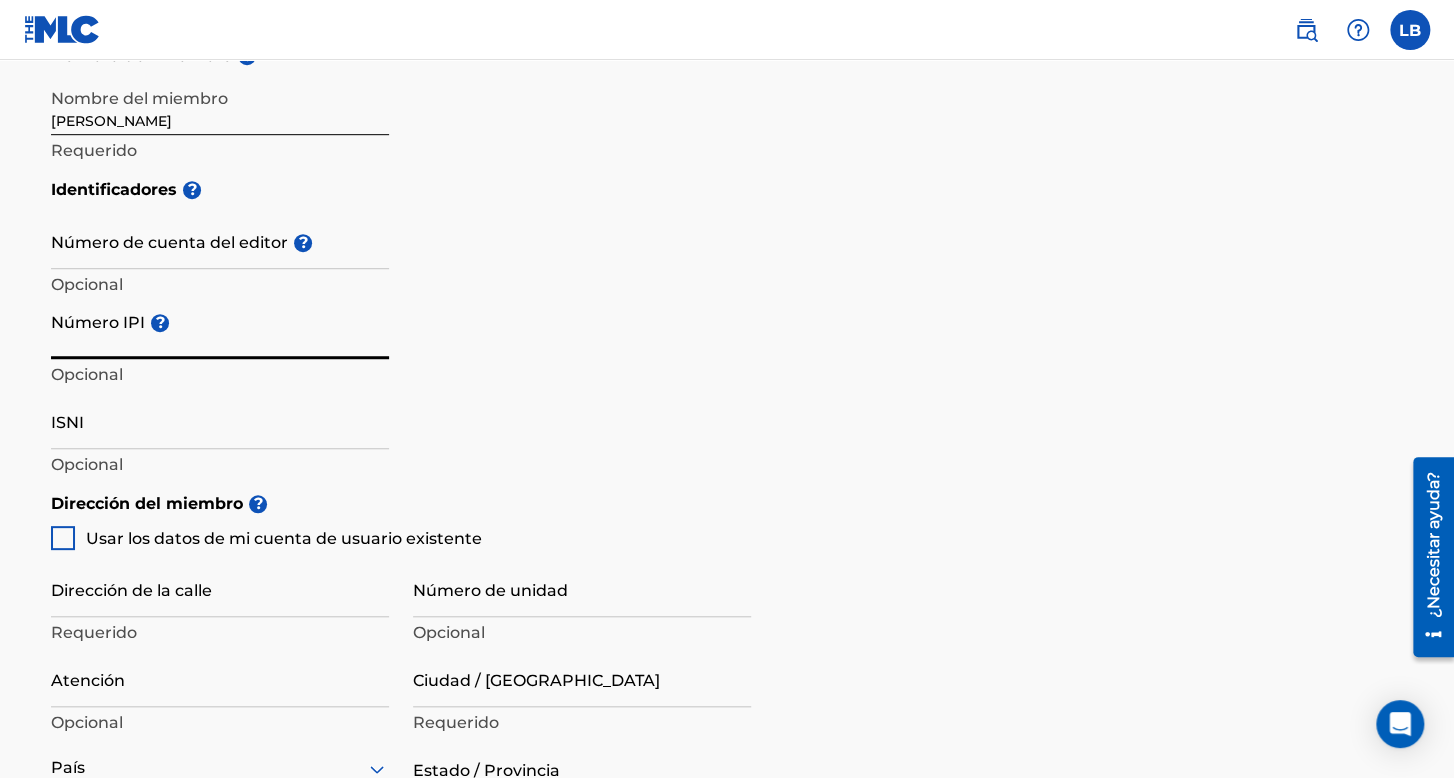 click at bounding box center (63, 538) 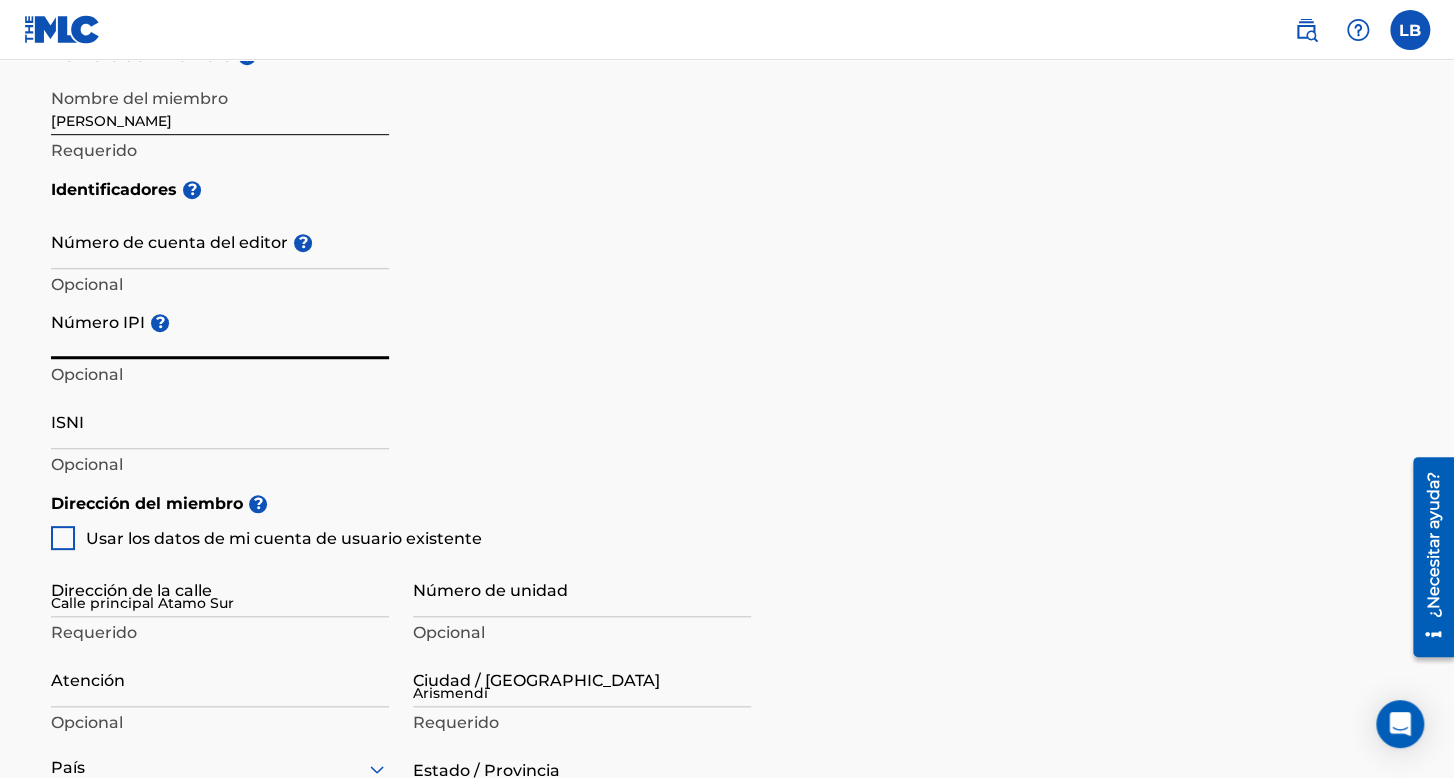 type on "[GEOGRAPHIC_DATA]" 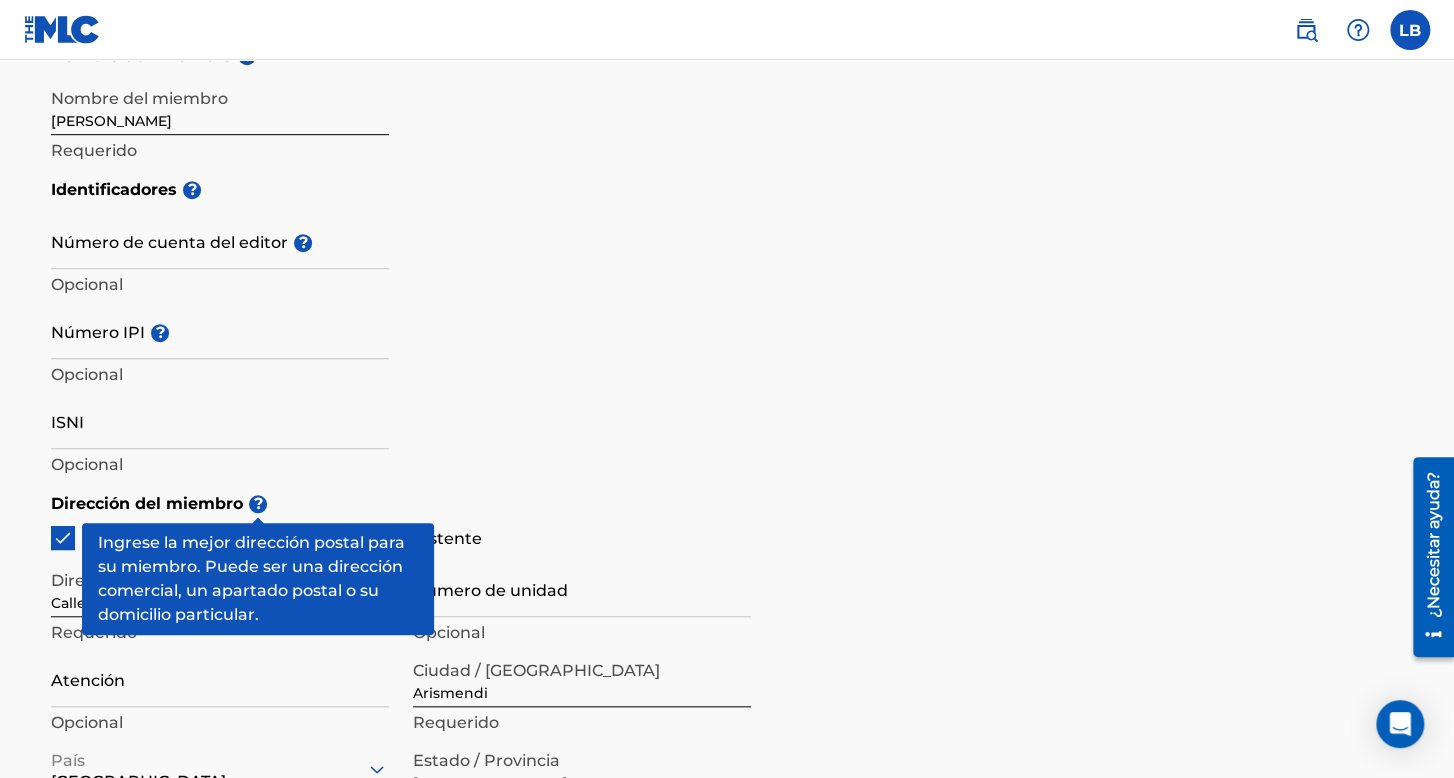 scroll, scrollTop: 800, scrollLeft: 0, axis: vertical 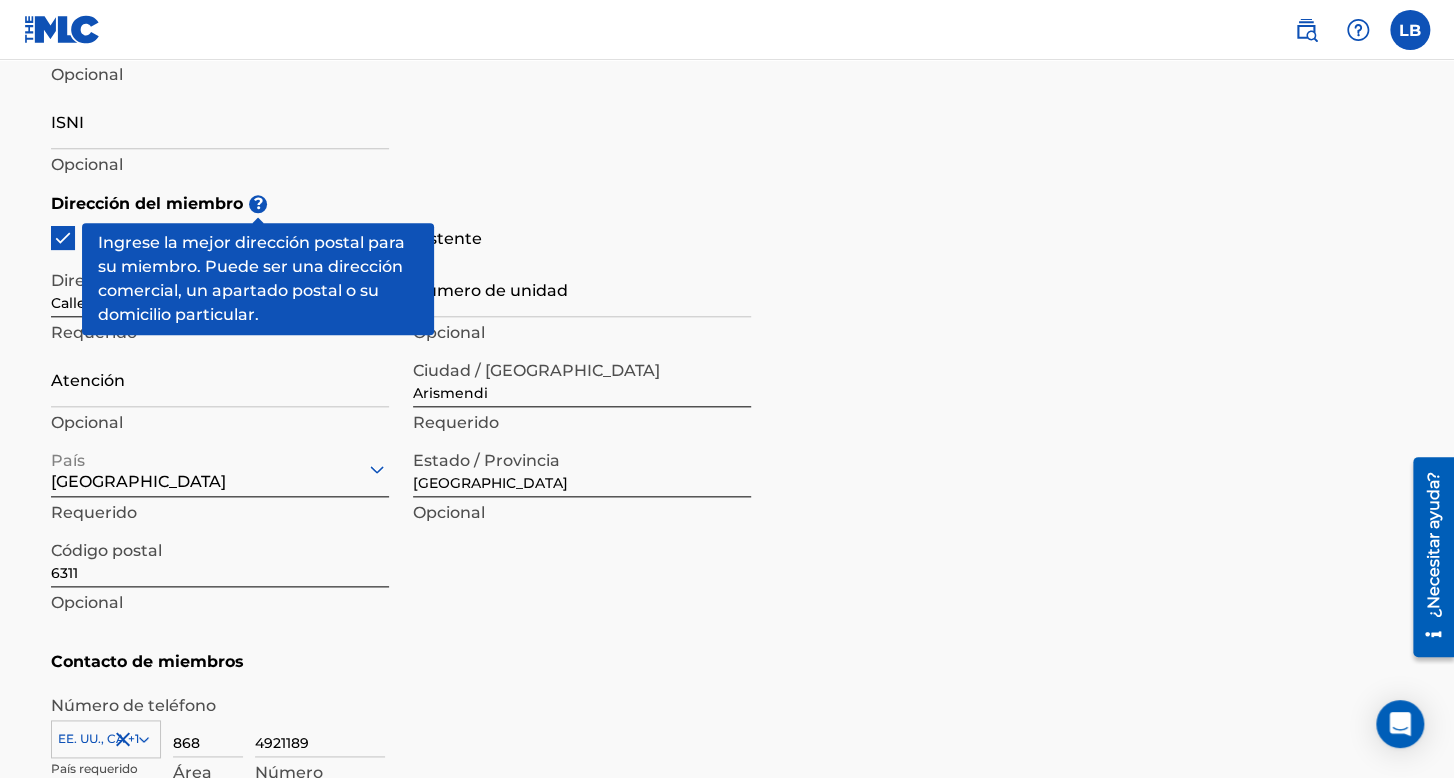click on "Contacto de miembros" at bounding box center (727, 662) 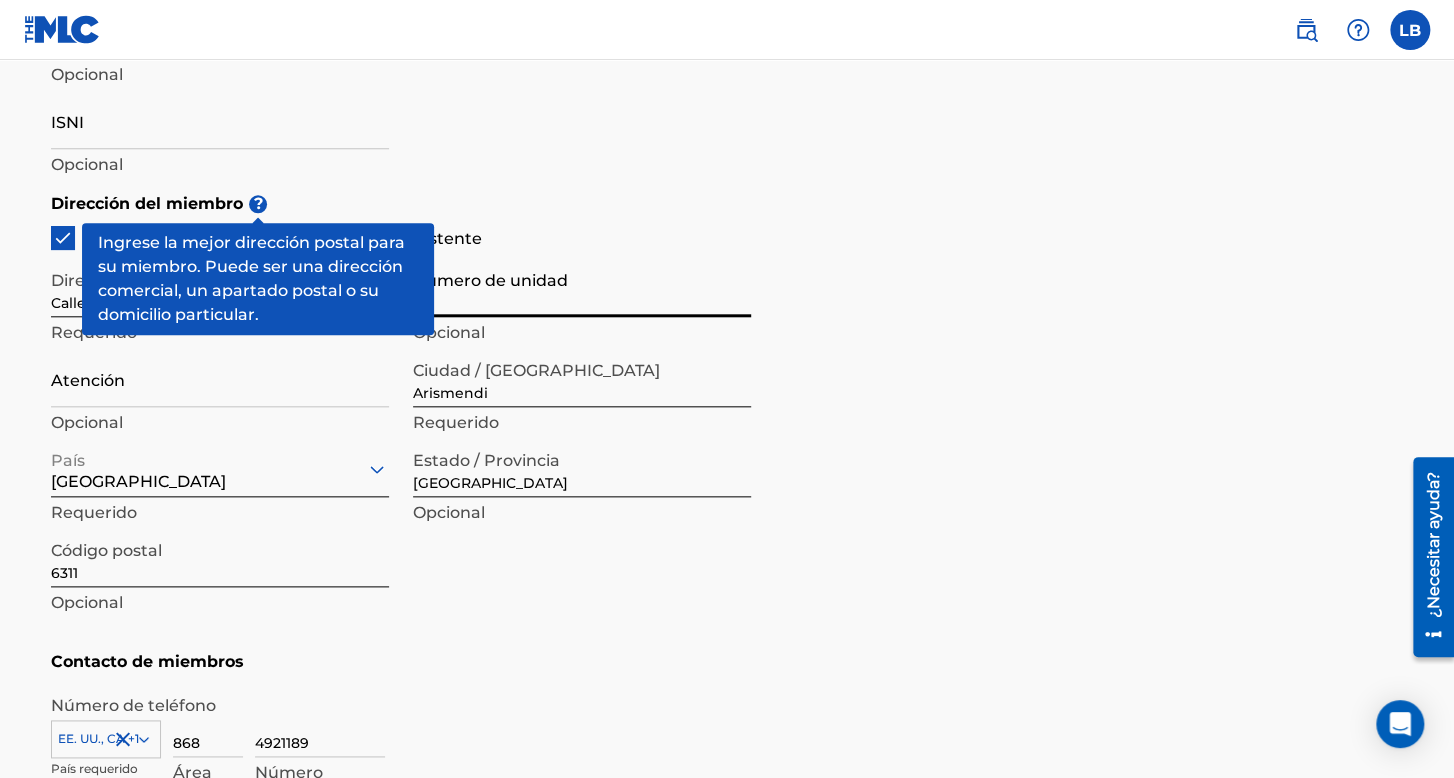 drag, startPoint x: 464, startPoint y: 197, endPoint x: 357, endPoint y: 154, distance: 115.316956 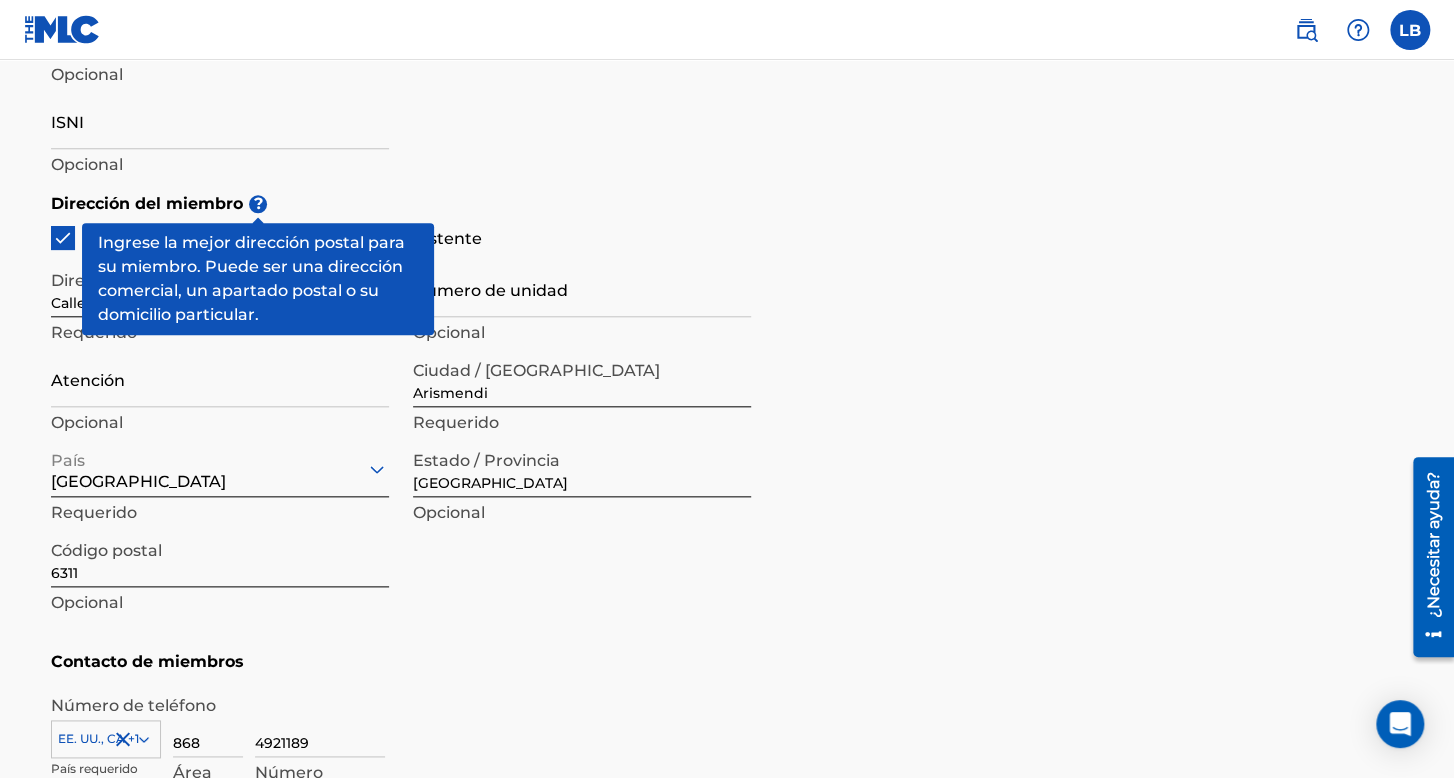 click on "?" at bounding box center [258, 204] 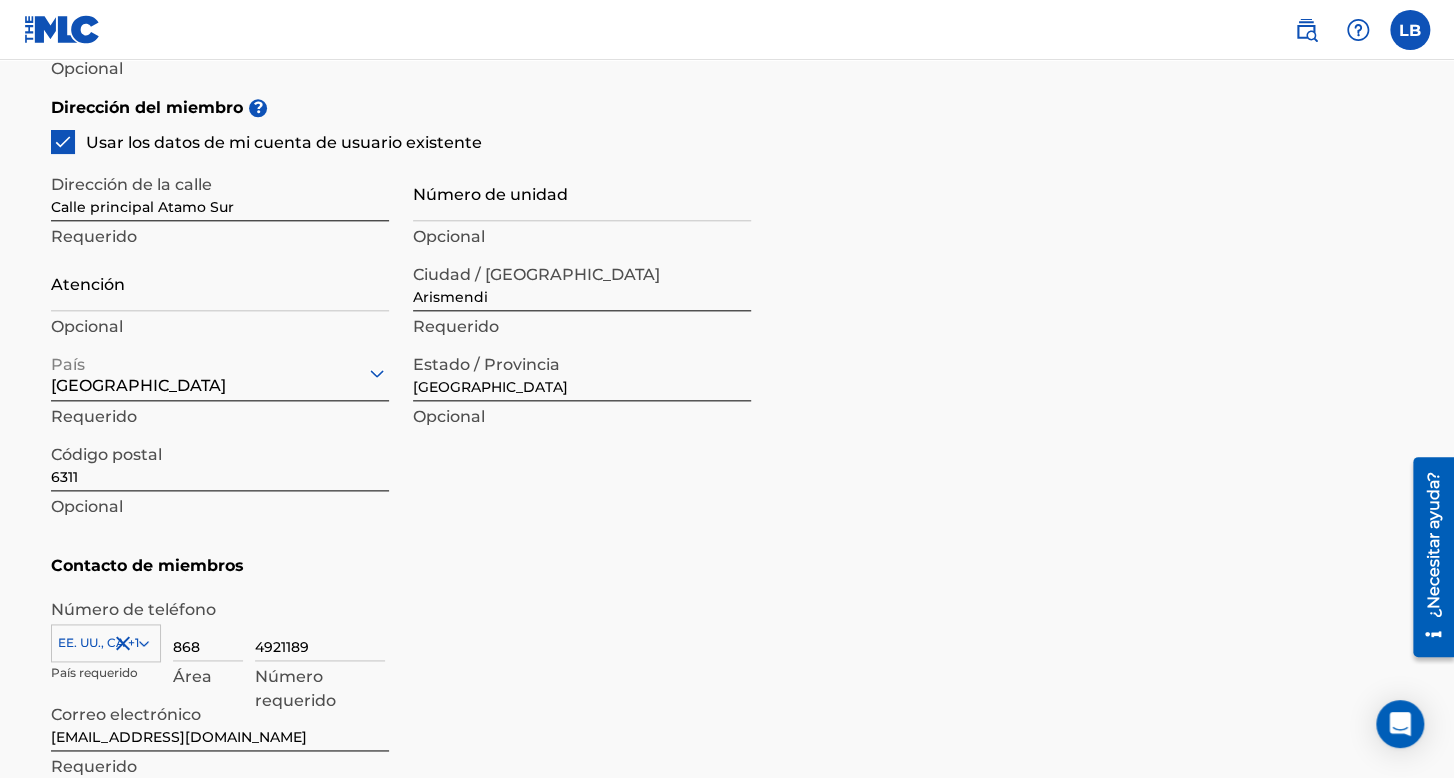 scroll, scrollTop: 1000, scrollLeft: 0, axis: vertical 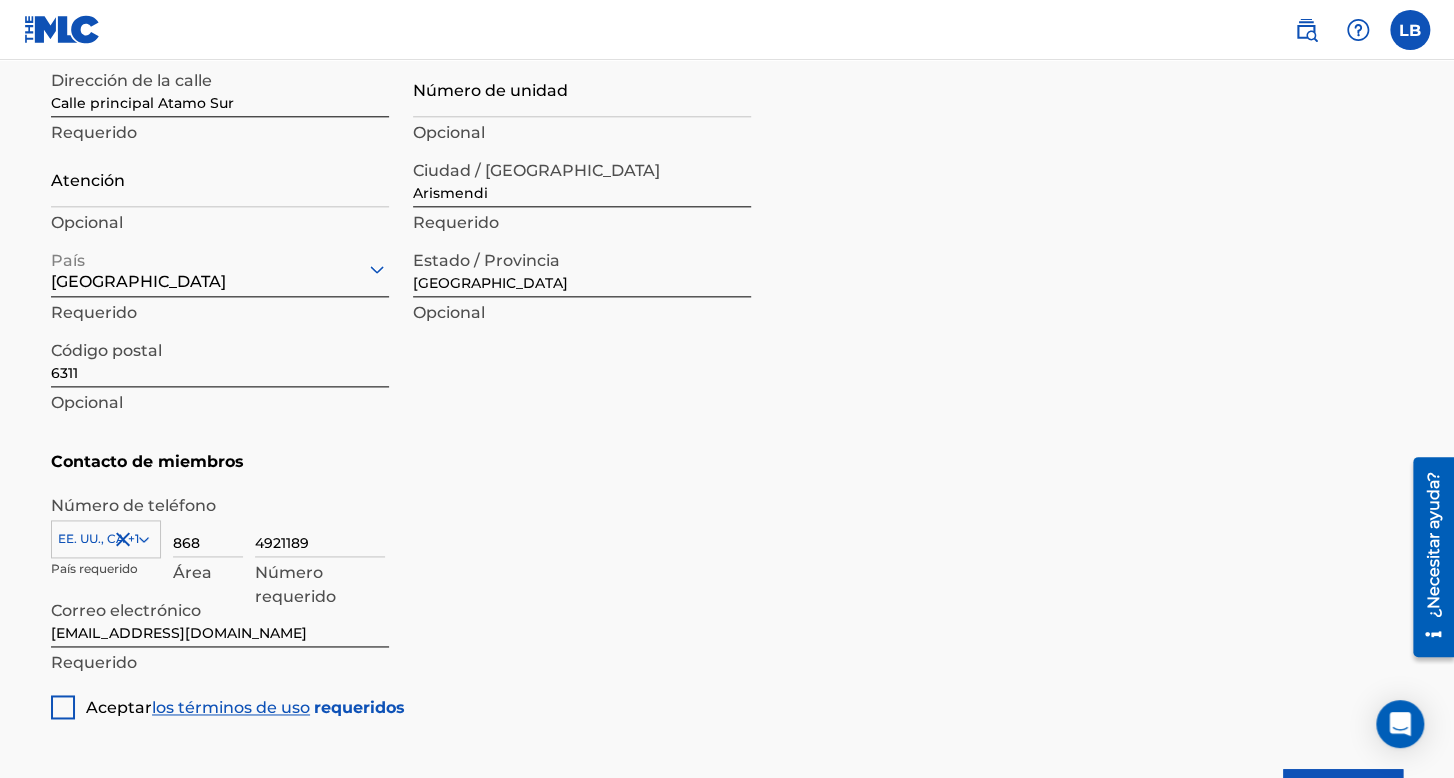click at bounding box center (63, 707) 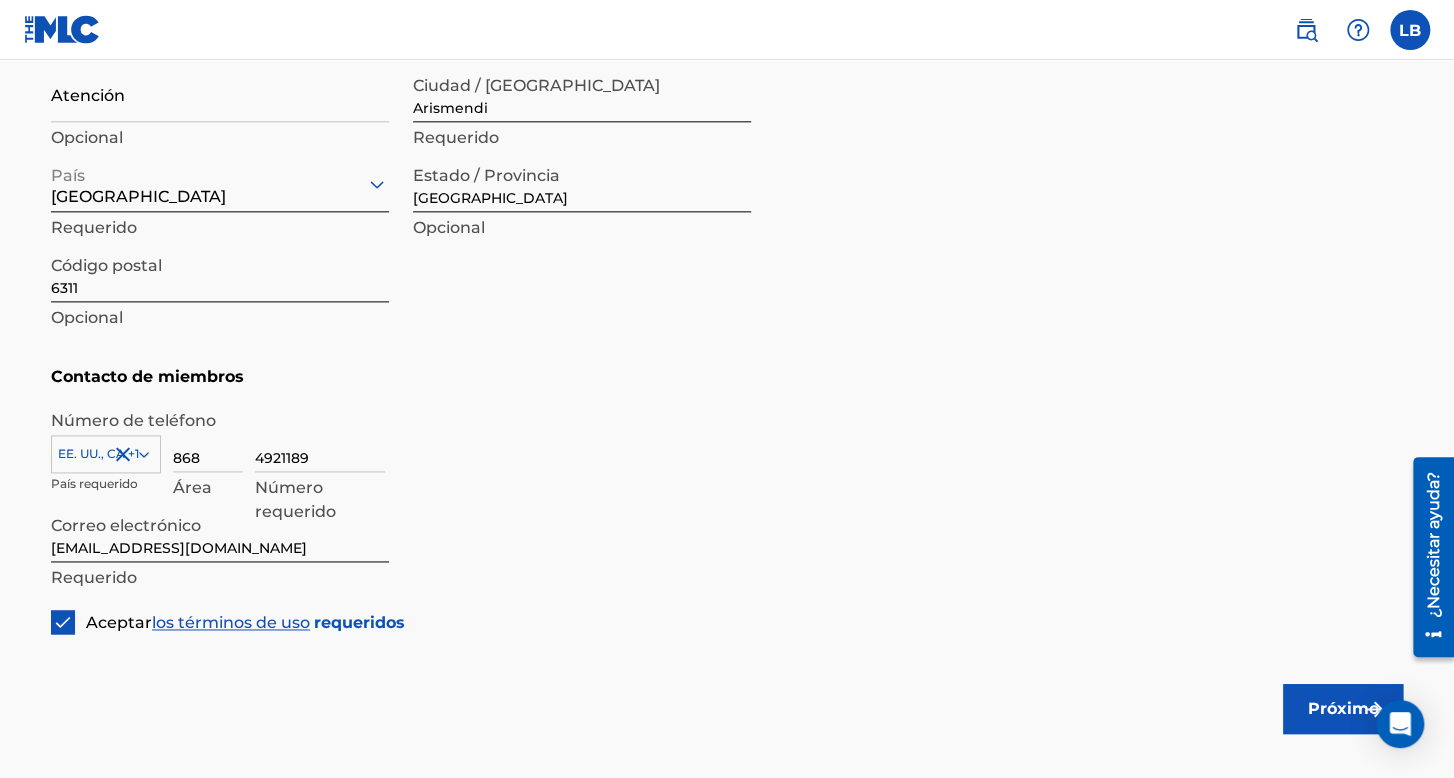 scroll, scrollTop: 1187, scrollLeft: 0, axis: vertical 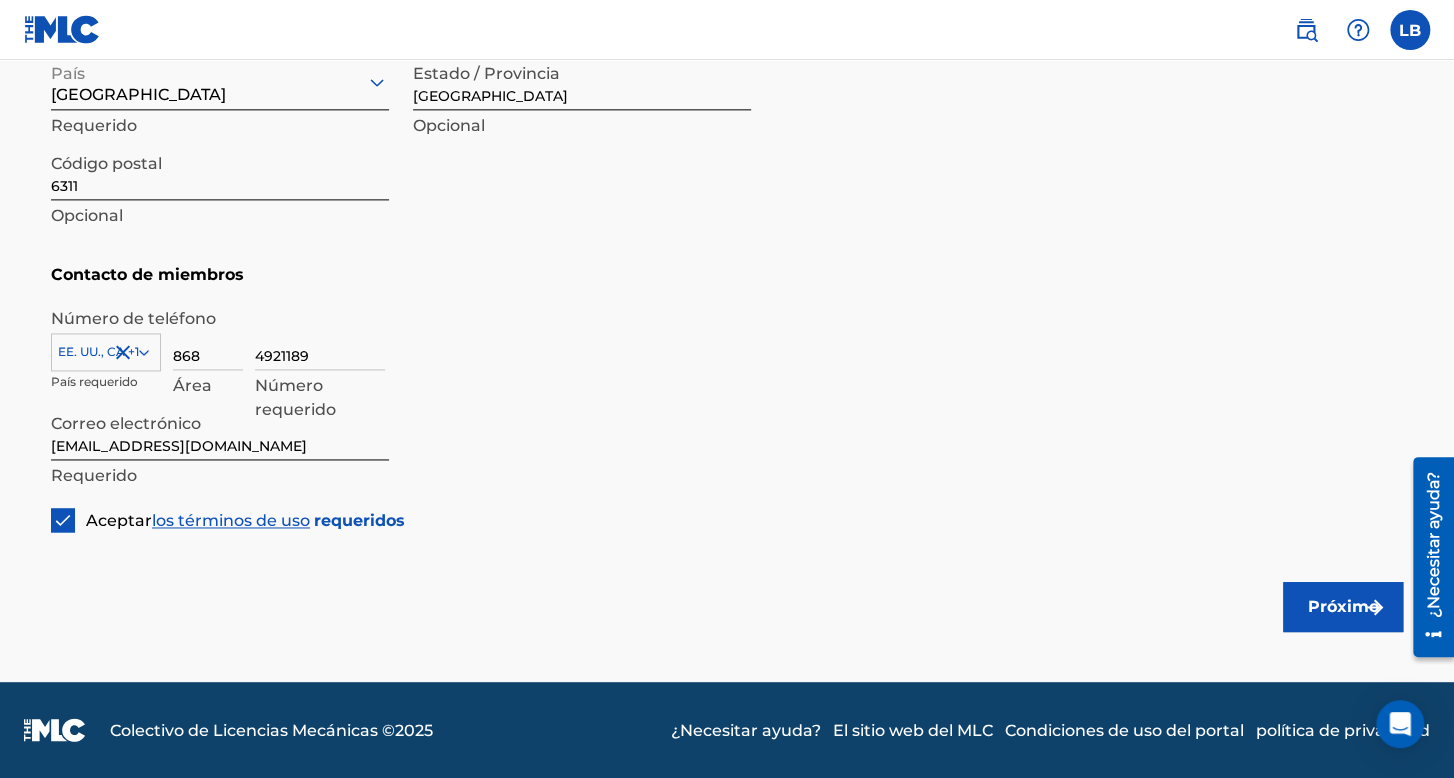 click on "Próximo" at bounding box center [1343, 607] 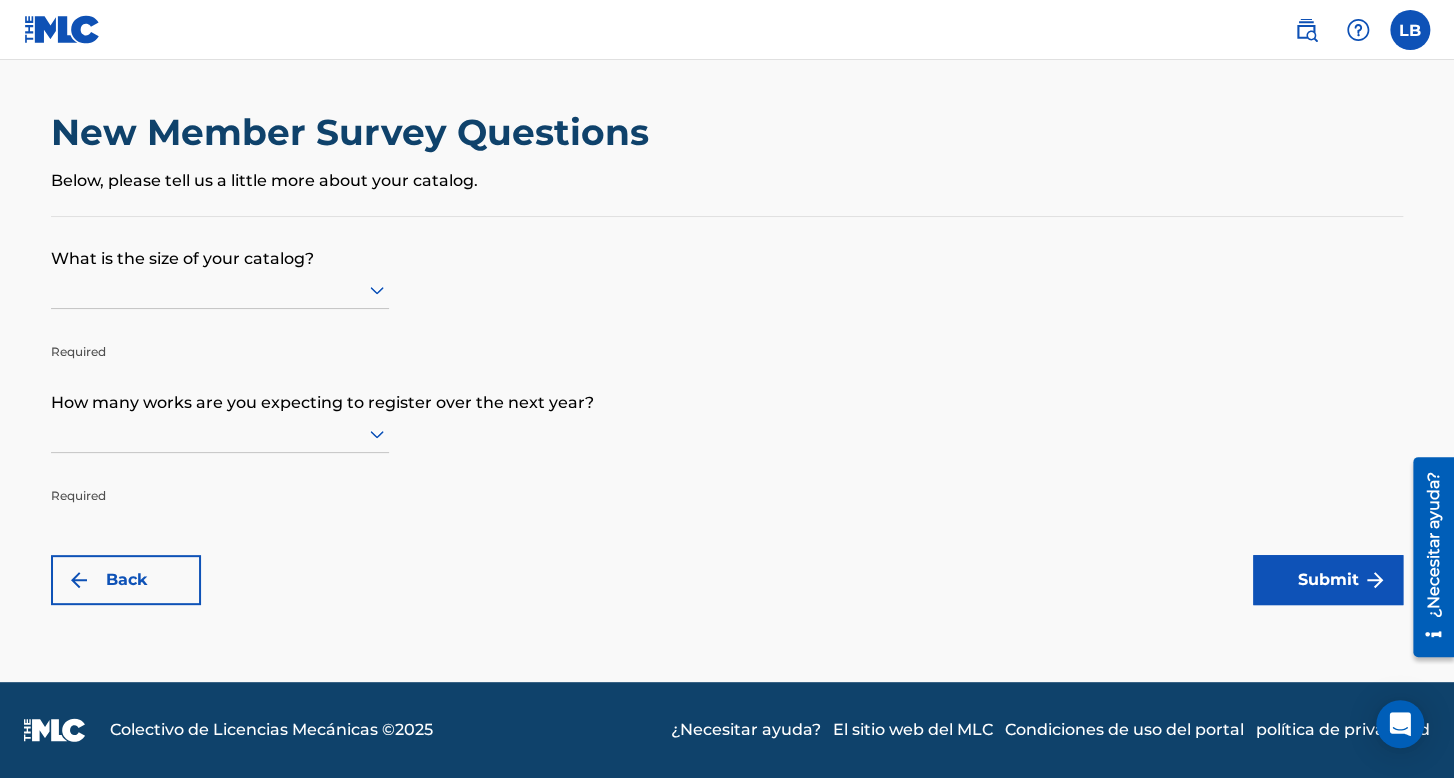 scroll, scrollTop: 0, scrollLeft: 0, axis: both 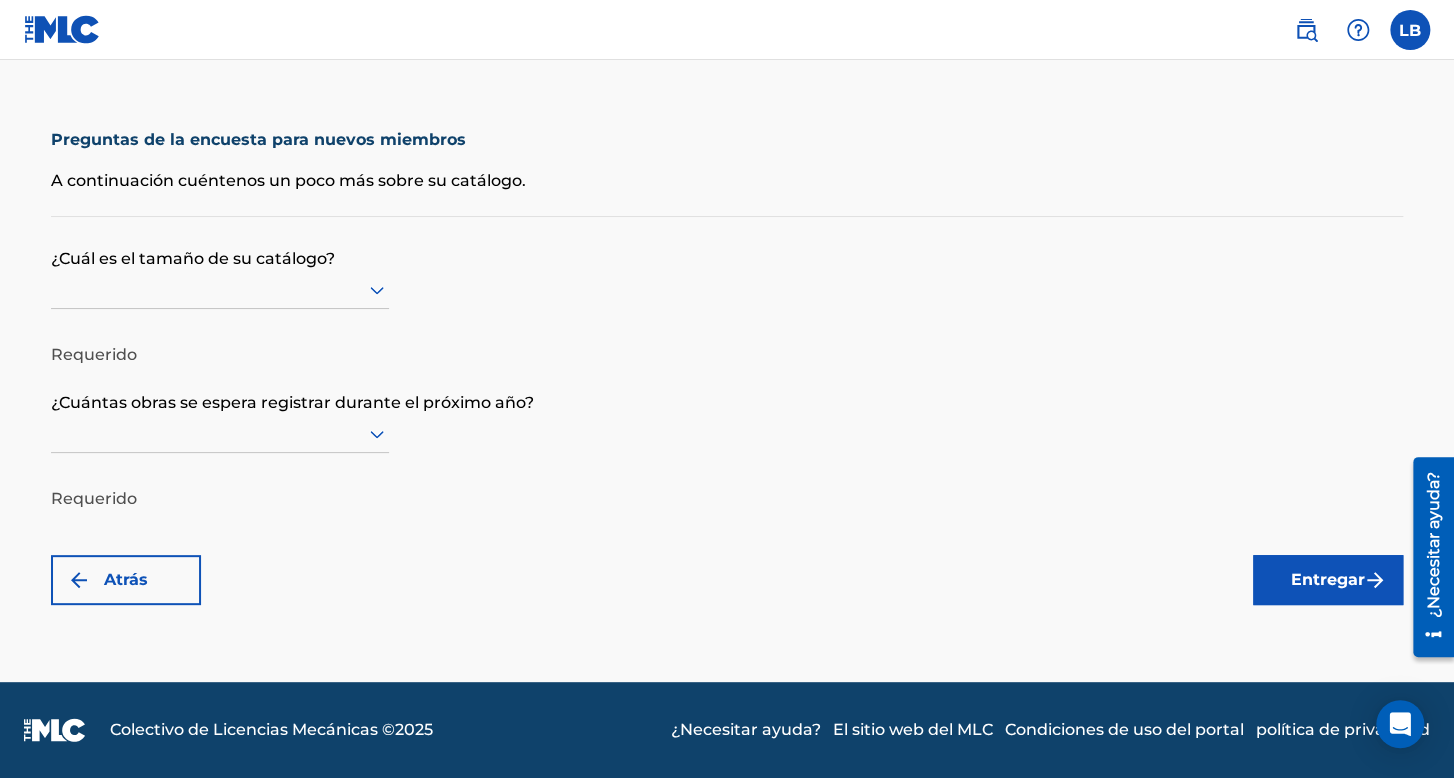 click at bounding box center (220, 289) 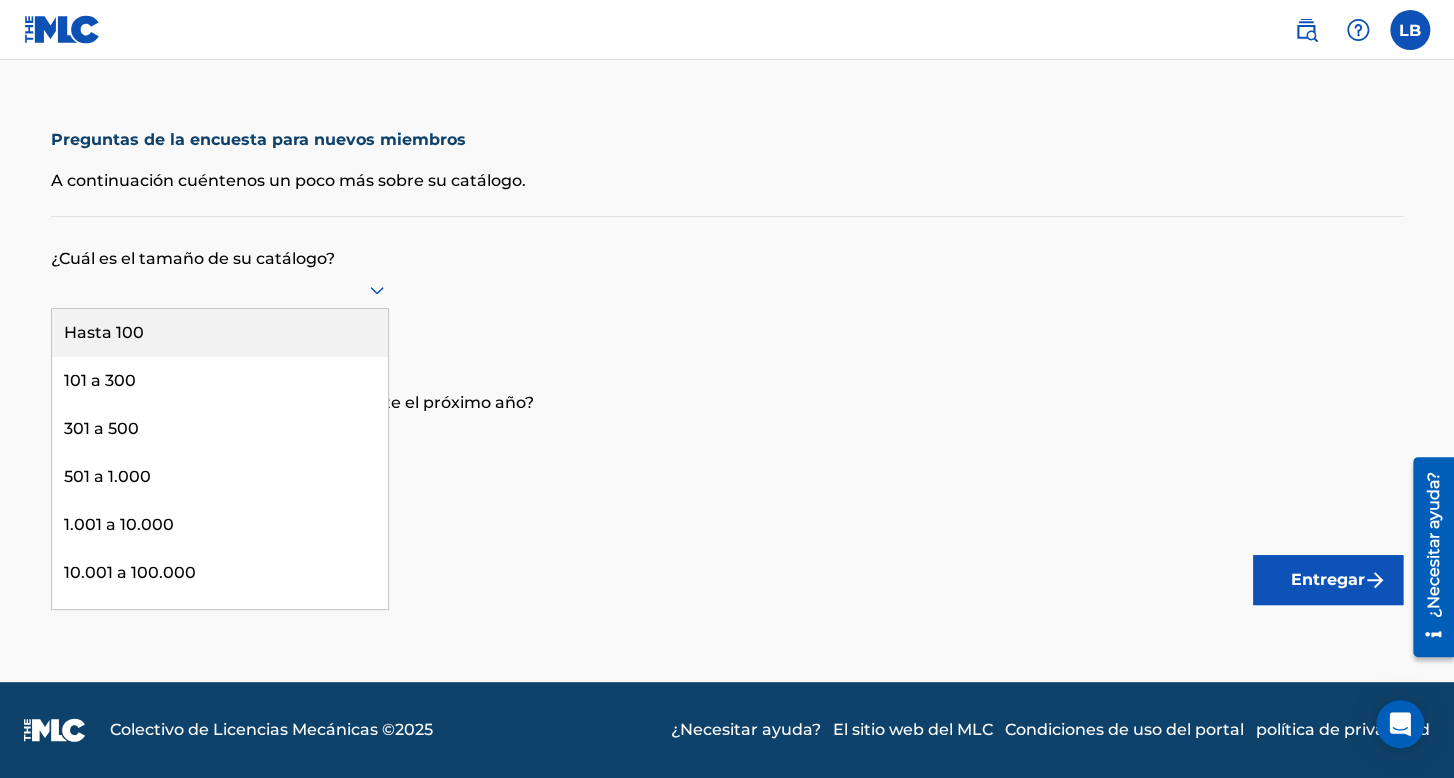 click on "Hasta 100" at bounding box center [220, 333] 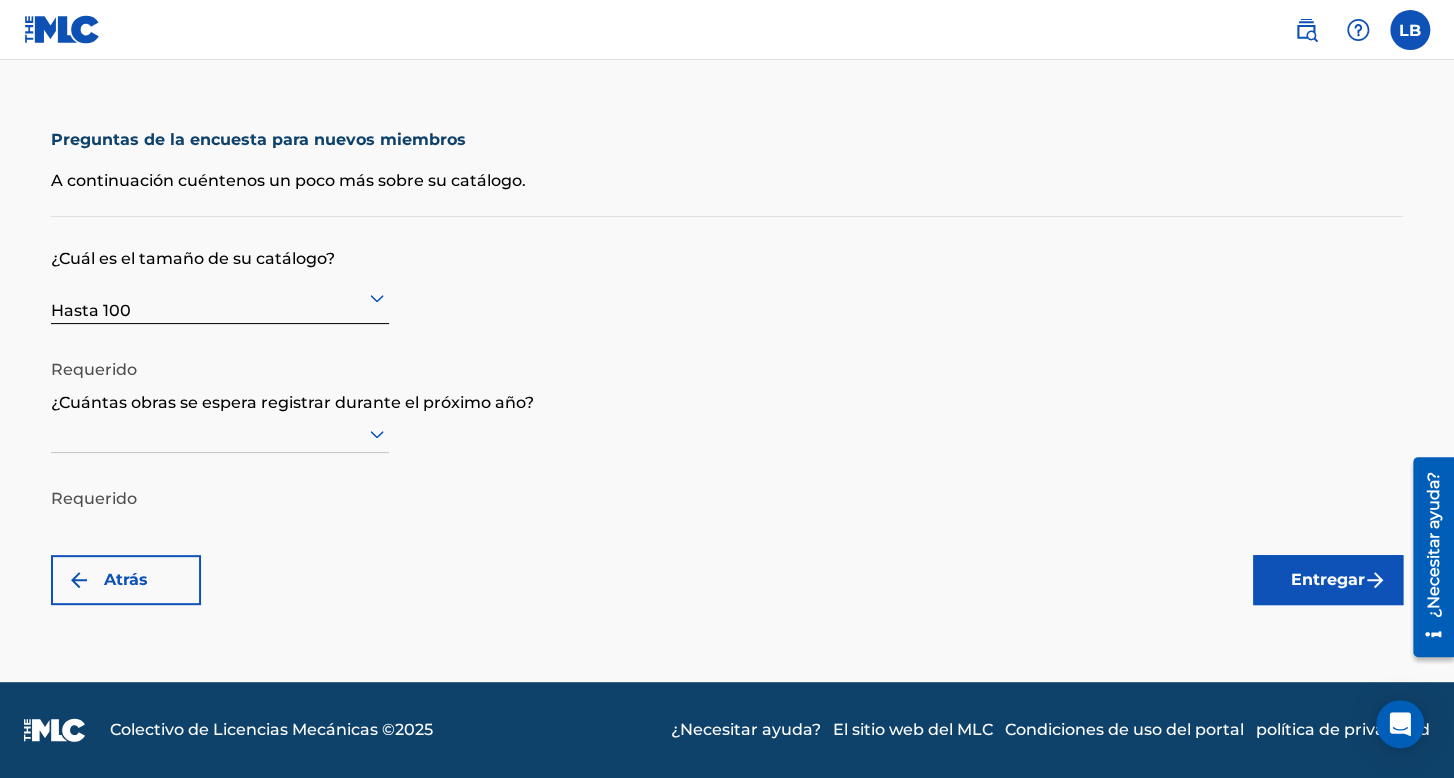 click on "¿Cuántas obras se espera registrar durante el próximo año?" at bounding box center (292, 402) 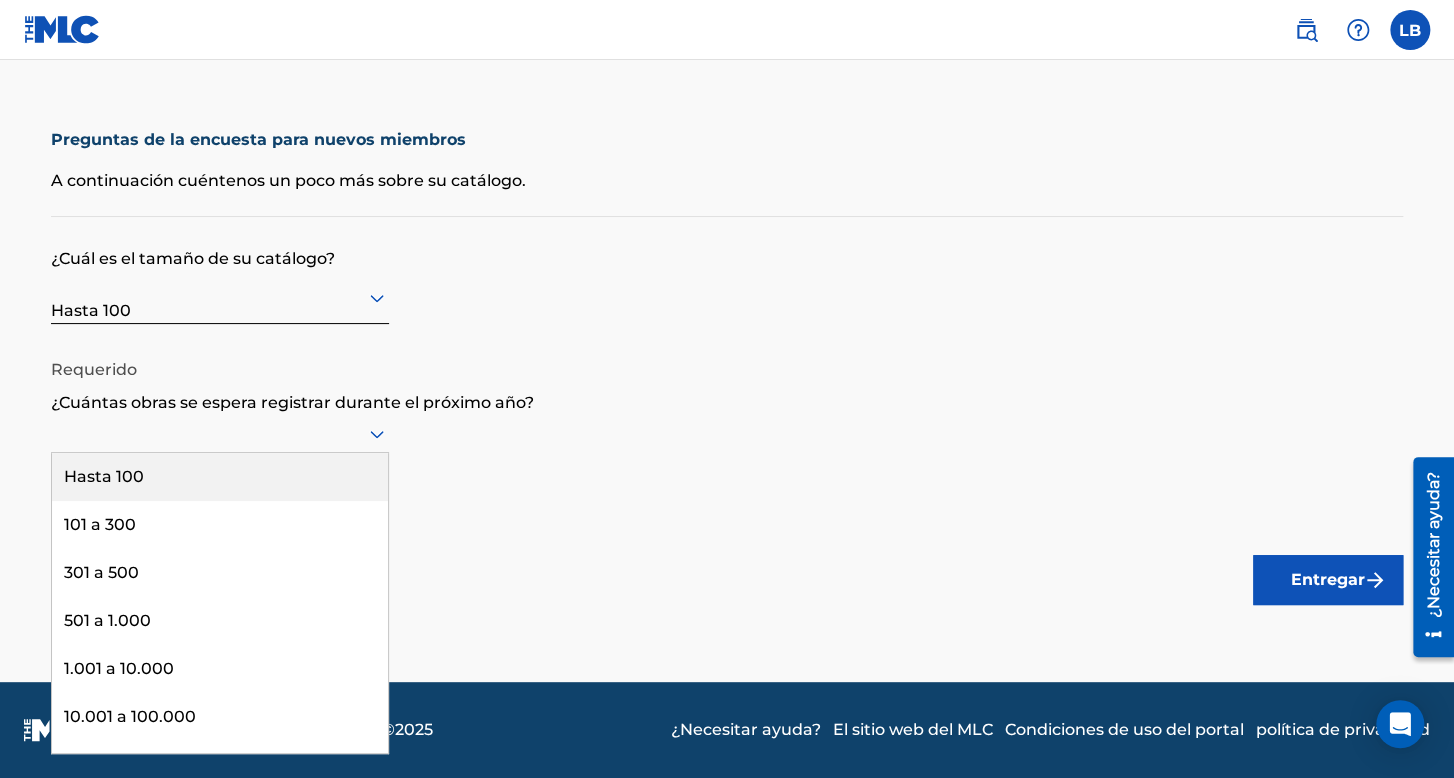 click on "Hasta 100" at bounding box center [220, 477] 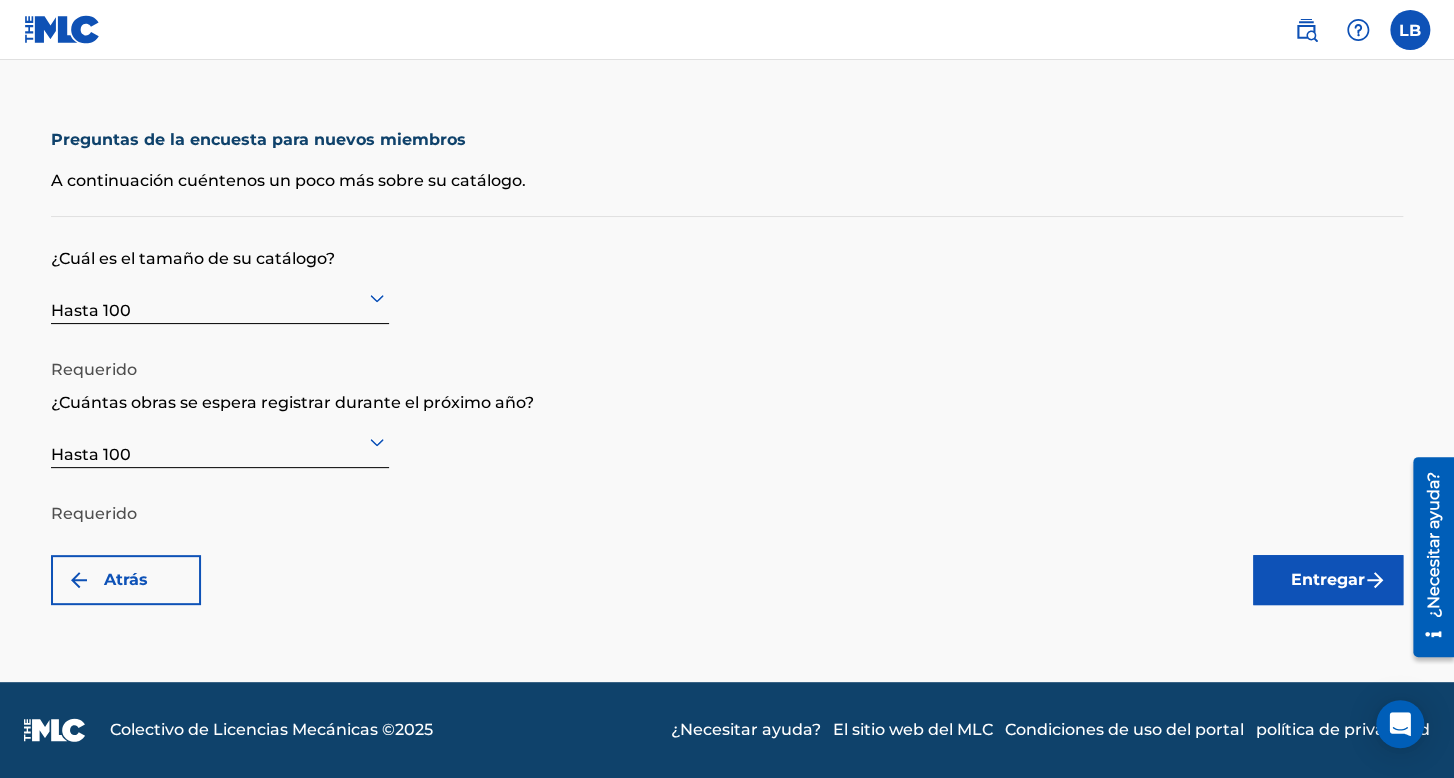 click on "Entregar" at bounding box center (1328, 580) 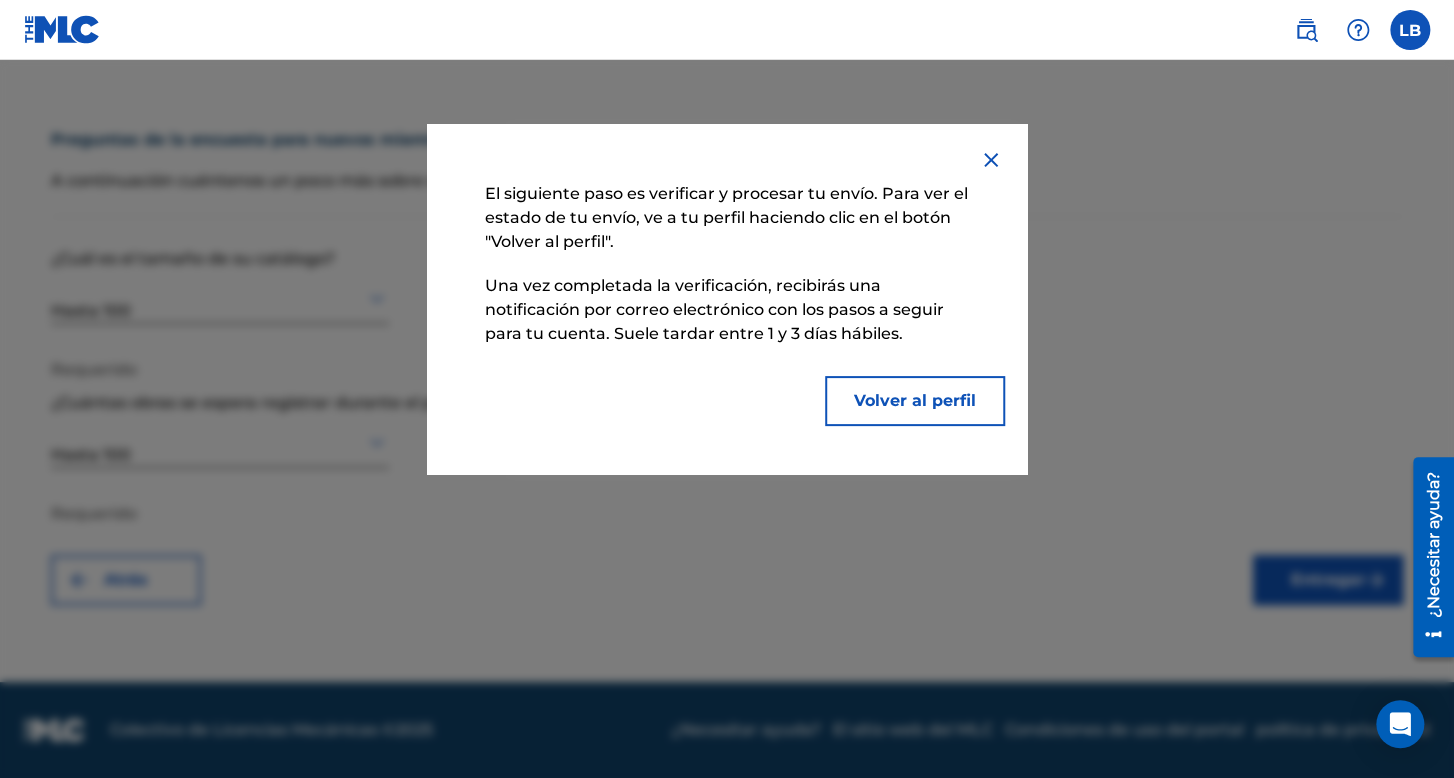 click on "Volver al perfil" at bounding box center (915, 400) 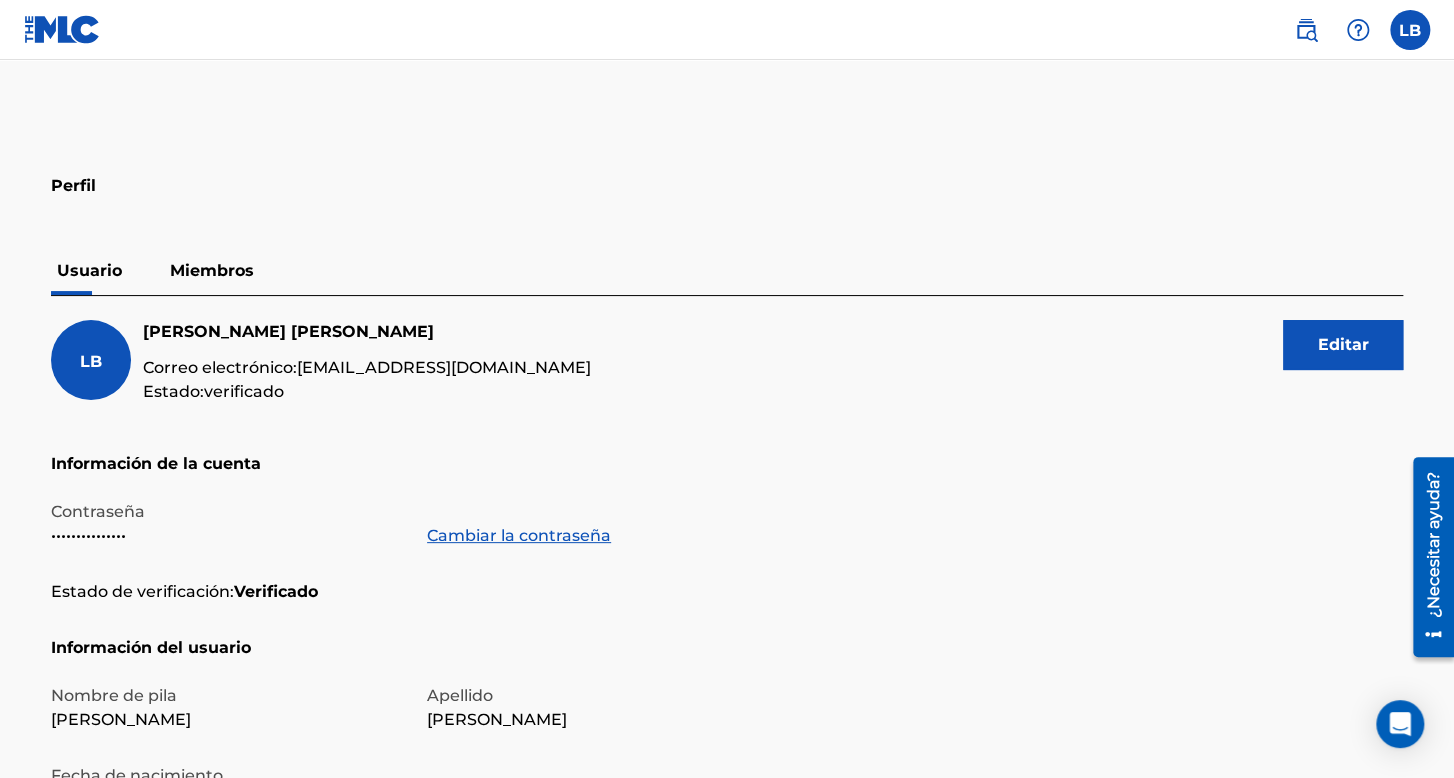 scroll, scrollTop: 200, scrollLeft: 0, axis: vertical 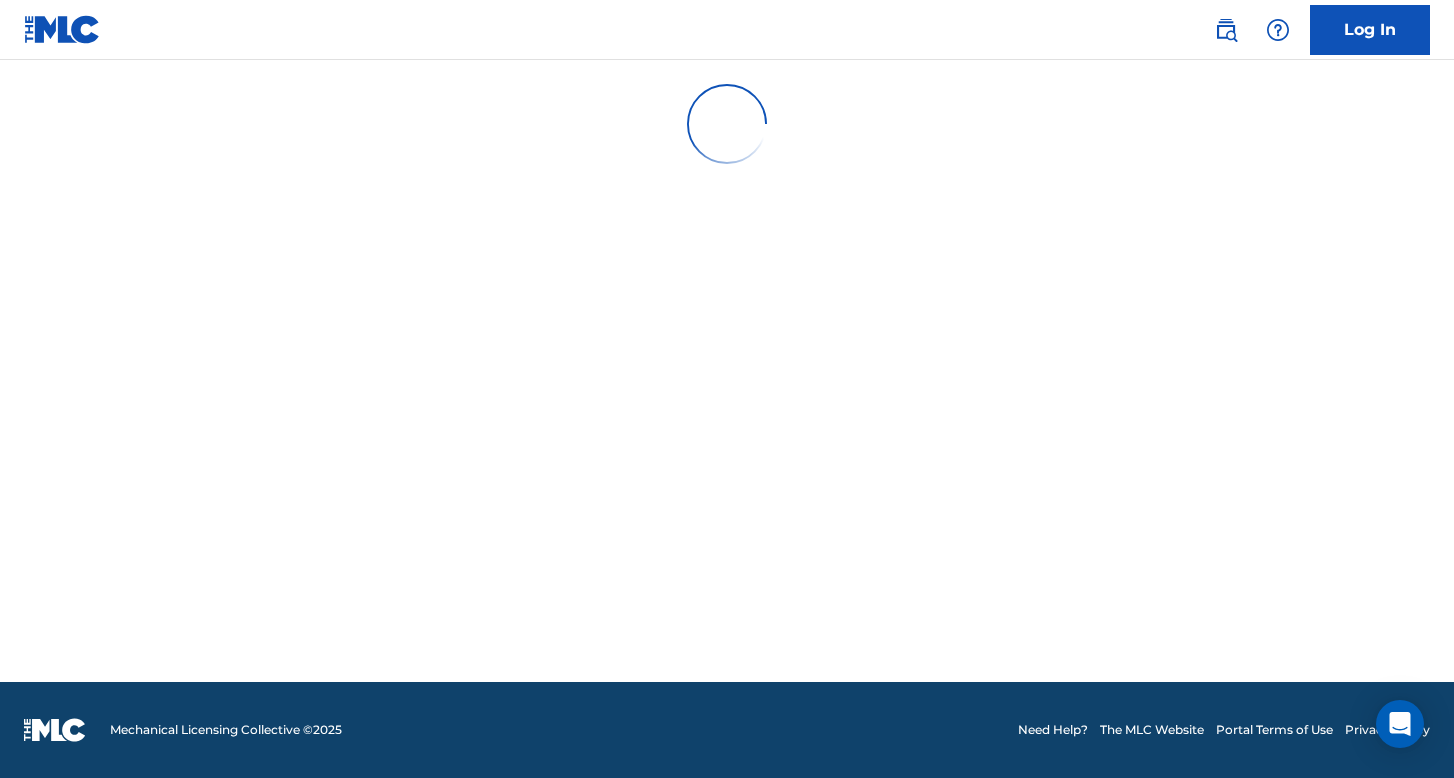 click at bounding box center [727, 371] 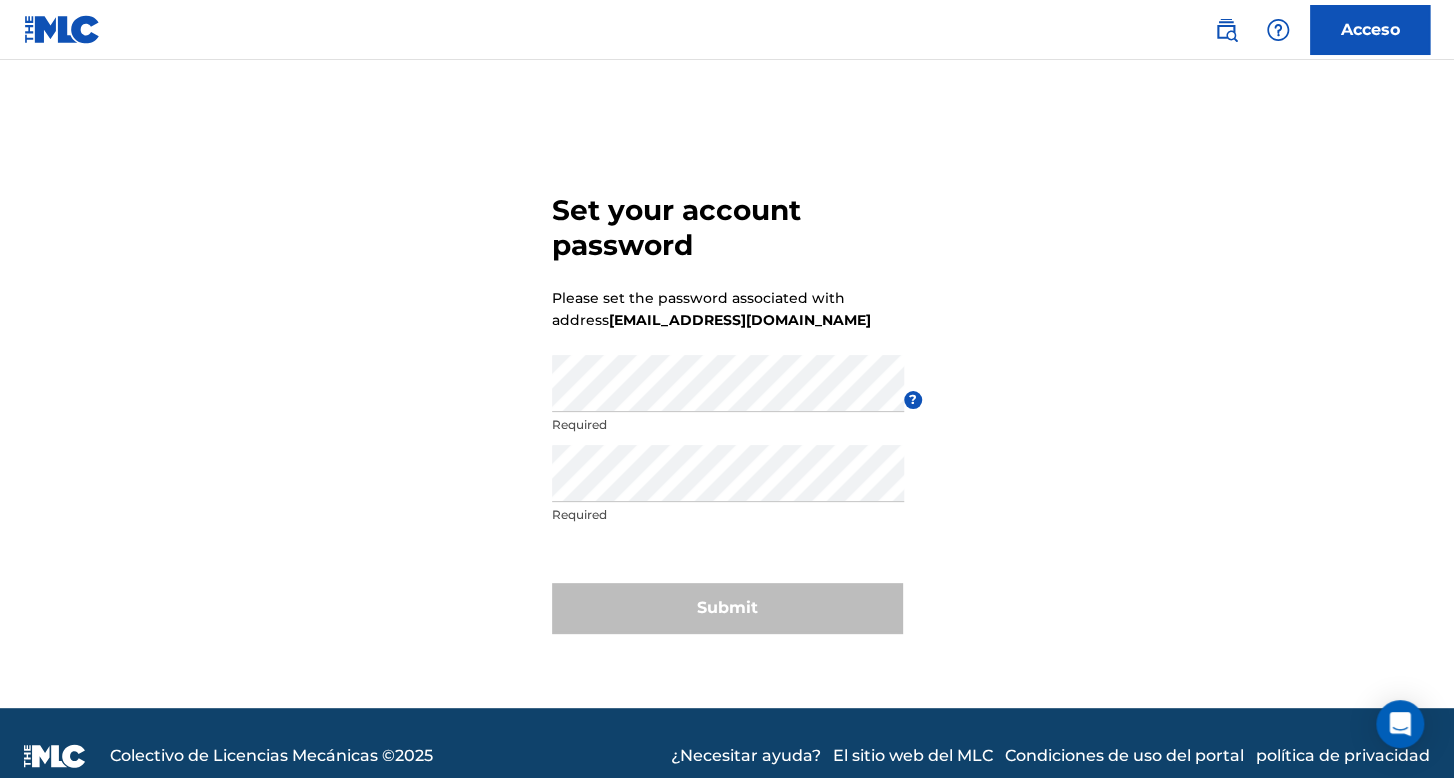 scroll, scrollTop: 0, scrollLeft: 0, axis: both 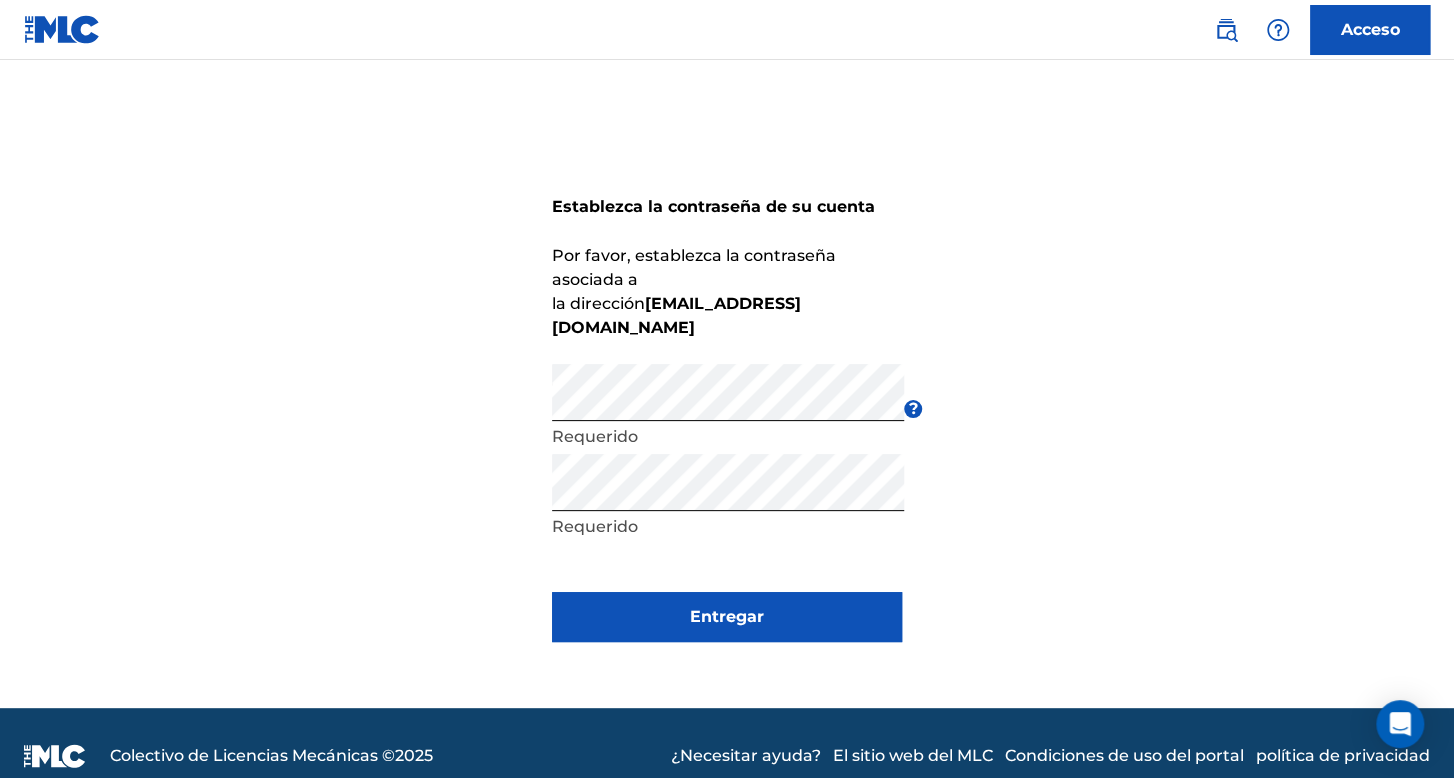 click on "Entregar" at bounding box center [727, 617] 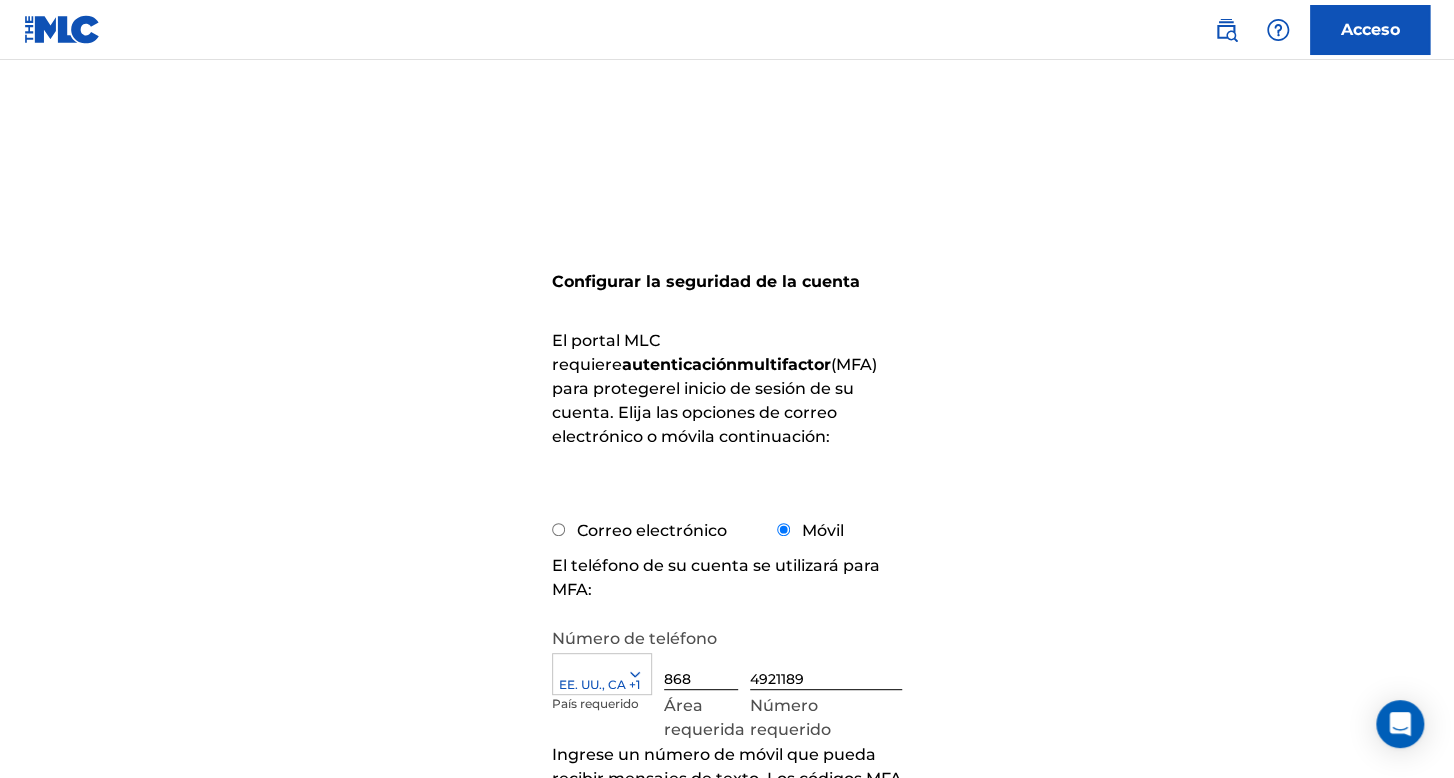 scroll, scrollTop: 200, scrollLeft: 0, axis: vertical 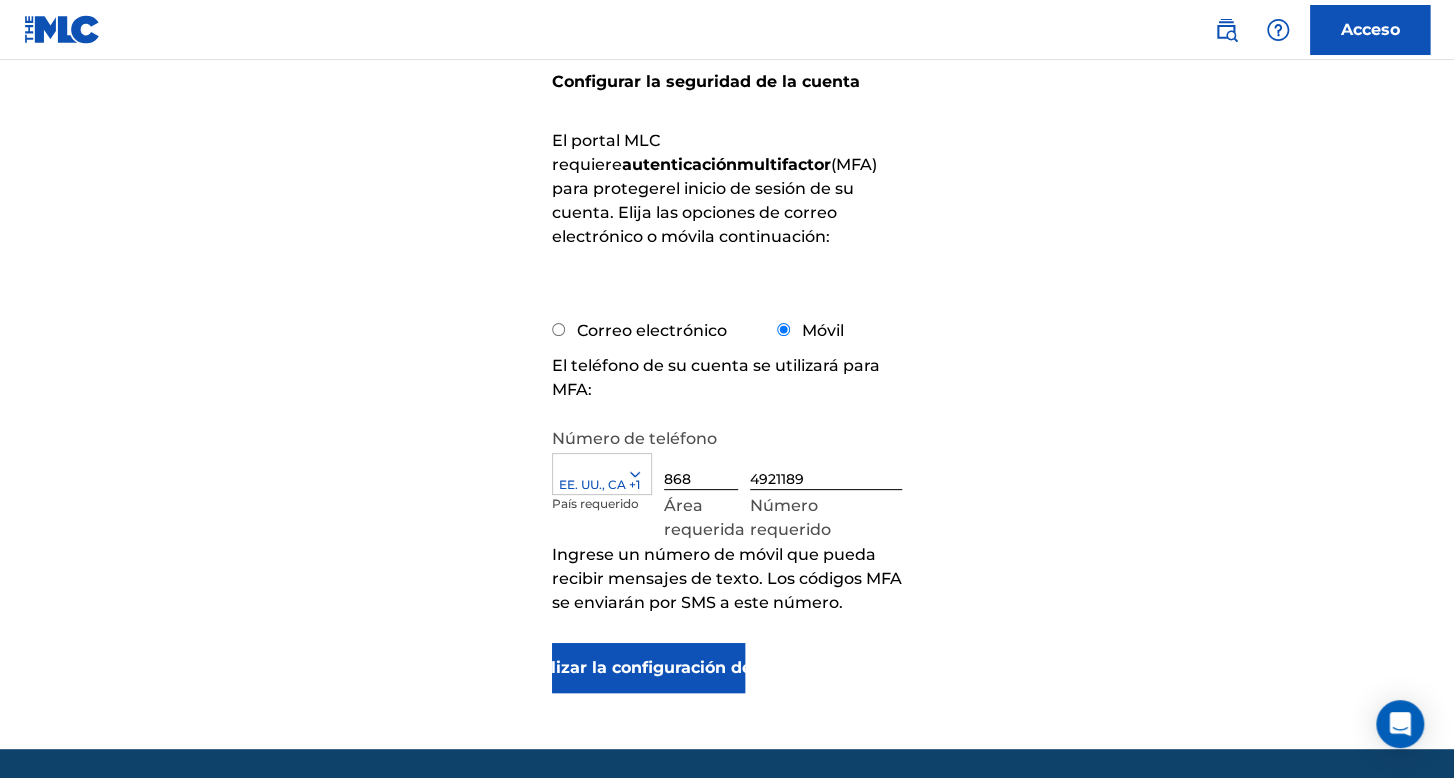 click on "Correo electrónico" at bounding box center [558, 329] 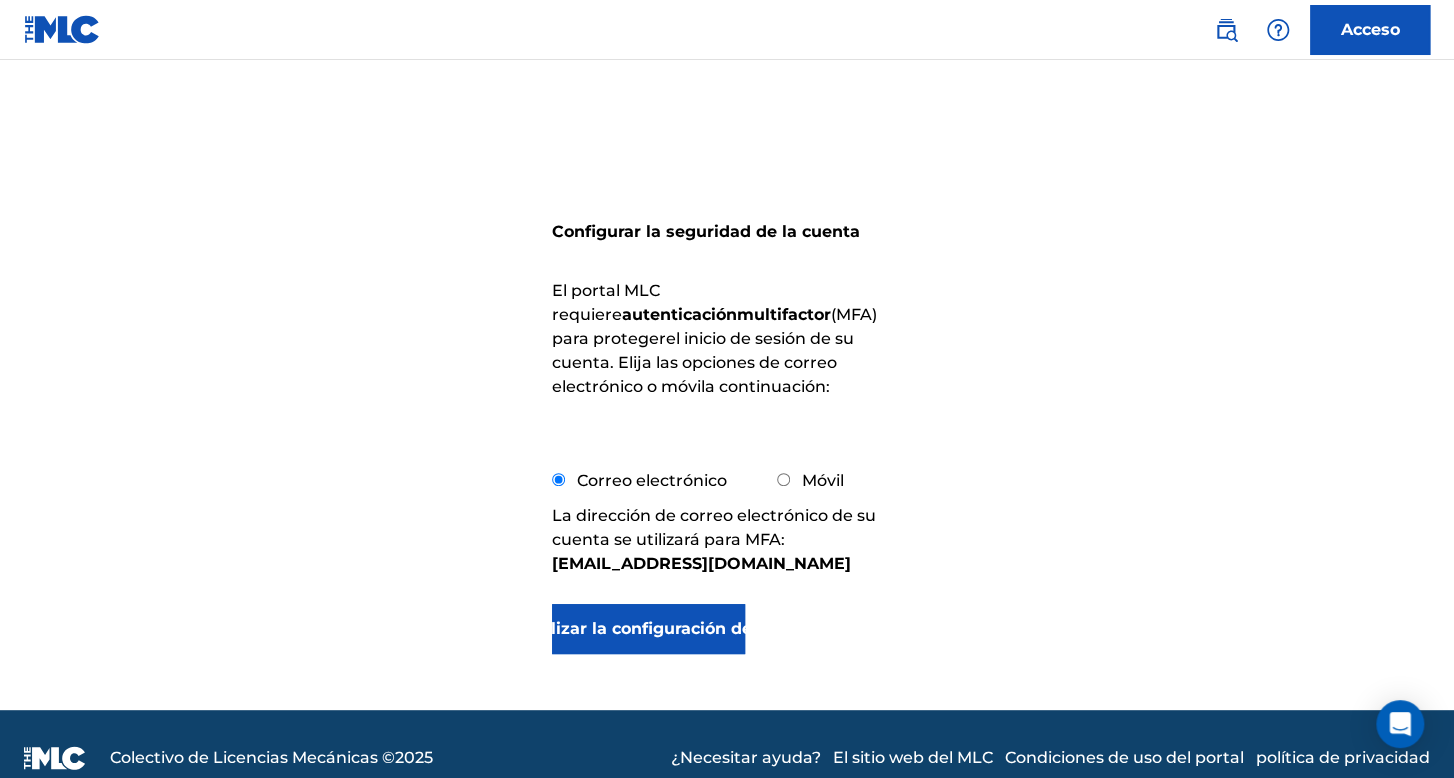 scroll, scrollTop: 78, scrollLeft: 0, axis: vertical 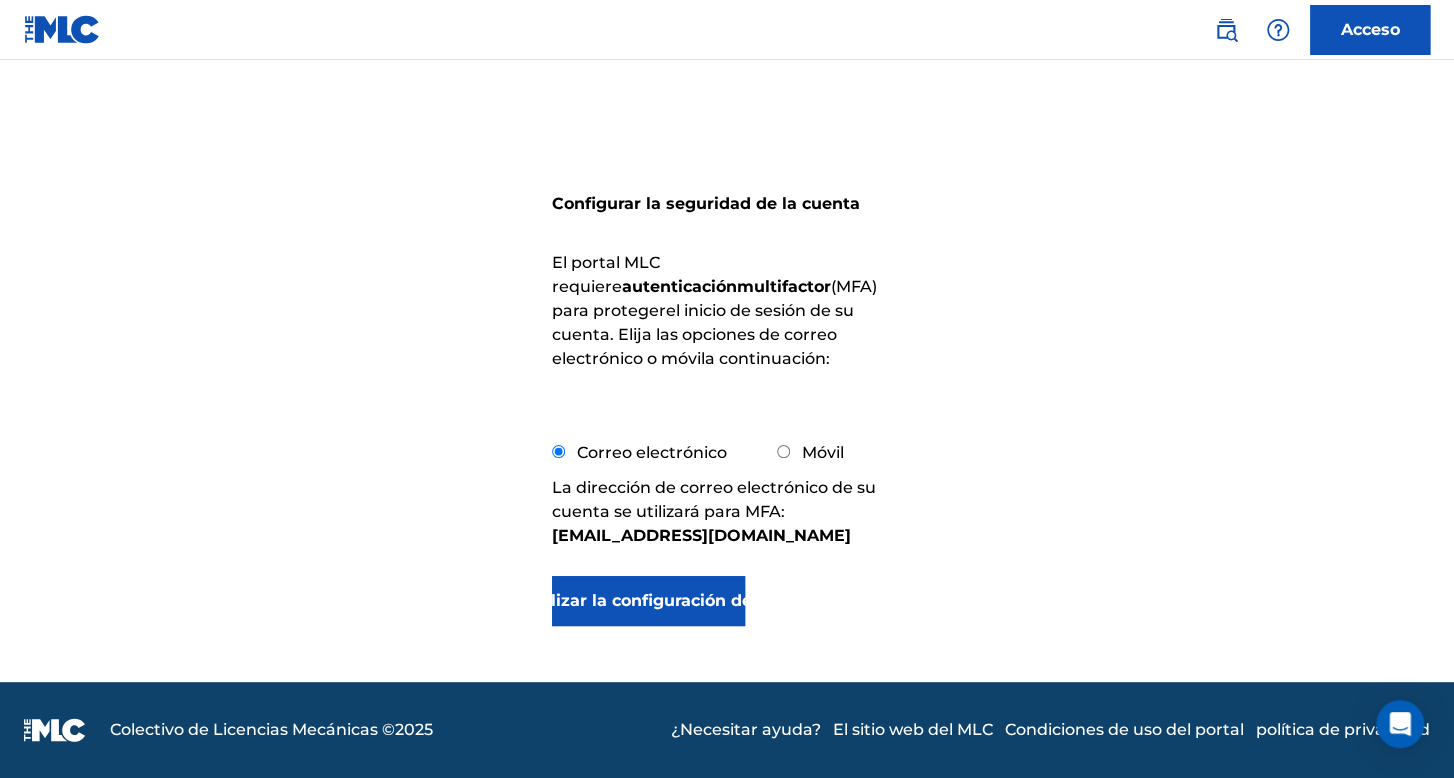 click on "Actualizar la configuración de MFA" at bounding box center (648, 600) 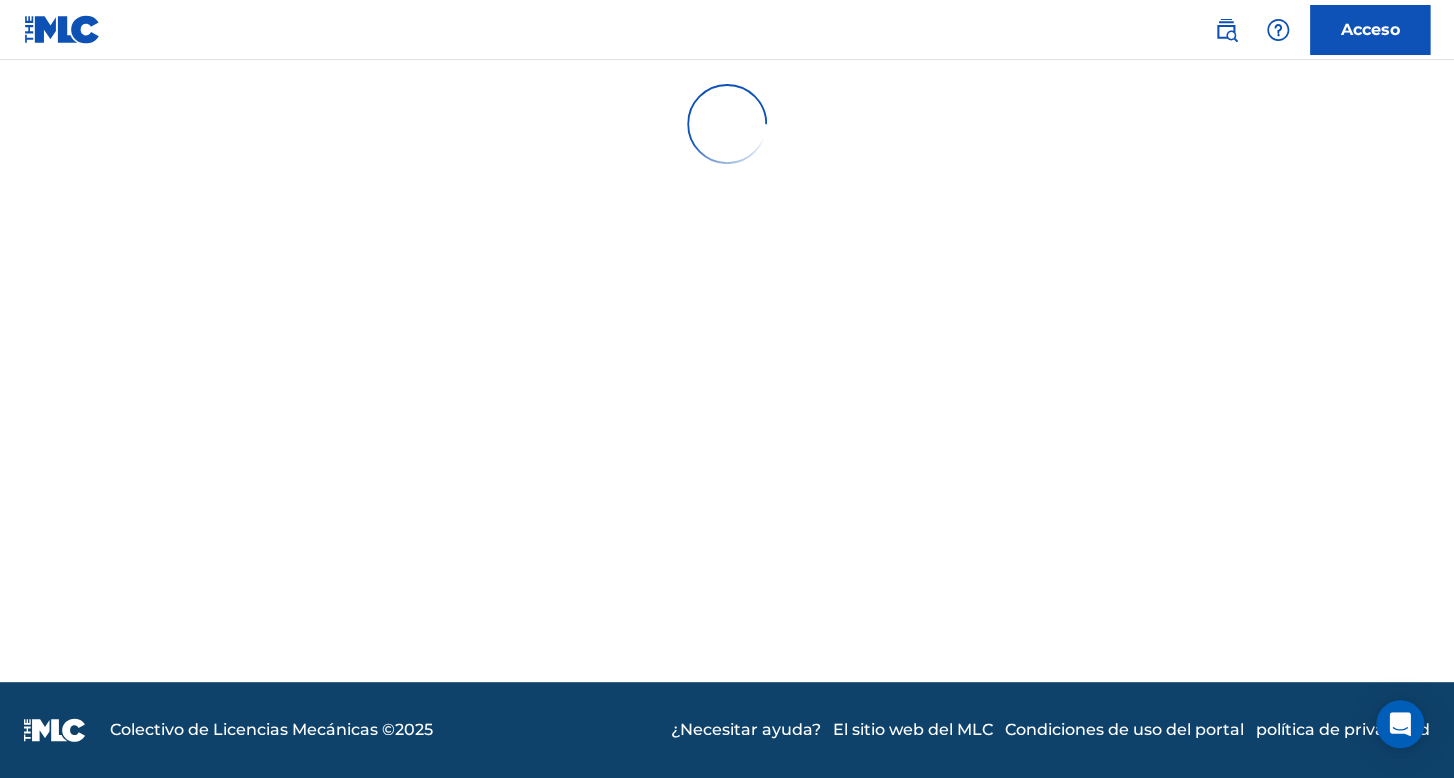 scroll, scrollTop: 0, scrollLeft: 0, axis: both 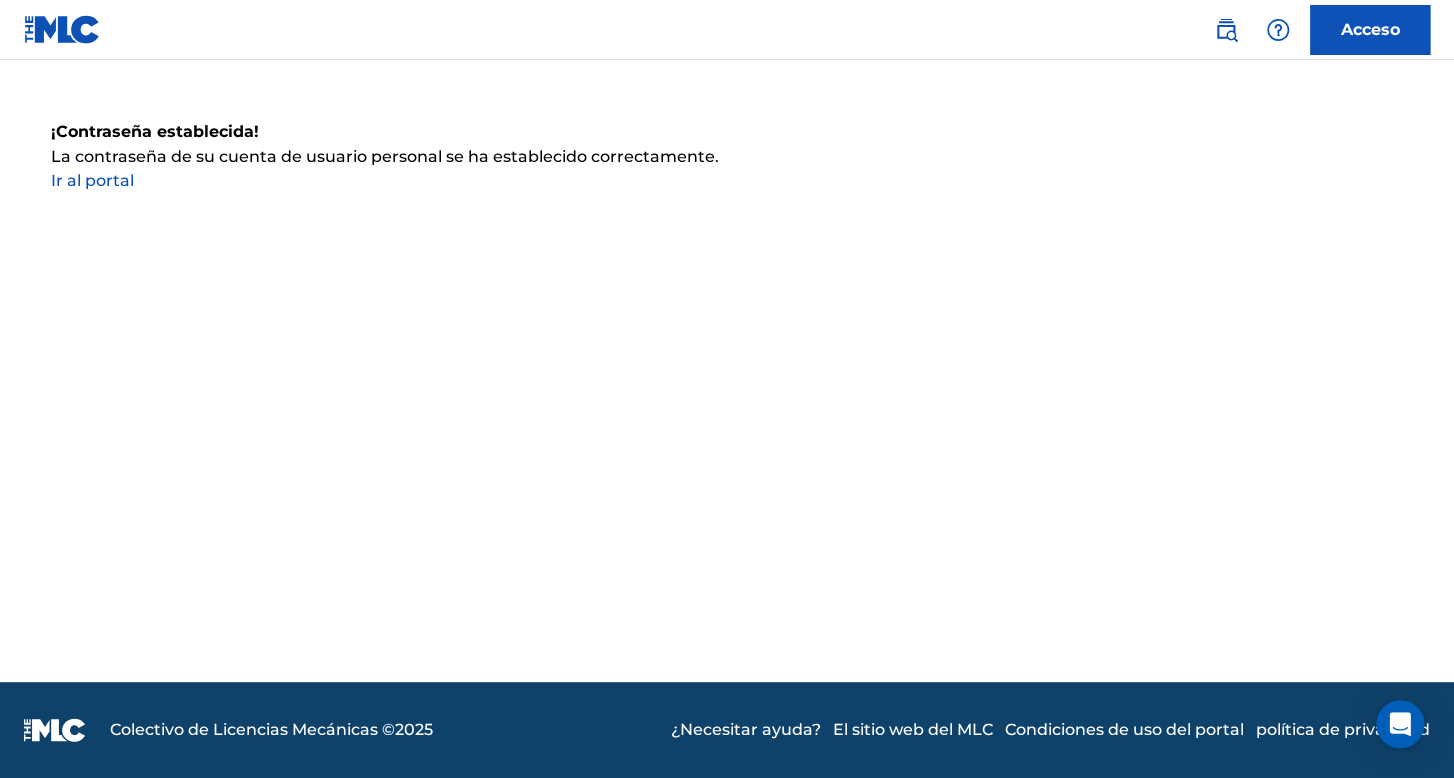 click on "Ir al portal" at bounding box center (92, 180) 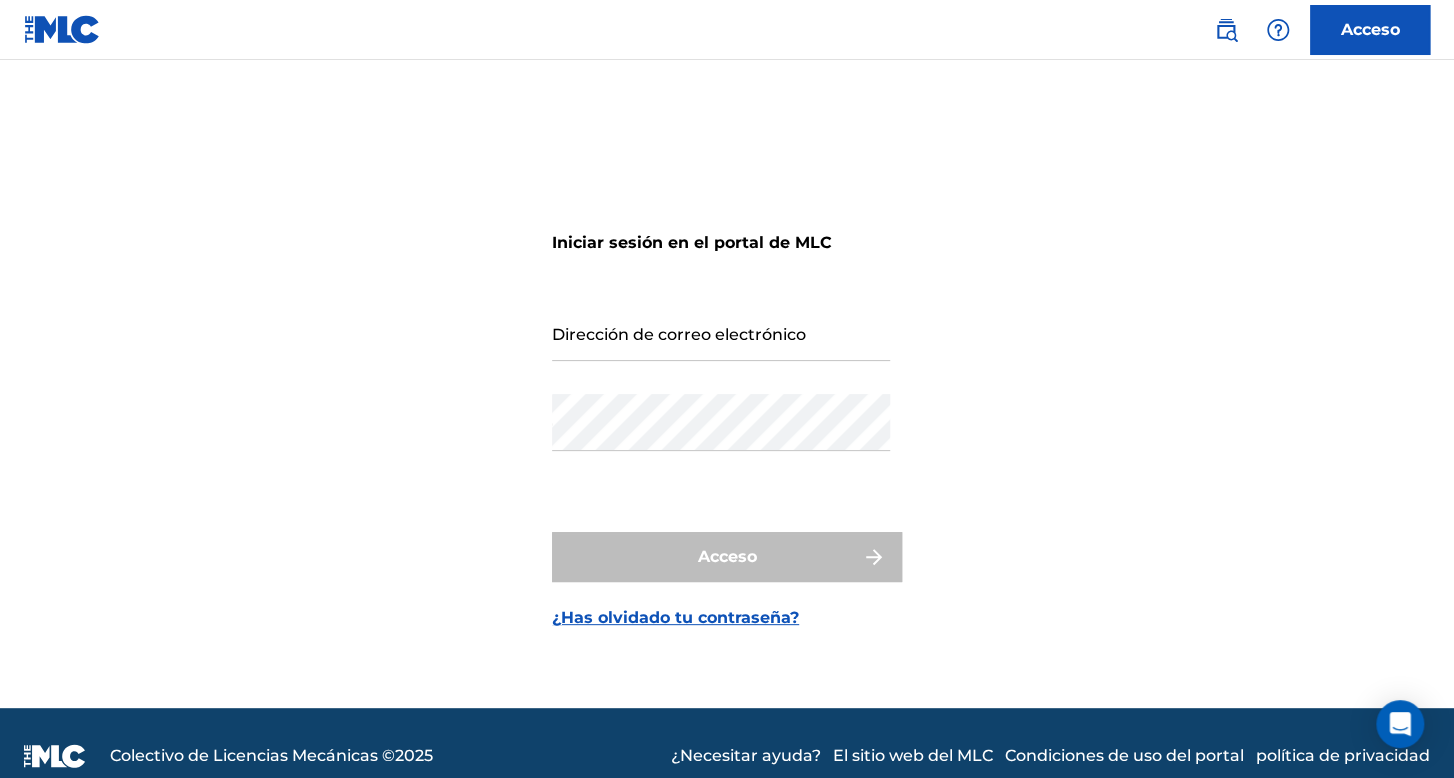 click on "Iniciar sesión en el portal de MLC Dirección de correo electrónico Contraseña Acceso ¿Has olvidado tu contraseña?" at bounding box center [727, 409] 